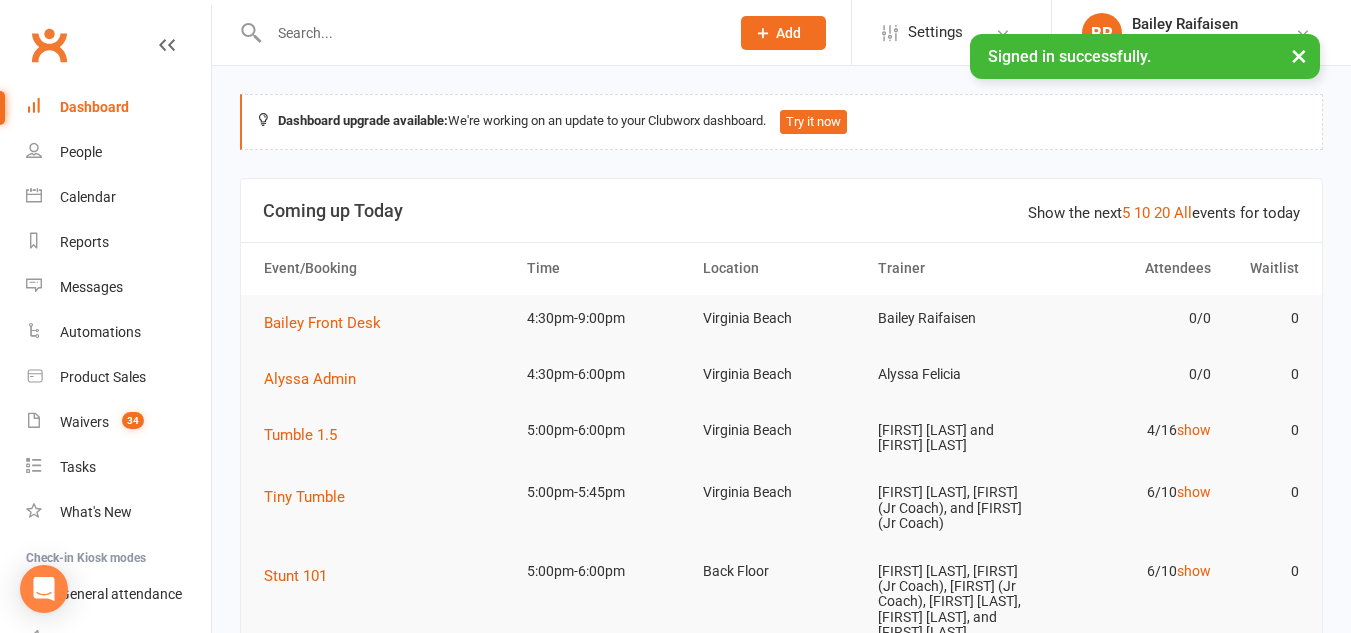 scroll, scrollTop: 0, scrollLeft: 0, axis: both 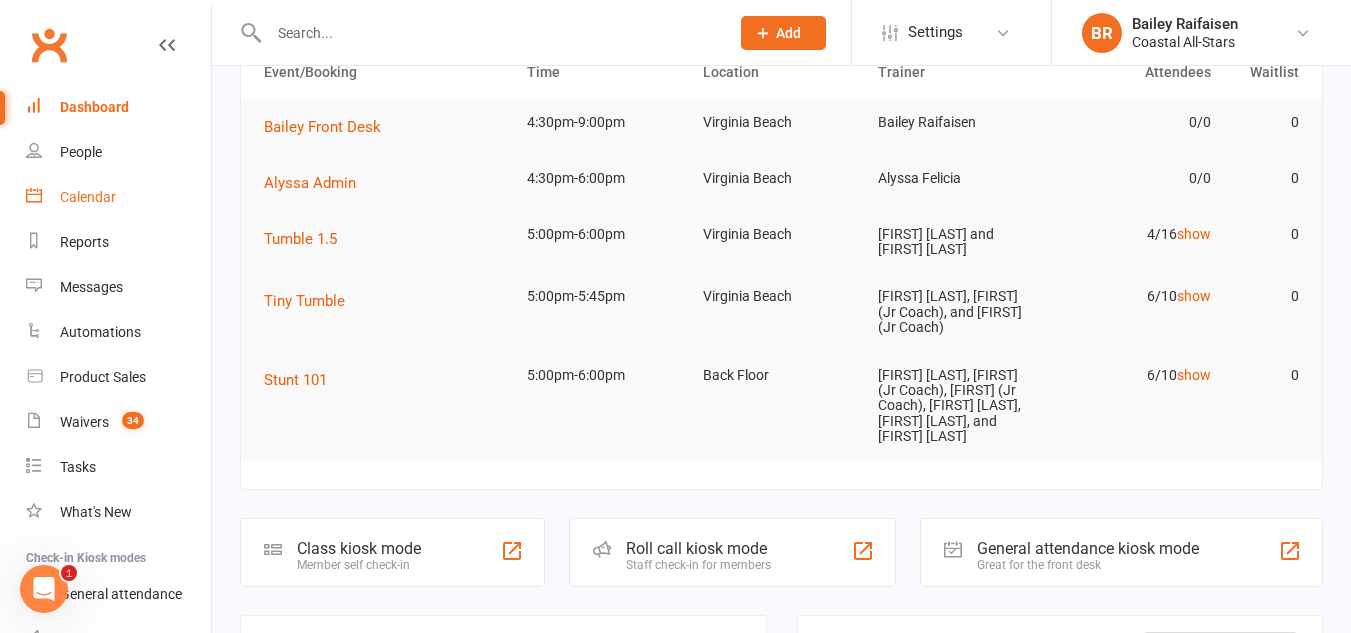 click on "Calendar" at bounding box center (118, 197) 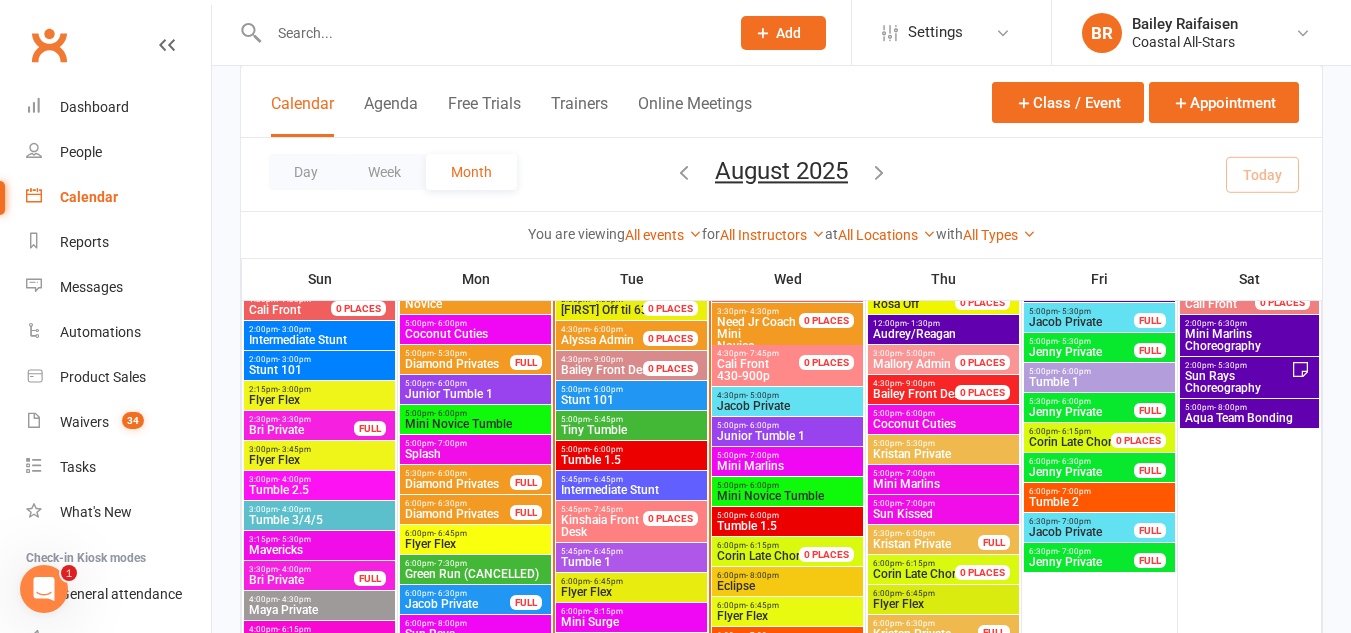 scroll, scrollTop: 1180, scrollLeft: 0, axis: vertical 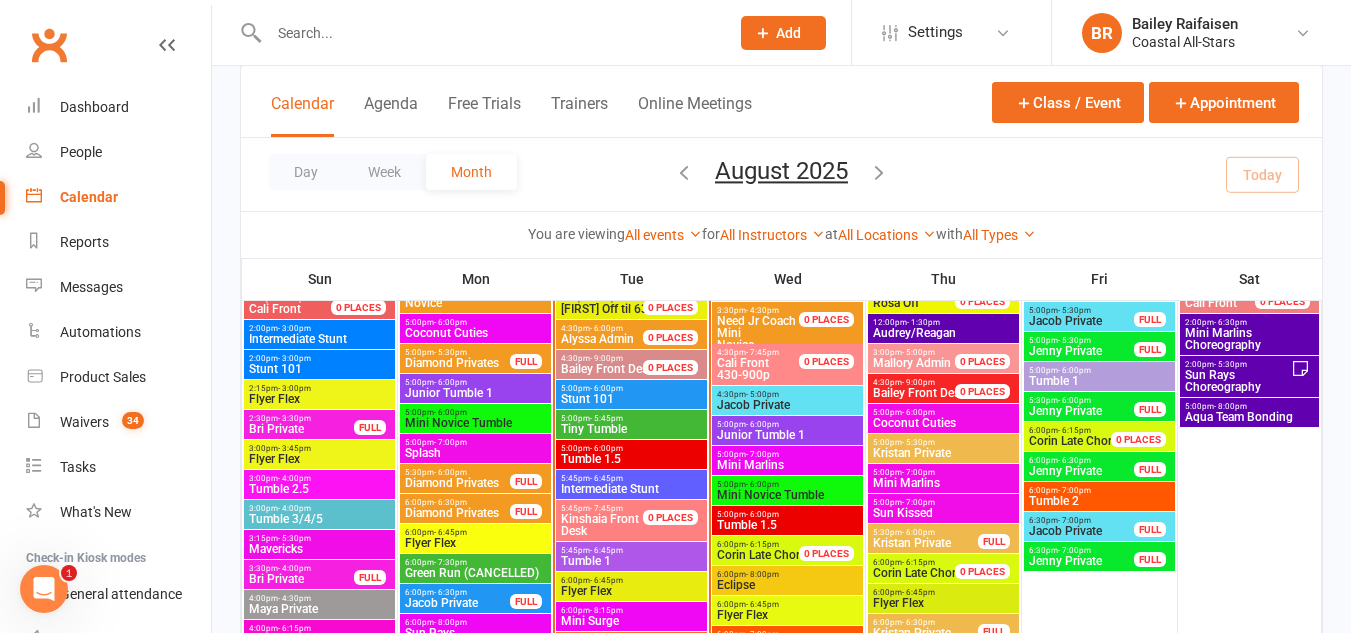 click on "5:00pm  - 6:00pm" at bounding box center [631, 388] 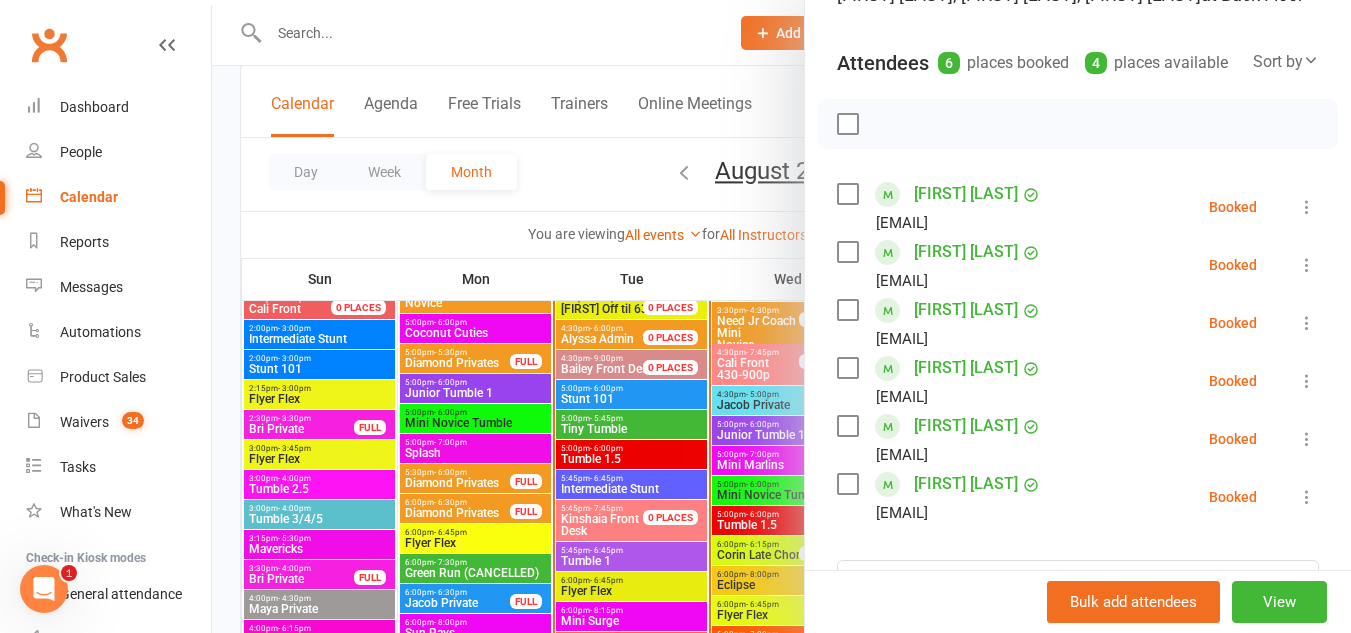 scroll, scrollTop: 228, scrollLeft: 0, axis: vertical 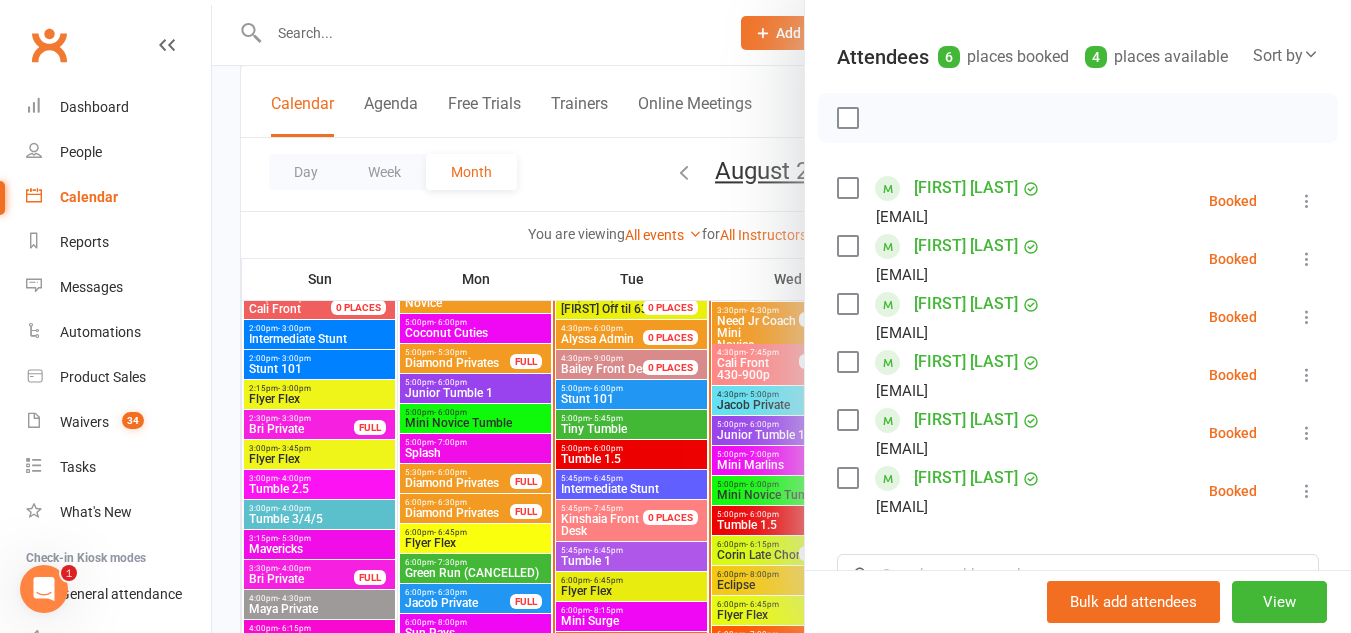 click at bounding box center [847, 246] 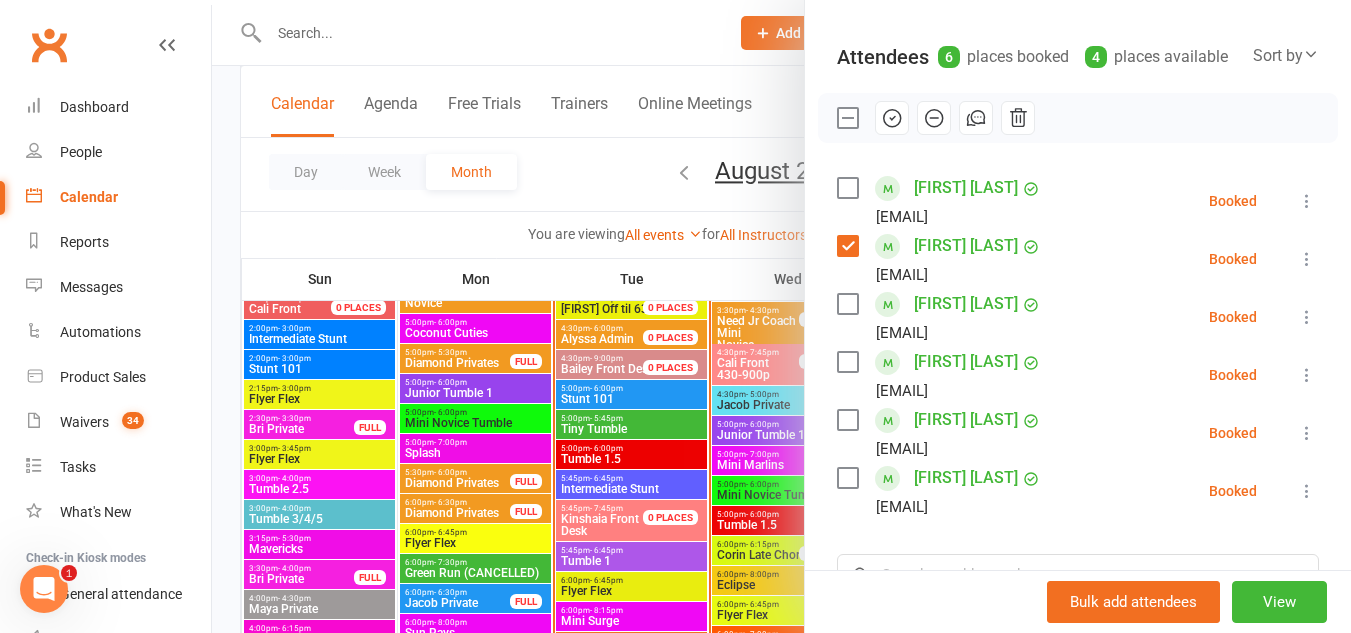 click 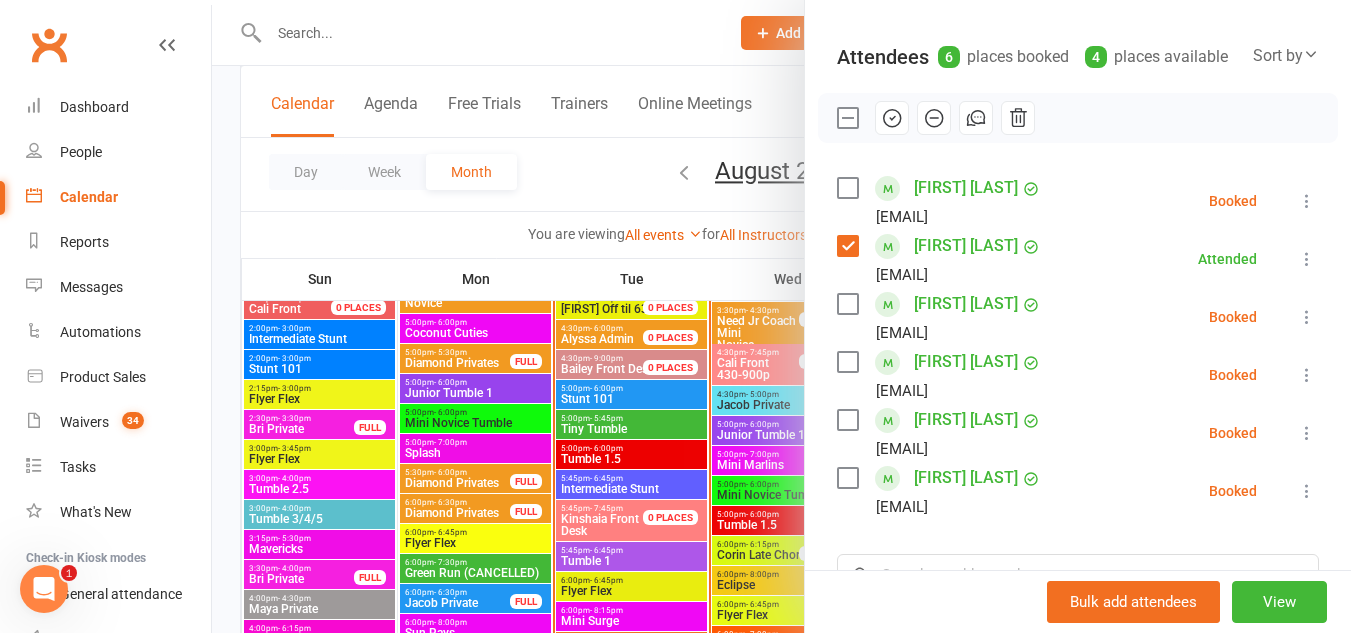 click at bounding box center [781, 316] 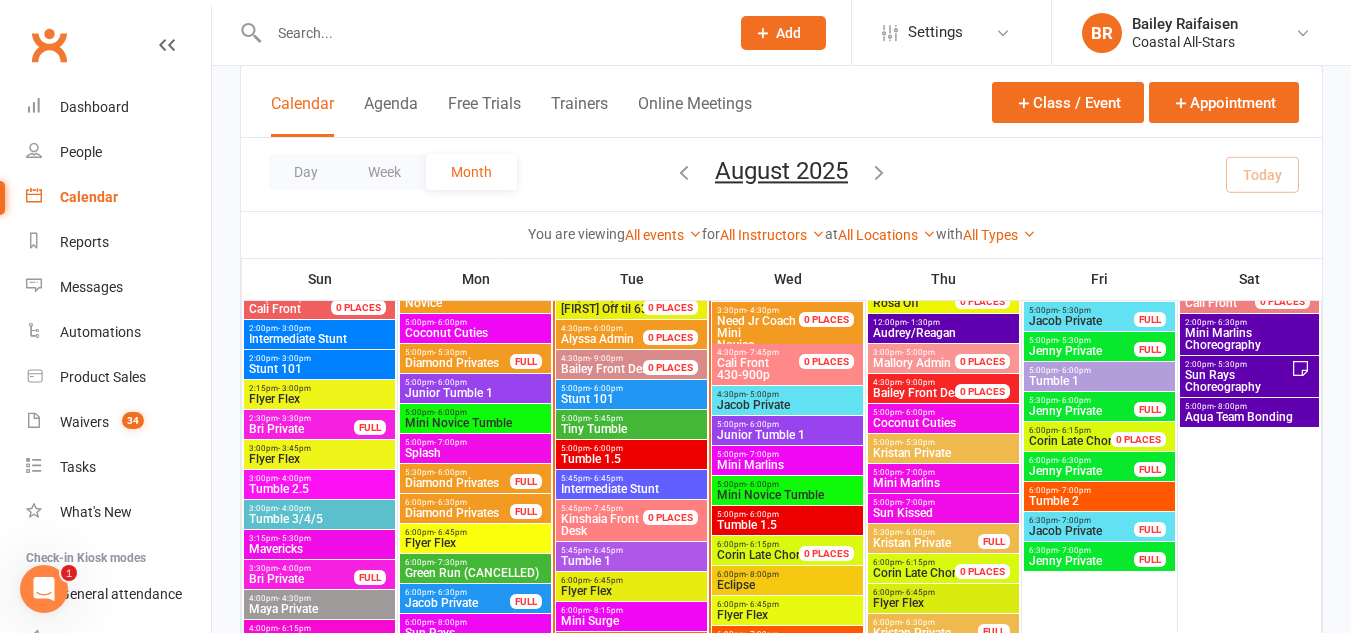 click on "Tiny Tumble" at bounding box center (631, 429) 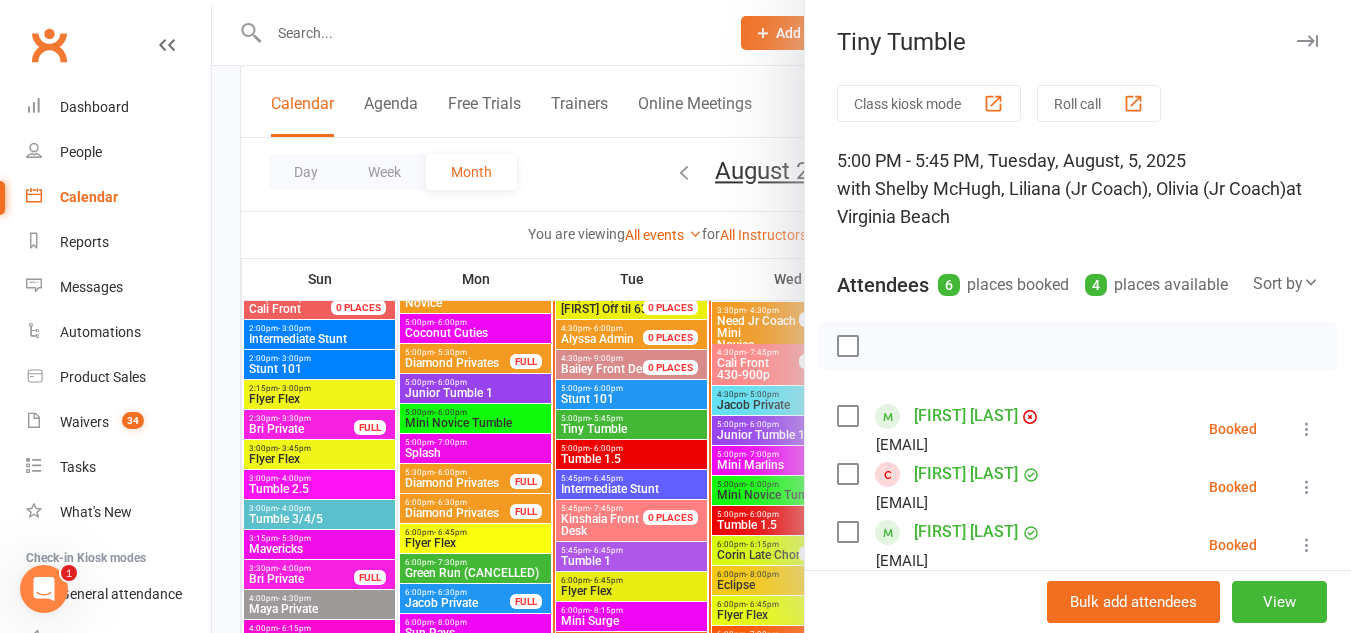 click on "Class kiosk mode" at bounding box center (929, 103) 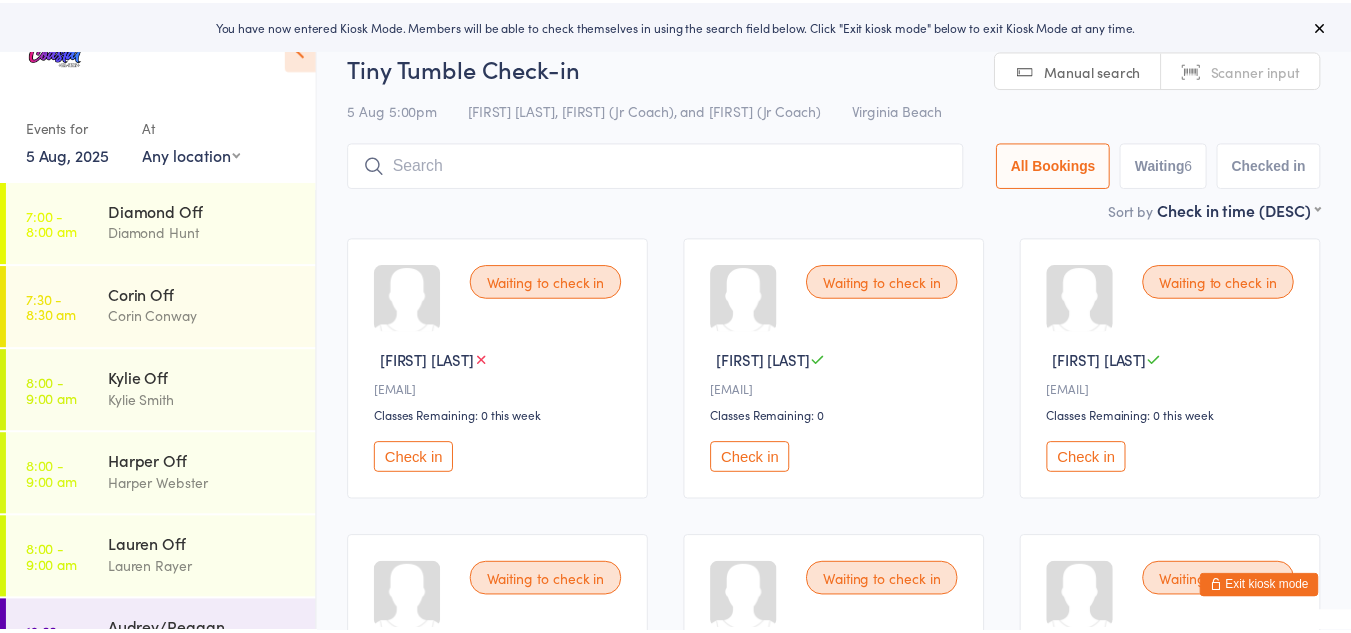 scroll, scrollTop: 0, scrollLeft: 0, axis: both 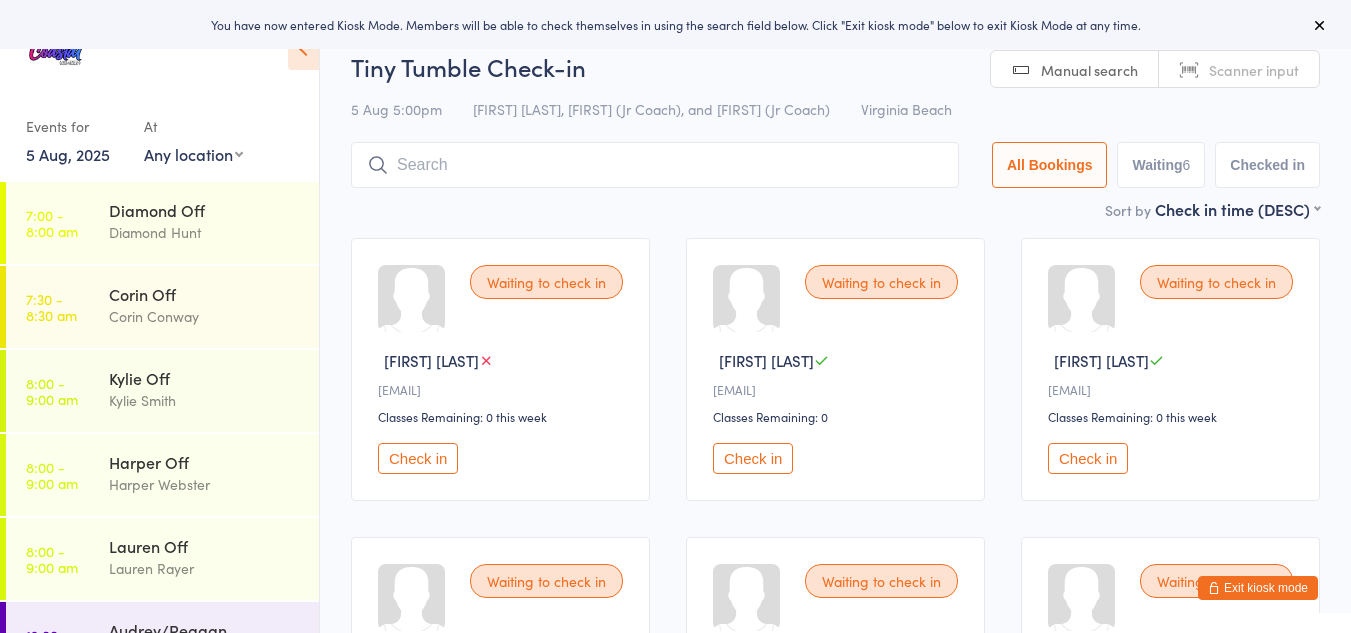 click at bounding box center [655, 165] 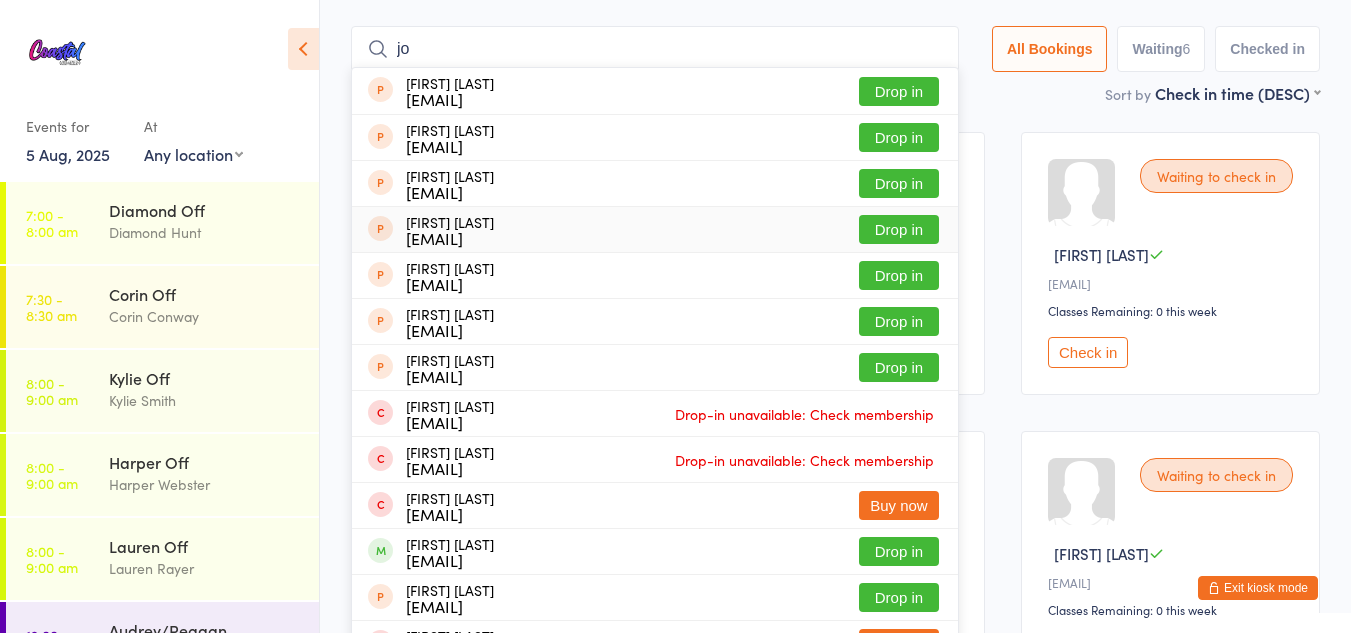 scroll, scrollTop: 105, scrollLeft: 0, axis: vertical 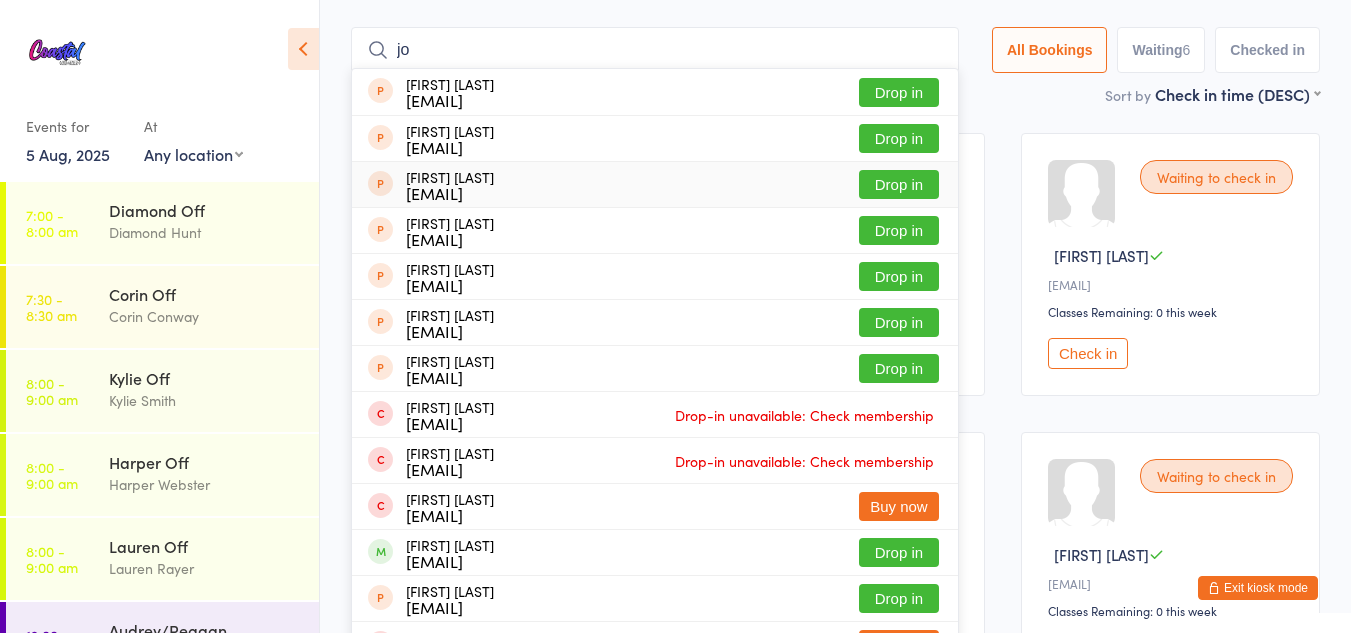 type on "j" 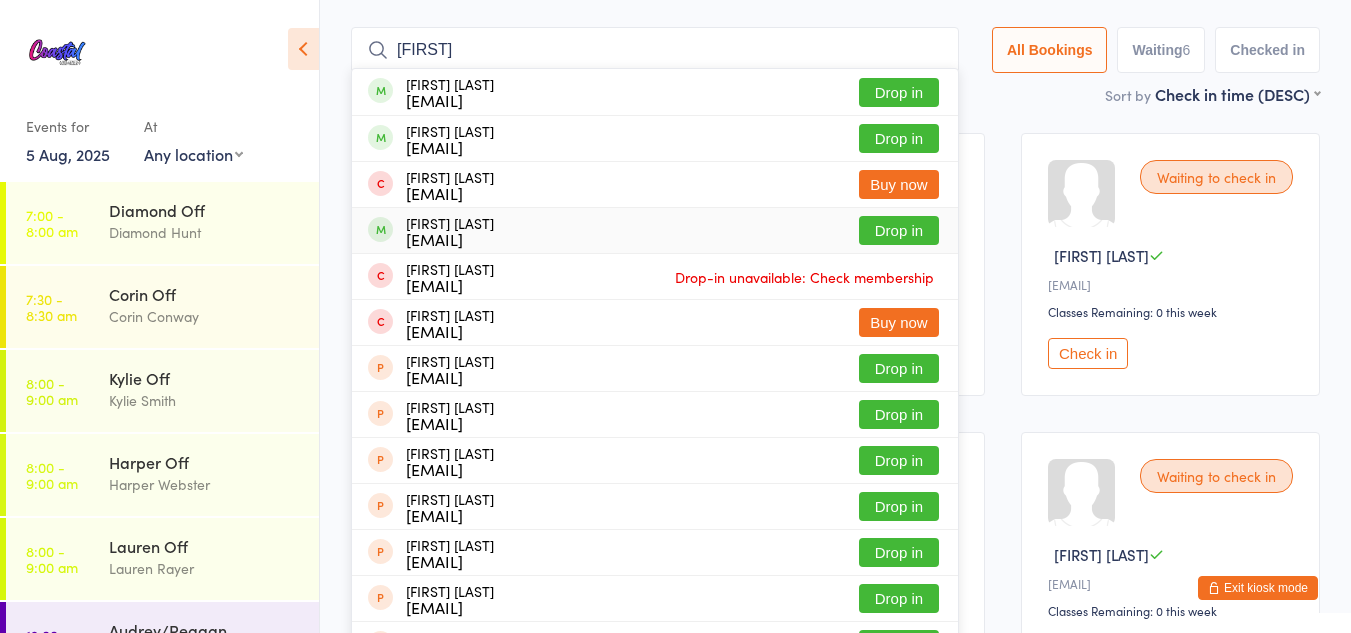 type on "rondina" 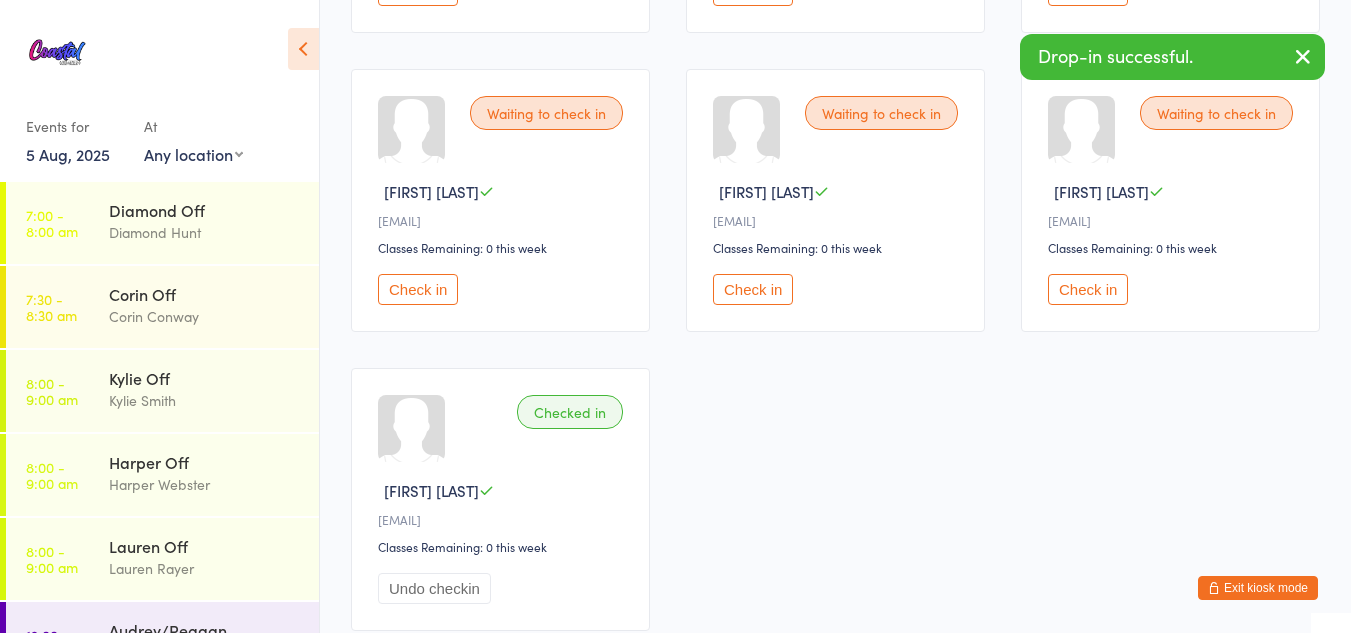 scroll, scrollTop: 467, scrollLeft: 0, axis: vertical 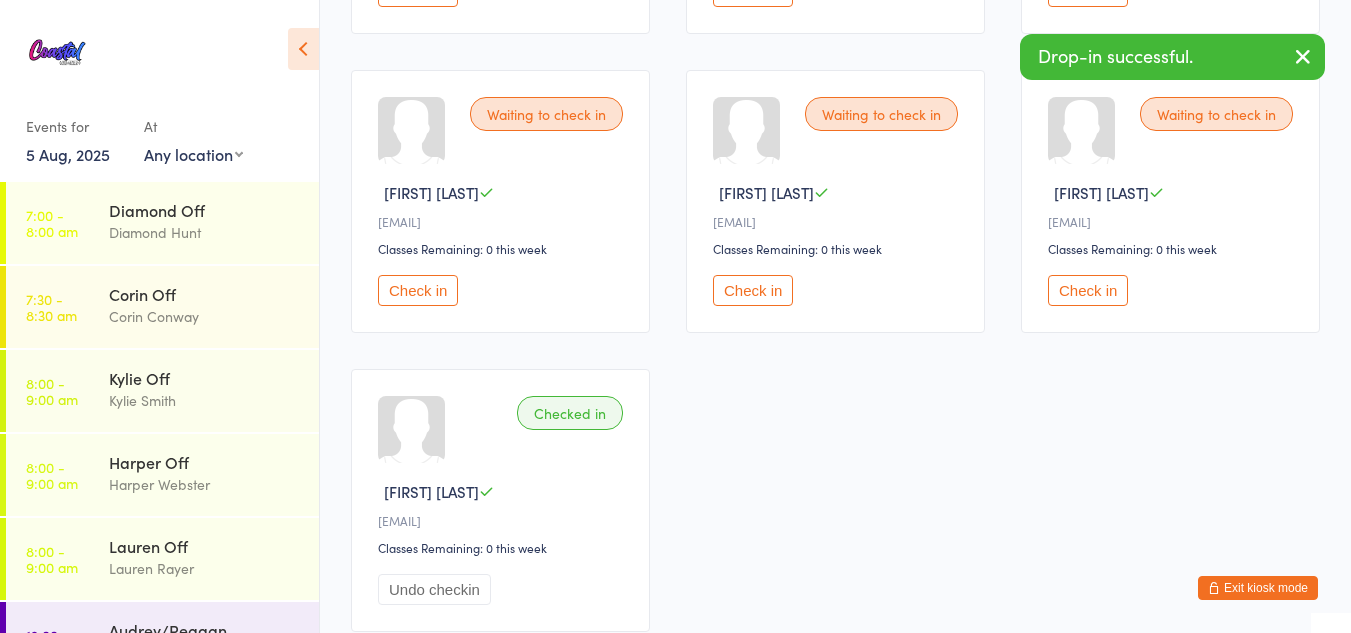 click on "Check in" at bounding box center (1088, 290) 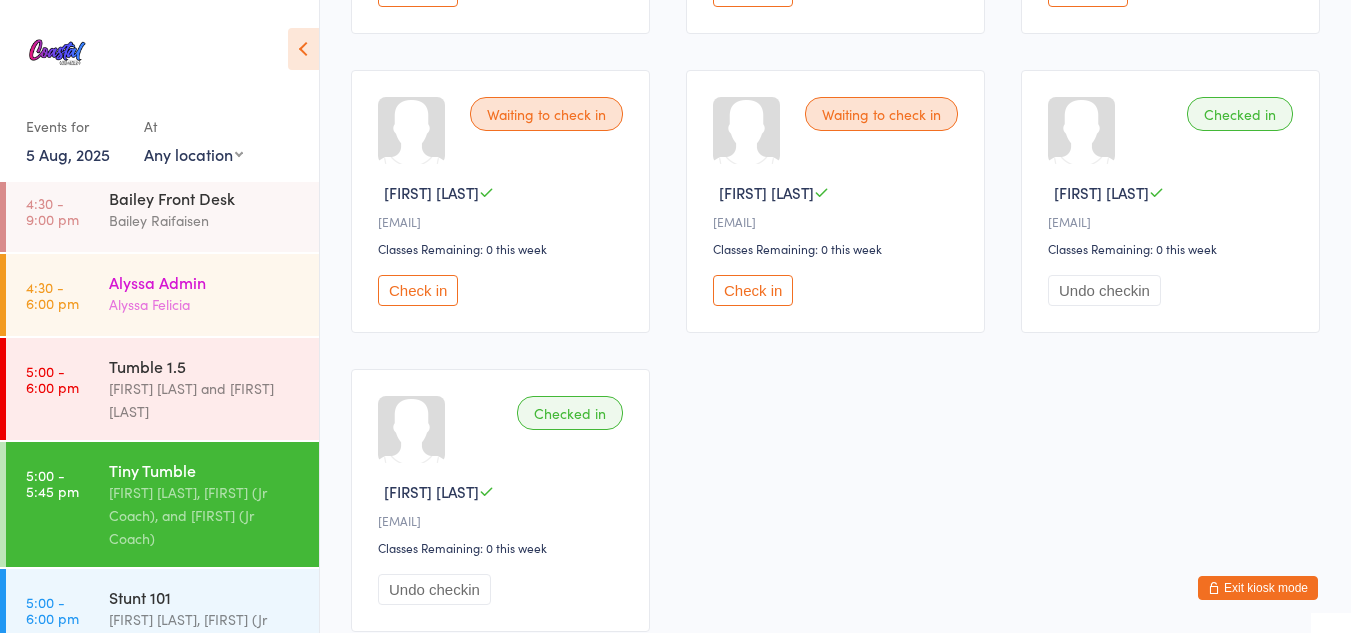 scroll, scrollTop: 603, scrollLeft: 0, axis: vertical 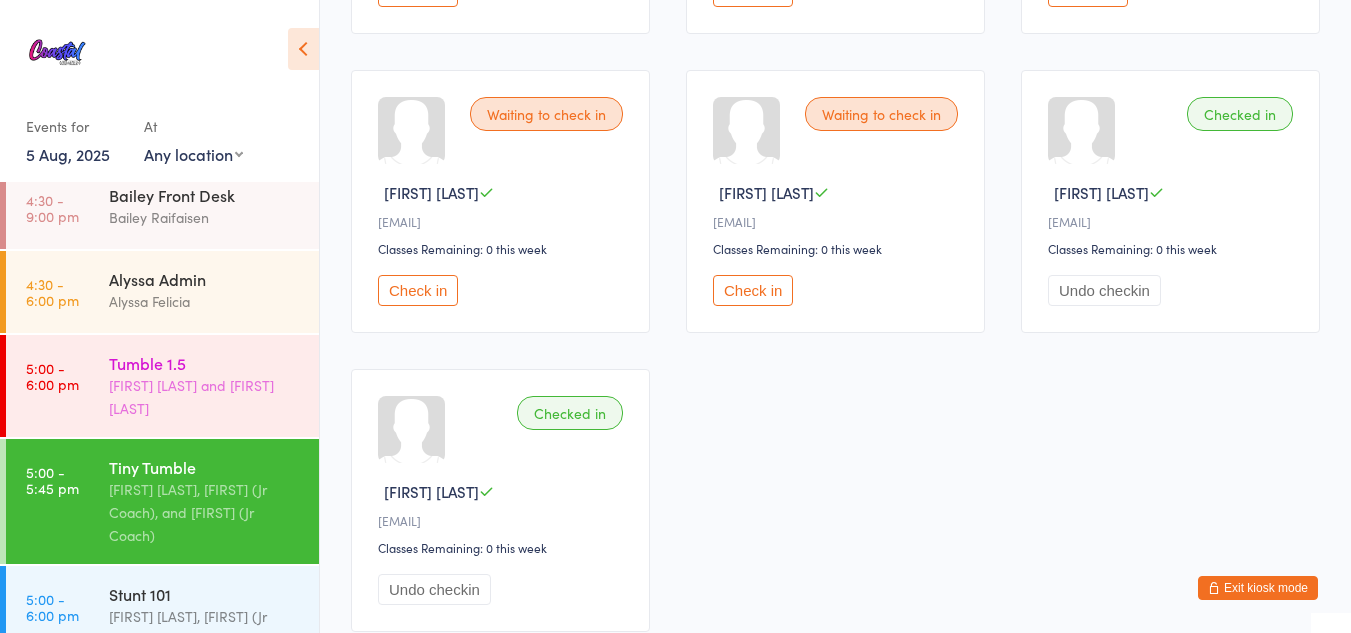 click on "Tumble 1.5" at bounding box center (205, 363) 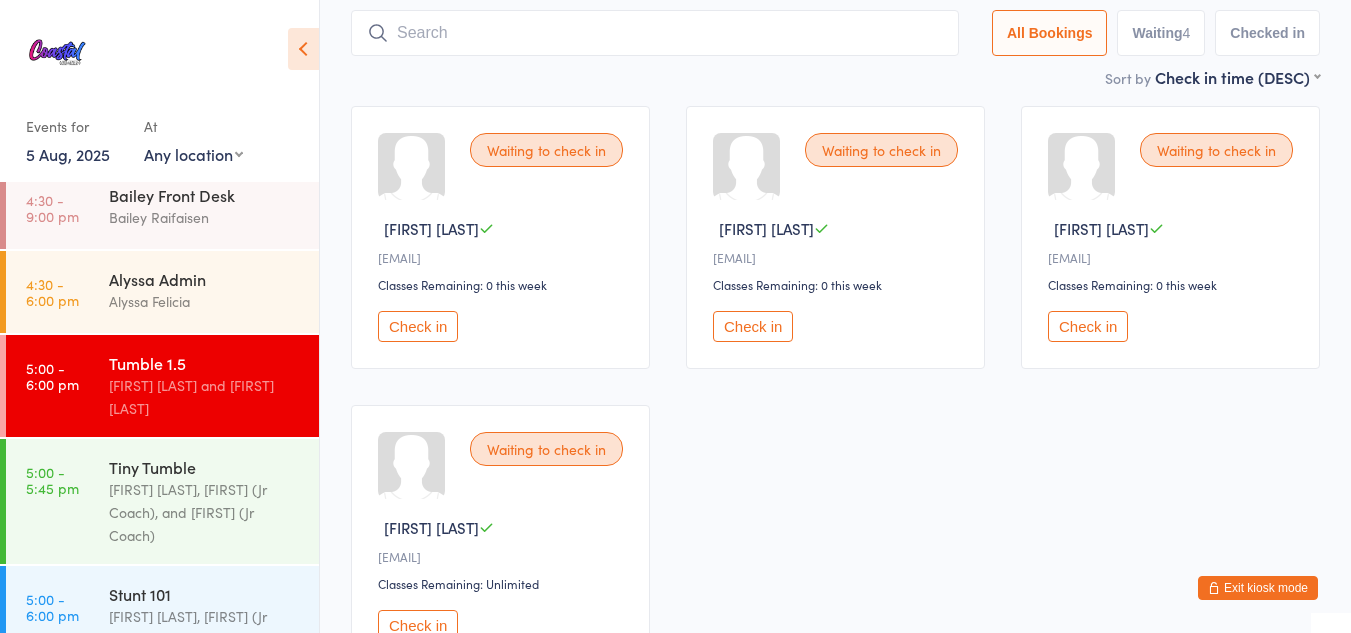 scroll, scrollTop: 135, scrollLeft: 0, axis: vertical 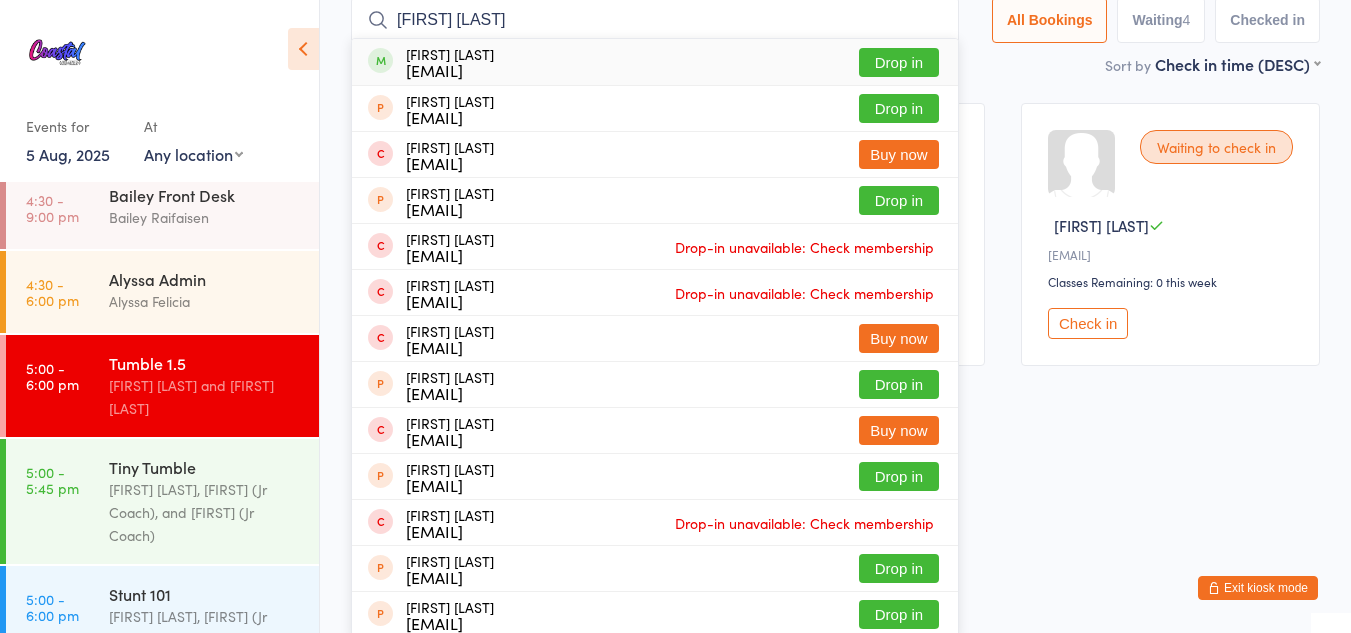 type on "ida ro" 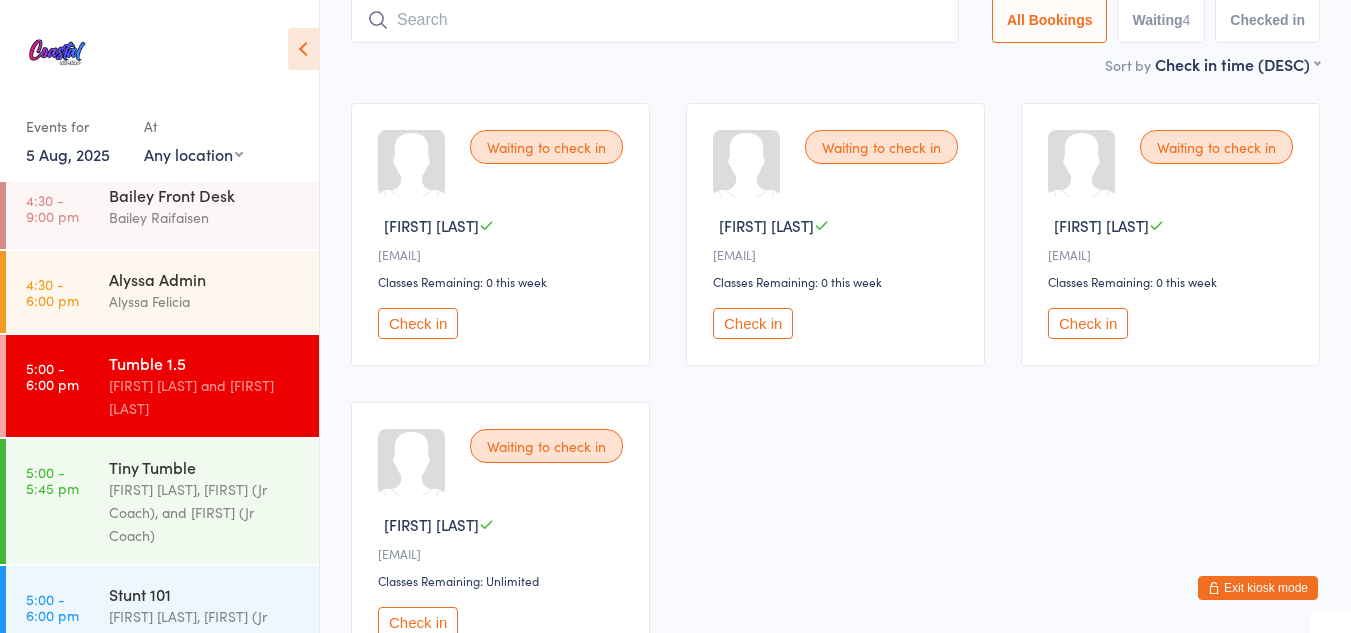 scroll, scrollTop: 132, scrollLeft: 0, axis: vertical 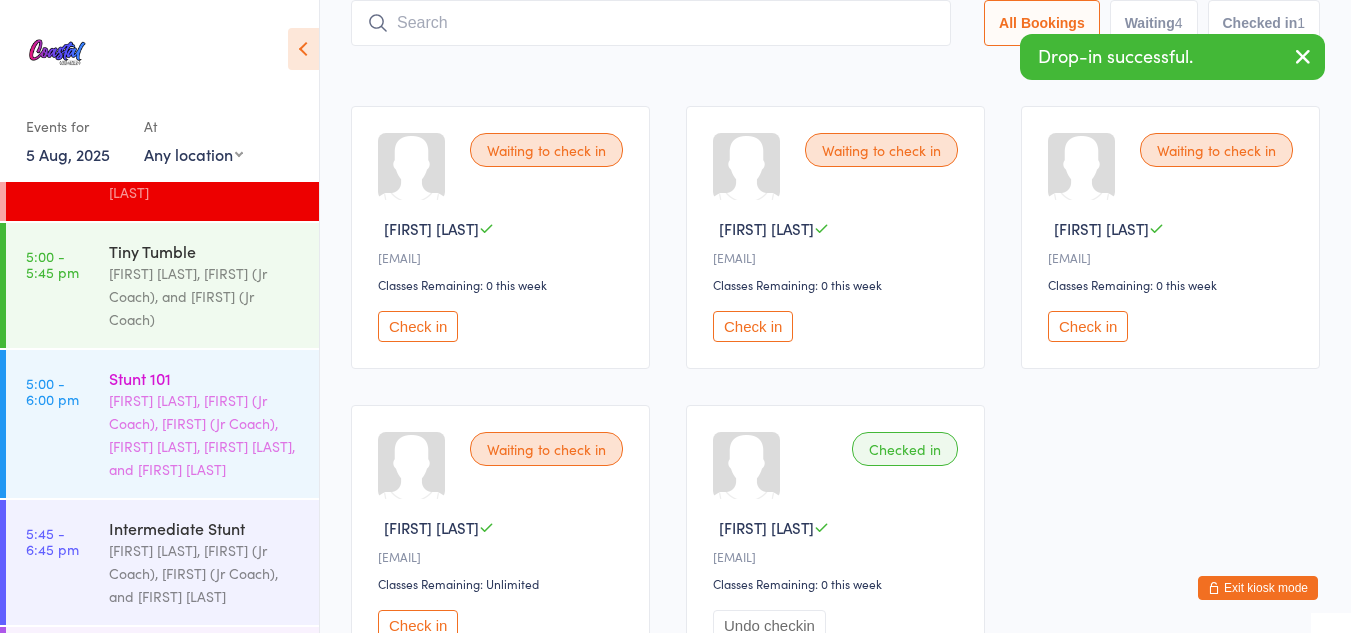 click on "5:00 - 6:00 pm Stunt 101 Jacob Westbrooks, Annabelle (Jr Coach), Sassy (Jr Coach), Lili Cade, Maya Ruffin, and Kat Timothy" at bounding box center [162, 424] 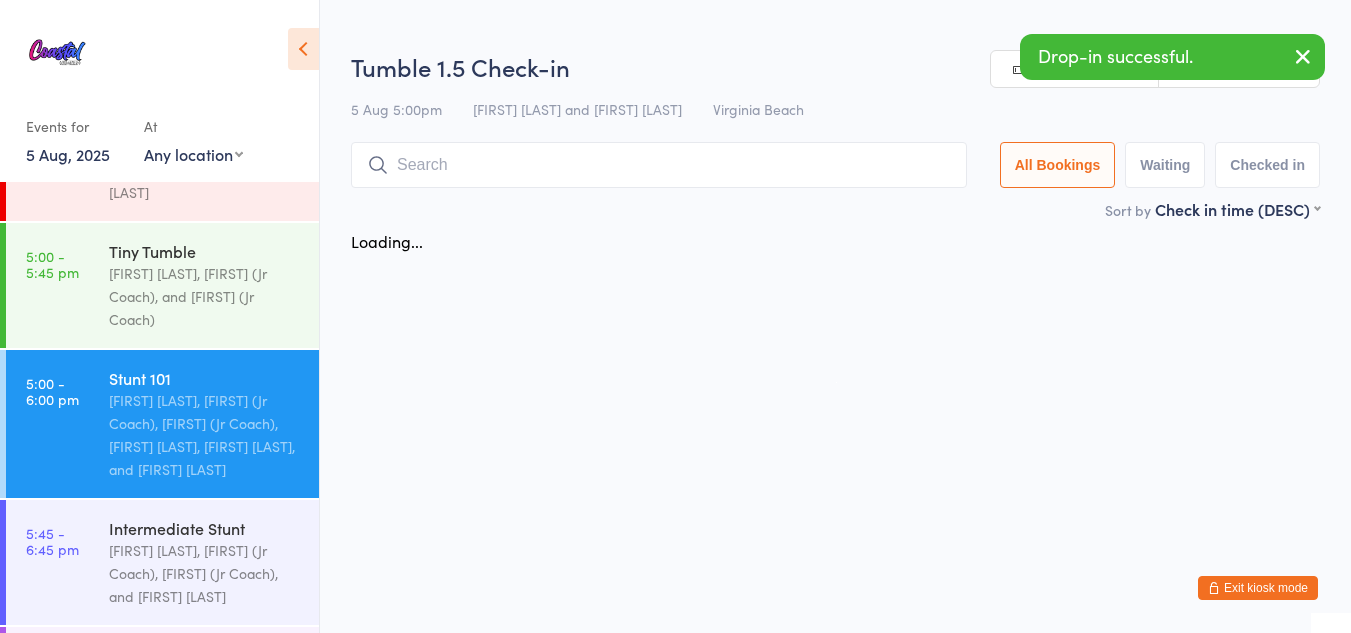 scroll, scrollTop: 0, scrollLeft: 0, axis: both 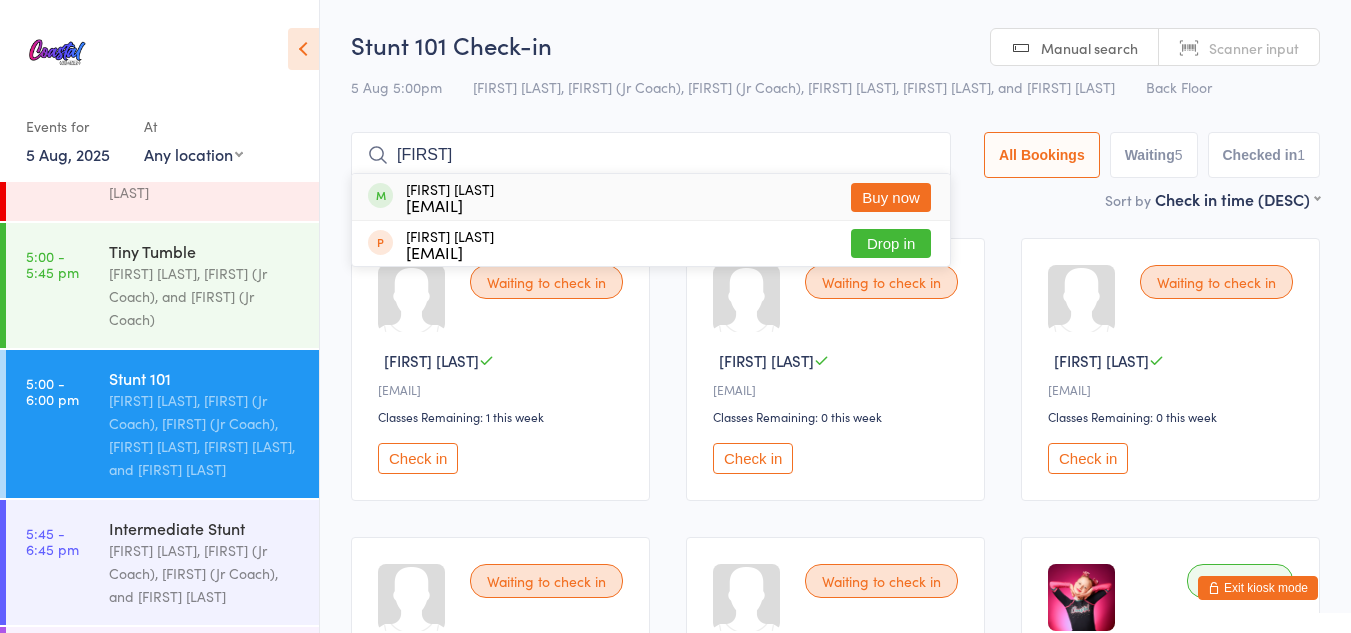 type on "[FIRST]" 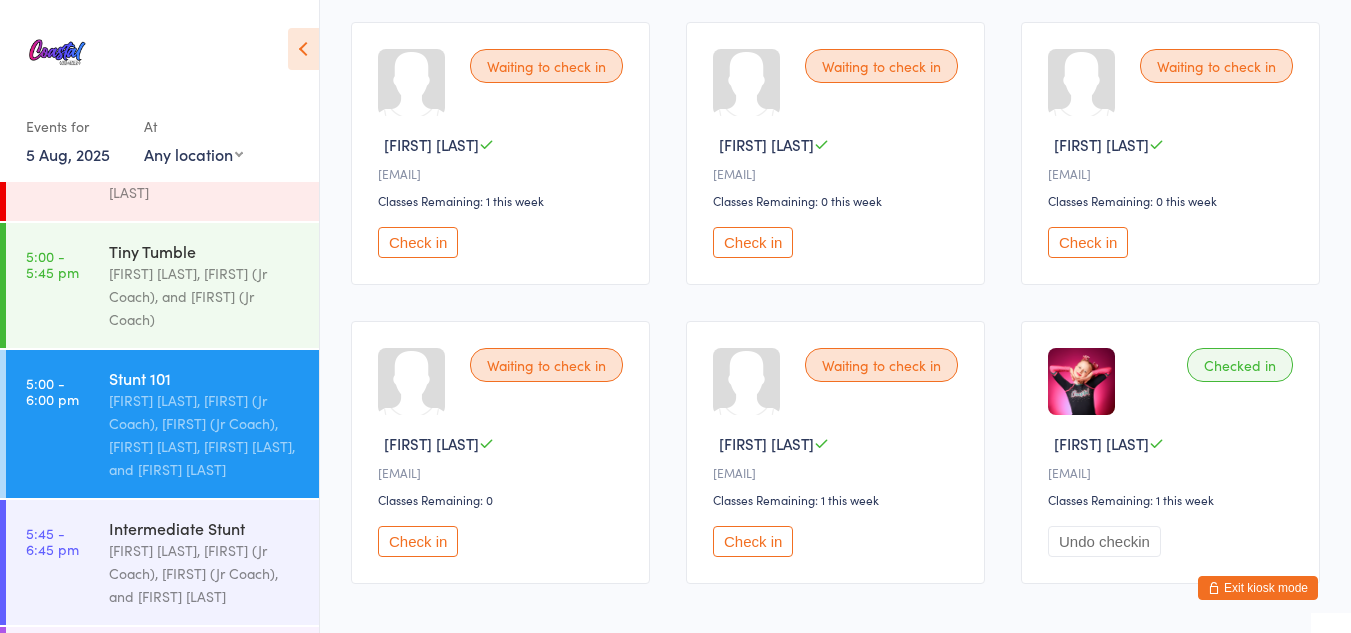 scroll, scrollTop: 215, scrollLeft: 0, axis: vertical 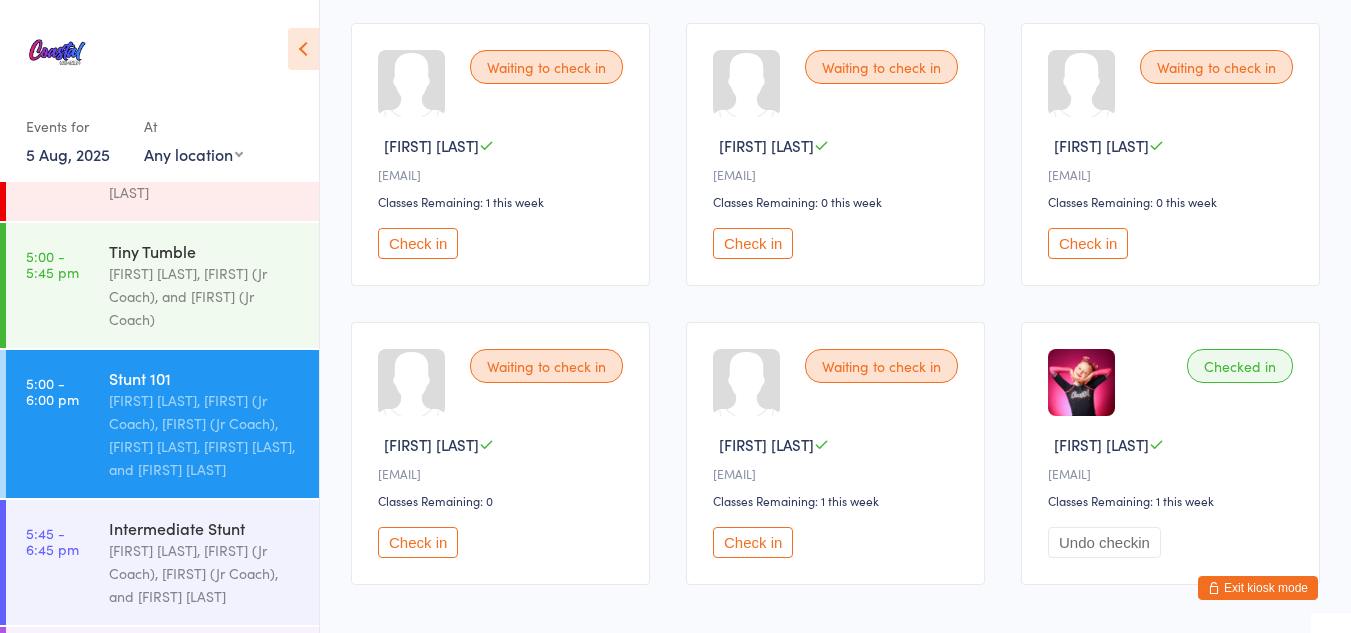 click on "Exit kiosk mode" at bounding box center [1258, 588] 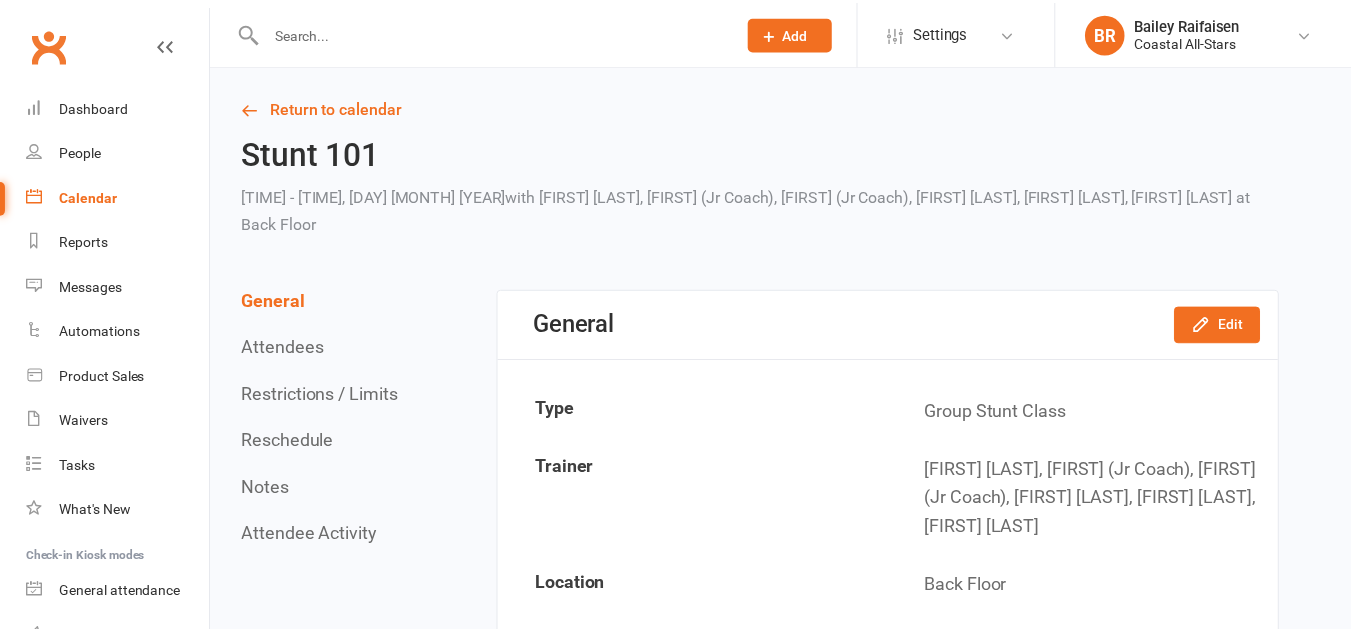 scroll, scrollTop: 0, scrollLeft: 0, axis: both 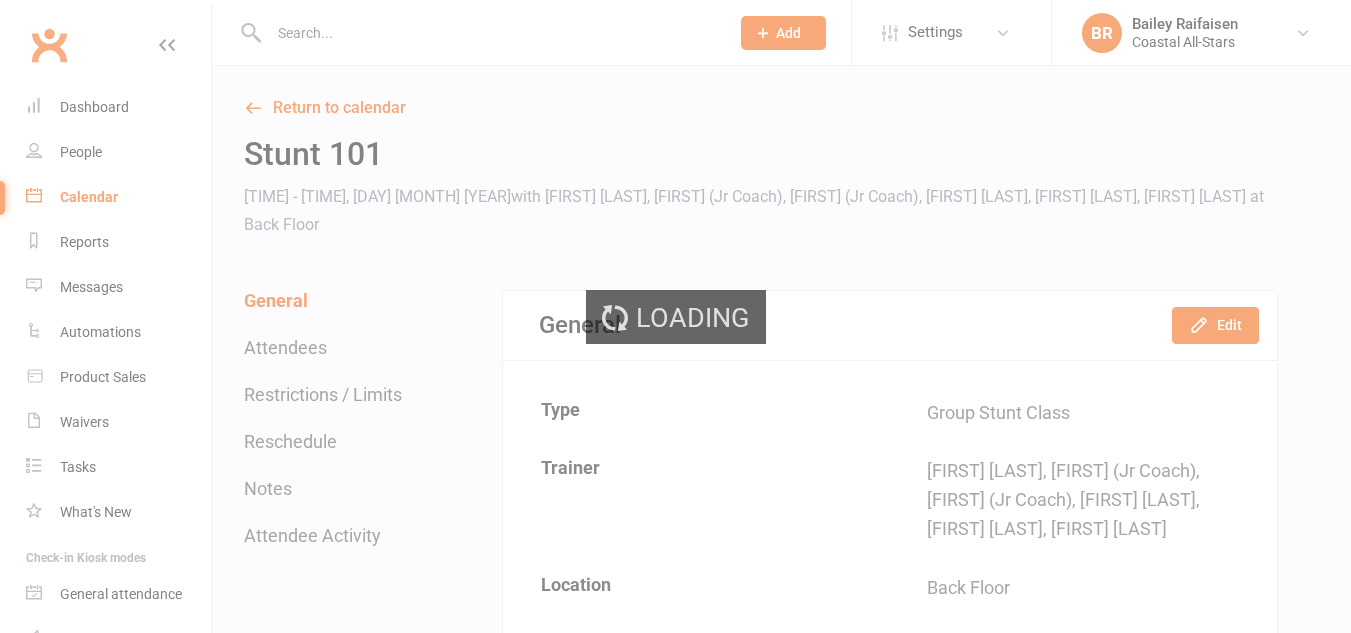 click on "Loading" at bounding box center (675, 316) 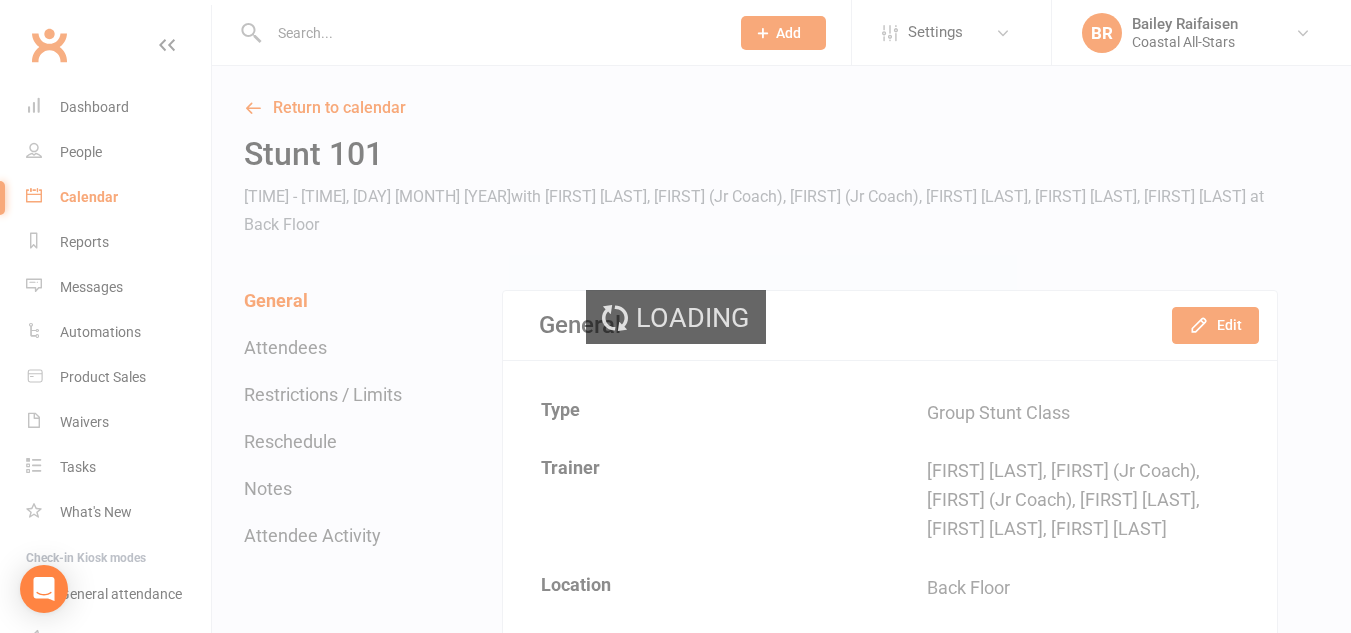 click on "Loading" at bounding box center [675, 316] 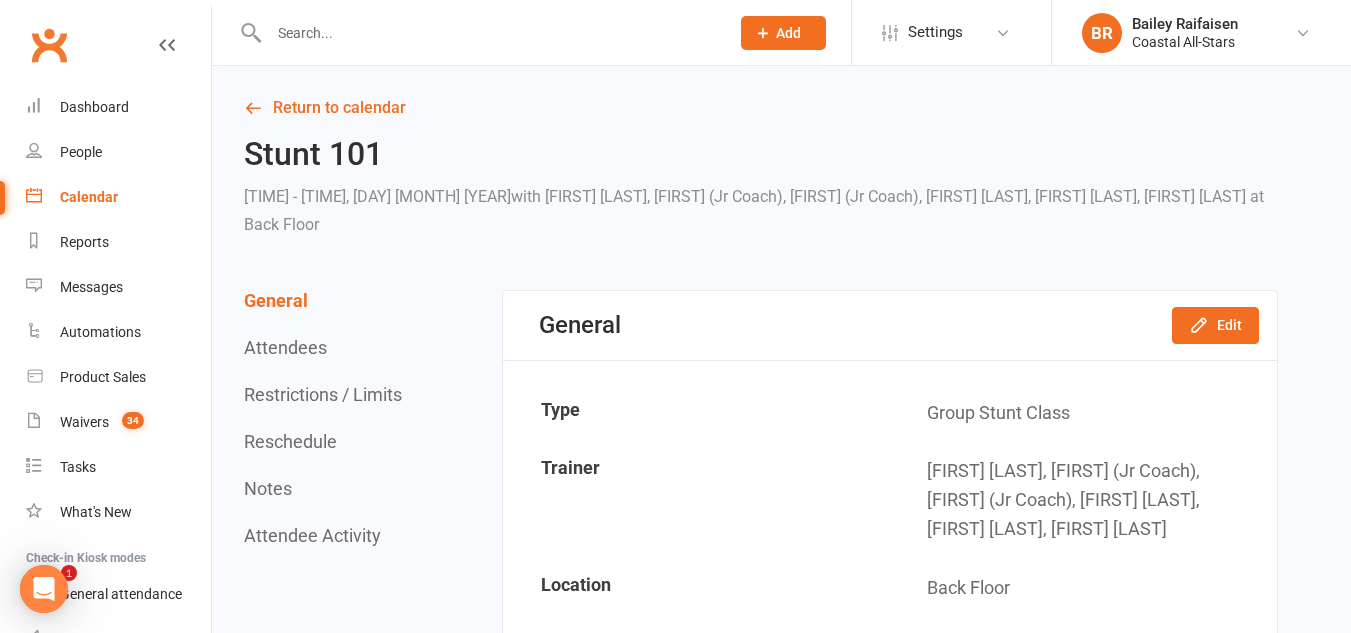 scroll, scrollTop: 0, scrollLeft: 0, axis: both 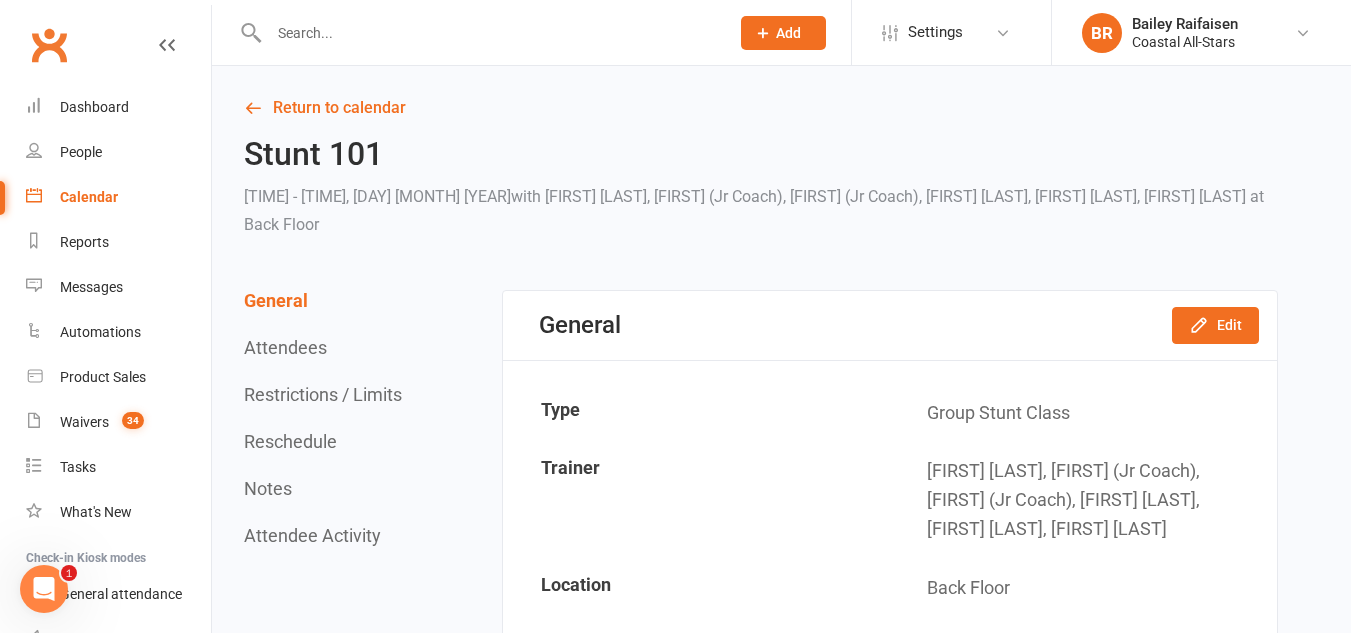 click at bounding box center (489, 33) 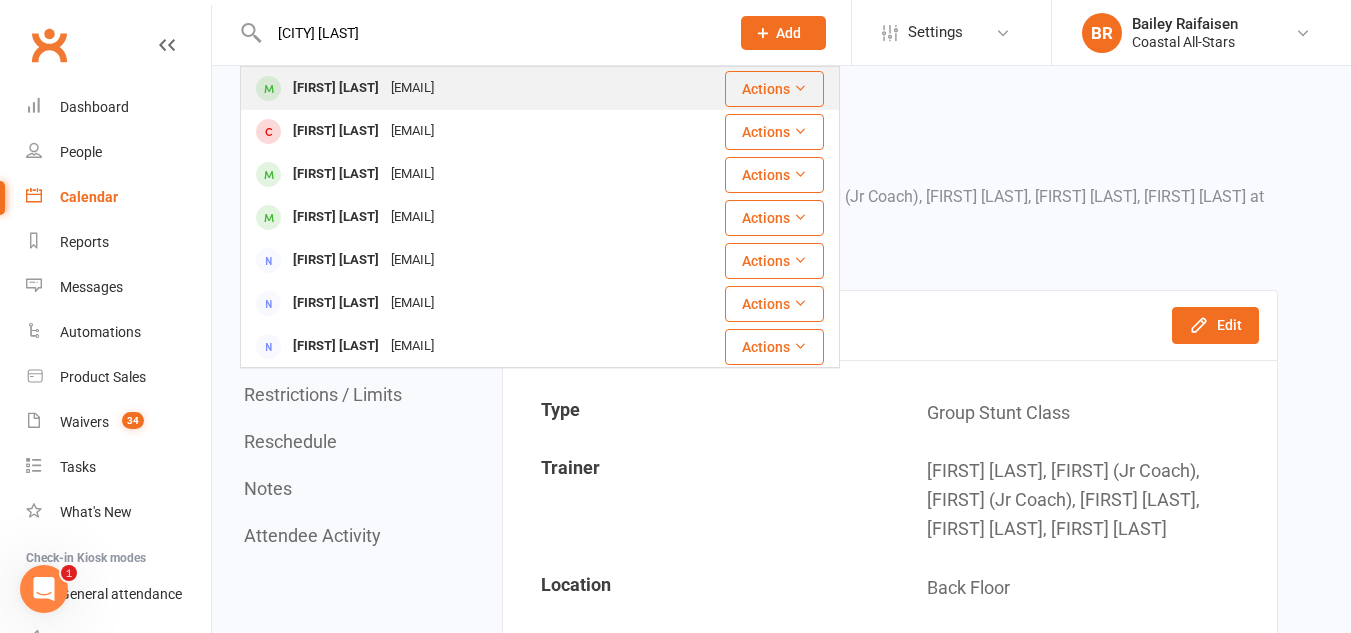 type on "ida rodina" 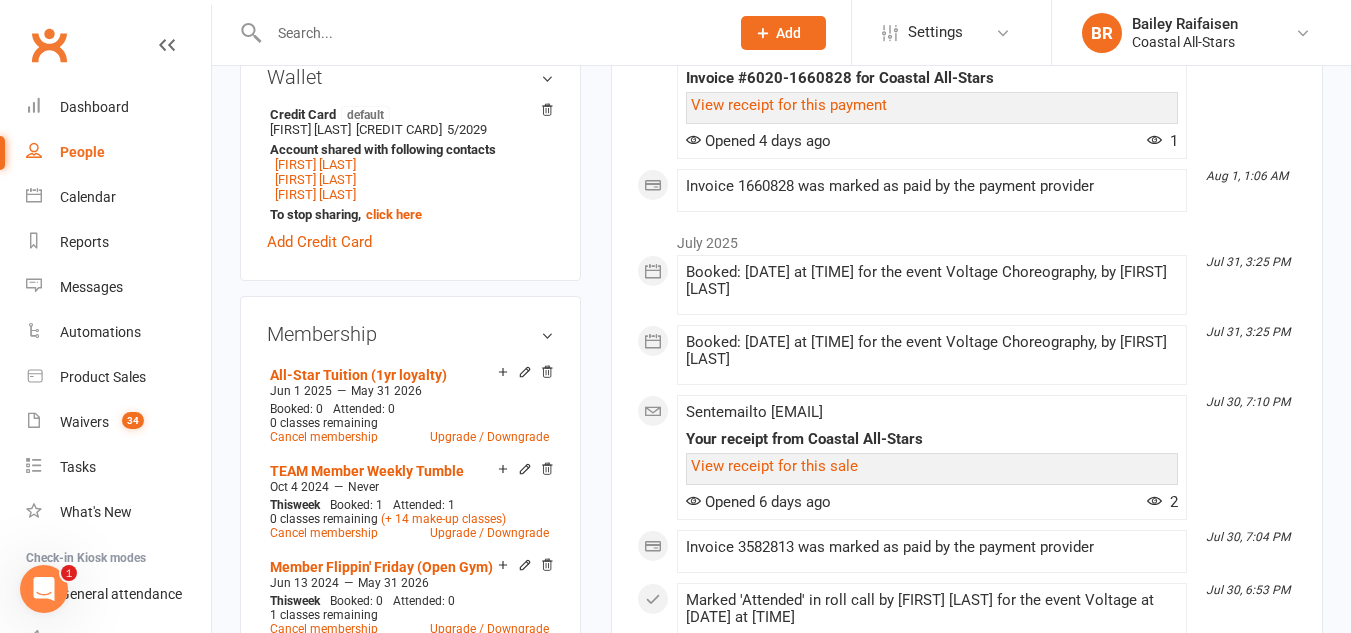 scroll, scrollTop: 804, scrollLeft: 0, axis: vertical 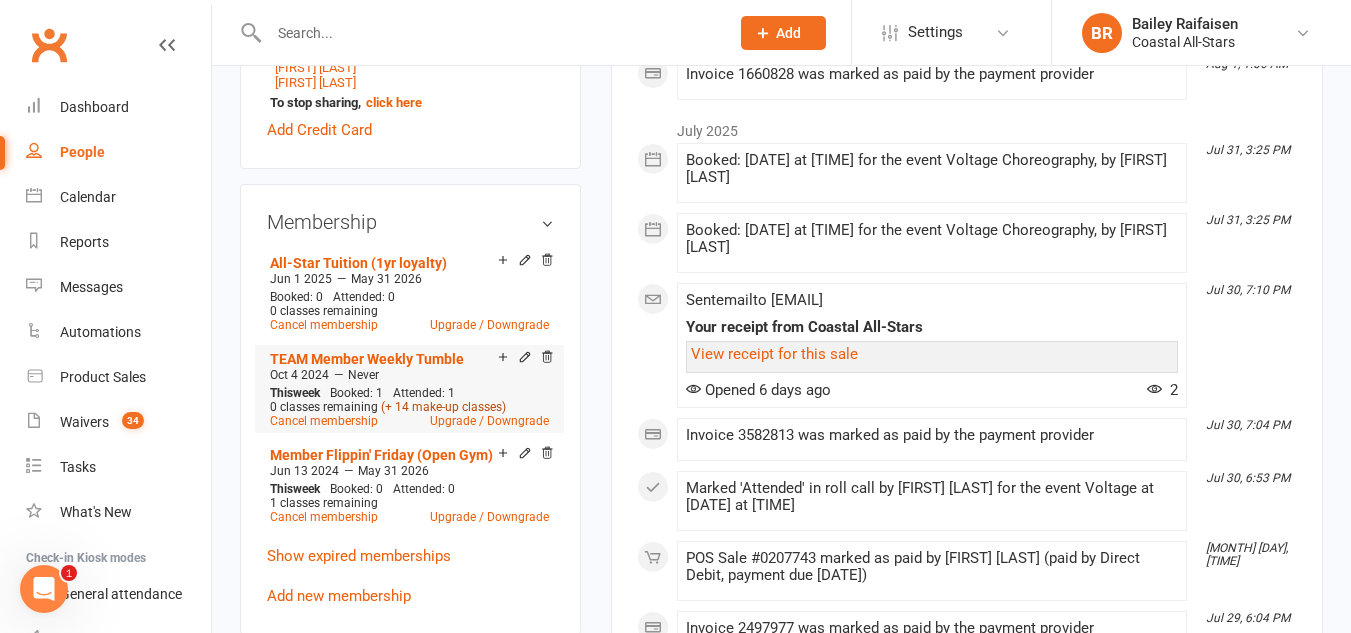 click on "(+ 14 make-up classes)" at bounding box center (443, 407) 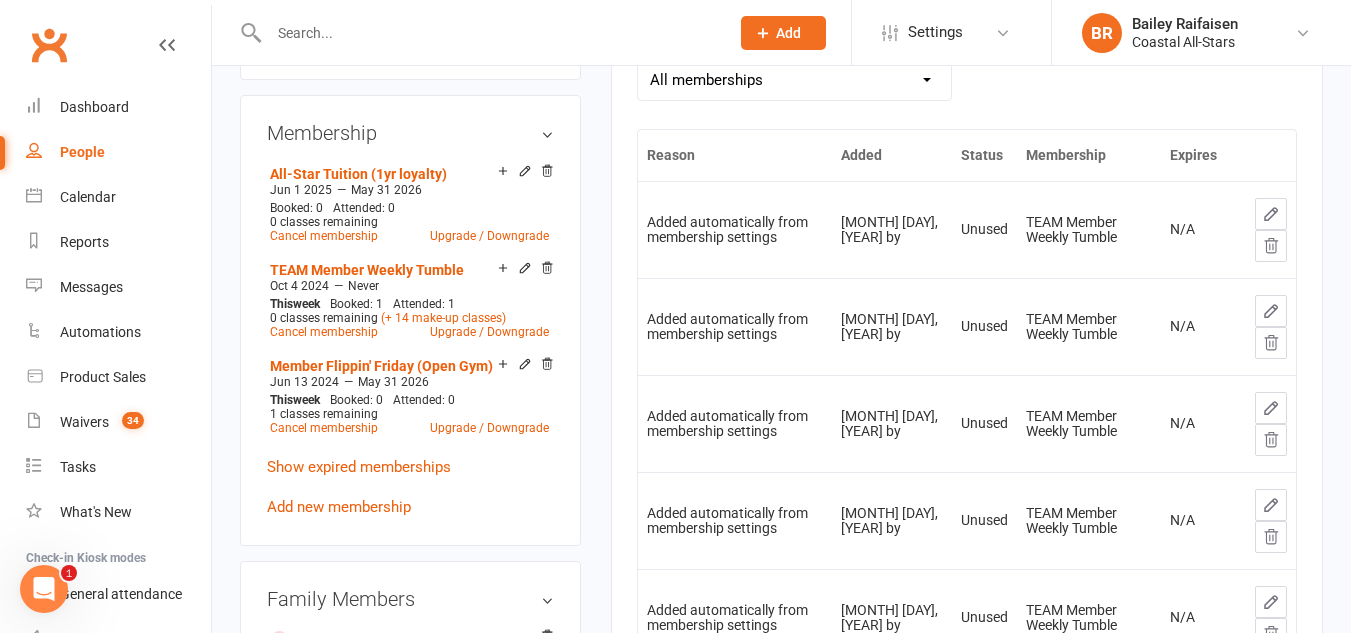 scroll, scrollTop: 894, scrollLeft: 0, axis: vertical 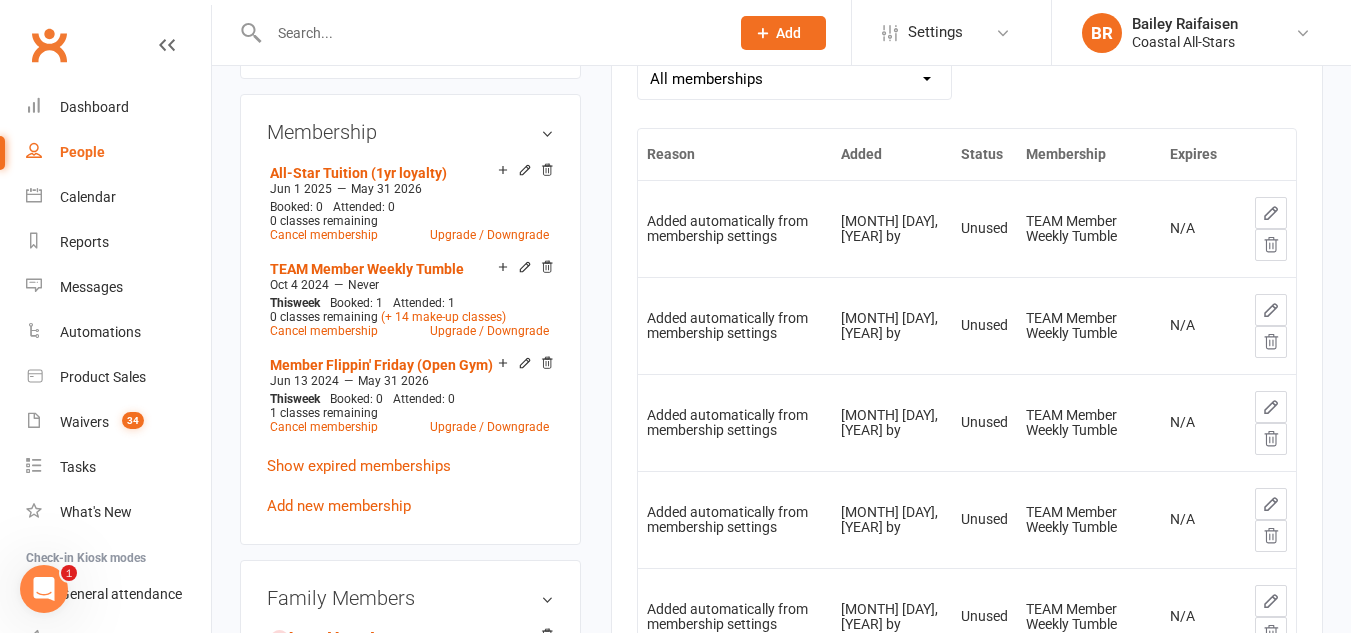 click 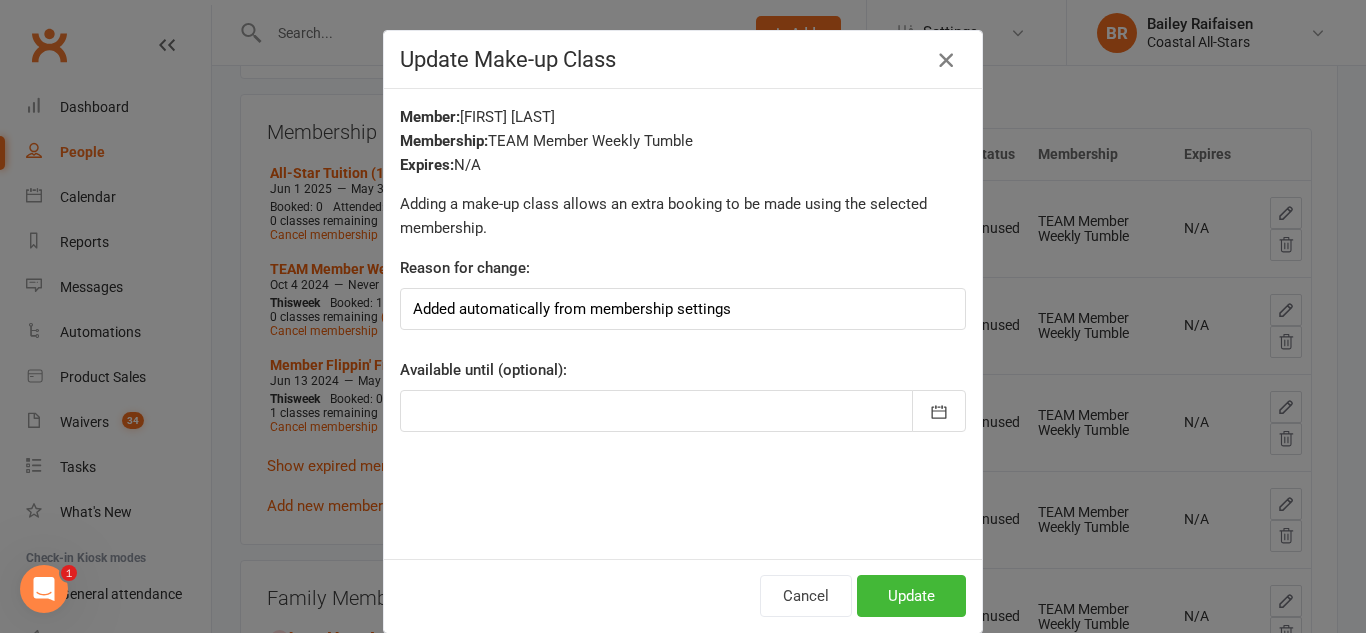click at bounding box center (946, 60) 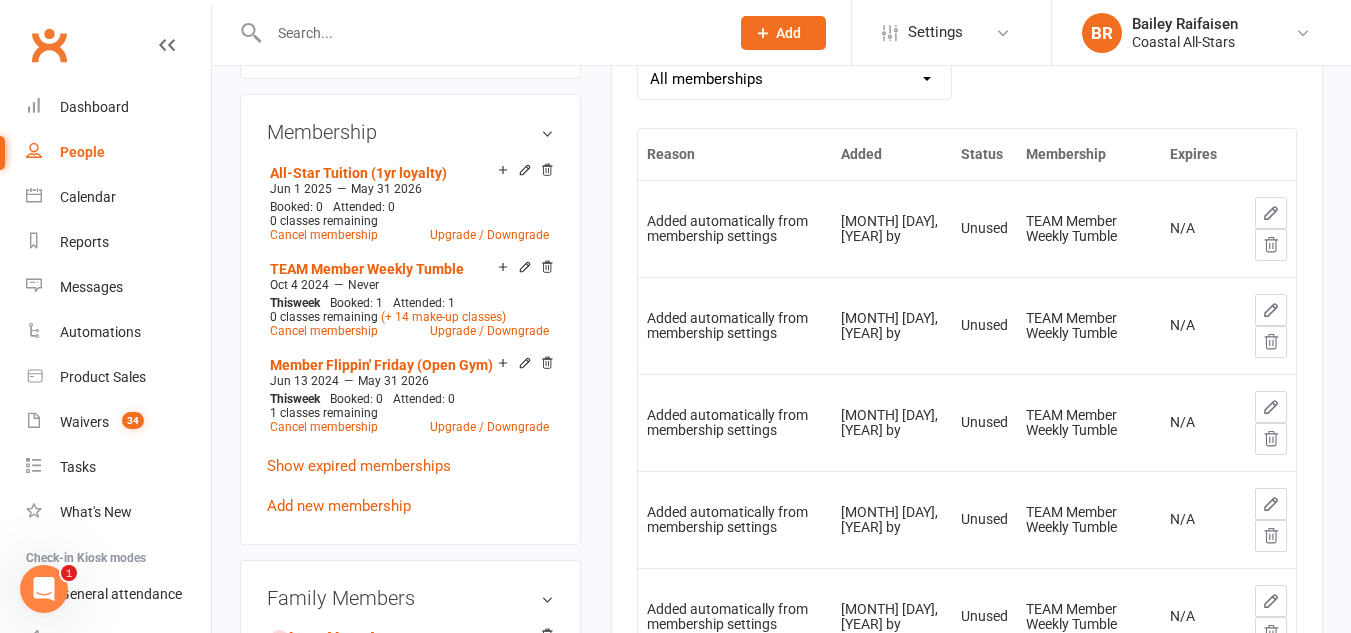 click on "Unused" at bounding box center (984, 228) 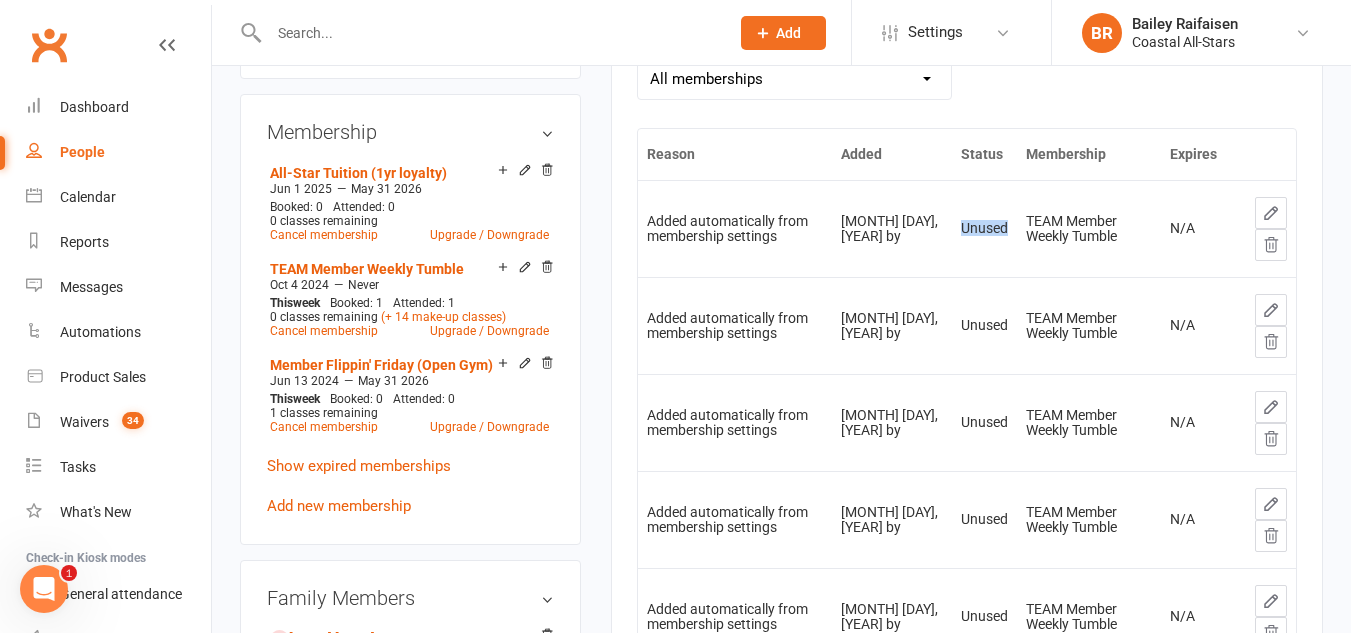 click on "Unused" at bounding box center [984, 228] 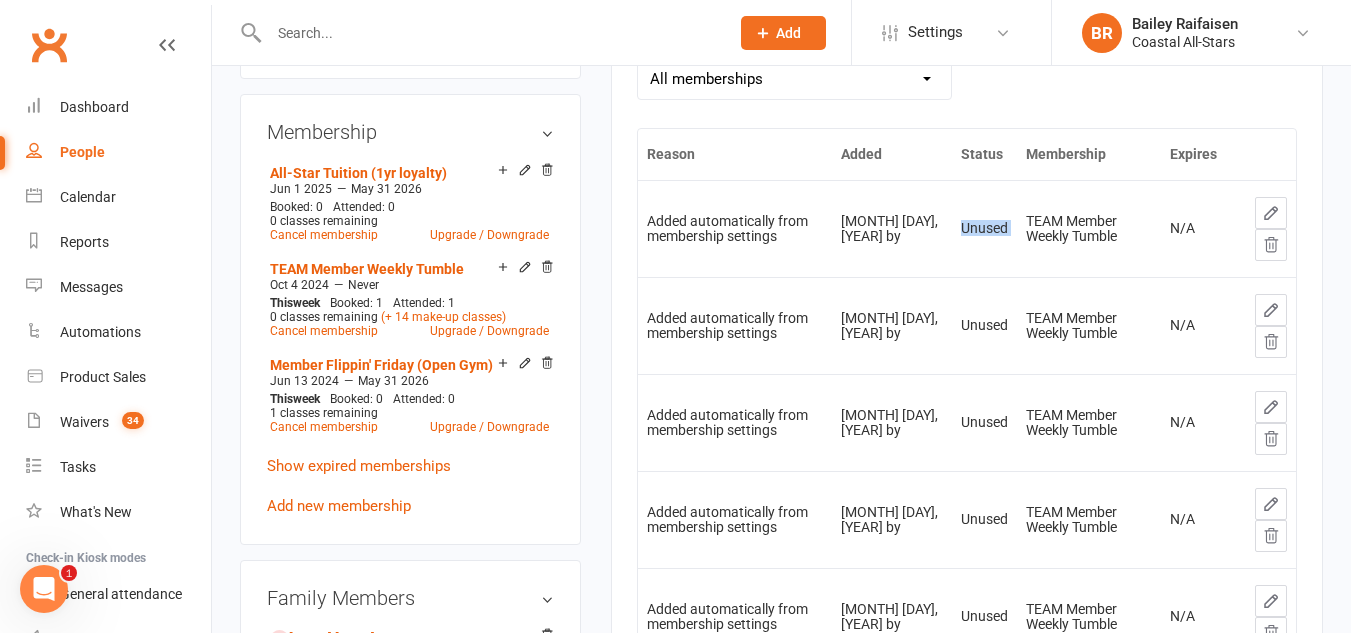click on "Unused" at bounding box center (984, 228) 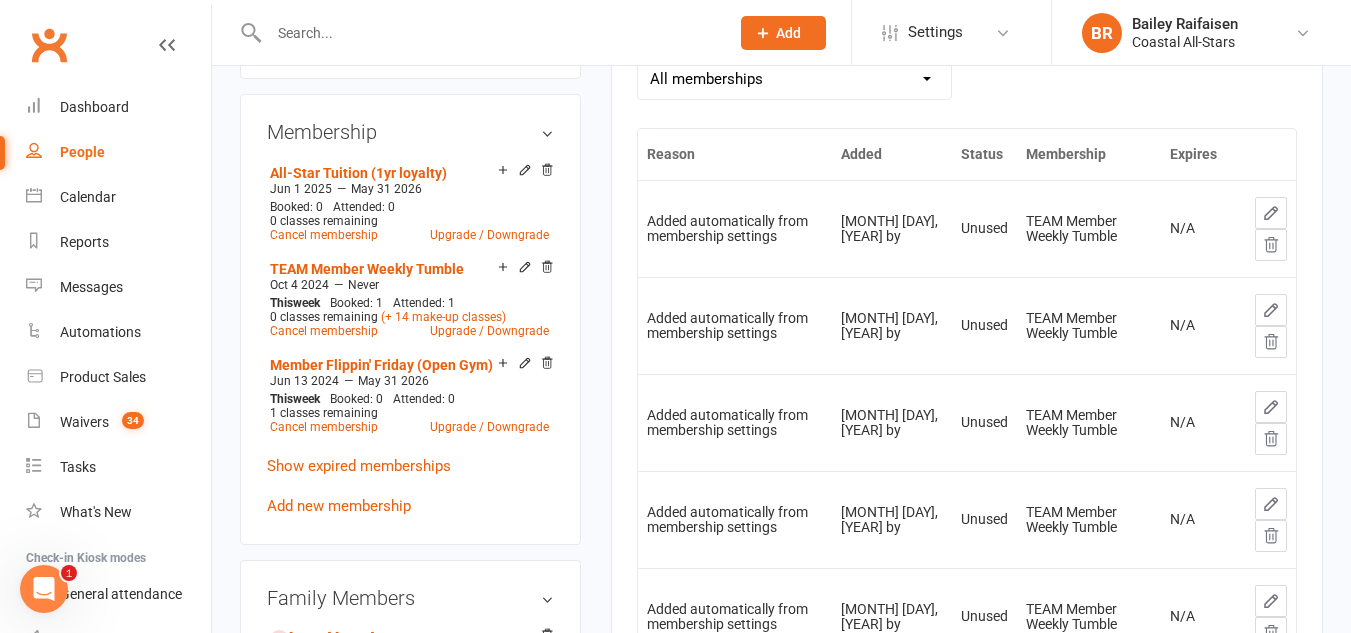 drag, startPoint x: 824, startPoint y: 228, endPoint x: 769, endPoint y: 342, distance: 126.57409 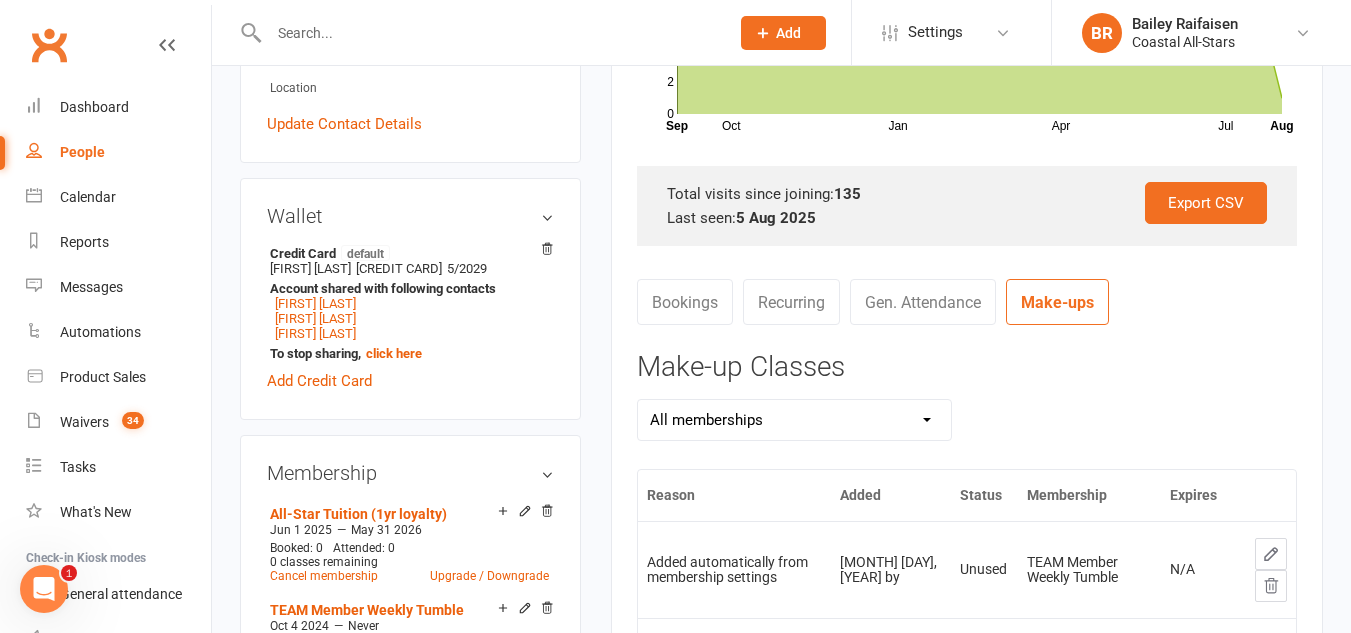 scroll, scrollTop: 591, scrollLeft: 0, axis: vertical 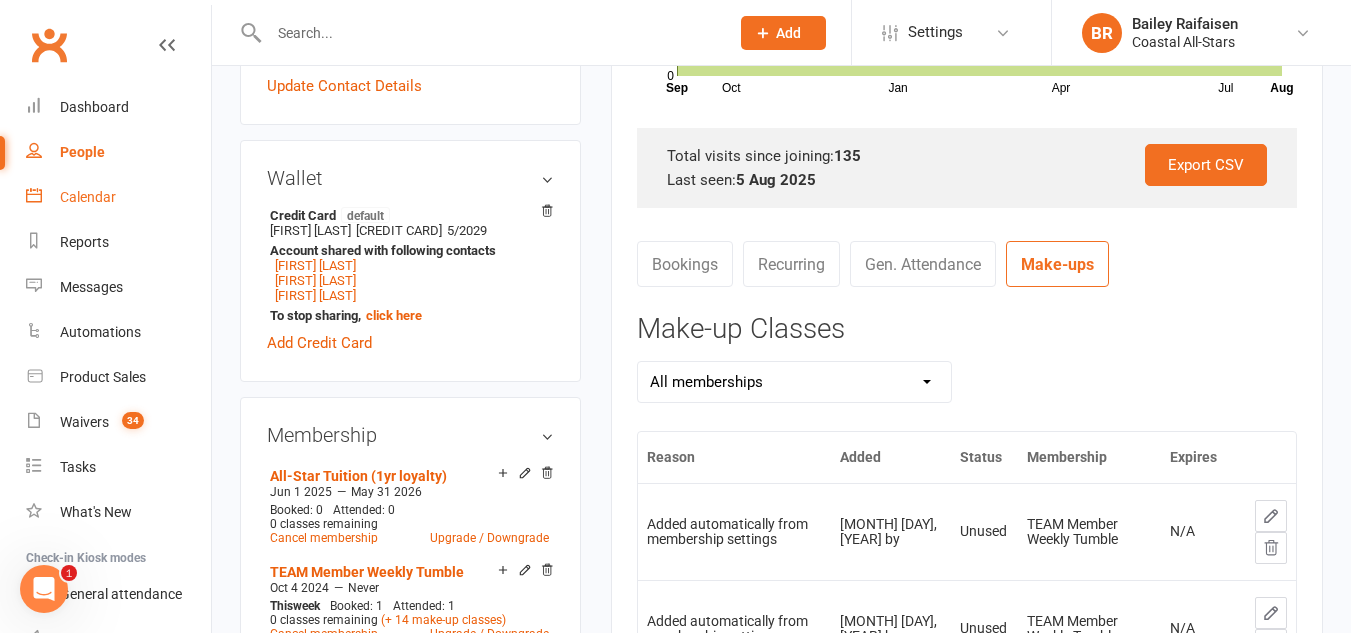 click on "Calendar" at bounding box center [118, 197] 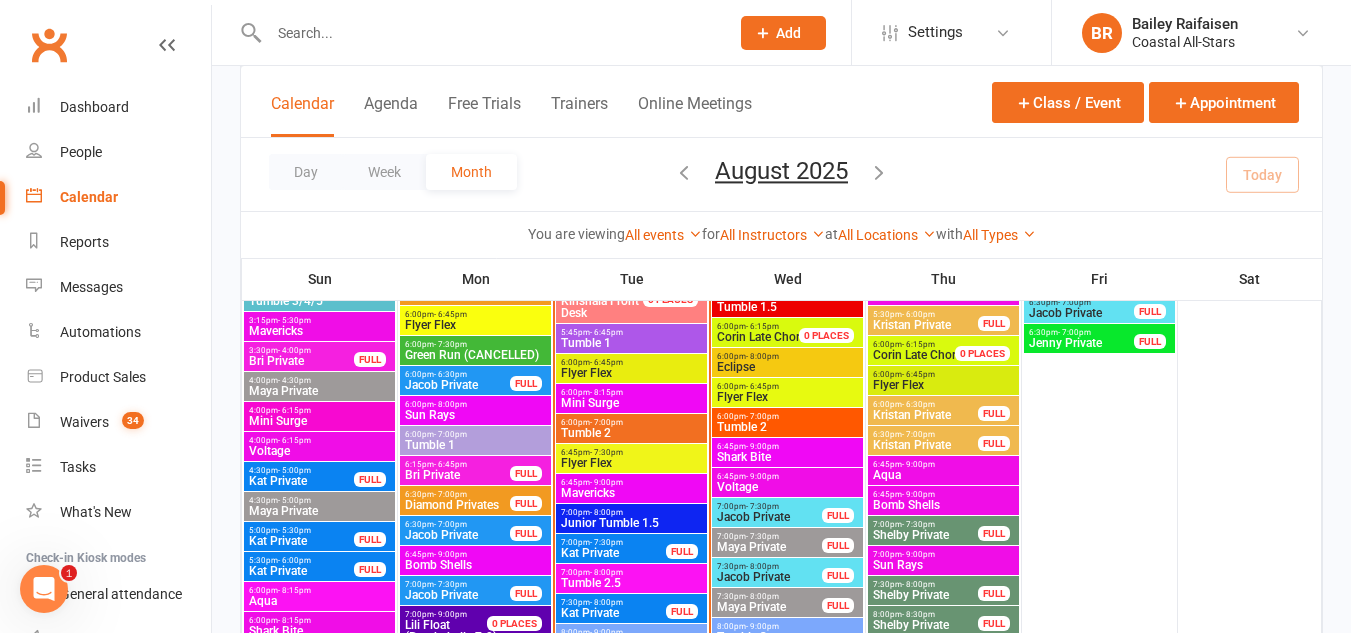 scroll, scrollTop: 1399, scrollLeft: 0, axis: vertical 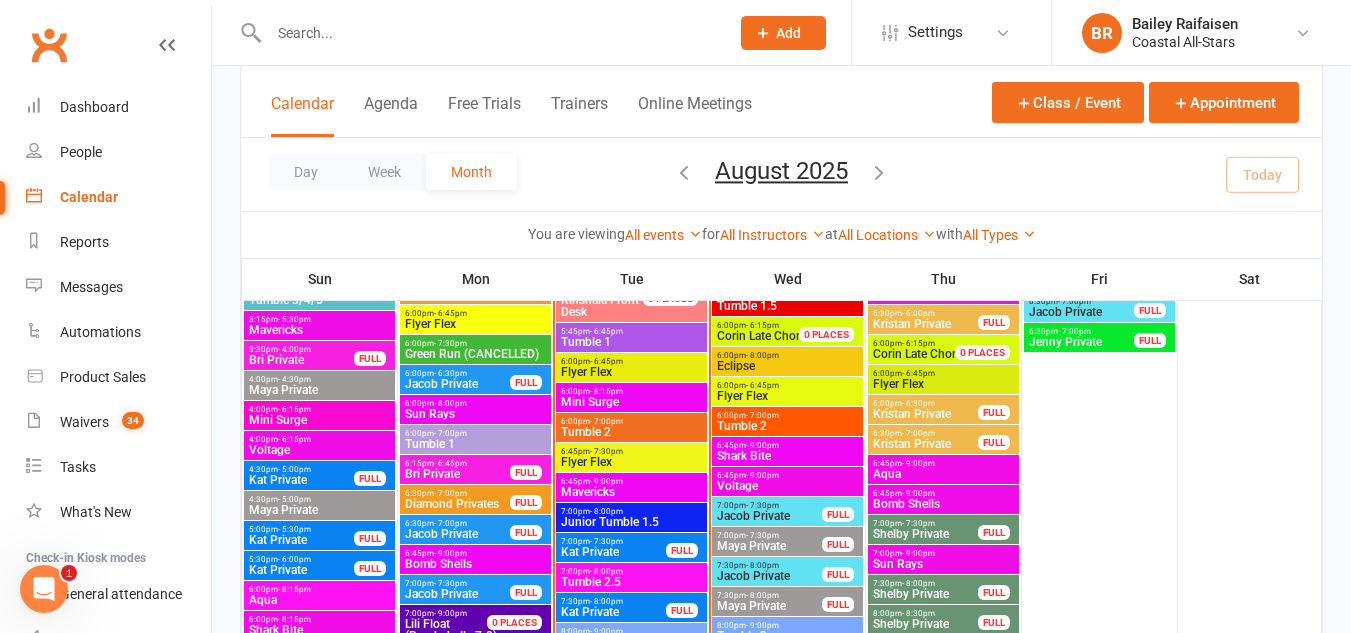 click on "- 7:30pm" at bounding box center (606, 451) 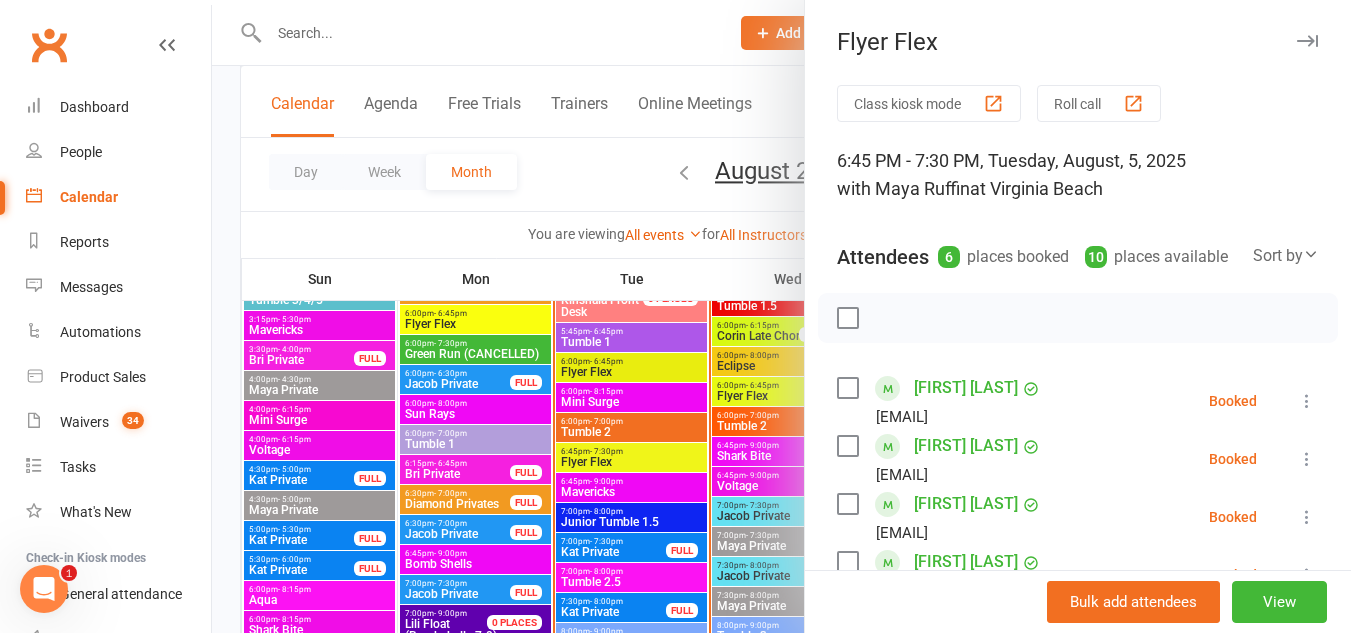 click on "Class kiosk mode" at bounding box center (929, 103) 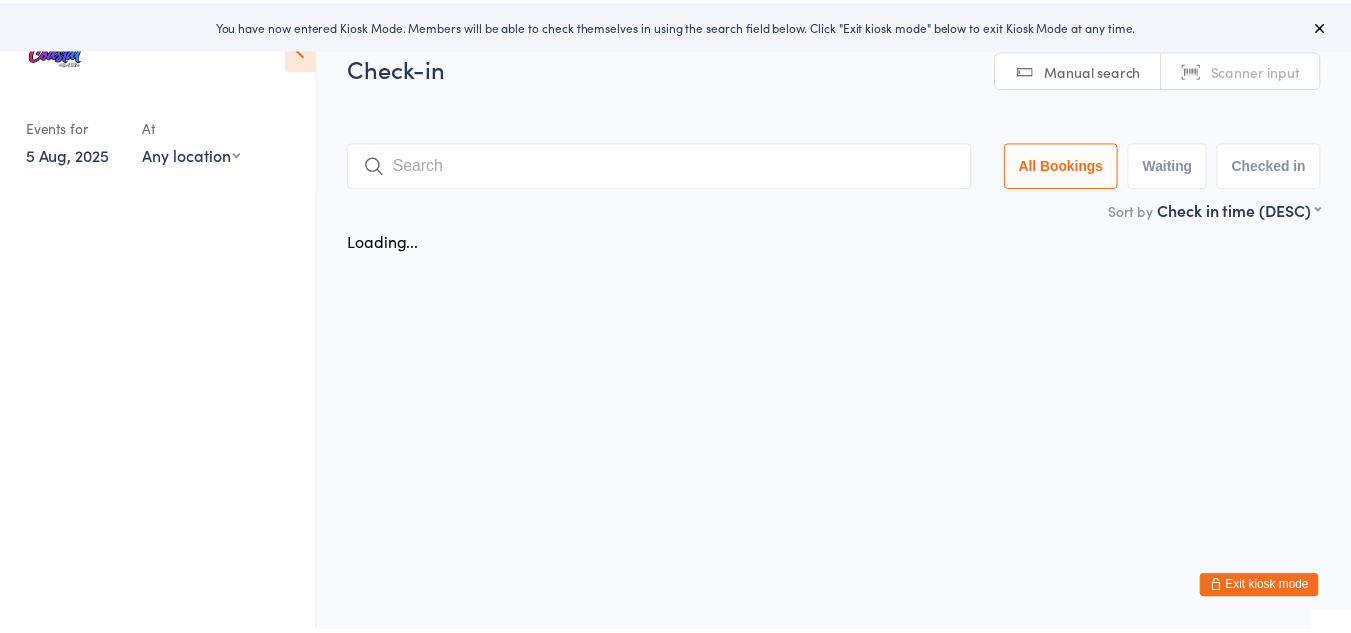 scroll, scrollTop: 0, scrollLeft: 0, axis: both 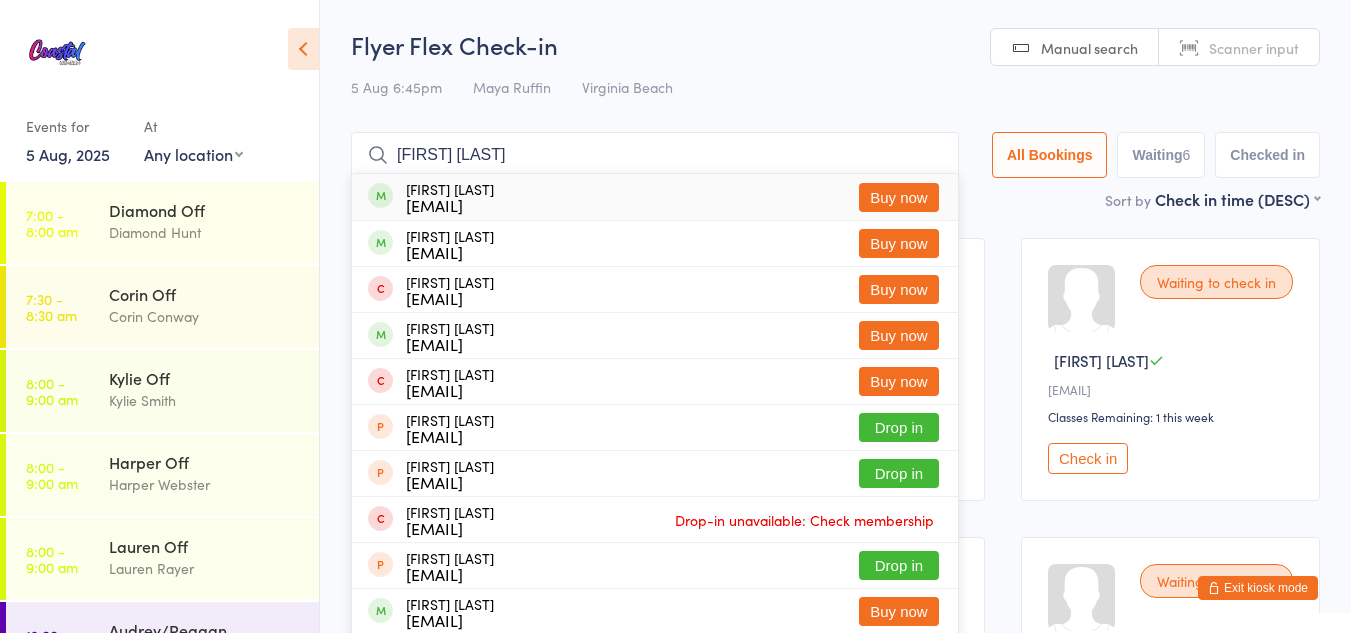 type on "[FIRST] [LAST]" 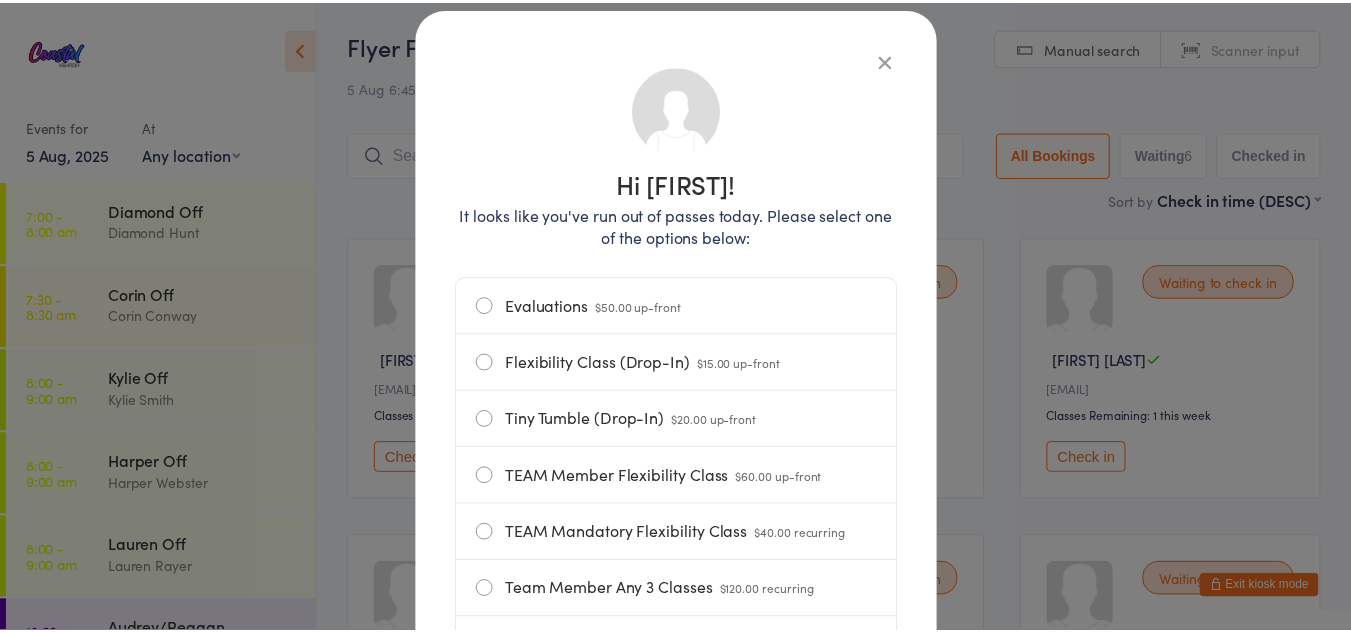 scroll, scrollTop: 0, scrollLeft: 0, axis: both 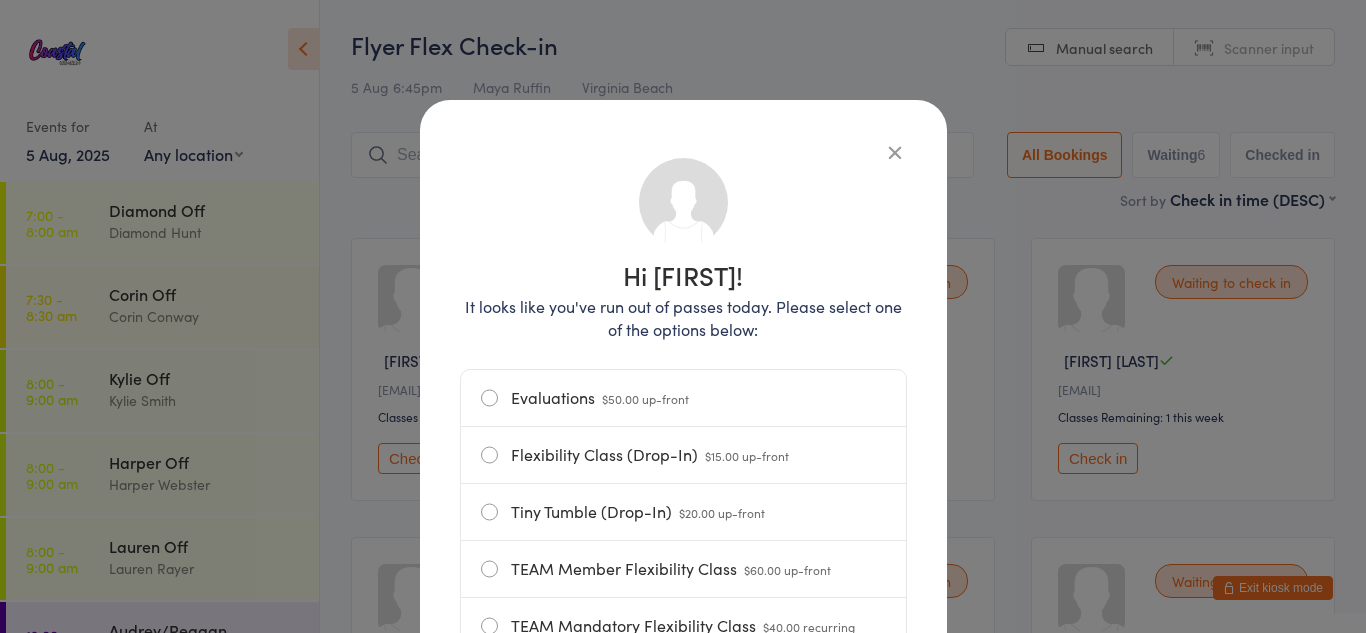 click on "Hi [FIRST]! It looks like you've run out of passes today. Please select one of the options below: Evaluations  $50.00 up-front Flexibility Class (Drop-In)  $15.00 up-front Tiny Tumble (Drop-In)  $20.00 up-front TEAM Member Flexibility Class  $60.00 up-front TEAM Mandatory Flexibility Class  $40.00 recurring Team Member Any 3 Classes  $120.00 recurring New Year Special Member Unlimited  $237.00 up-front New Year Special Non-Member Unlimited  $345.00 up-front Mandatory Flyer Flex (Drop-In)  $10.00 up-front No thanks, I don't want to attend" at bounding box center (683, 581) 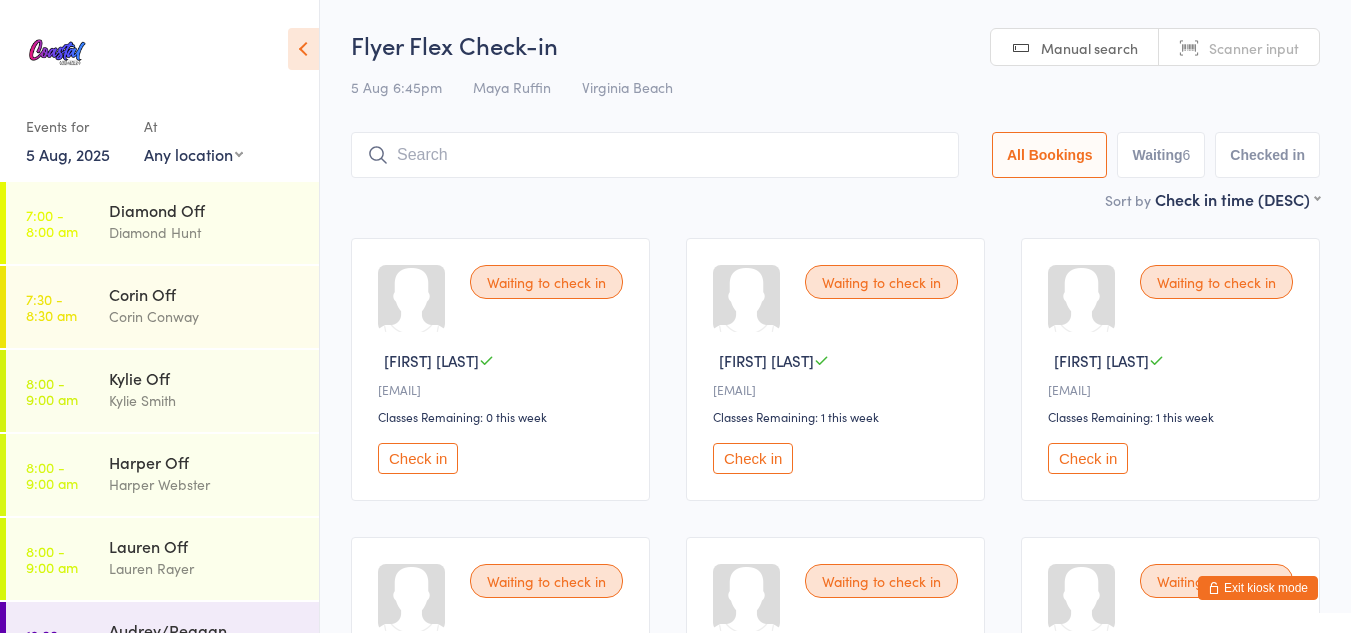 click on "Exit kiosk mode" at bounding box center (1258, 588) 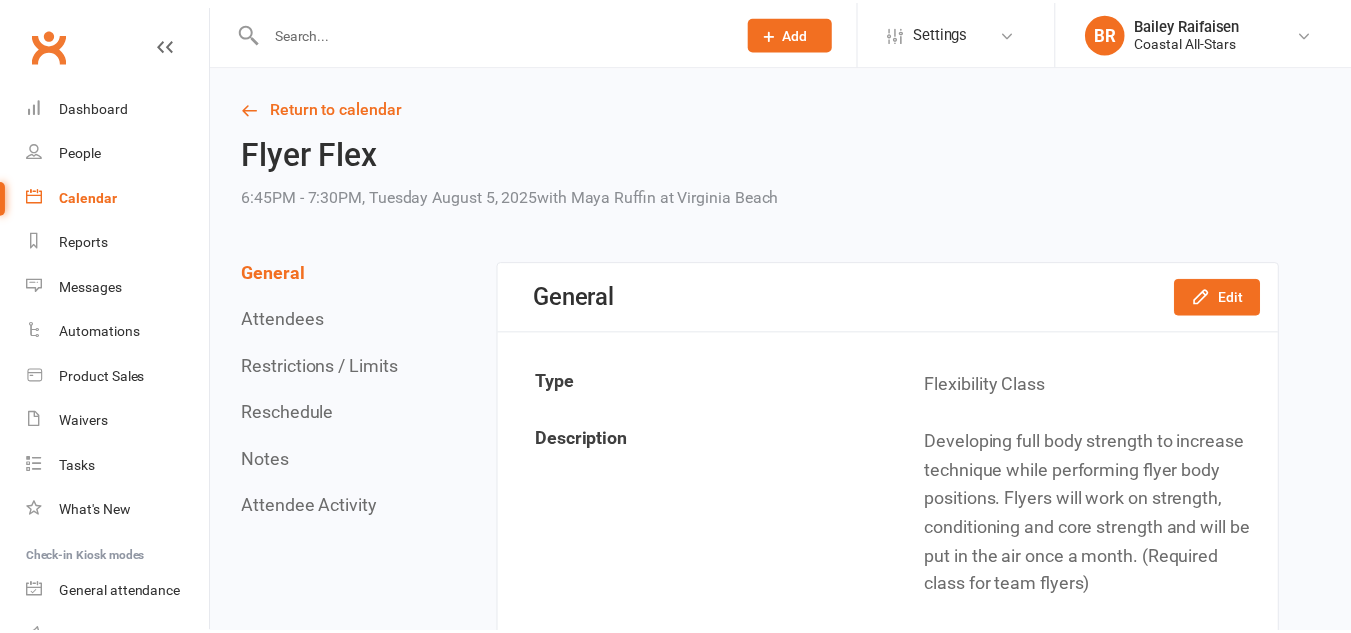scroll, scrollTop: 0, scrollLeft: 0, axis: both 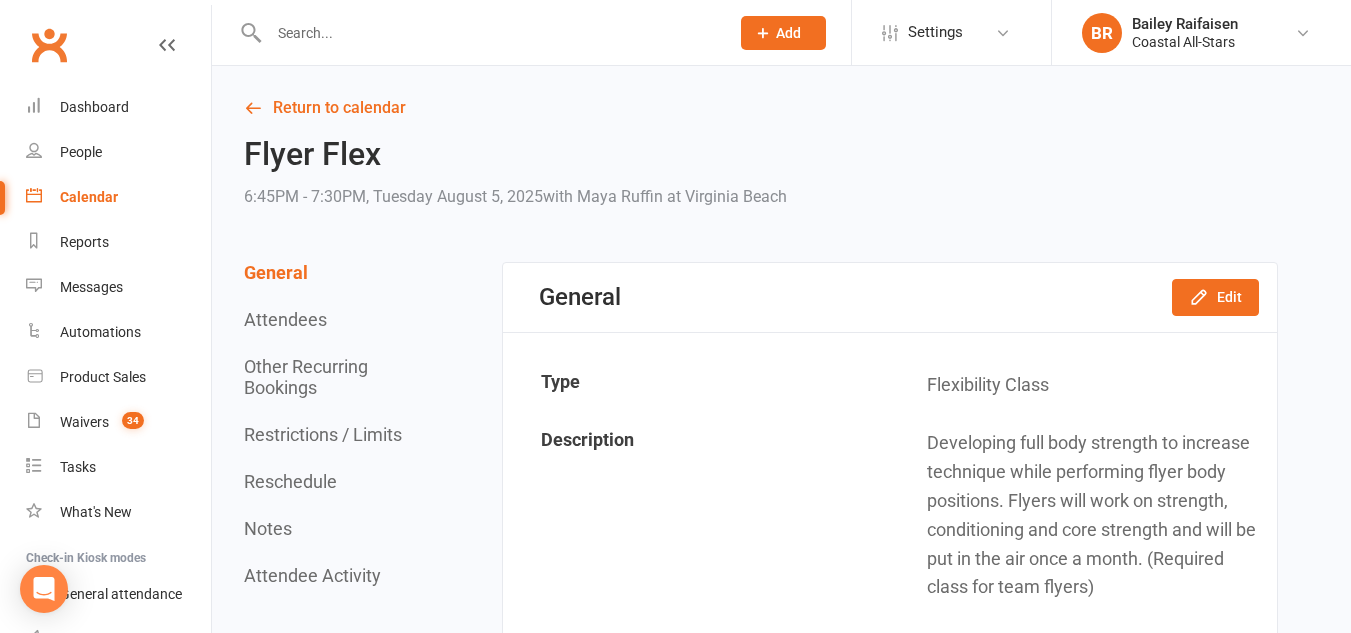 click at bounding box center [489, 33] 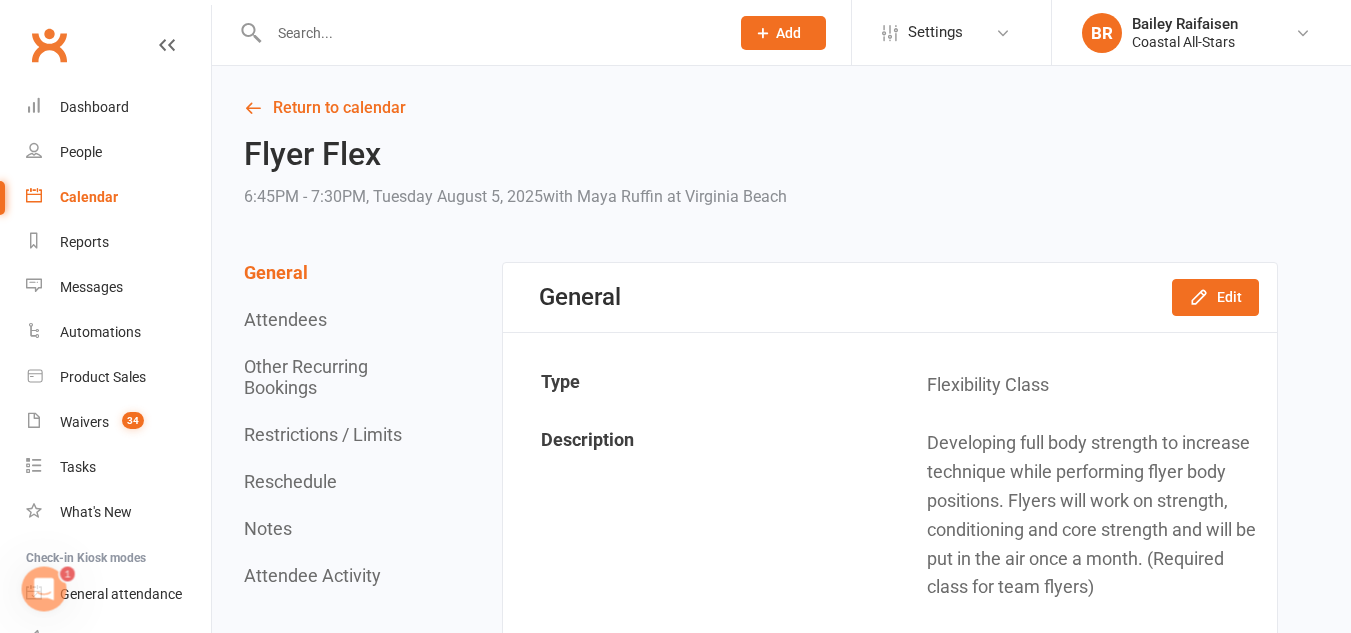 scroll, scrollTop: 0, scrollLeft: 0, axis: both 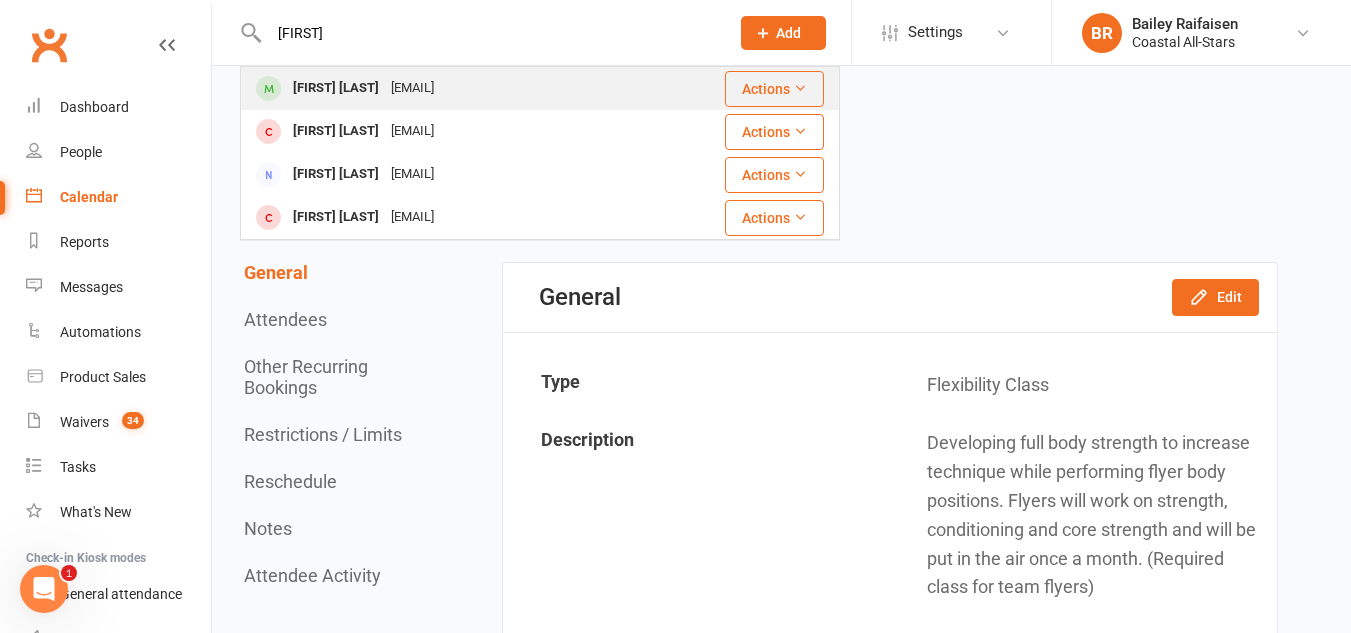 type on "[FIRST]" 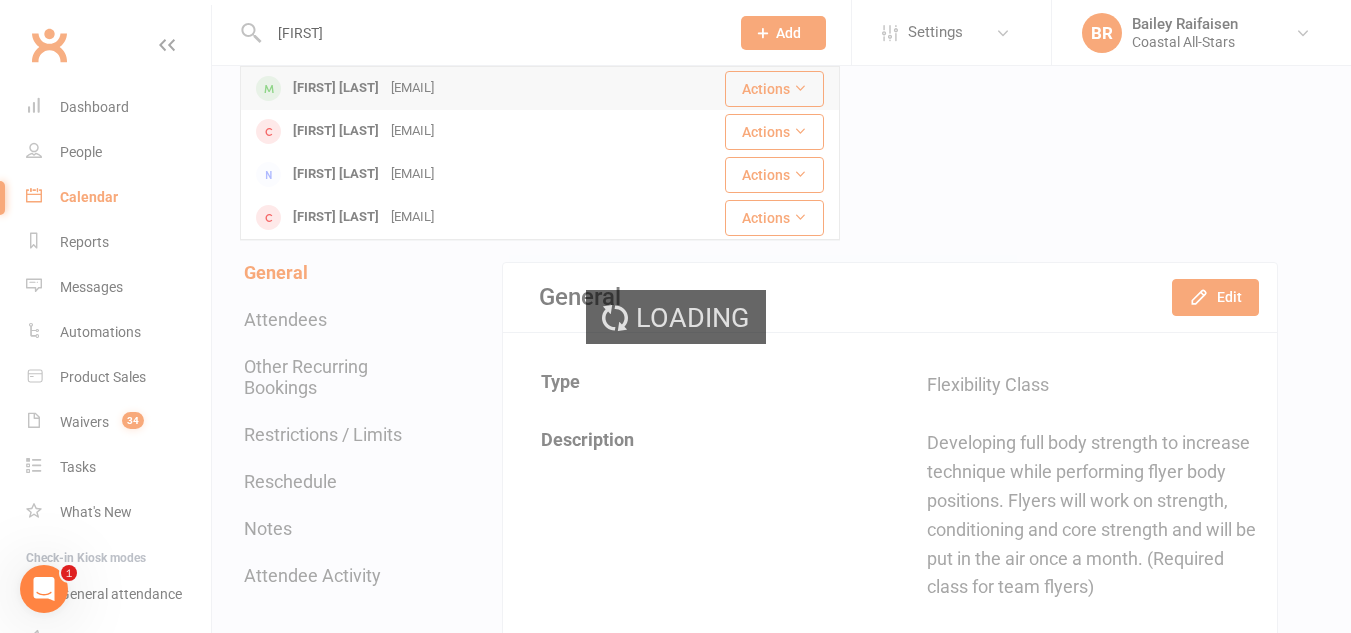 type 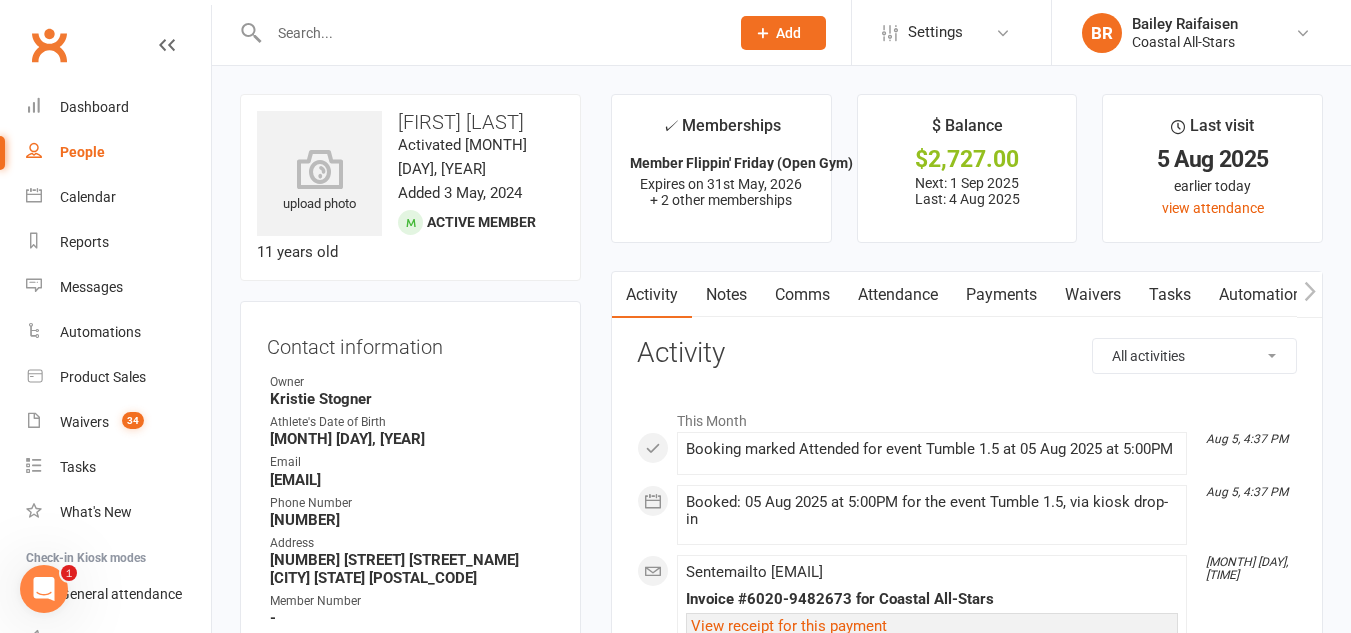 click on "✓ Memberships Member Flippin' Friday (Open Gym) Expires on 31st May, 2026 + 2 other memberships" at bounding box center [721, 168] 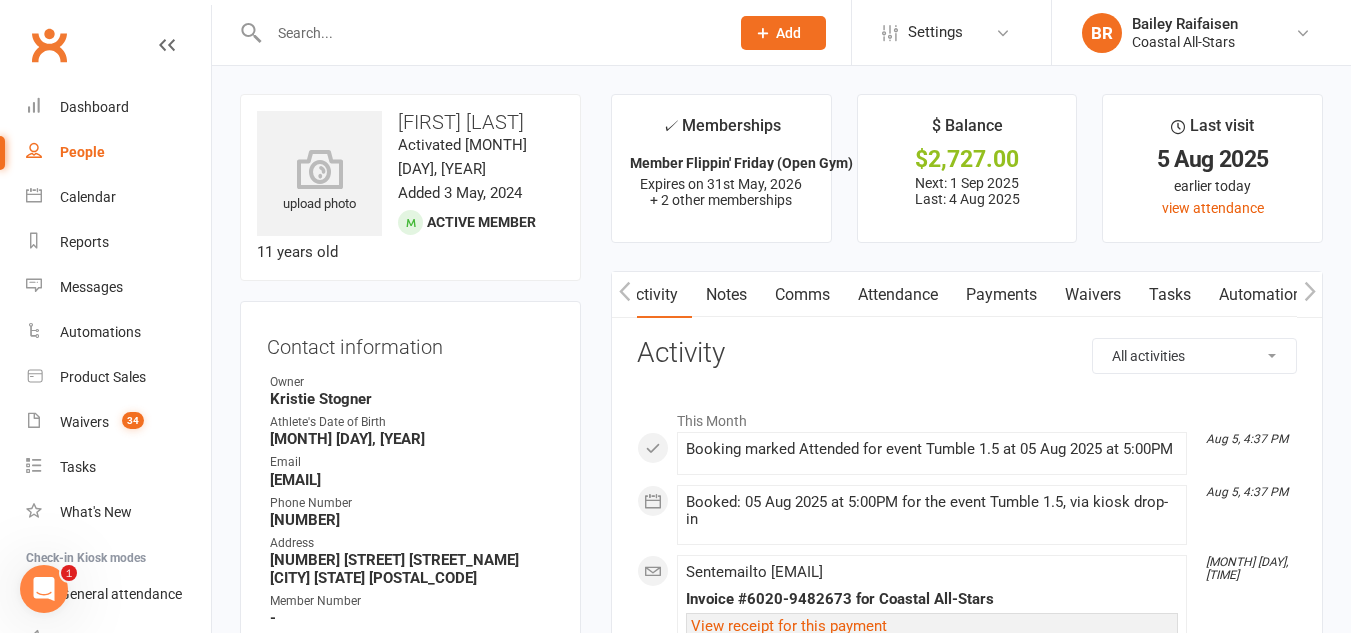 scroll, scrollTop: 0, scrollLeft: 150, axis: horizontal 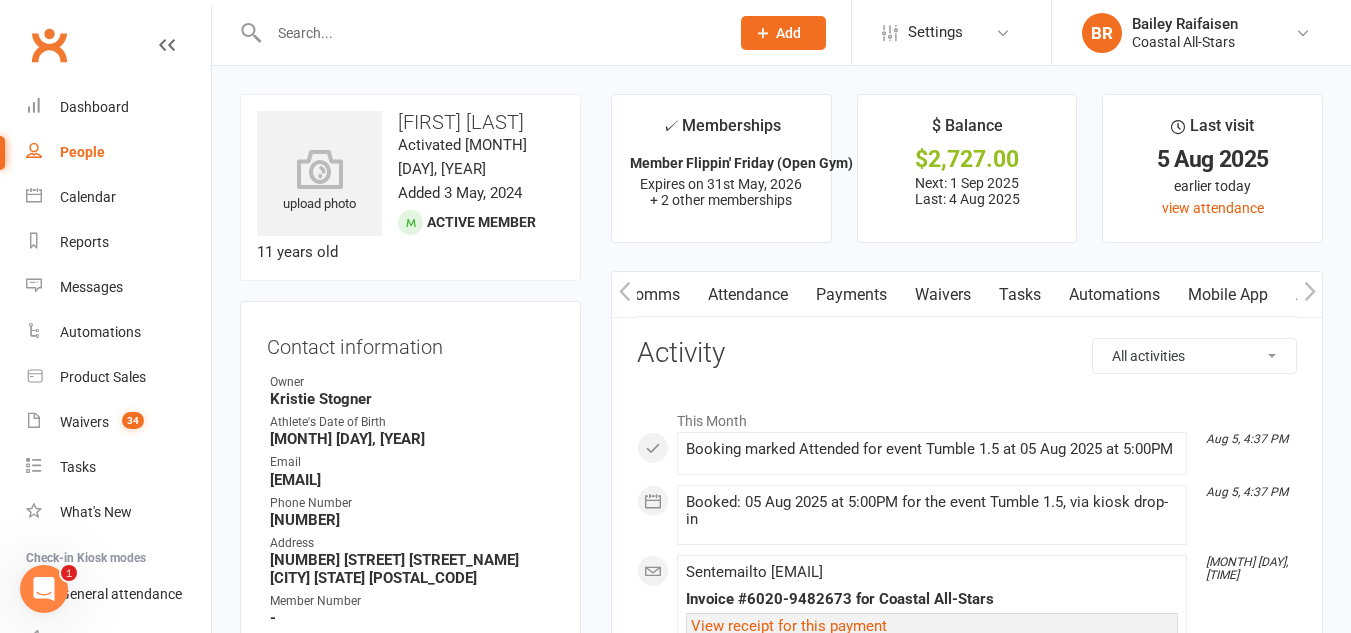 click on "Payments" at bounding box center [851, 295] 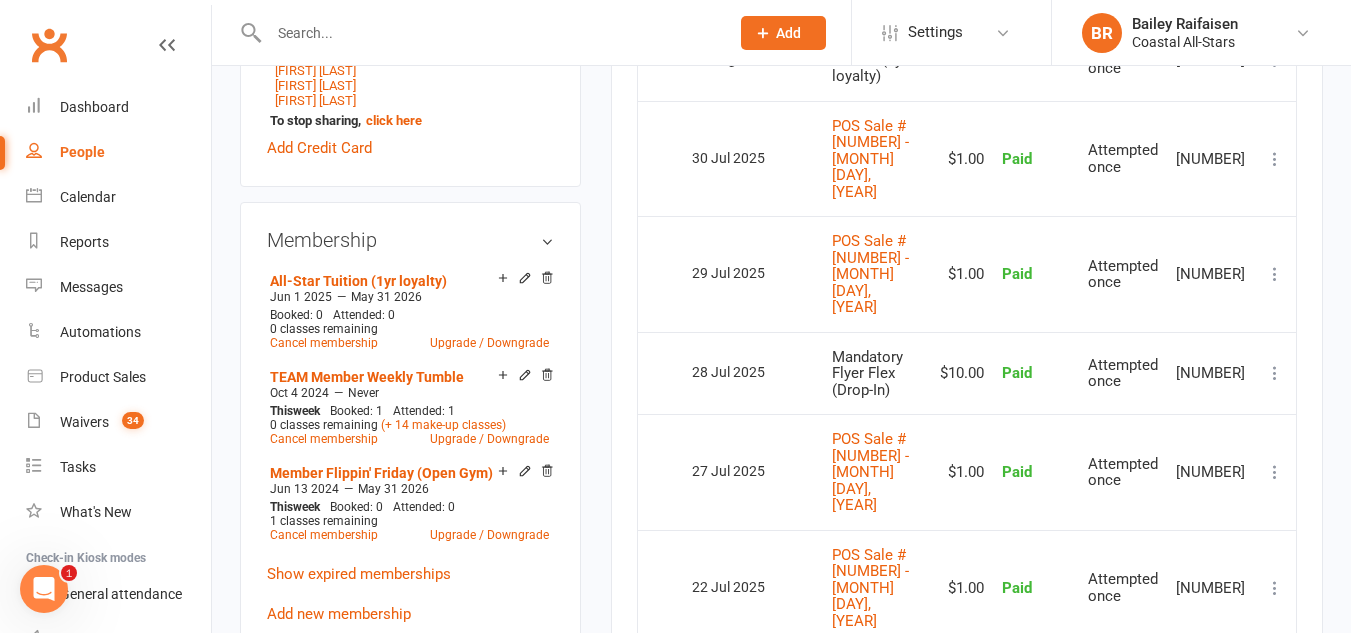 scroll, scrollTop: 787, scrollLeft: 0, axis: vertical 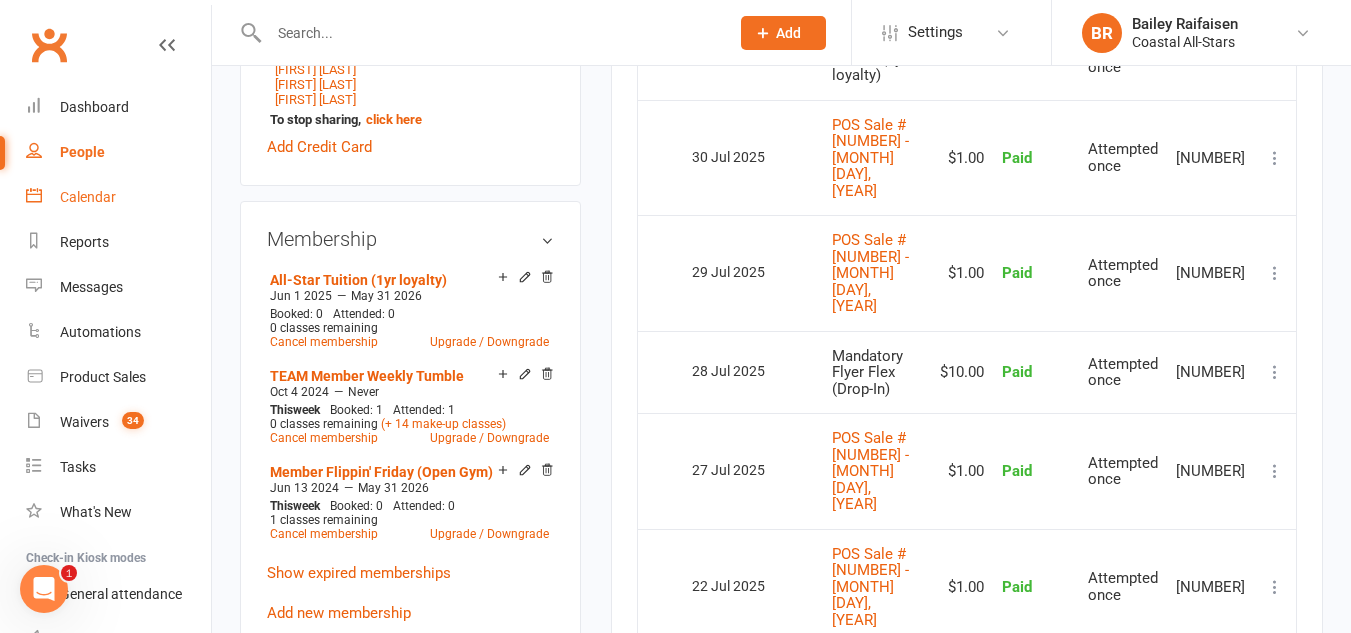 click on "Calendar" at bounding box center [118, 197] 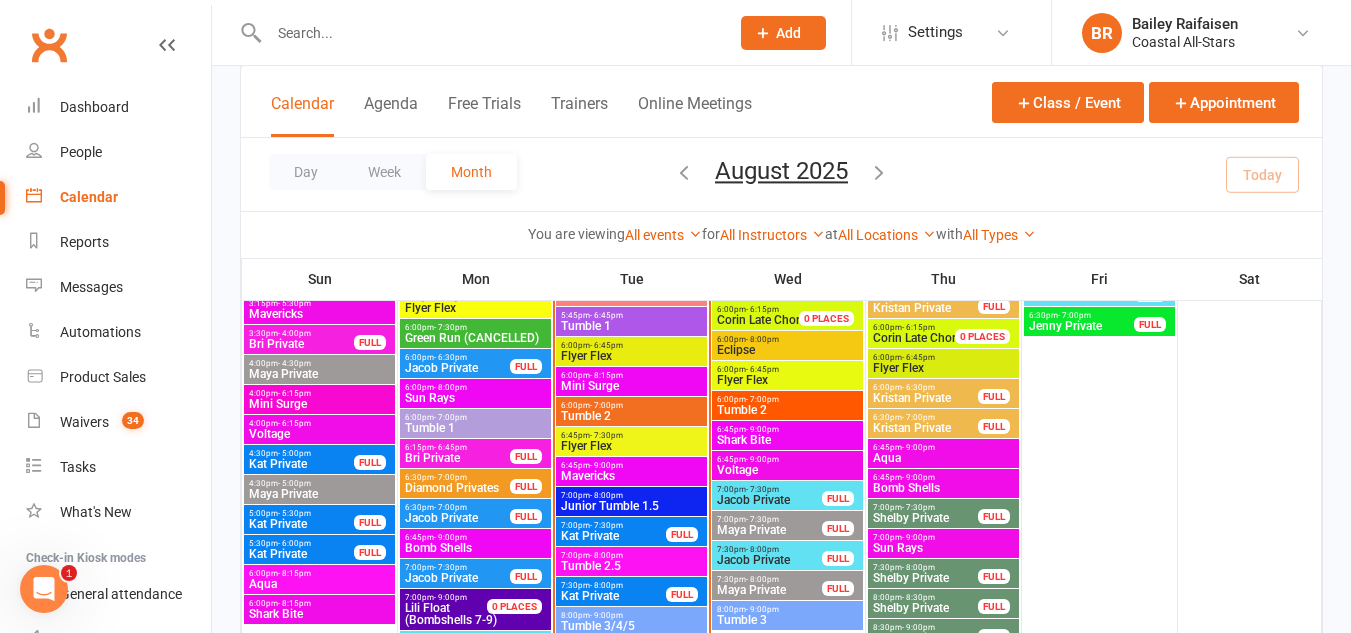 scroll, scrollTop: 1517, scrollLeft: 0, axis: vertical 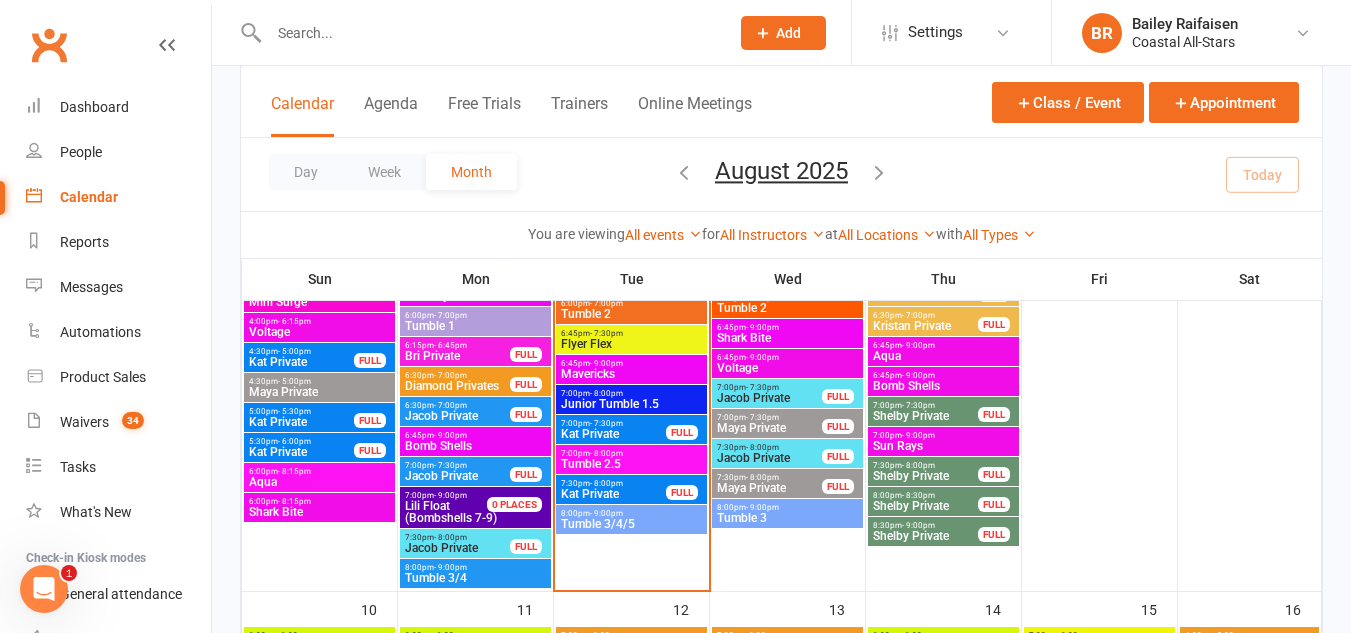 click on "- 7:30pm" at bounding box center (606, 333) 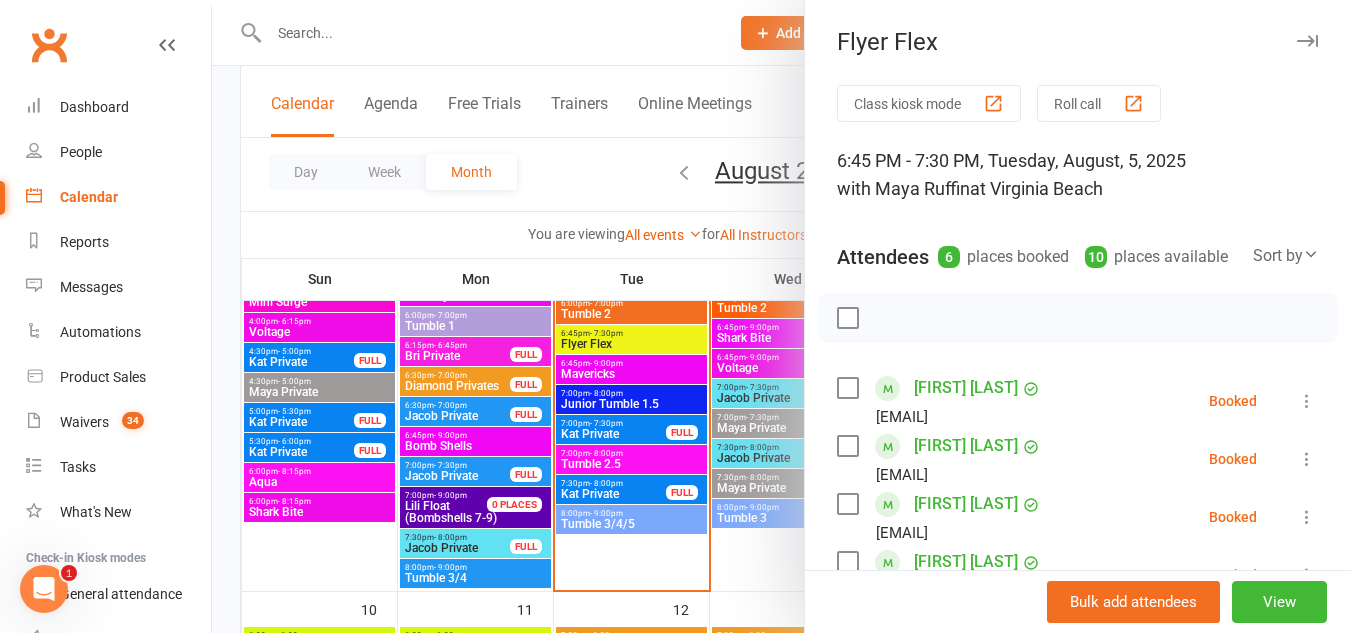 click on "Class kiosk mode" at bounding box center (929, 103) 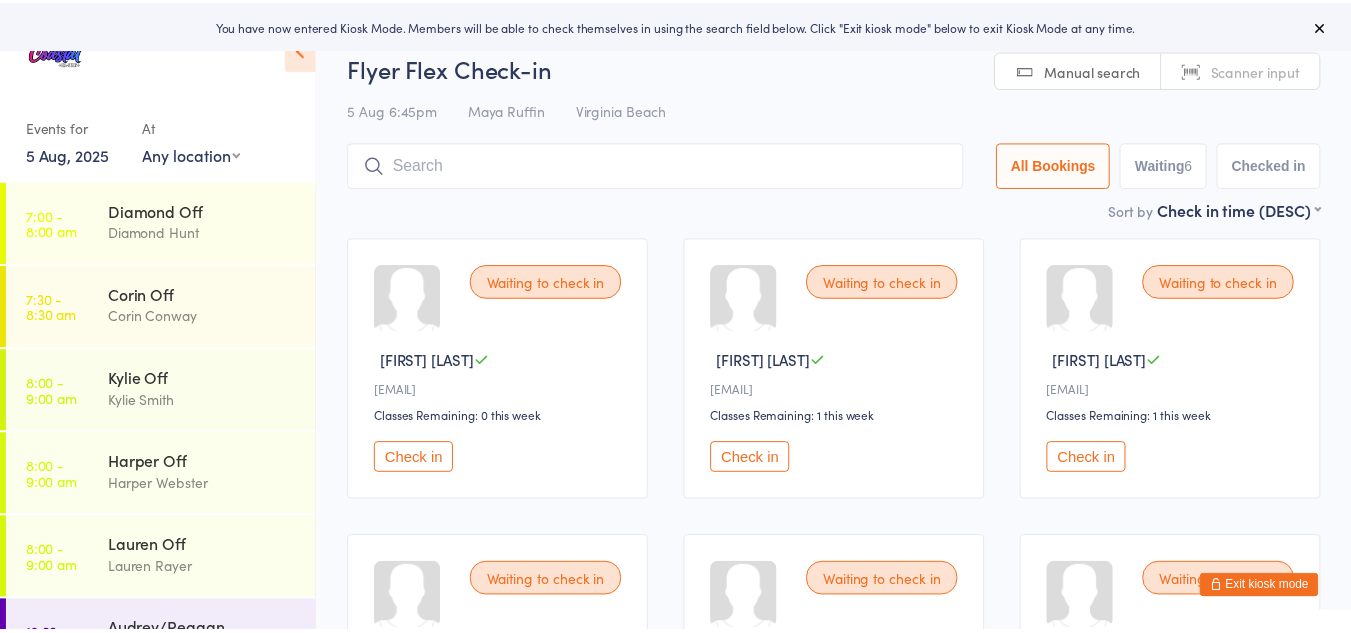 scroll, scrollTop: 0, scrollLeft: 0, axis: both 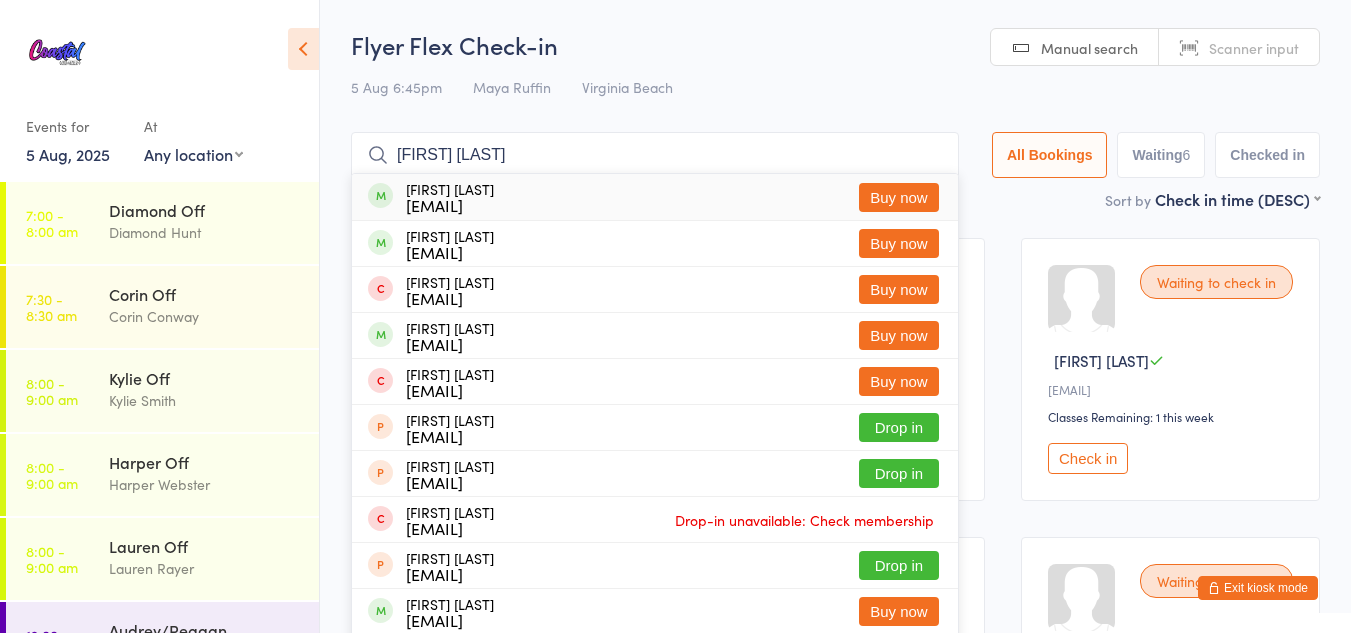 type on "[FIRST] [LAST]" 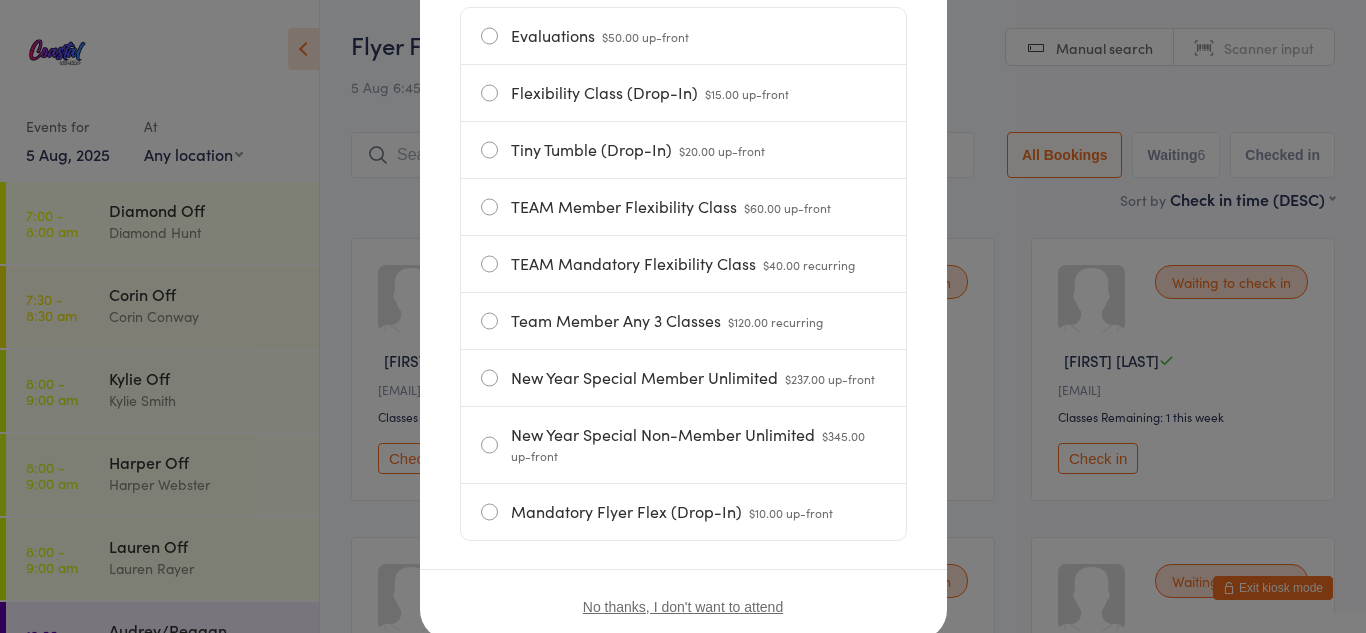 scroll, scrollTop: 363, scrollLeft: 0, axis: vertical 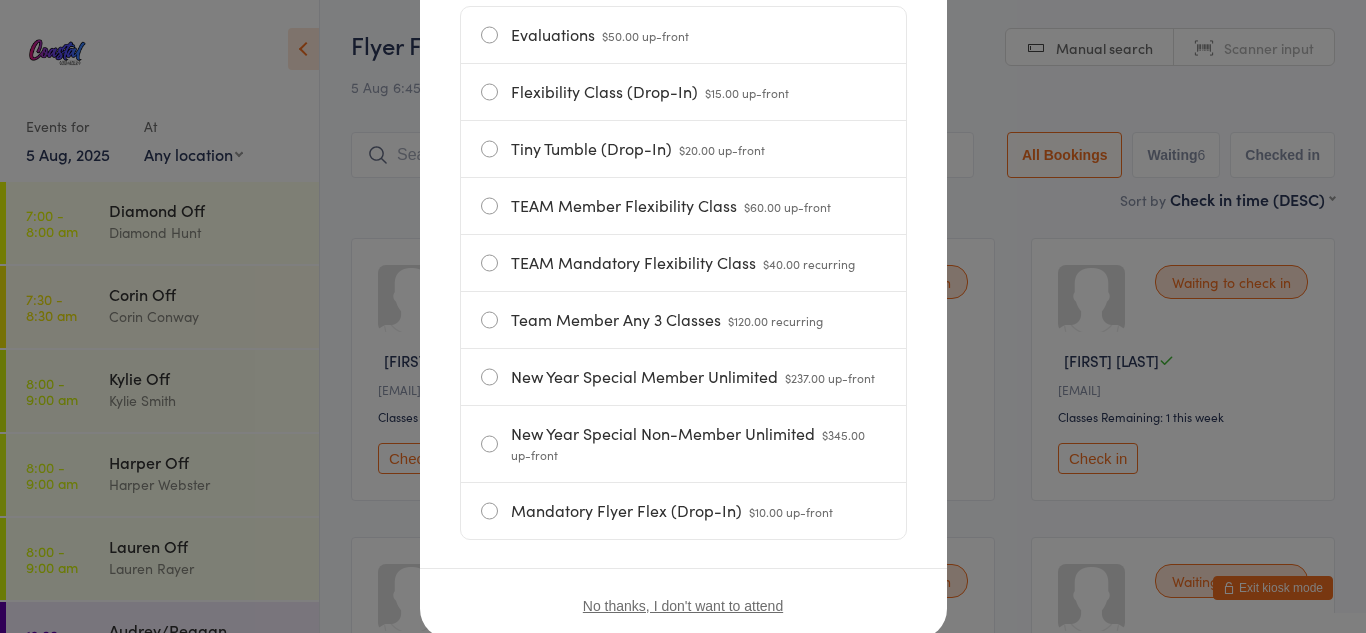 click on "Mandatory Flyer Flex (Drop-In)  $[PRICE] up-front" at bounding box center [683, 511] 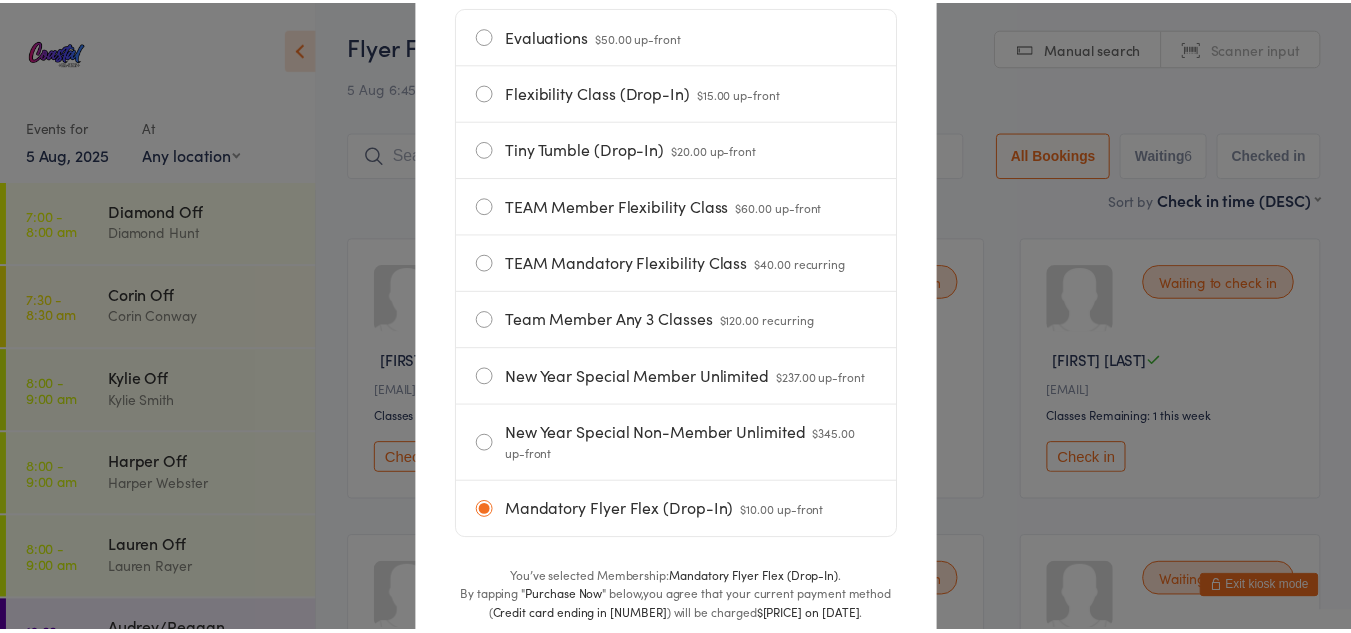 scroll, scrollTop: 504, scrollLeft: 0, axis: vertical 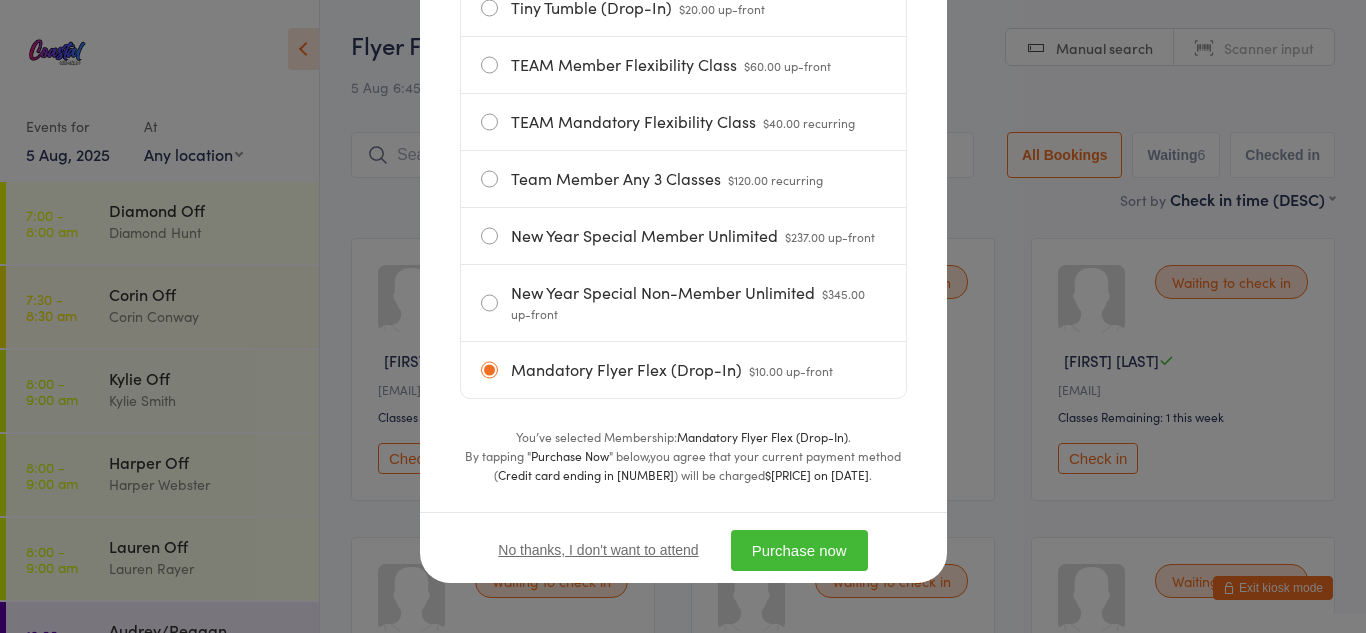 click on "Purchase now" at bounding box center (799, 550) 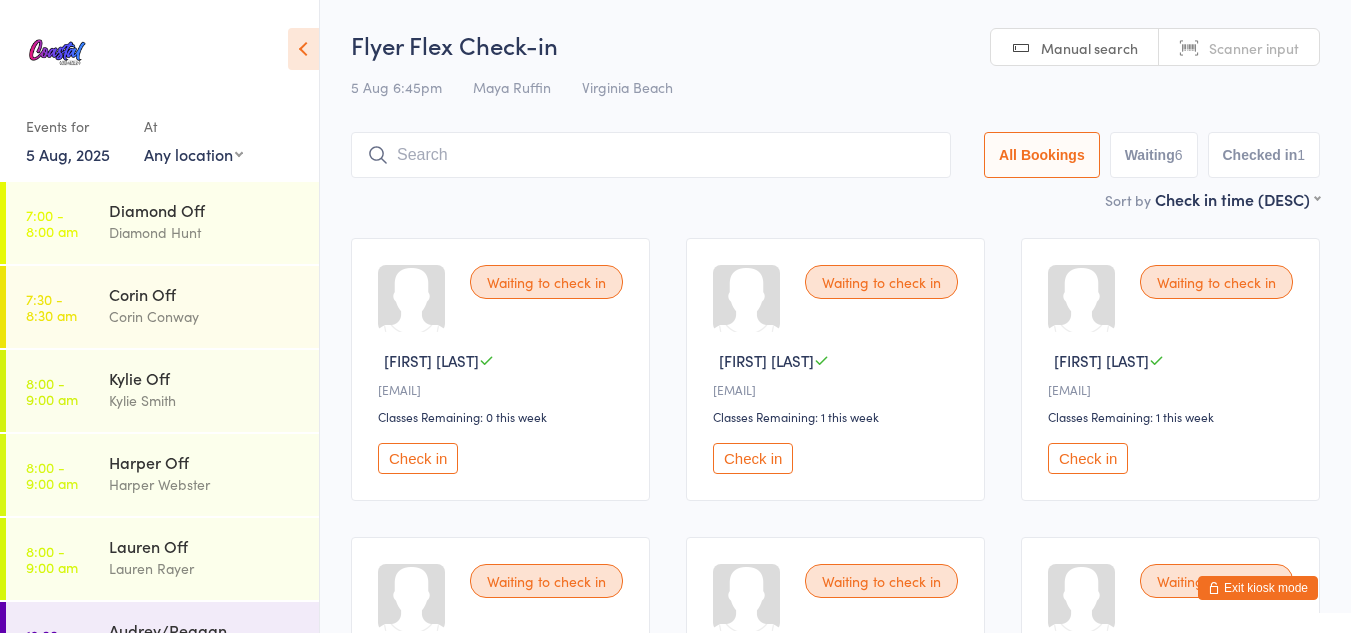 click on "Exit kiosk mode" at bounding box center (1258, 588) 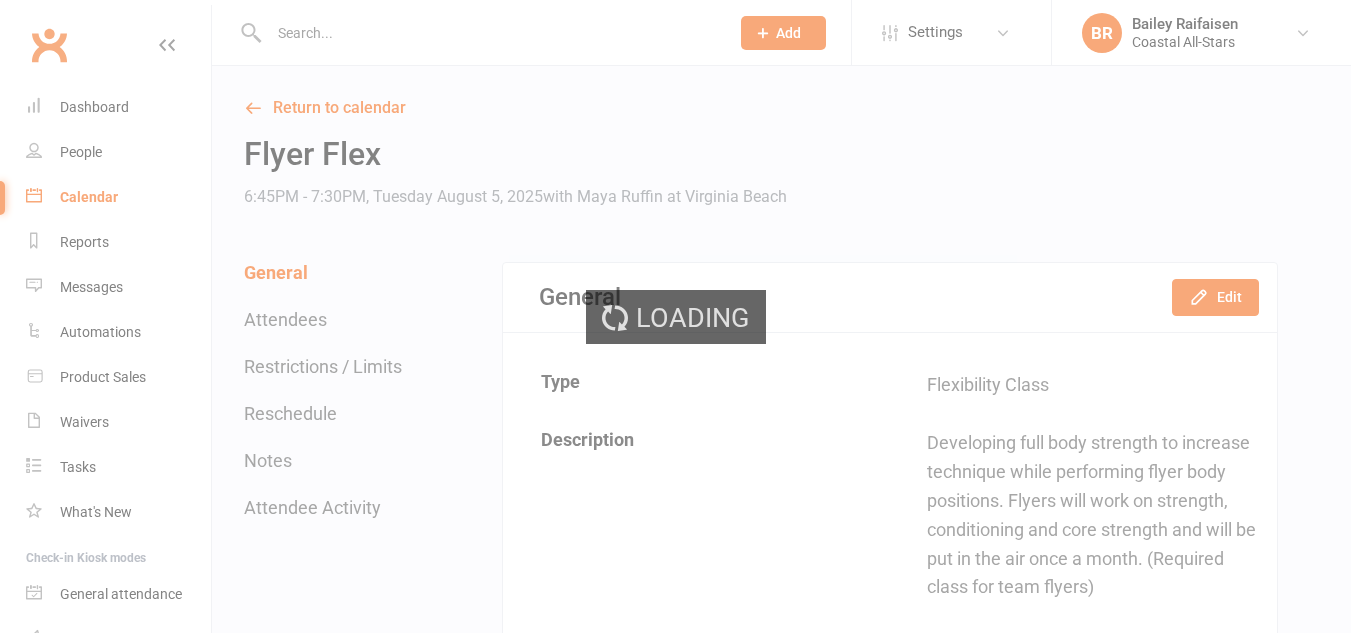 scroll, scrollTop: 0, scrollLeft: 0, axis: both 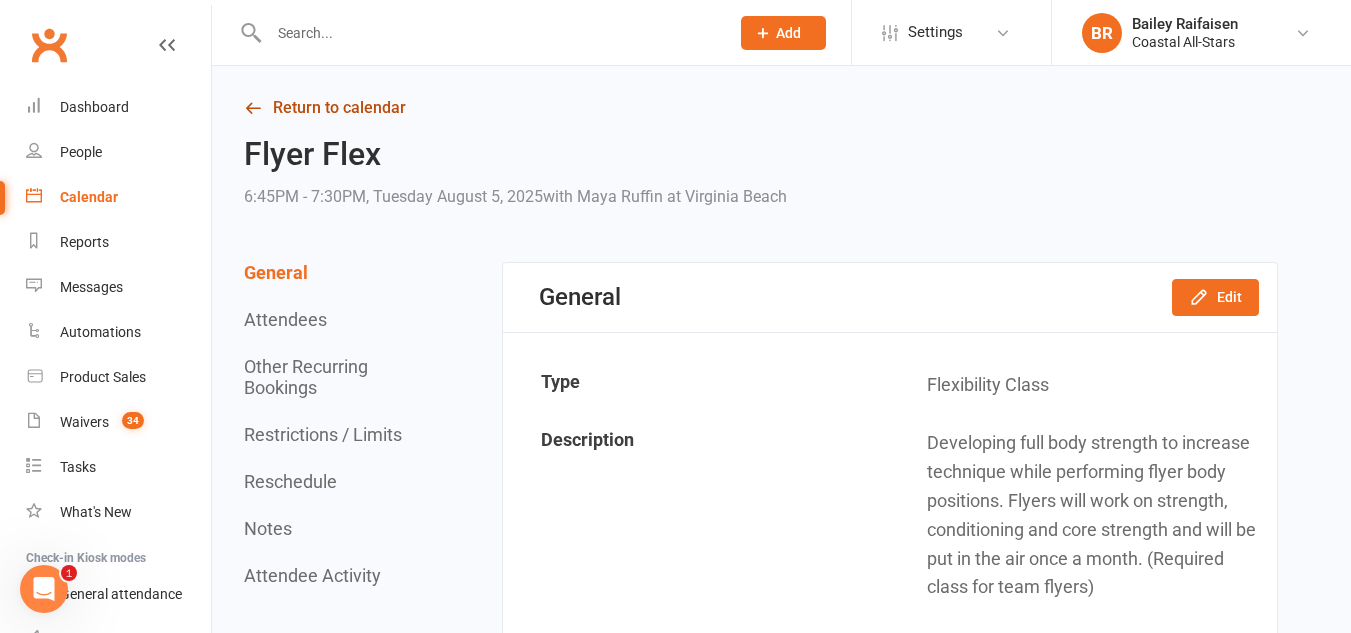 click on "Return to calendar" at bounding box center (761, 108) 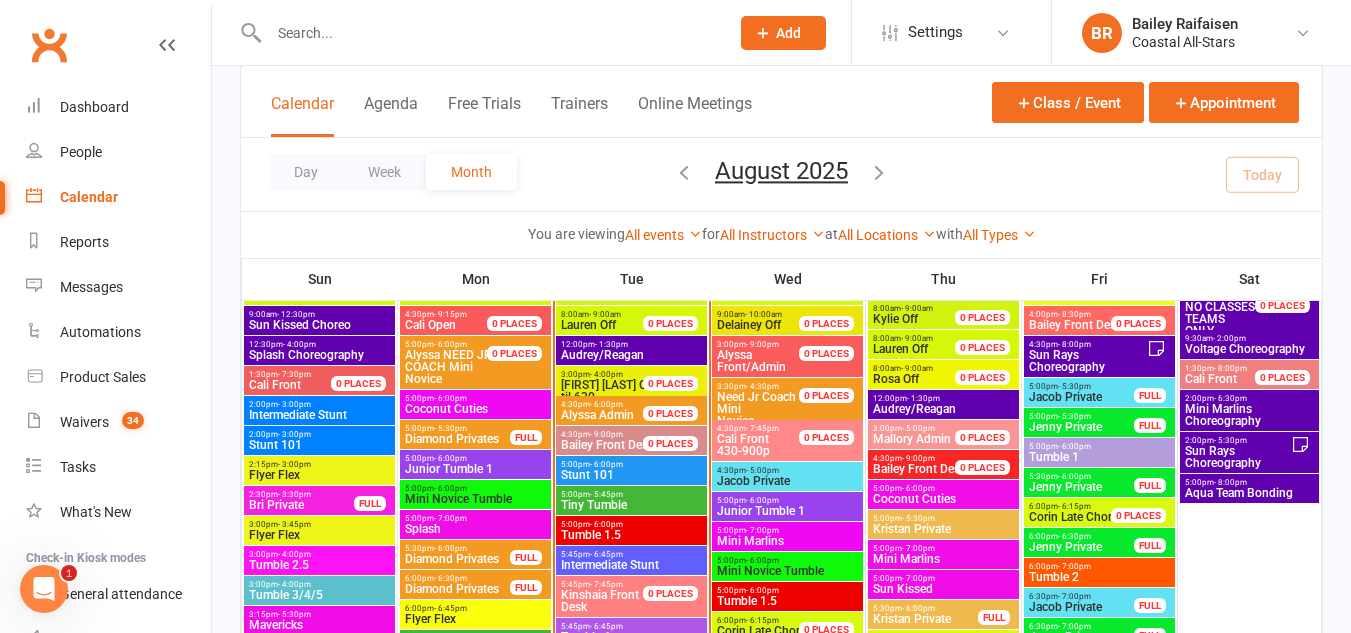 scroll, scrollTop: 1108, scrollLeft: 0, axis: vertical 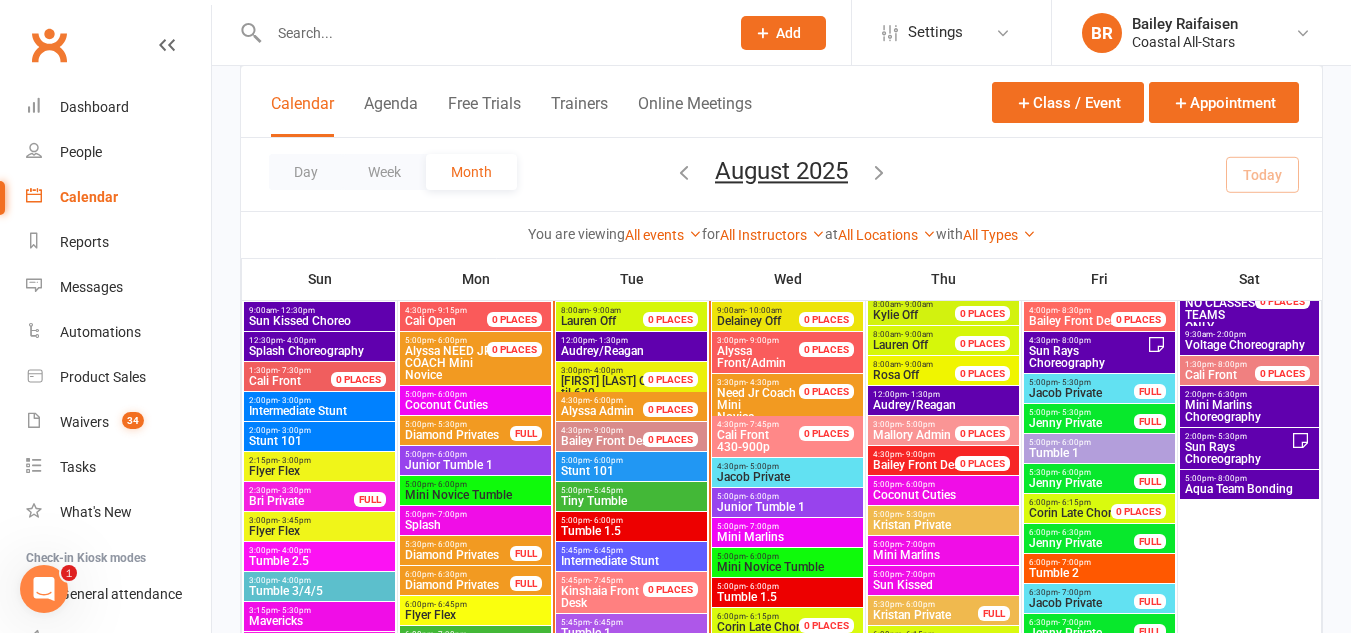 click on "Tiny Tumble" at bounding box center (631, 501) 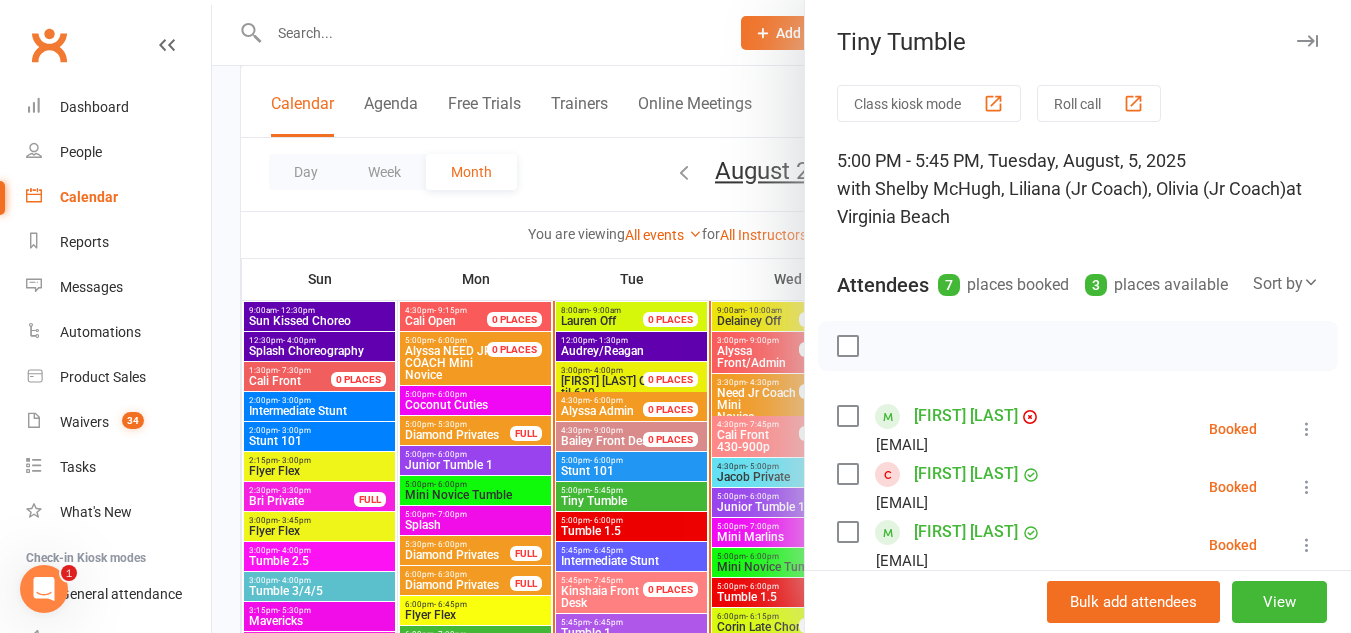scroll, scrollTop: 102, scrollLeft: 0, axis: vertical 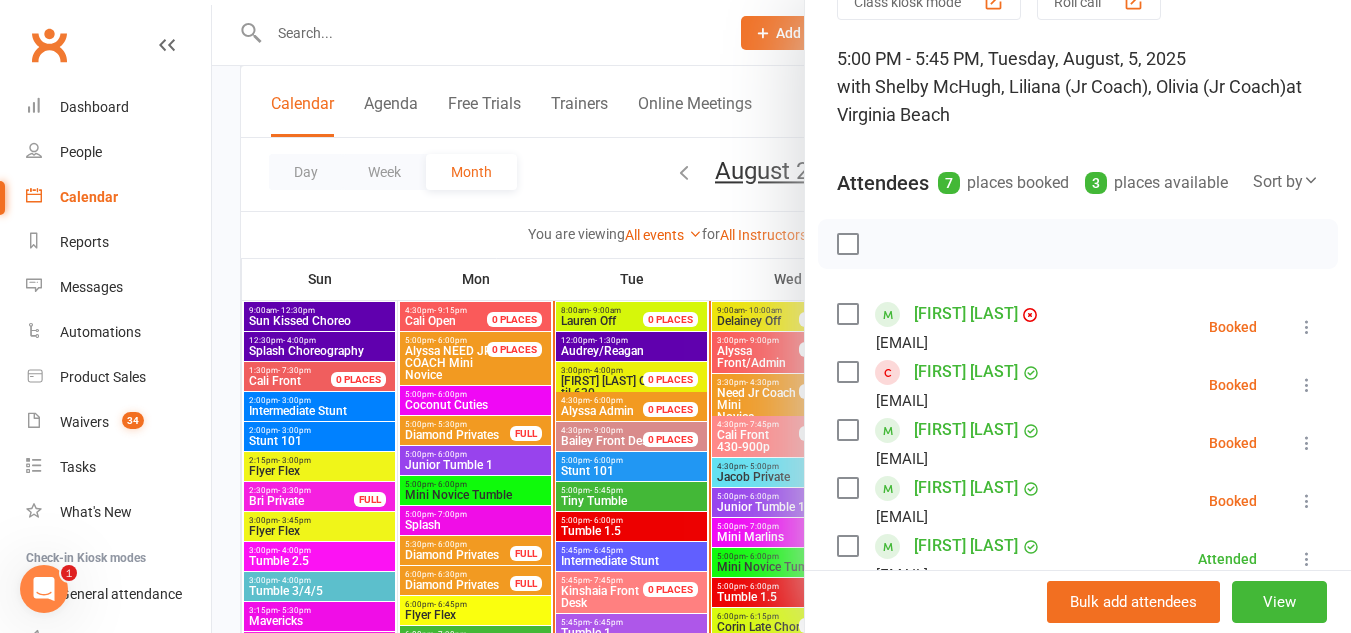 click at bounding box center [847, 430] 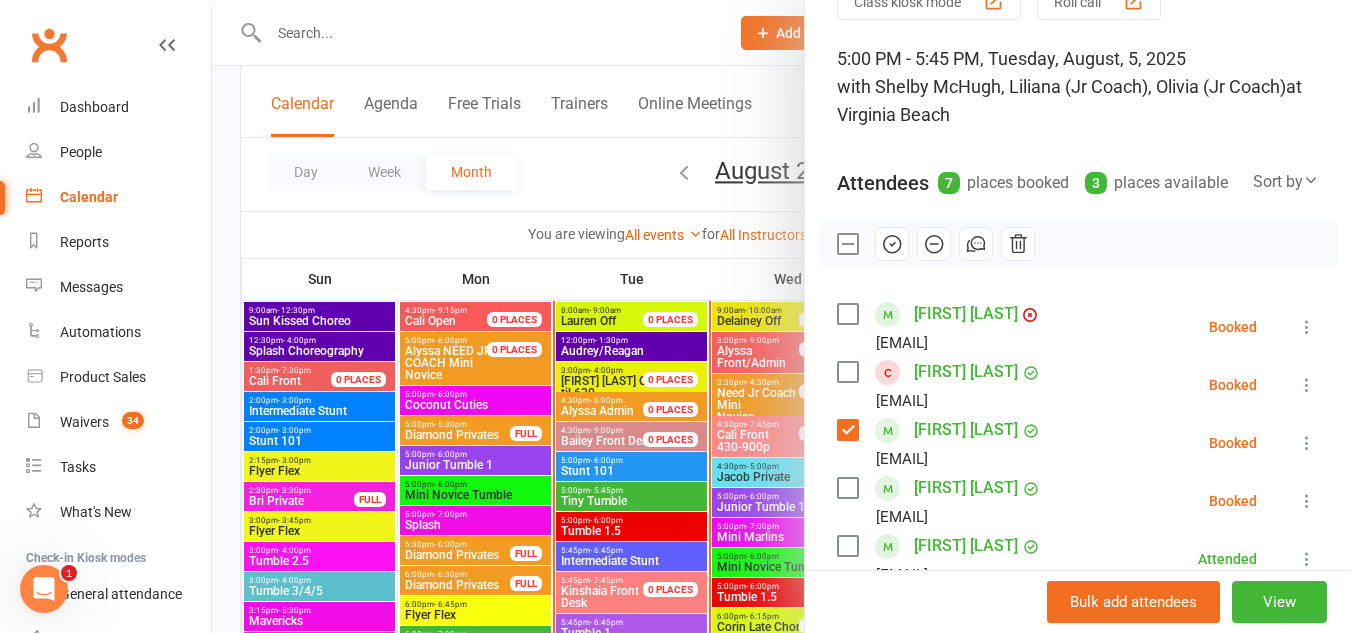 click 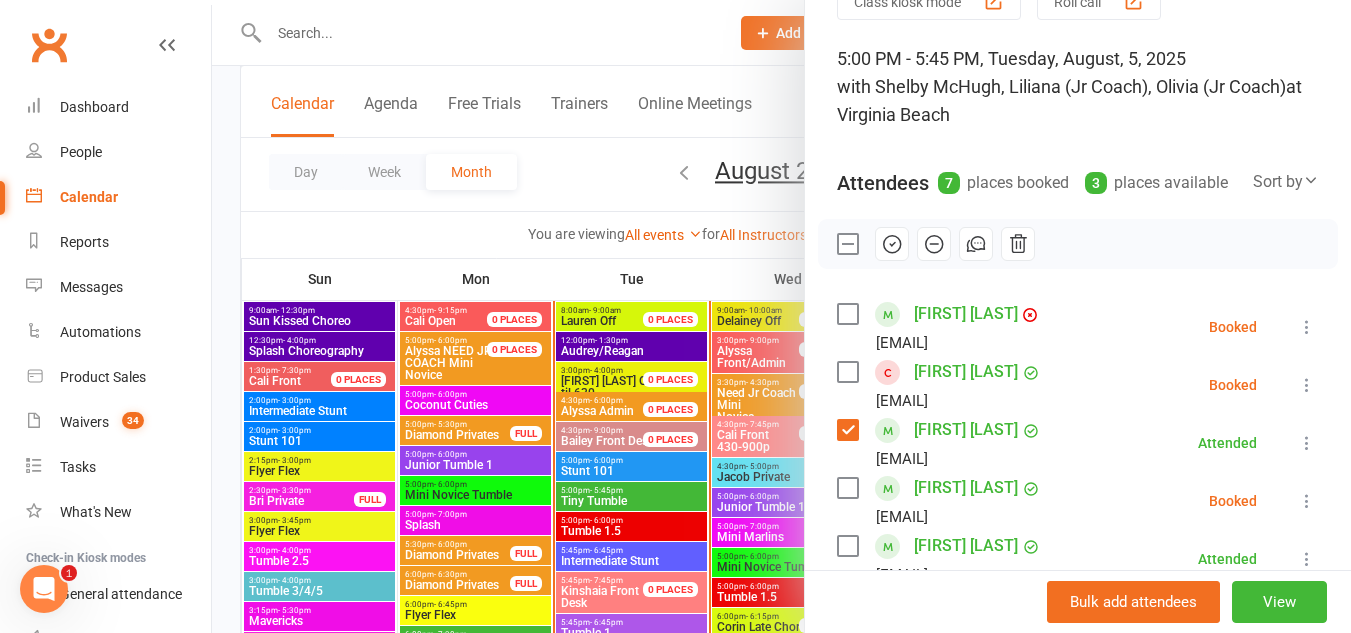 click at bounding box center [781, 316] 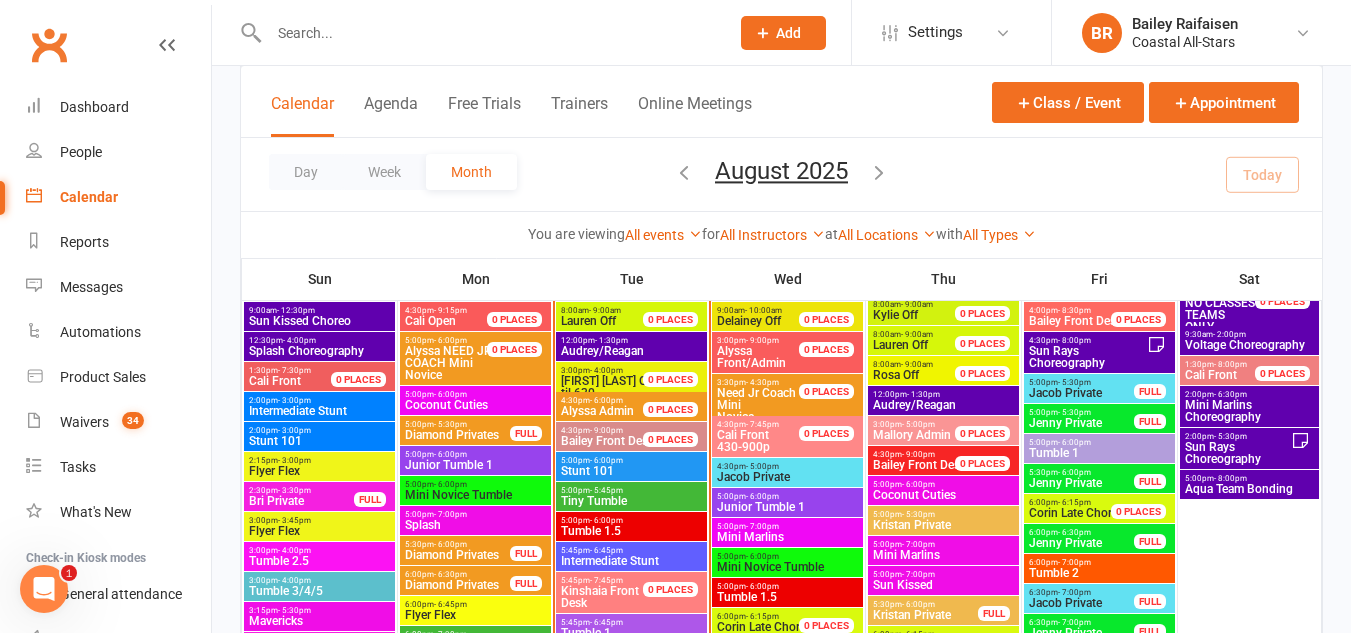 click on "Tiny Tumble" at bounding box center (631, 501) 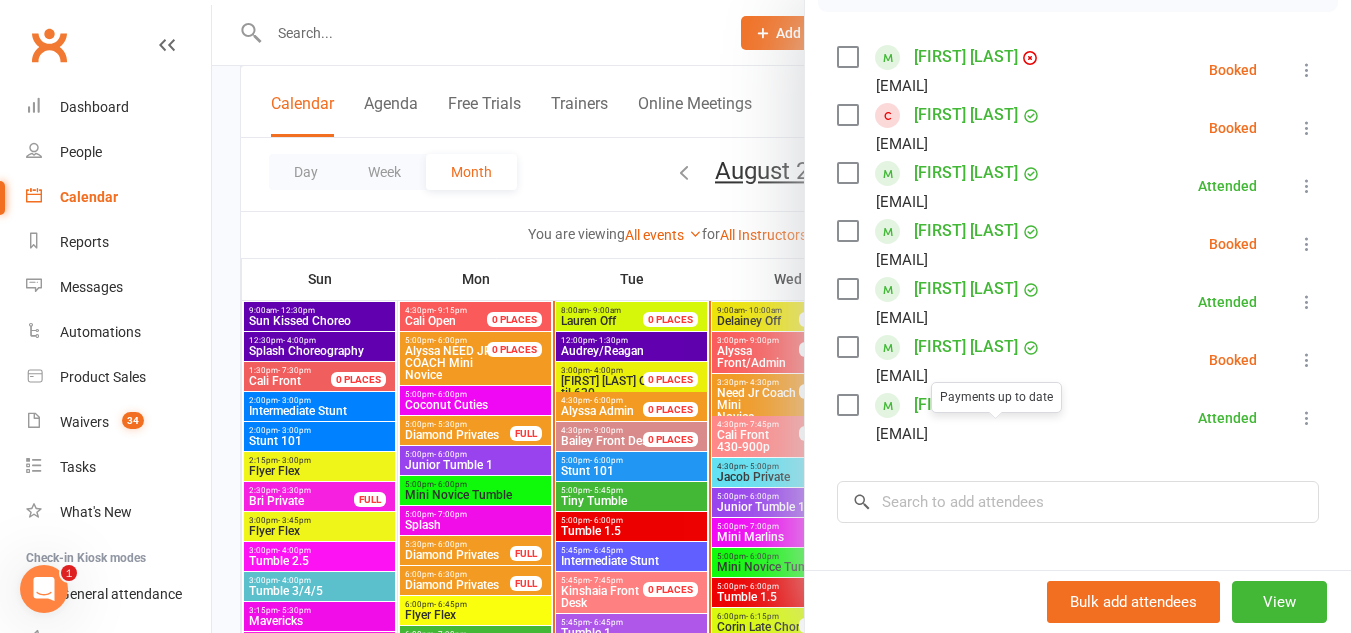 scroll, scrollTop: 360, scrollLeft: 0, axis: vertical 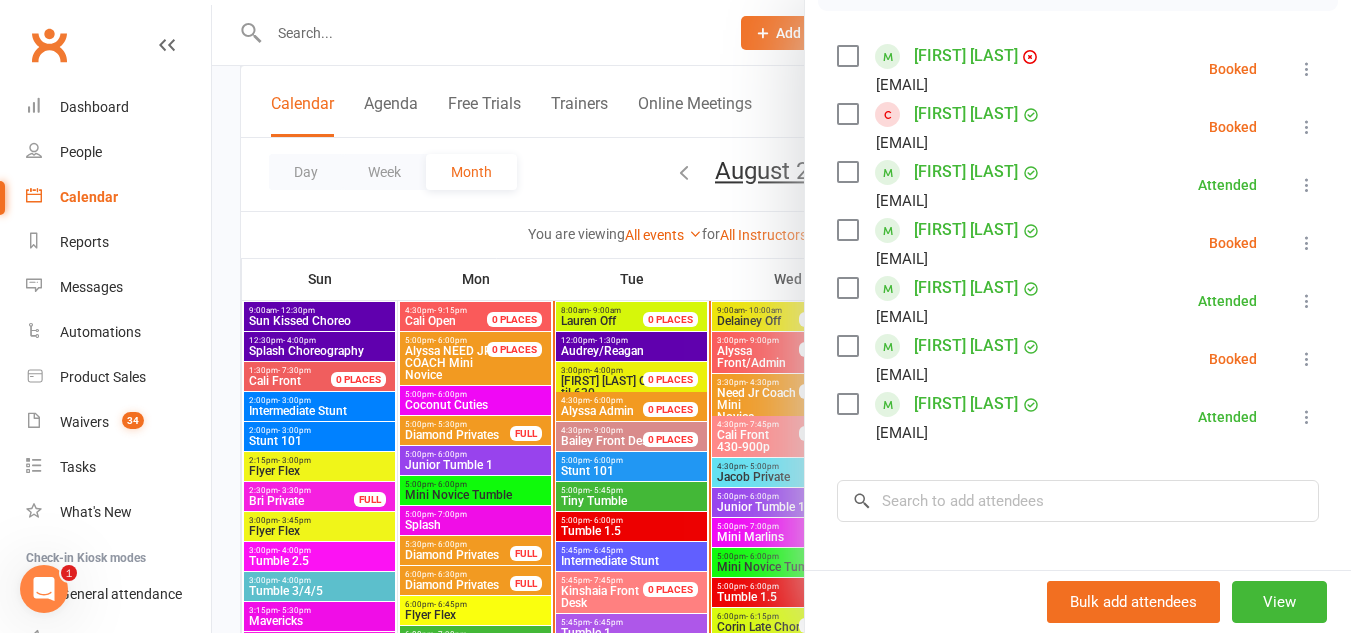 click at bounding box center [781, 316] 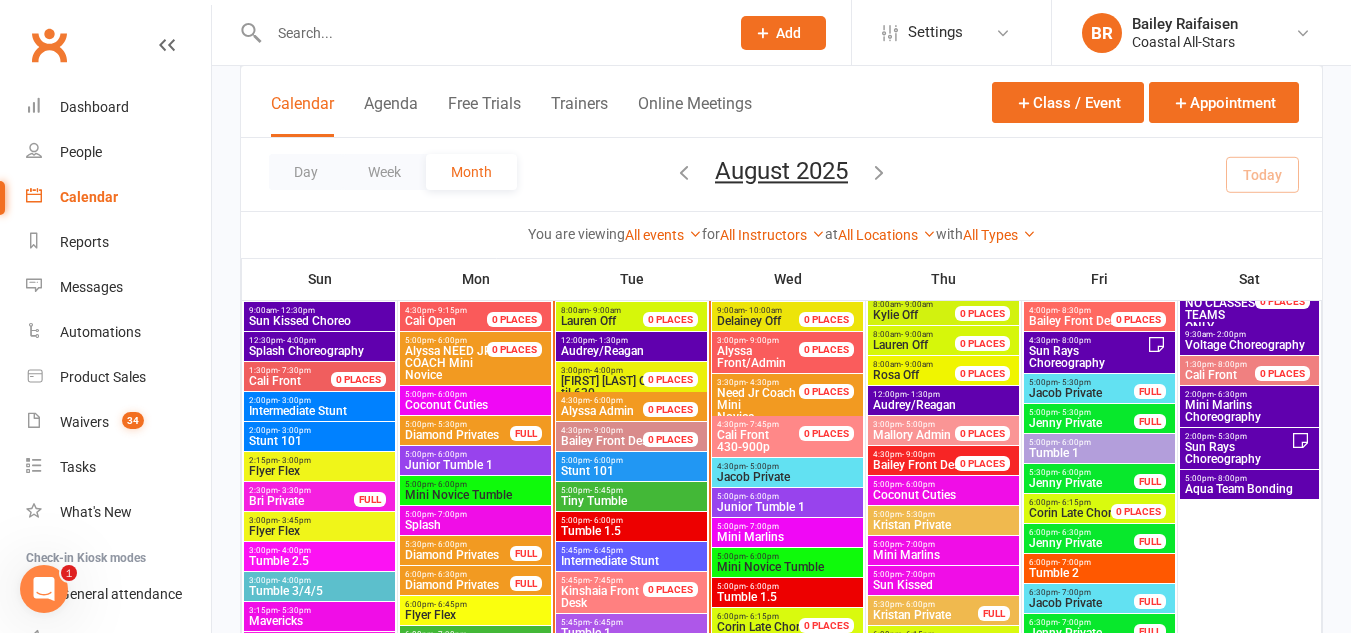 click on "Stunt 101" at bounding box center (631, 471) 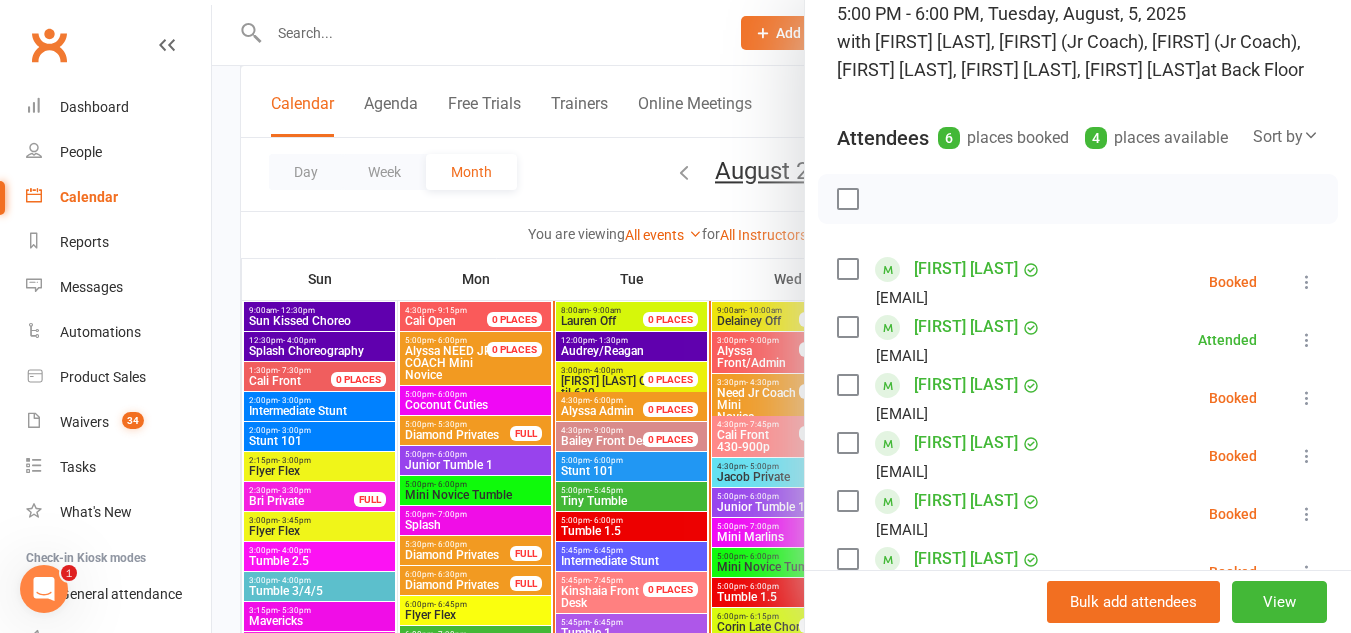 scroll, scrollTop: 148, scrollLeft: 0, axis: vertical 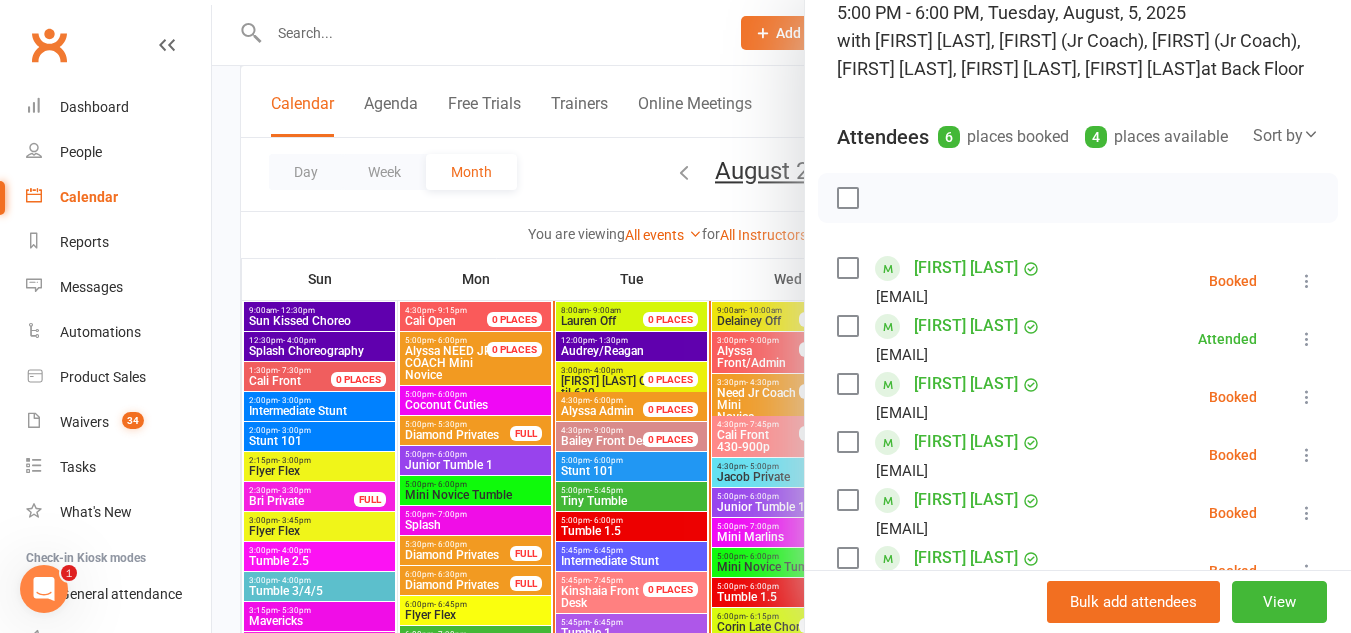 click at bounding box center (847, 268) 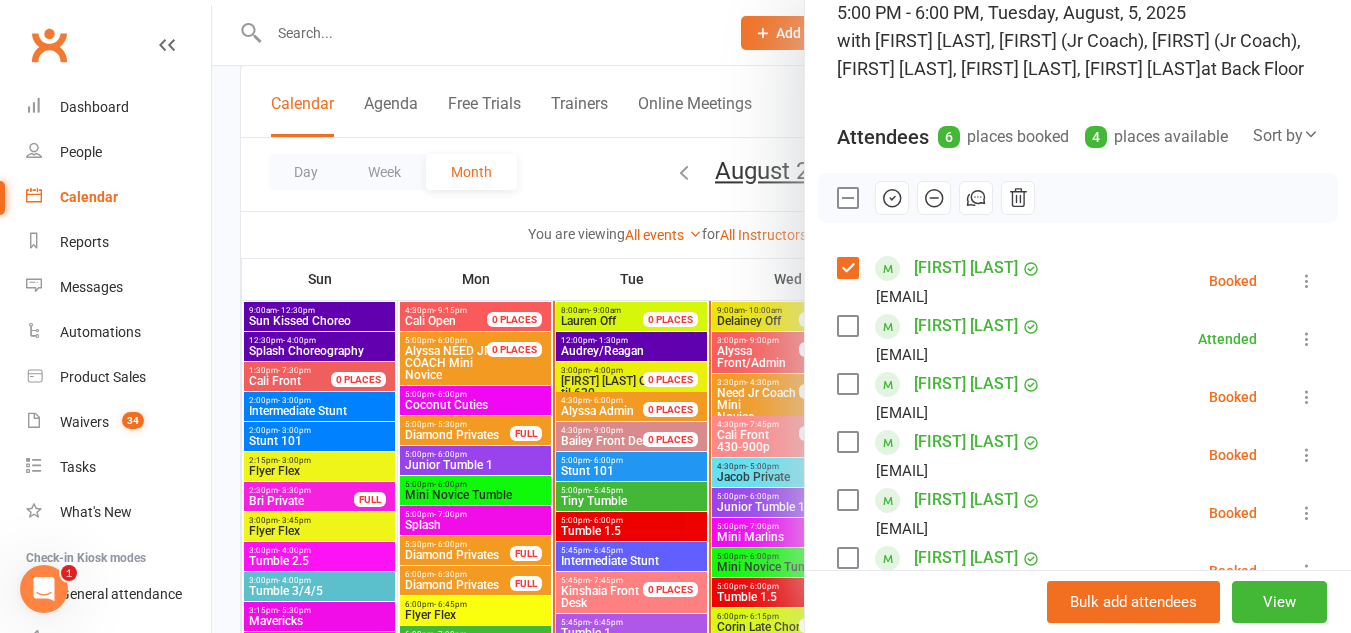 click 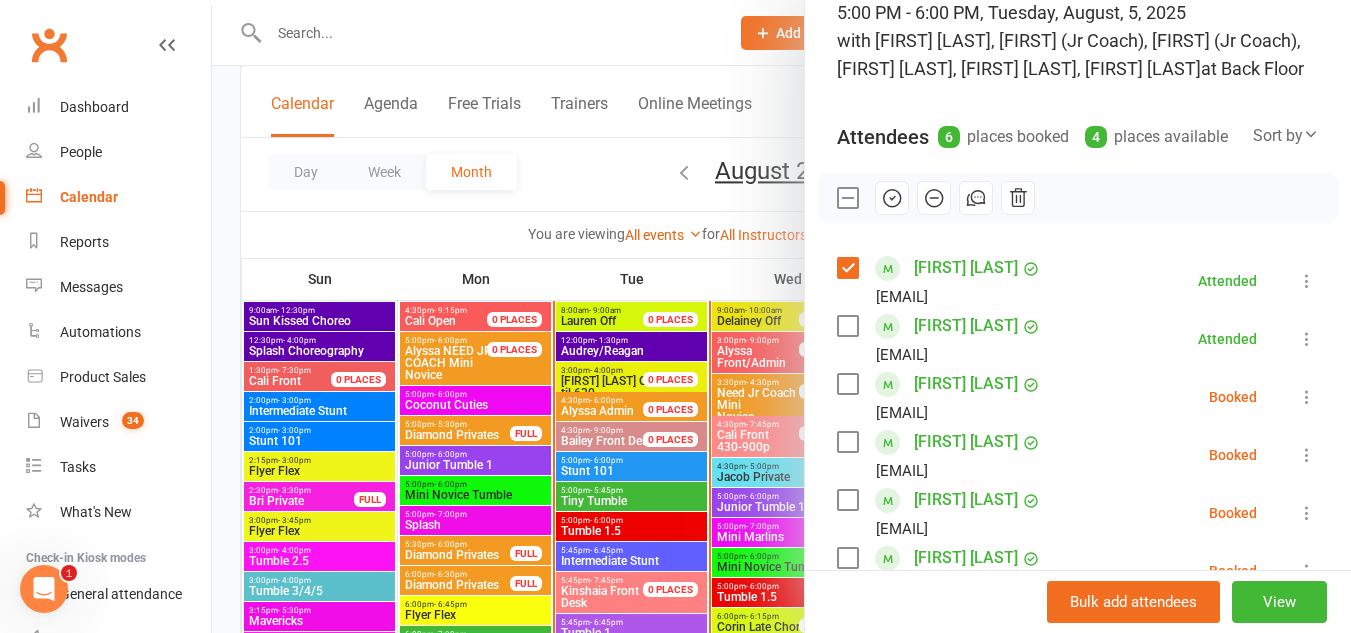 click at bounding box center (781, 316) 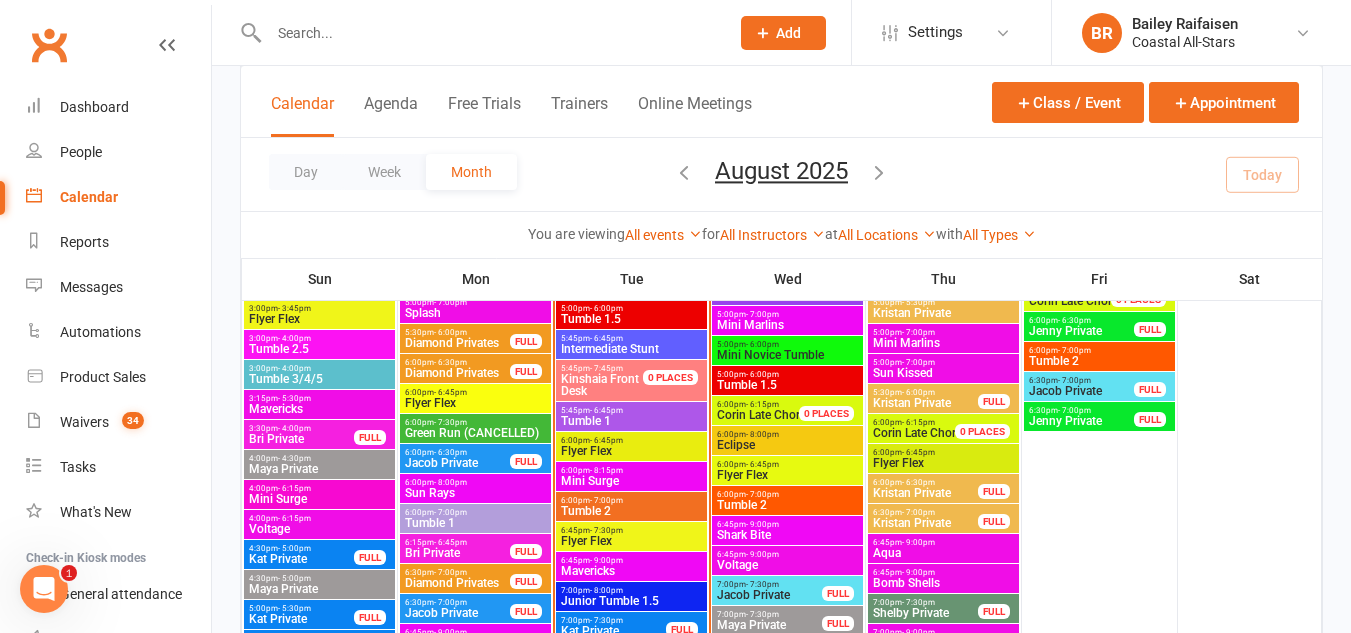 scroll, scrollTop: 1322, scrollLeft: 0, axis: vertical 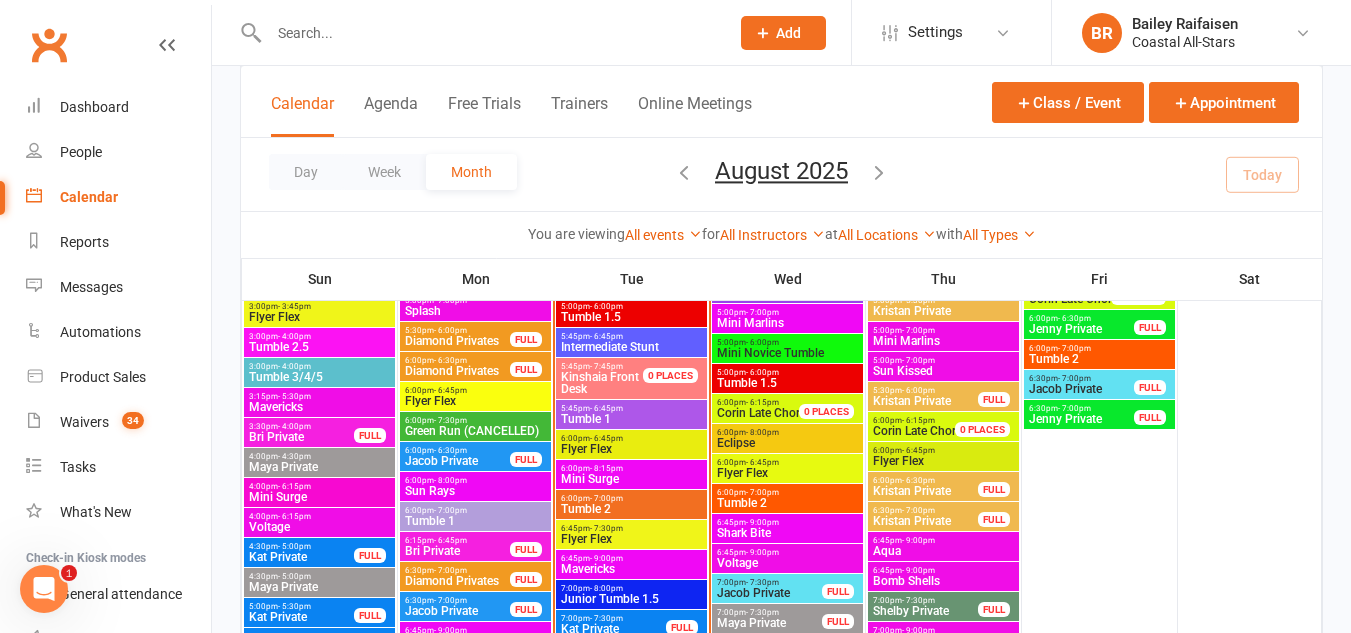 click on "5:45pm  - 6:45pm" at bounding box center [631, 408] 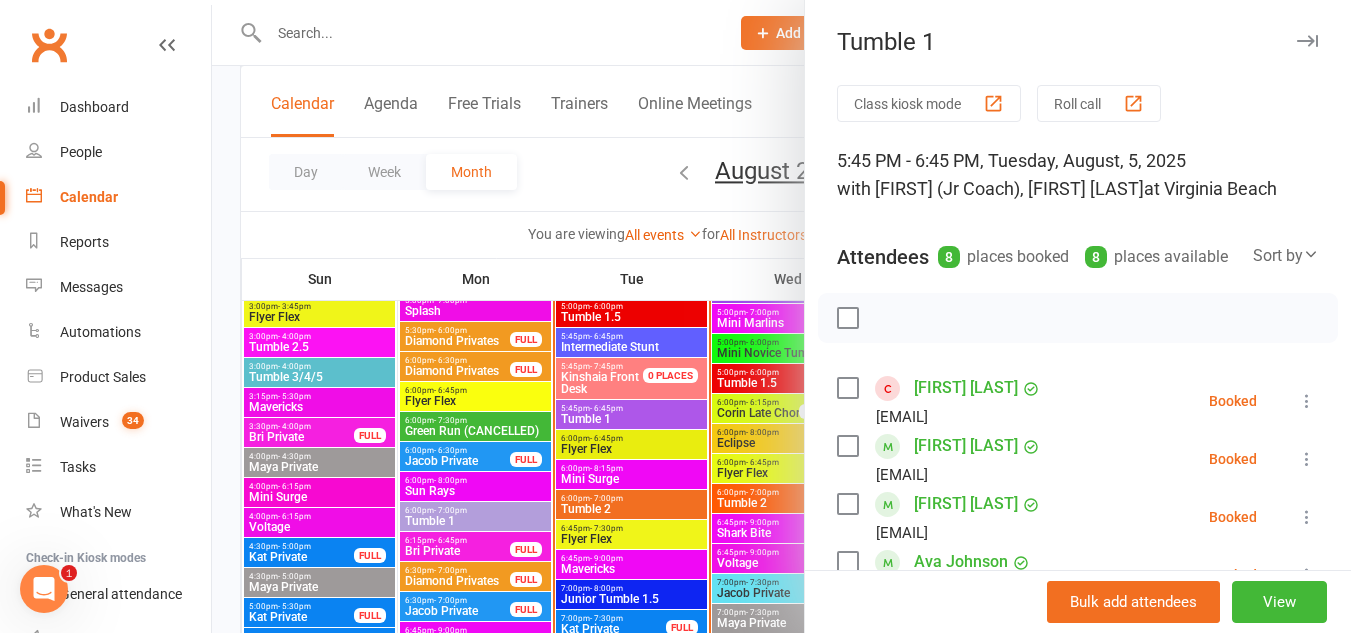 click on "Class kiosk mode" at bounding box center [929, 103] 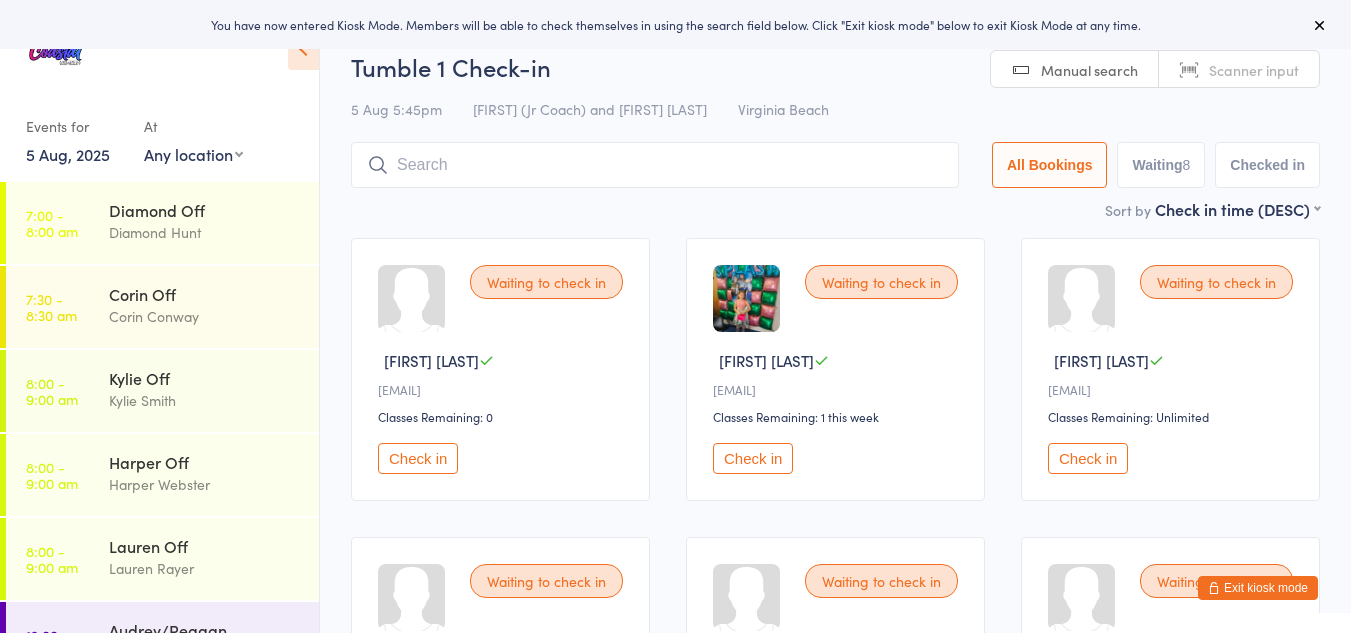 scroll, scrollTop: 0, scrollLeft: 0, axis: both 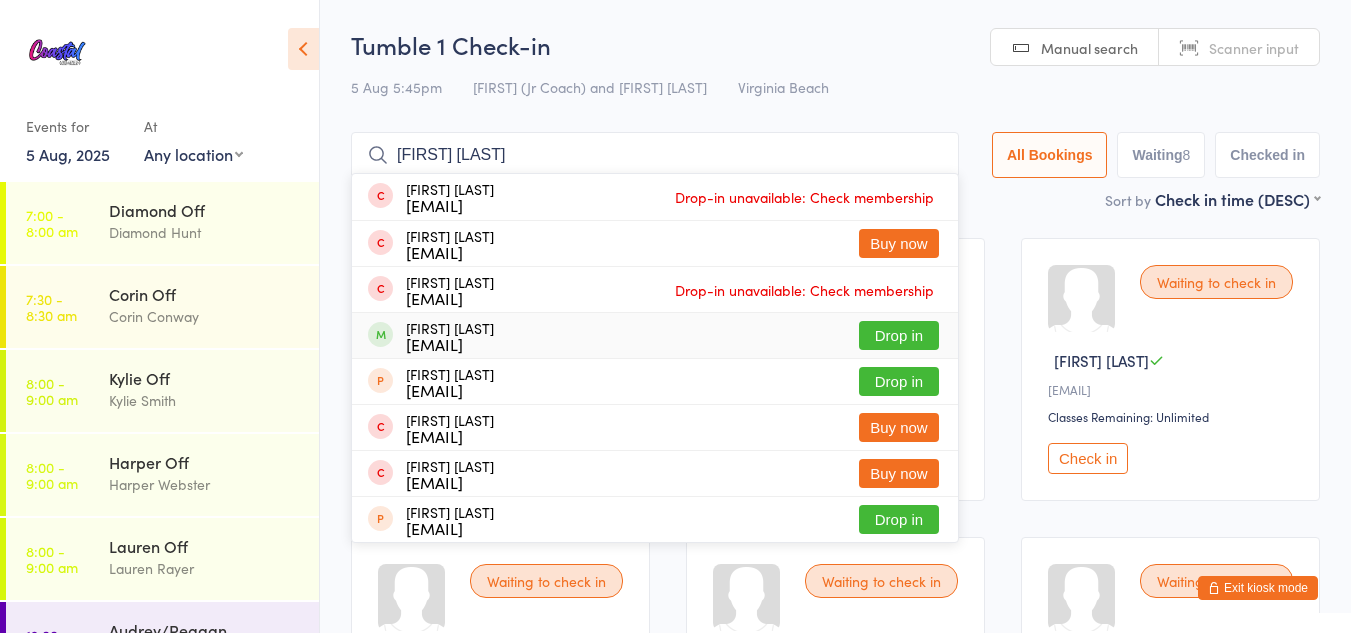 type on "[FIRST] [LAST]" 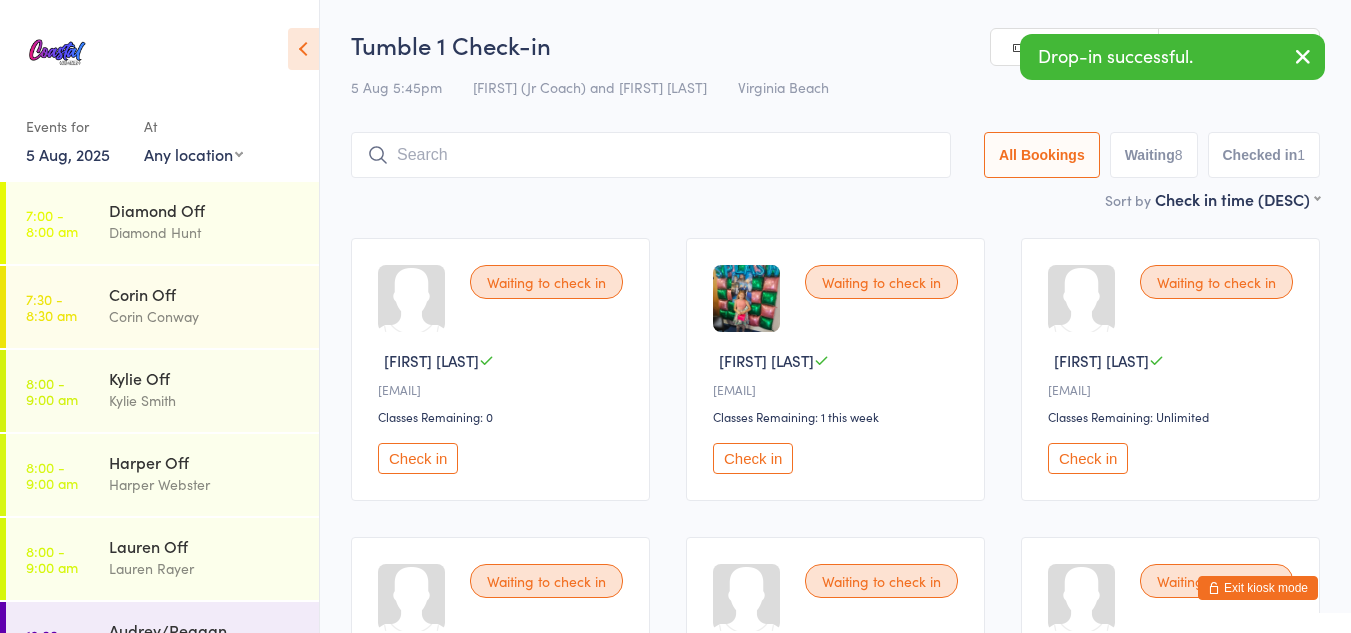 click on "Exit kiosk mode" at bounding box center (1258, 588) 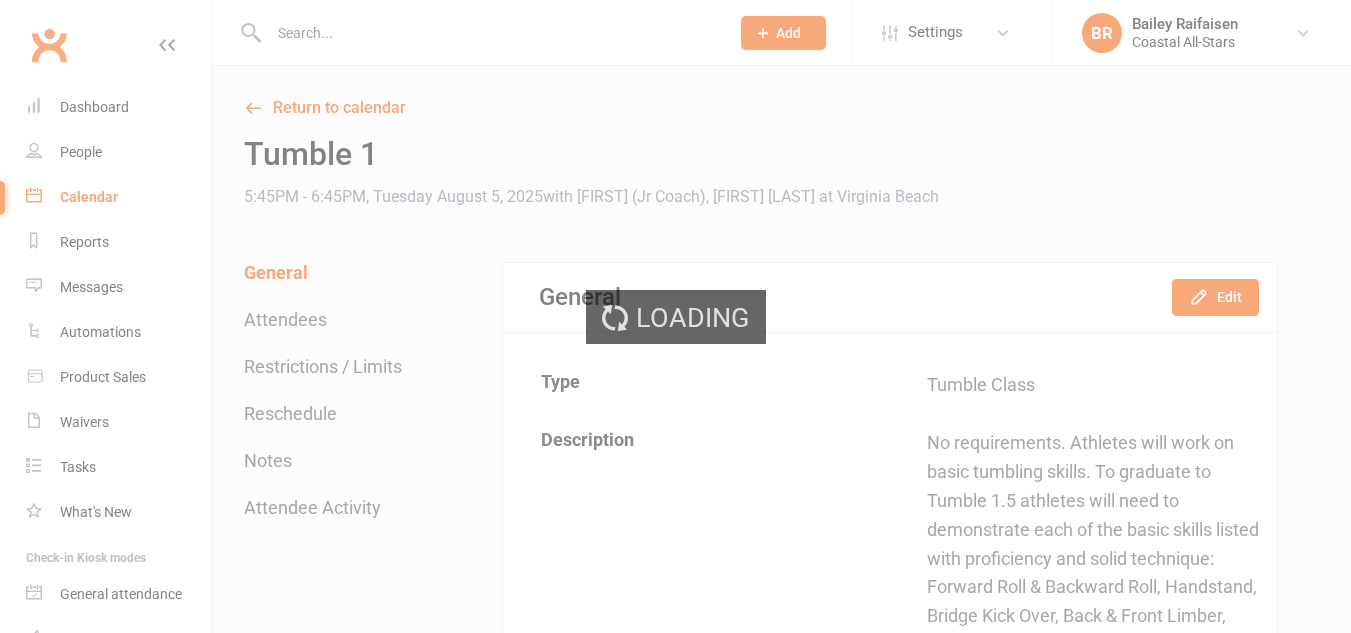 scroll, scrollTop: 0, scrollLeft: 0, axis: both 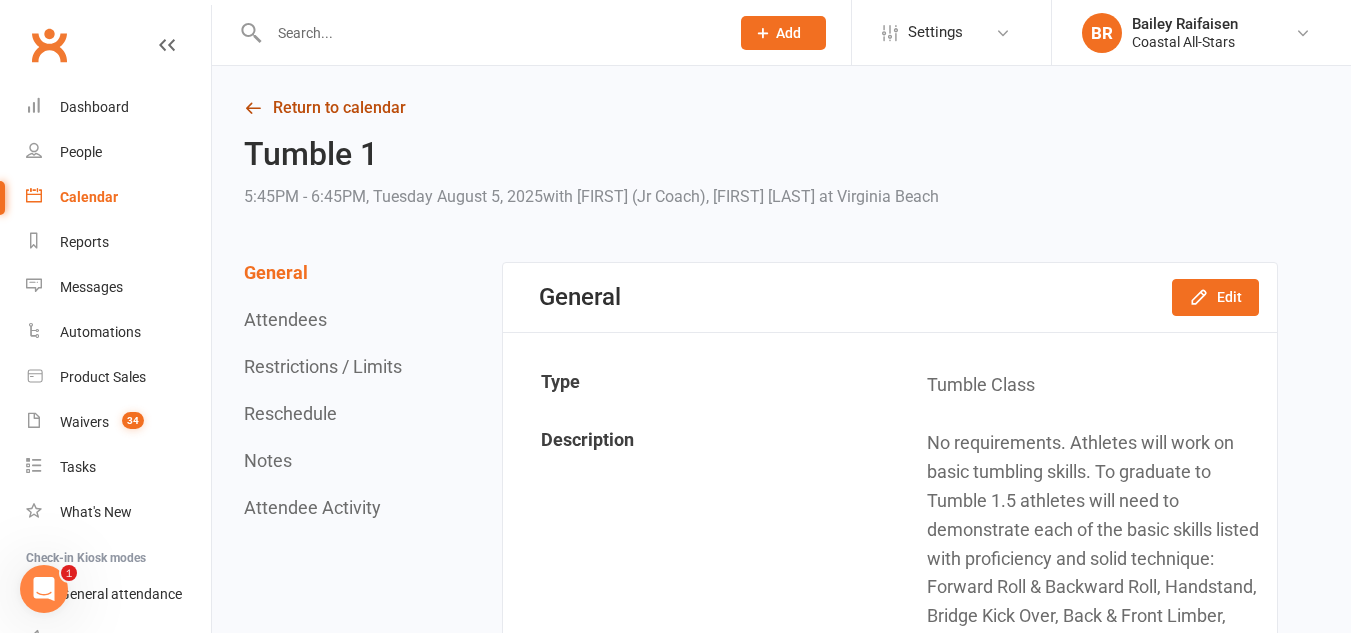 click on "Return to calendar" at bounding box center [761, 108] 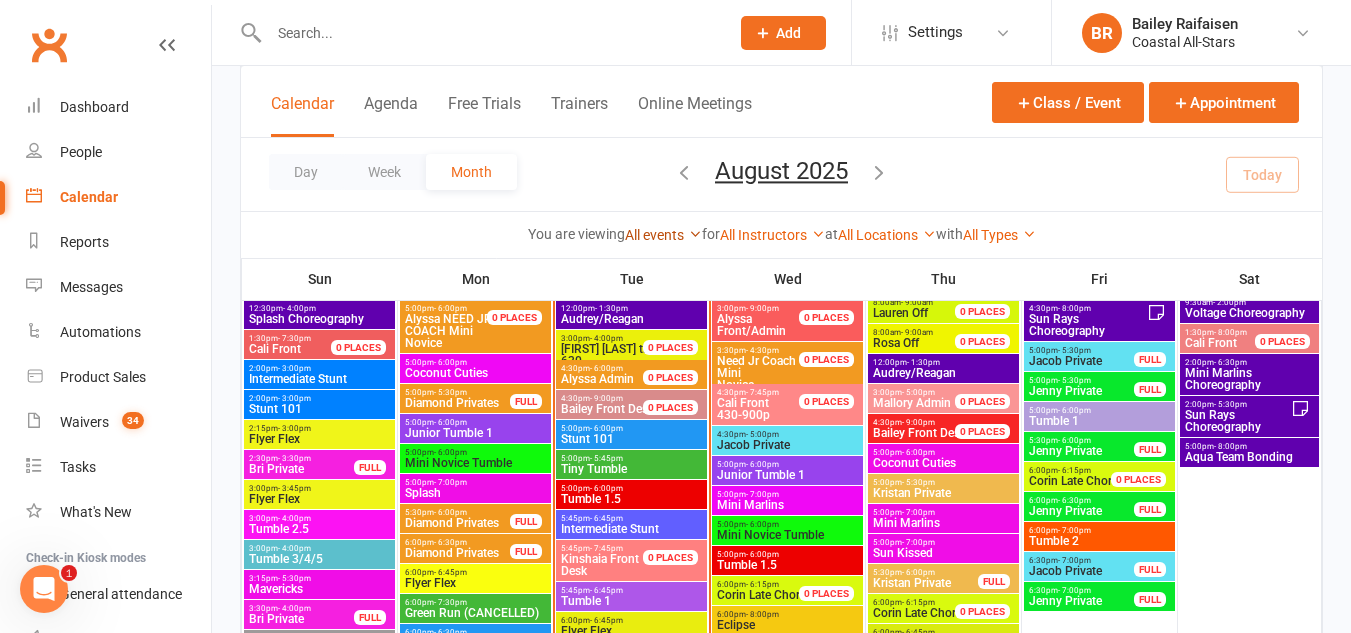 scroll, scrollTop: 1137, scrollLeft: 0, axis: vertical 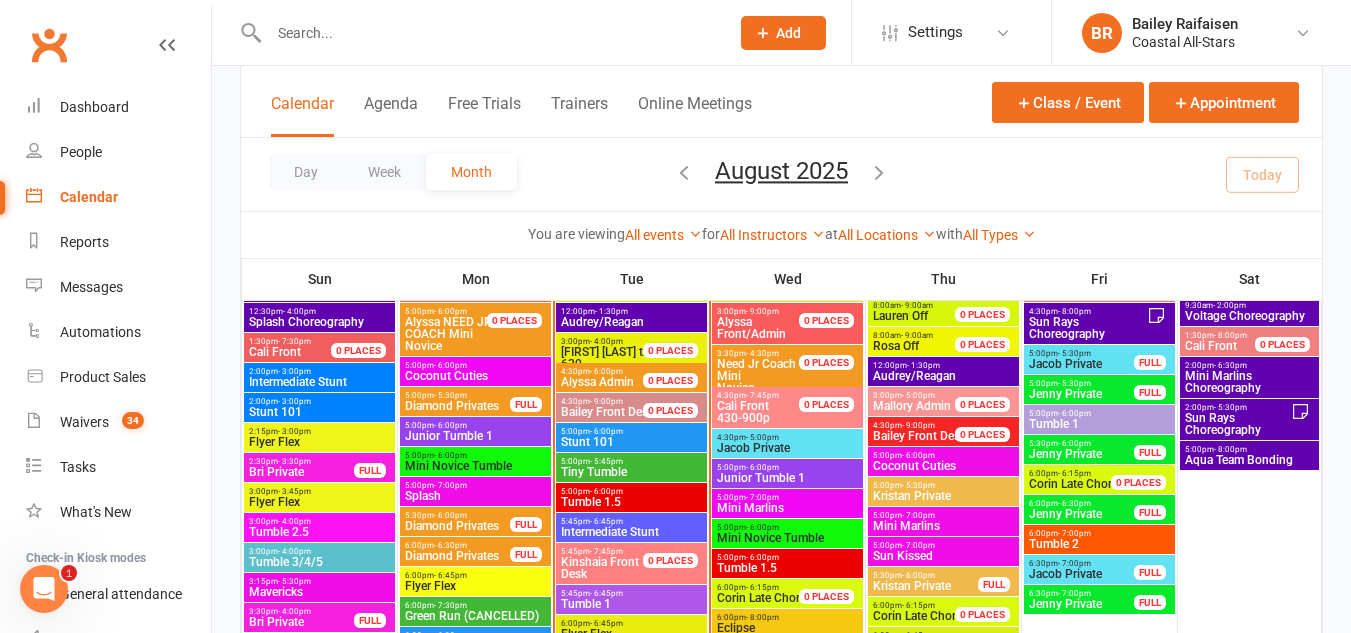 click on "Tiny Tumble" at bounding box center [631, 472] 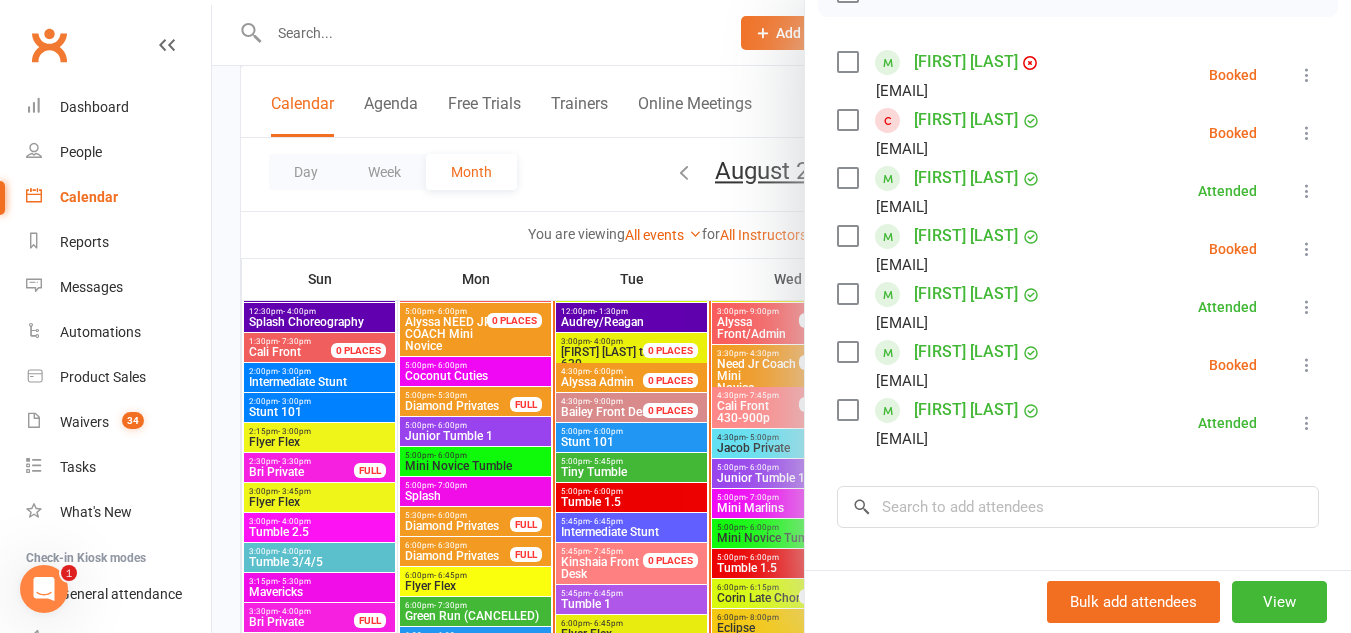 scroll, scrollTop: 355, scrollLeft: 0, axis: vertical 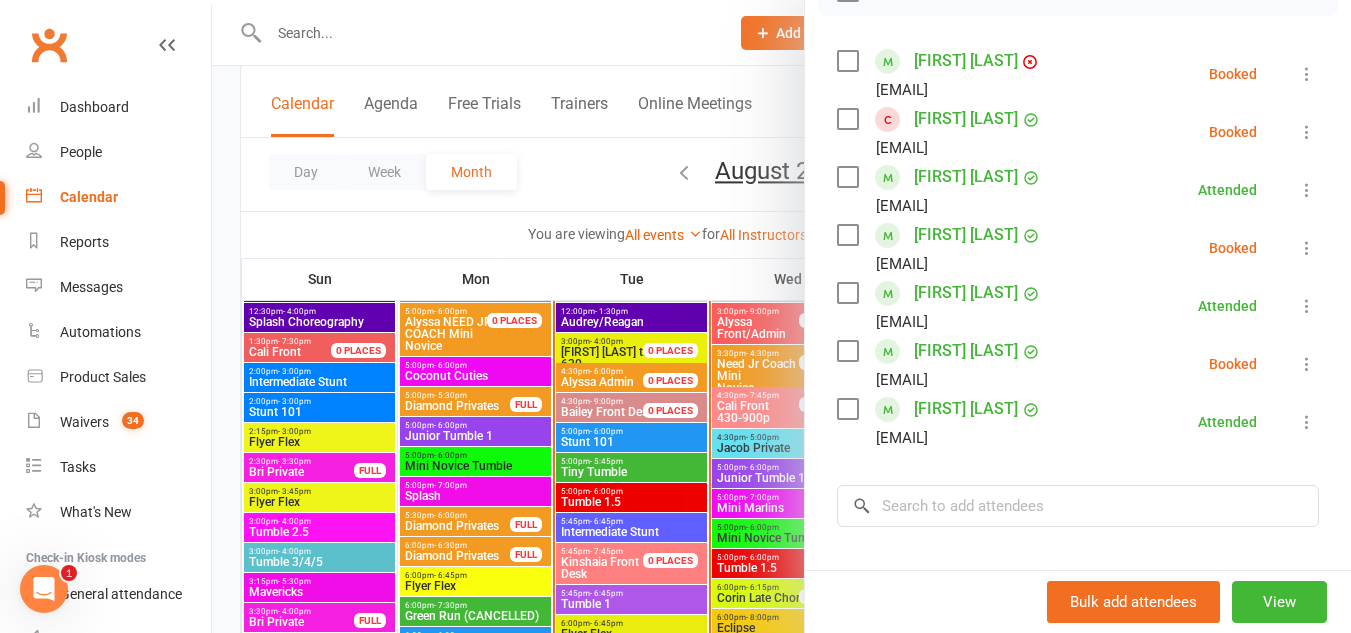click at bounding box center [847, 351] 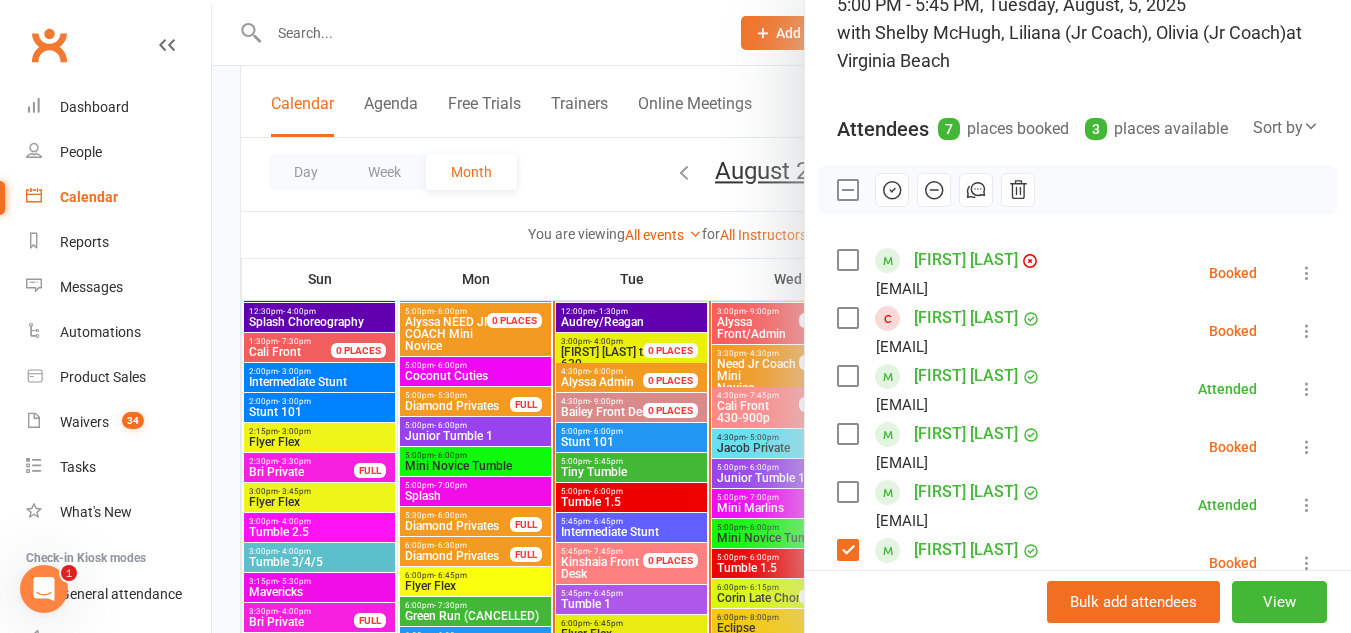 scroll, scrollTop: 151, scrollLeft: 0, axis: vertical 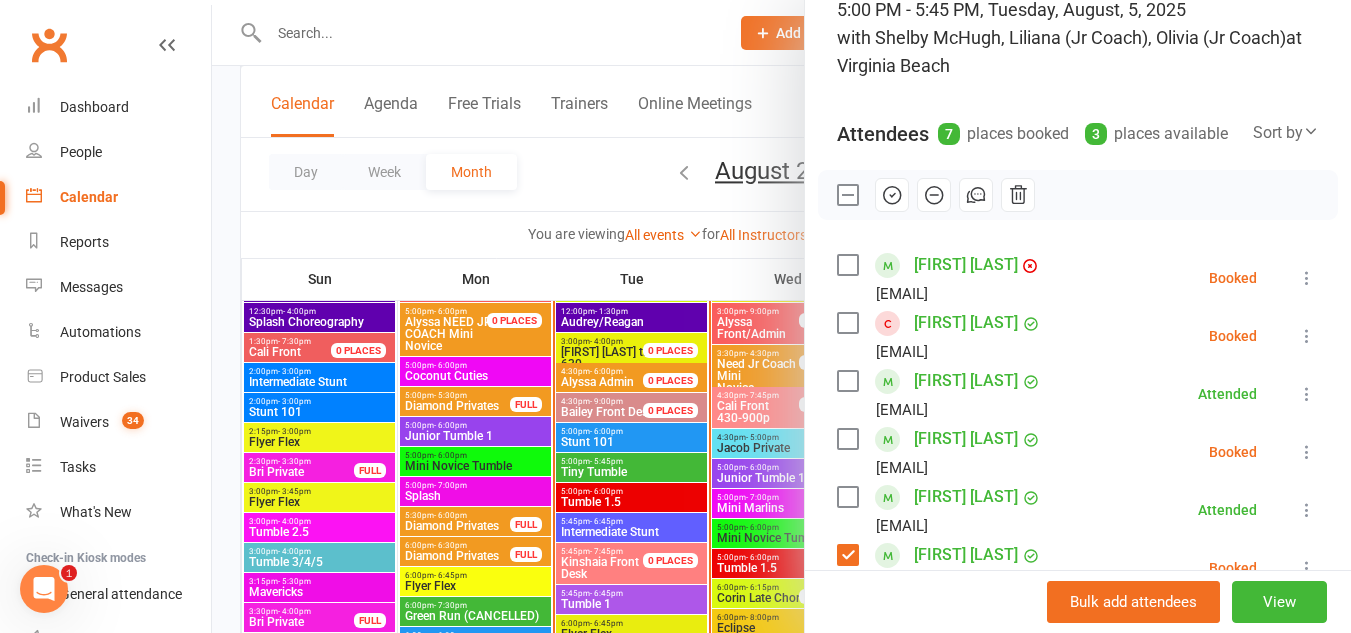 click 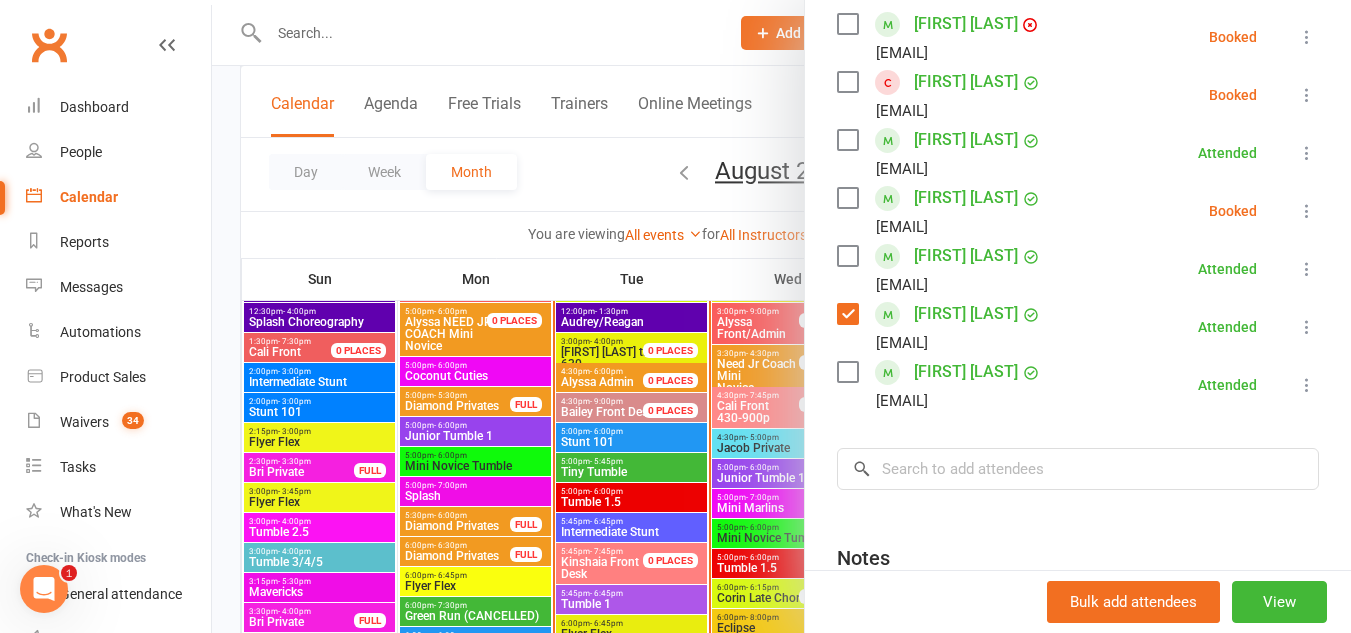 scroll, scrollTop: 393, scrollLeft: 0, axis: vertical 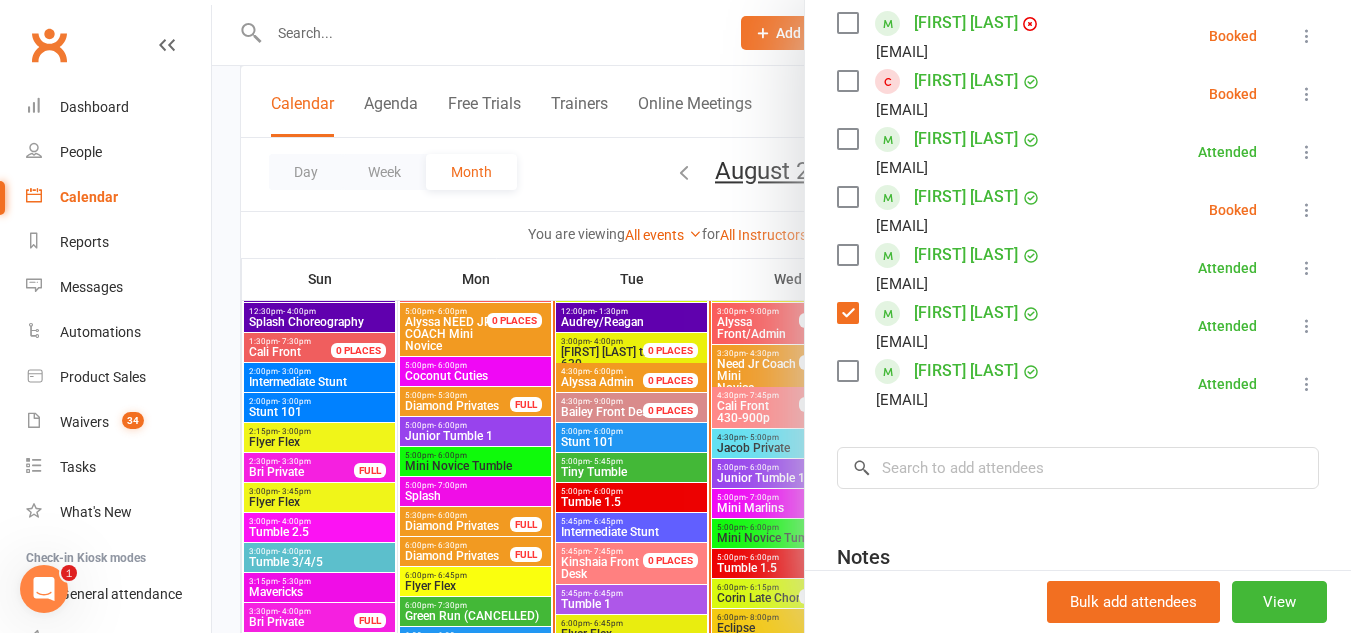 click at bounding box center [781, 316] 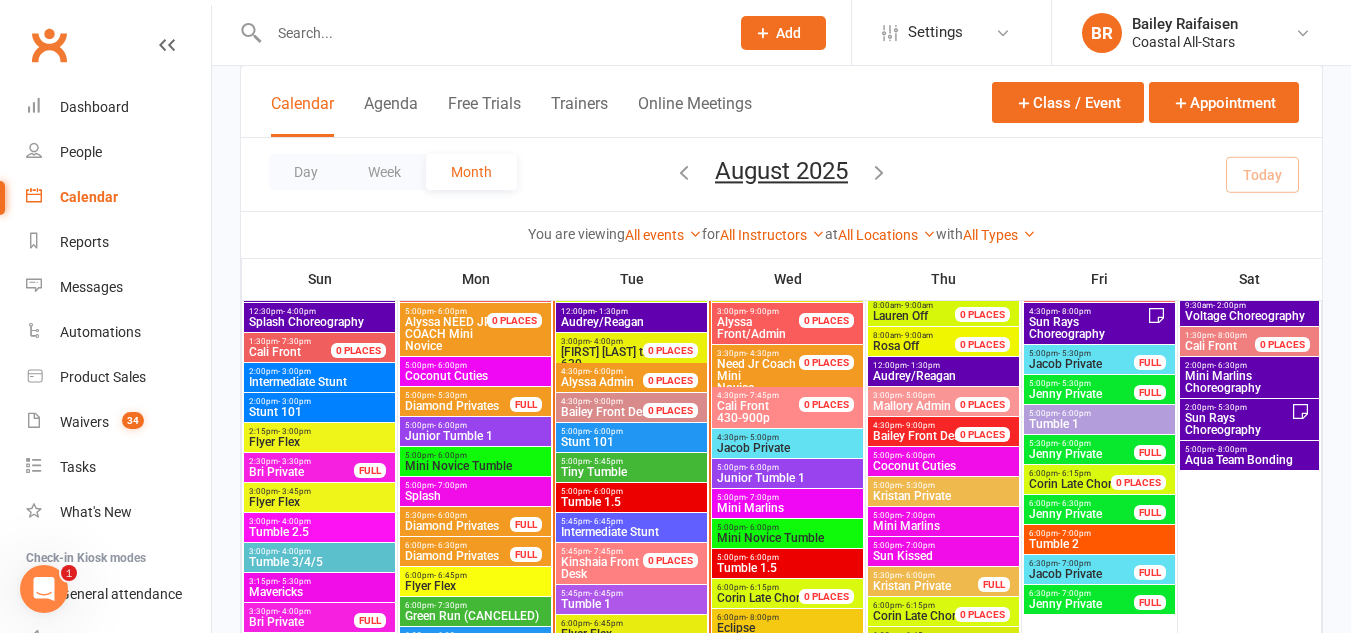 click on "5:00pm  - 6:00pm" at bounding box center [631, 491] 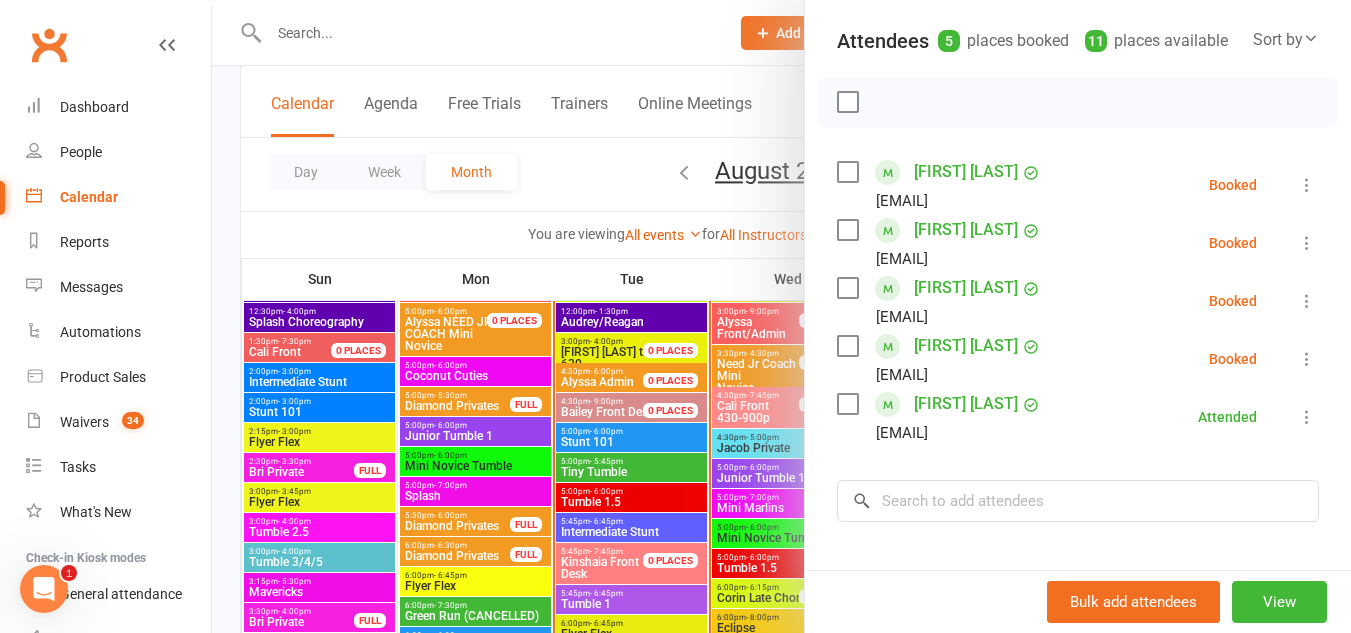 scroll, scrollTop: 258, scrollLeft: 0, axis: vertical 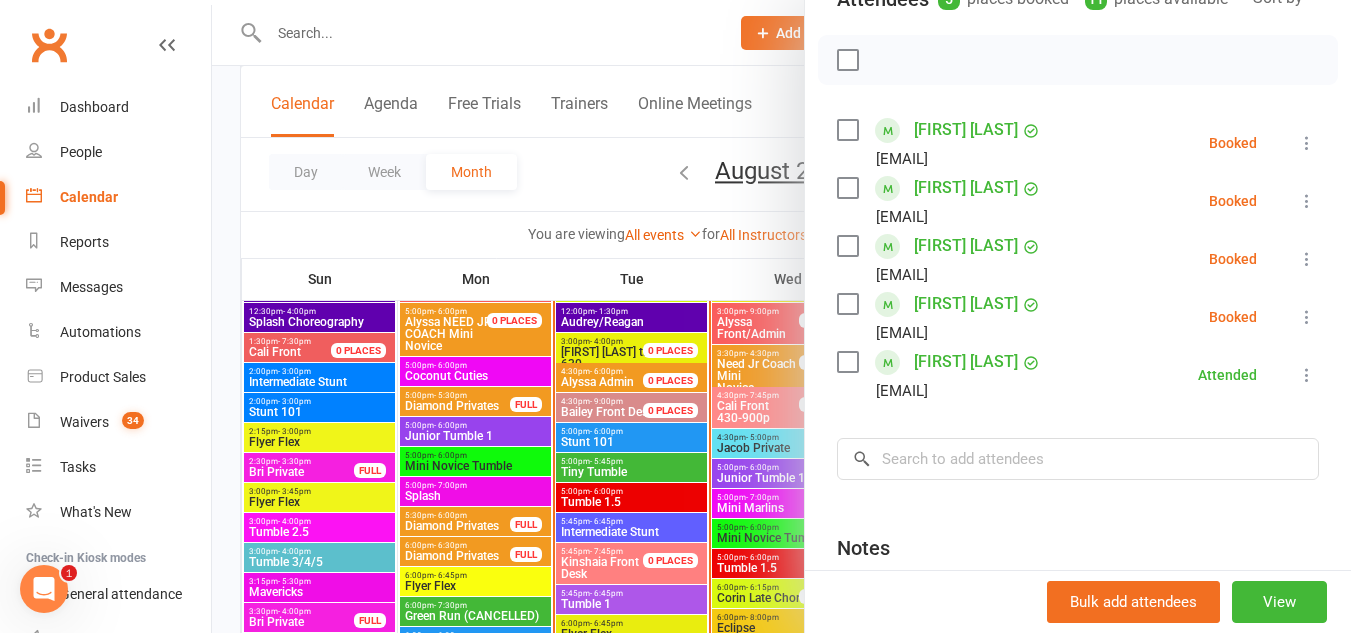 click at bounding box center [781, 316] 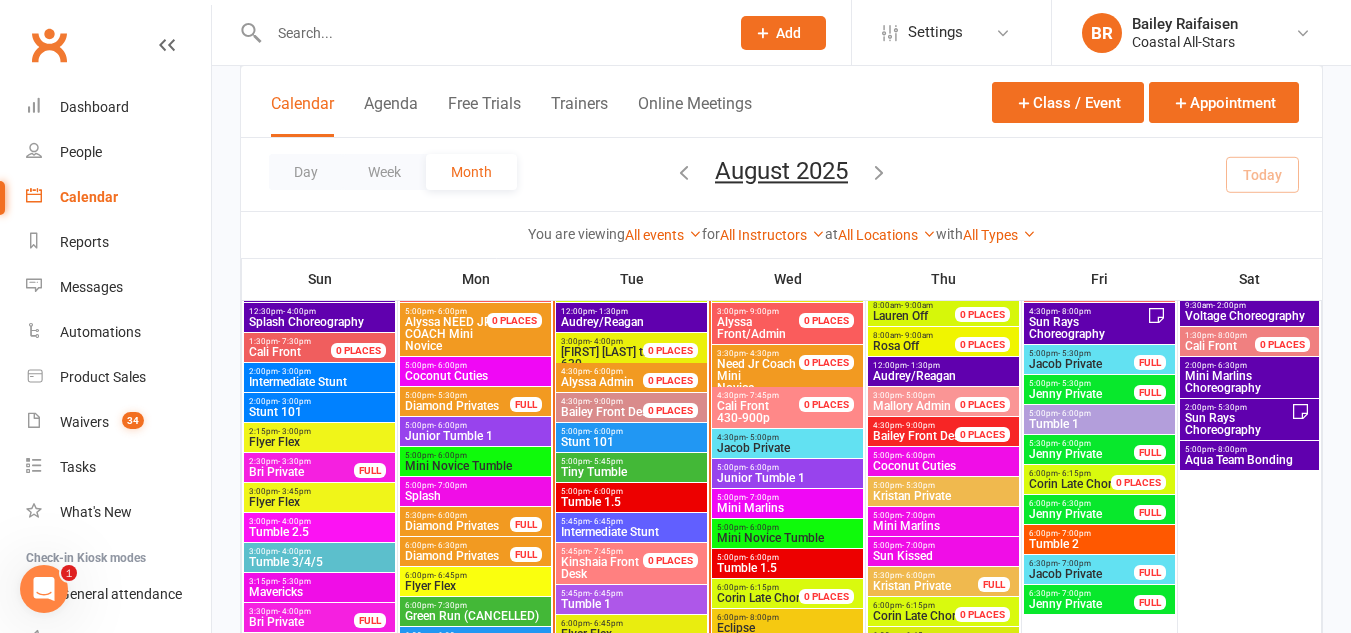 click on "- 6:00pm" at bounding box center [606, 431] 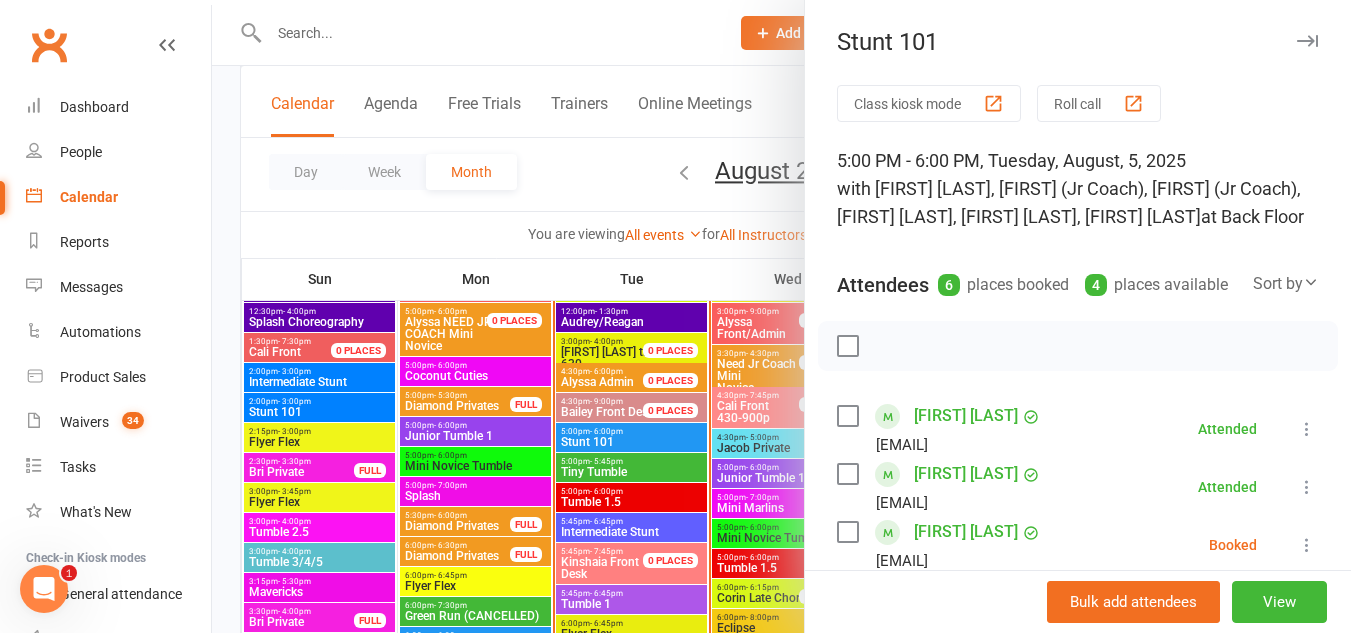 click on "Class kiosk mode" at bounding box center [929, 103] 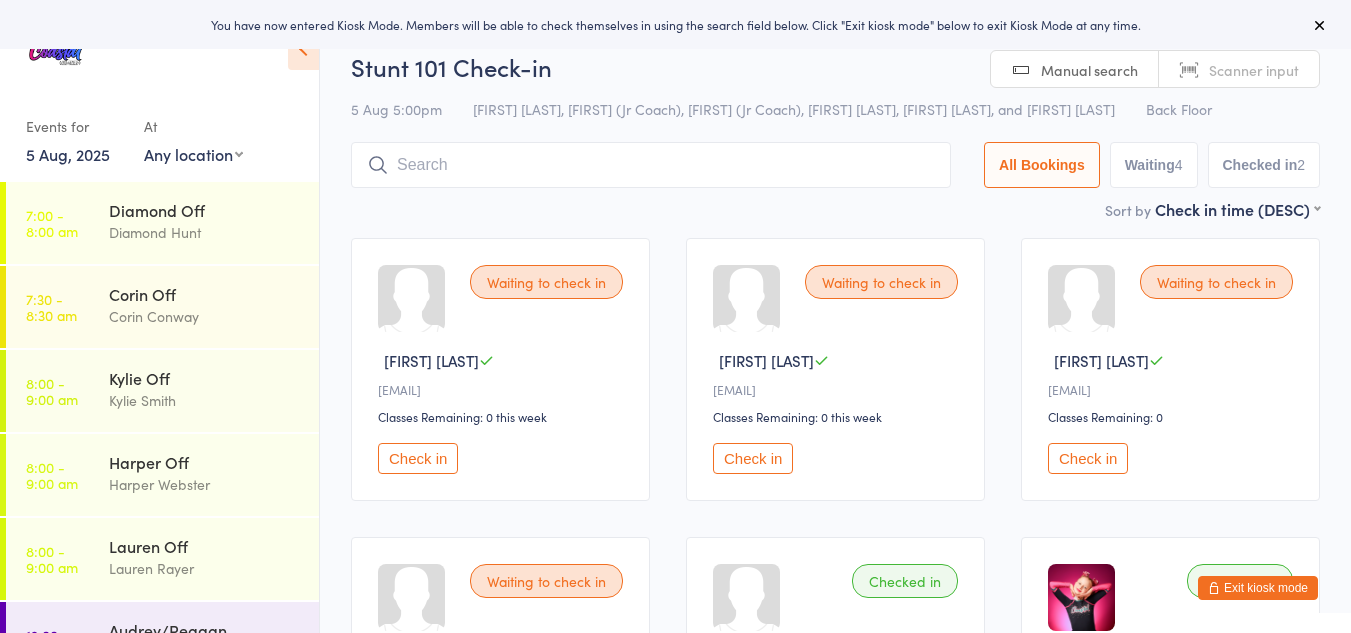 scroll, scrollTop: 0, scrollLeft: 0, axis: both 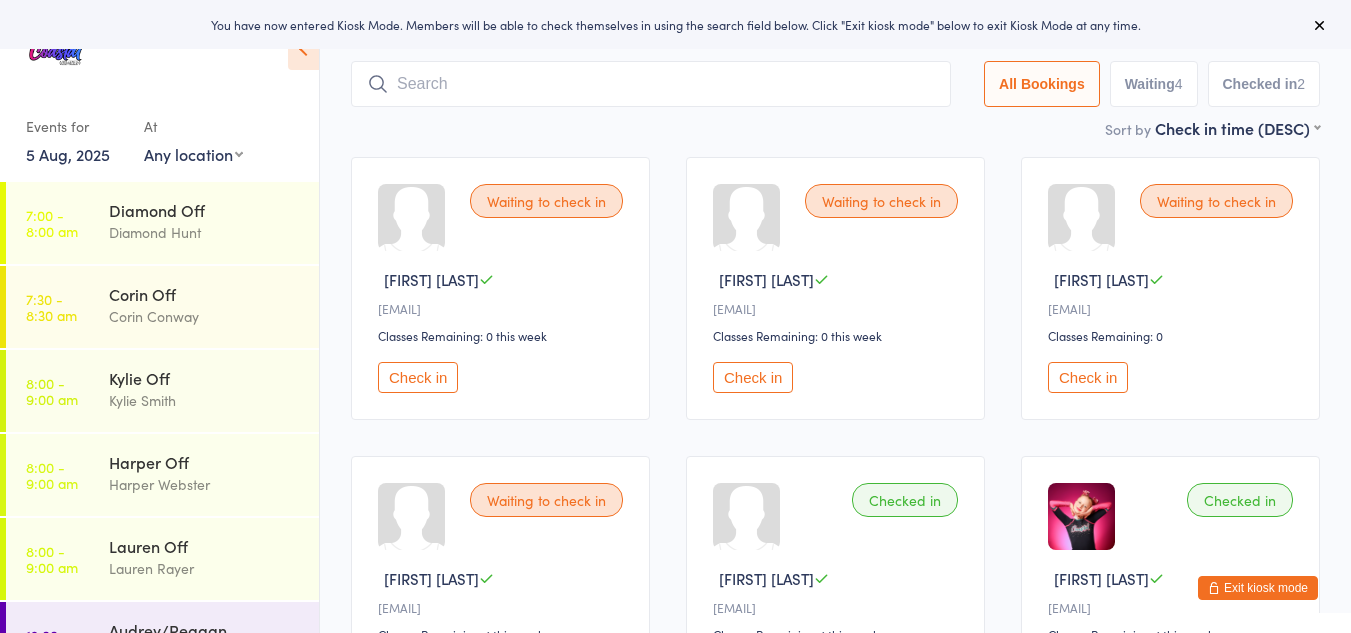 click on "Check in" at bounding box center [753, 377] 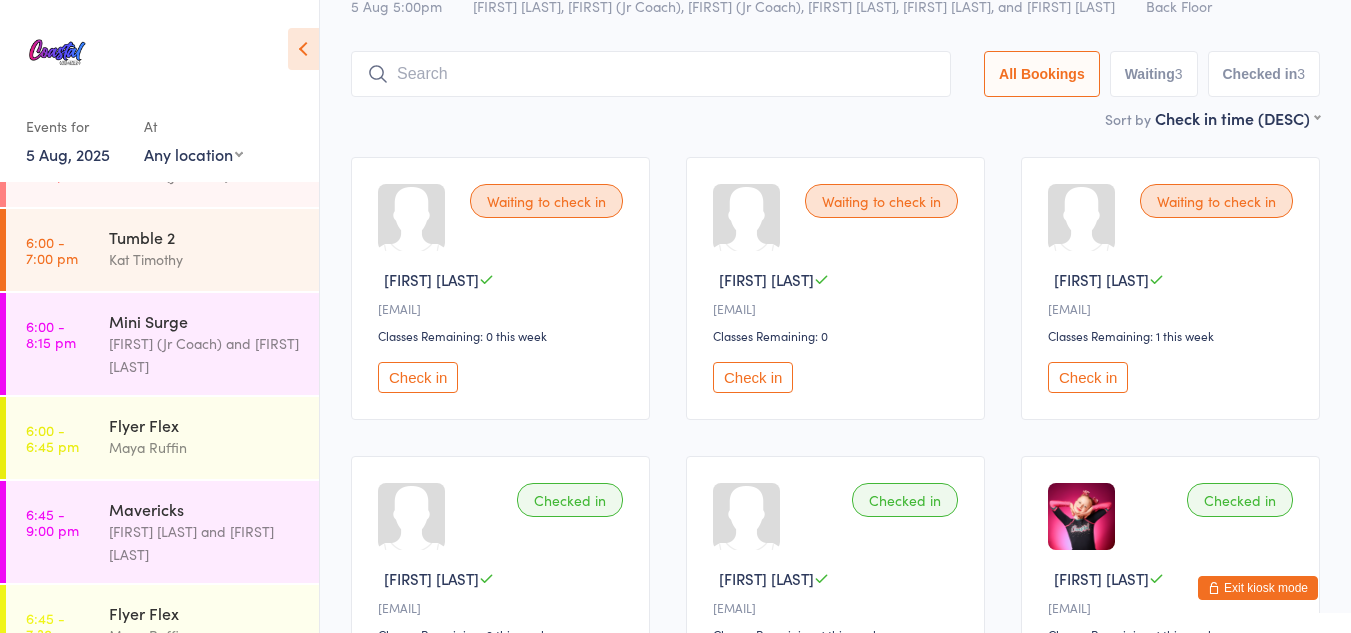 scroll, scrollTop: 1430, scrollLeft: 0, axis: vertical 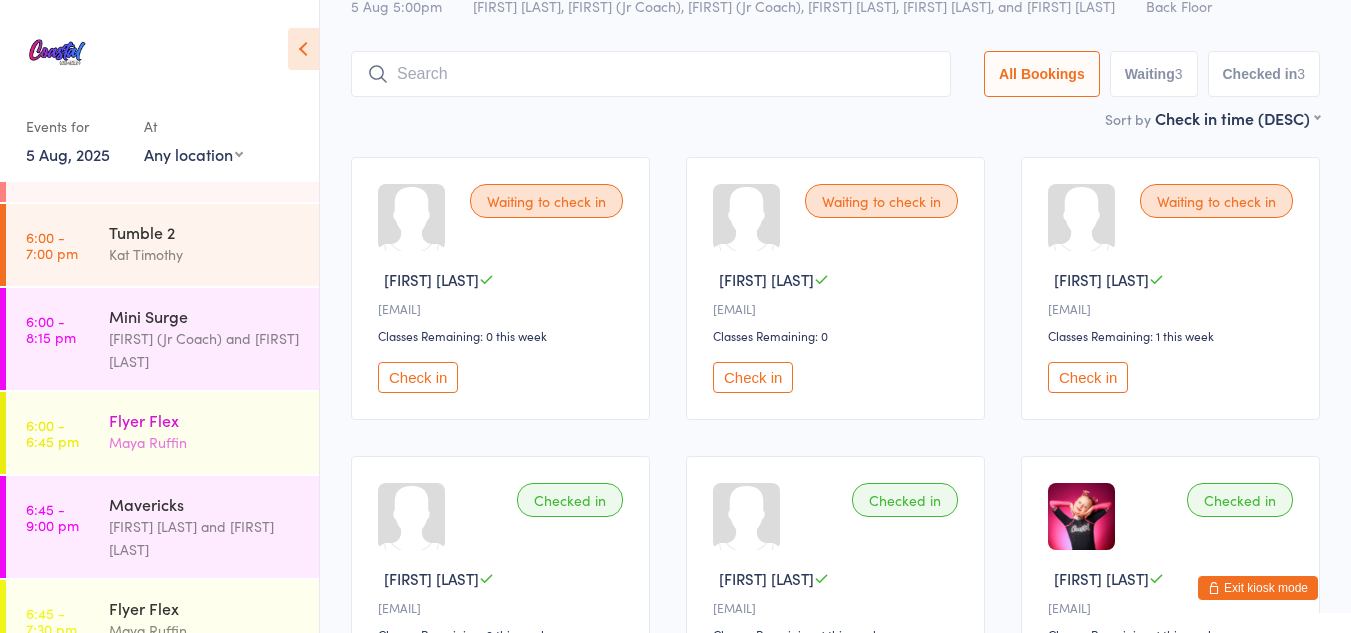 click on "Flyer Flex" at bounding box center (205, 420) 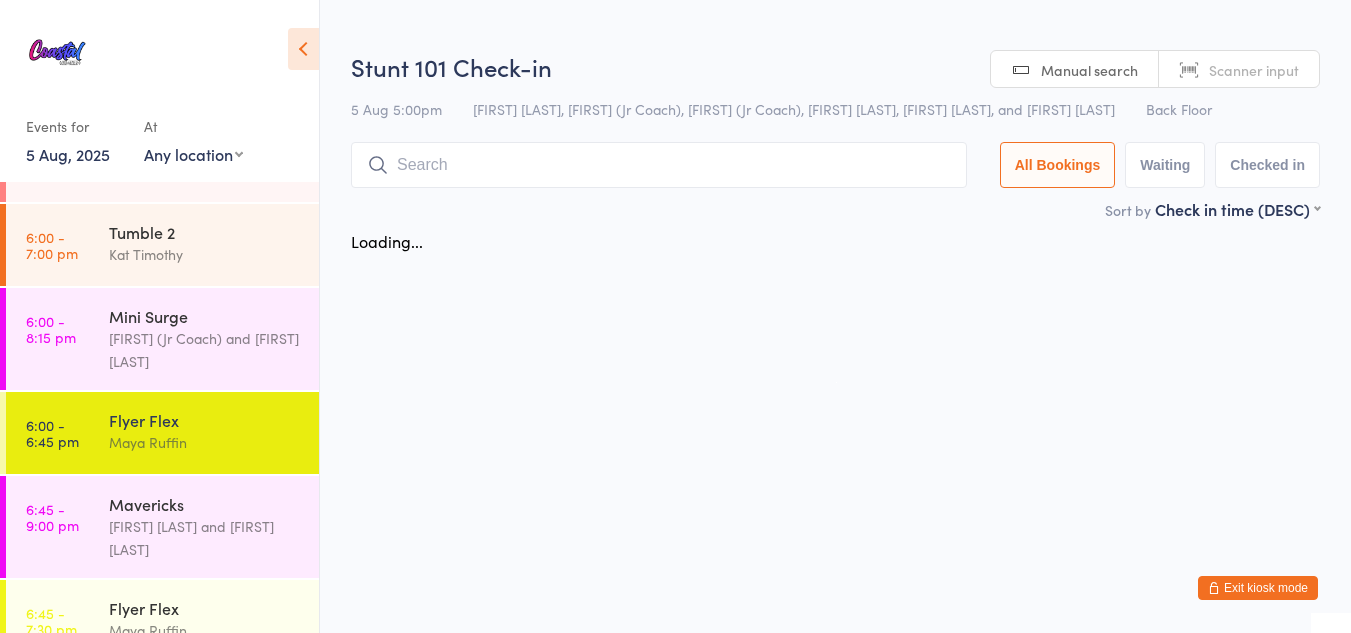 scroll, scrollTop: 0, scrollLeft: 0, axis: both 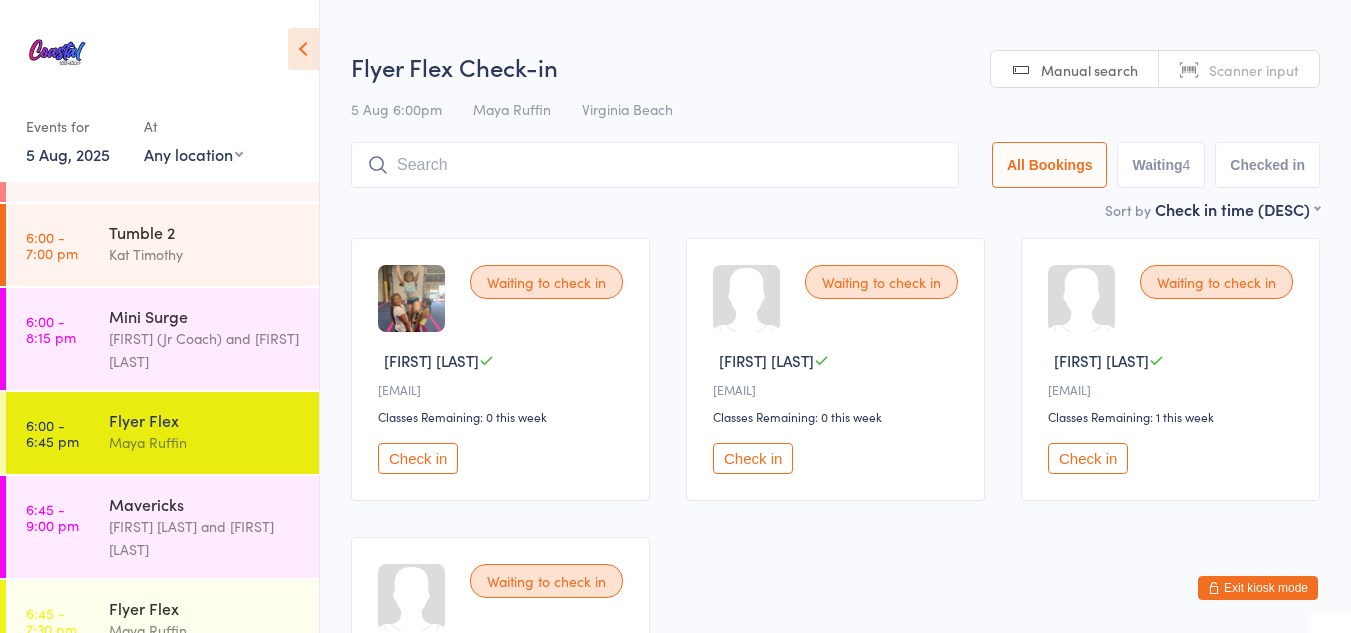 click on "Check in" at bounding box center [753, 458] 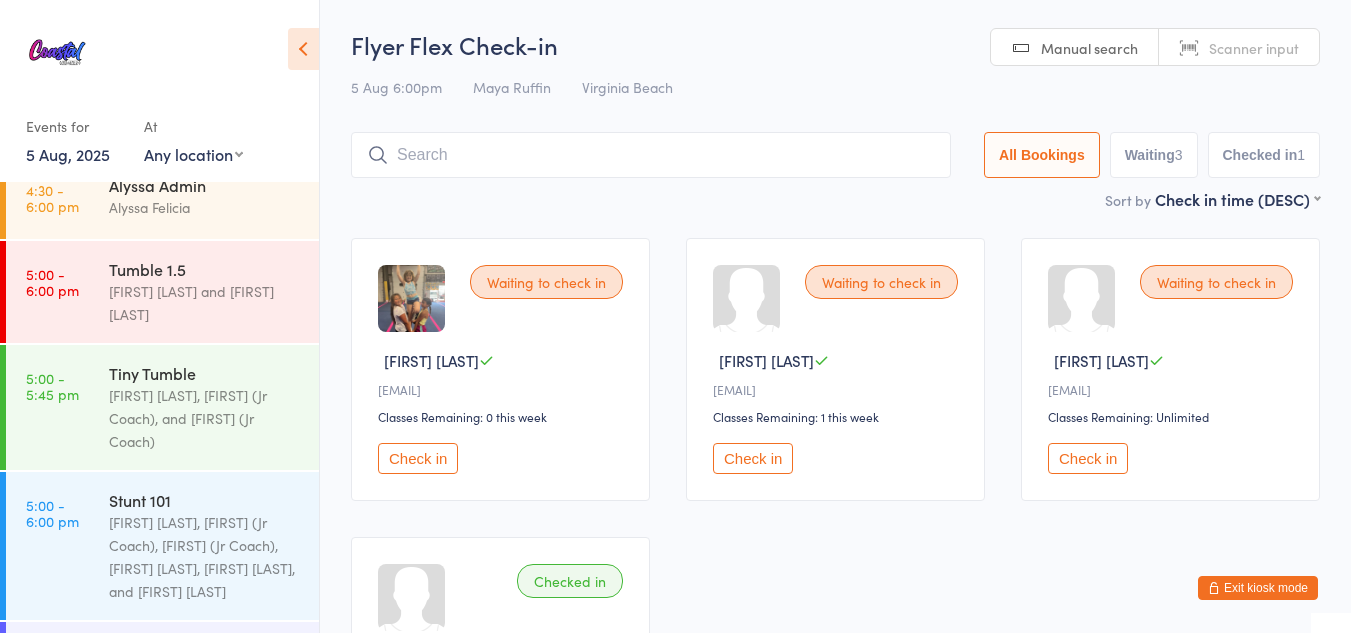 scroll, scrollTop: 693, scrollLeft: 0, axis: vertical 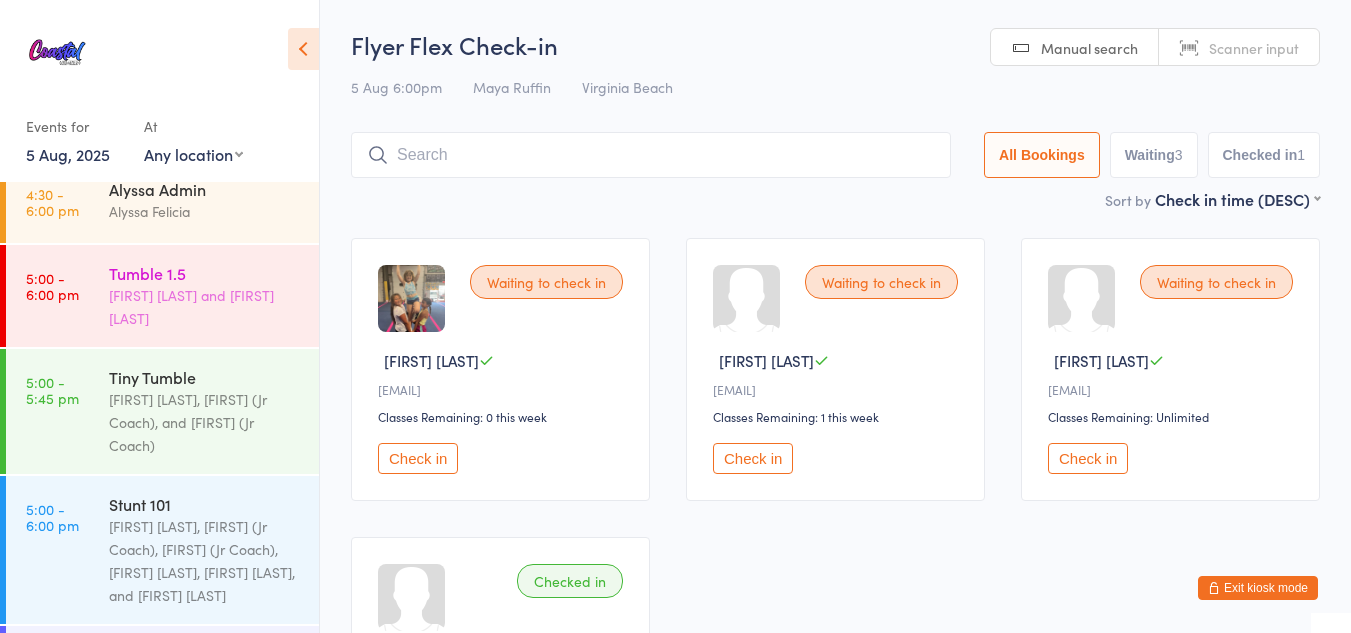 click on "Tumble 1.5" at bounding box center (205, 273) 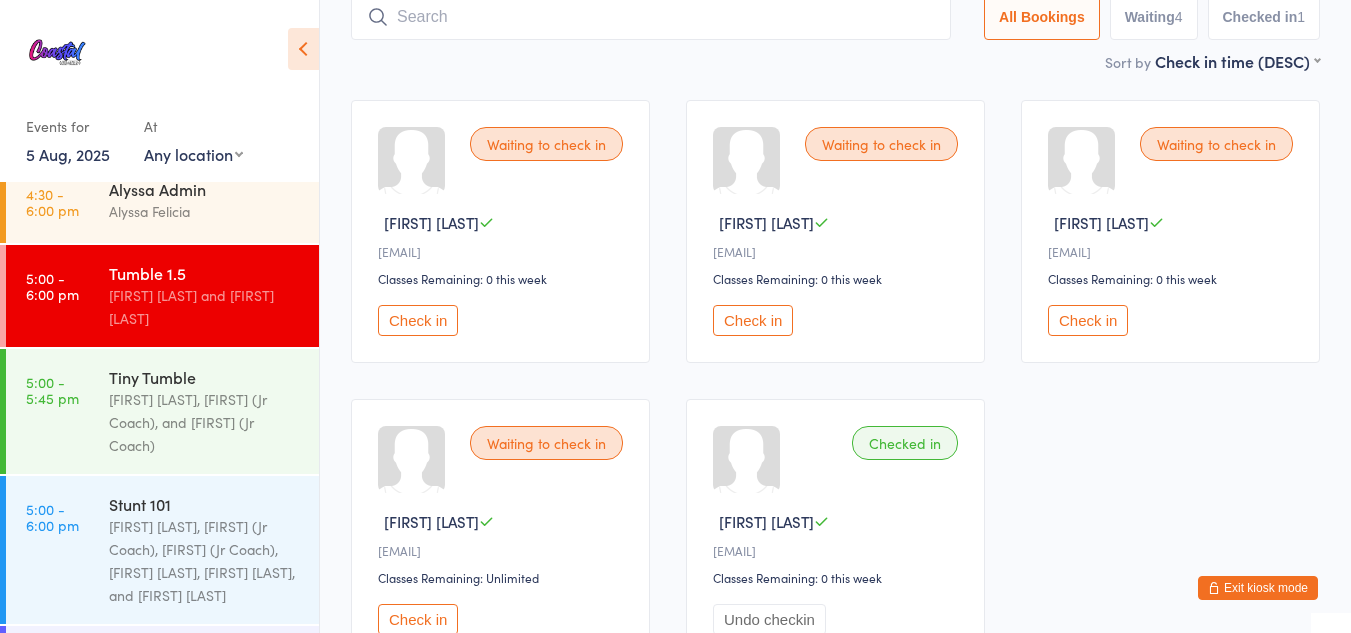 scroll, scrollTop: 142, scrollLeft: 0, axis: vertical 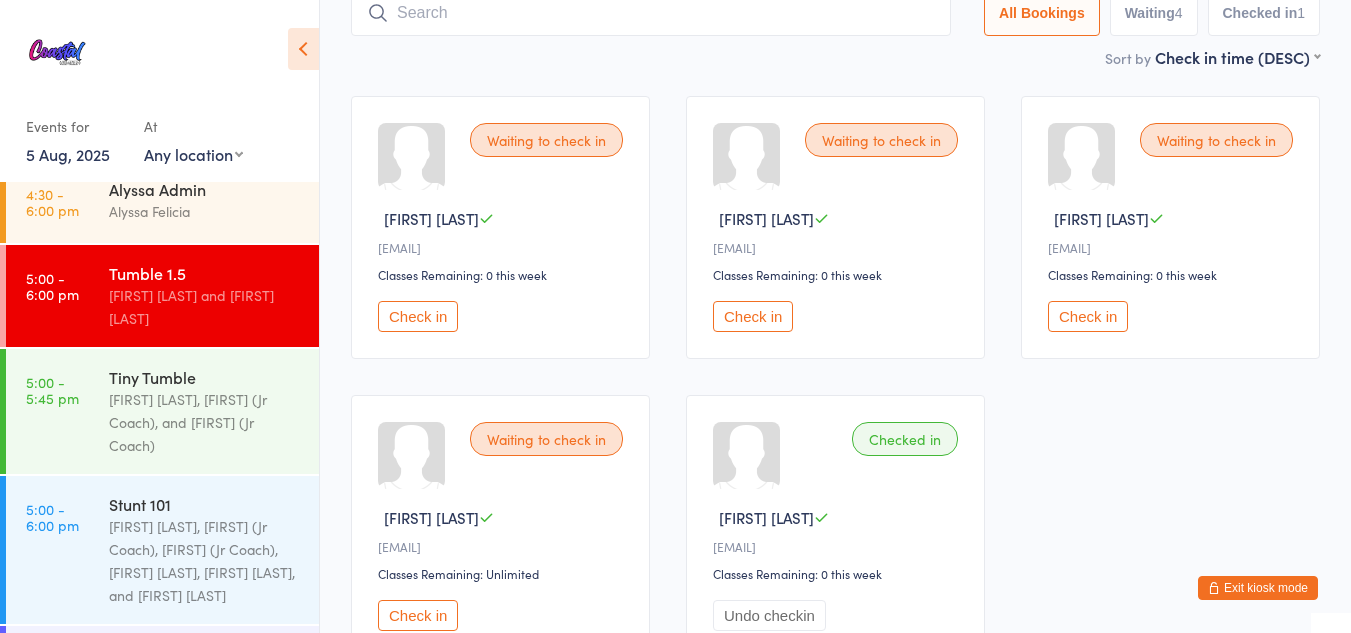 click on "Check in" at bounding box center [753, 316] 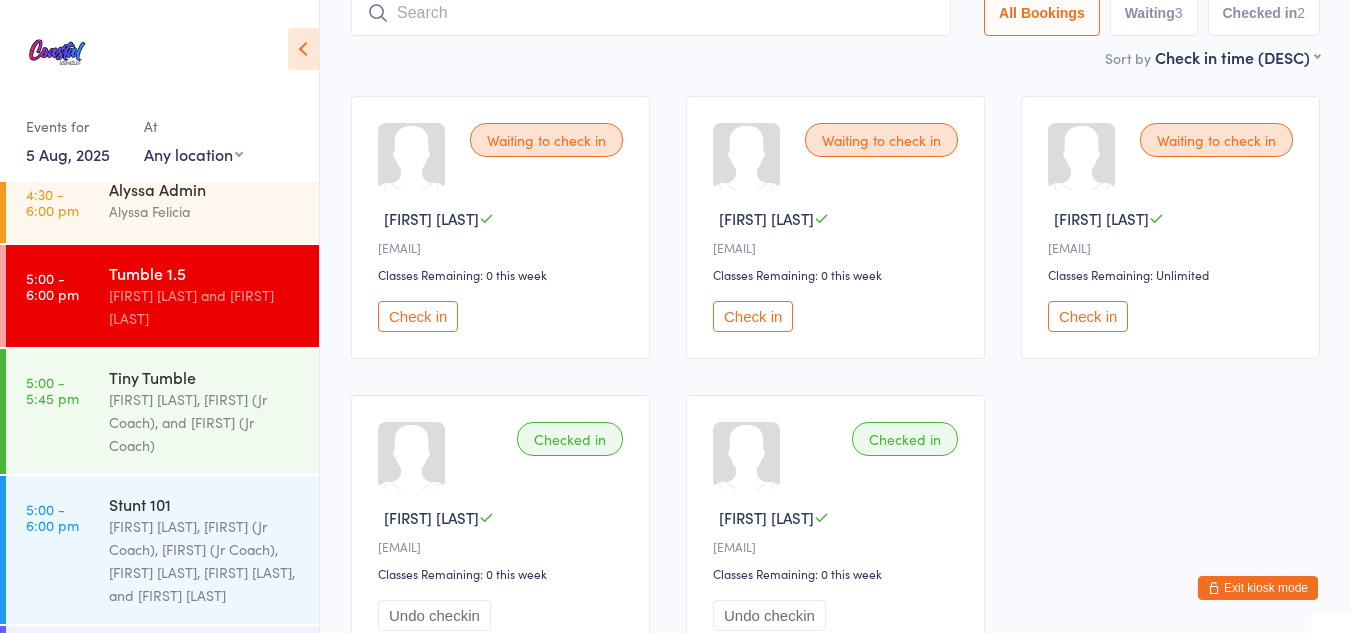 drag, startPoint x: 766, startPoint y: 318, endPoint x: 741, endPoint y: 306, distance: 27.730848 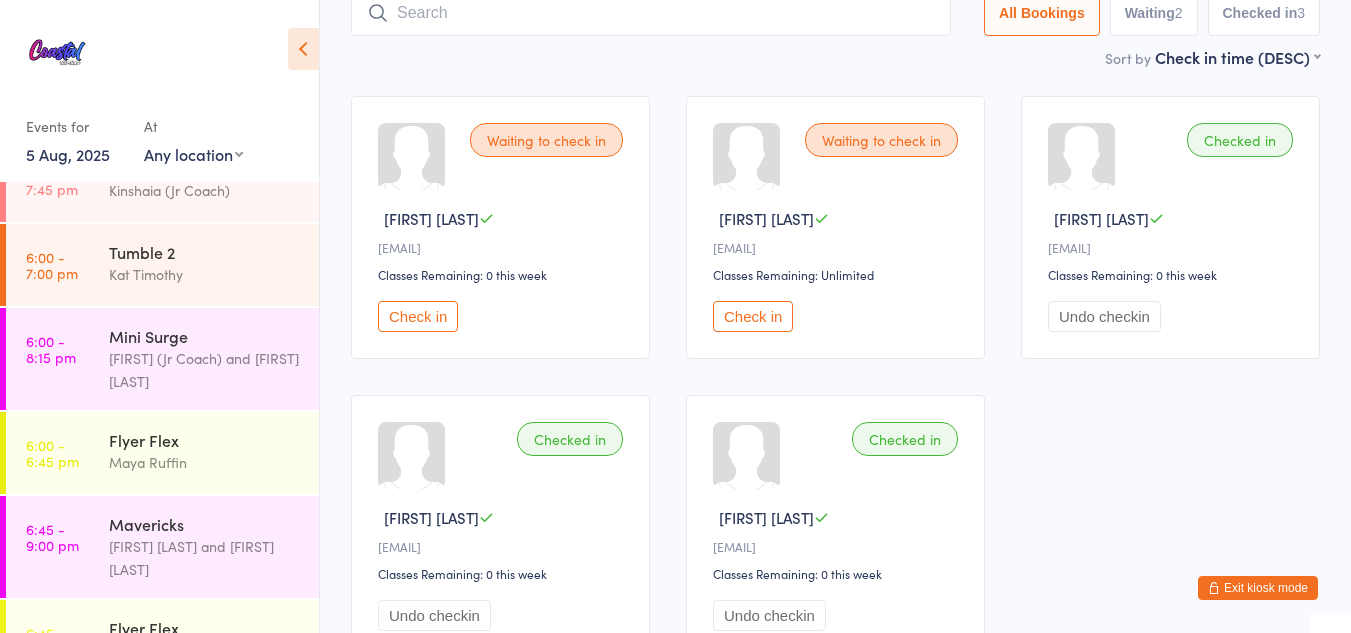scroll, scrollTop: 1411, scrollLeft: 0, axis: vertical 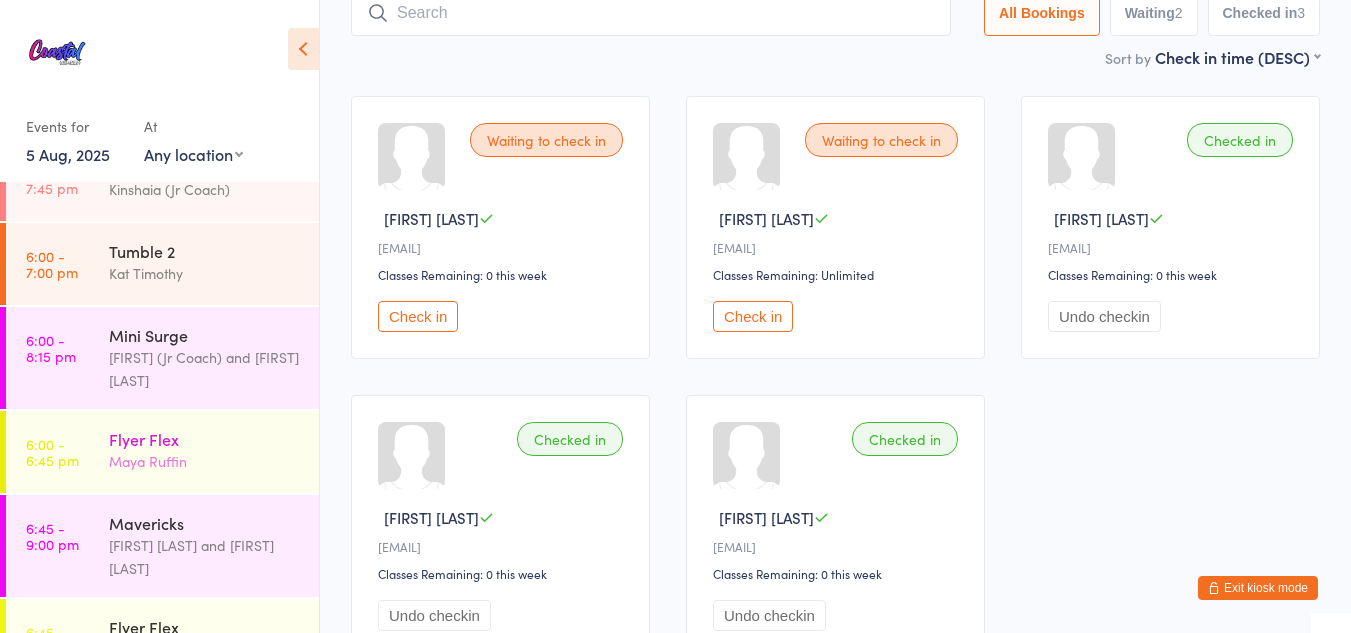 click on "Flyer Flex" at bounding box center (205, 439) 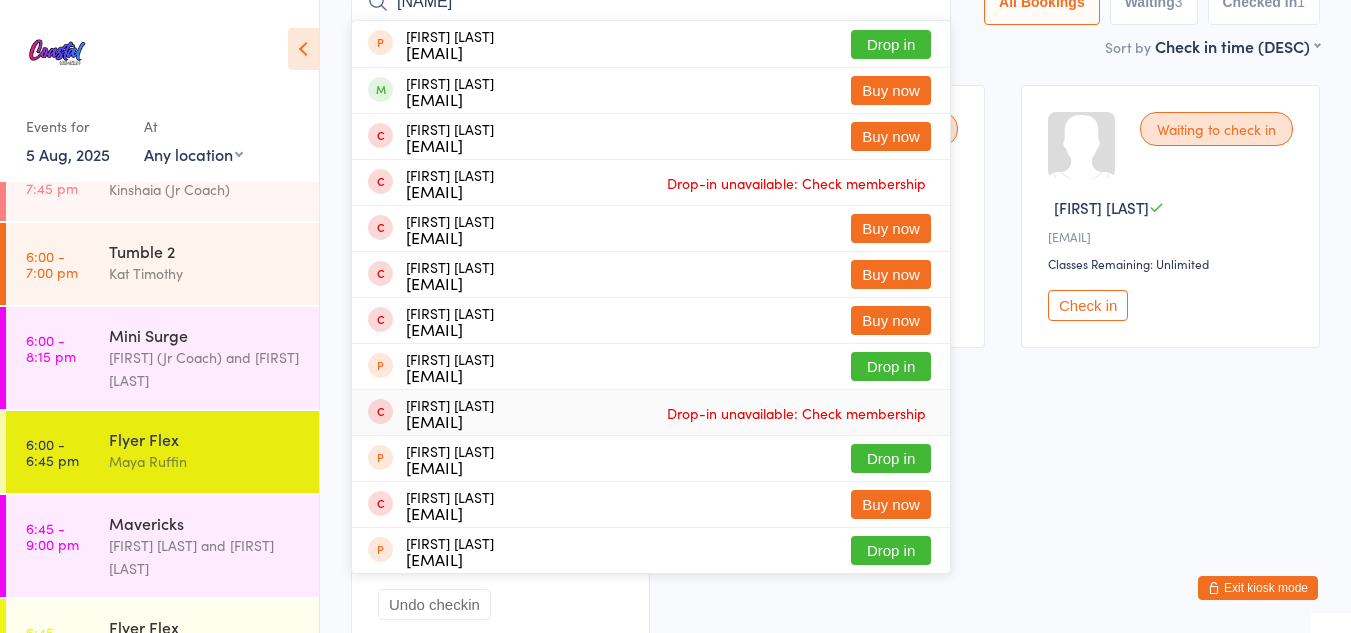 scroll, scrollTop: 150, scrollLeft: 0, axis: vertical 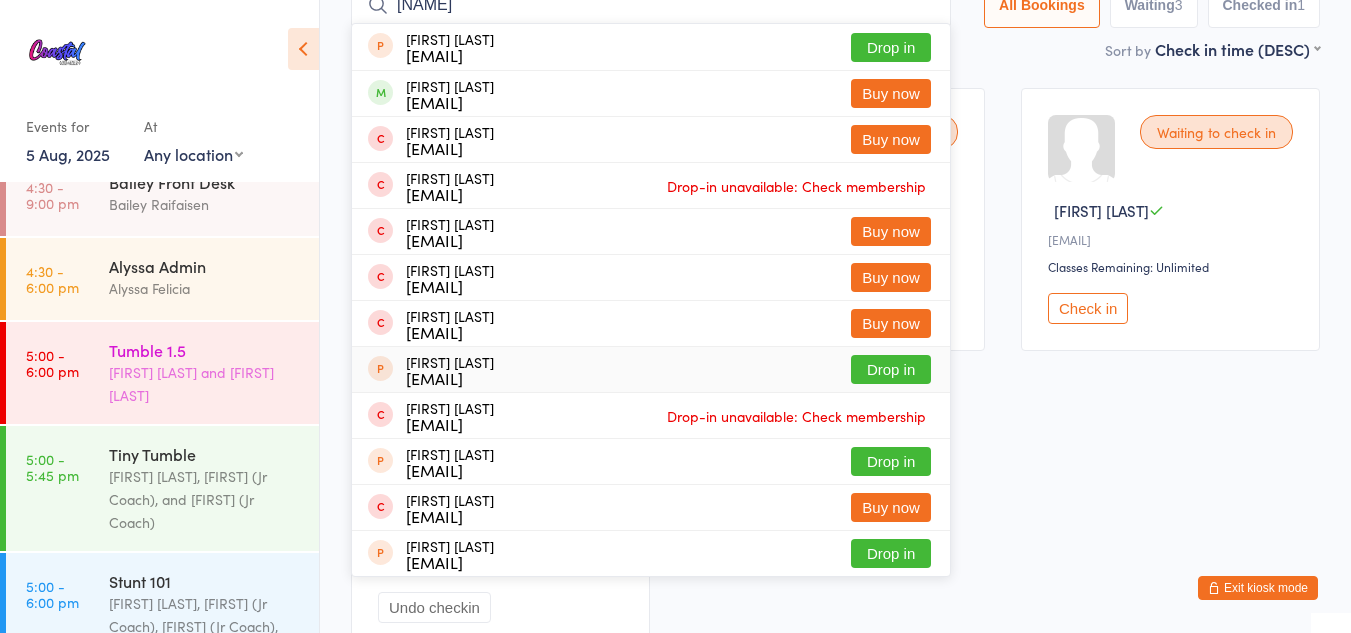 type on "ansely" 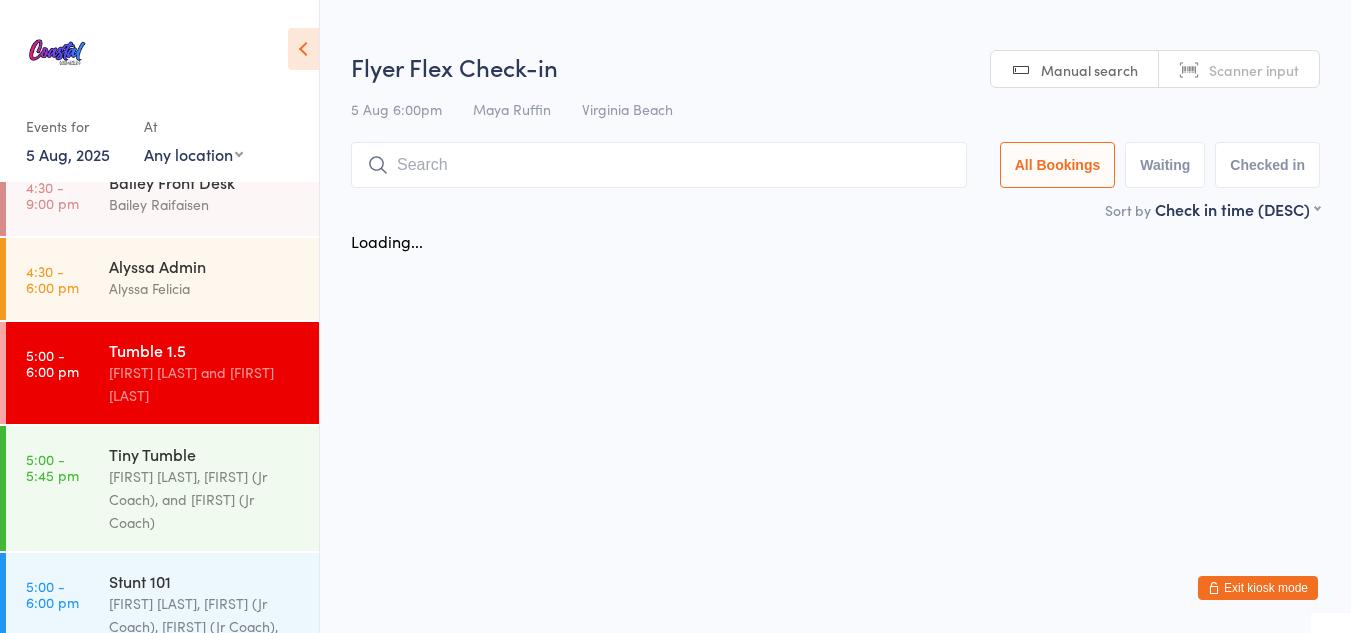 scroll, scrollTop: 0, scrollLeft: 0, axis: both 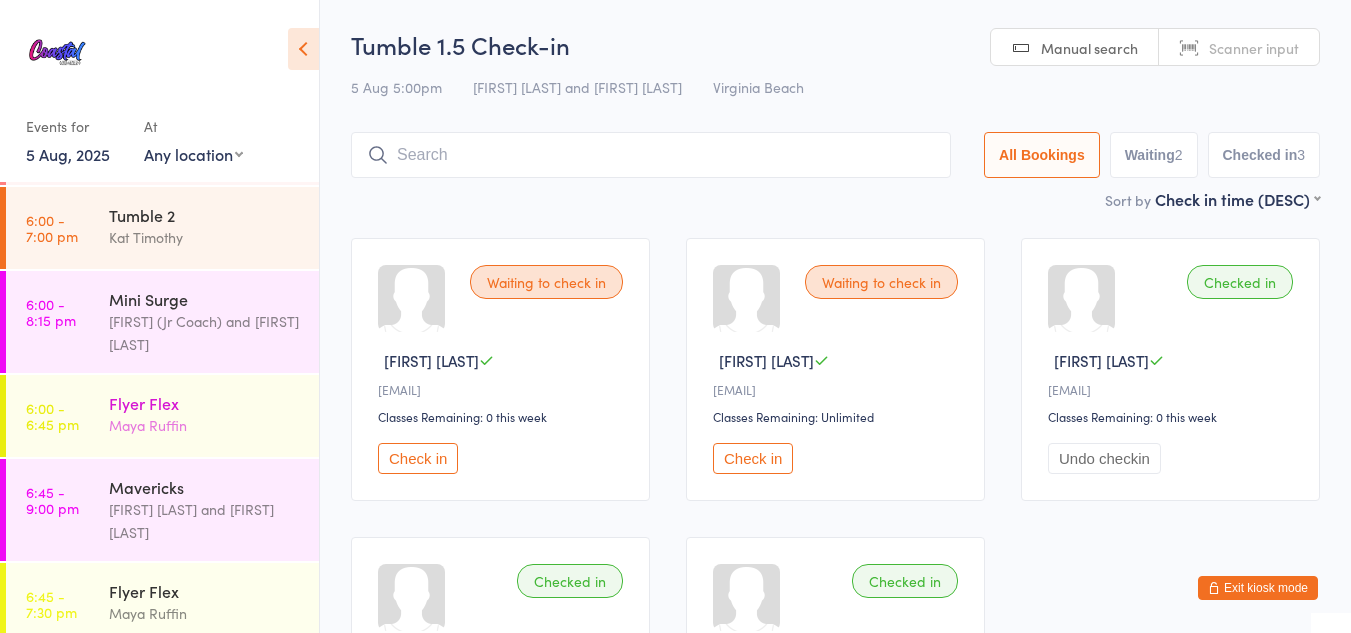 click on "Maya Ruffin" at bounding box center (205, 425) 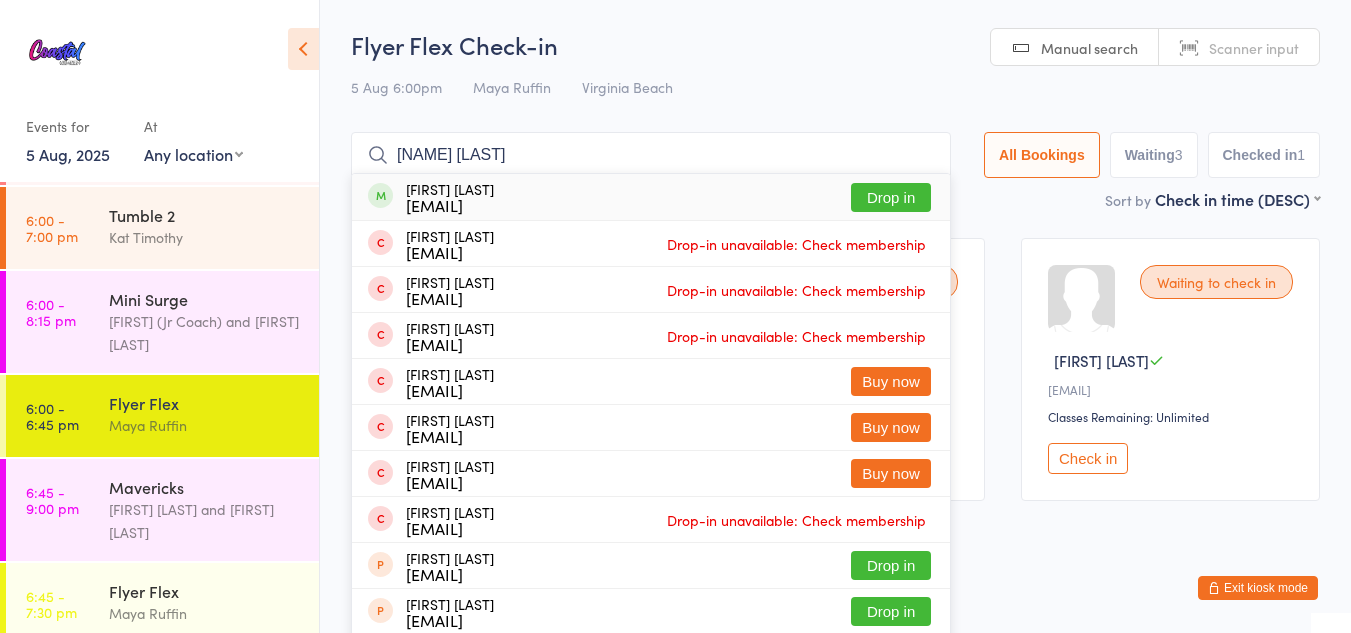 type on "ainsley phillps" 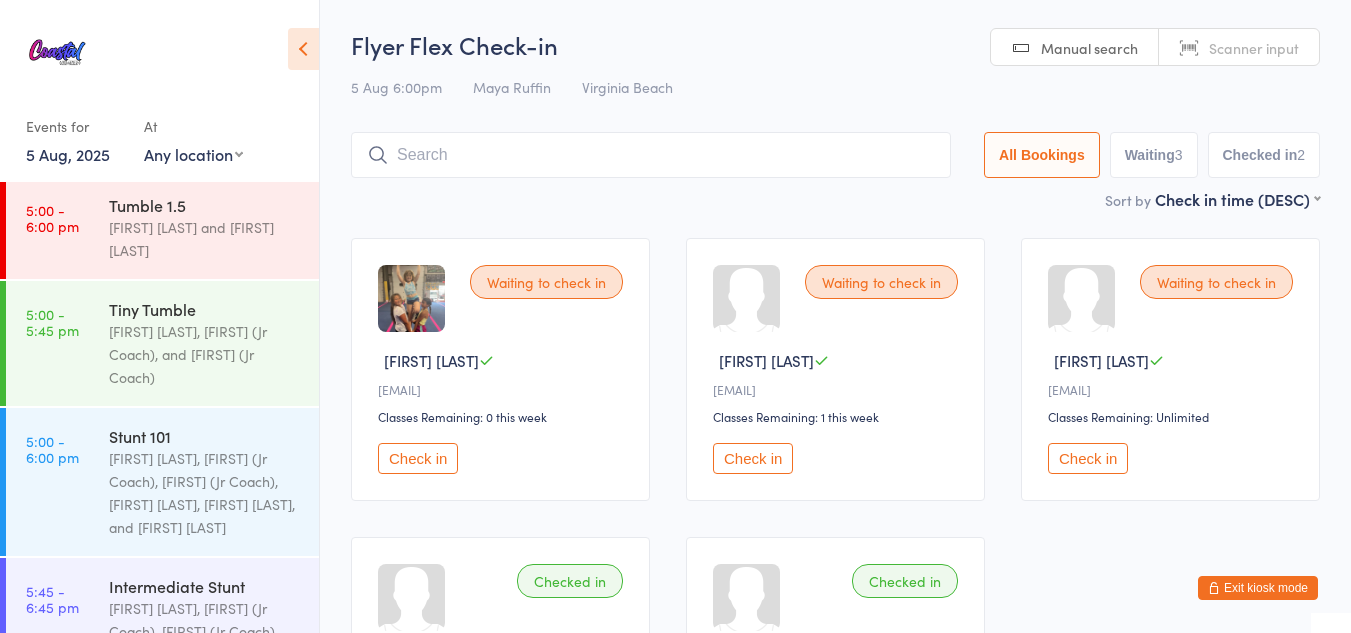 scroll, scrollTop: 760, scrollLeft: 0, axis: vertical 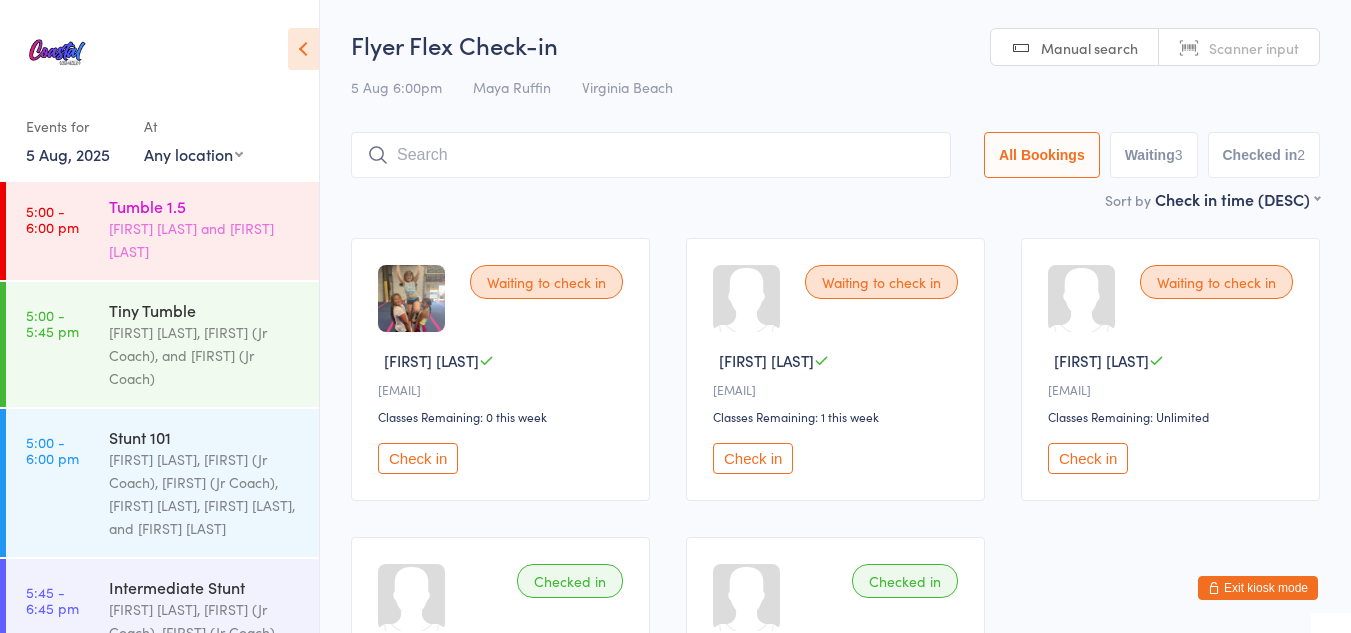 click on "Tumble 1.5" at bounding box center [205, 206] 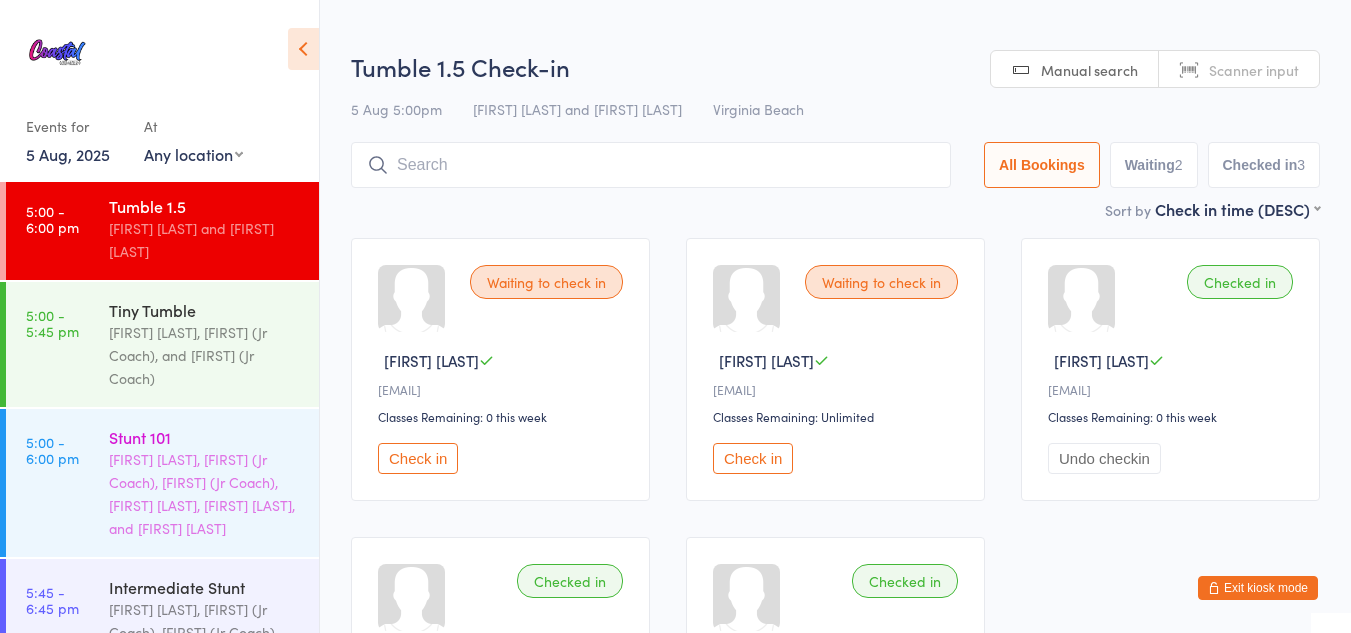 click on "Stunt 101 Jacob Westbrooks, Annabelle (Jr Coach), Sassy (Jr Coach), Lili Cade, Maya Ruffin, and Kat Timothy" at bounding box center (214, 483) 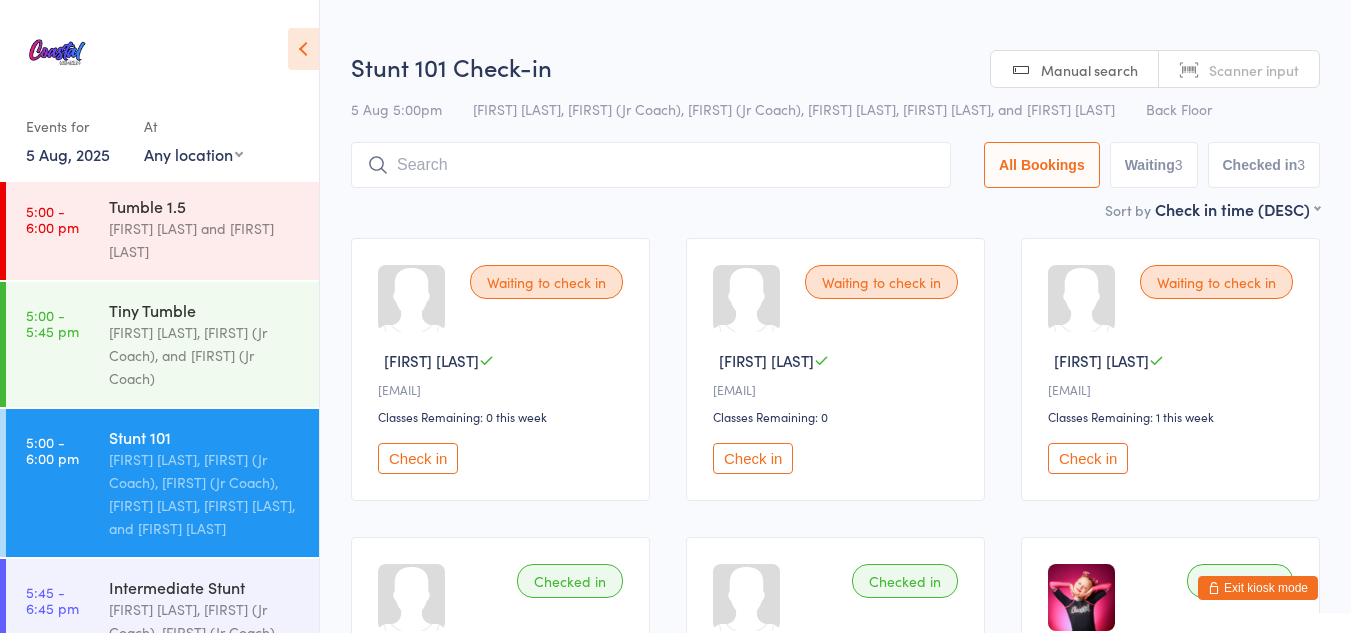 click on "Check in" at bounding box center [753, 458] 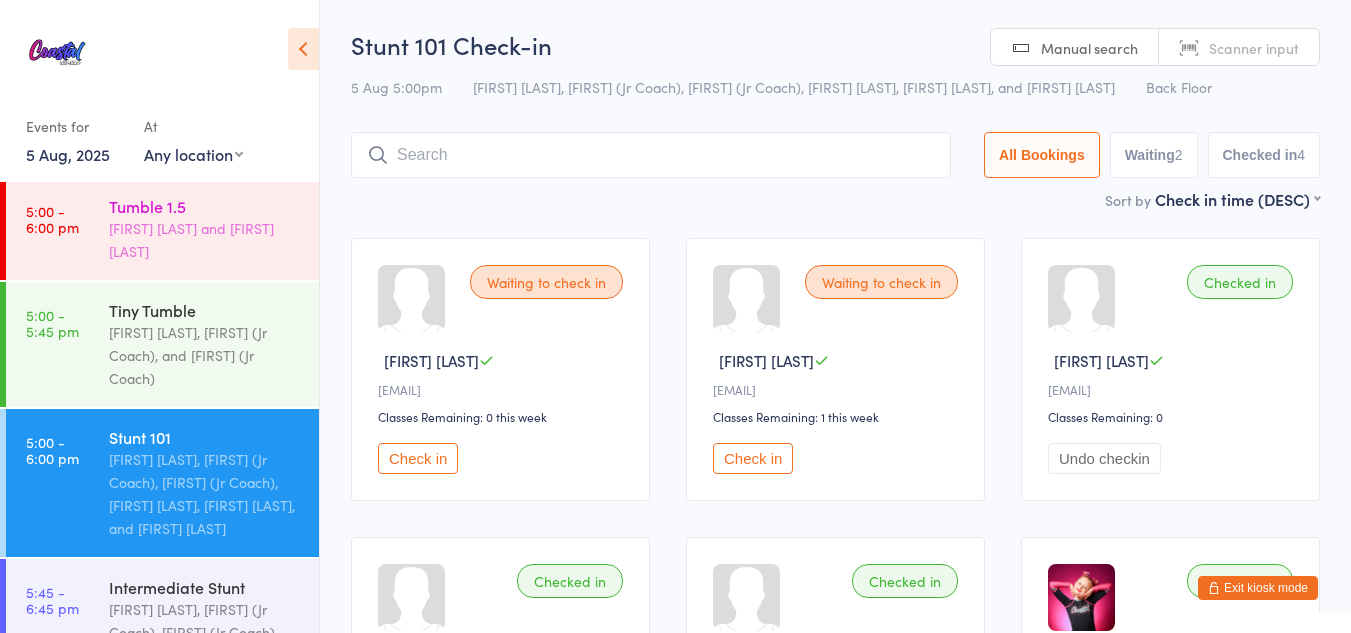 click on "Tumble 1.5" at bounding box center (205, 206) 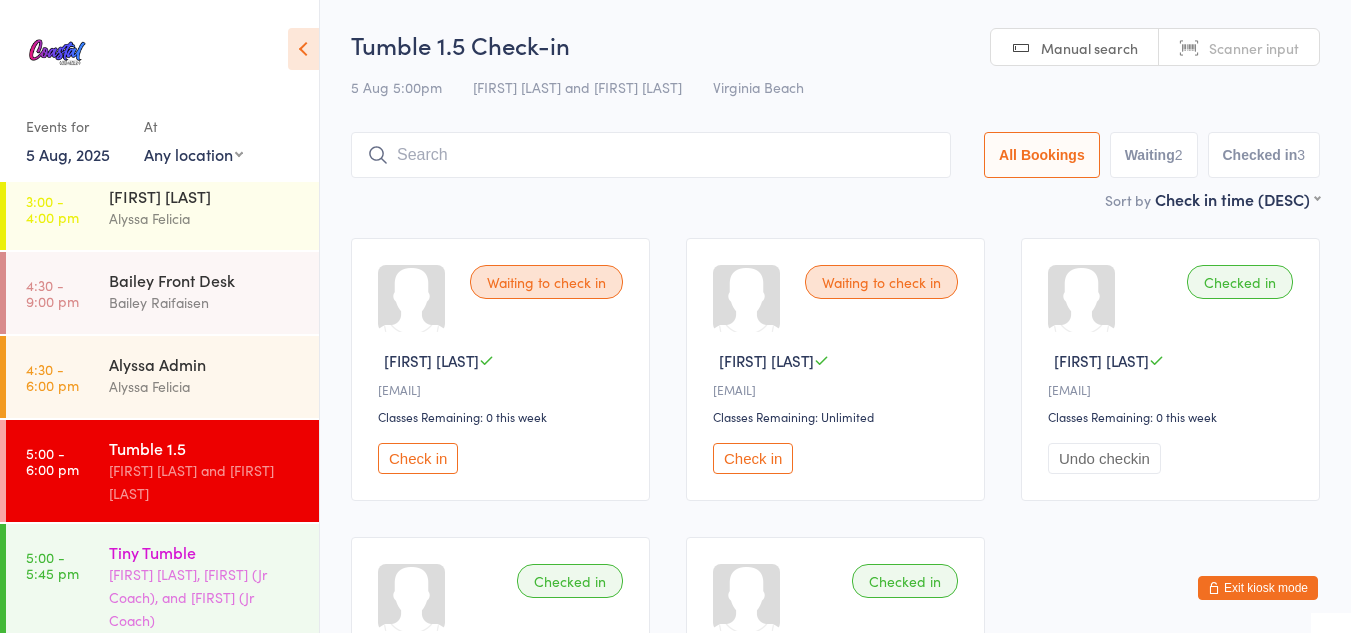 scroll, scrollTop: 517, scrollLeft: 0, axis: vertical 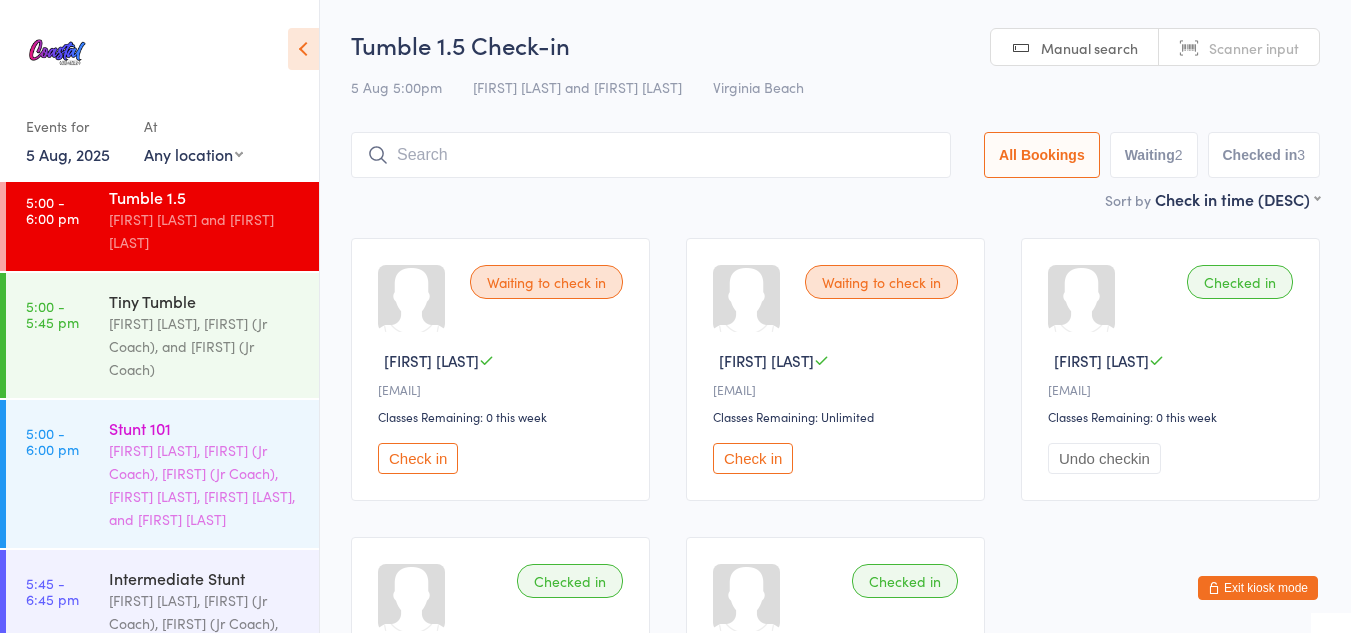 click on "Jacob Westbrooks, Annabelle (Jr Coach), Sassy (Jr Coach), Lili Cade, Maya Ruffin, and Kat Timothy" at bounding box center [205, 485] 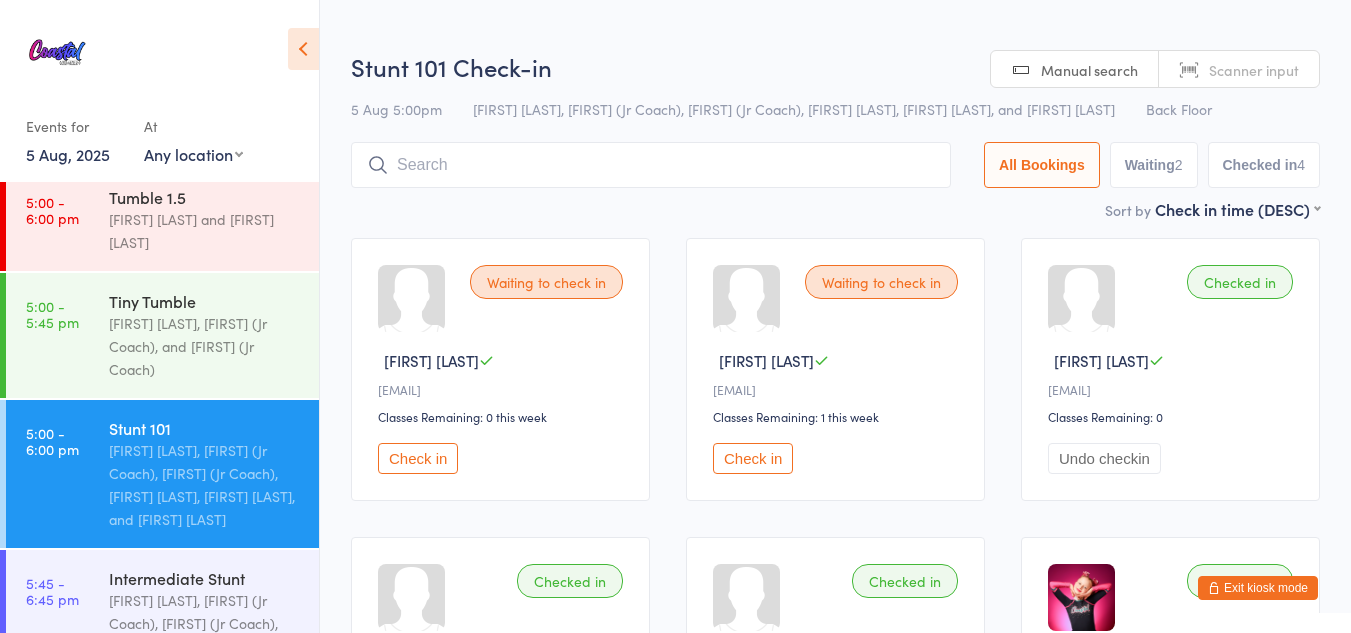 click on "Check in" at bounding box center [418, 458] 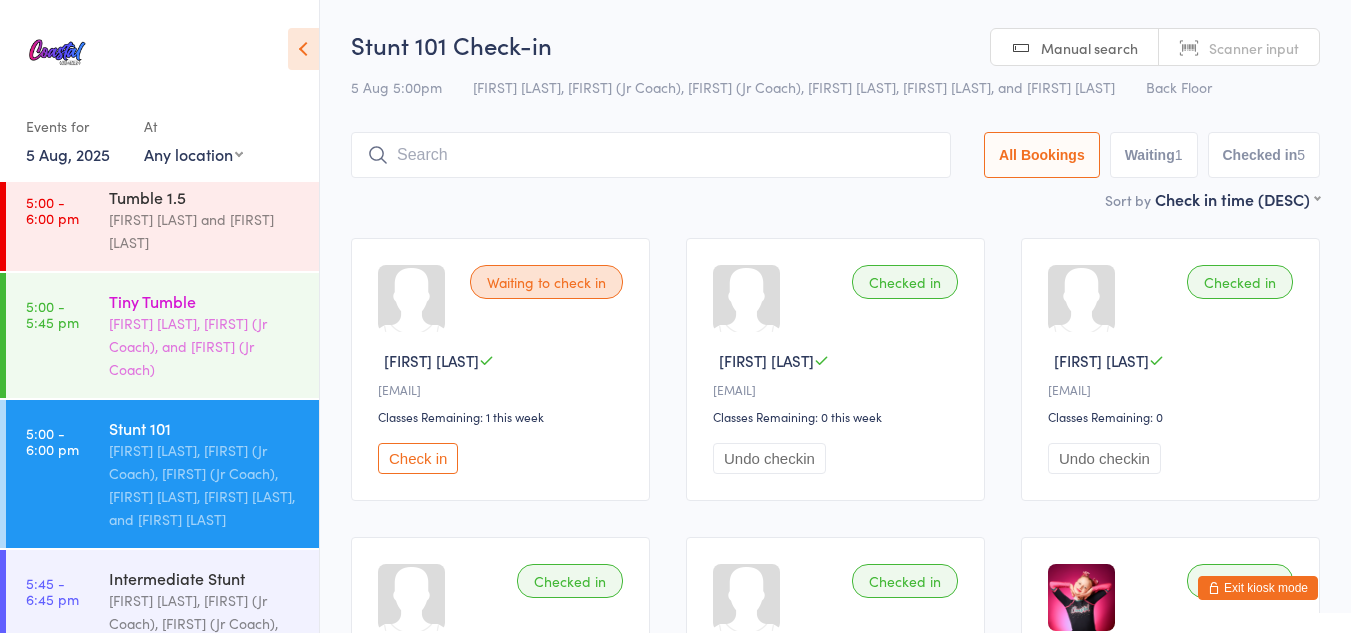 click on "[FIRST] [LAST], [FIRST] (Jr Coach), and [FIRST] (Jr Coach)" at bounding box center [205, 346] 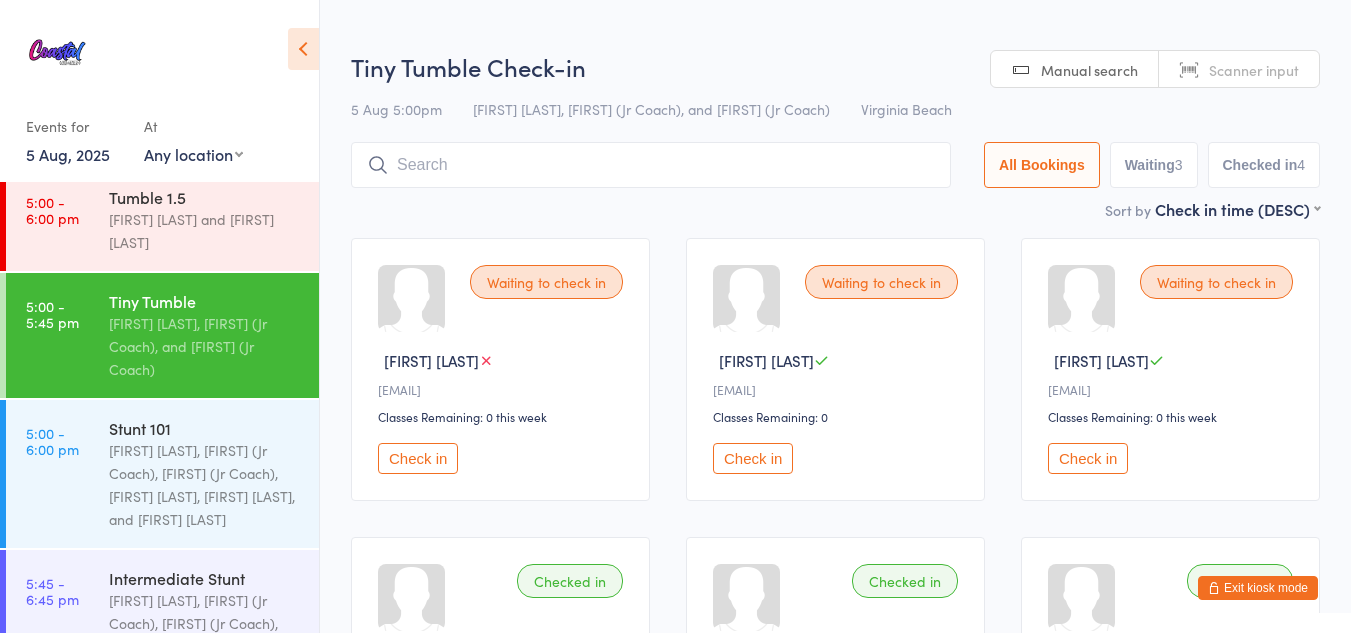 click on "Check in" at bounding box center [418, 458] 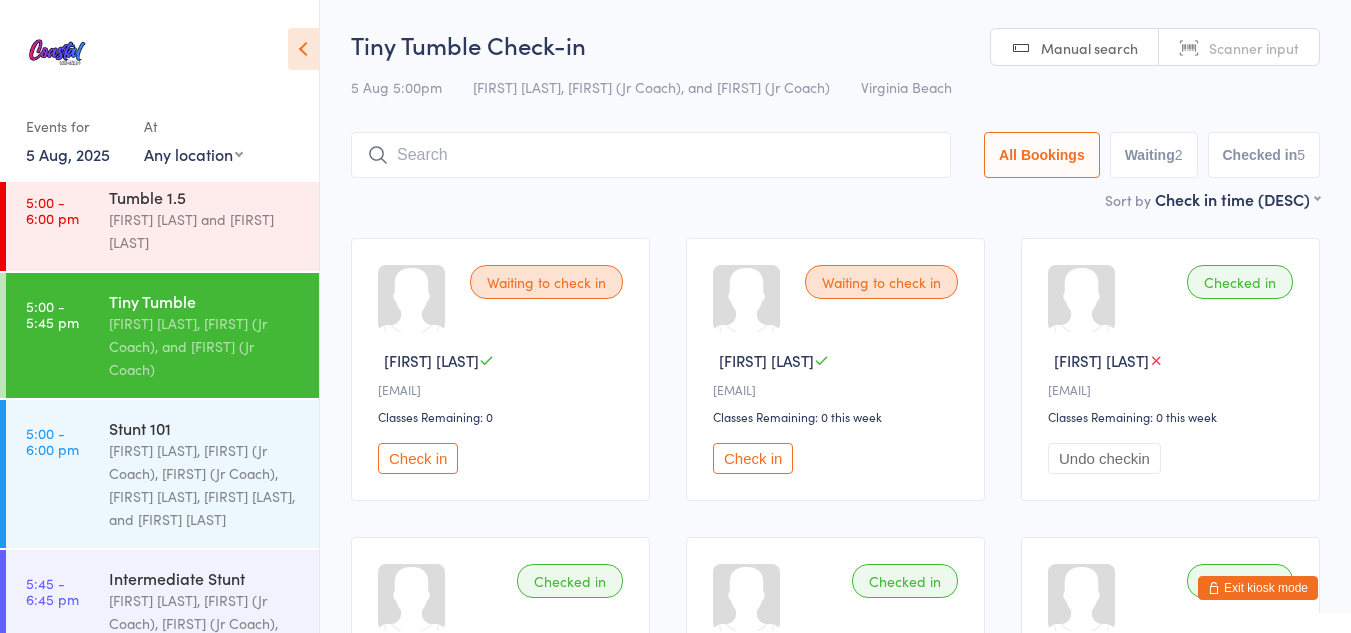 click on "Exit kiosk mode" at bounding box center (1258, 588) 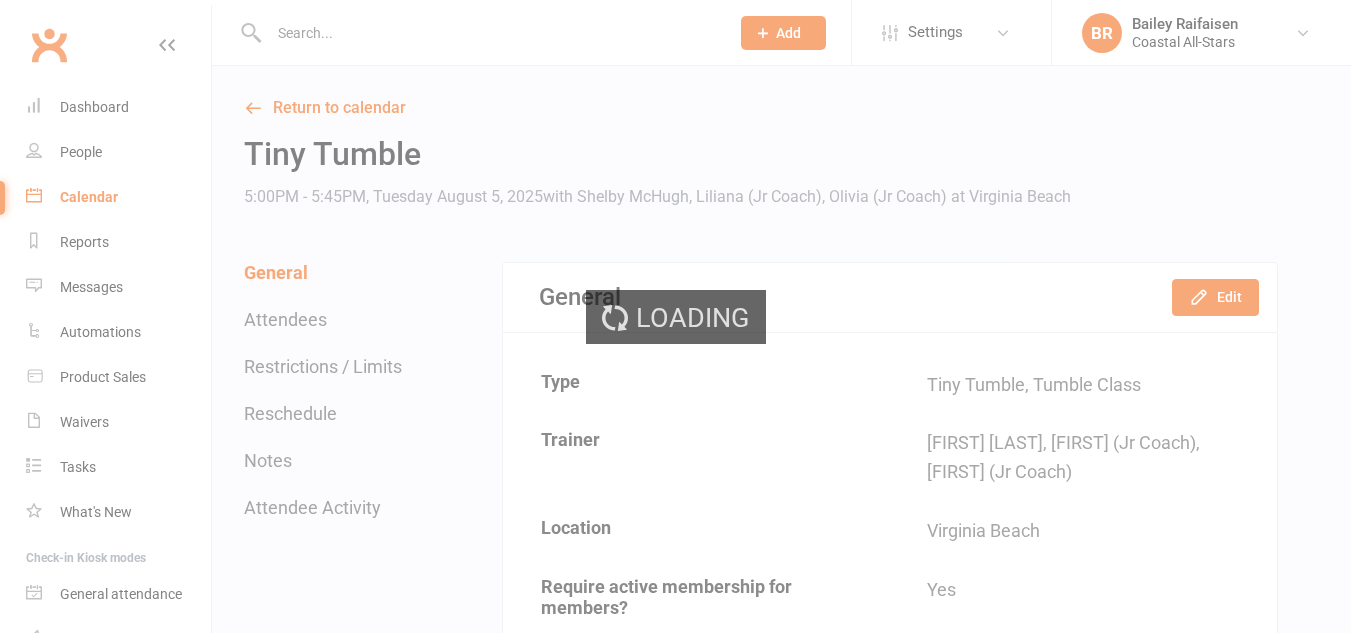 click on "Loading" at bounding box center [675, 316] 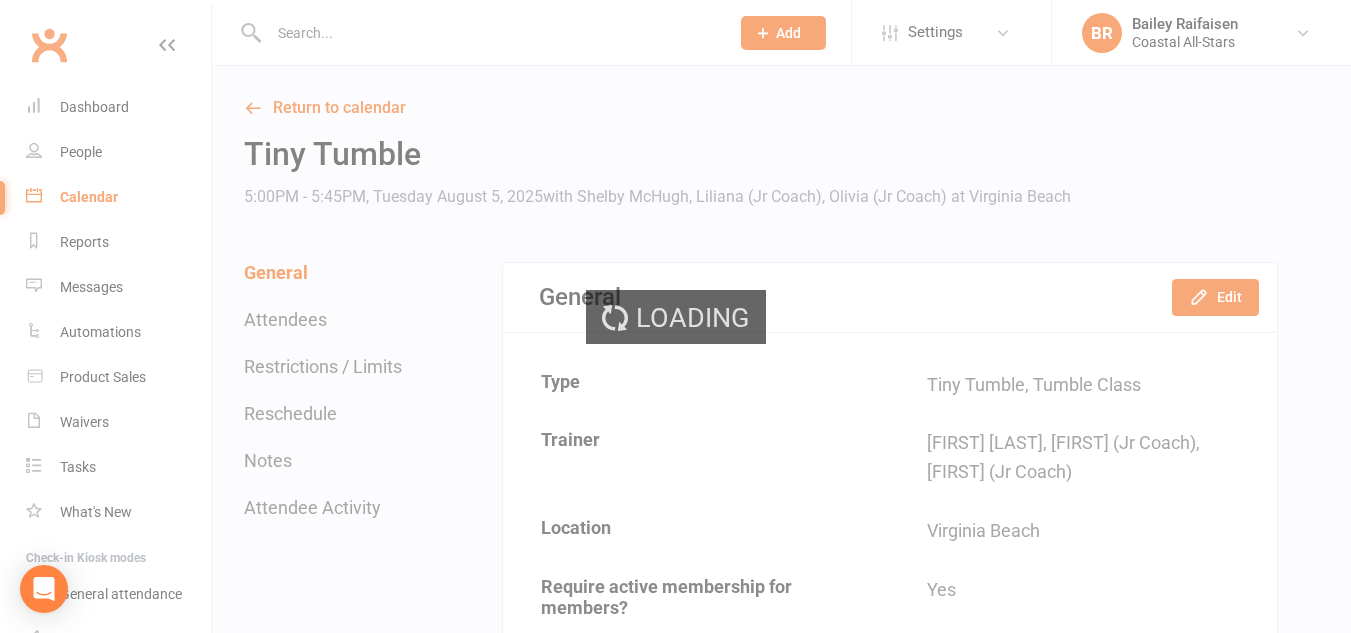 scroll, scrollTop: 0, scrollLeft: 0, axis: both 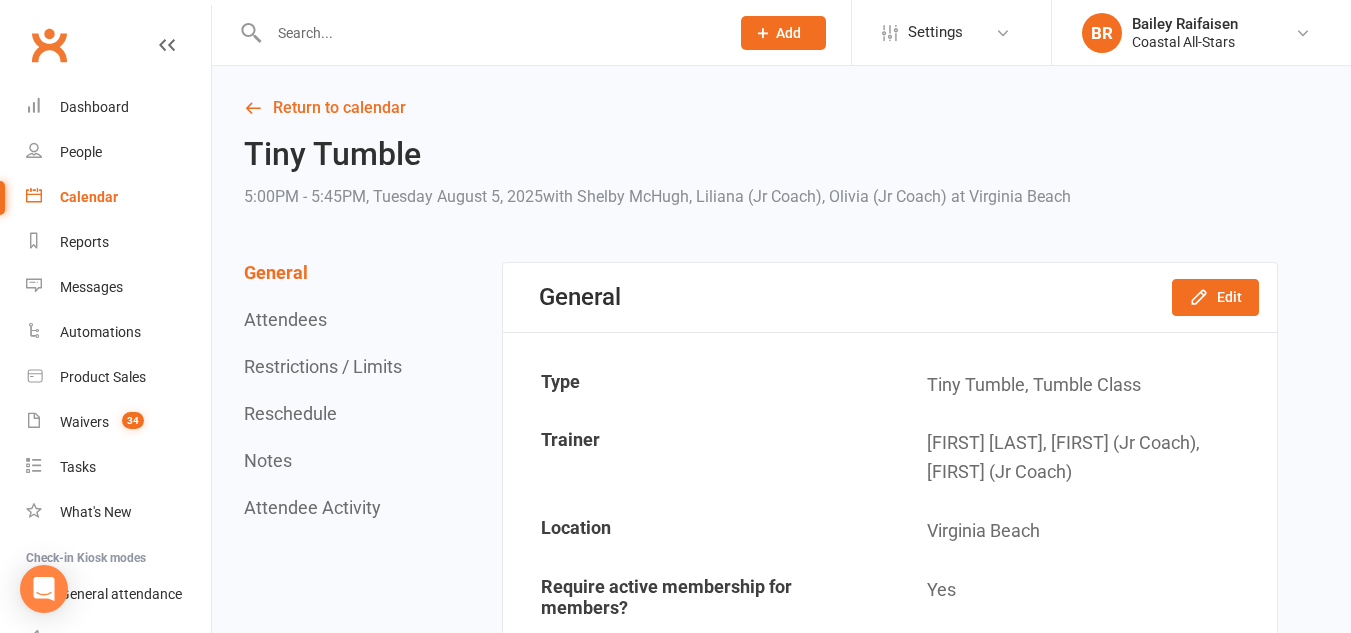 click at bounding box center (489, 33) 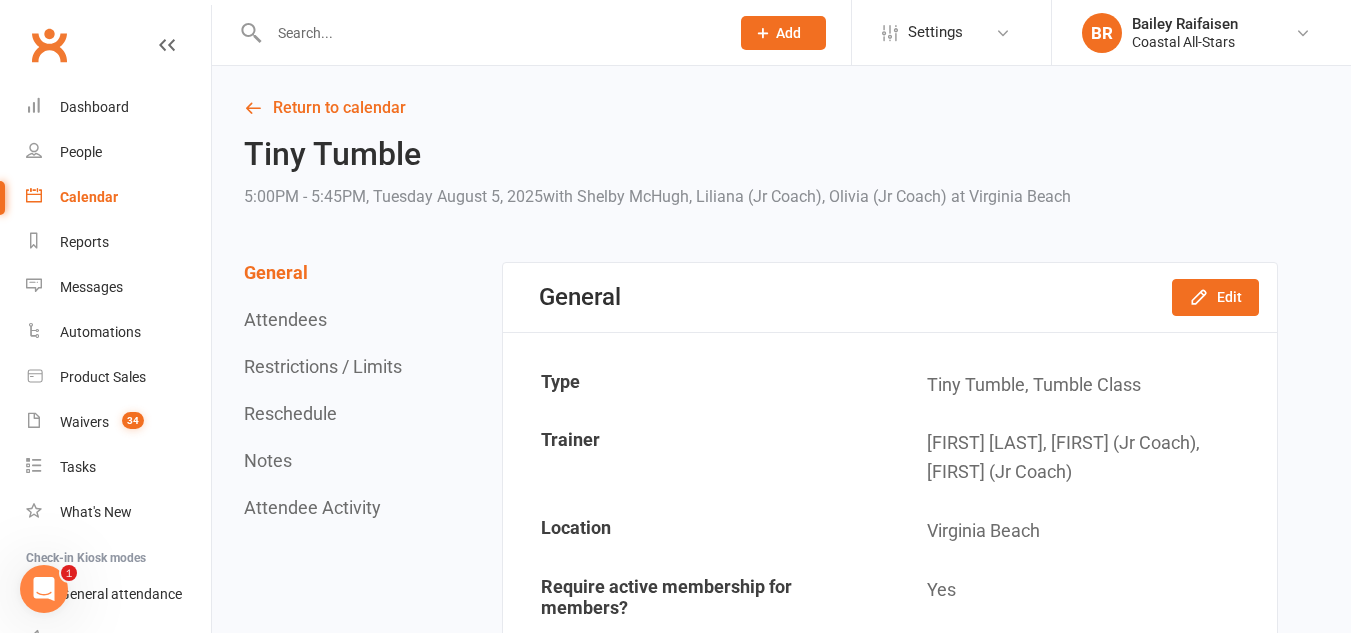 scroll, scrollTop: 0, scrollLeft: 0, axis: both 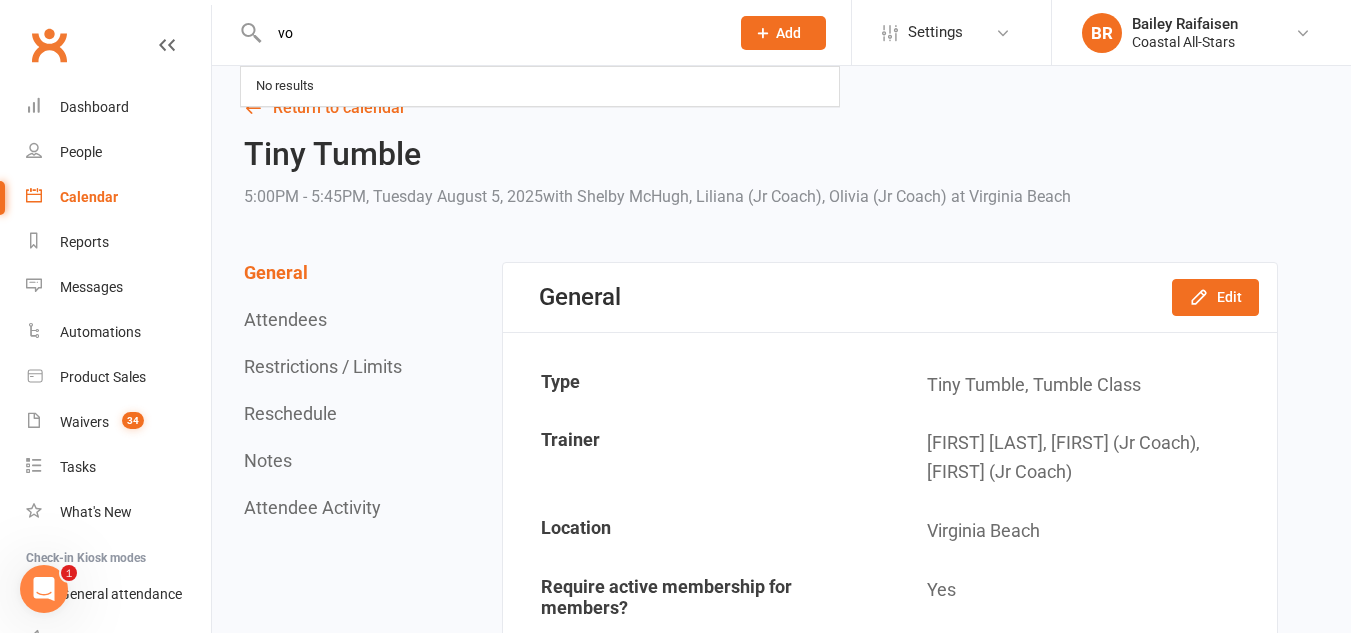 type on "v" 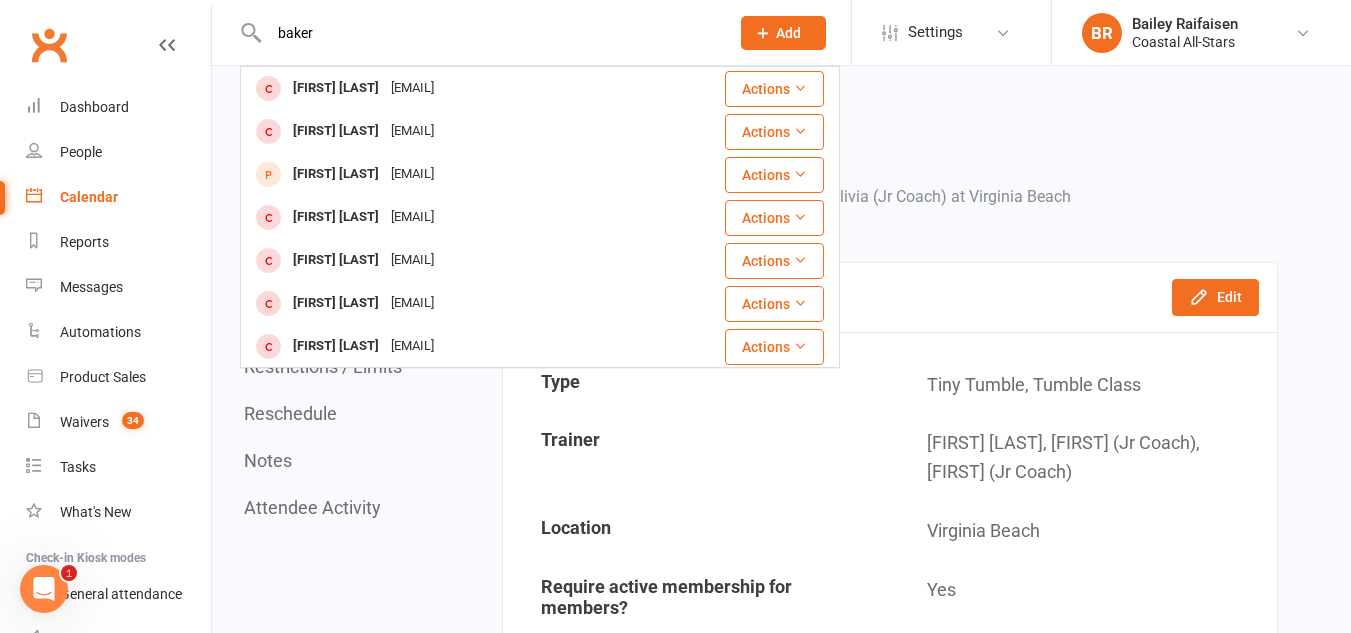 click on "baker" at bounding box center (489, 33) 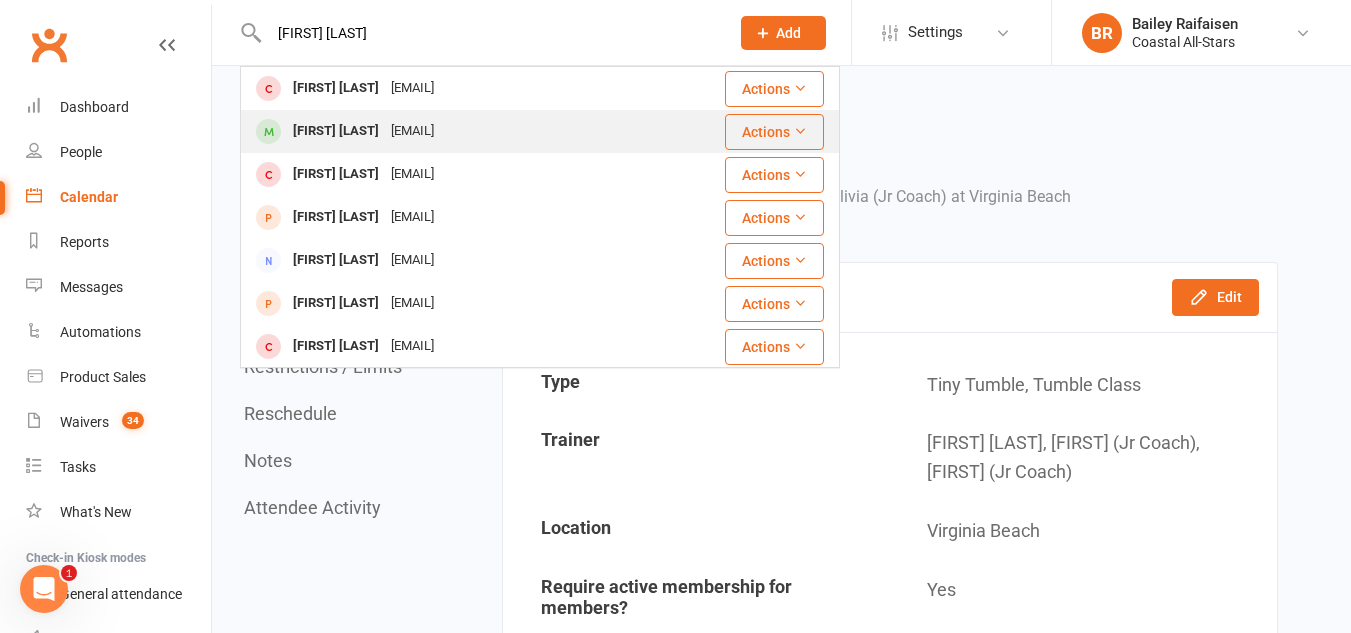 type on "kilani baker" 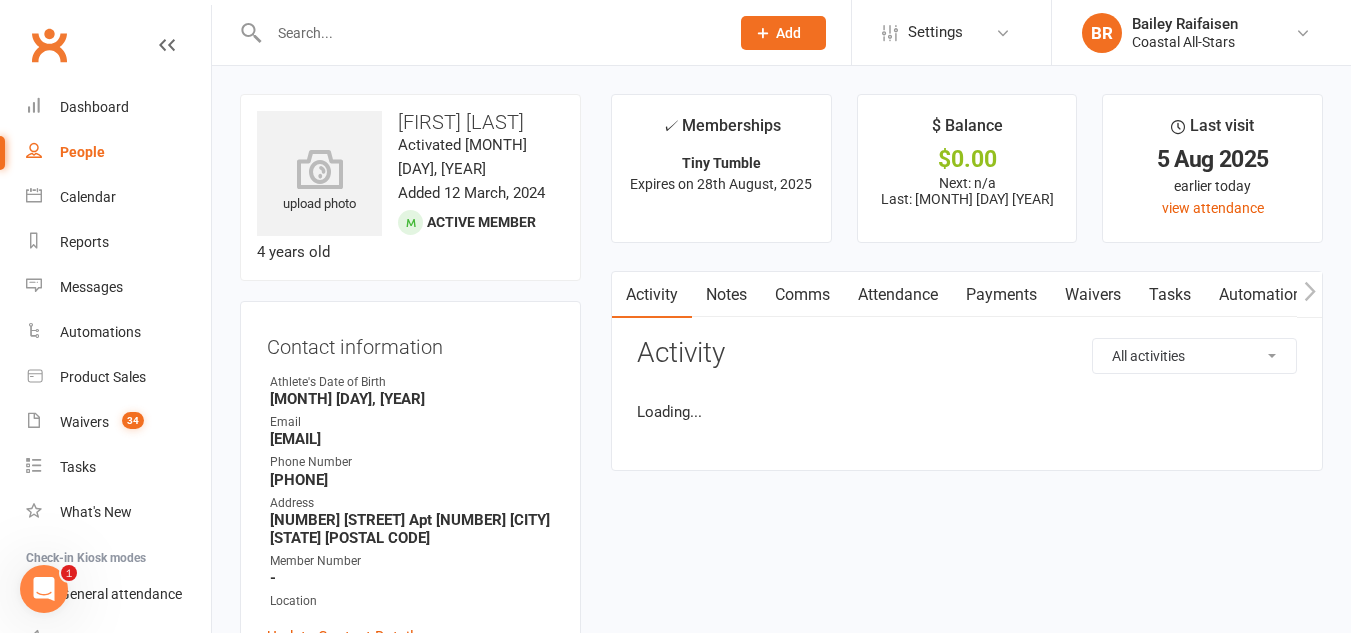 click on "Payments" at bounding box center [1001, 295] 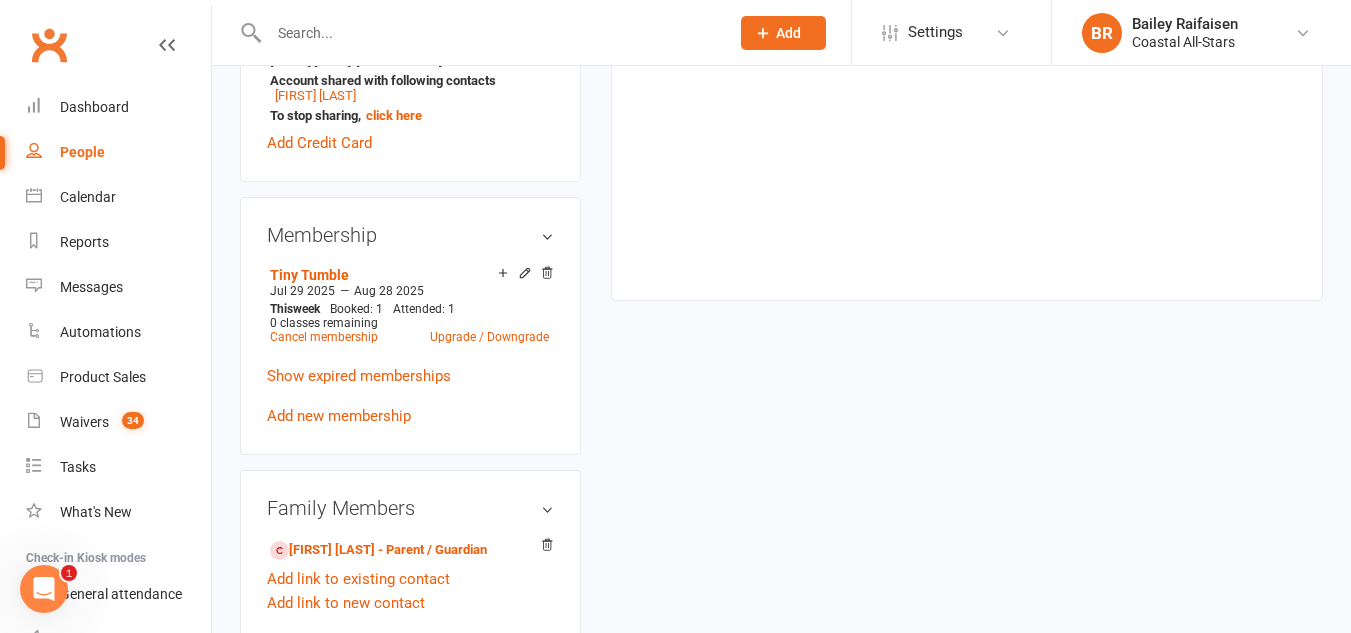 scroll, scrollTop: 720, scrollLeft: 0, axis: vertical 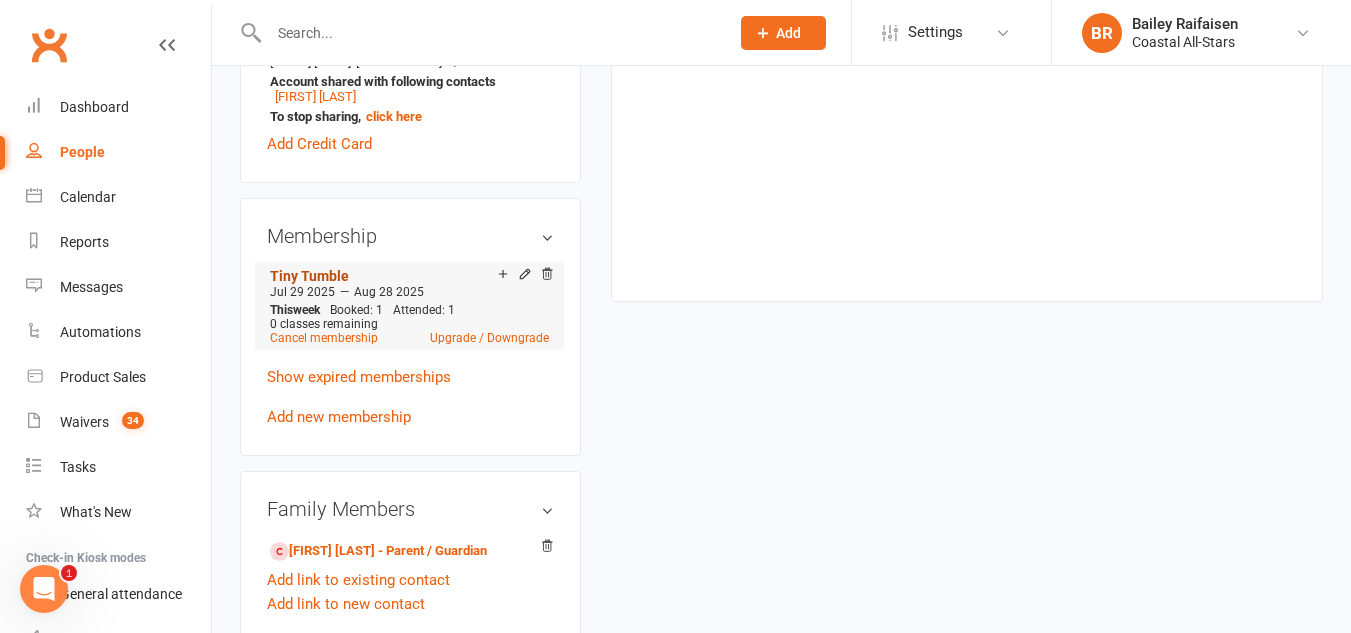 click on "Tiny Tumble" at bounding box center [309, 276] 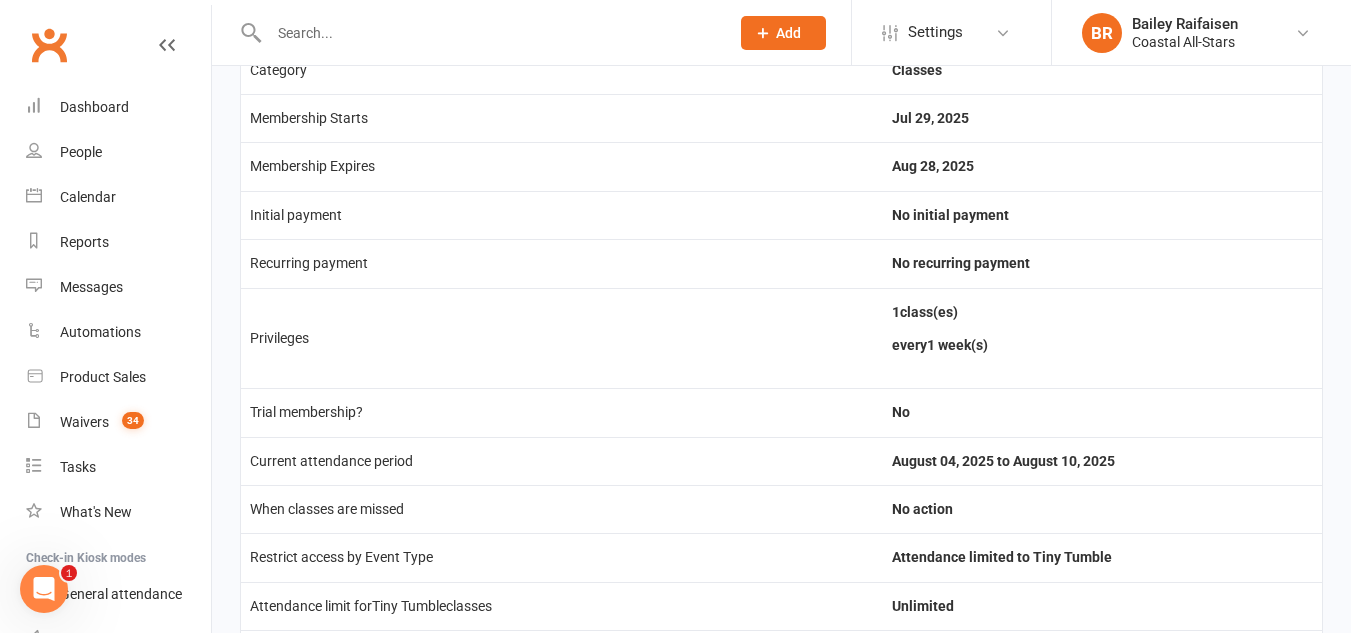 scroll, scrollTop: 0, scrollLeft: 0, axis: both 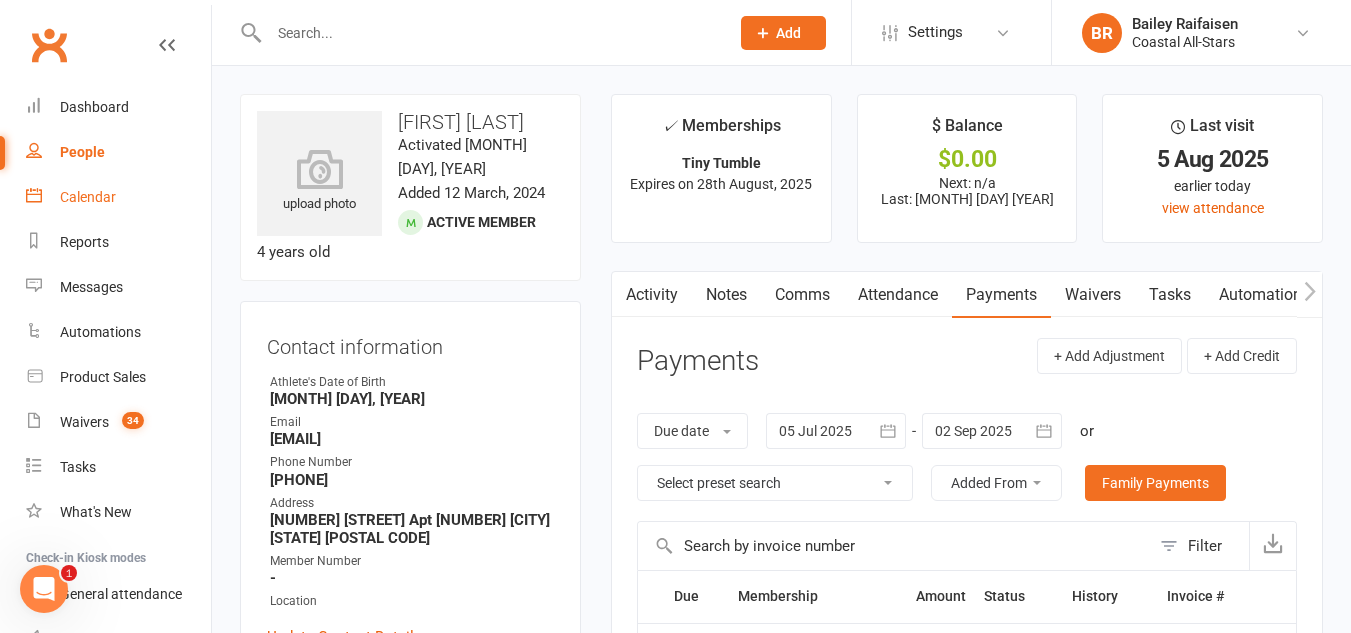 click on "Calendar" at bounding box center [118, 197] 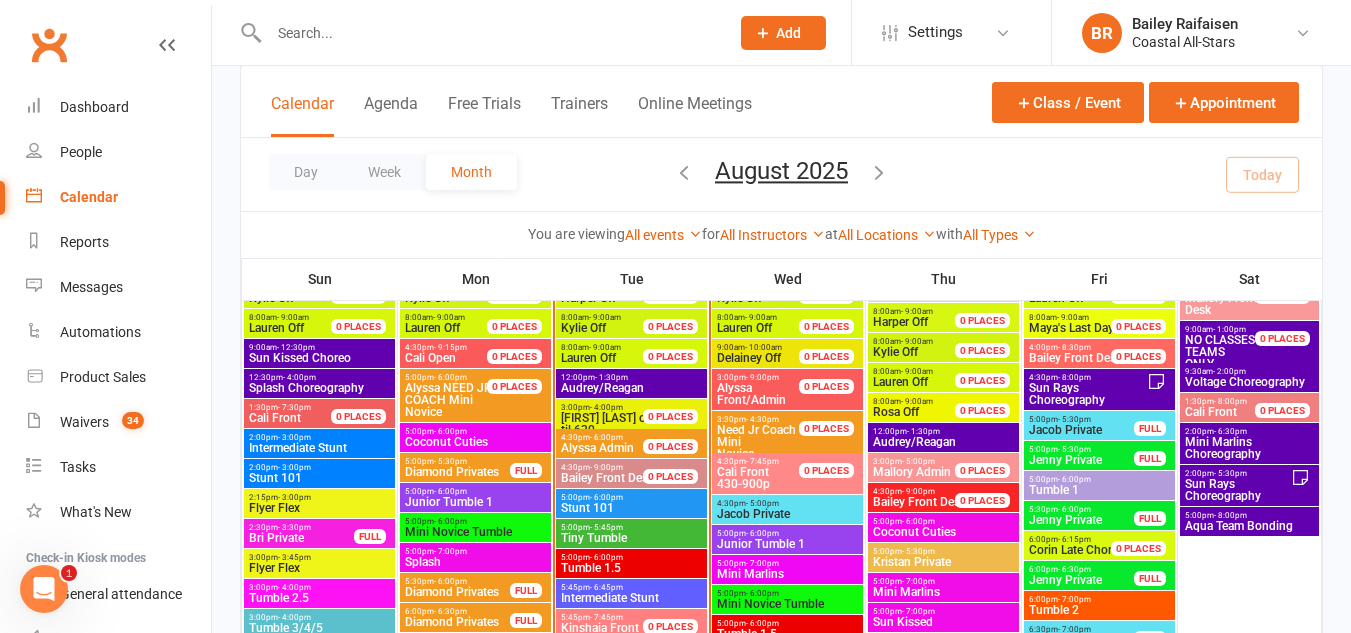 scroll, scrollTop: 1070, scrollLeft: 0, axis: vertical 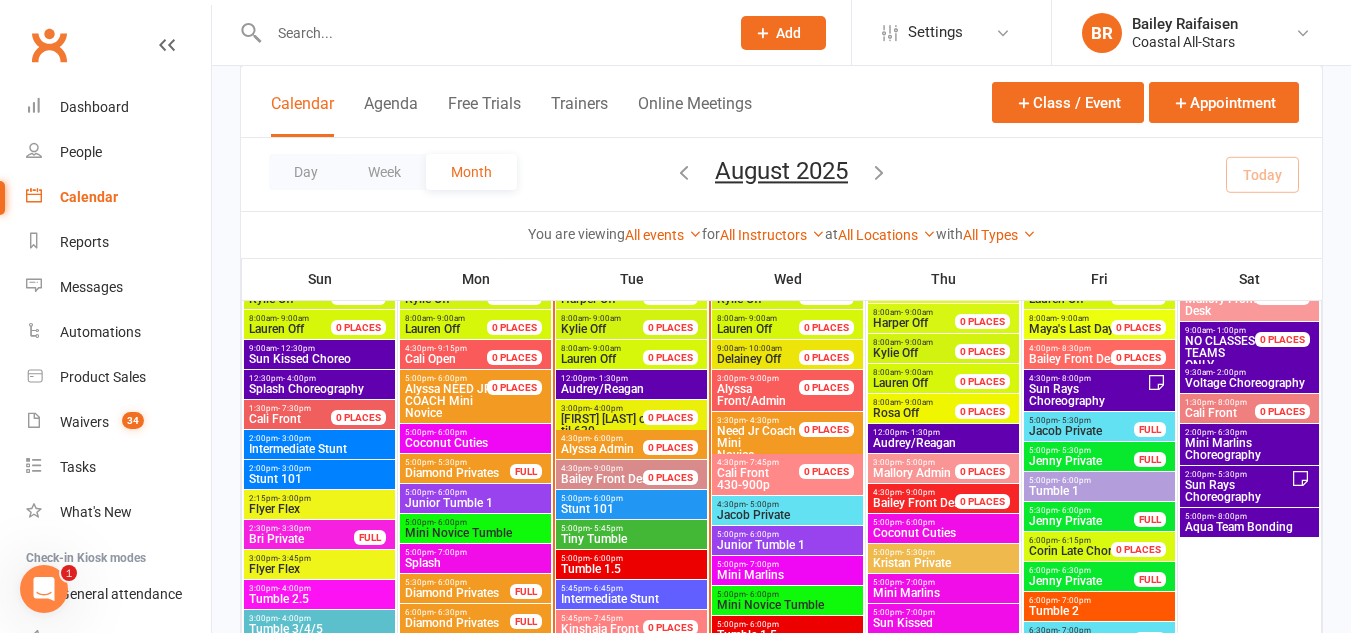 click on "Tumble 1.5" at bounding box center (631, 569) 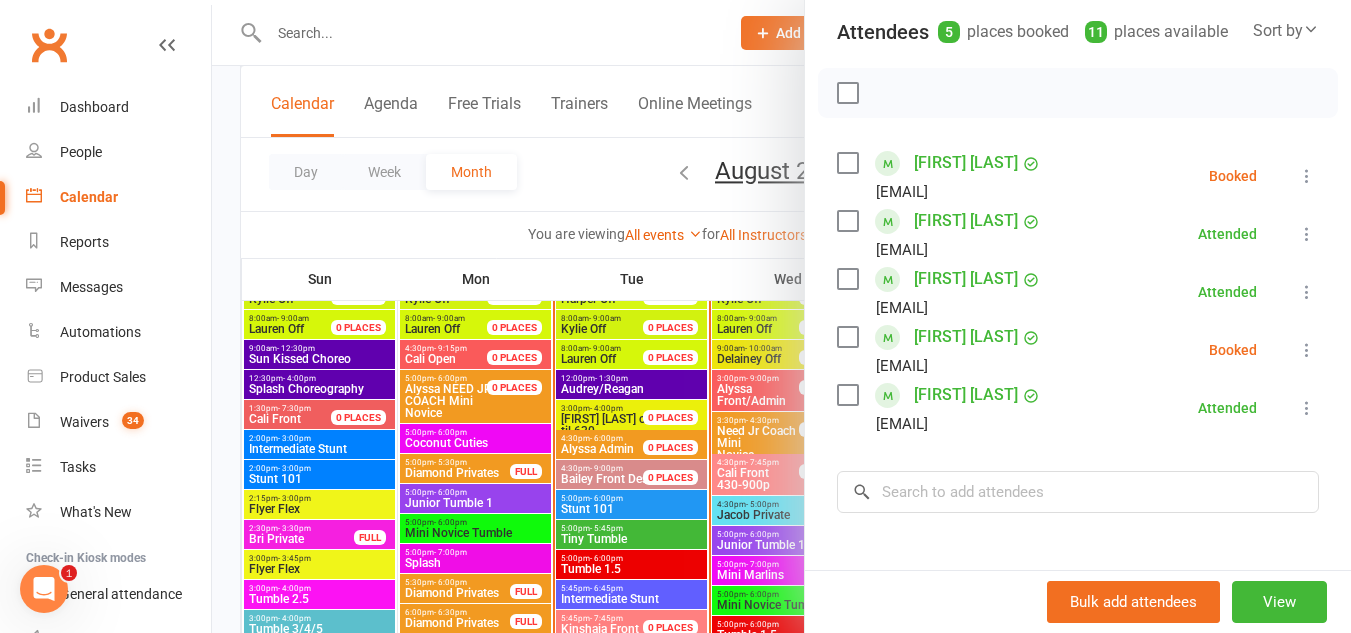 scroll, scrollTop: 226, scrollLeft: 0, axis: vertical 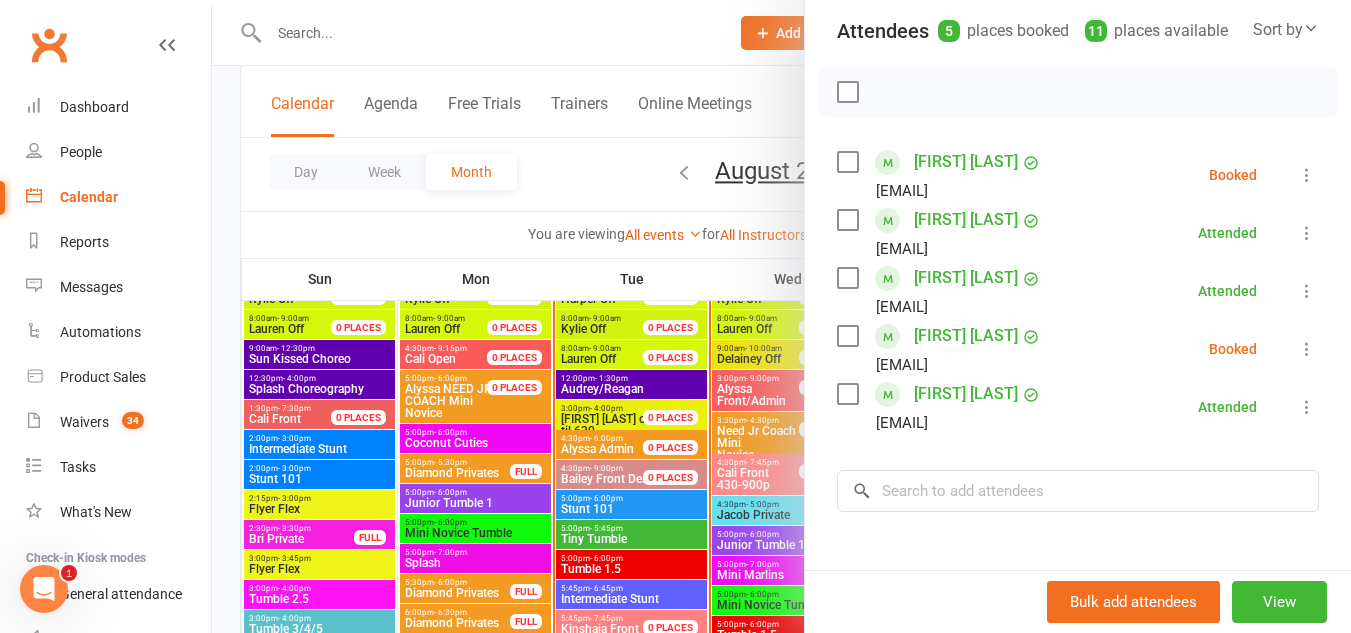click at bounding box center (847, 336) 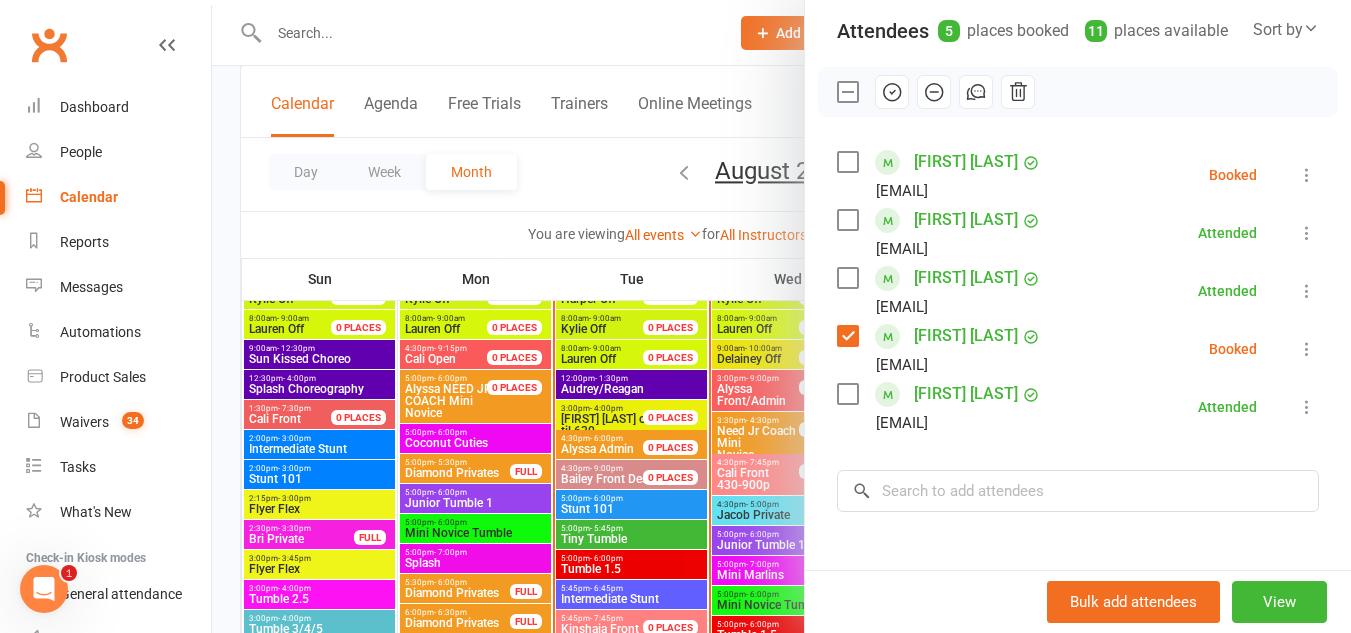 click at bounding box center [892, 92] 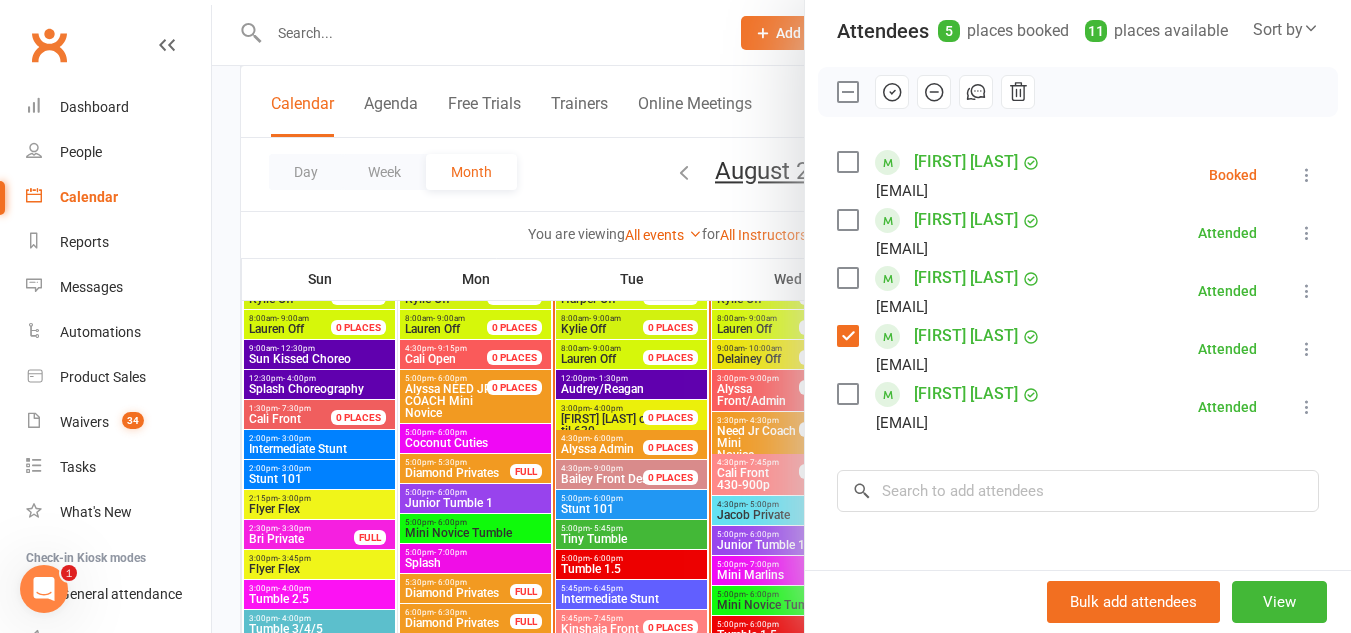click at bounding box center (781, 316) 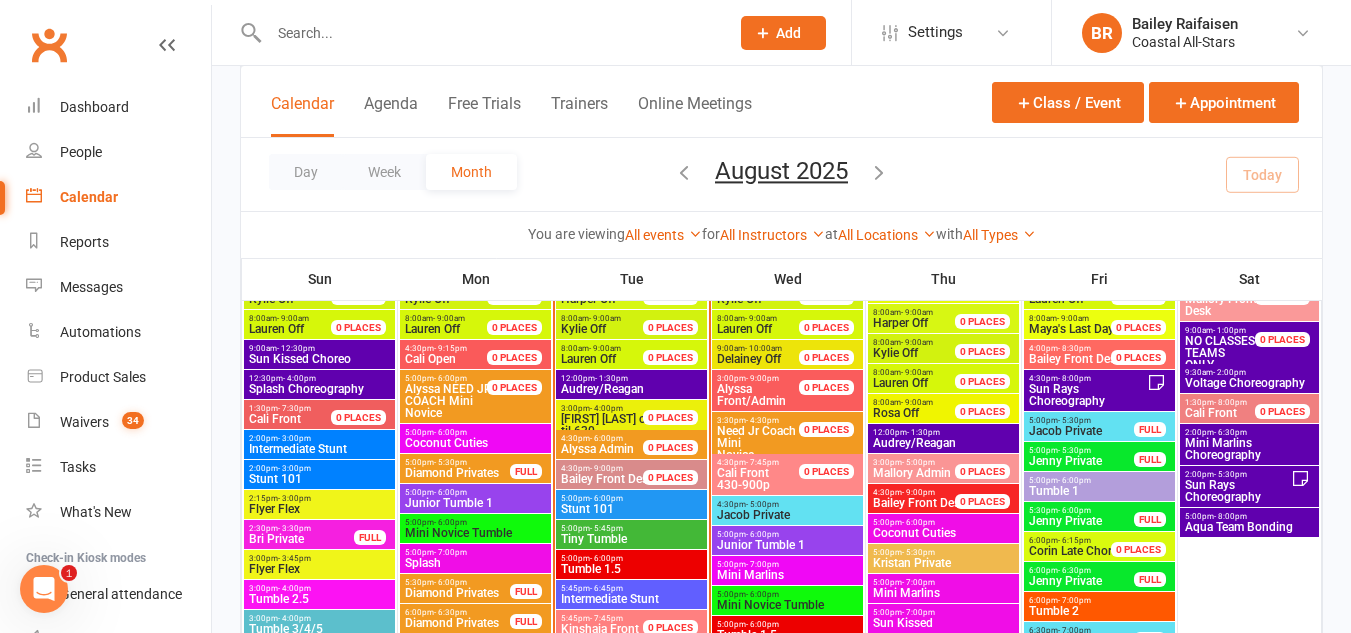 click at bounding box center (477, 32) 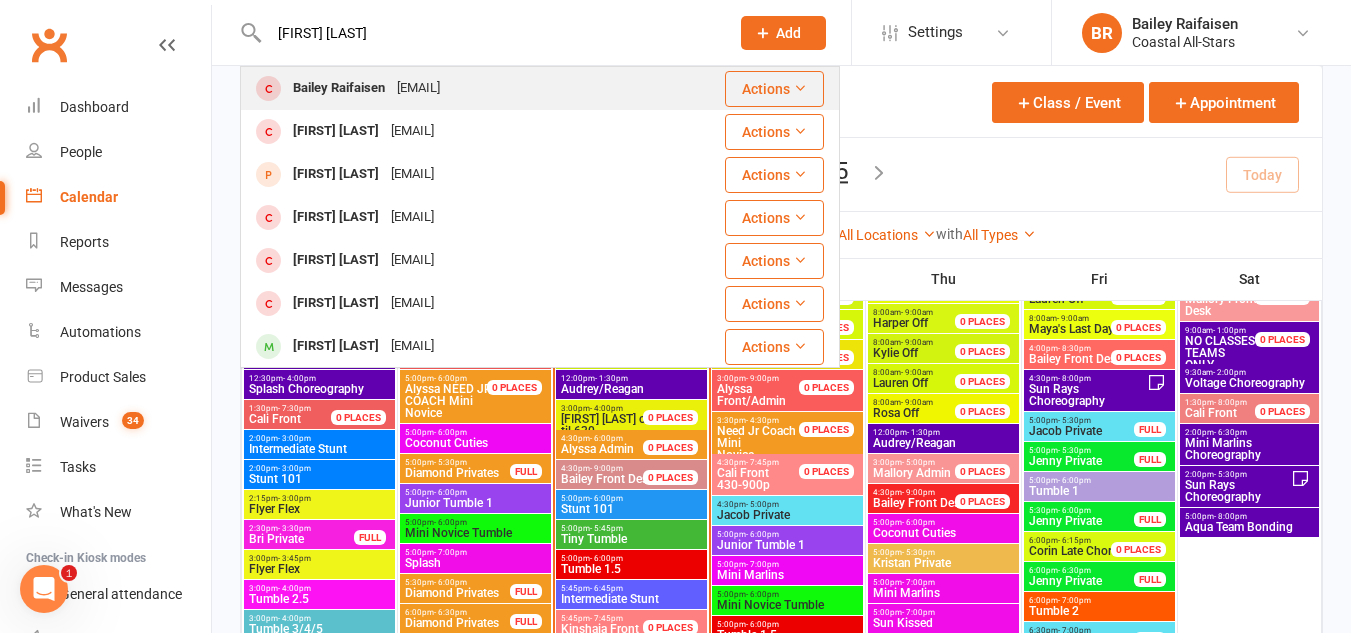 type on "bailey rai" 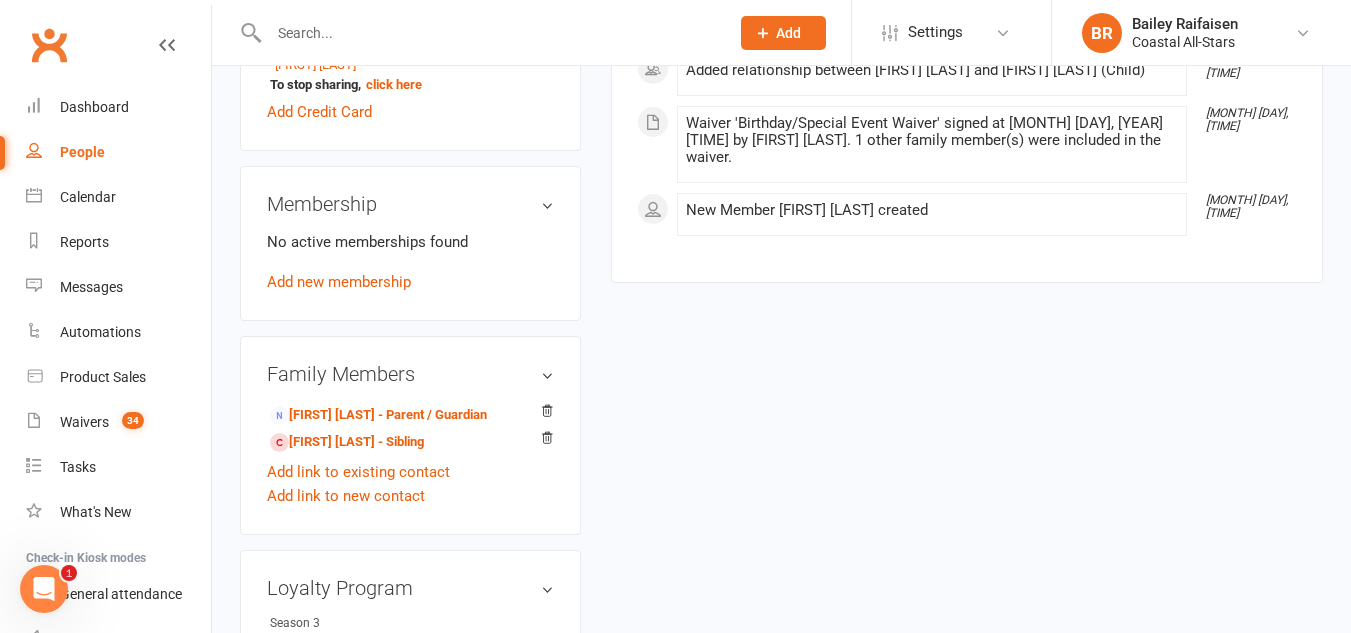 scroll, scrollTop: 794, scrollLeft: 0, axis: vertical 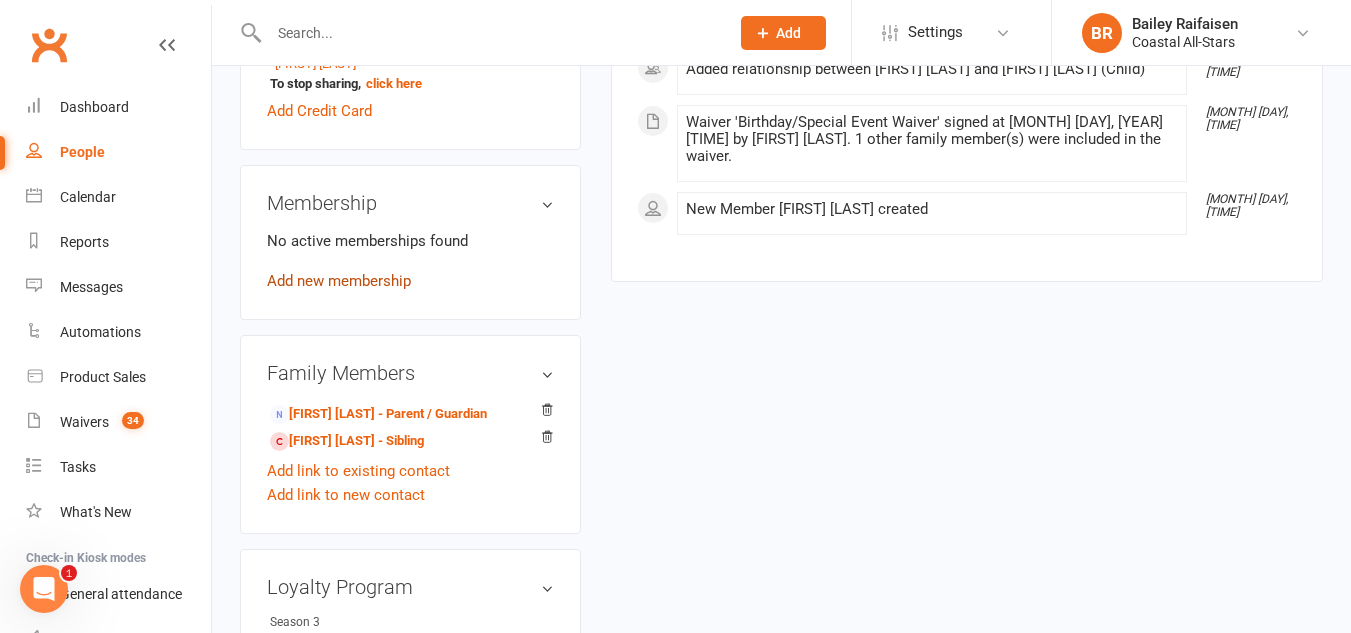 click on "Add new membership" at bounding box center [339, 281] 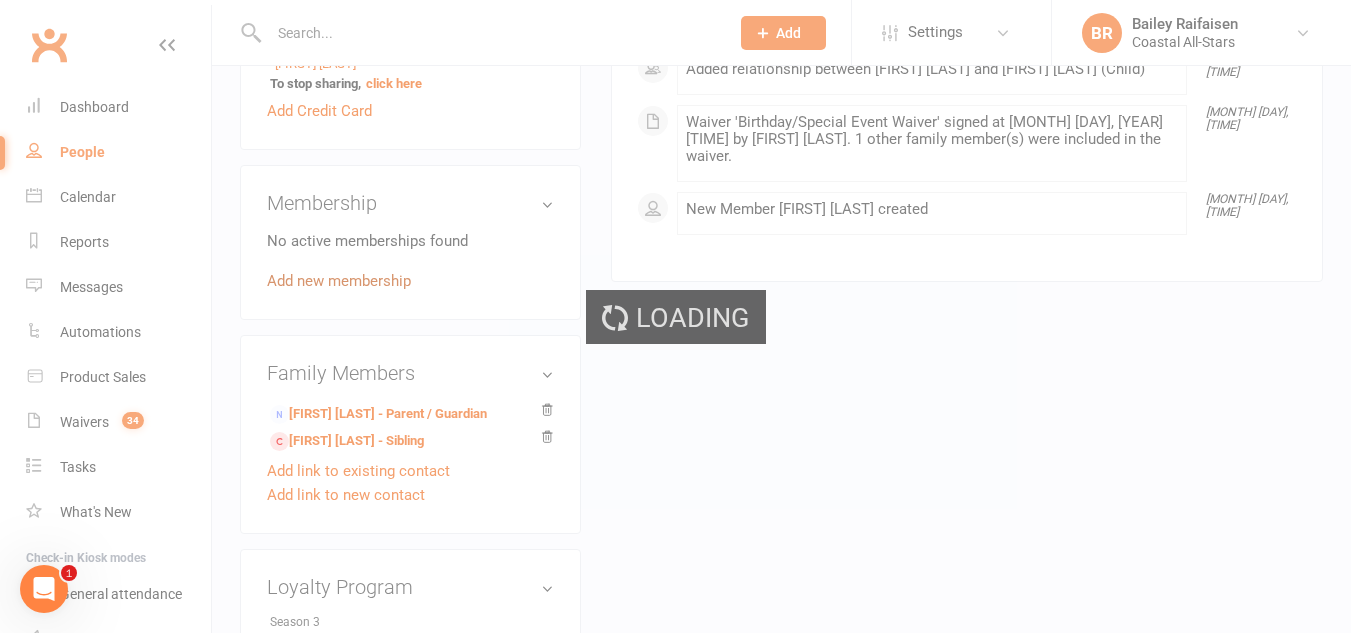 scroll, scrollTop: 0, scrollLeft: 0, axis: both 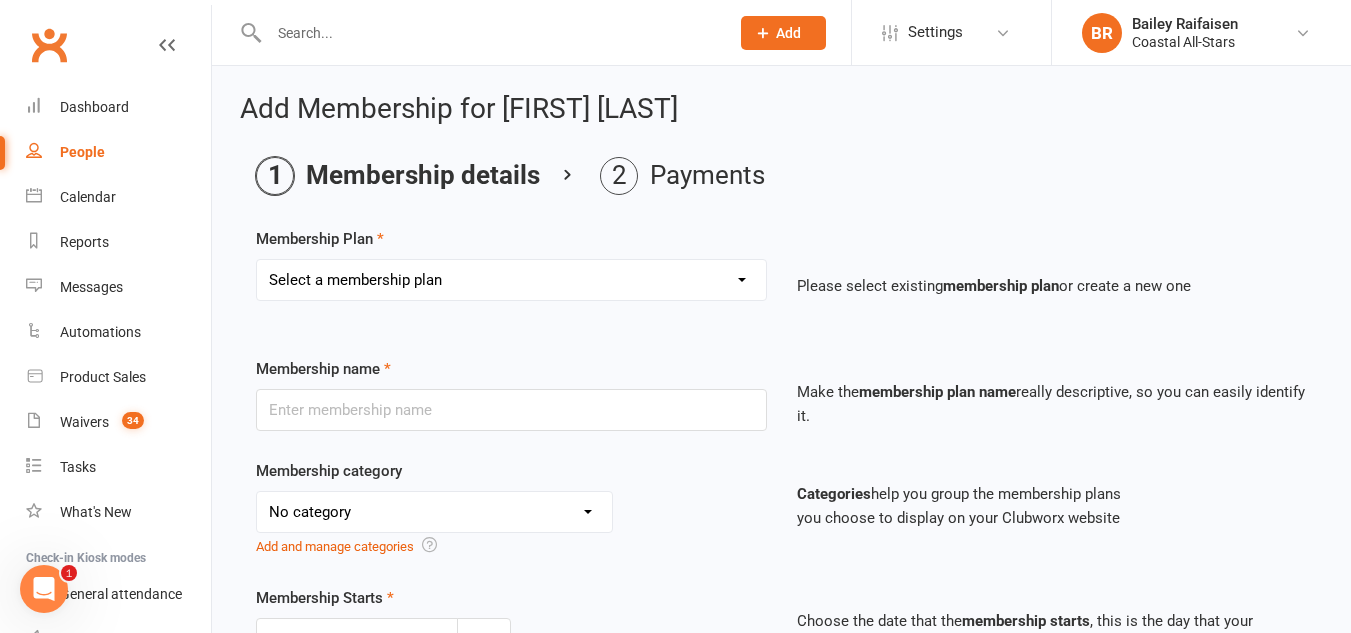 click on "Select a membership plan Create new Membership Plan Trial Class Coastal Membership Fee Annual Registration Evaluations Fitness Class (Drop-In) Flexibility Class (Drop-In) Jump Class (Drop-in) Stunt Class (Drop-In) Stunt Class (4 Pack) Tiny Tumble (Drop-In) Tumble (Drop-In) Weekly Tumble Monthly Tumble Tiny Tumble Flippin' Friday (Open Gym) TEAM Member Tumble (Drop-In) TEAM Member Flexibility Class TEAM Mandatory Flexibility Class TEAM Member Fitness Class TEAM Member Group Stunt Class (Drop-In) TEAM Member Group Stunt Class (4 Pack) TEAM Member Group Stunt Class (8 Pack) TEAM Member Jump Class (Drop-In) Partner Stunt Class (8 Pack) TEAM Member Weekly Tumble TEAM Member Monthly Tumble Team Member Any 3 Classes Member Flippin' Friday (Open Gym) Annual Private Membership Walkover Tumbling Clinic Summer Camp (Day Pass) Summer Camp (3-day Pass) Summer Camp (5-day Pass) Pay in Full - Tiny Tiny Tuition Tiny Tuition (1yr Loyalty) Tiny Tuition (2yr Loyalty) Tiny Comp, Choreo, Music, & Travel Fees Novice Tuition Pearls" at bounding box center (511, 280) 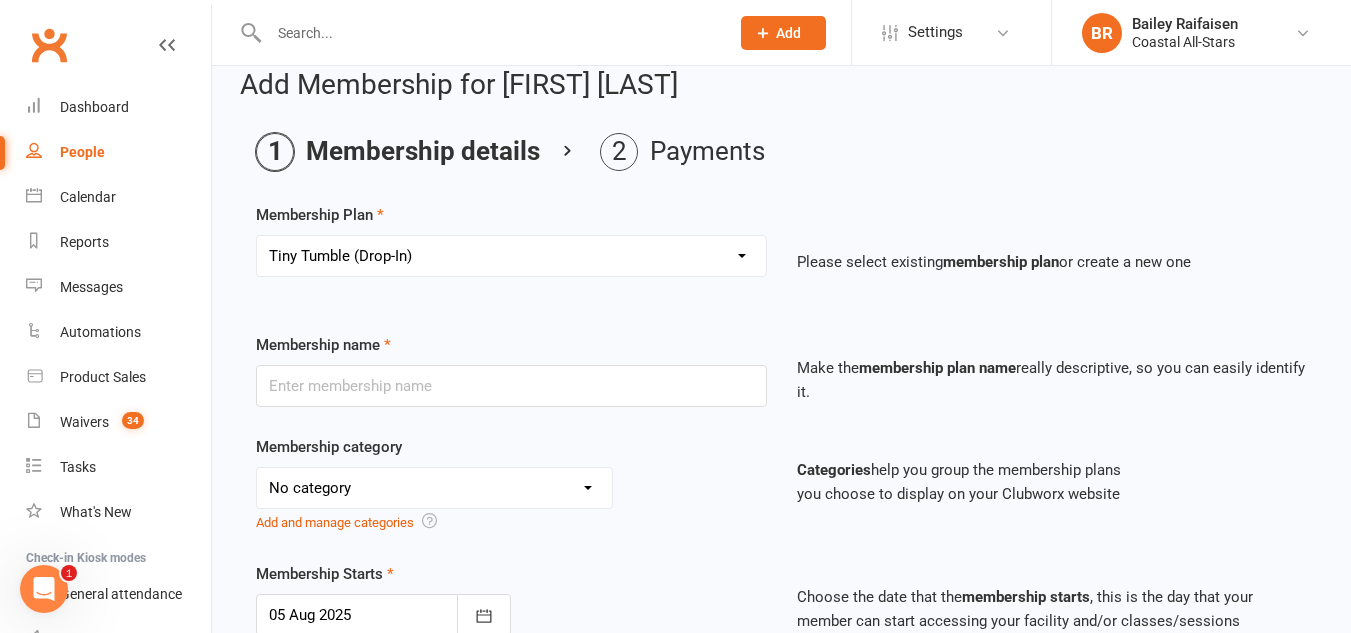 type on "Tiny Tumble (Drop-In)" 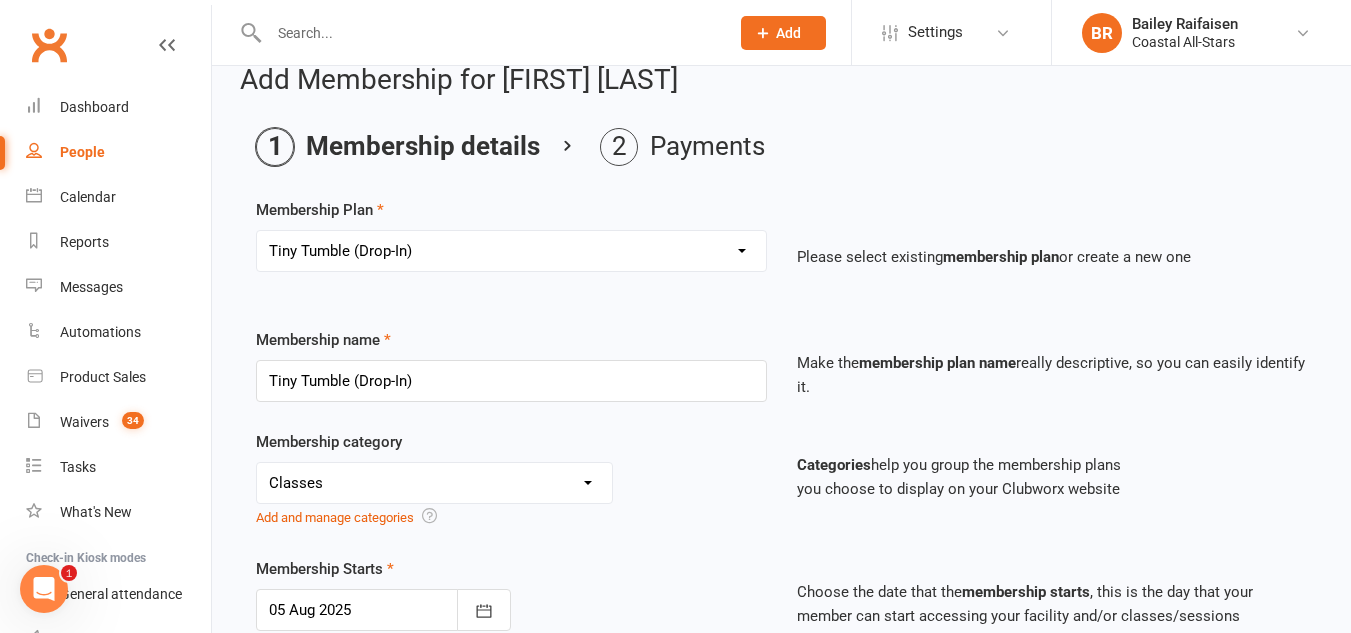 scroll, scrollTop: 24, scrollLeft: 0, axis: vertical 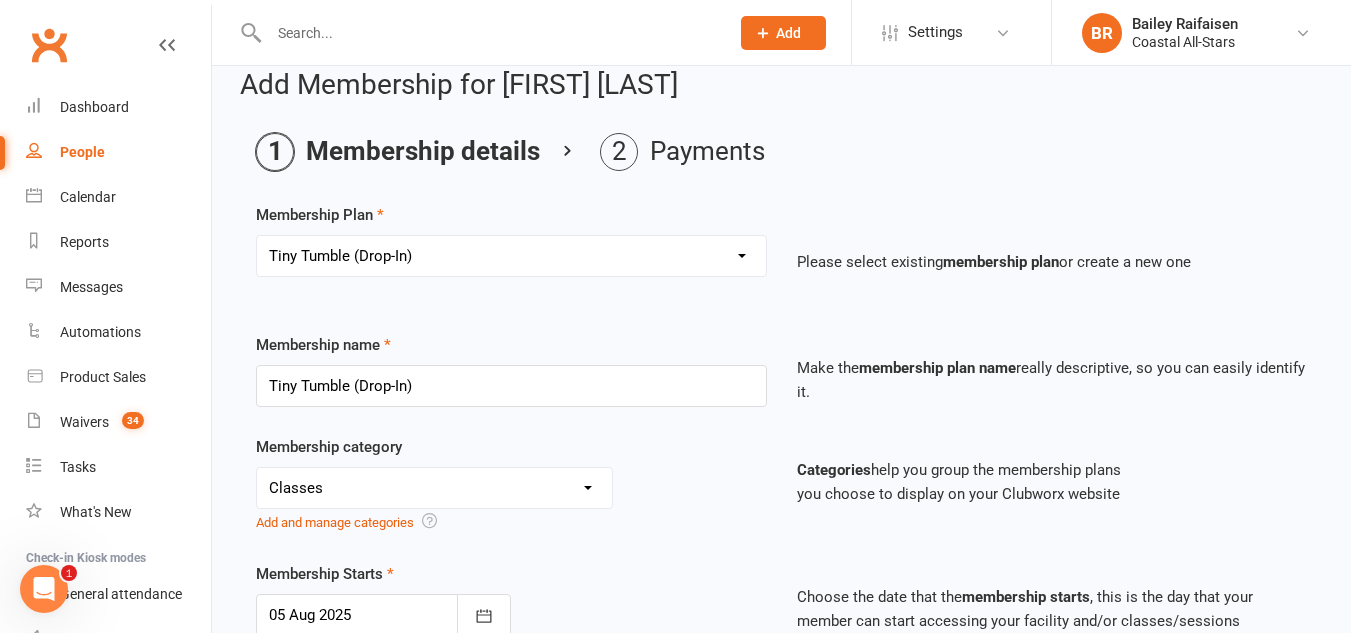 click on "Select a membership plan Create new Membership Plan Trial Class Coastal Membership Fee Annual Registration Evaluations Fitness Class (Drop-In) Flexibility Class (Drop-In) Jump Class (Drop-in) Stunt Class (Drop-In) Stunt Class (4 Pack) Tiny Tumble (Drop-In) Tumble (Drop-In) Weekly Tumble Monthly Tumble Tiny Tumble Flippin' Friday (Open Gym) TEAM Member Tumble (Drop-In) TEAM Member Flexibility Class TEAM Mandatory Flexibility Class TEAM Member Fitness Class TEAM Member Group Stunt Class (Drop-In) TEAM Member Group Stunt Class (4 Pack) TEAM Member Group Stunt Class (8 Pack) TEAM Member Jump Class (Drop-In) Partner Stunt Class (8 Pack) TEAM Member Weekly Tumble TEAM Member Monthly Tumble Team Member Any 3 Classes Member Flippin' Friday (Open Gym) Annual Private Membership Walkover Tumbling Clinic Summer Camp (Day Pass) Summer Camp (3-day Pass) Summer Camp (5-day Pass) Pay in Full - Tiny Tiny Tuition Tiny Tuition (1yr Loyalty) Tiny Tuition (2yr Loyalty) Tiny Comp, Choreo, Music, & Travel Fees Novice Tuition Pearls" at bounding box center [511, 256] 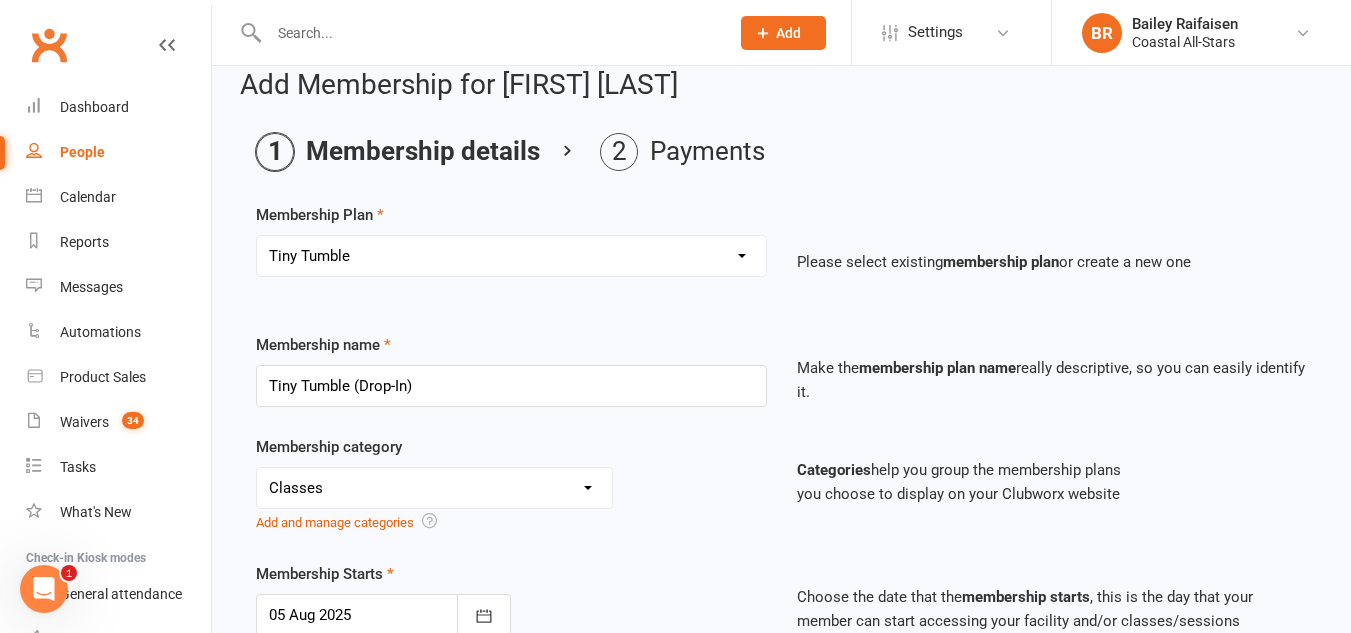 click on "Select a membership plan Create new Membership Plan Trial Class Coastal Membership Fee Annual Registration Evaluations Fitness Class (Drop-In) Flexibility Class (Drop-In) Jump Class (Drop-in) Stunt Class (Drop-In) Stunt Class (4 Pack) Tiny Tumble (Drop-In) Tumble (Drop-In) Weekly Tumble Monthly Tumble Tiny Tumble Flippin' Friday (Open Gym) TEAM Member Tumble (Drop-In) TEAM Member Flexibility Class TEAM Mandatory Flexibility Class TEAM Member Fitness Class TEAM Member Group Stunt Class (Drop-In) TEAM Member Group Stunt Class (4 Pack) TEAM Member Group Stunt Class (8 Pack) TEAM Member Jump Class (Drop-In) Partner Stunt Class (8 Pack) TEAM Member Weekly Tumble TEAM Member Monthly Tumble Team Member Any 3 Classes Member Flippin' Friday (Open Gym) Annual Private Membership Walkover Tumbling Clinic Summer Camp (Day Pass) Summer Camp (3-day Pass) Summer Camp (5-day Pass) Pay in Full - Tiny Tiny Tuition Tiny Tuition (1yr Loyalty) Tiny Tuition (2yr Loyalty) Tiny Comp, Choreo, Music, & Travel Fees Novice Tuition Pearls" at bounding box center [511, 256] 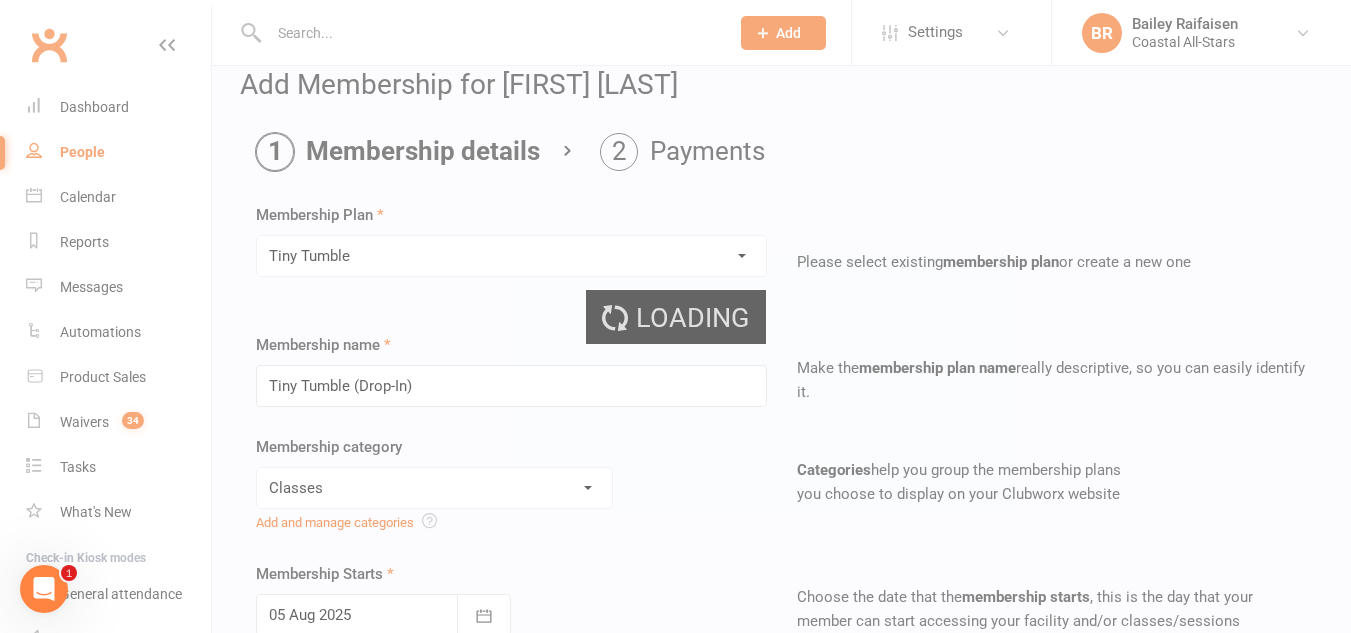 type on "Tiny Tumble" 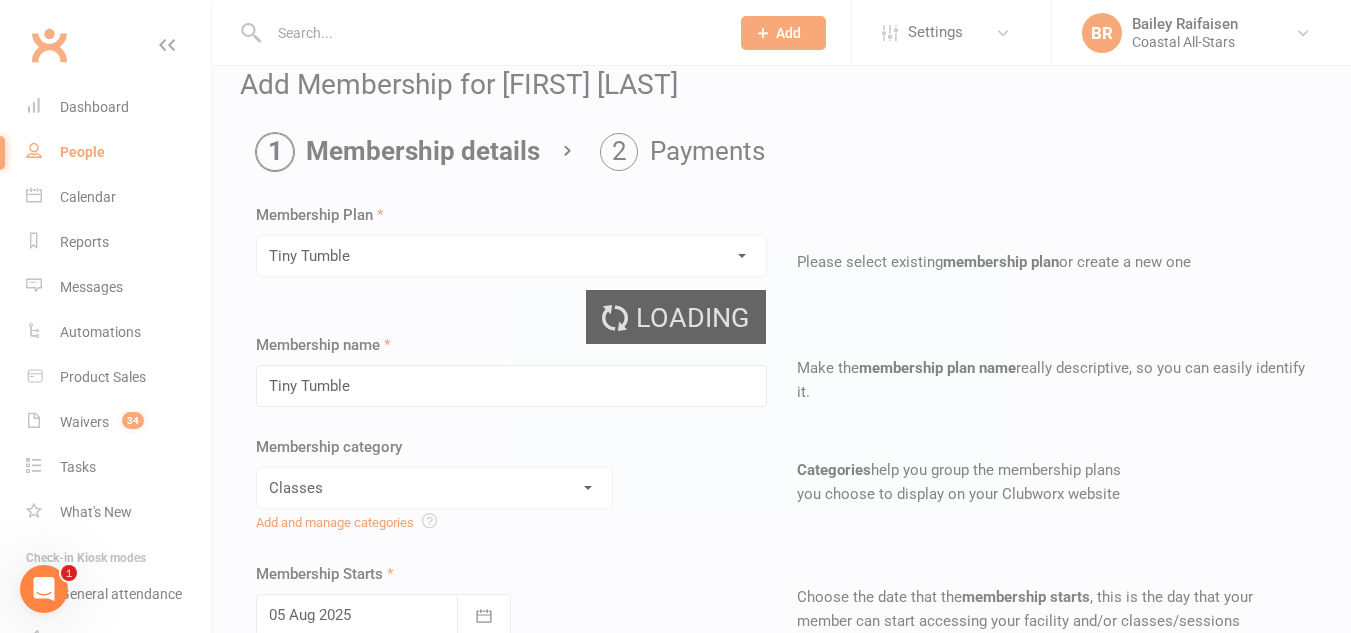 type on "1" 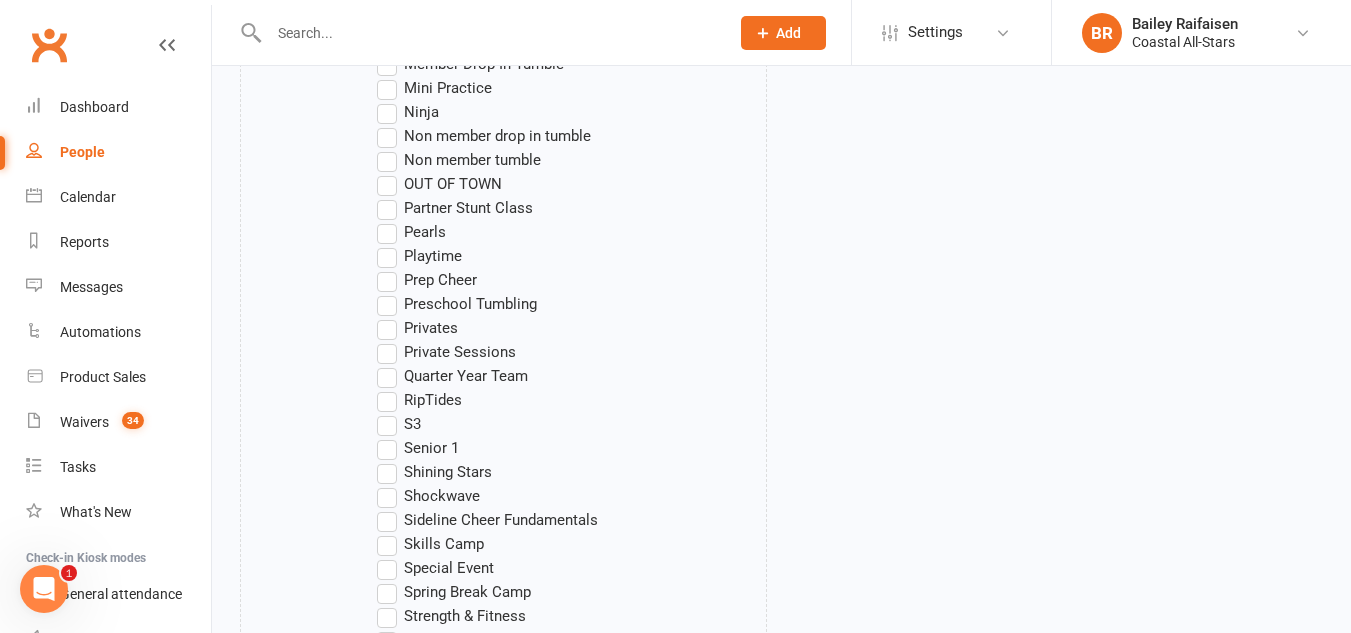 scroll, scrollTop: 2123, scrollLeft: 0, axis: vertical 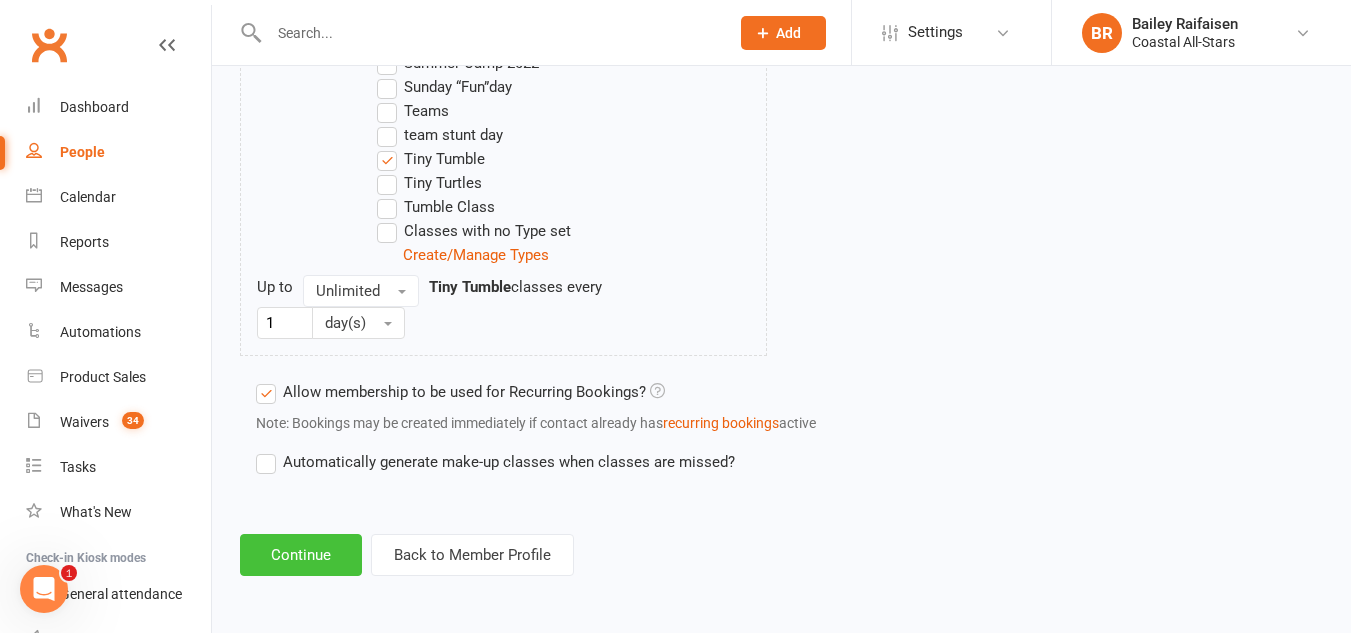 click on "Continue" at bounding box center (301, 555) 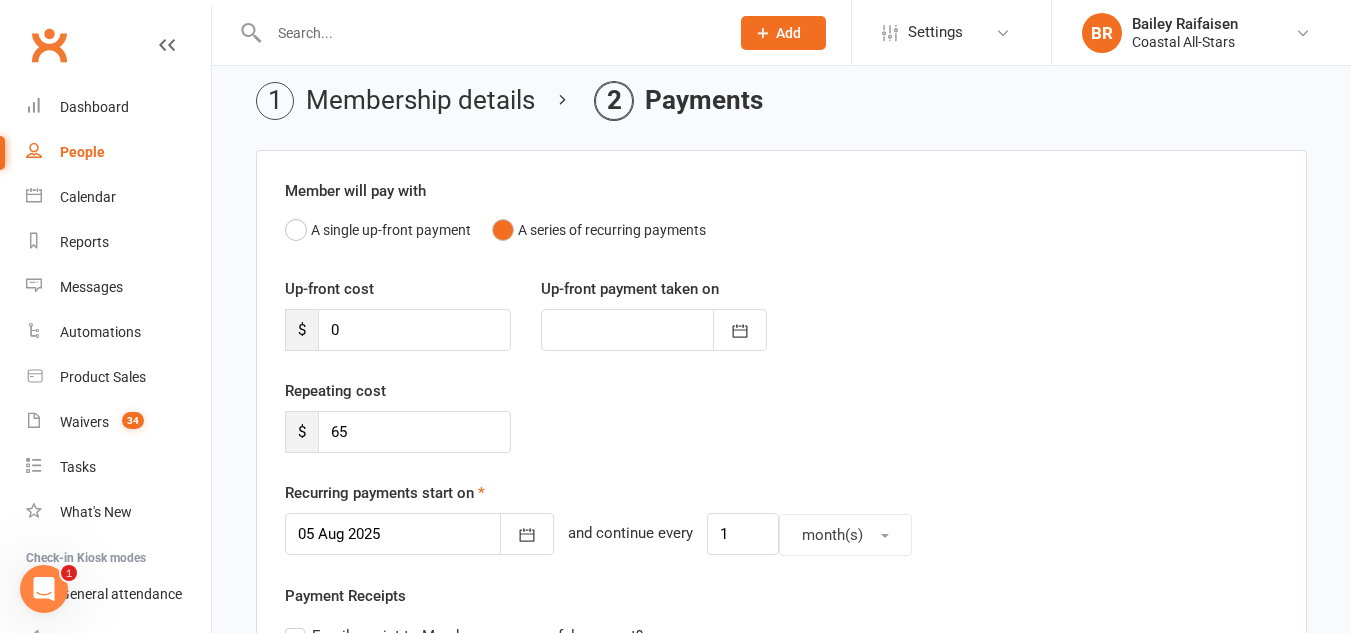 scroll, scrollTop: 80, scrollLeft: 0, axis: vertical 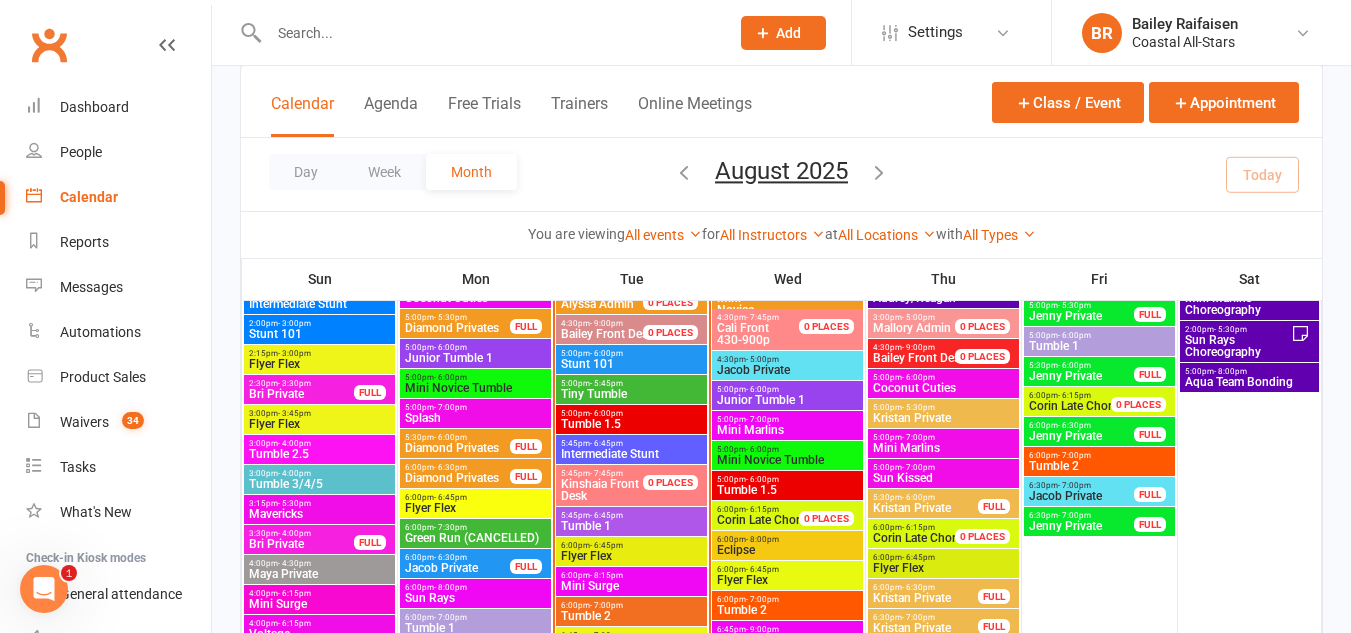 click on "Tiny Tumble" at bounding box center (631, 394) 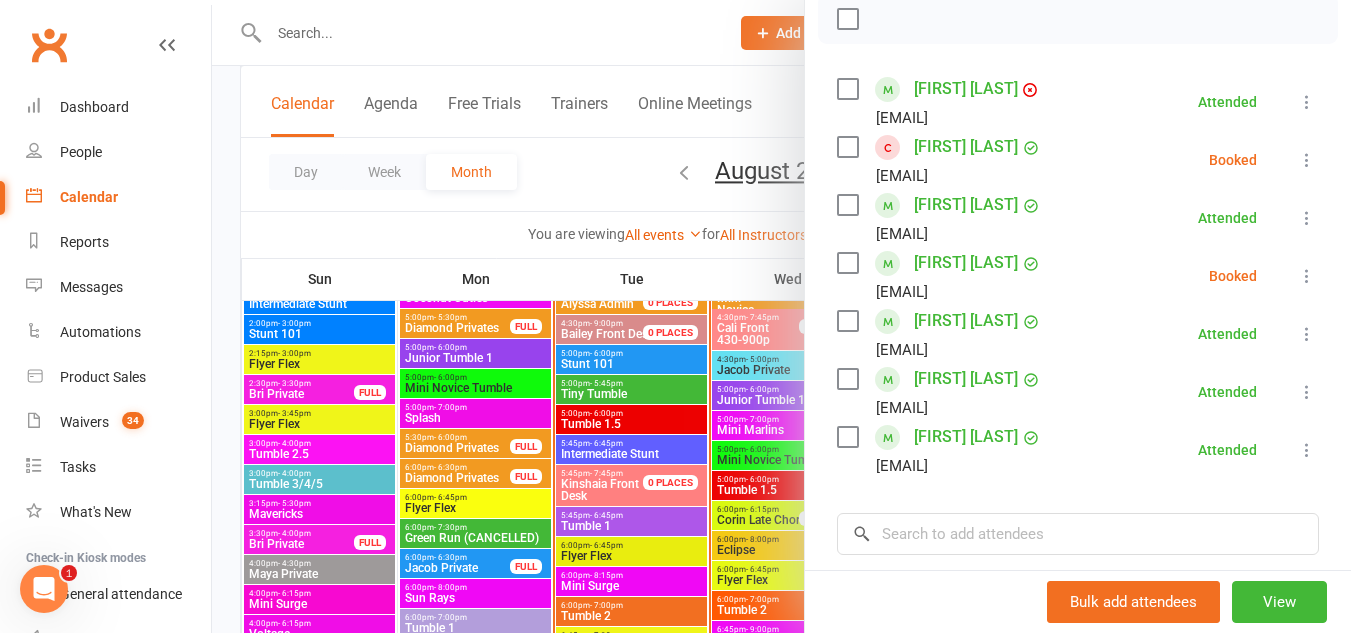 scroll, scrollTop: 330, scrollLeft: 0, axis: vertical 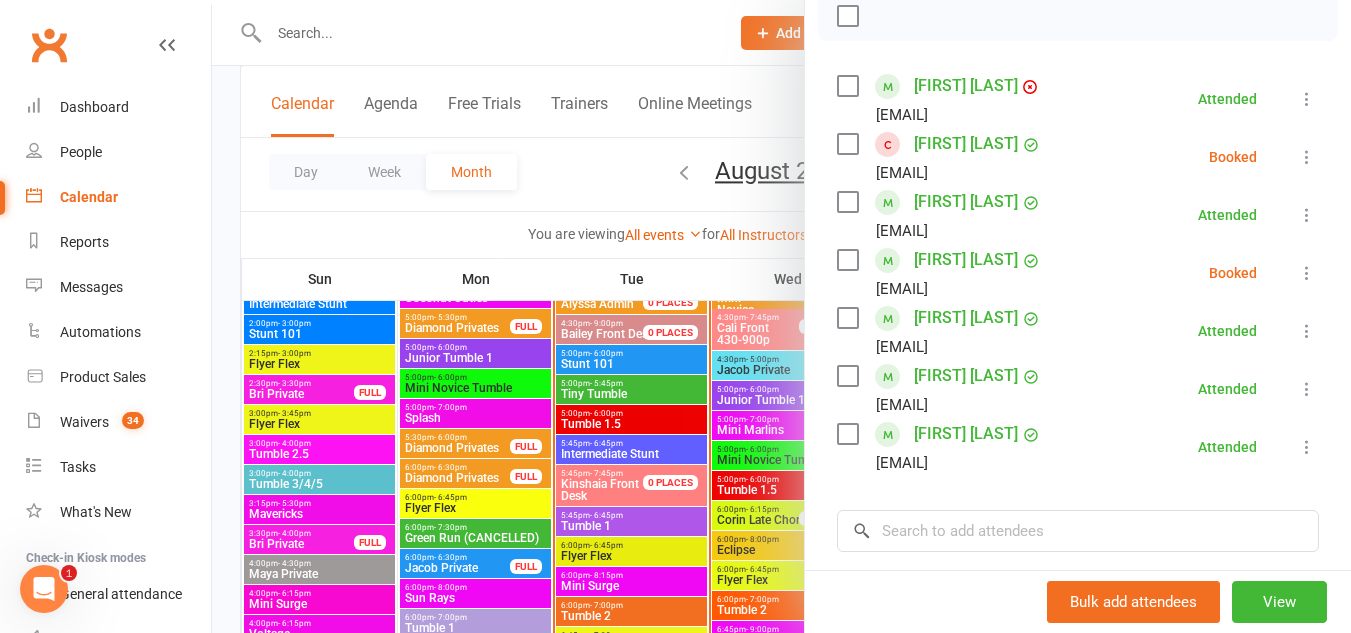 click at bounding box center (847, 260) 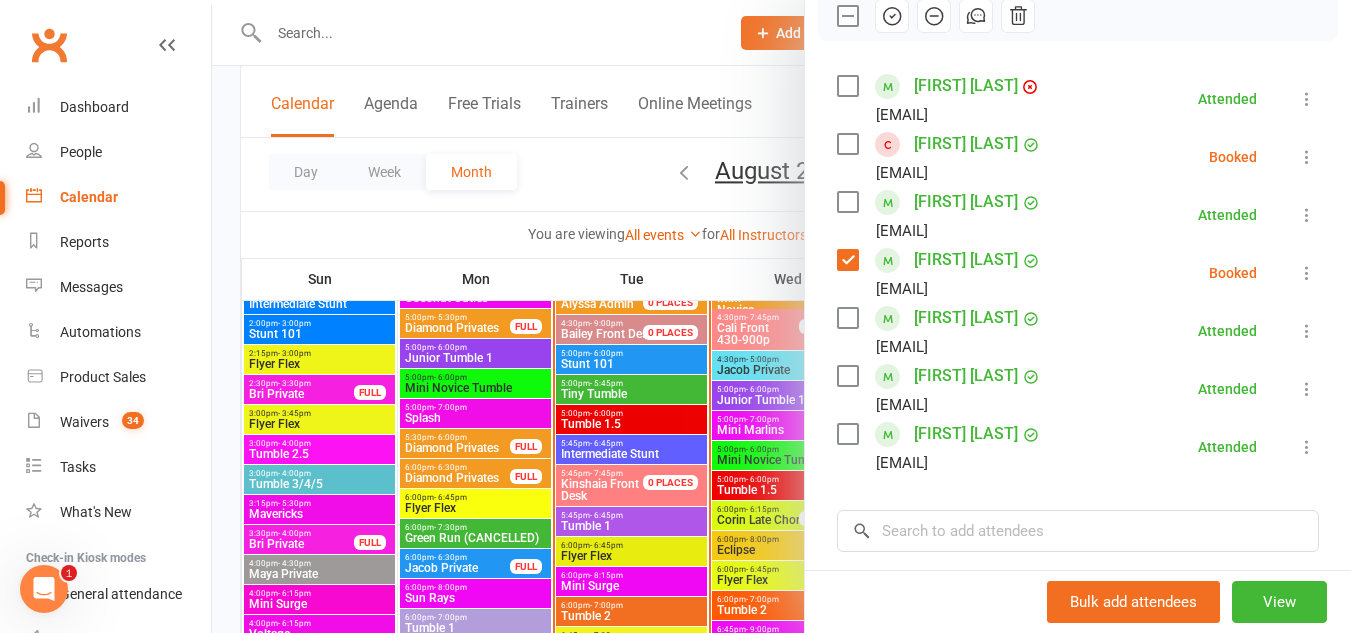 click at bounding box center [847, 144] 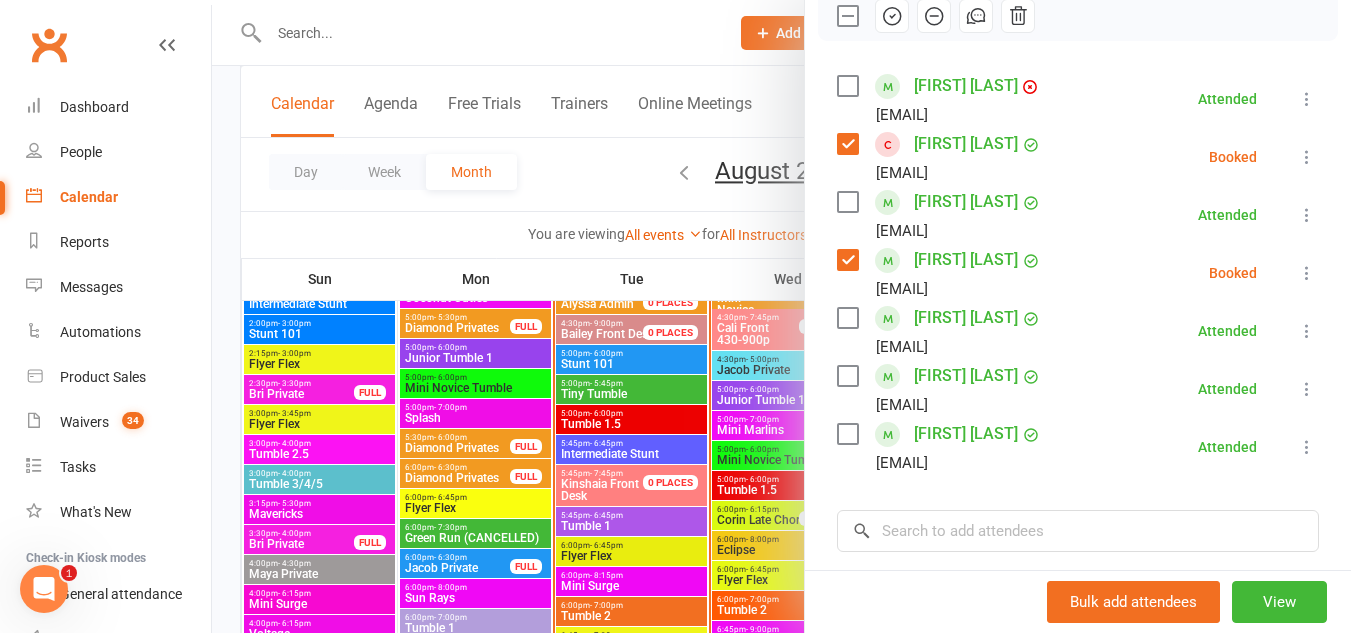 click 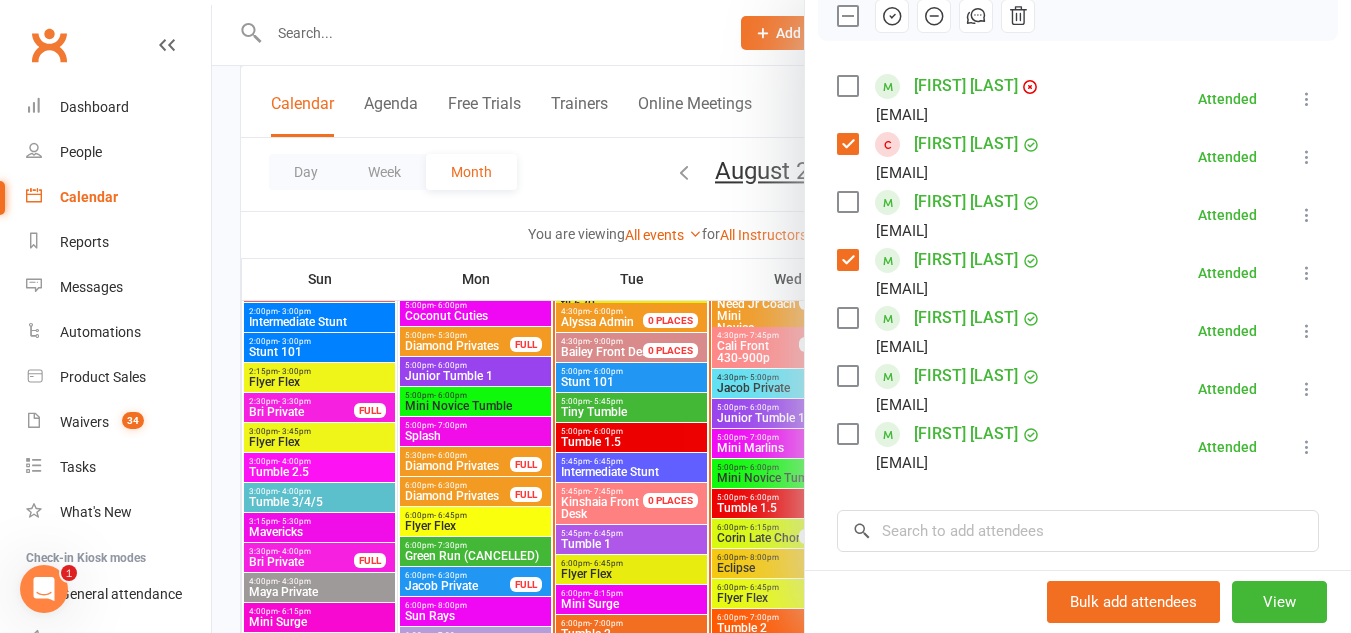 scroll, scrollTop: 1218, scrollLeft: 0, axis: vertical 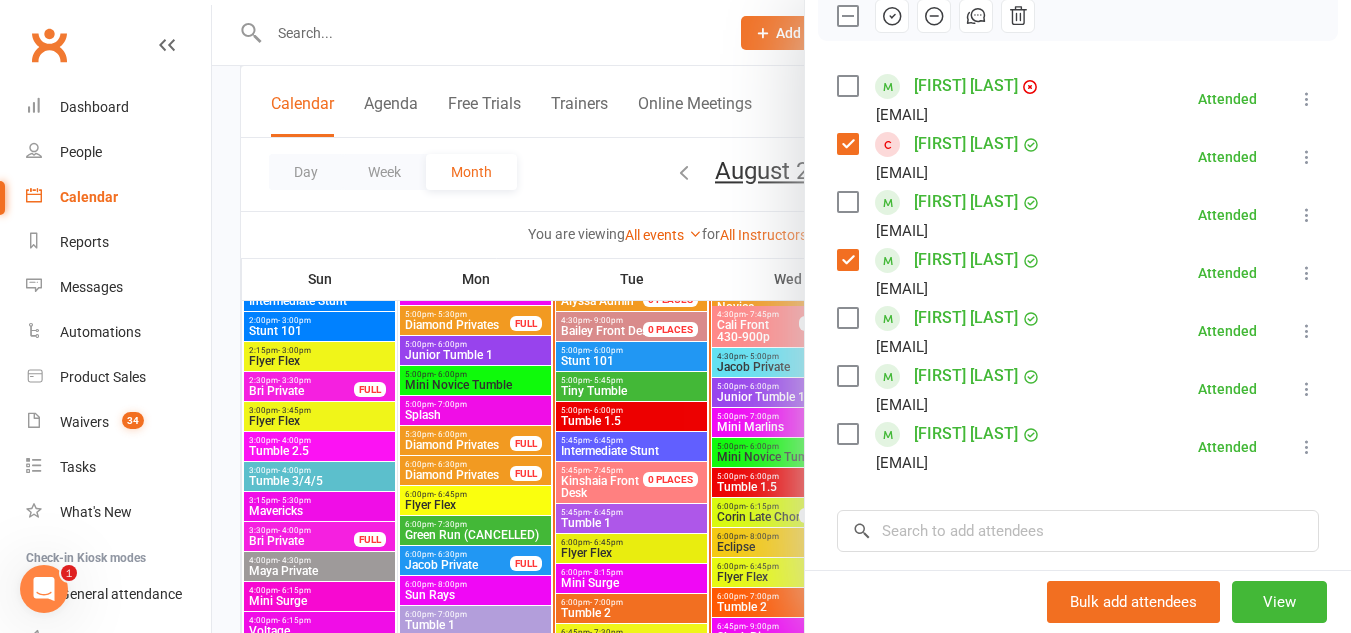 click at bounding box center (781, 316) 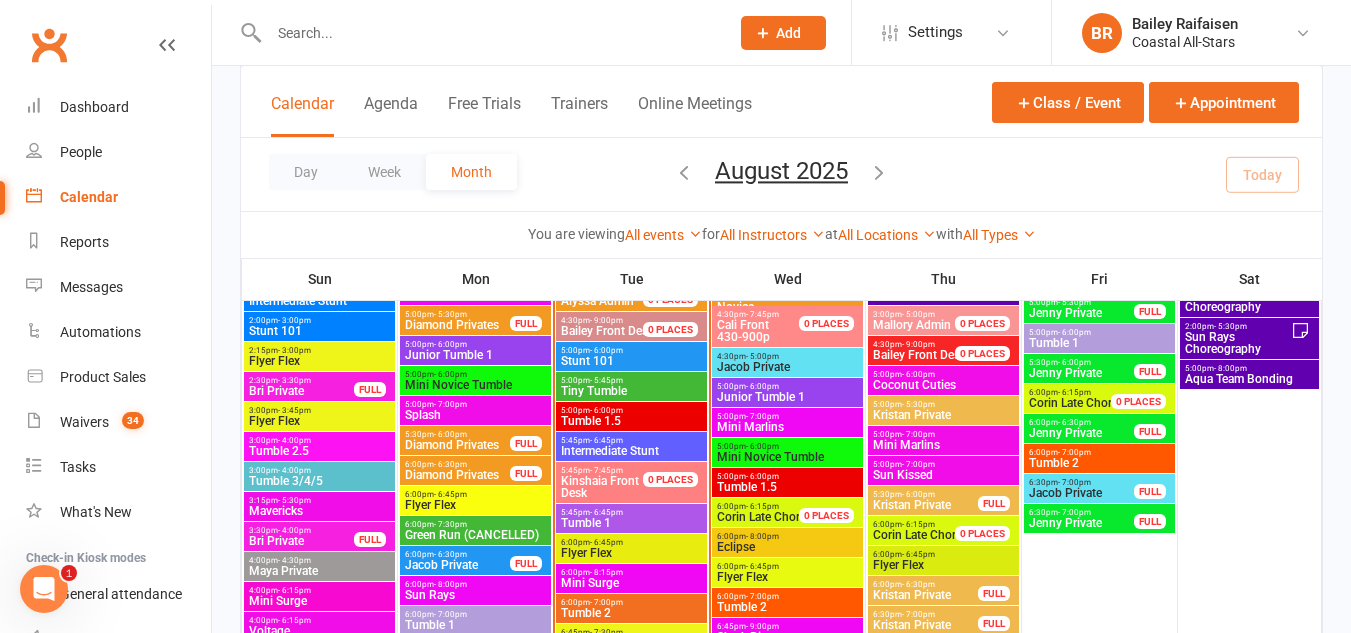 click on "- 6:00pm" at bounding box center [606, 350] 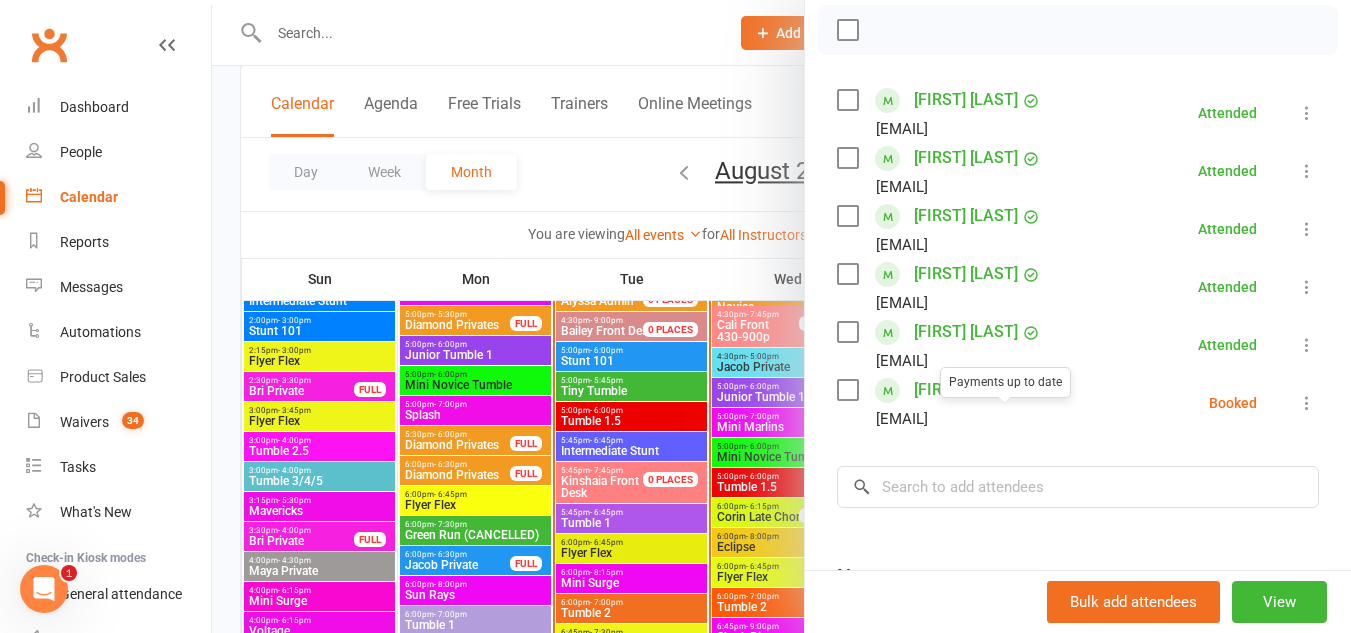 scroll, scrollTop: 317, scrollLeft: 0, axis: vertical 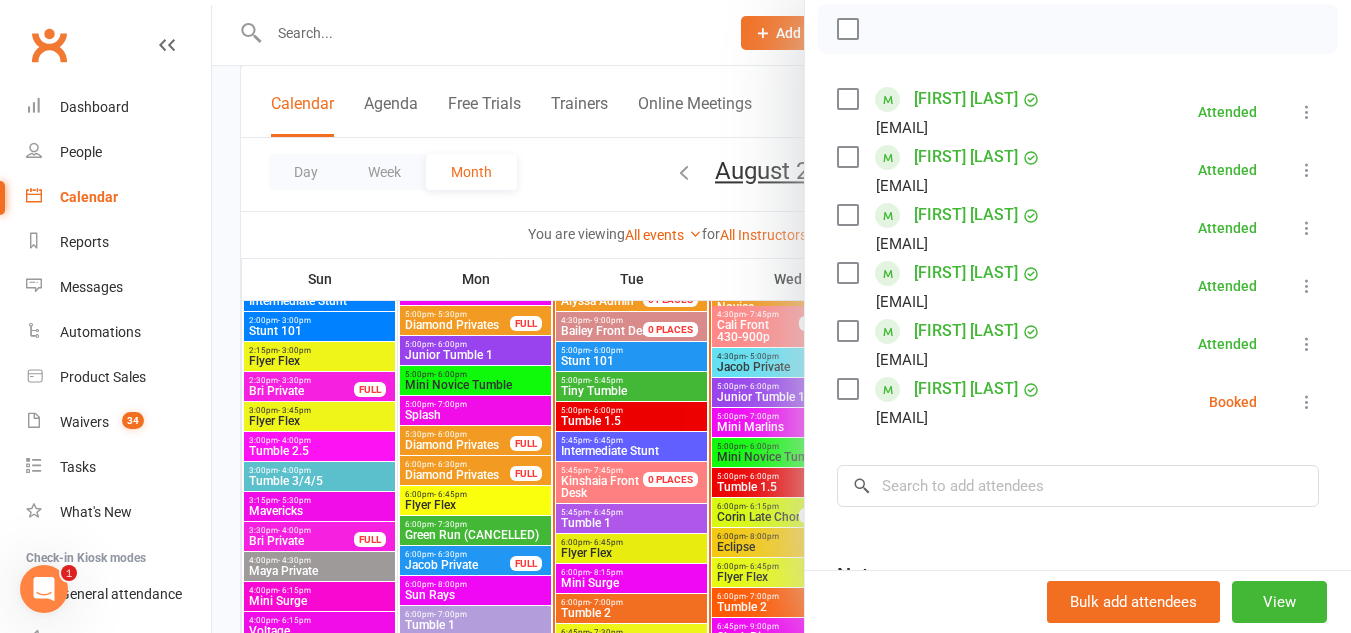 click at bounding box center [847, 389] 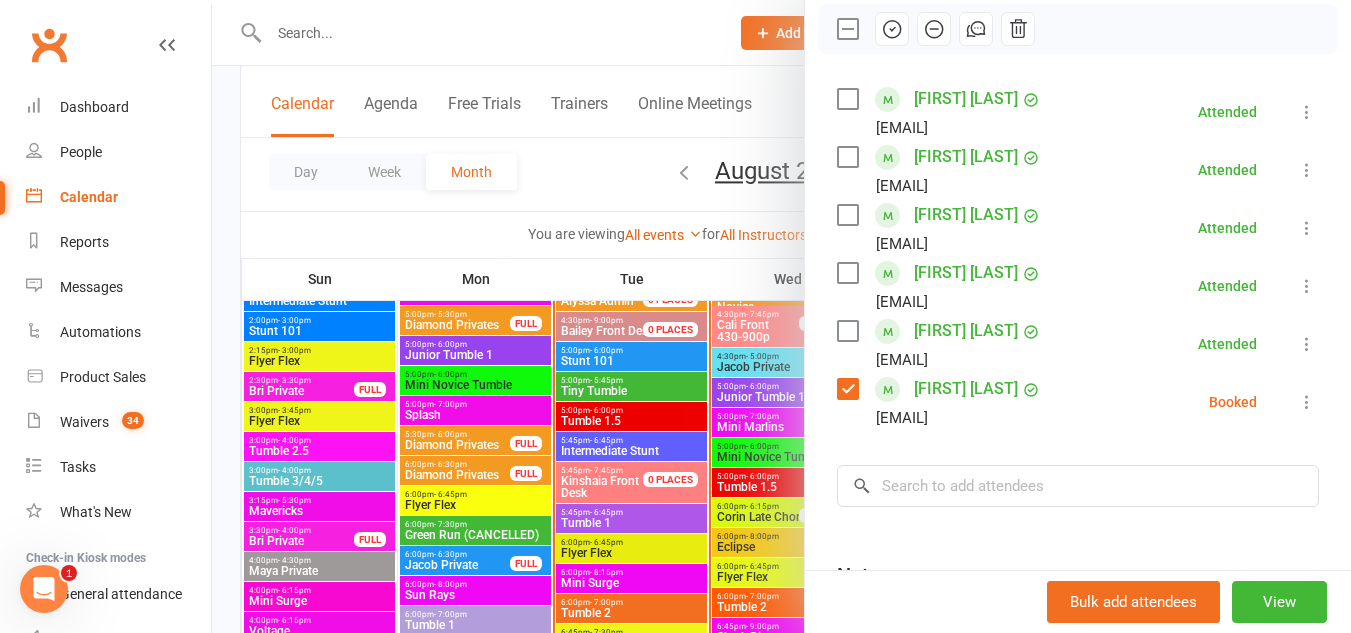 click 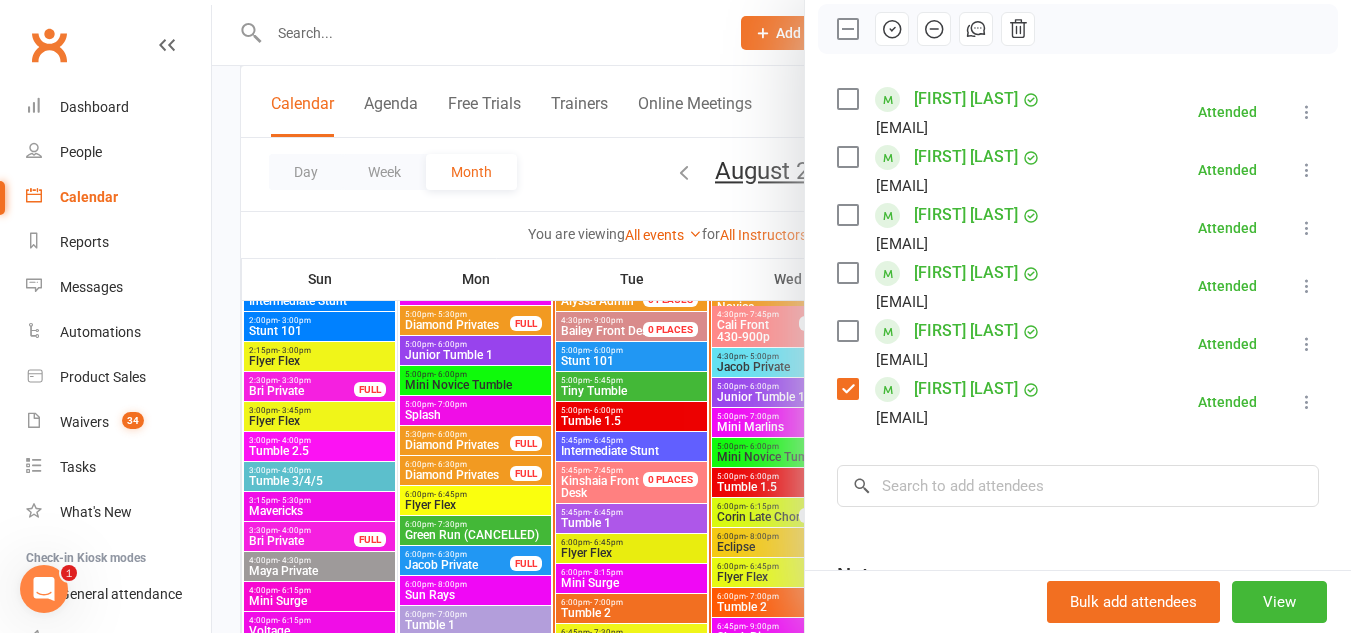 click at bounding box center [781, 316] 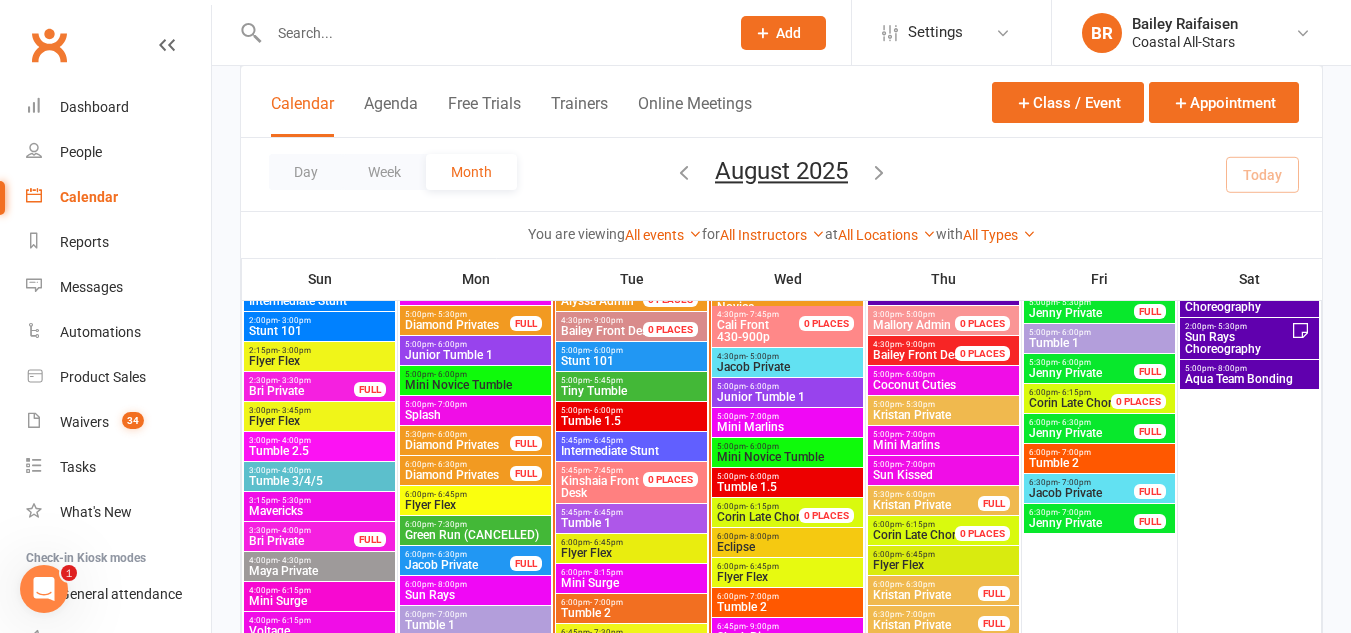 click on "Tumble 1.5" at bounding box center (631, 421) 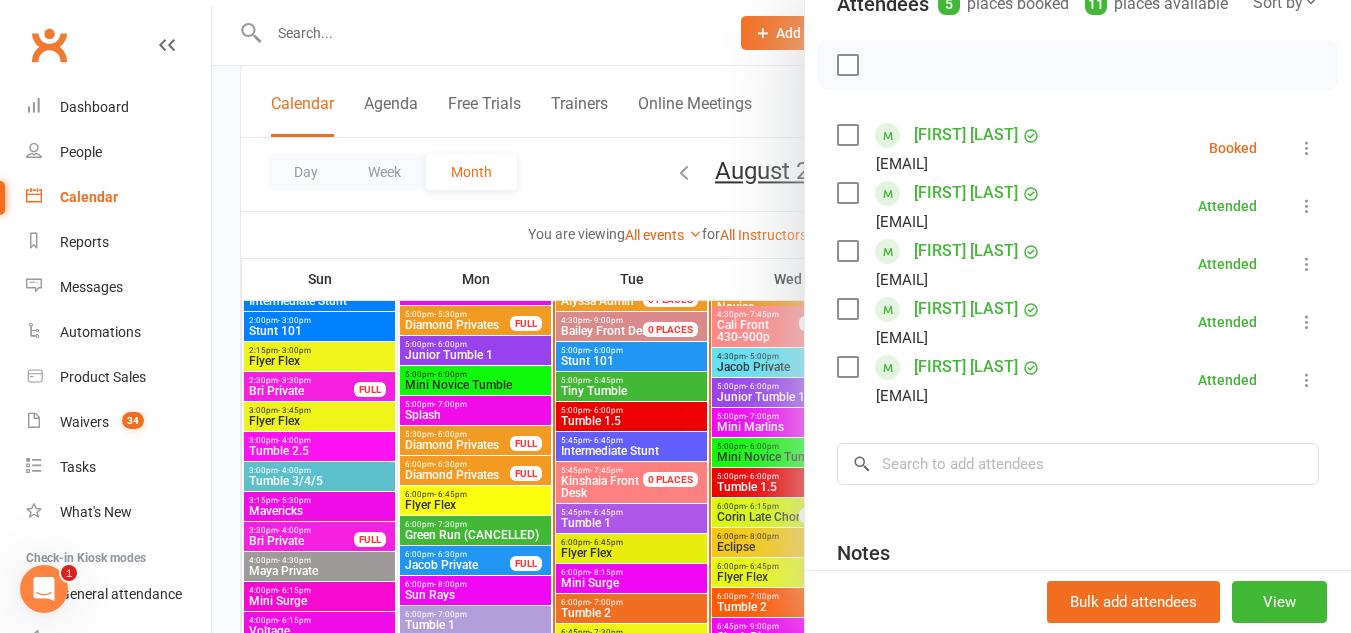 scroll, scrollTop: 254, scrollLeft: 0, axis: vertical 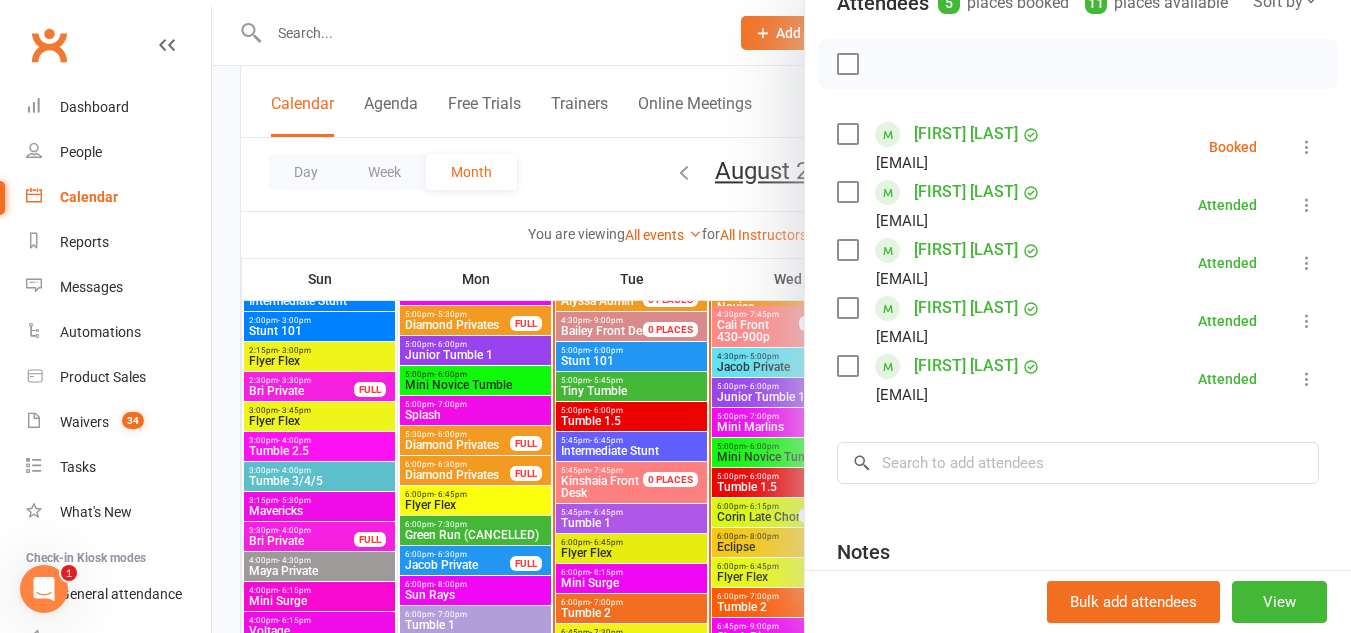 click at bounding box center [781, 316] 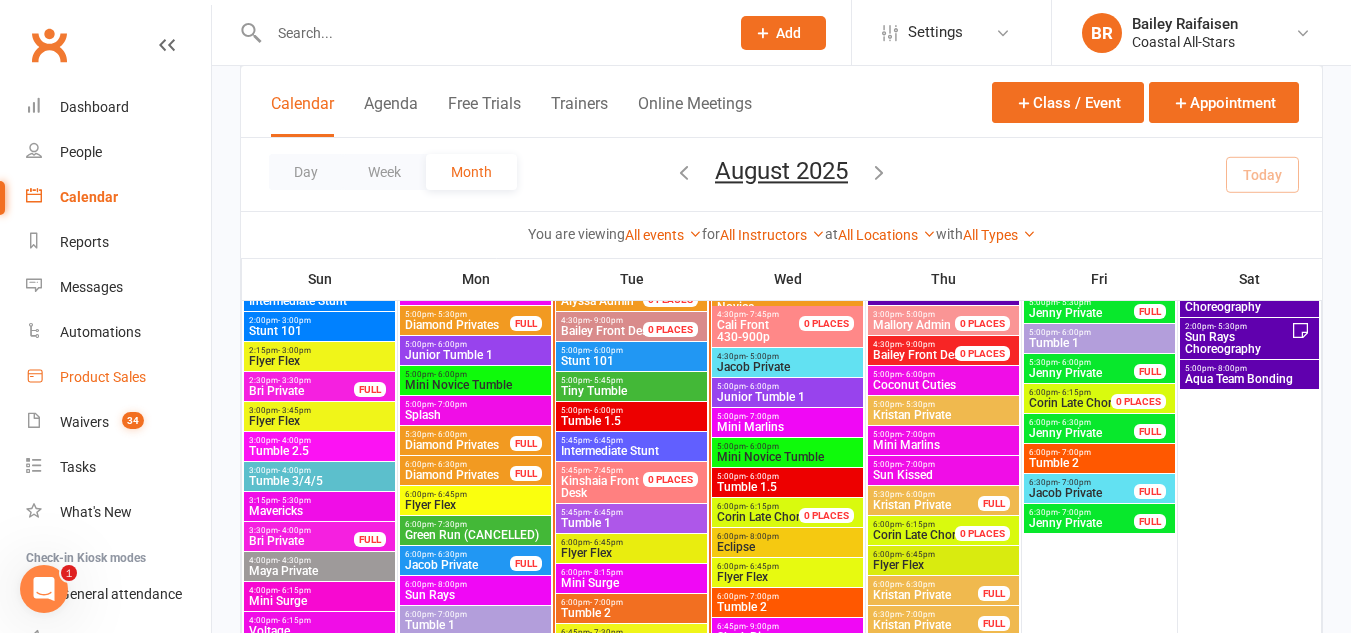 click on "Product Sales" at bounding box center (118, 377) 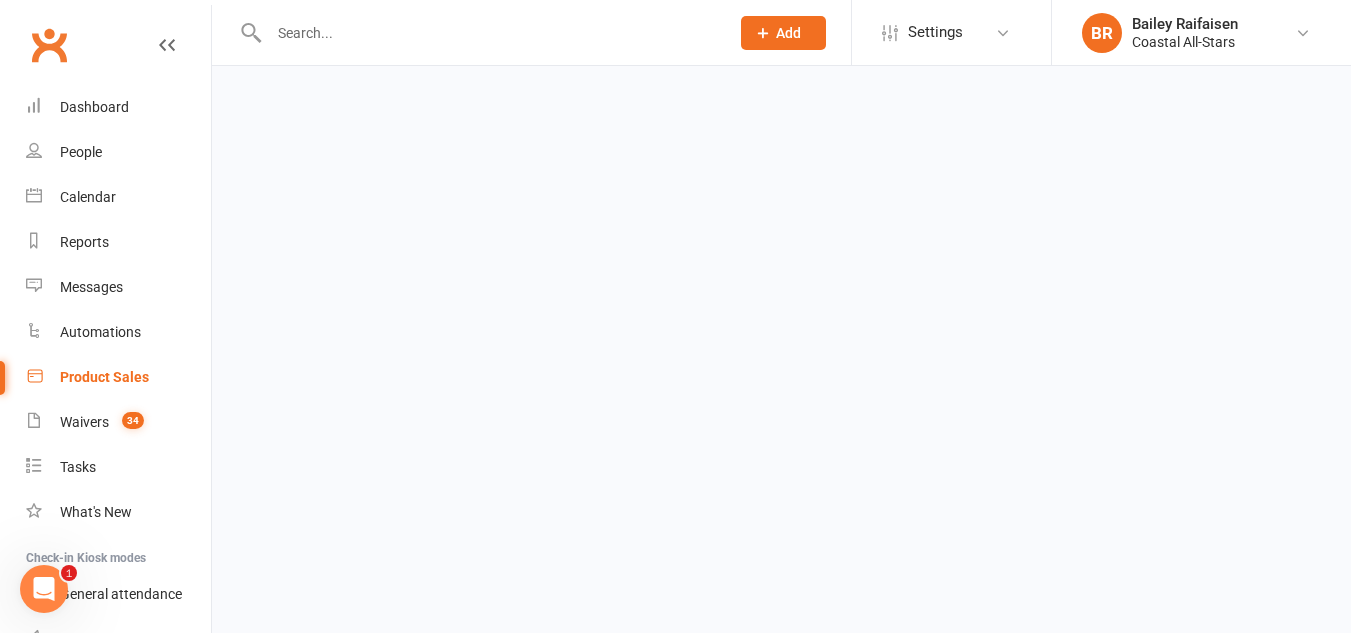 scroll, scrollTop: 0, scrollLeft: 0, axis: both 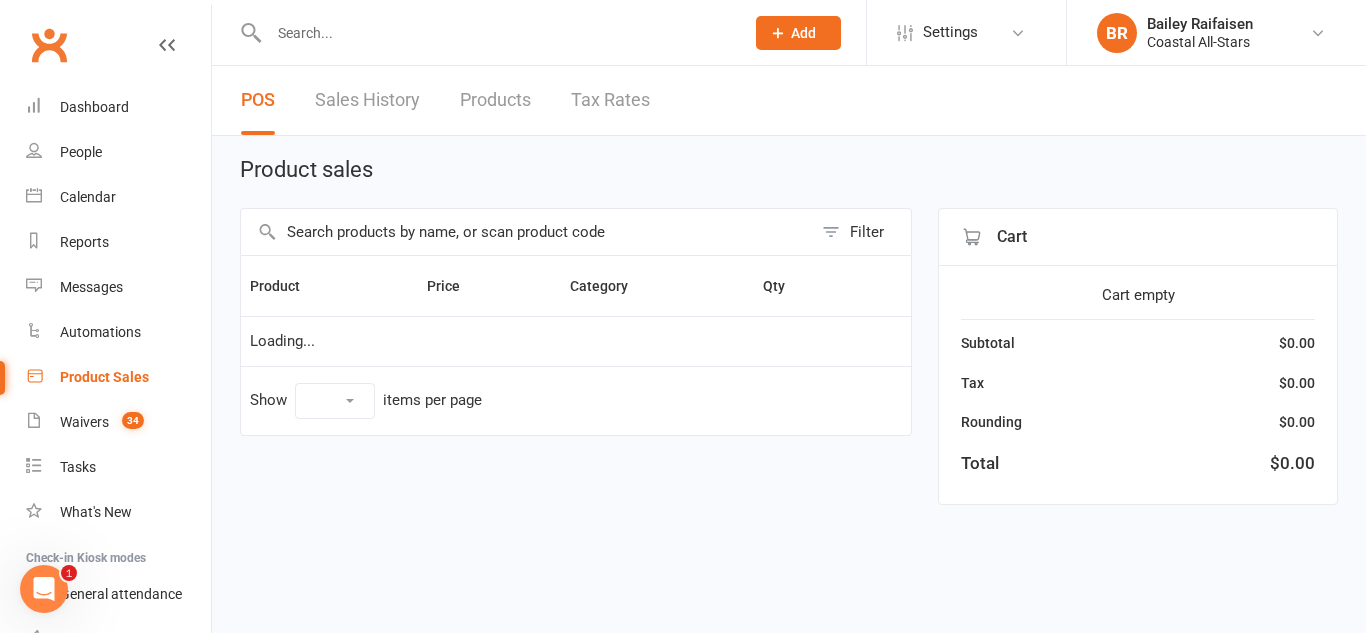 select on "10" 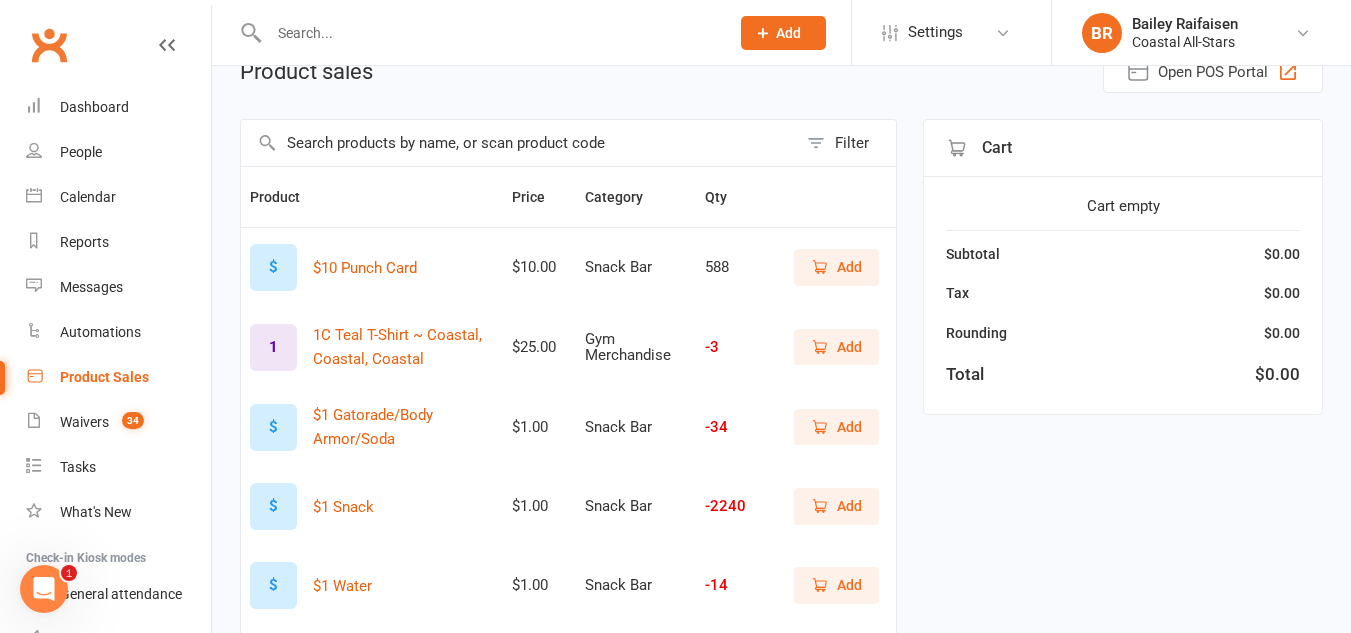 scroll, scrollTop: 108, scrollLeft: 0, axis: vertical 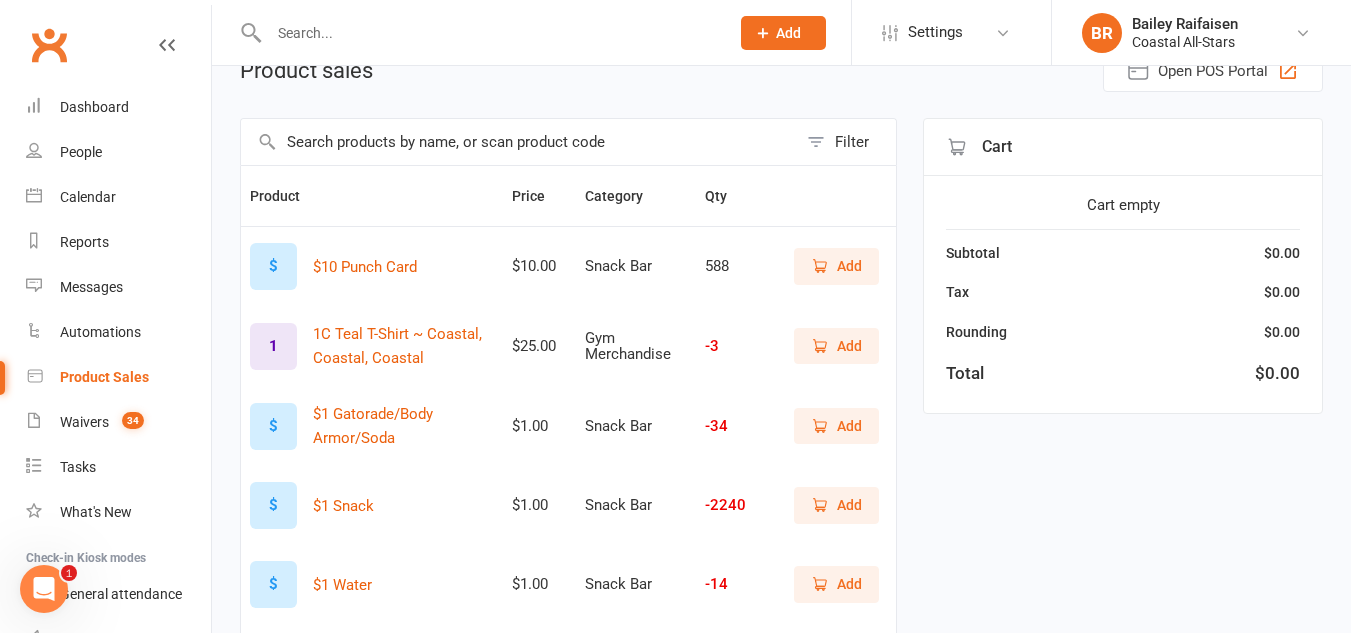 click on "Add" at bounding box center [836, 584] 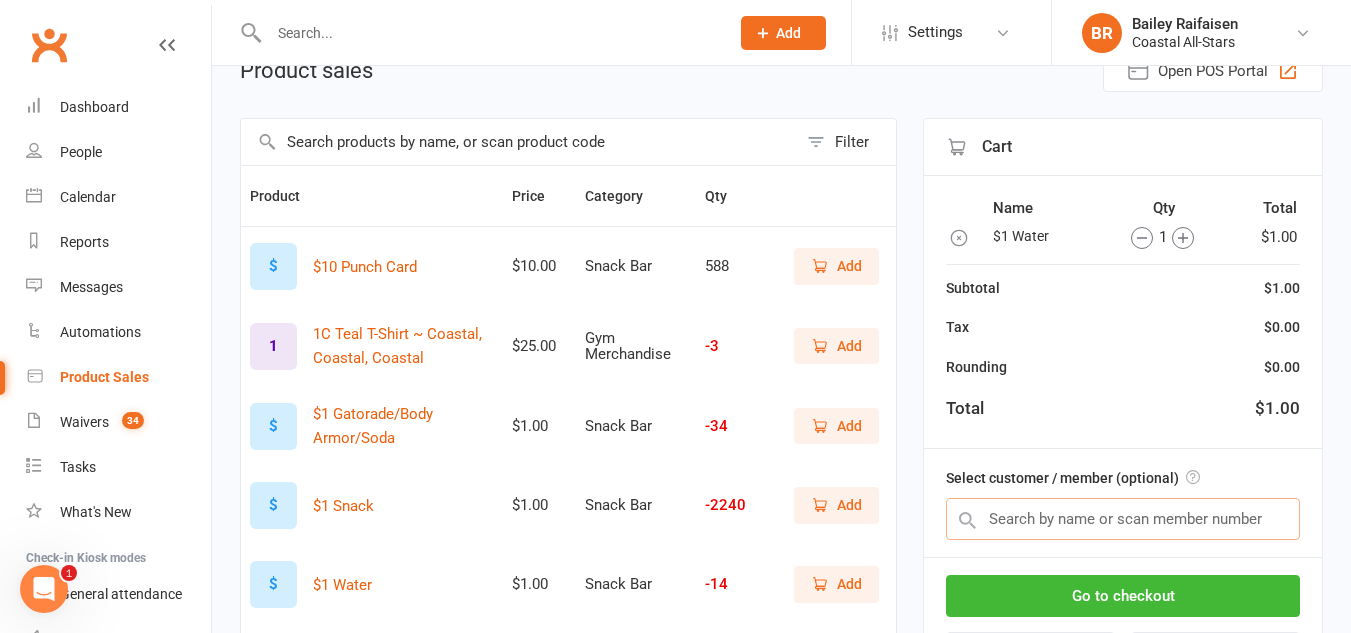 click at bounding box center (1123, 519) 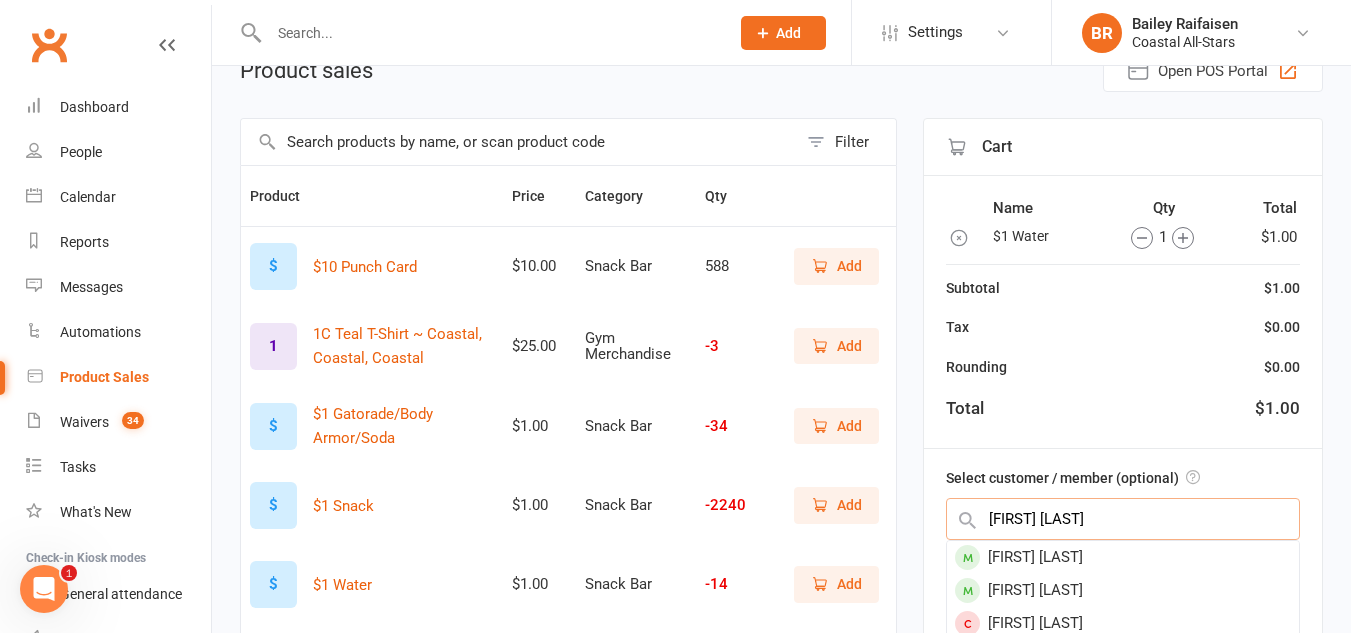 type on "evie rodak" 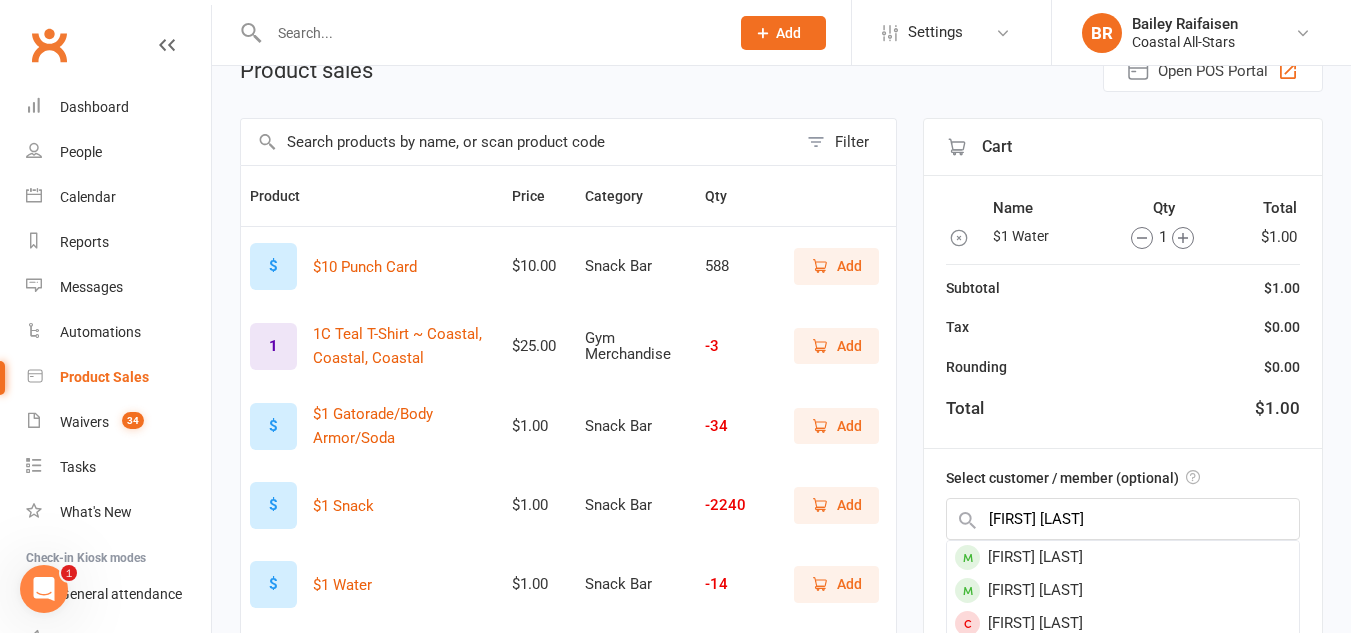 click on "Evie Rodak" at bounding box center [1123, 557] 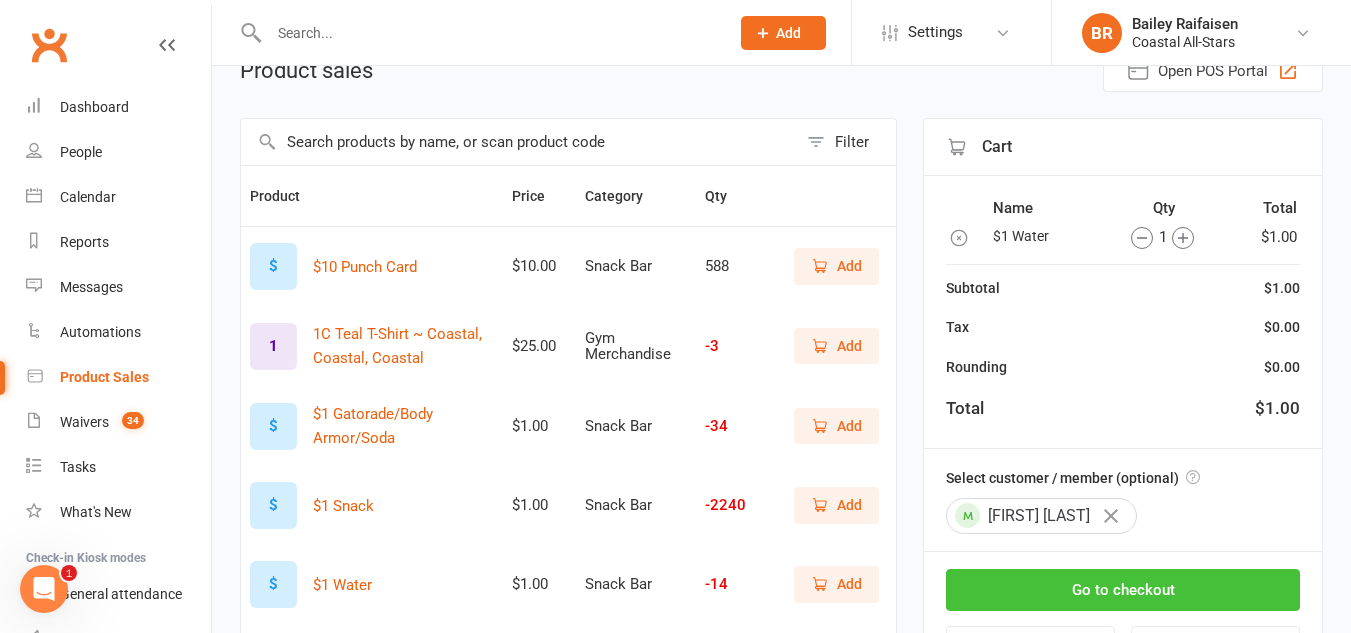 click on "Go to checkout" at bounding box center [1123, 590] 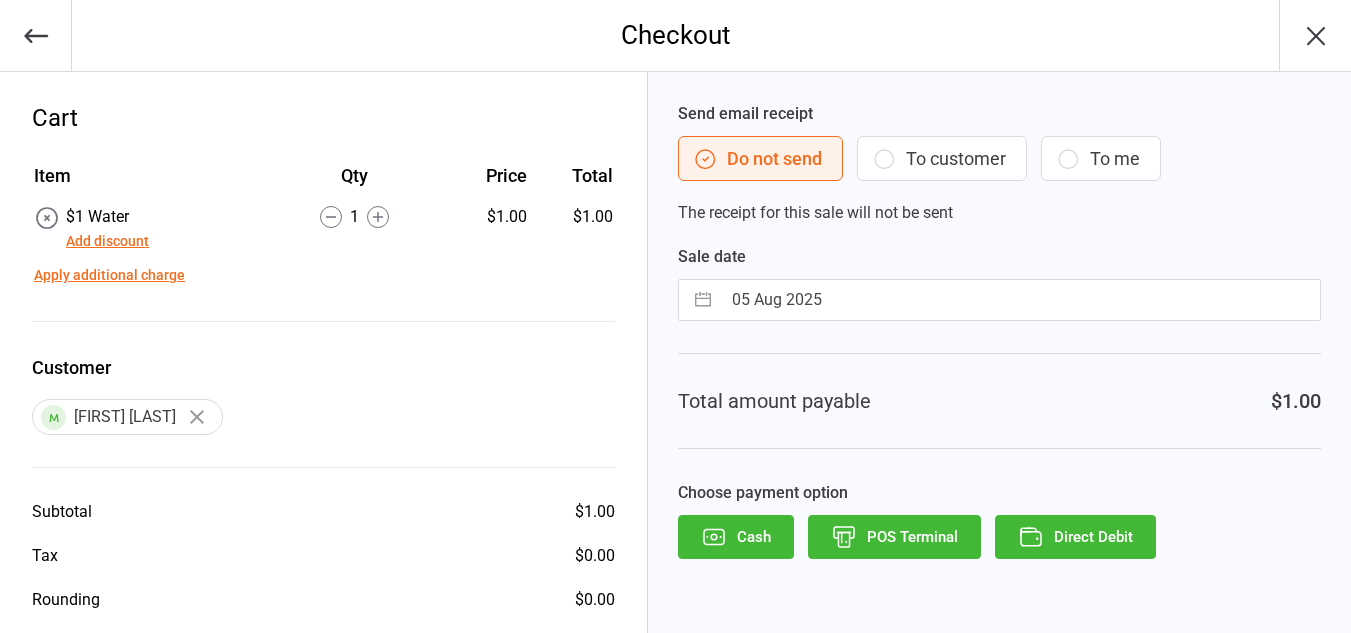scroll, scrollTop: 0, scrollLeft: 0, axis: both 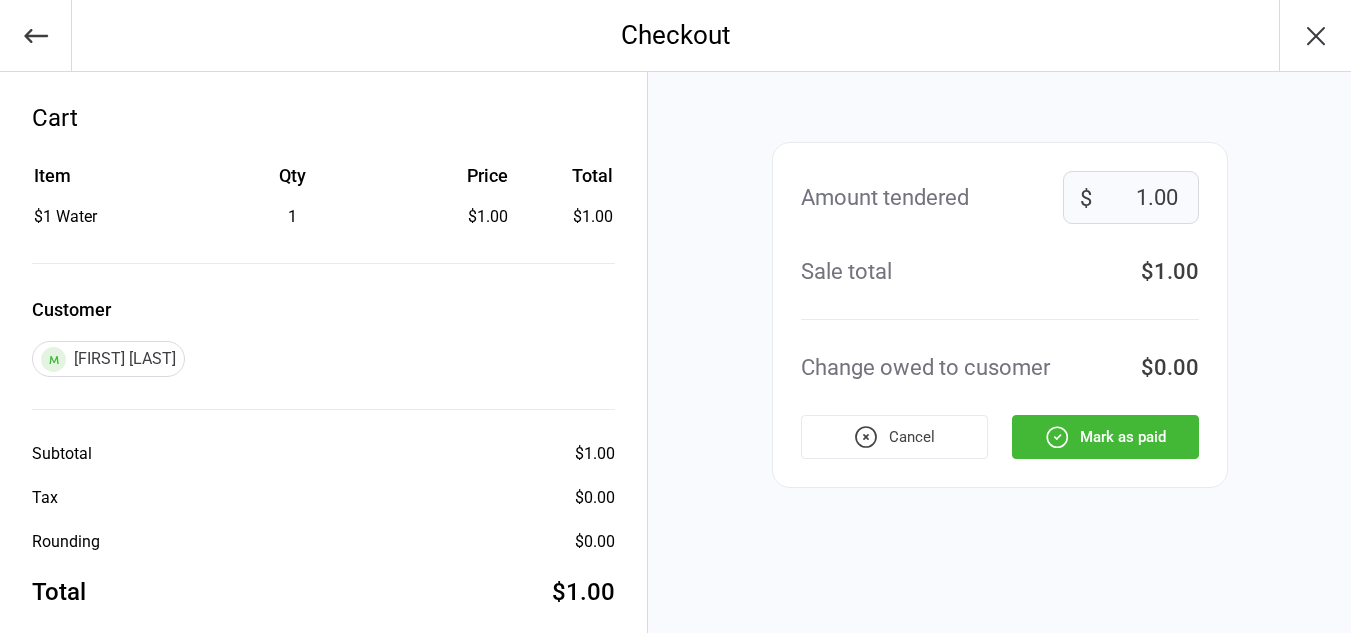 click on "Mark as paid" at bounding box center (1105, 437) 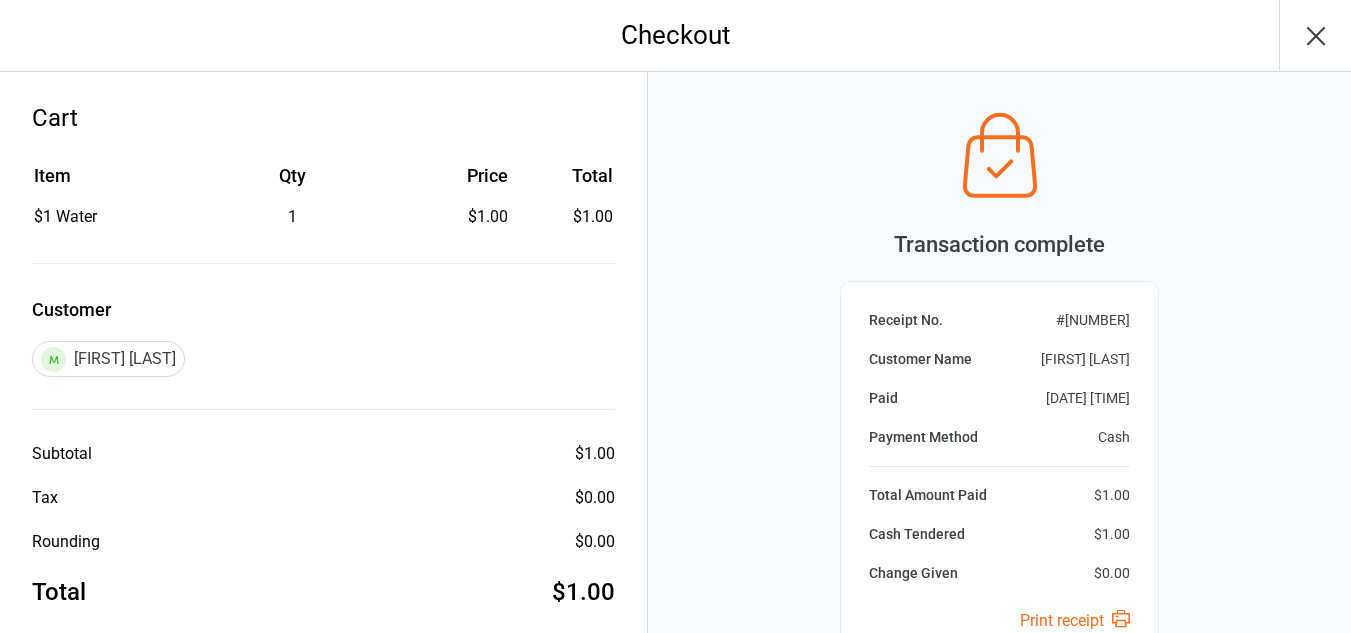 scroll, scrollTop: 223, scrollLeft: 0, axis: vertical 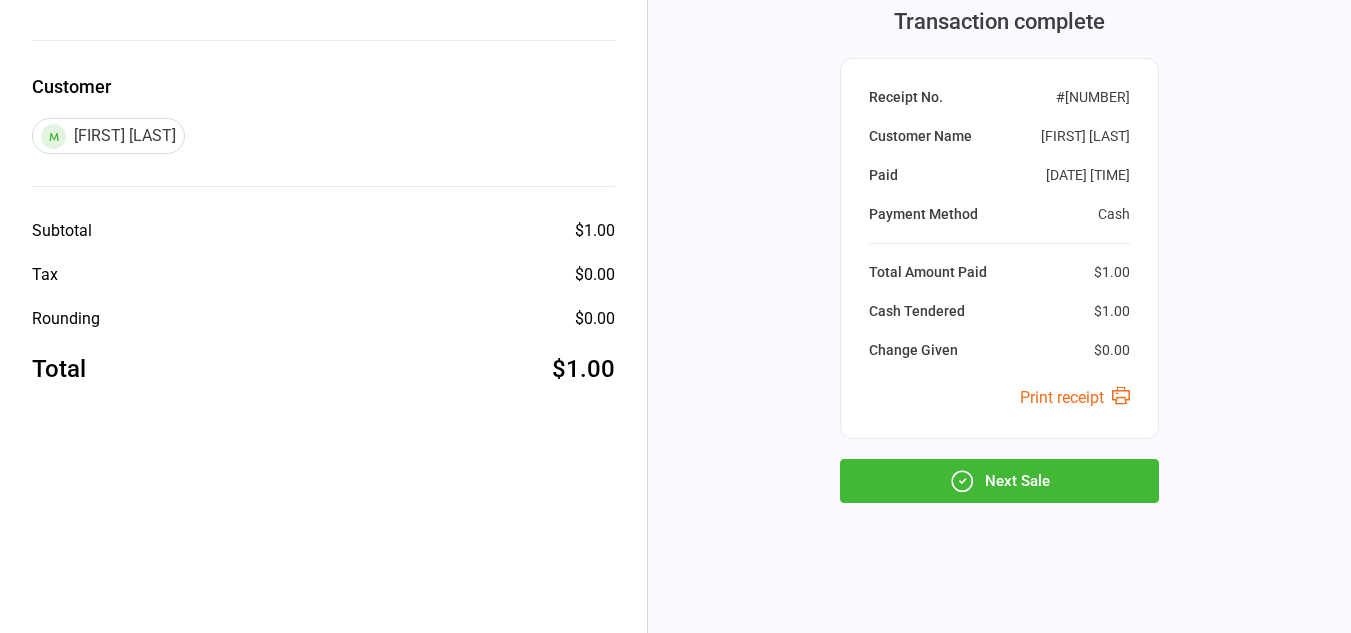 click on "Next Sale" at bounding box center (999, 481) 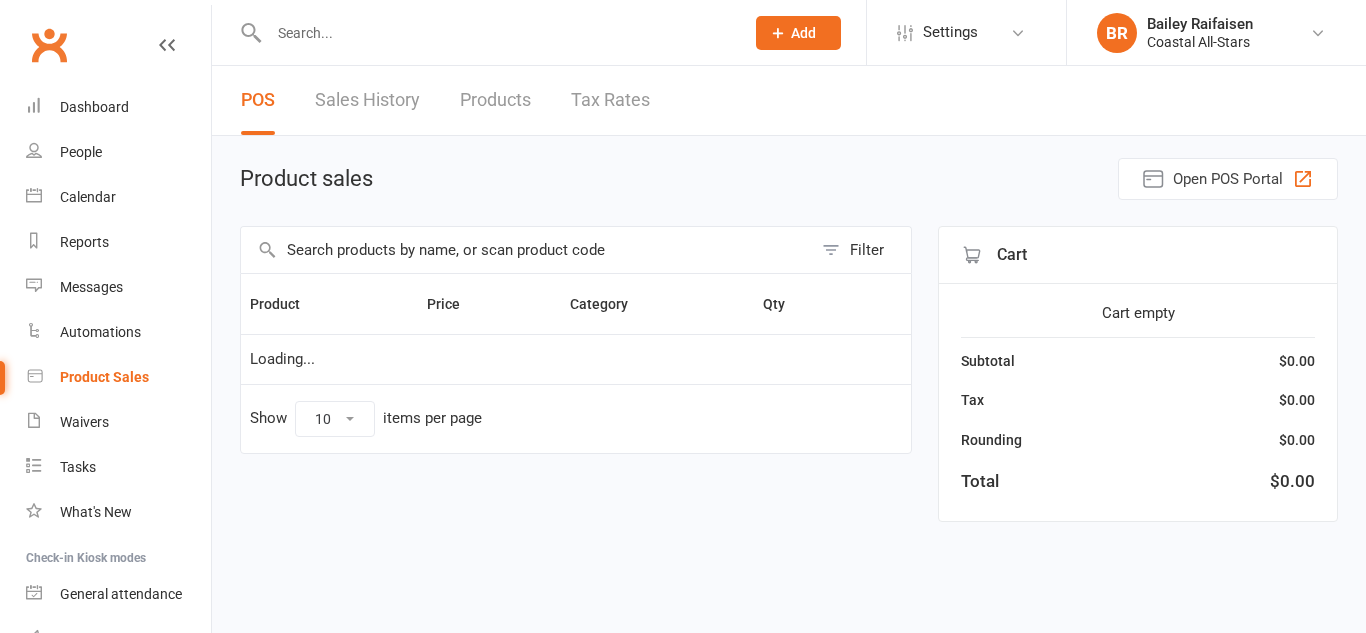scroll, scrollTop: 0, scrollLeft: 0, axis: both 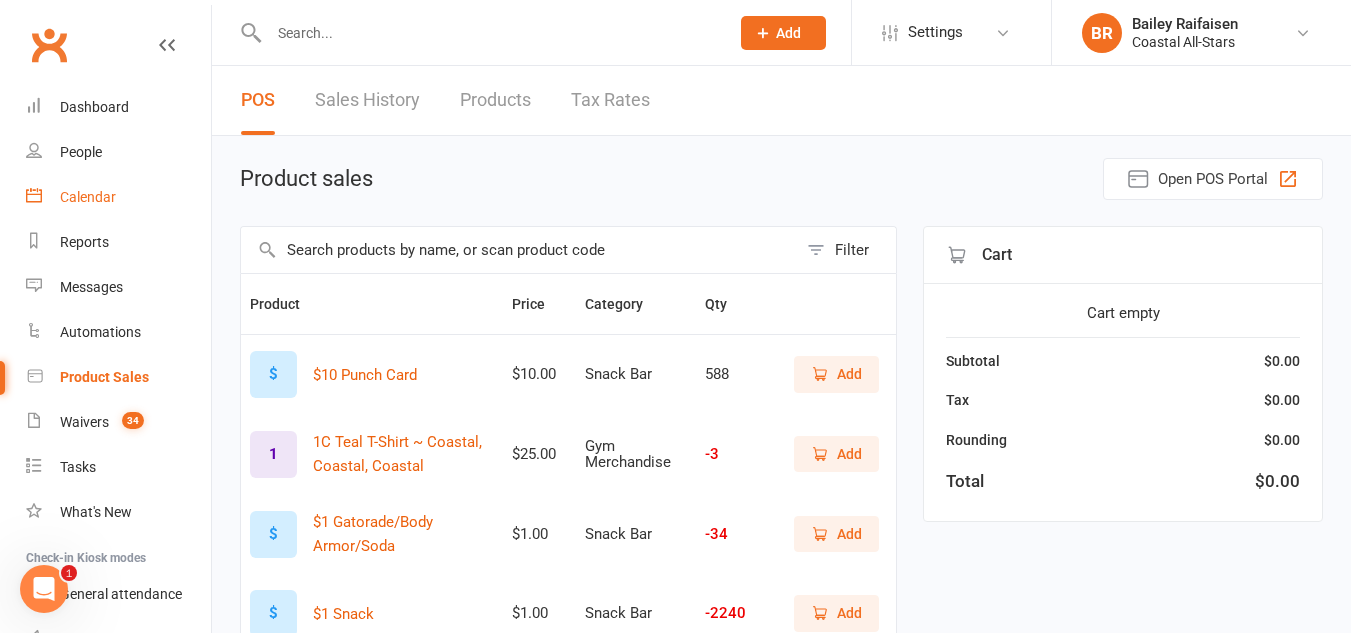 click on "Calendar" at bounding box center (88, 197) 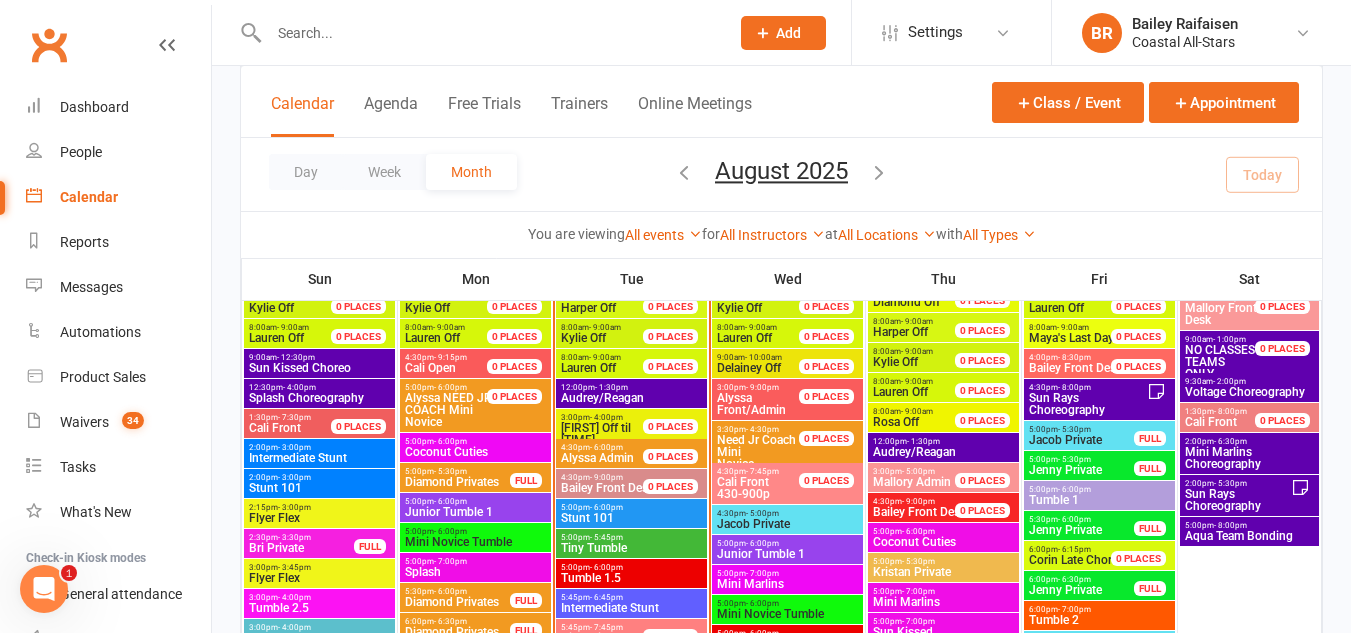 scroll, scrollTop: 1046, scrollLeft: 0, axis: vertical 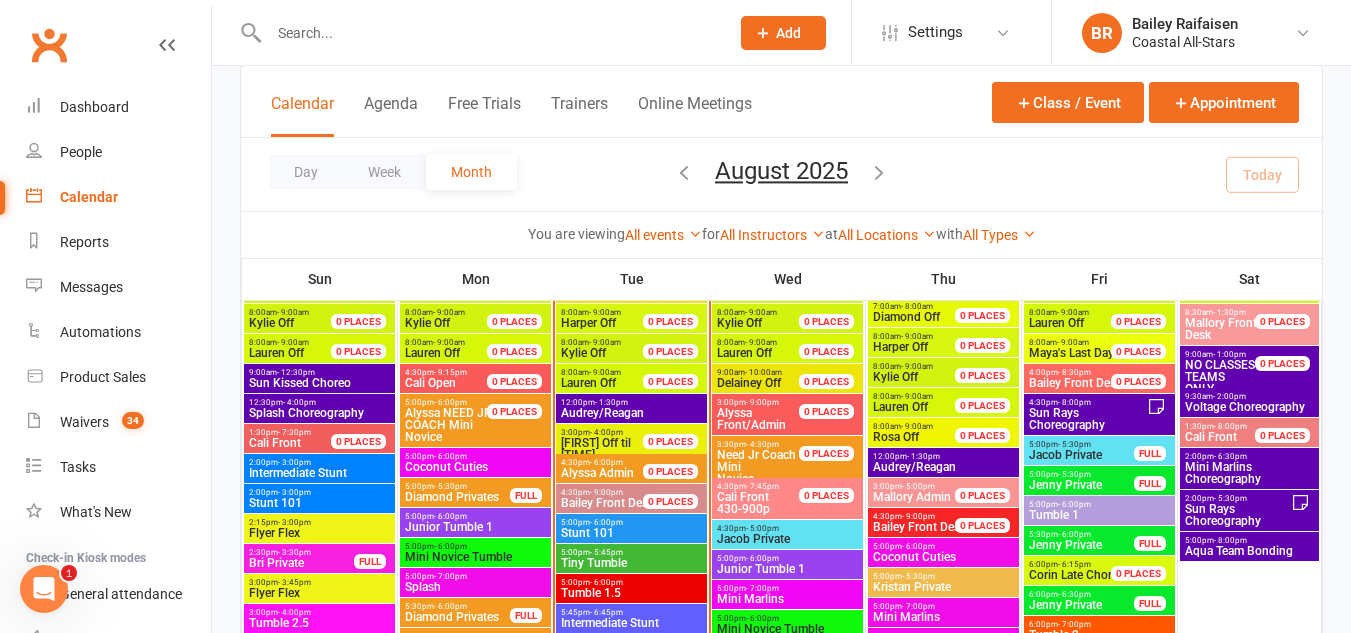 click on "- 5:45pm" at bounding box center (606, 552) 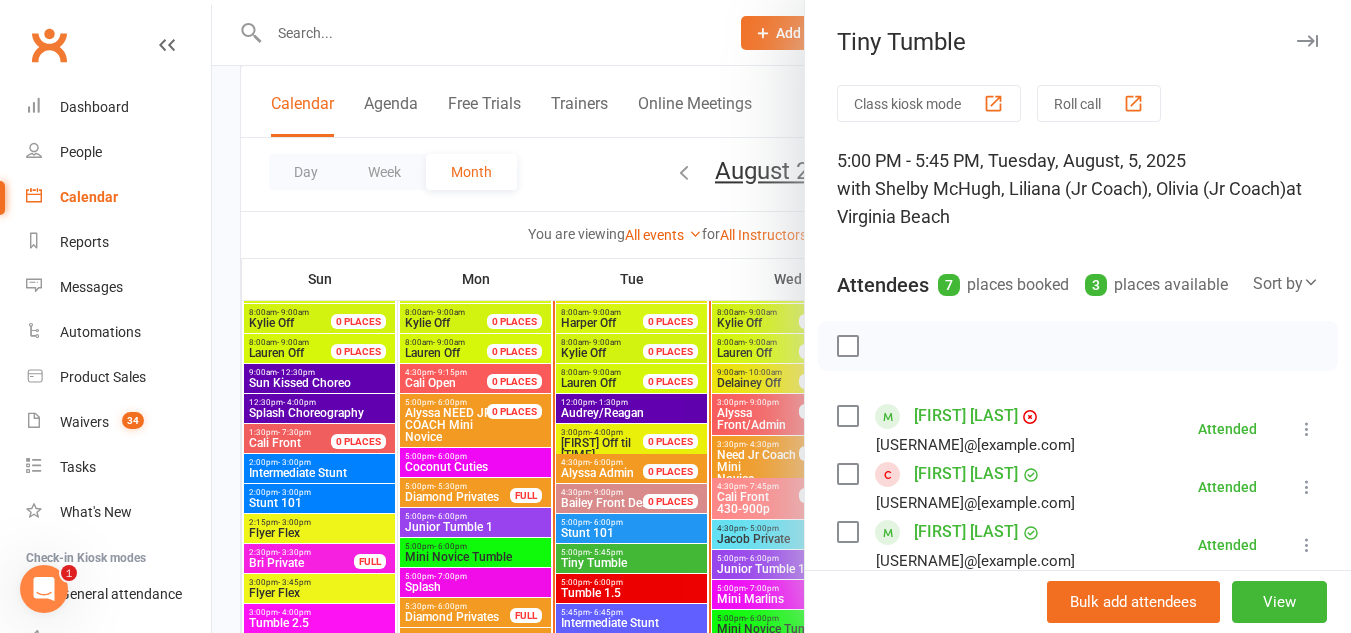 click on "Class kiosk mode" at bounding box center [929, 103] 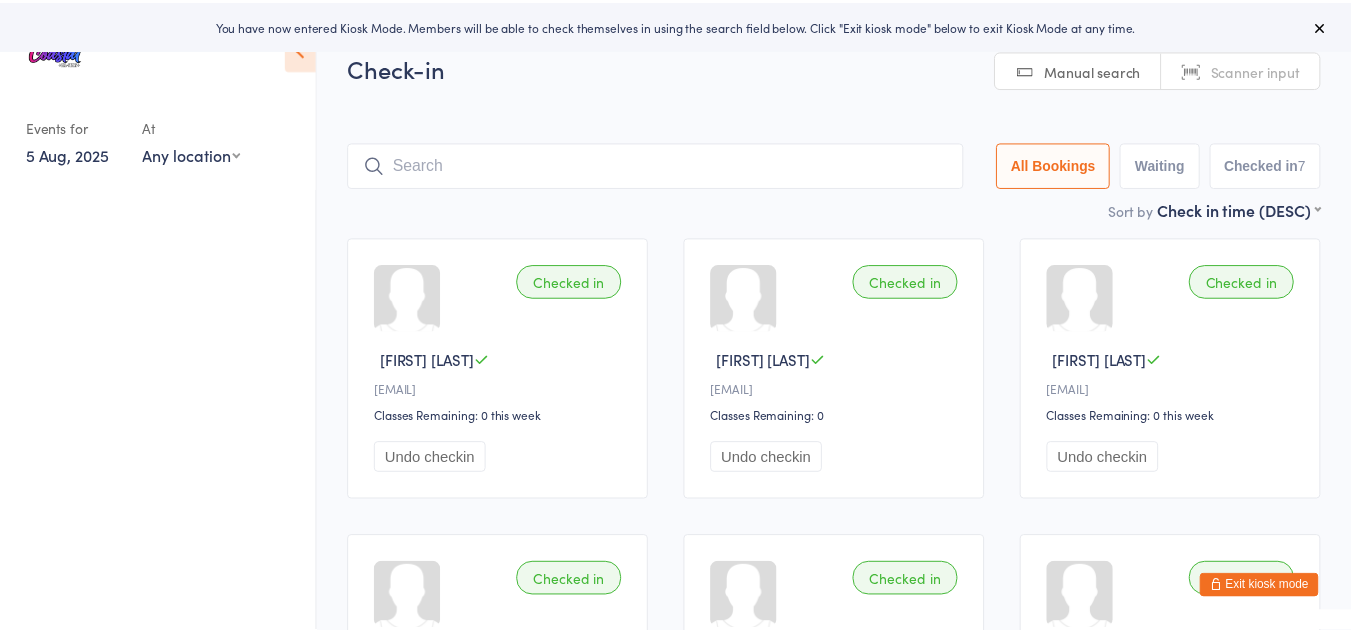scroll, scrollTop: 0, scrollLeft: 0, axis: both 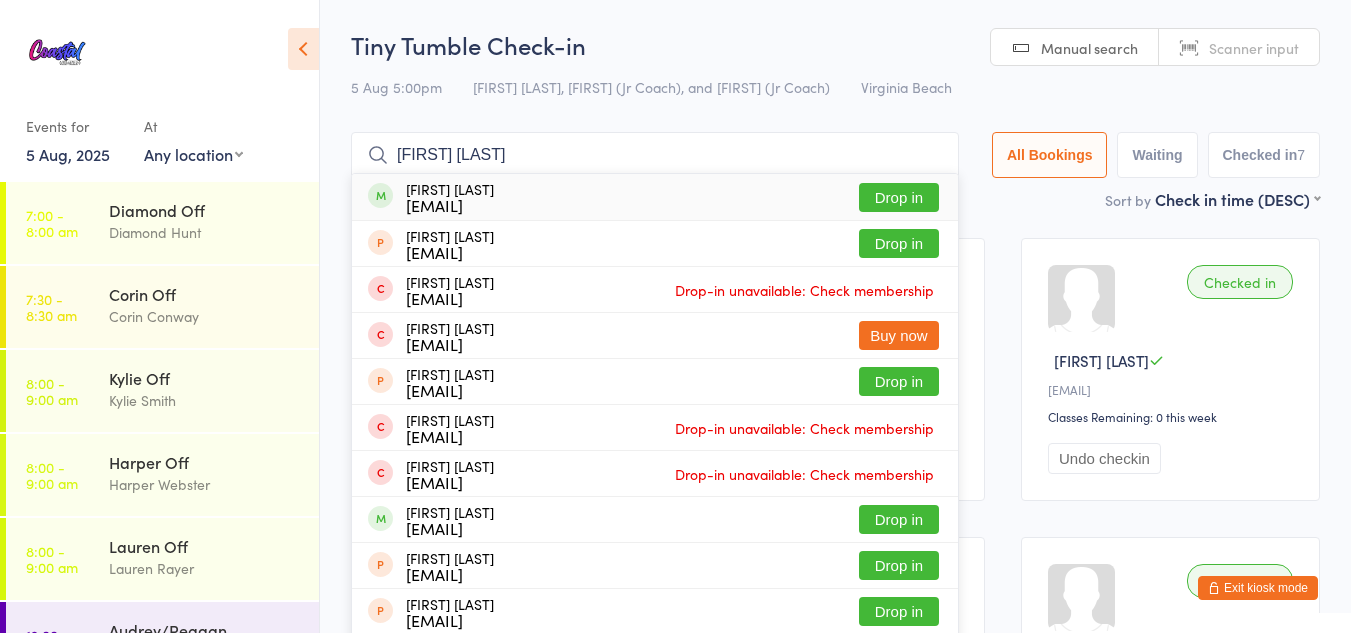 type on "[FIRST] [LAST]" 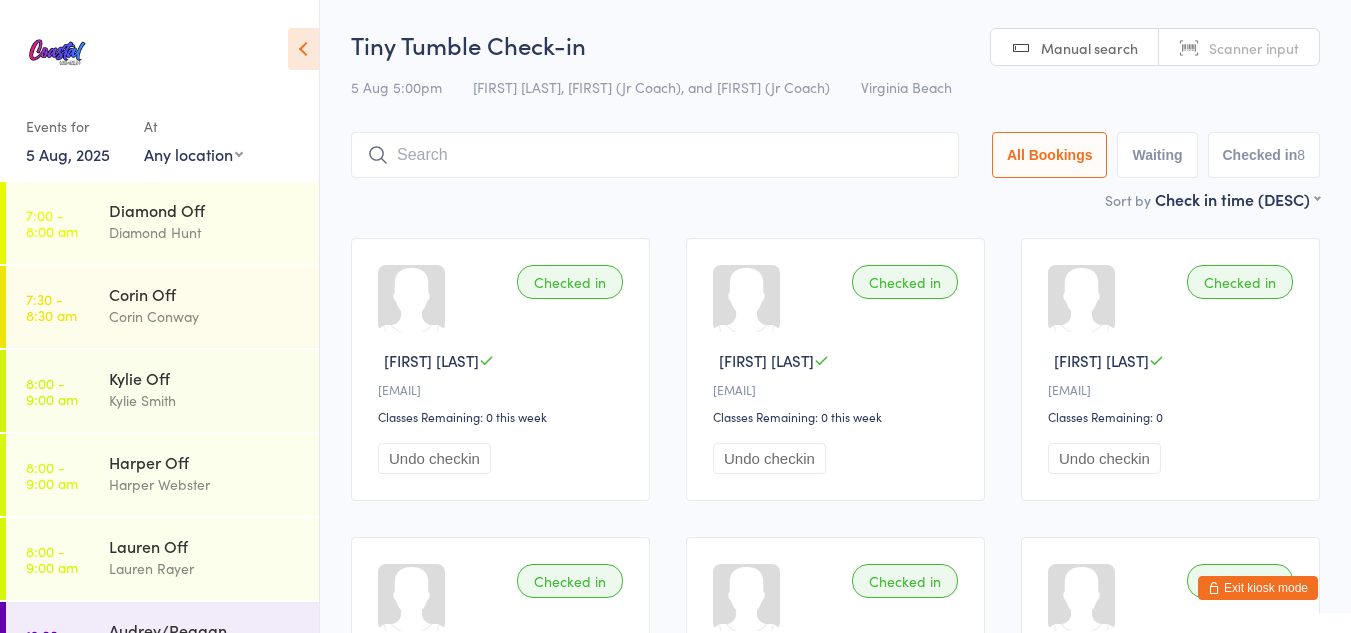 click on "Exit kiosk mode" at bounding box center (1258, 588) 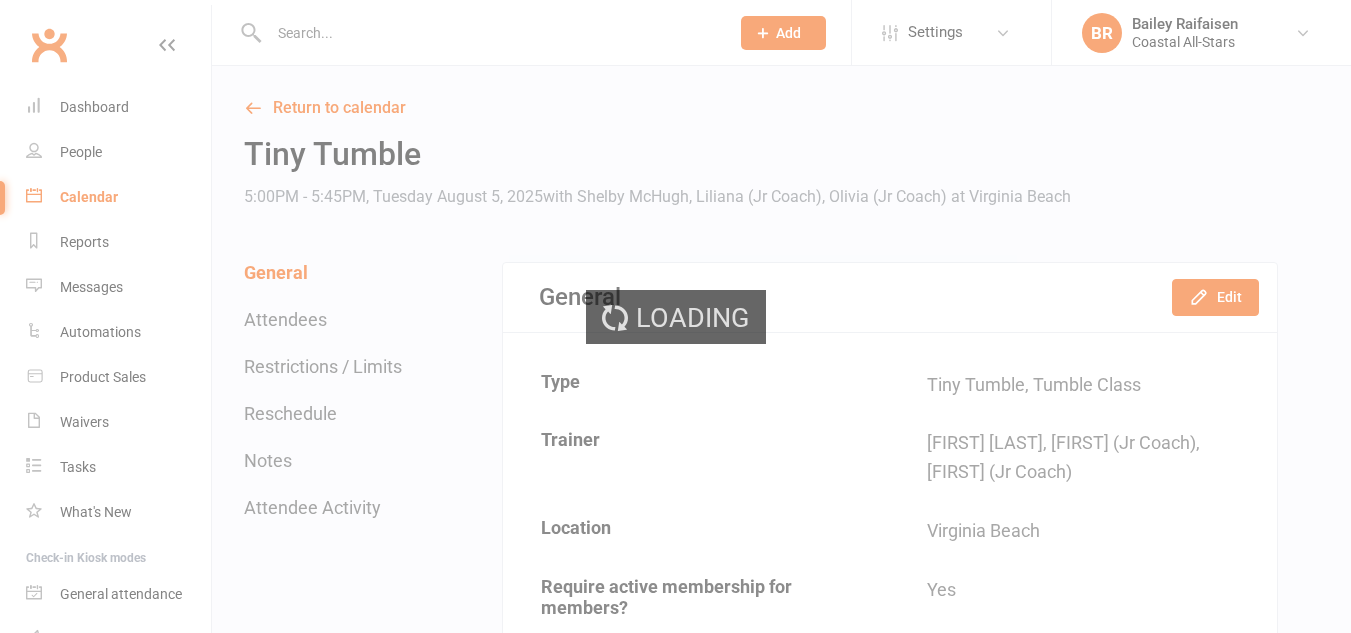 scroll, scrollTop: 0, scrollLeft: 0, axis: both 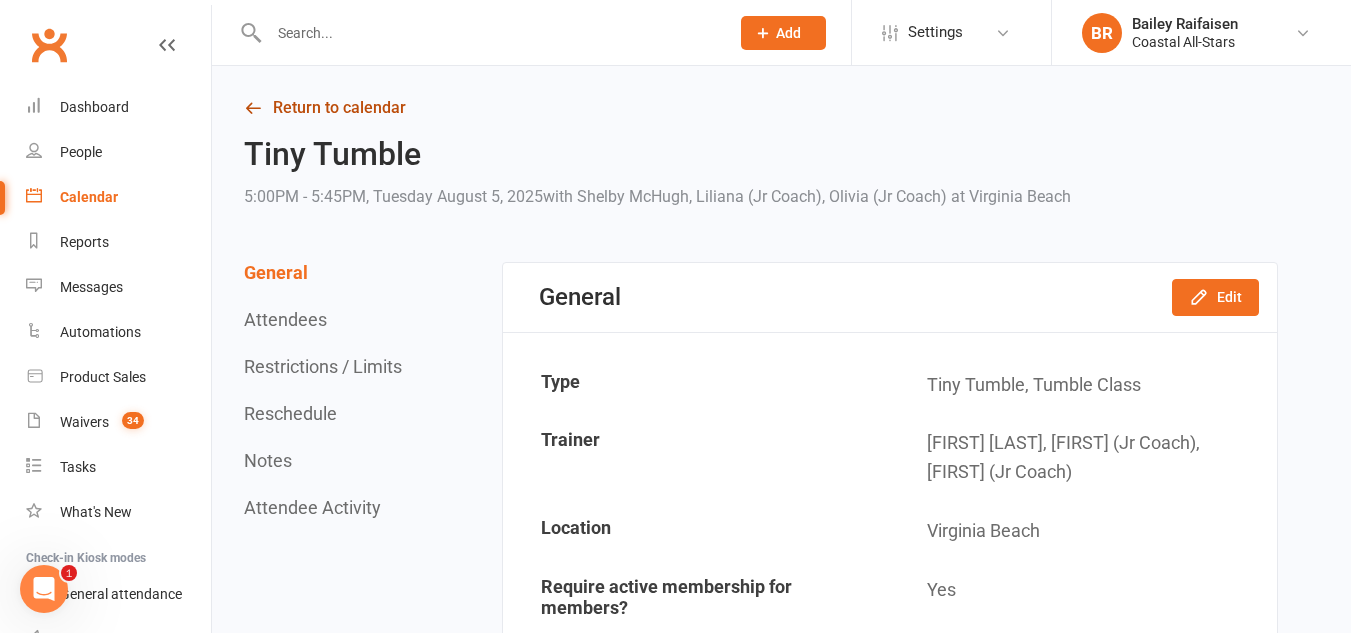 click on "Return to calendar" at bounding box center [761, 108] 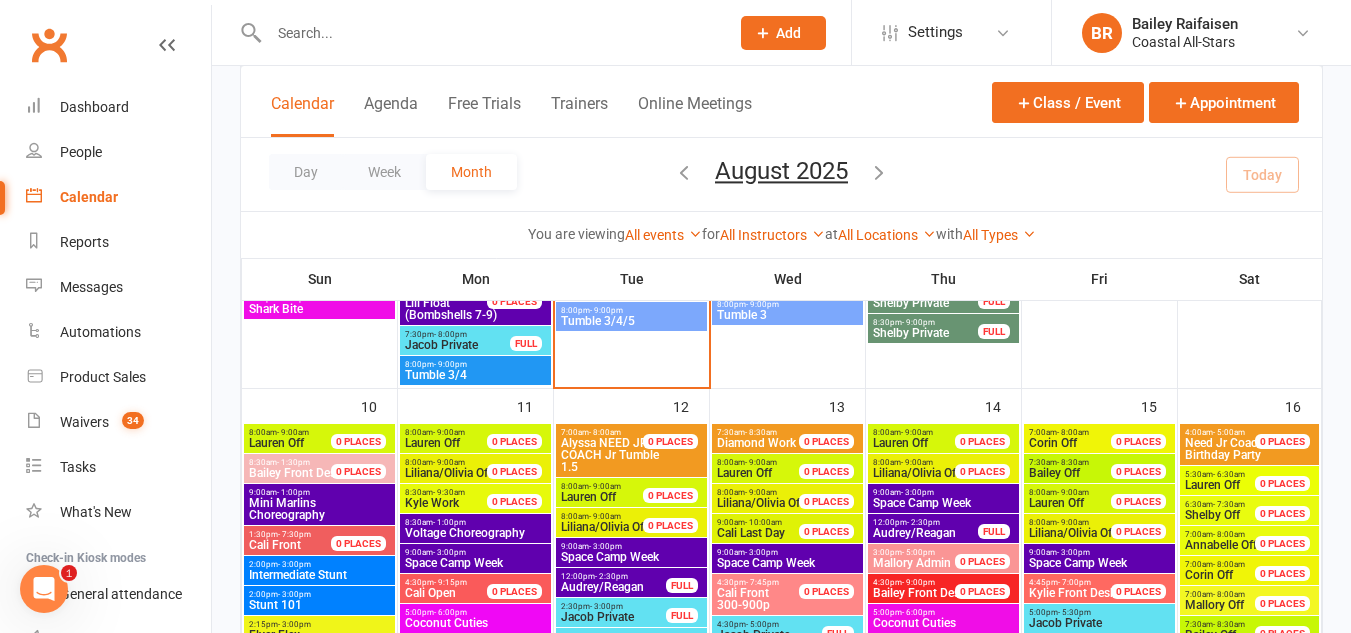scroll, scrollTop: 1721, scrollLeft: 0, axis: vertical 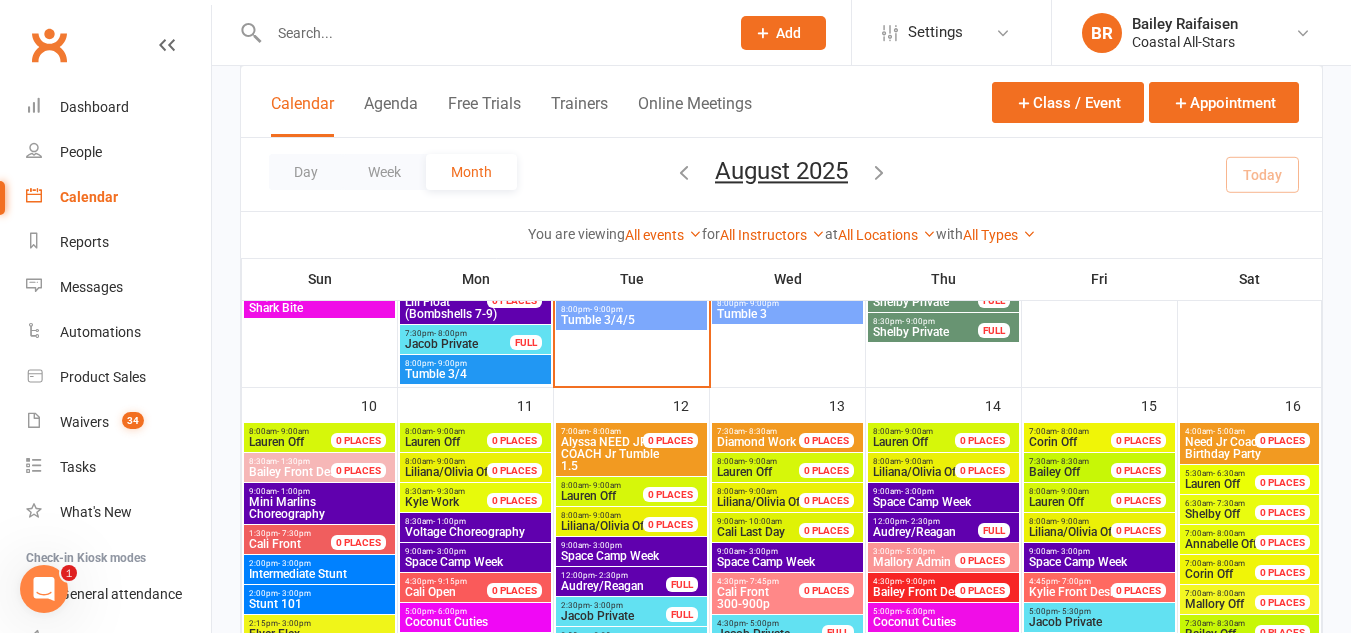 click at bounding box center (489, 33) 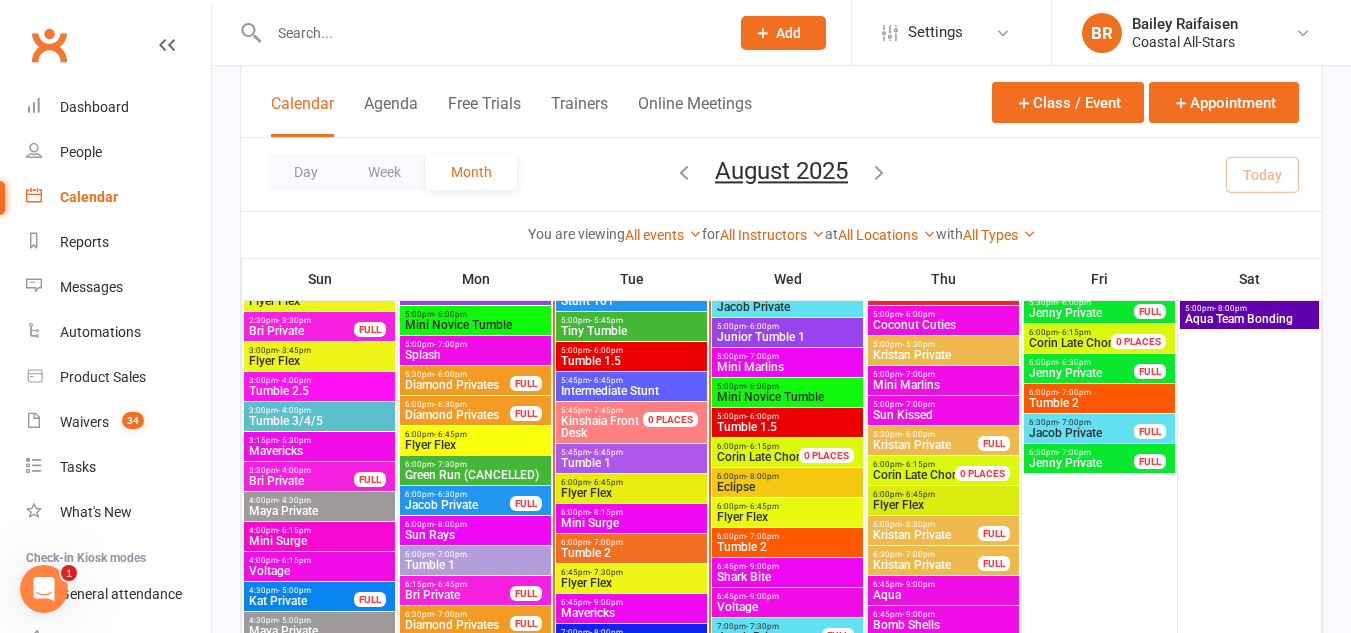 scroll, scrollTop: 1259, scrollLeft: 0, axis: vertical 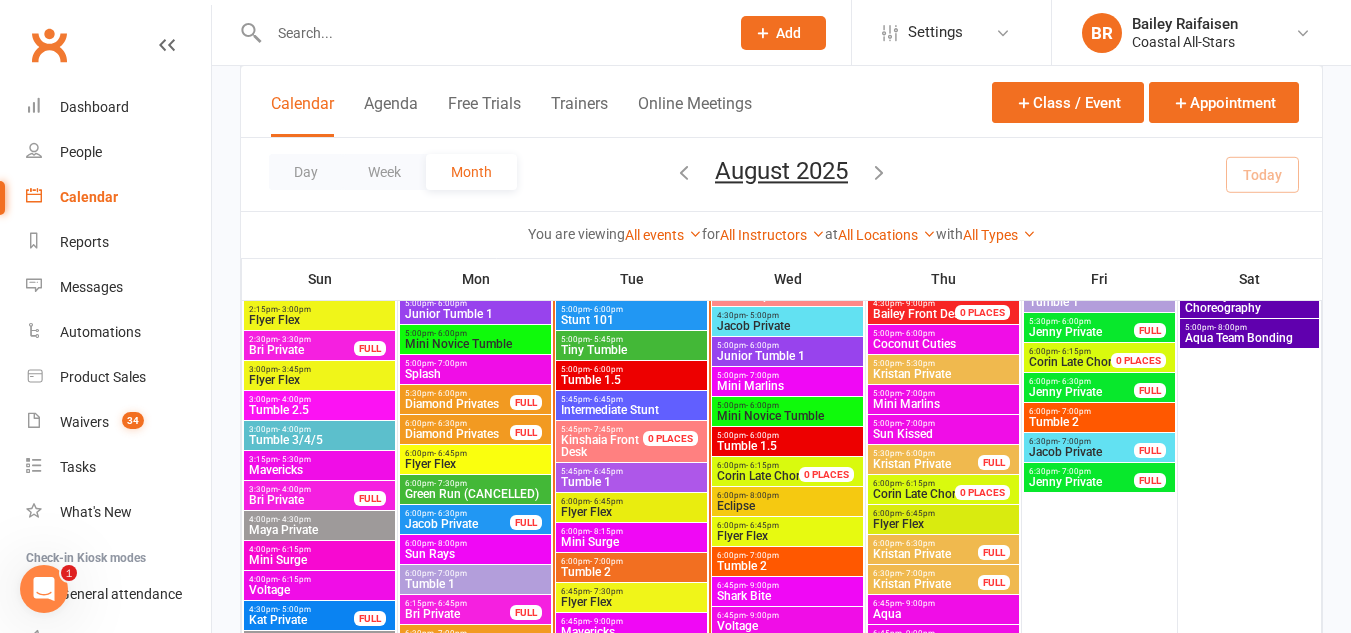 click at bounding box center [489, 33] 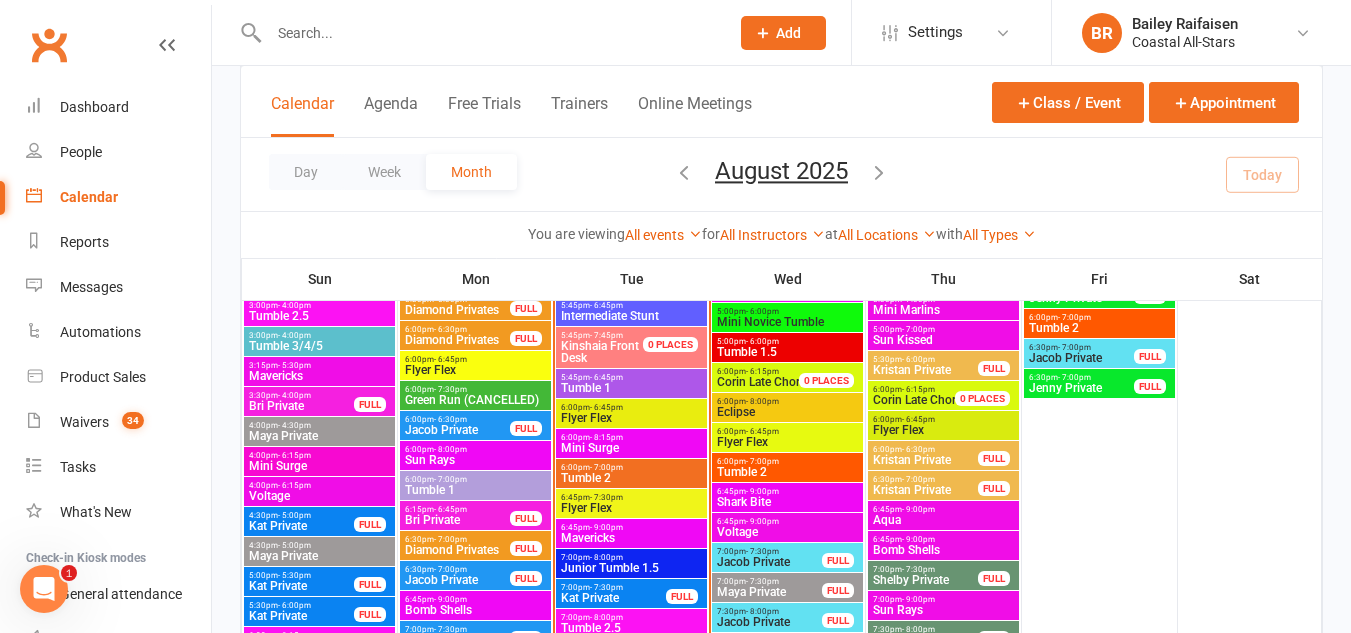 scroll, scrollTop: 1352, scrollLeft: 0, axis: vertical 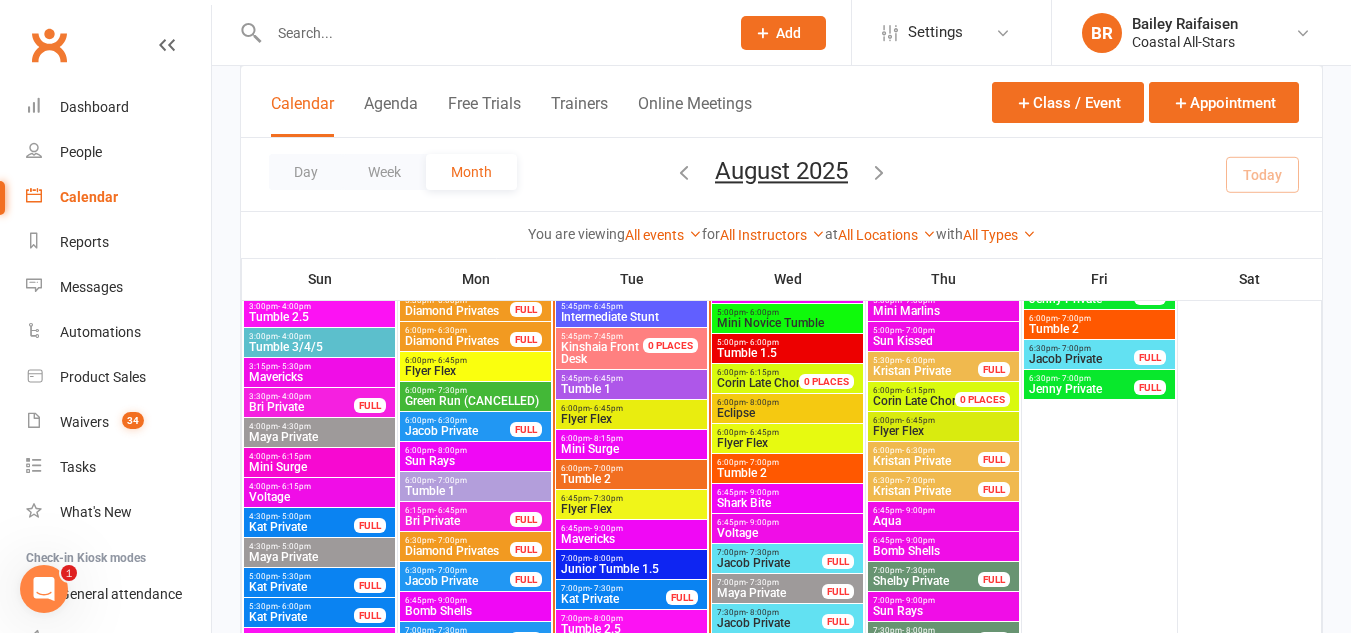 click on "- 6:45pm" at bounding box center (606, 378) 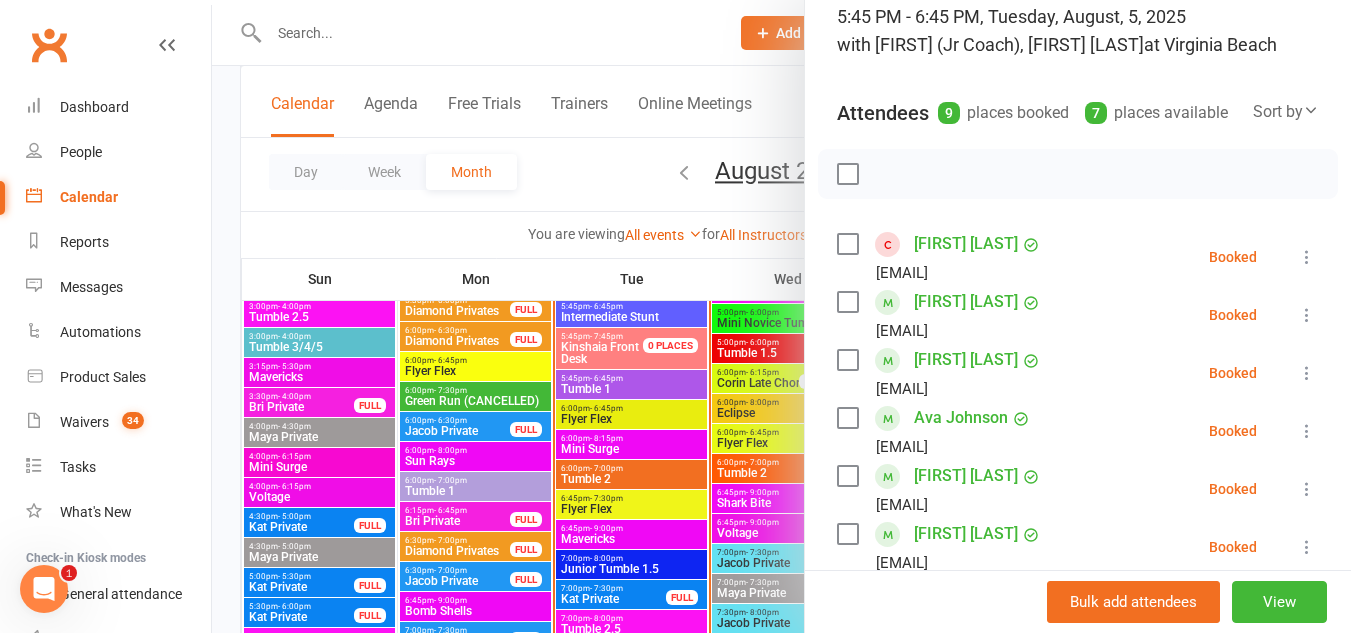 scroll, scrollTop: 143, scrollLeft: 0, axis: vertical 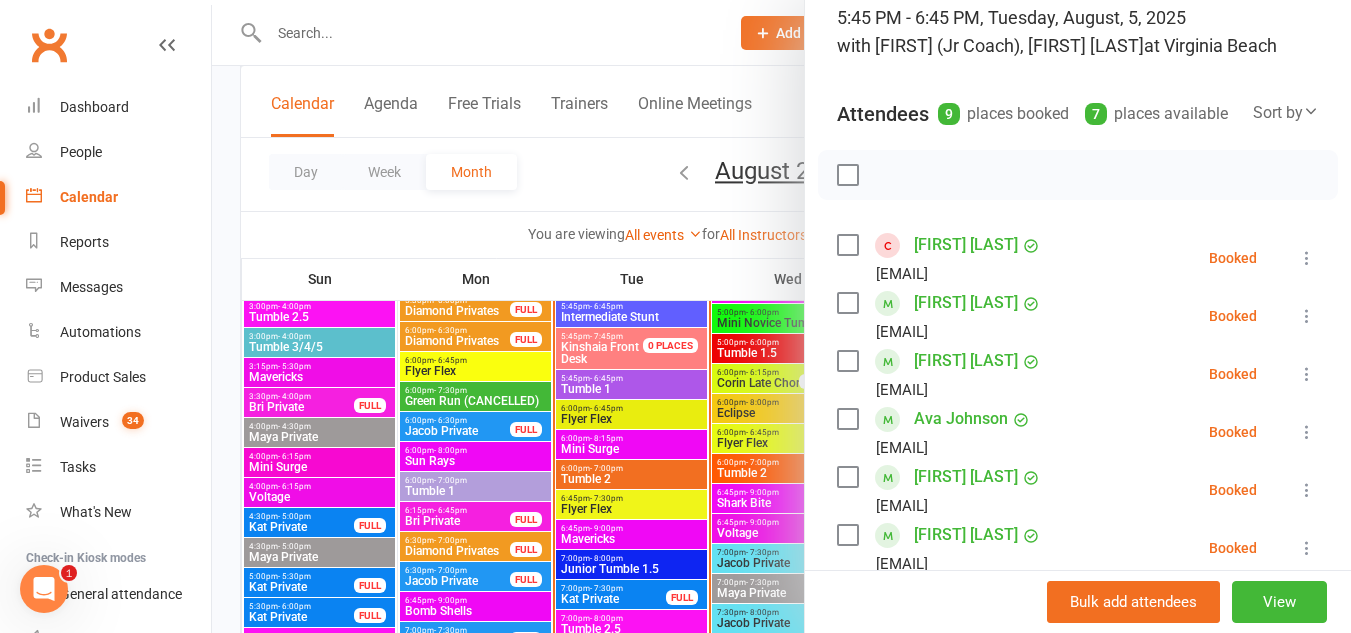 click at bounding box center (847, 419) 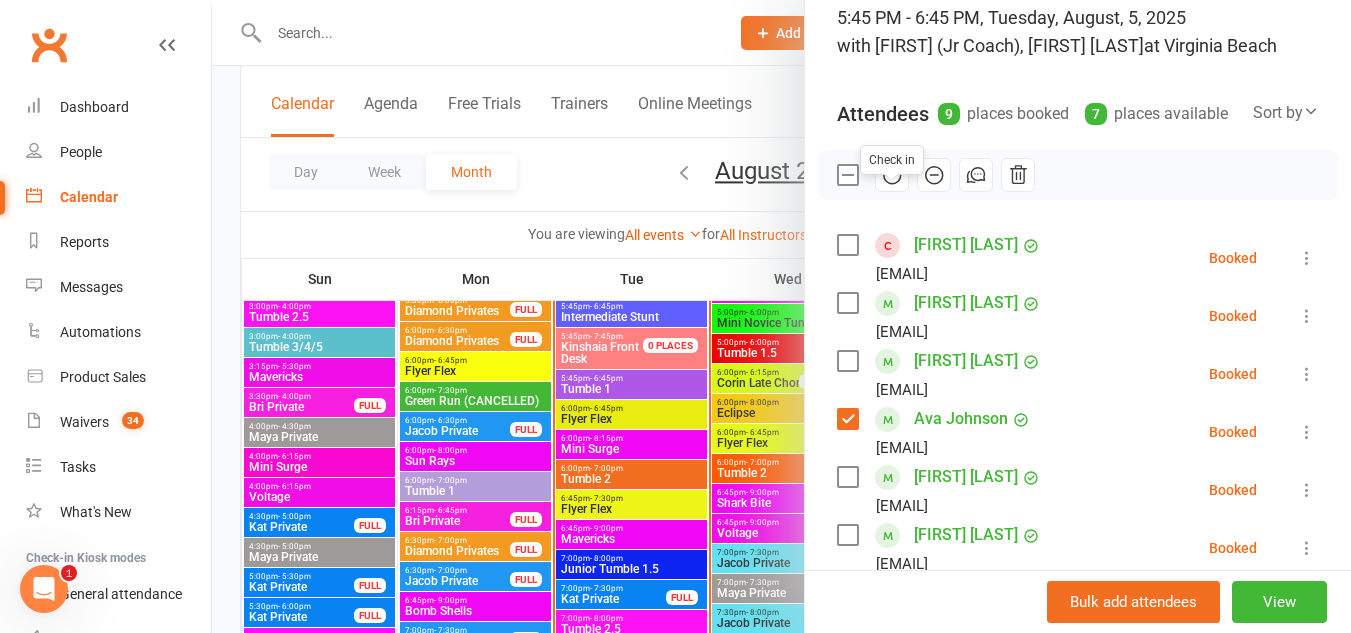 click 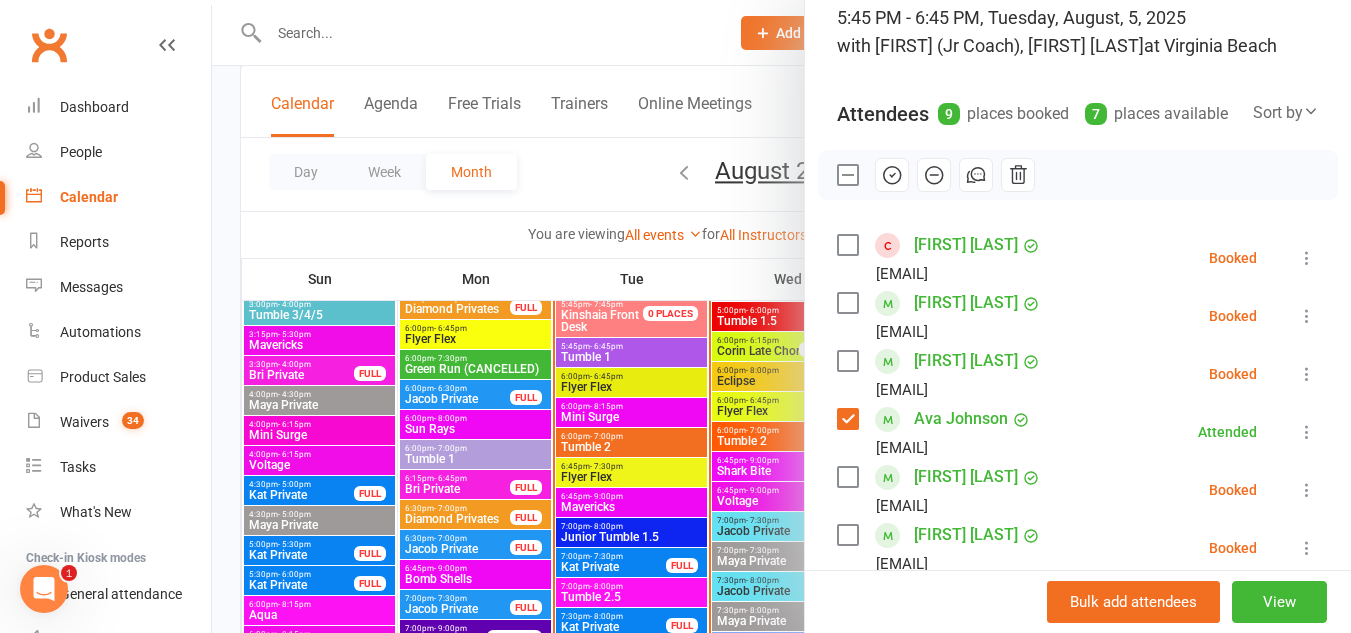 scroll, scrollTop: 1385, scrollLeft: 0, axis: vertical 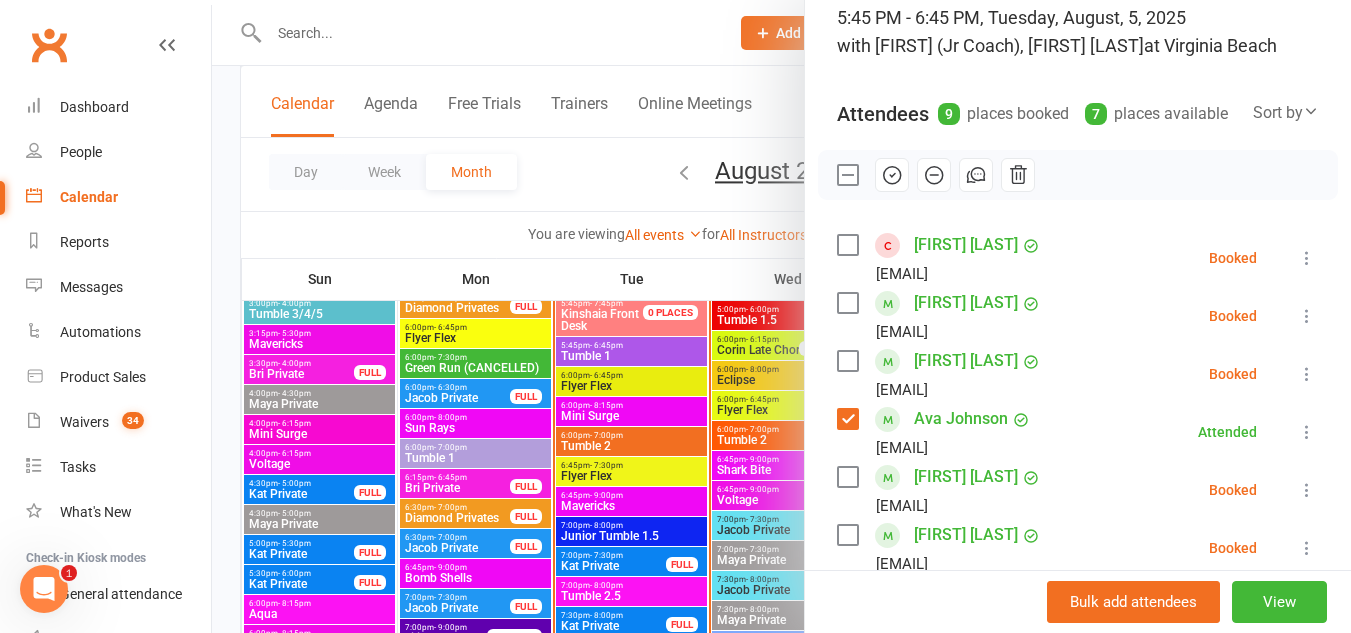 click at bounding box center (781, 316) 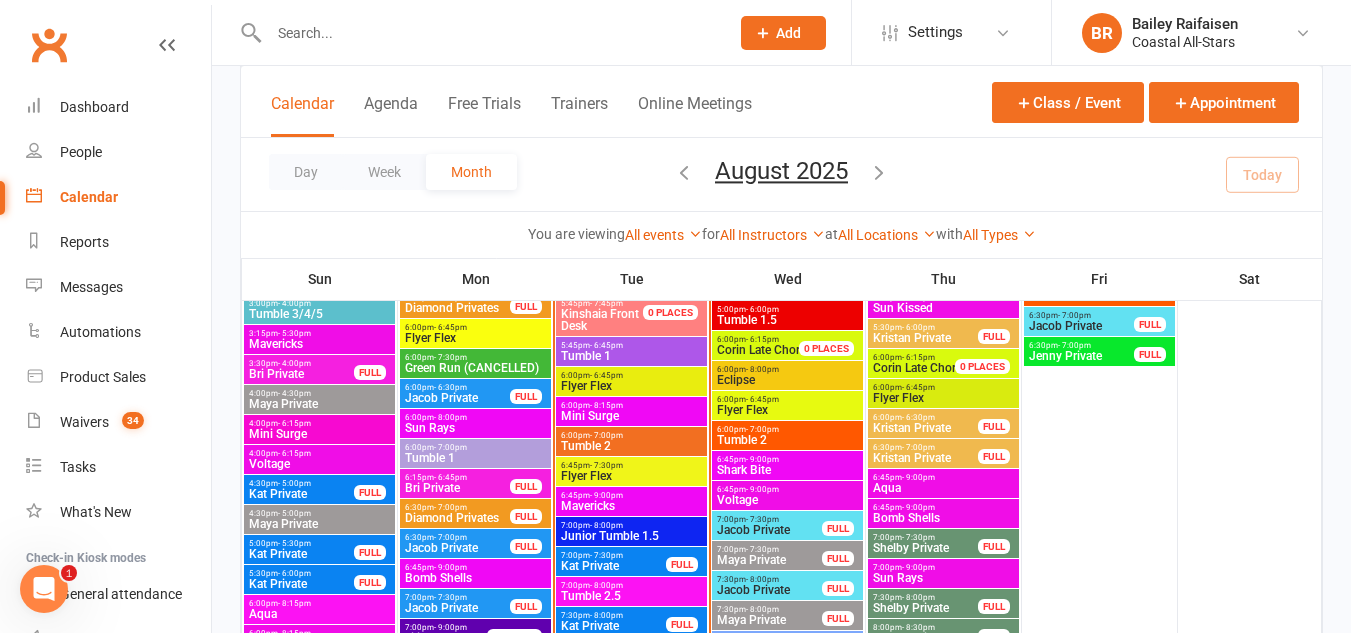 click on "6:00pm  - 7:00pm Tumble 2" at bounding box center (631, 441) 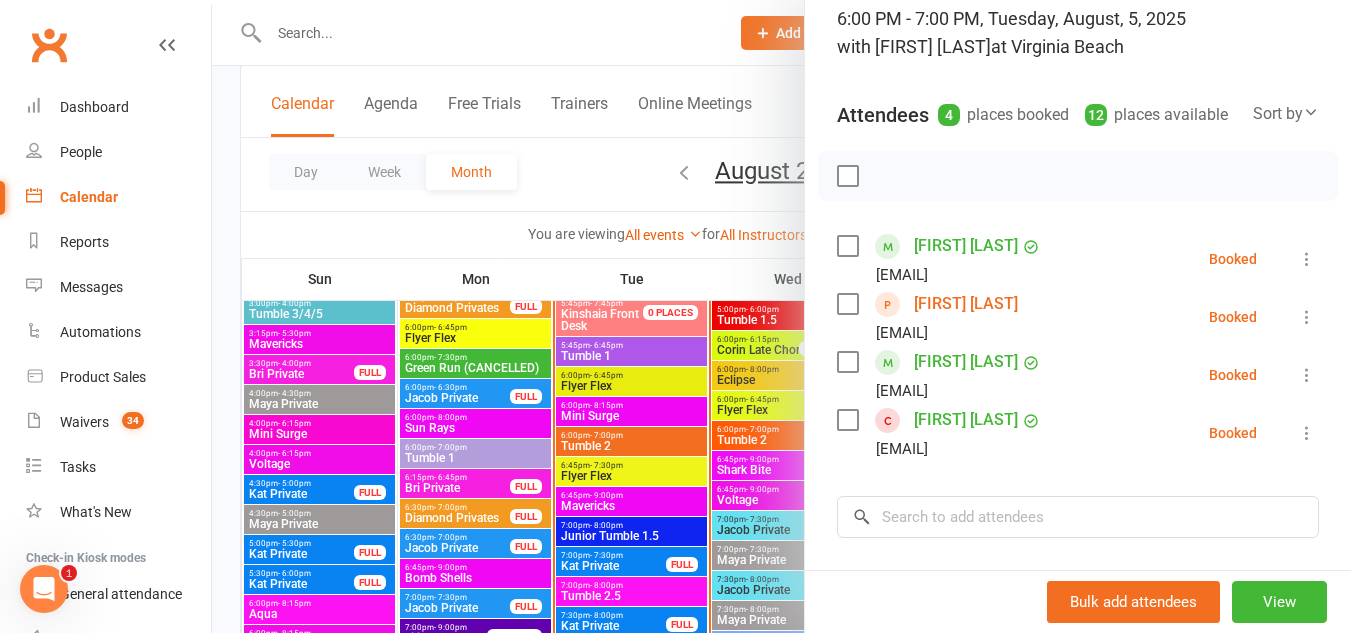 scroll, scrollTop: 143, scrollLeft: 0, axis: vertical 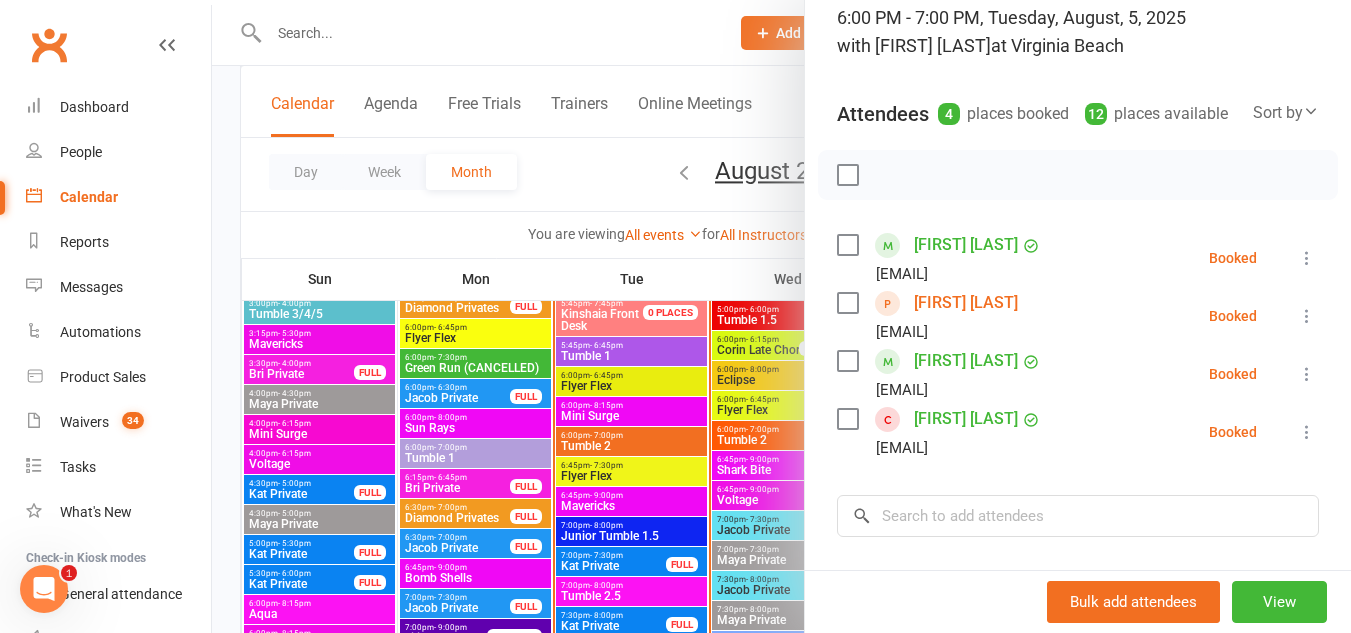 click at bounding box center (781, 316) 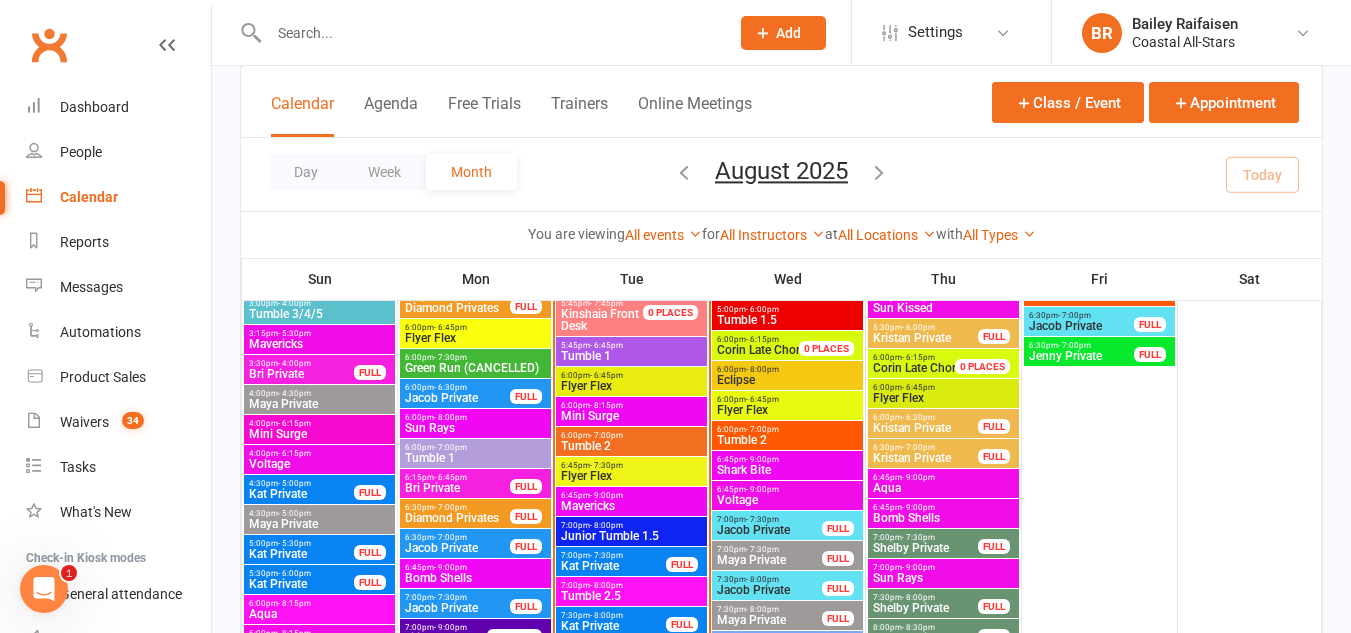 click on "Corin Late Choreo" at bounding box center [921, 368] 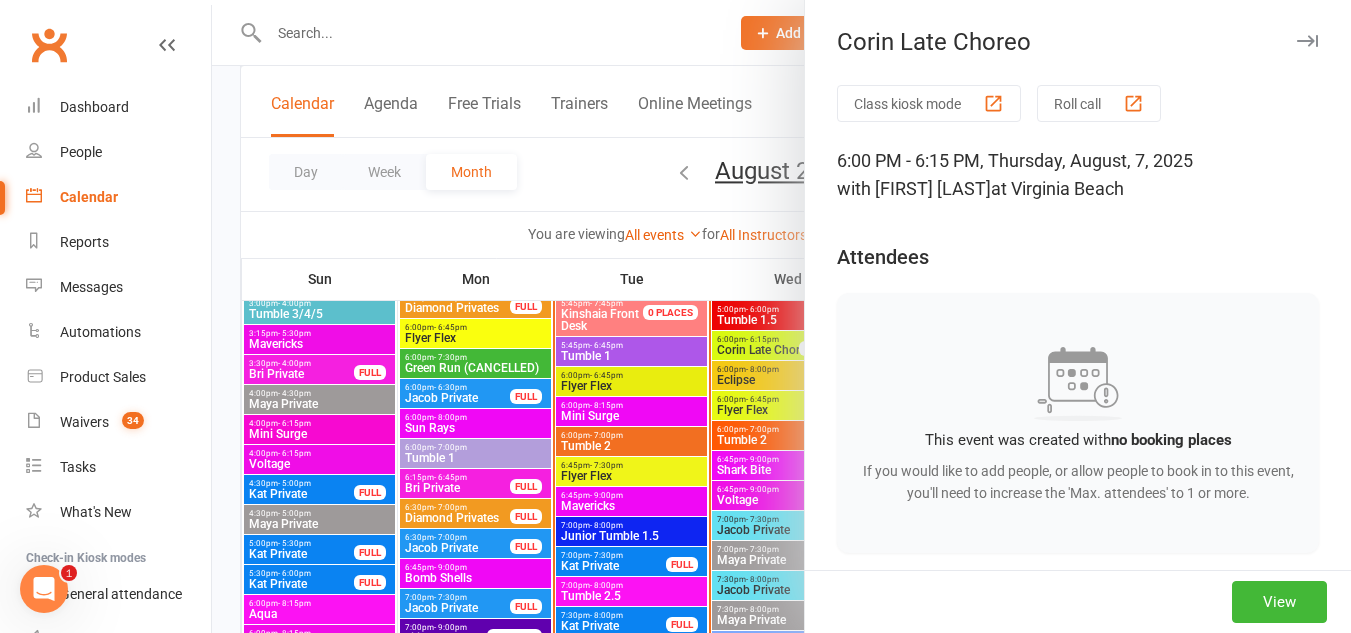 click at bounding box center [781, 316] 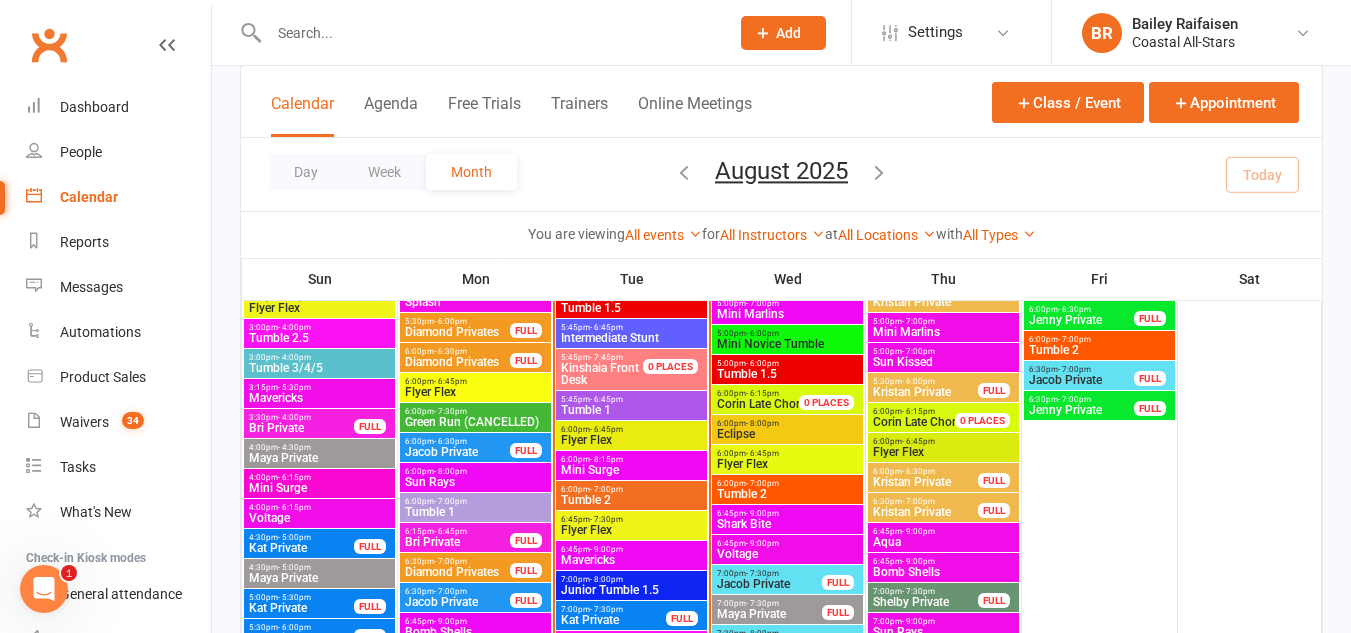 scroll, scrollTop: 1332, scrollLeft: 0, axis: vertical 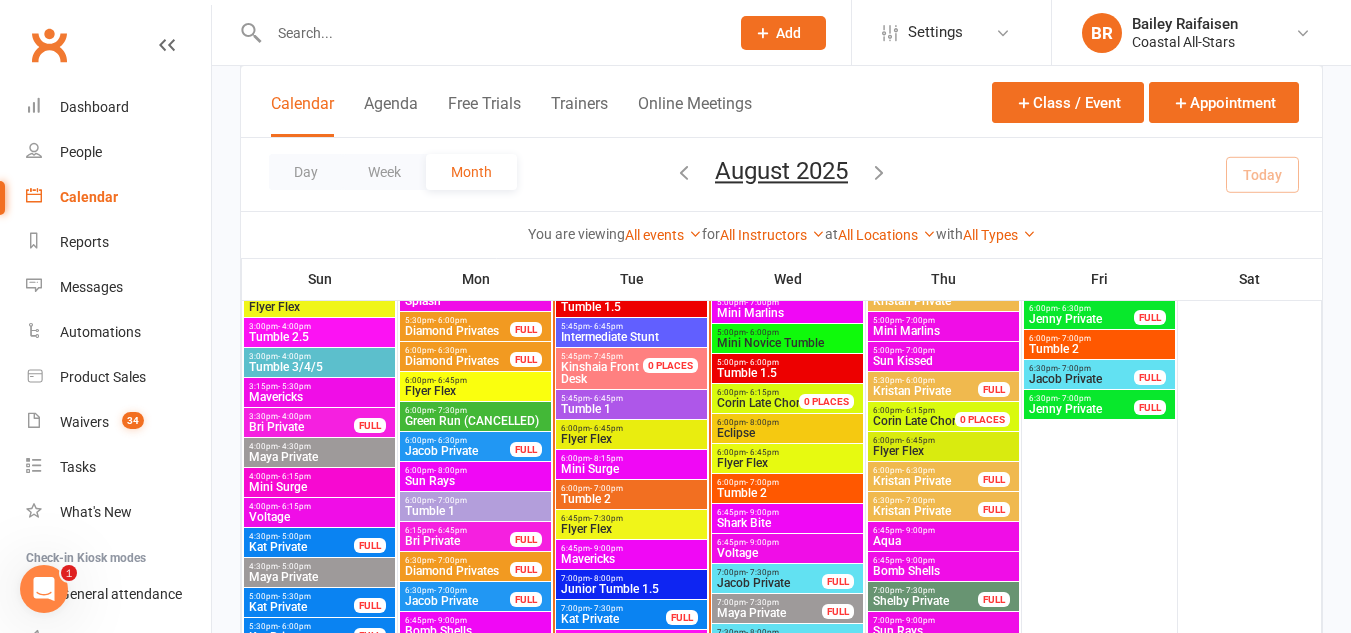 click on "5:45pm  - 6:45pm Tumble 1" at bounding box center [631, 404] 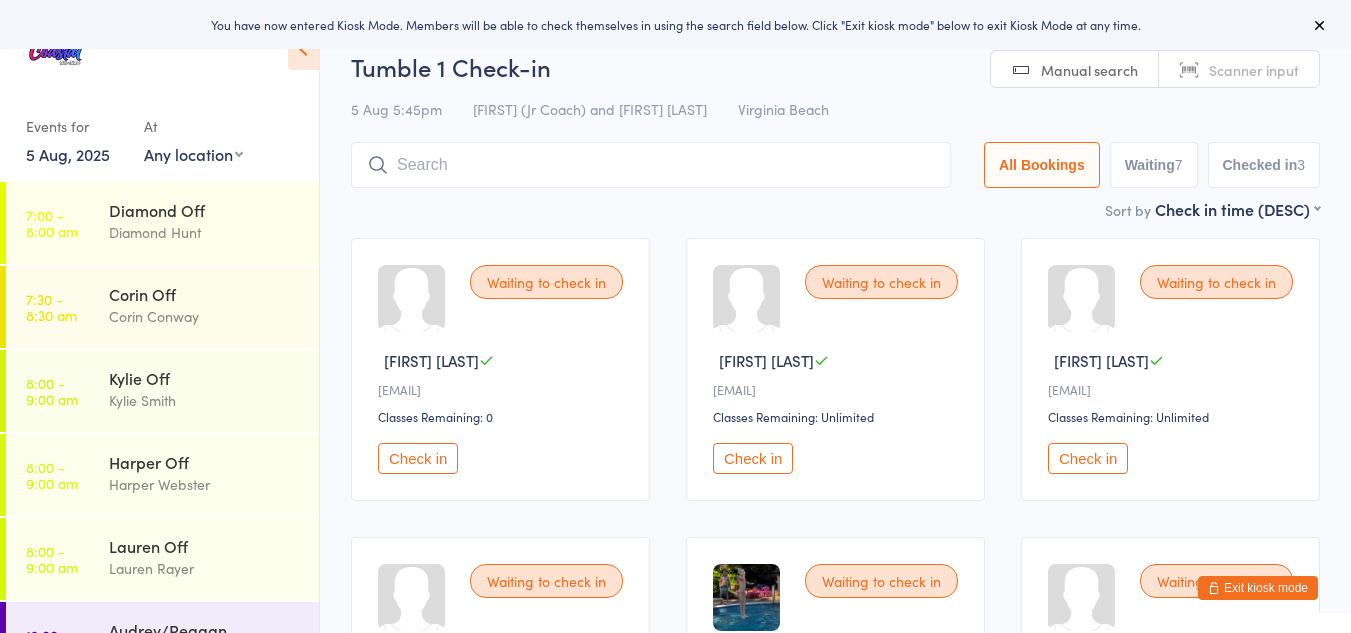 scroll, scrollTop: 0, scrollLeft: 0, axis: both 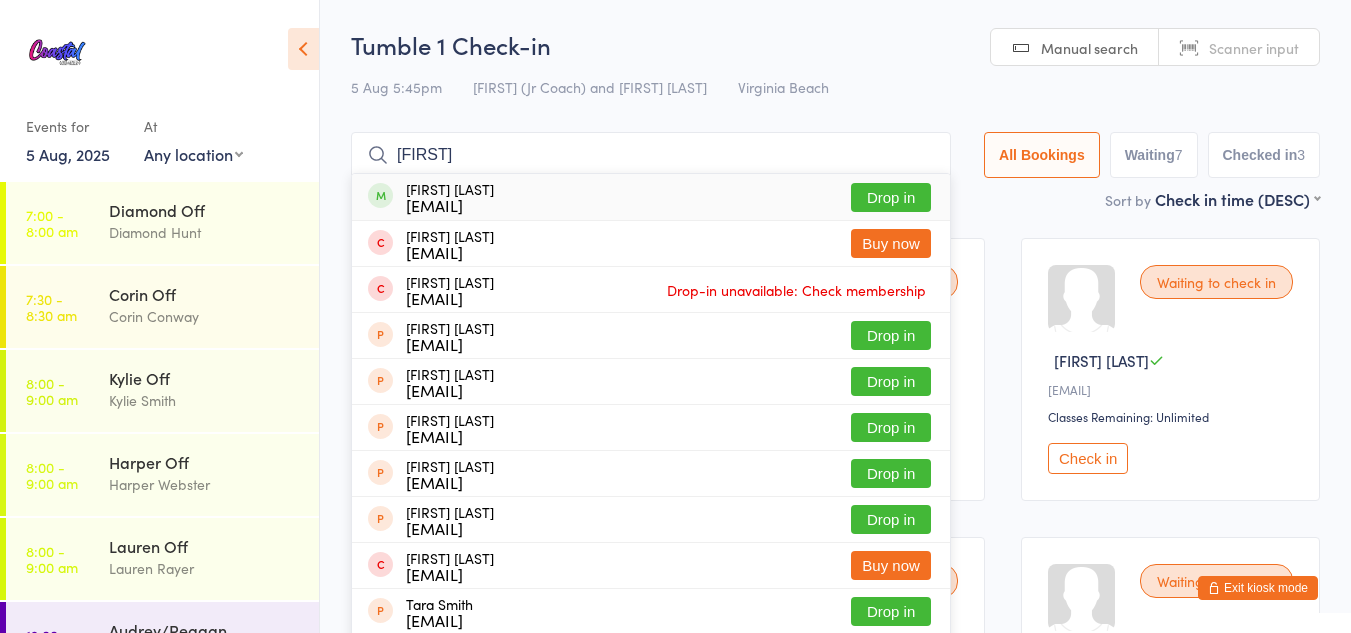 type on "[FIRST]" 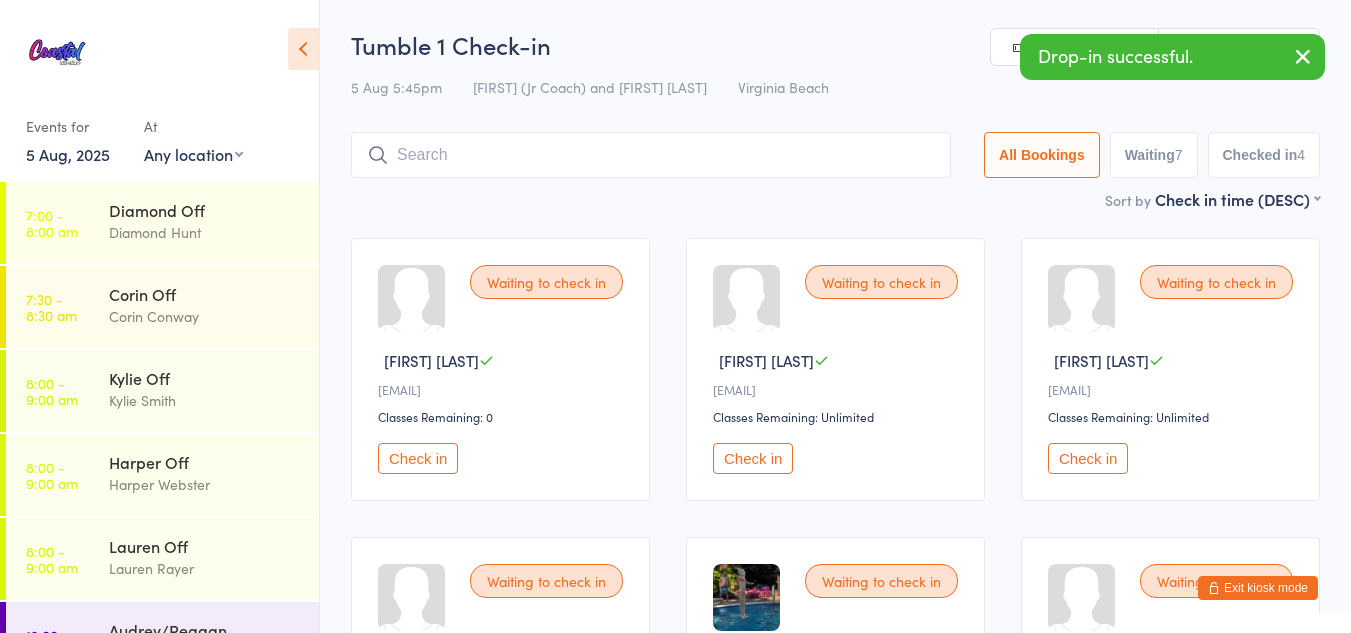 click on "Exit kiosk mode" at bounding box center [1258, 588] 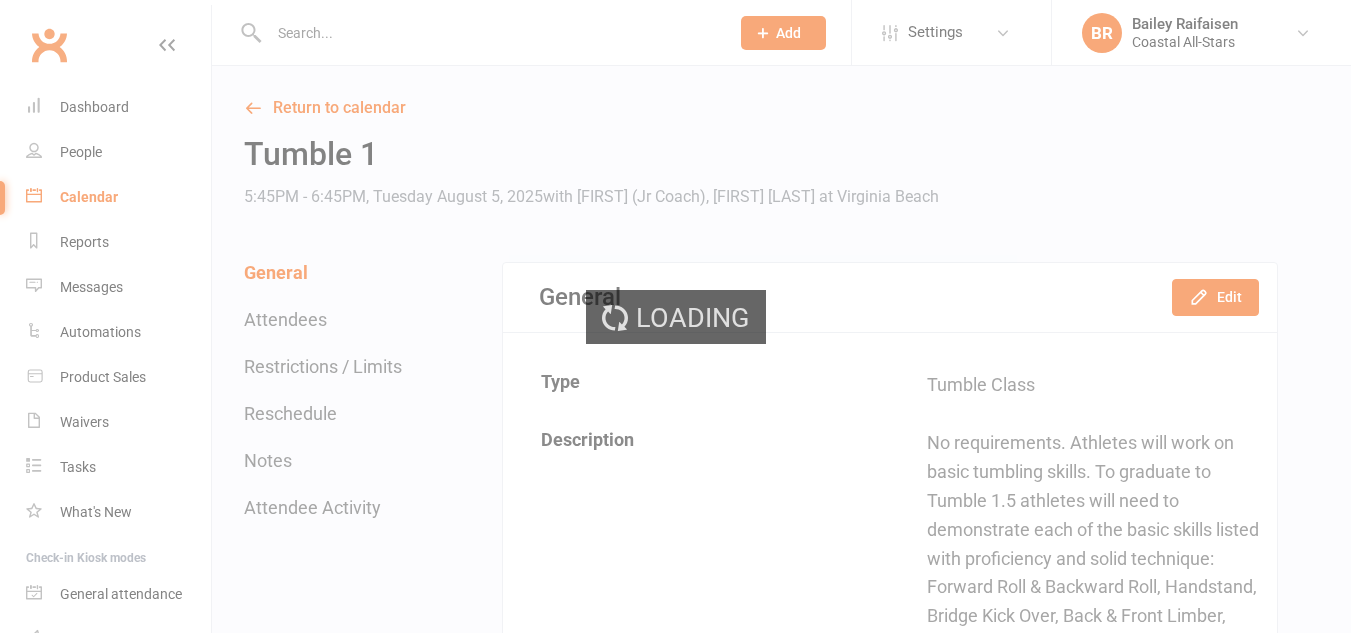 scroll, scrollTop: 0, scrollLeft: 0, axis: both 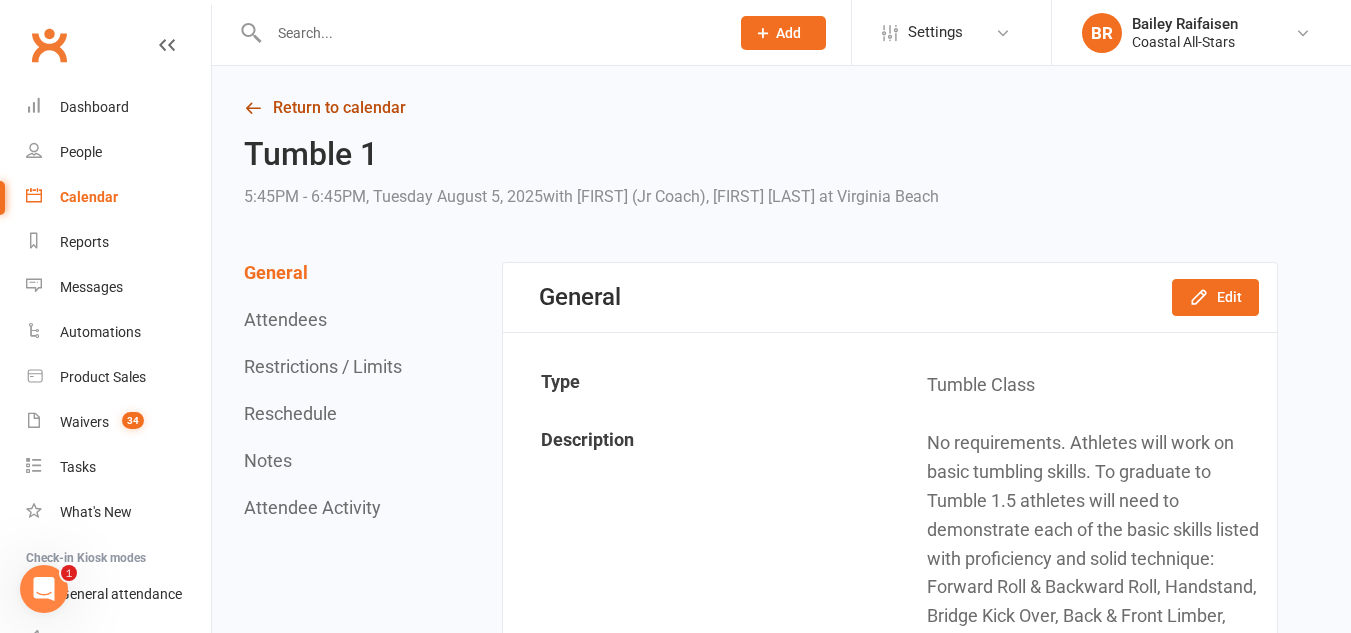 click on "Return to calendar" at bounding box center (761, 108) 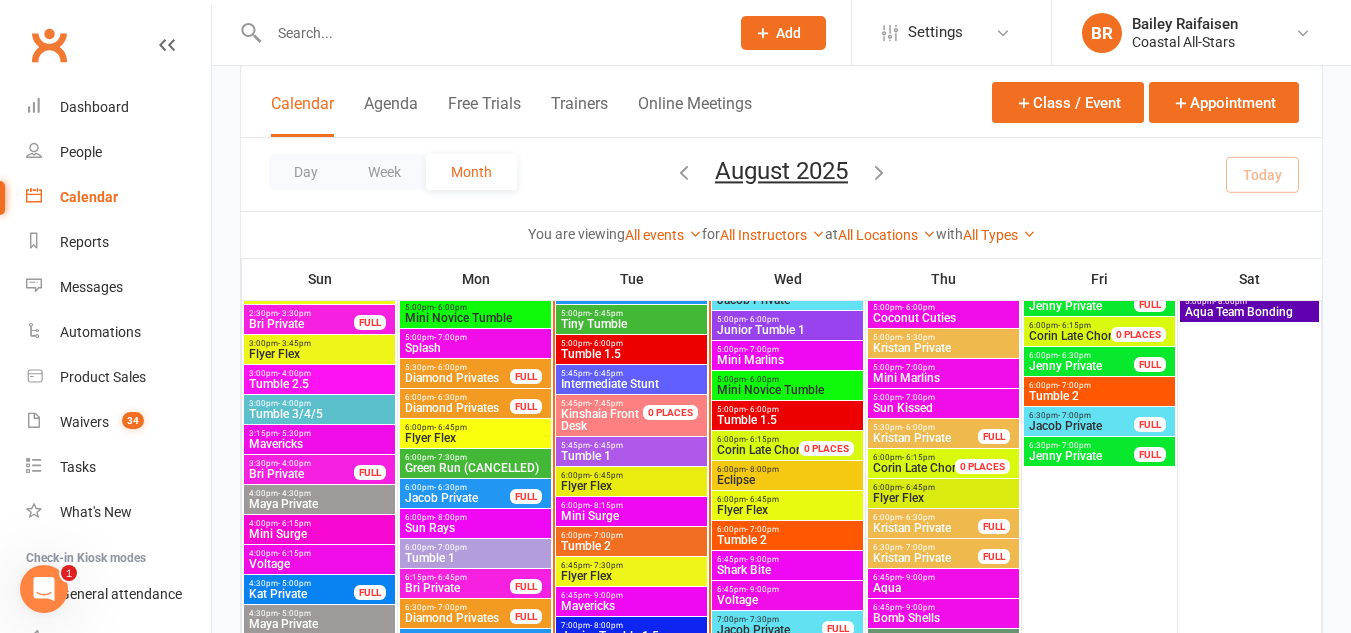 scroll, scrollTop: 1283, scrollLeft: 0, axis: vertical 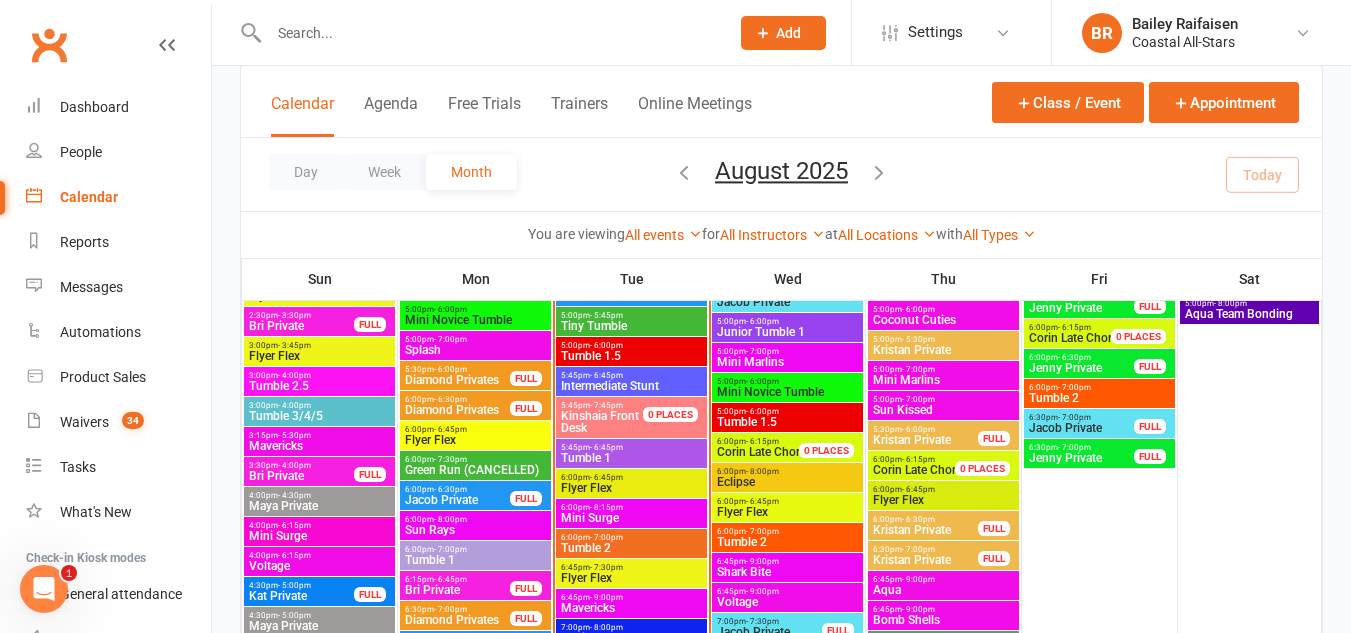 click on "- 6:45pm" at bounding box center [606, 447] 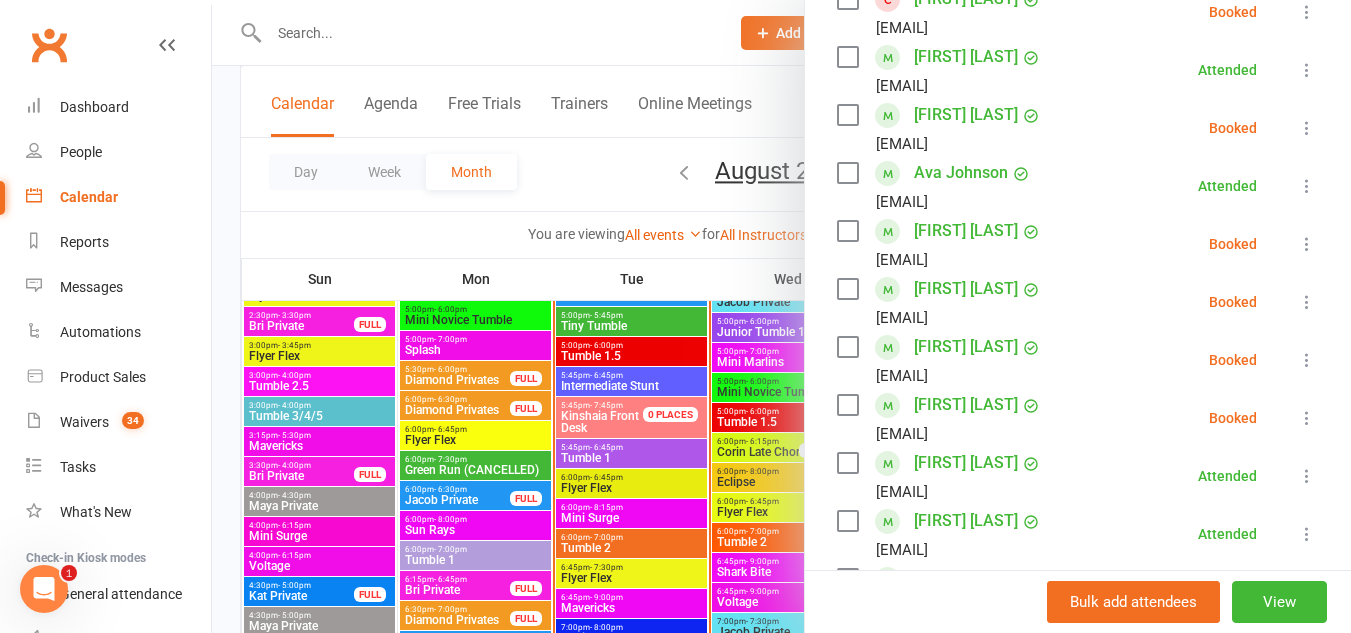 scroll, scrollTop: 388, scrollLeft: 0, axis: vertical 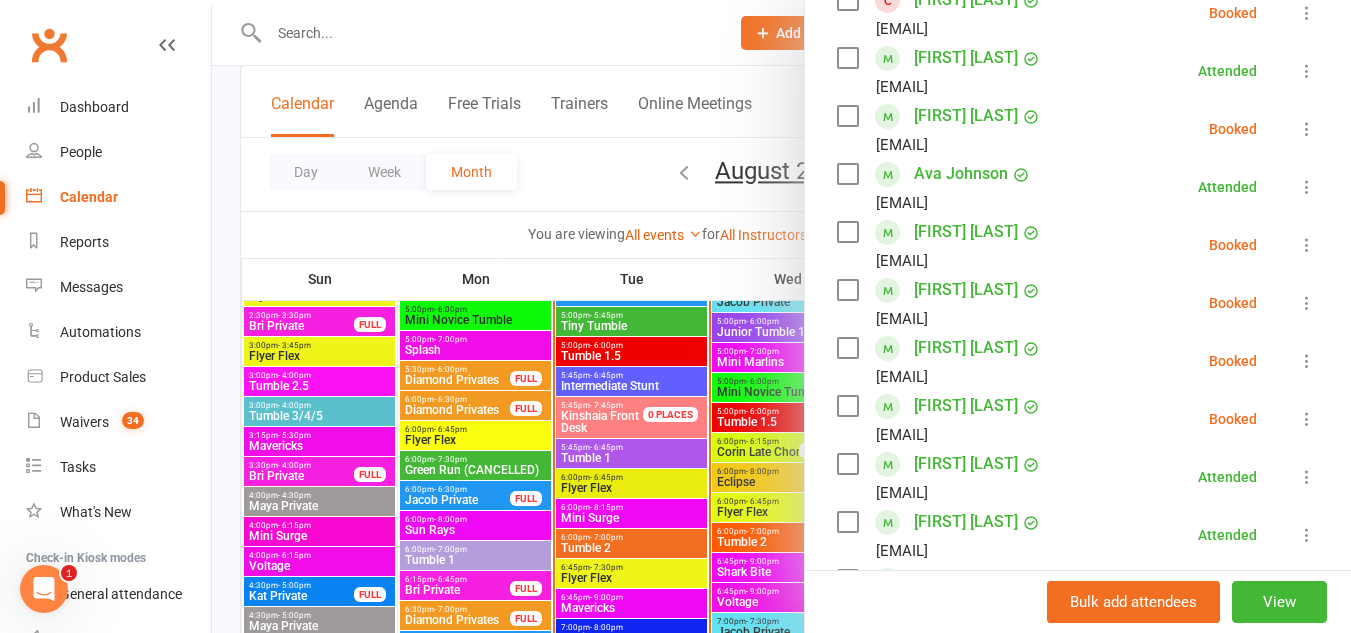 click at bounding box center [847, 290] 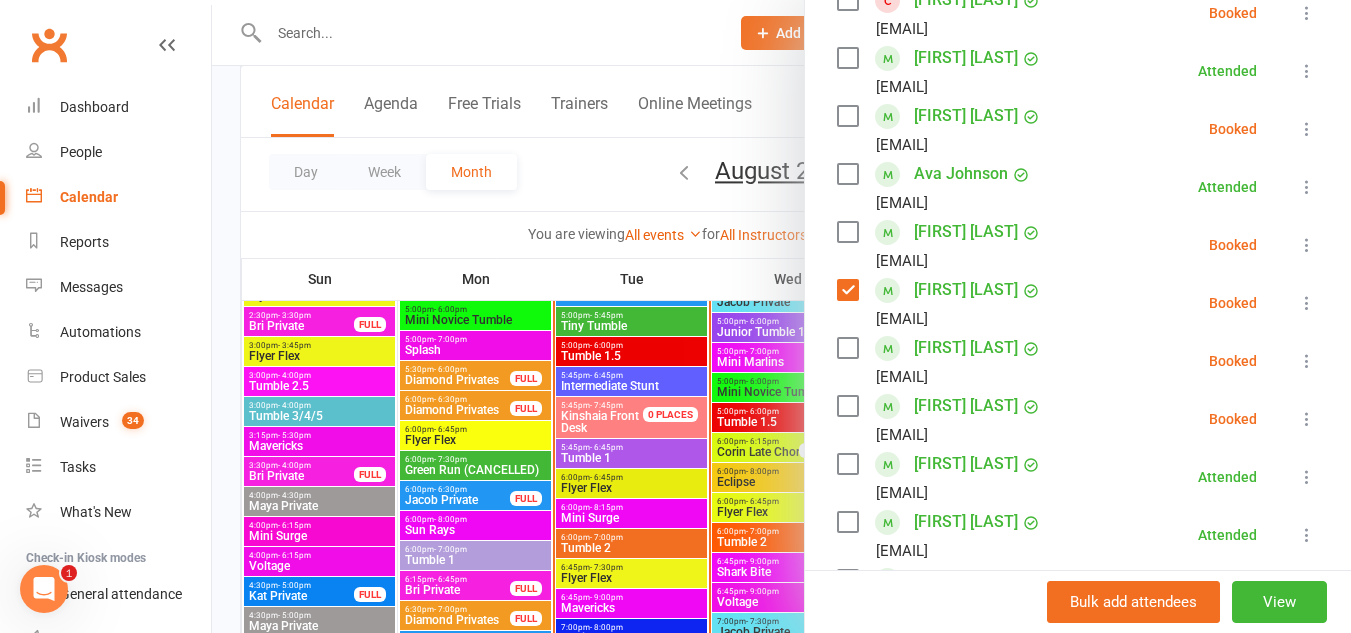 scroll, scrollTop: 0, scrollLeft: 0, axis: both 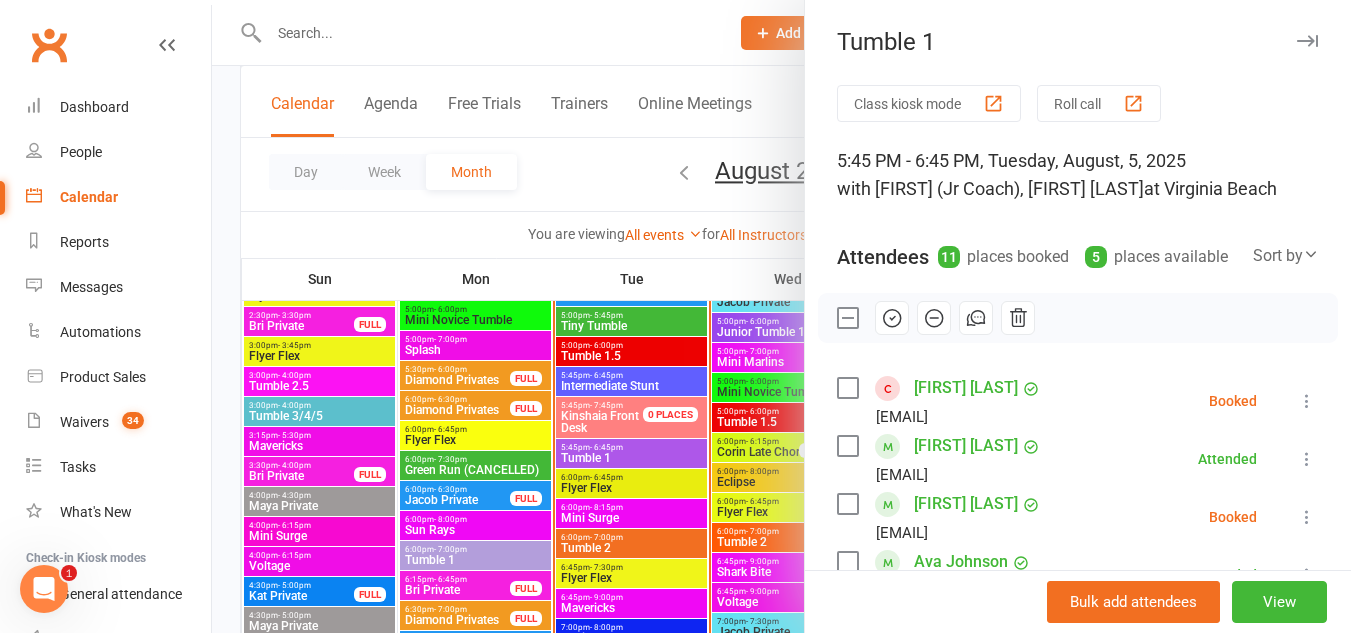 click 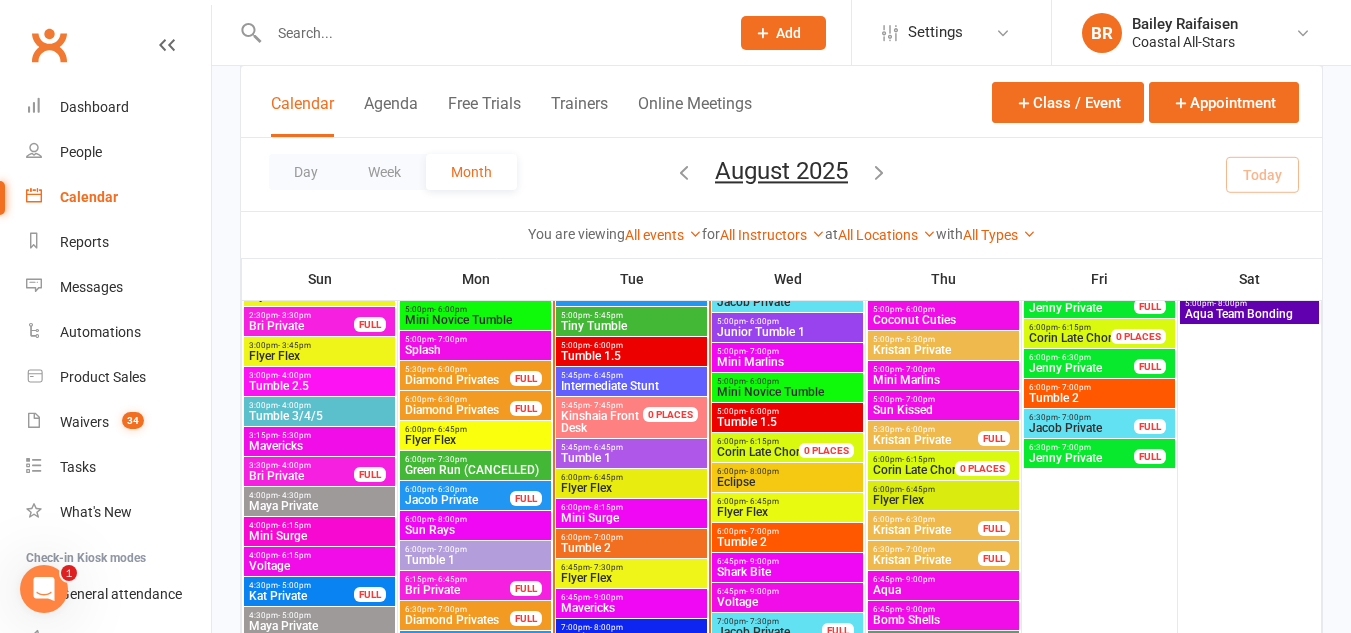 click on "5:45pm  - 6:45pm Tumble 1" at bounding box center (631, 453) 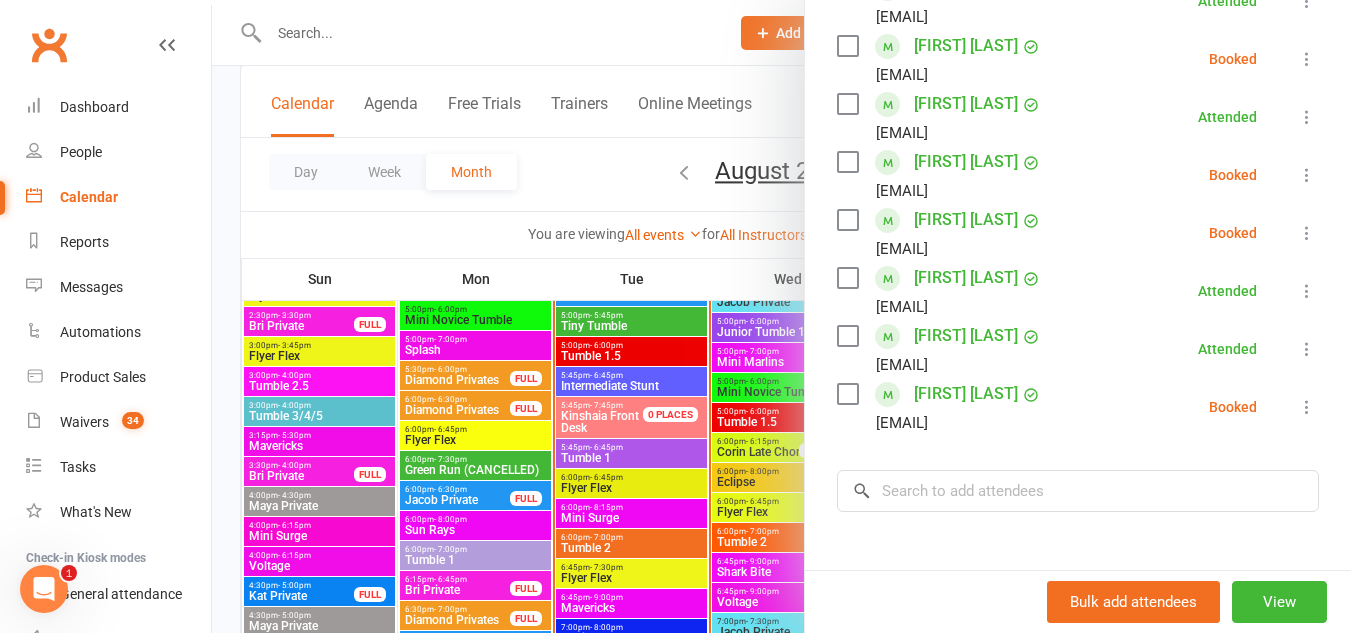 scroll, scrollTop: 616, scrollLeft: 0, axis: vertical 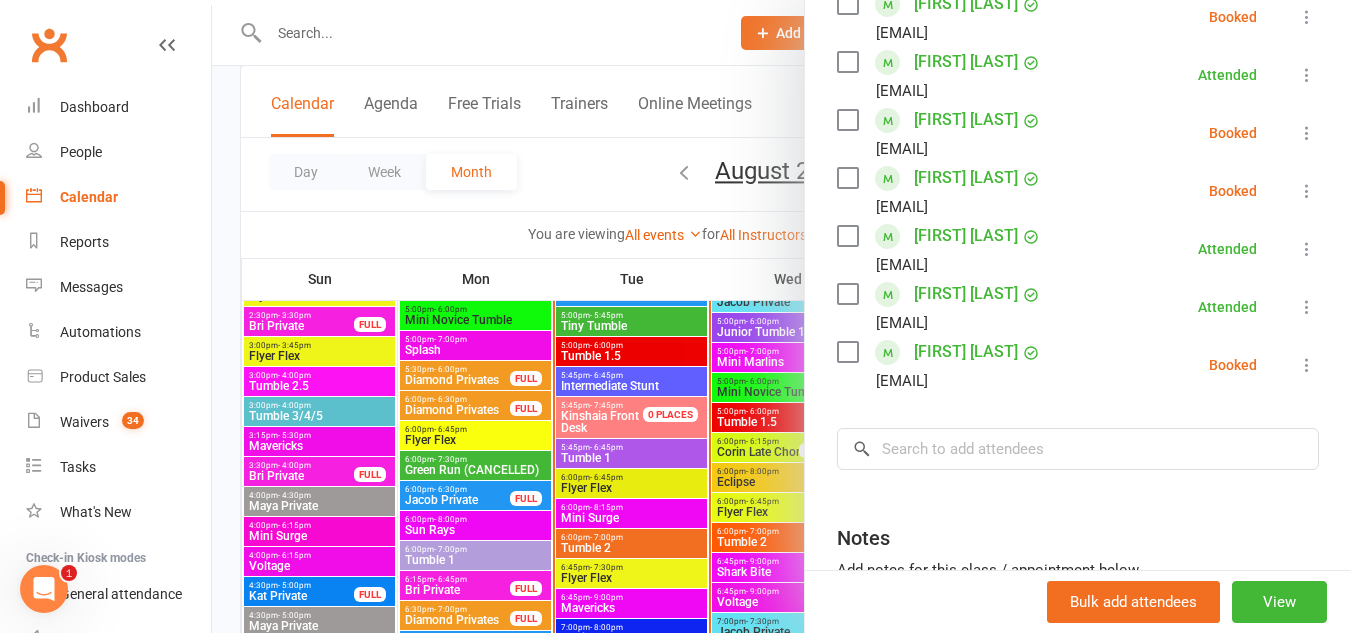 click at bounding box center (781, 316) 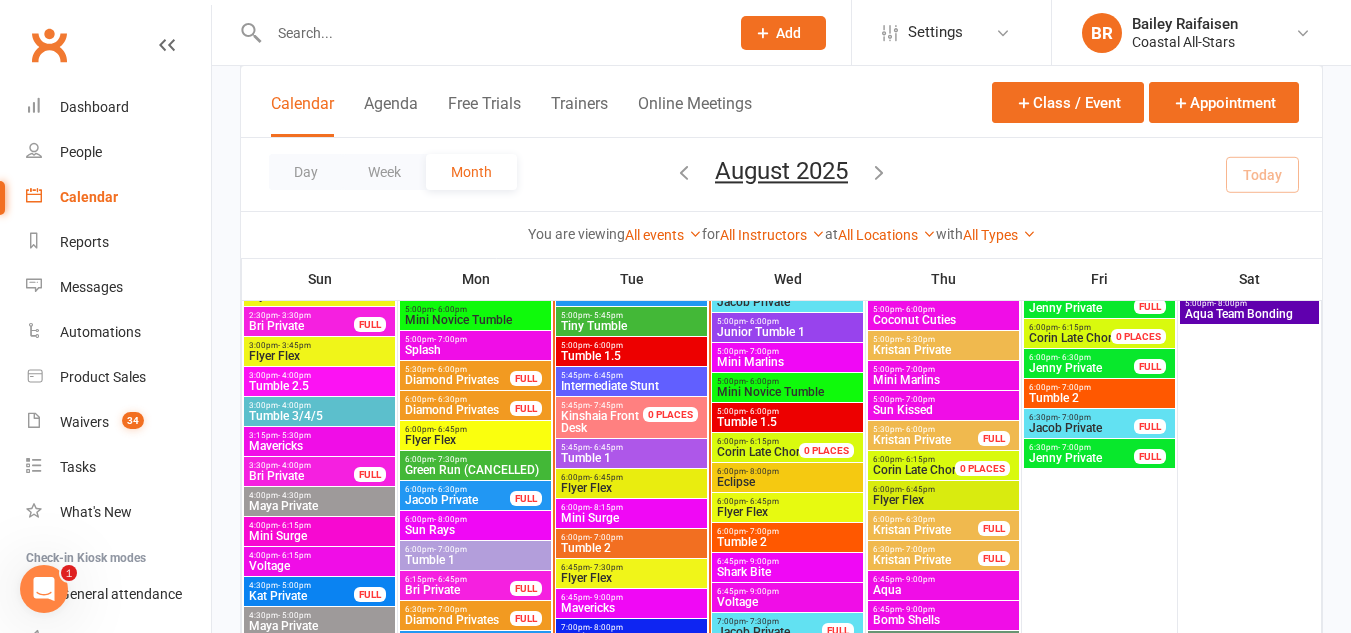 click at bounding box center [781, 316] 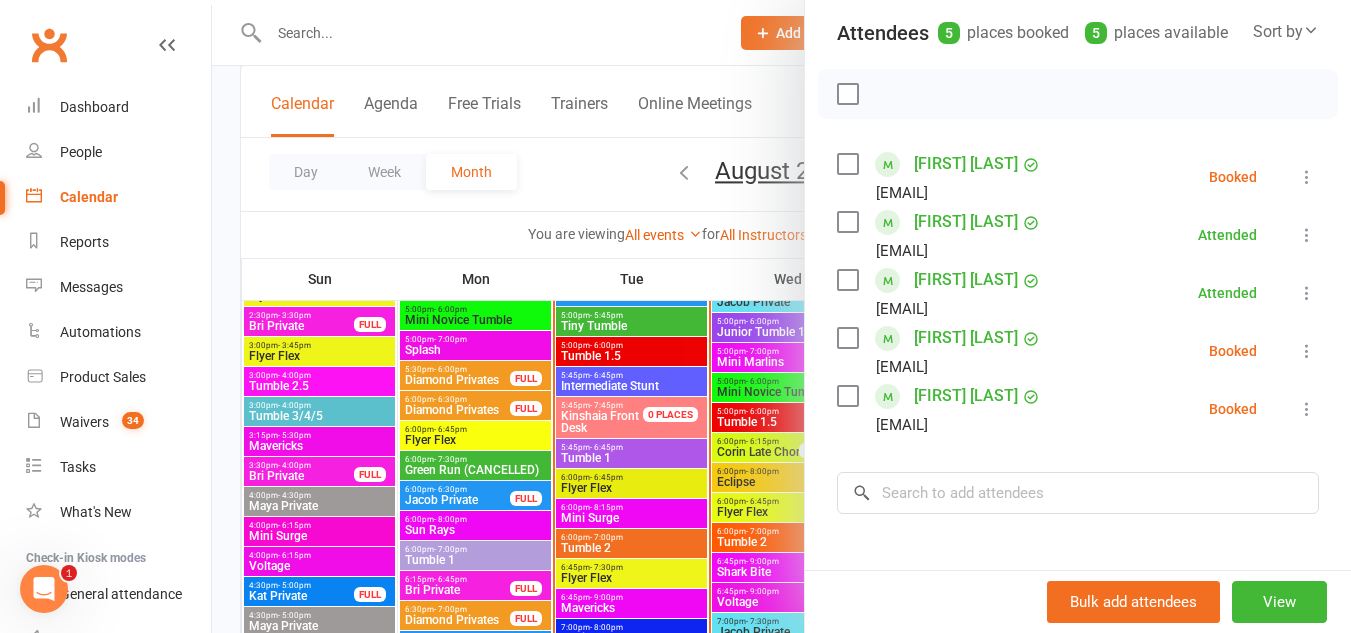scroll, scrollTop: 229, scrollLeft: 0, axis: vertical 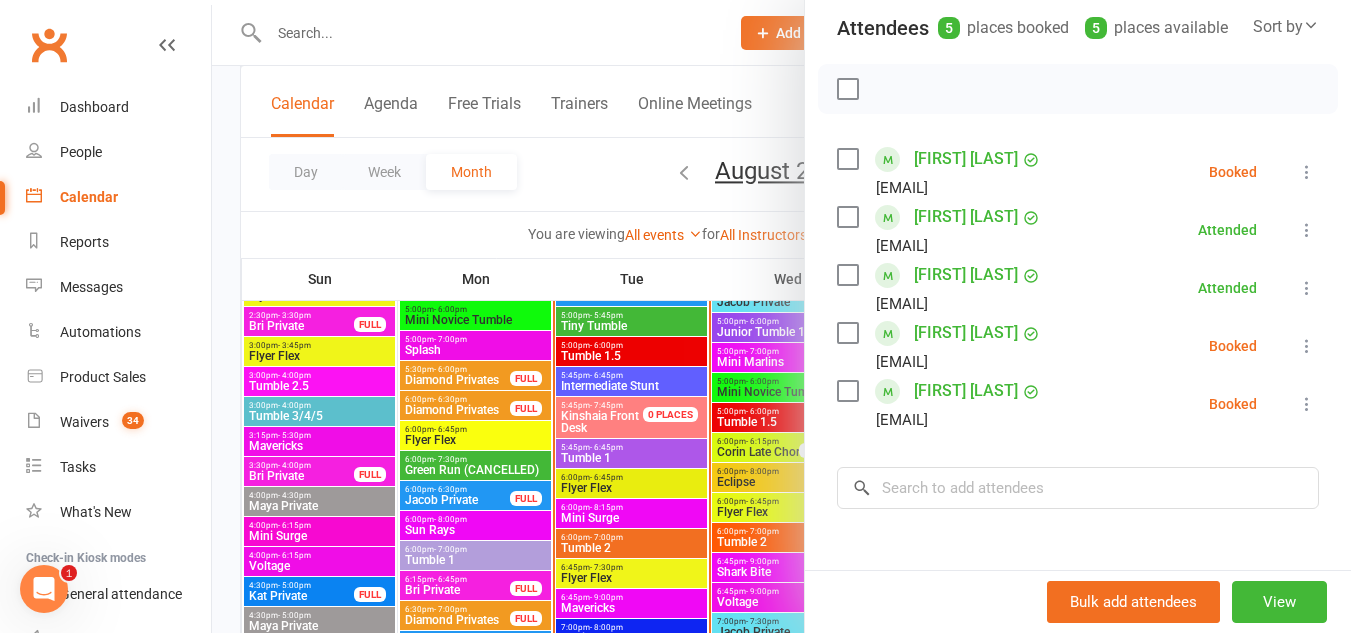click at bounding box center [781, 316] 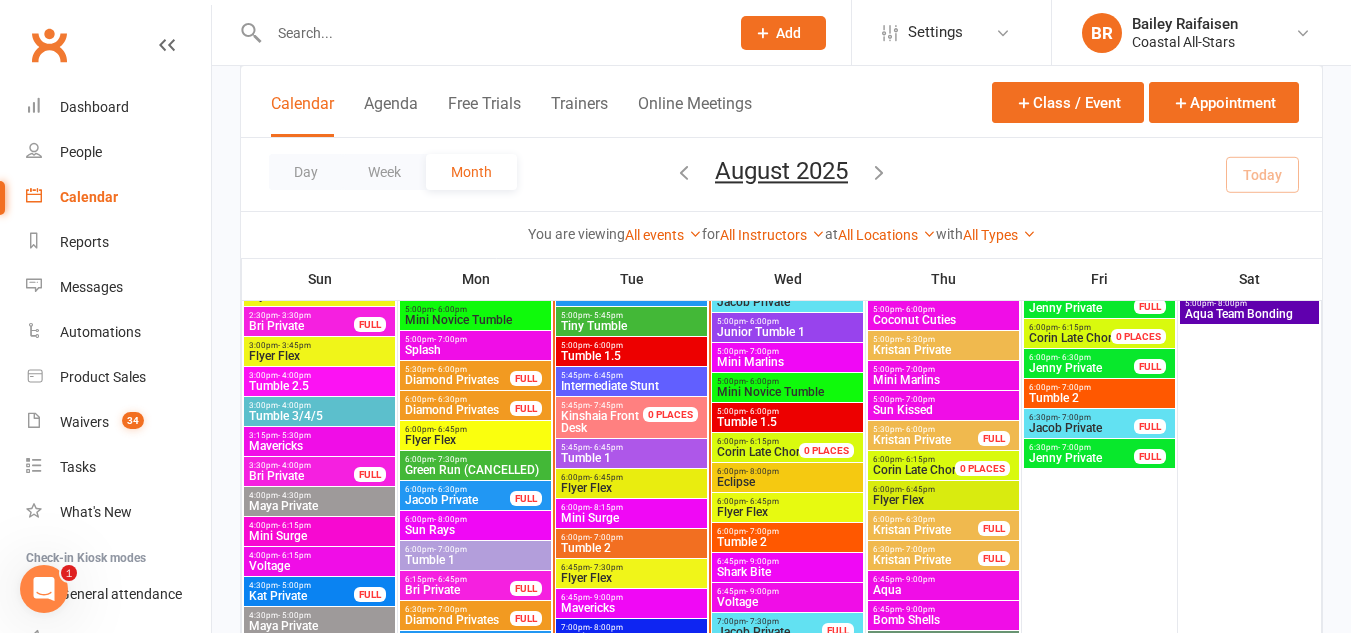 click on "Tumble 2" at bounding box center [631, 548] 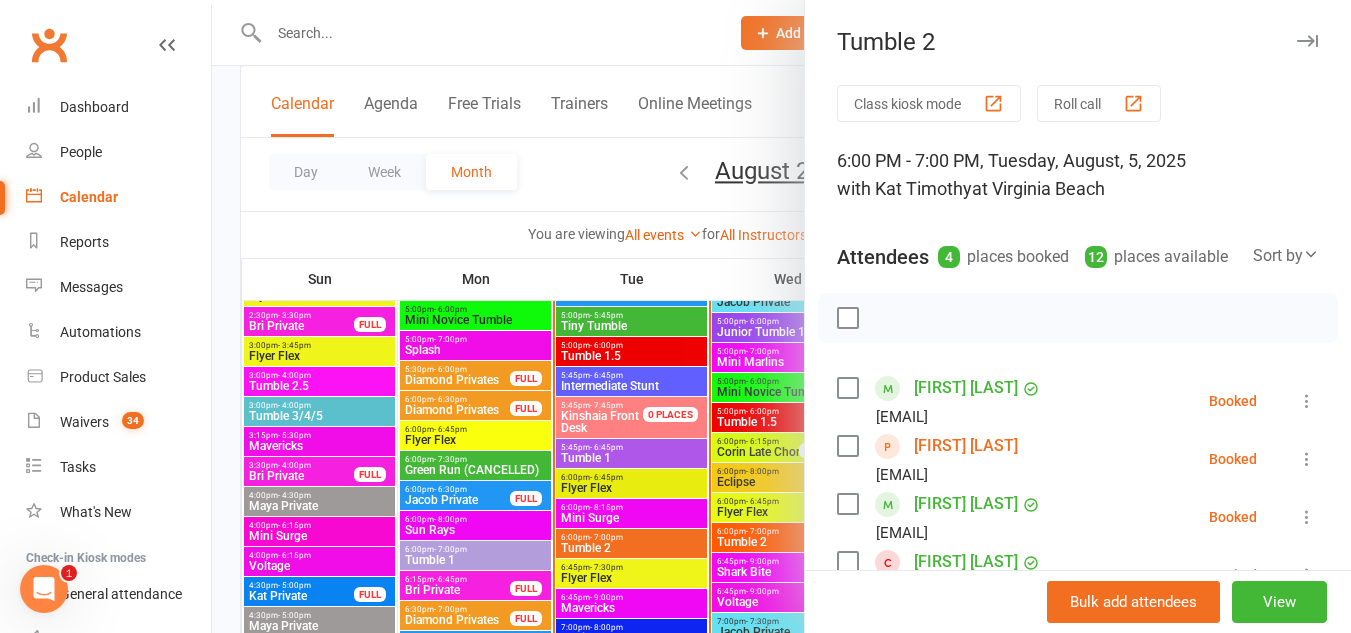click at bounding box center (781, 316) 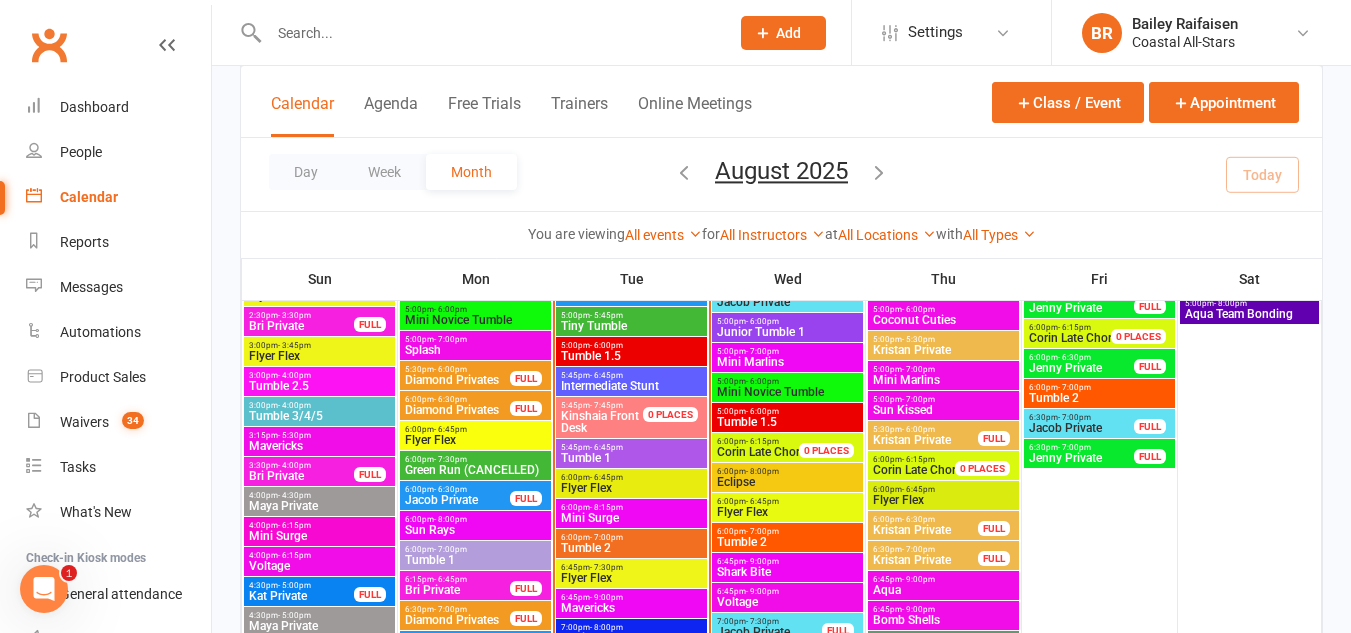 click on "Flyer Flex" at bounding box center (631, 578) 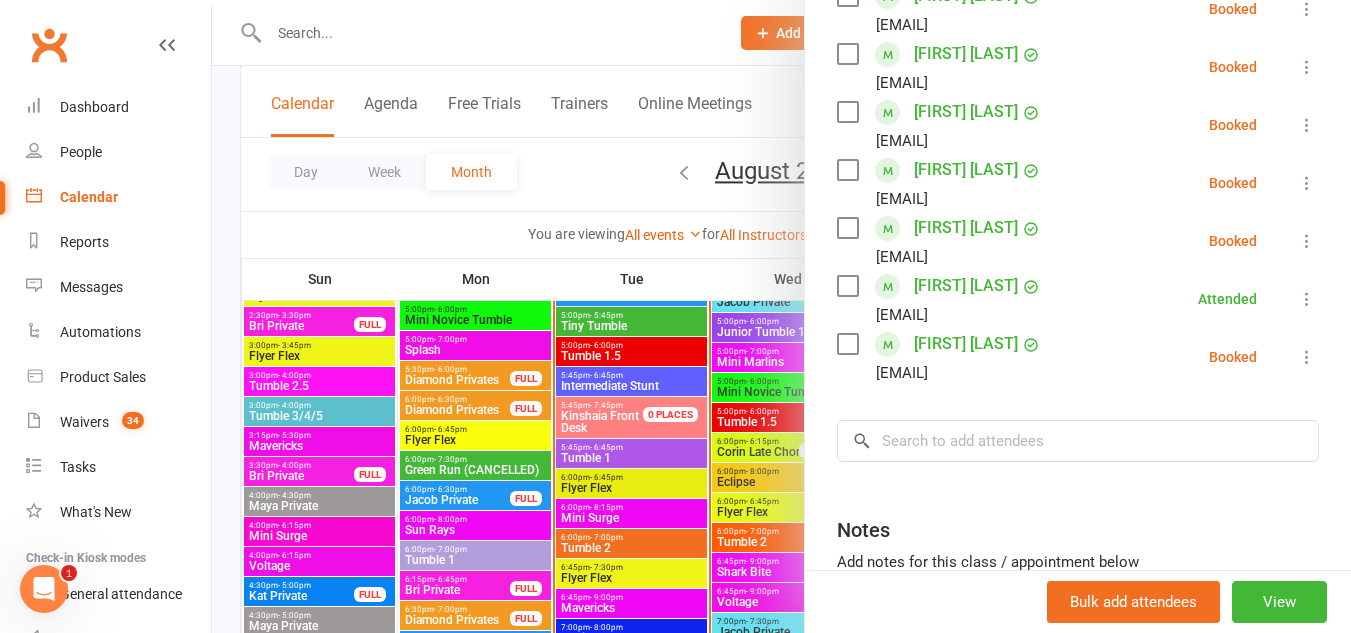 scroll, scrollTop: 393, scrollLeft: 0, axis: vertical 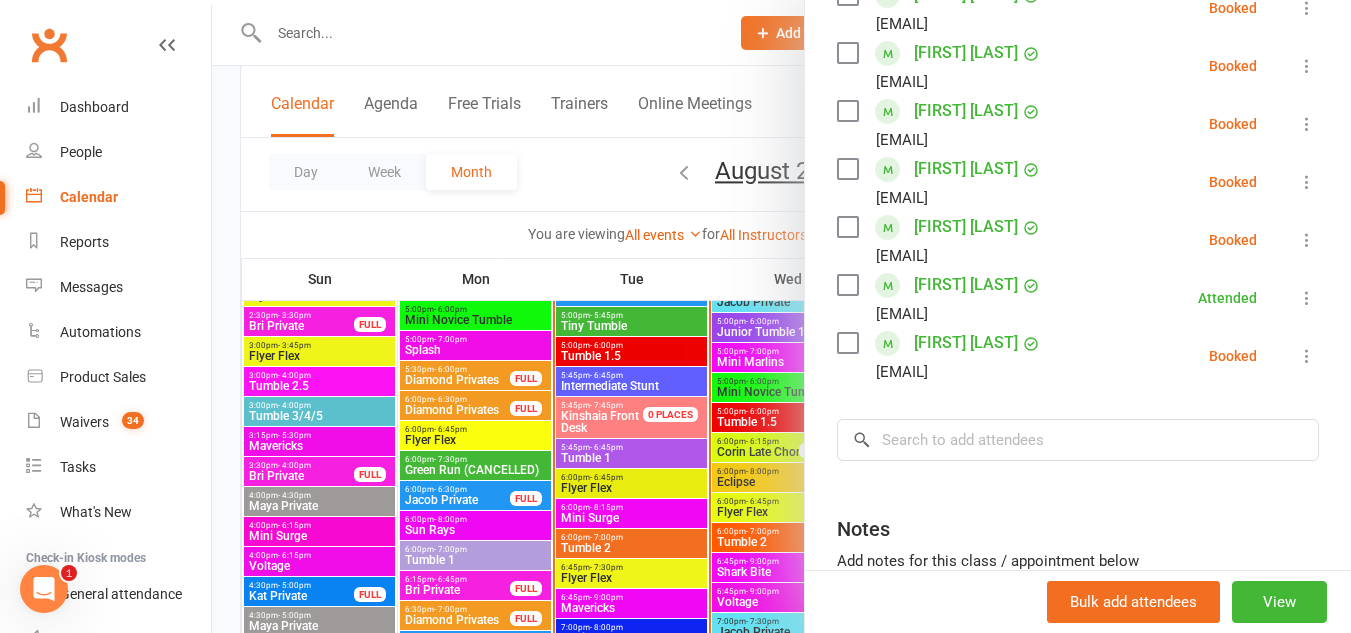 click at bounding box center [781, 316] 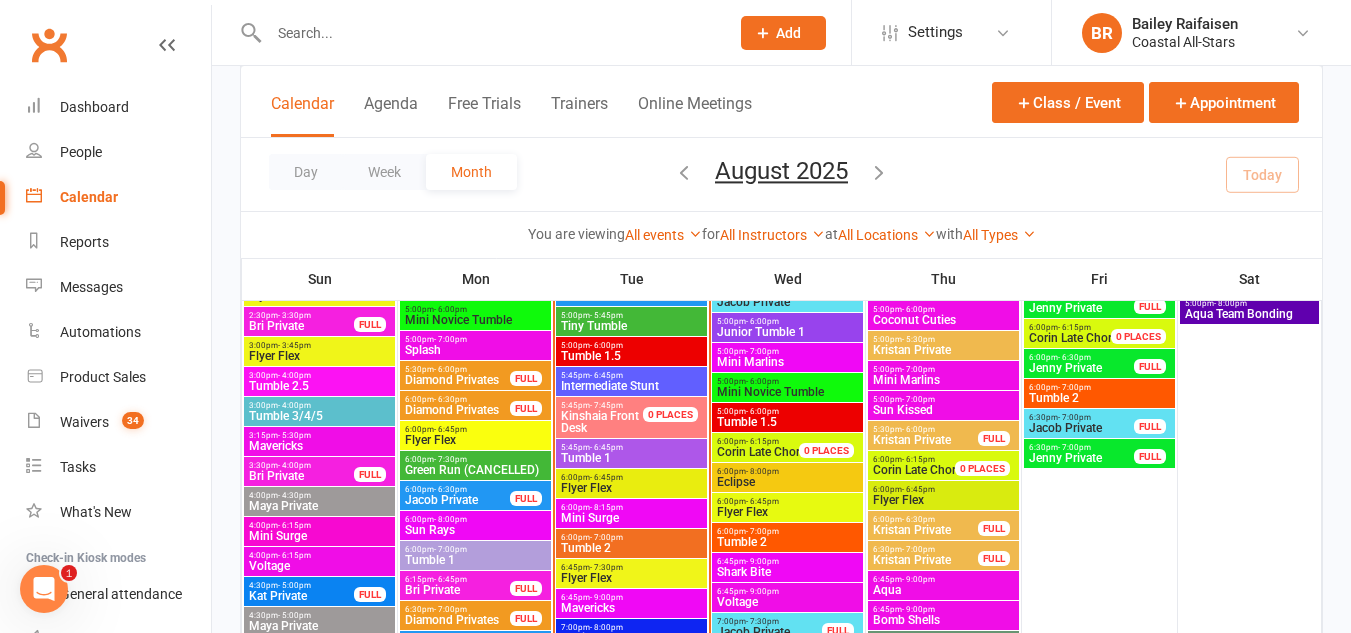 click on "6:00pm  - 7:00pm" at bounding box center [631, 537] 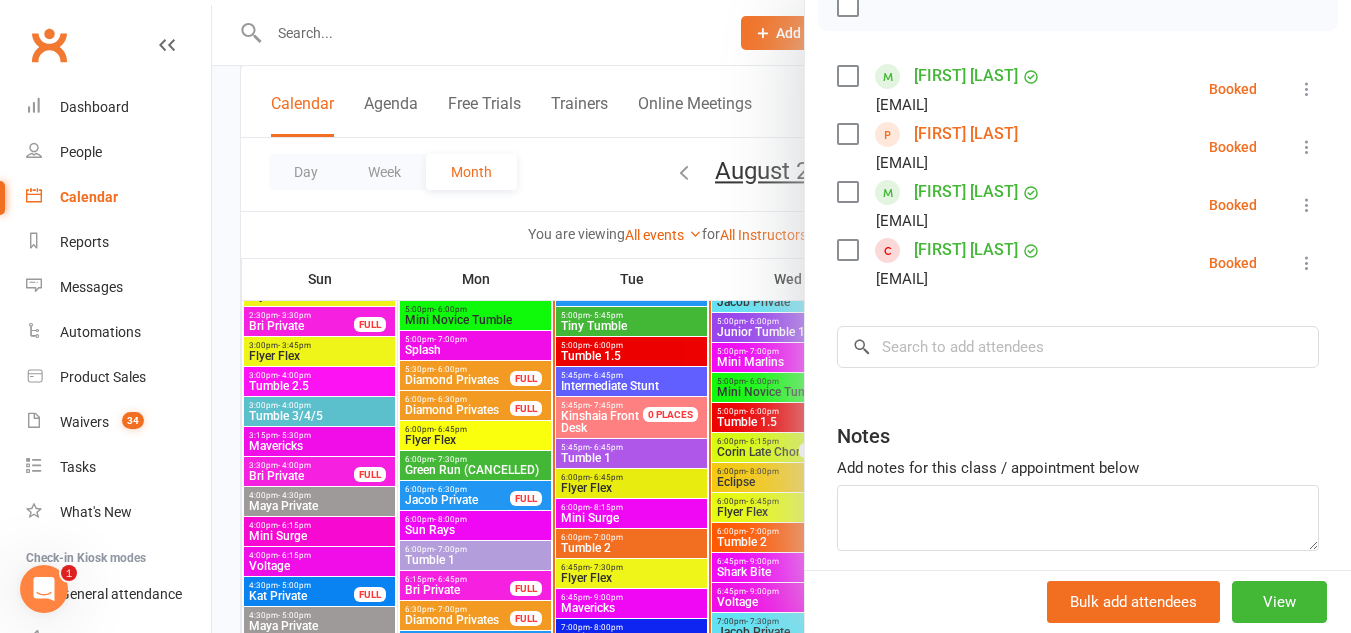 scroll, scrollTop: 313, scrollLeft: 0, axis: vertical 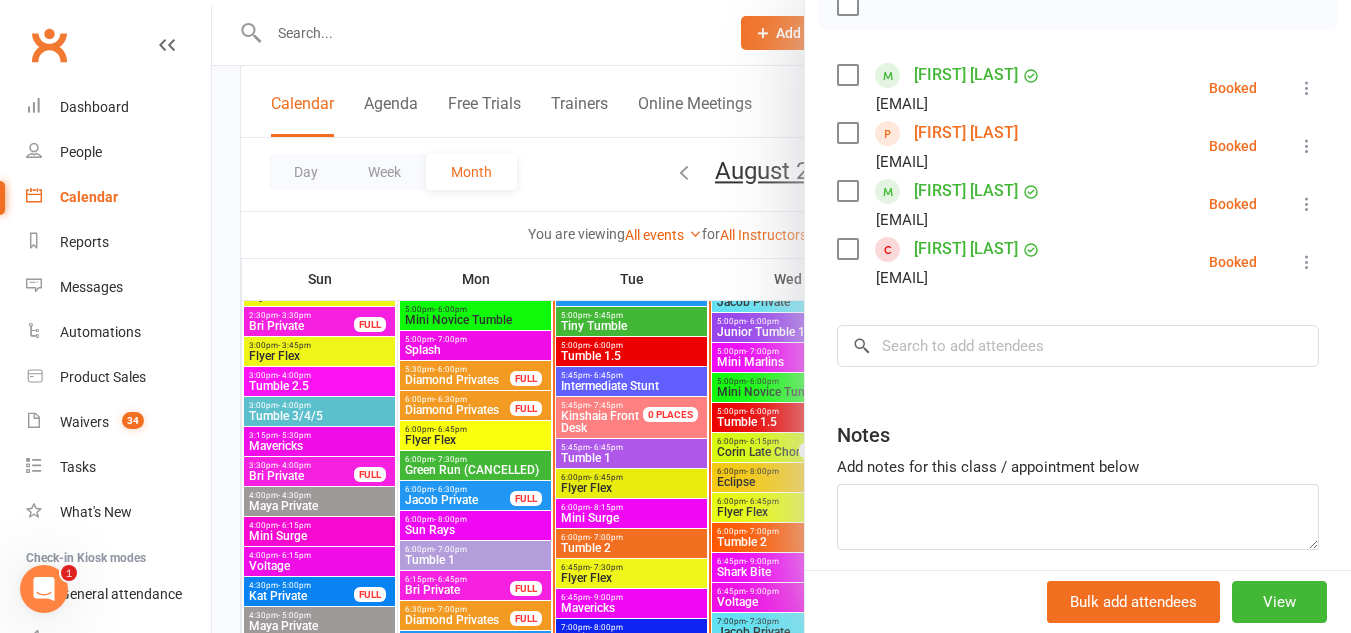 click at bounding box center [781, 316] 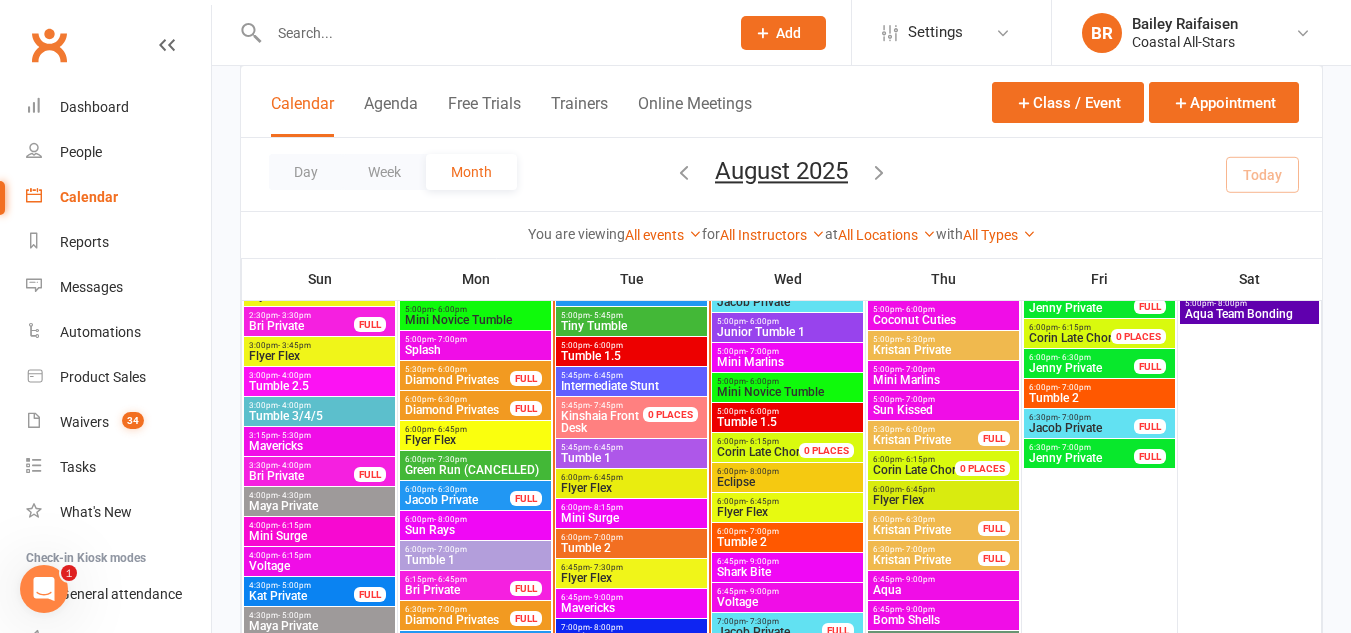click on "Intermediate Stunt" at bounding box center [631, 386] 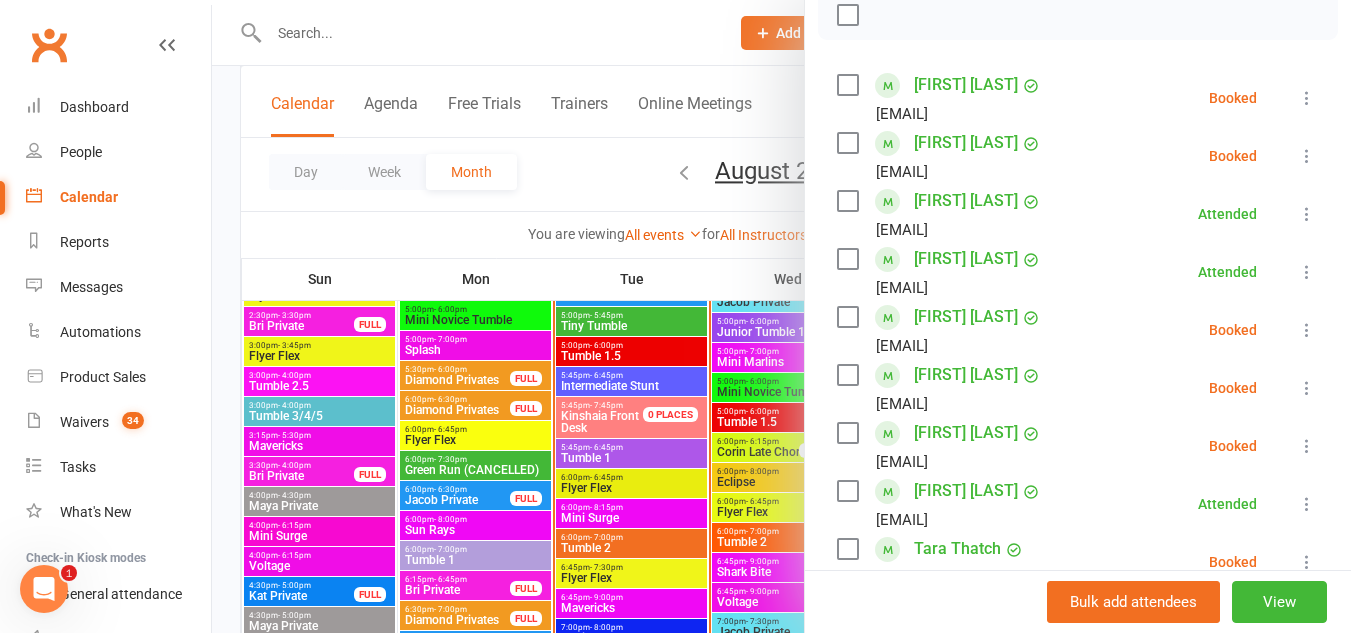 scroll, scrollTop: 333, scrollLeft: 0, axis: vertical 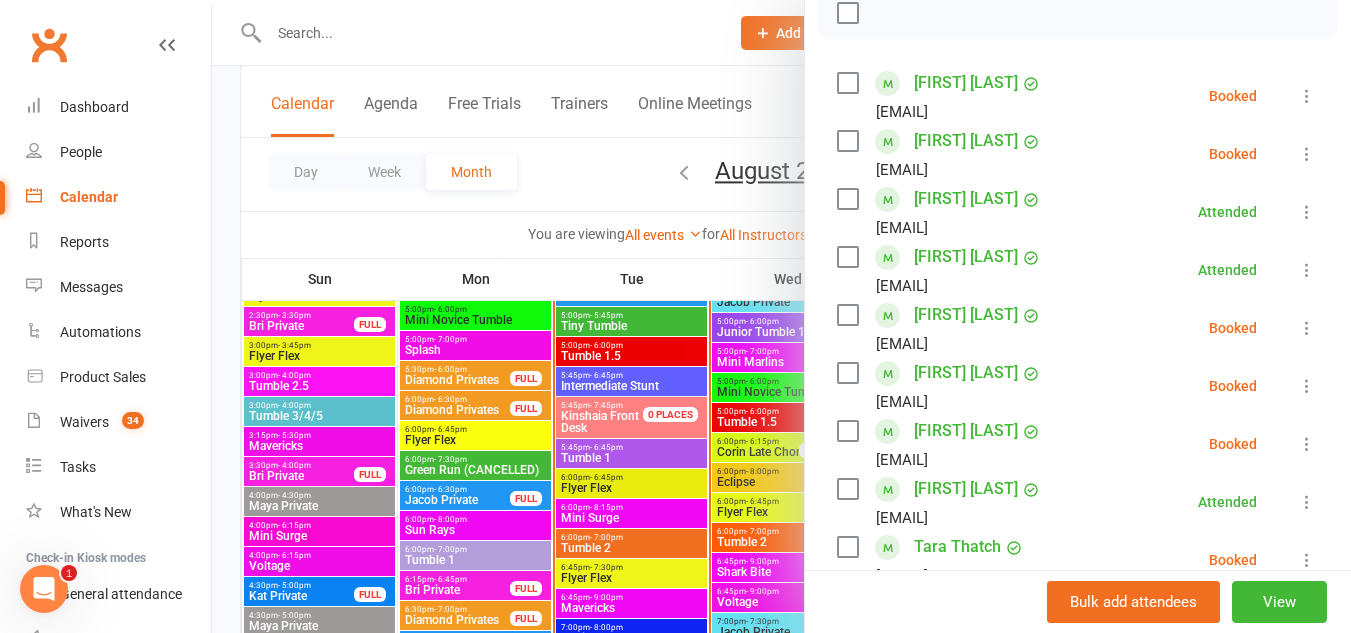 click at bounding box center [847, 373] 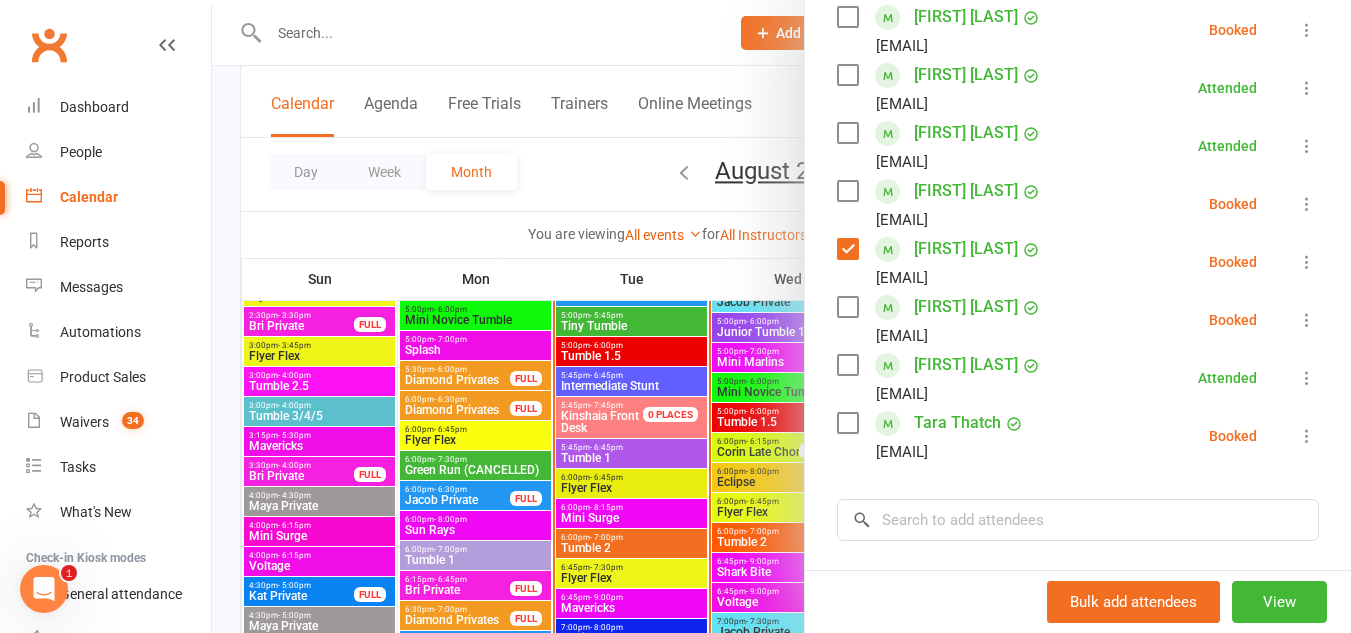 scroll, scrollTop: 0, scrollLeft: 0, axis: both 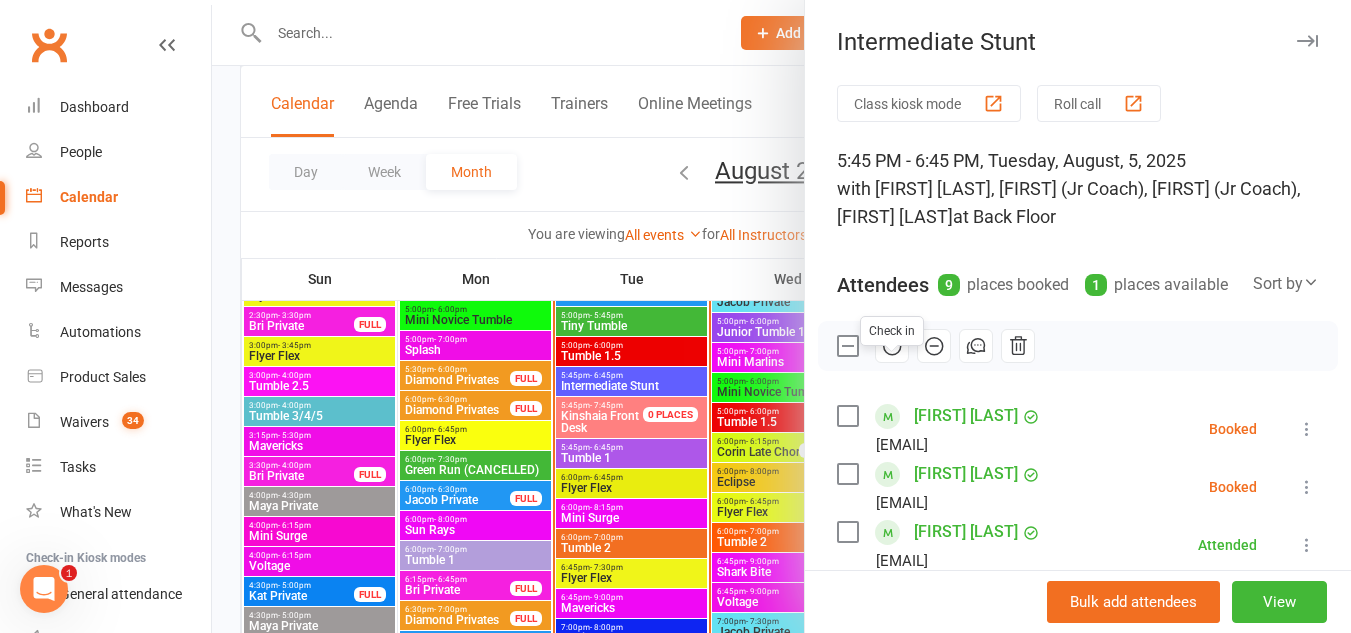 click 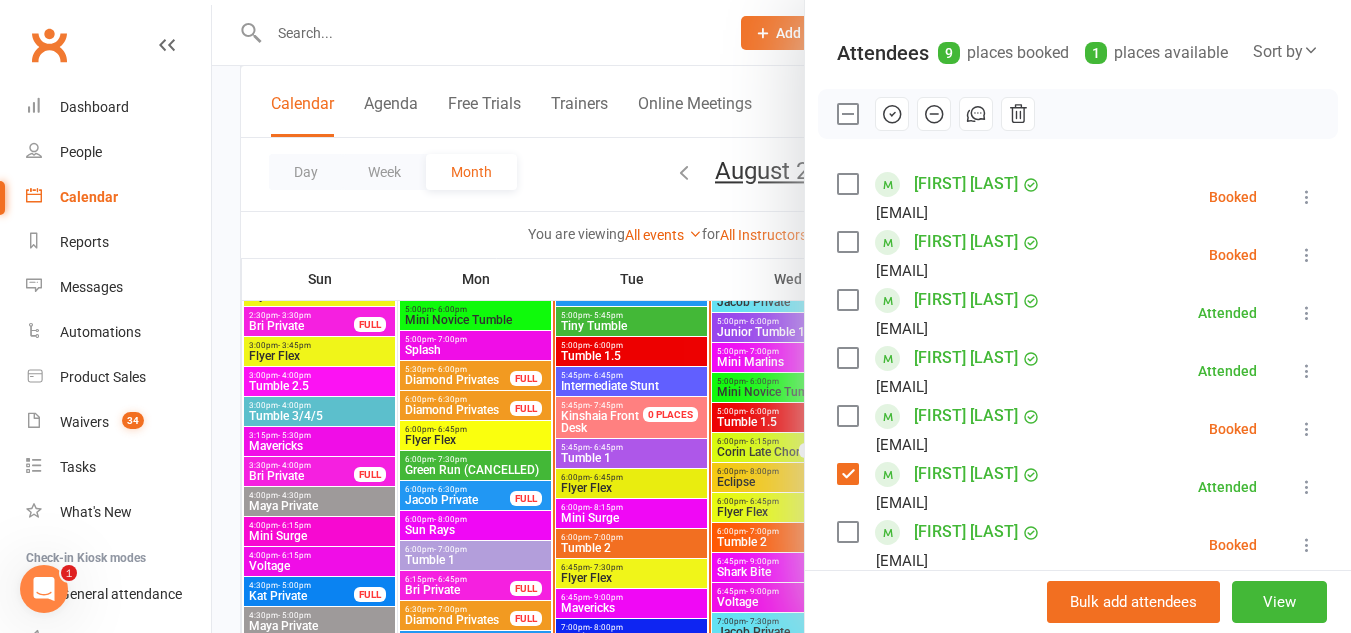 scroll, scrollTop: 233, scrollLeft: 0, axis: vertical 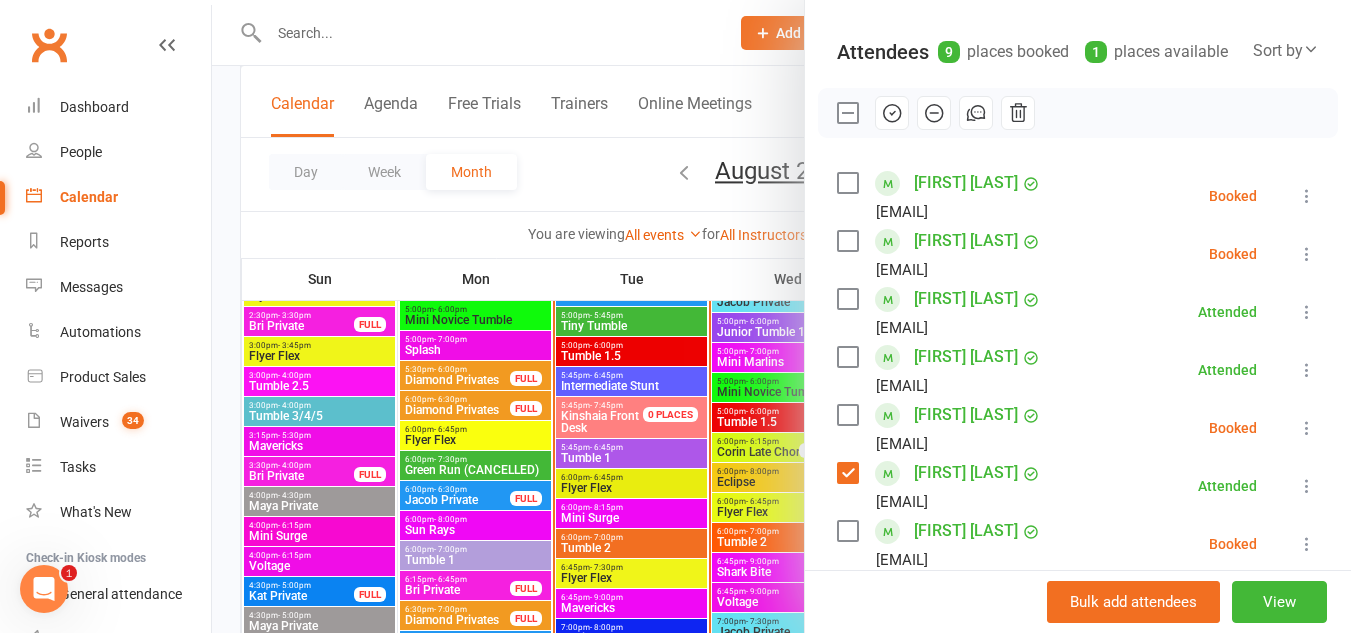 click at bounding box center [781, 316] 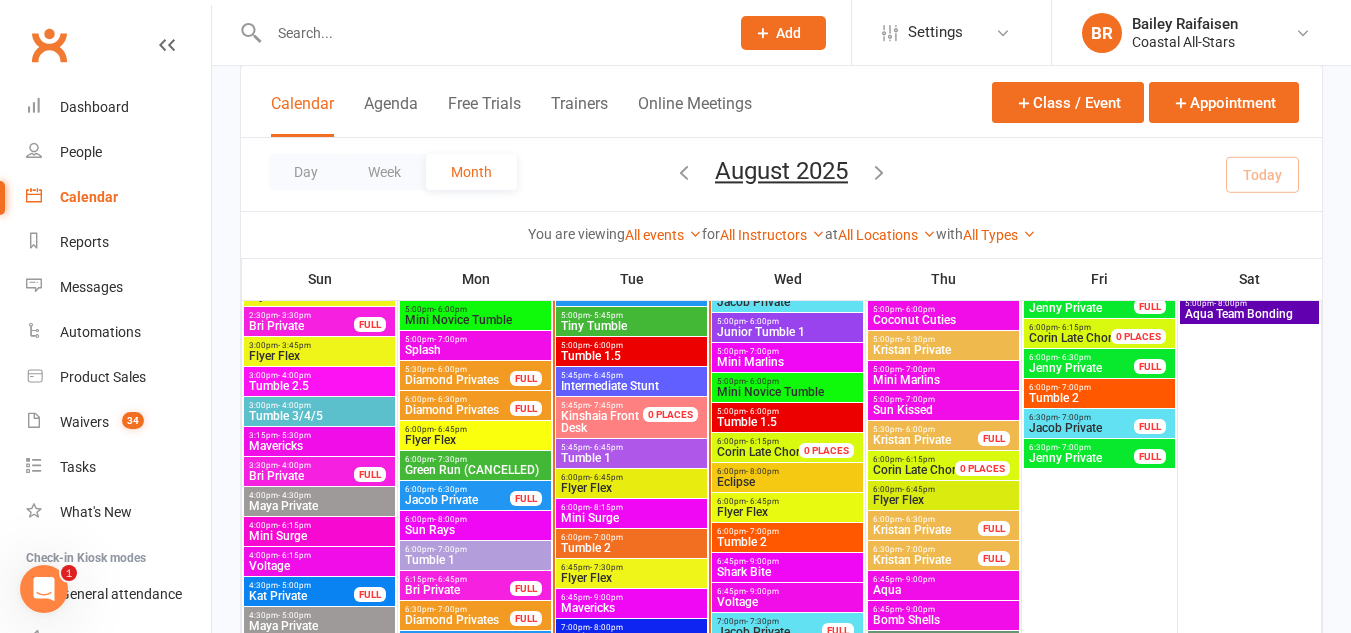 drag, startPoint x: 603, startPoint y: 451, endPoint x: 572, endPoint y: 458, distance: 31.780497 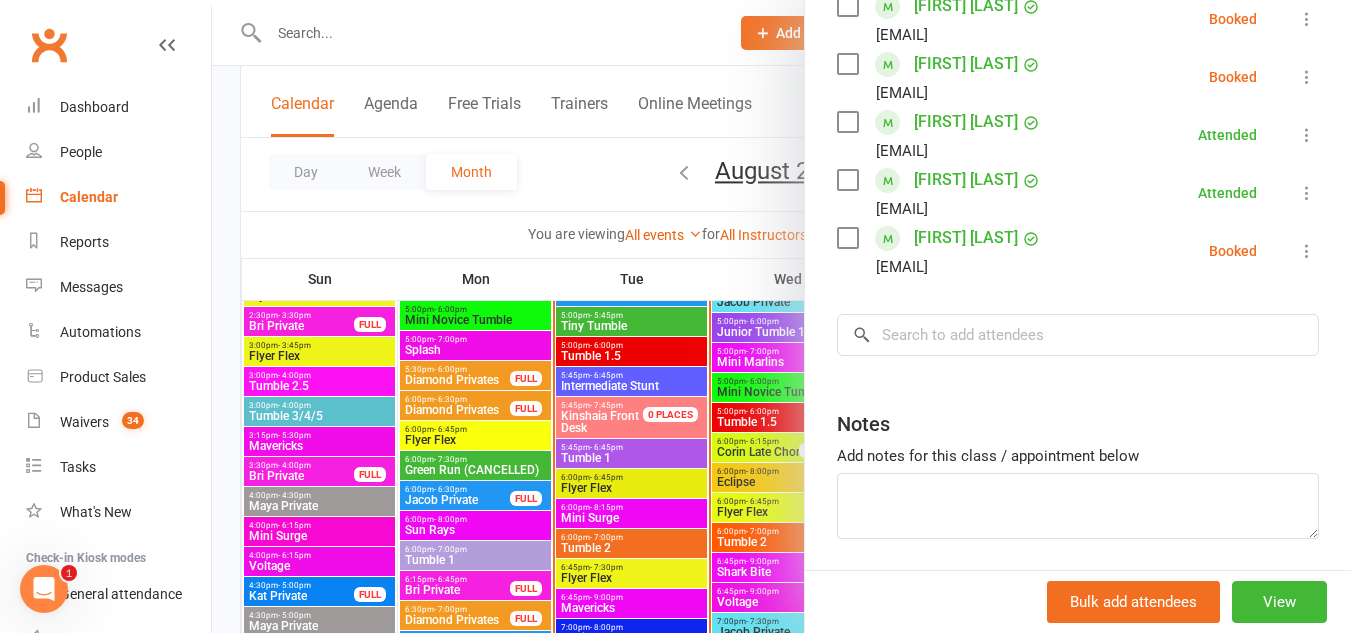 scroll, scrollTop: 731, scrollLeft: 0, axis: vertical 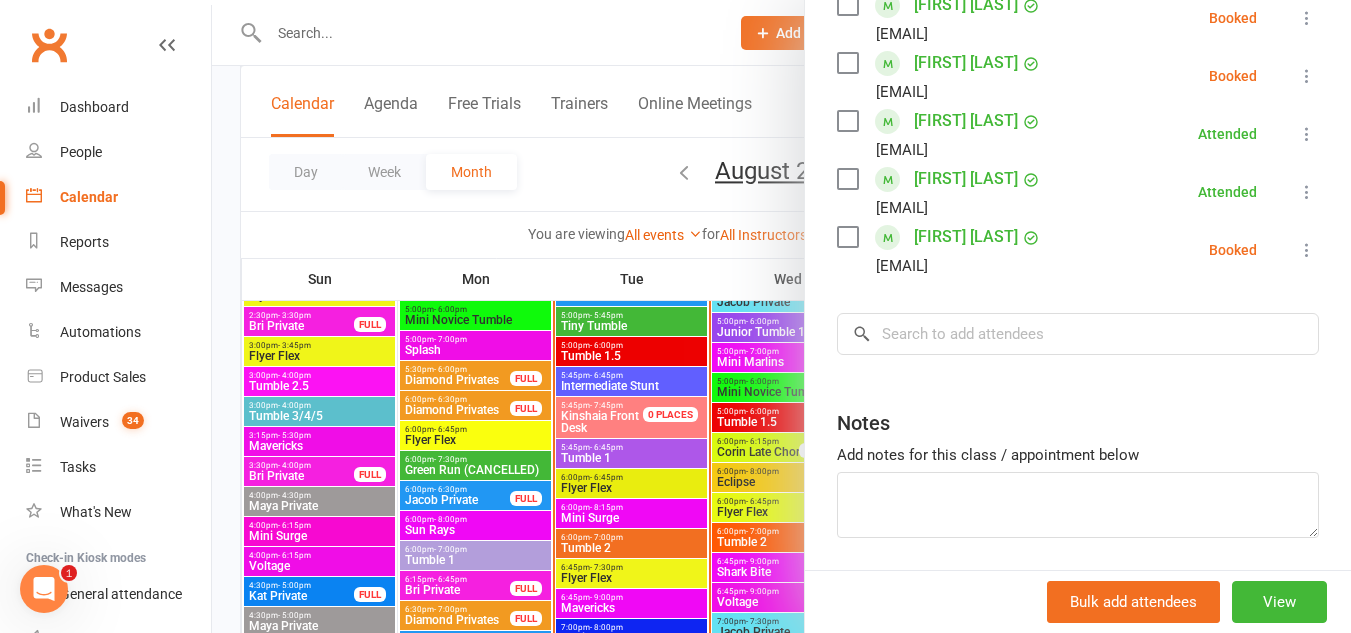 click at bounding box center (847, 237) 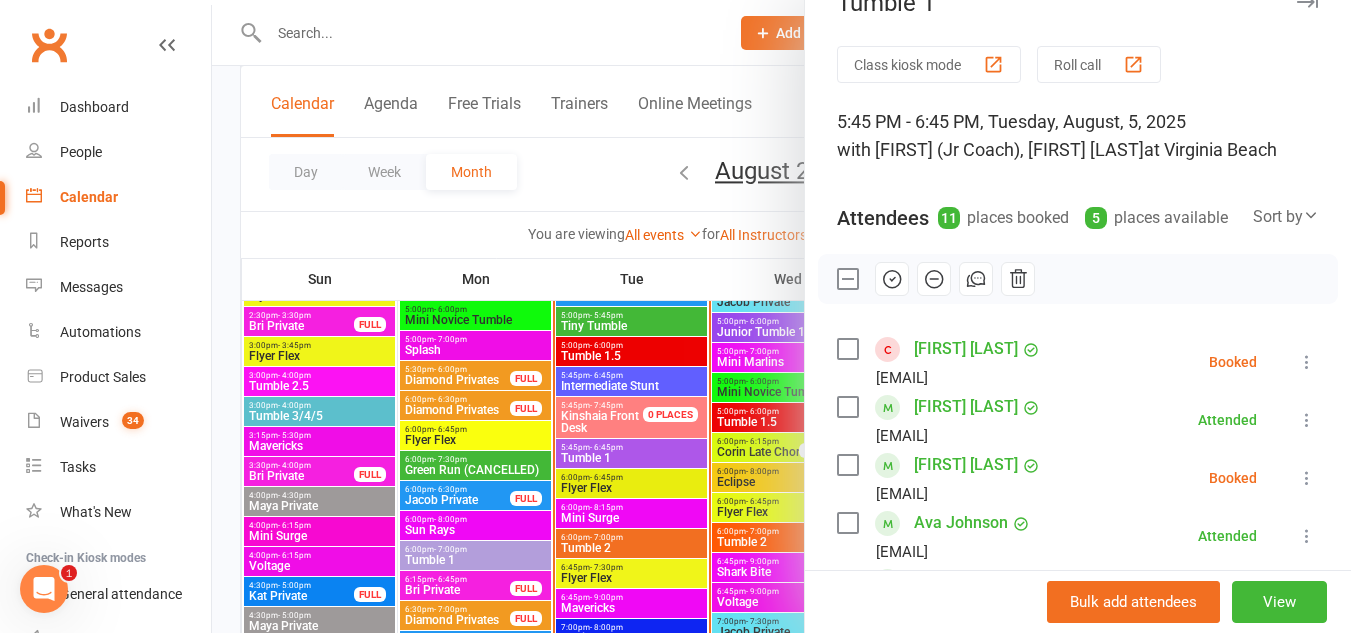 scroll, scrollTop: 0, scrollLeft: 0, axis: both 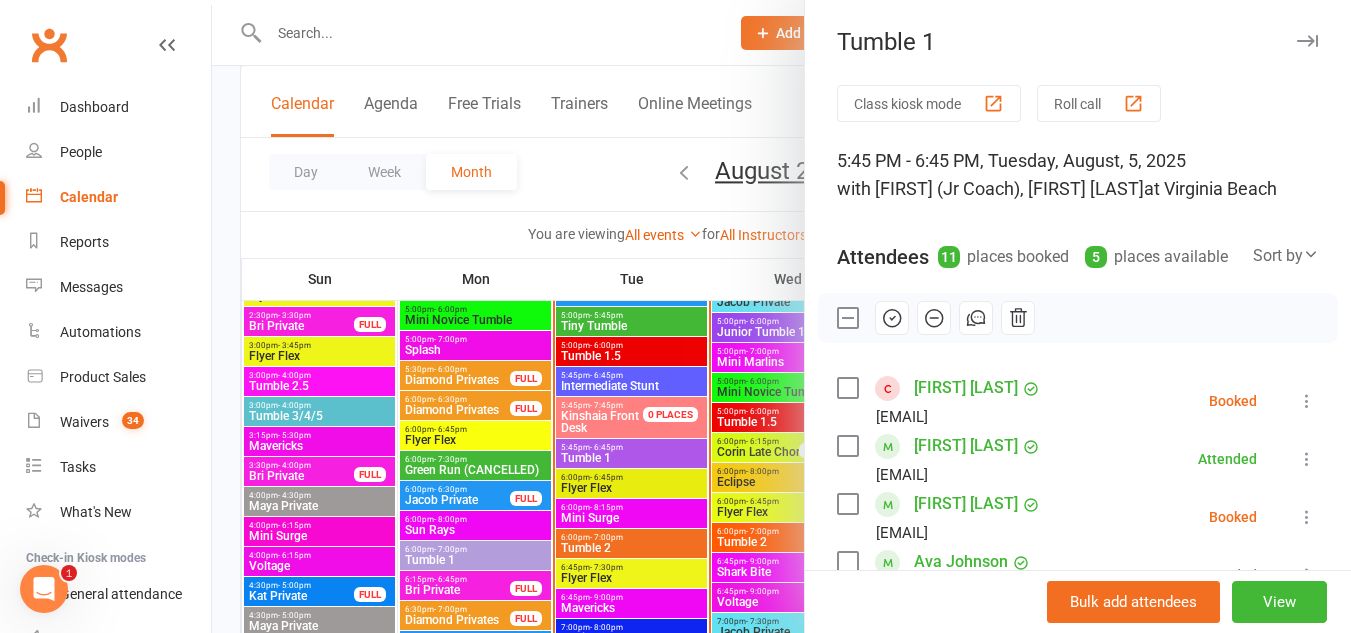 click 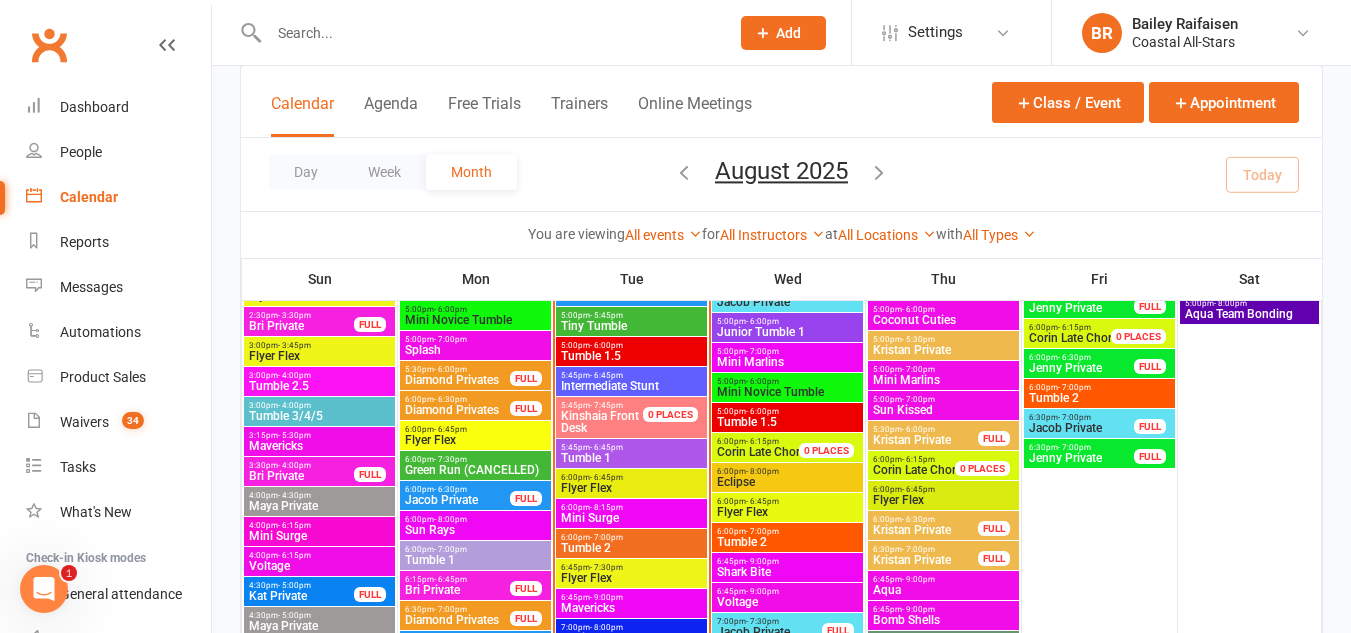 click on "- 7:30pm" at bounding box center (606, 567) 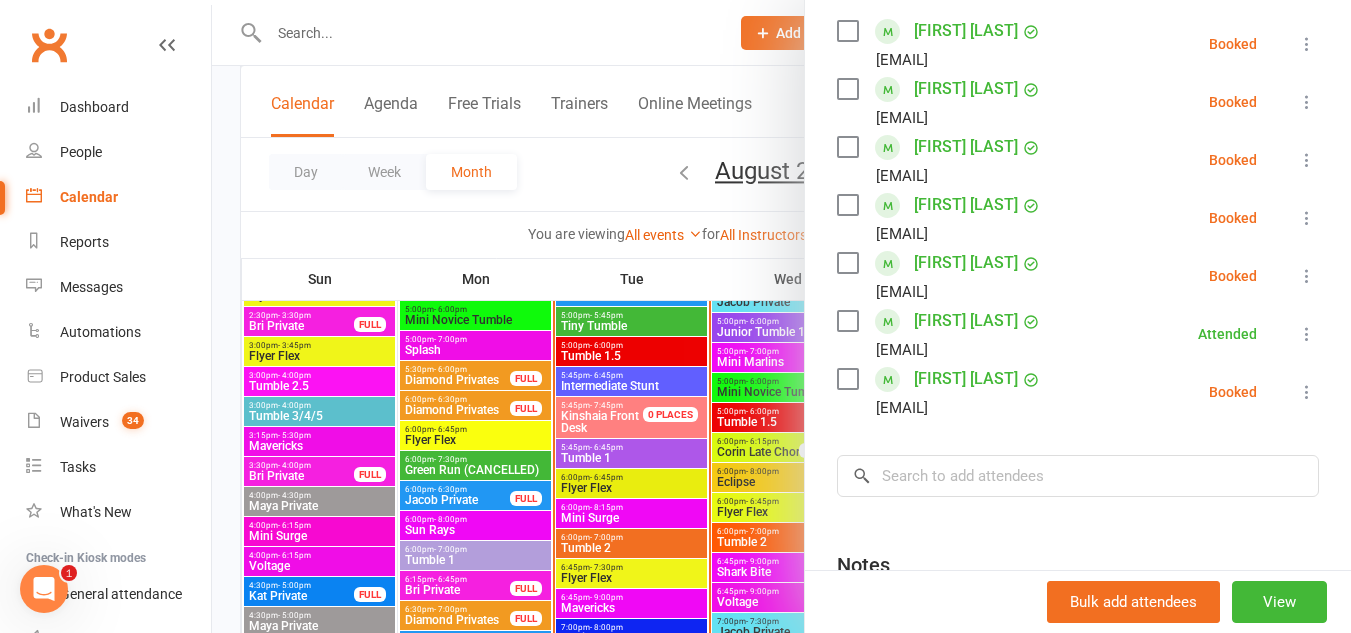 scroll, scrollTop: 358, scrollLeft: 0, axis: vertical 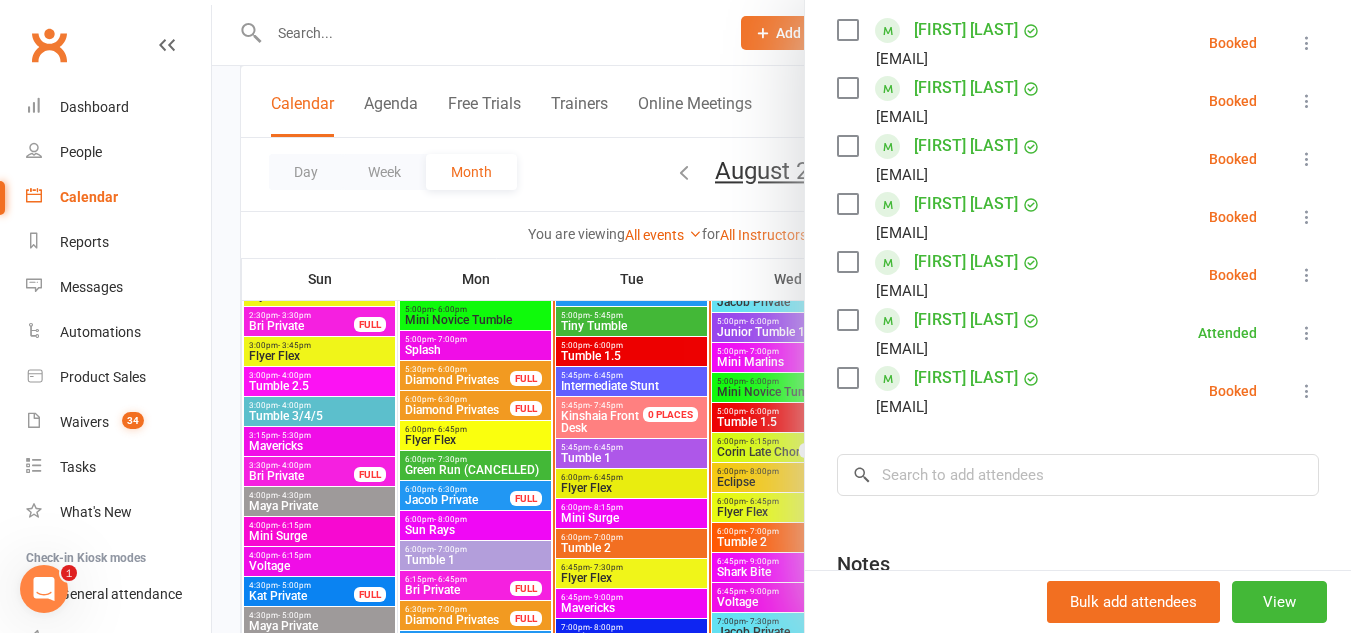 click at bounding box center (847, 88) 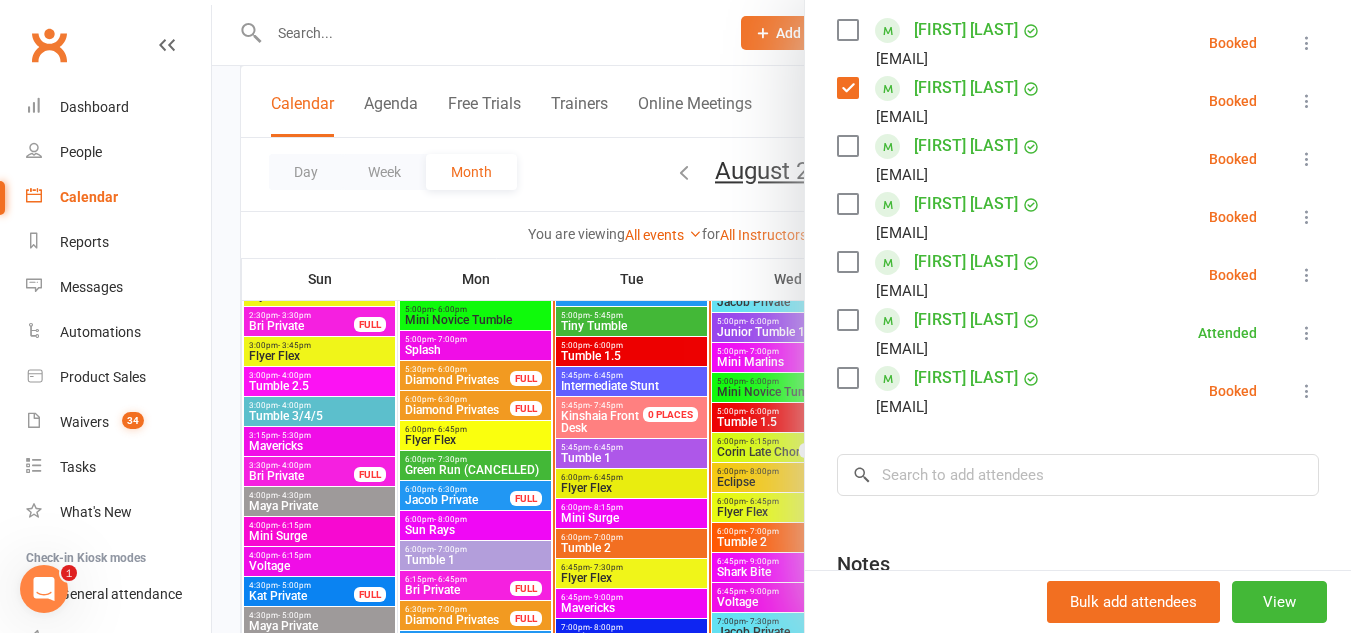click at bounding box center [847, 204] 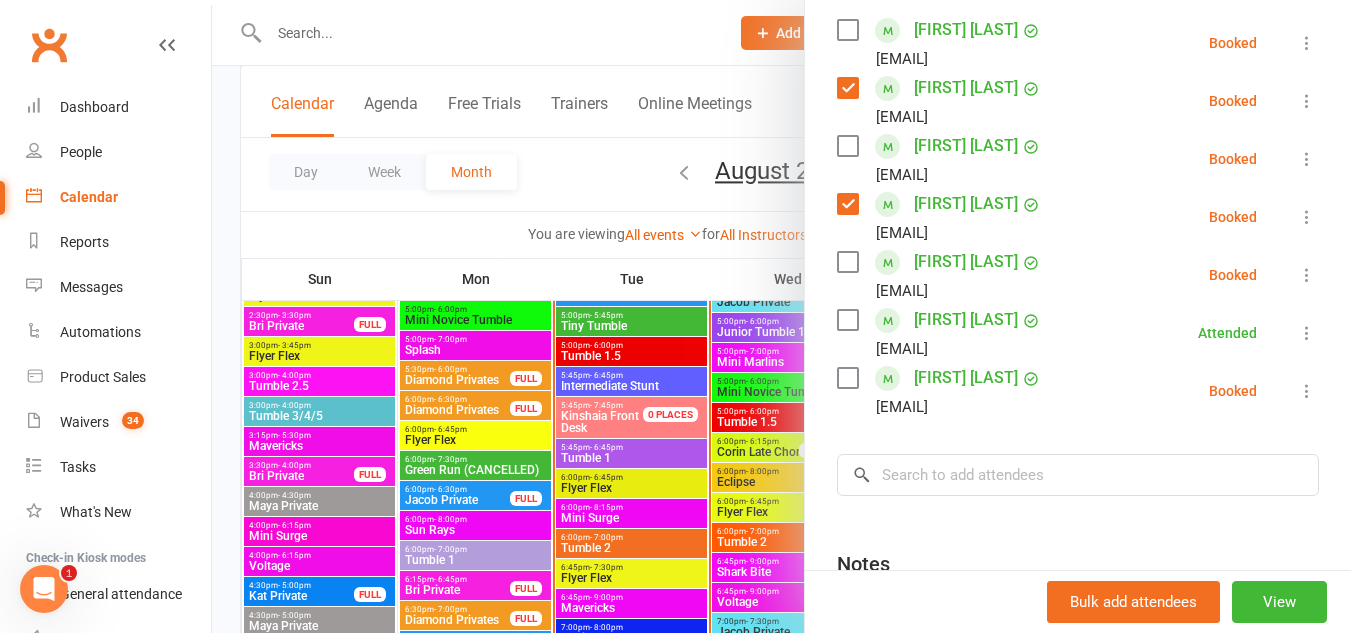 click at bounding box center [847, 378] 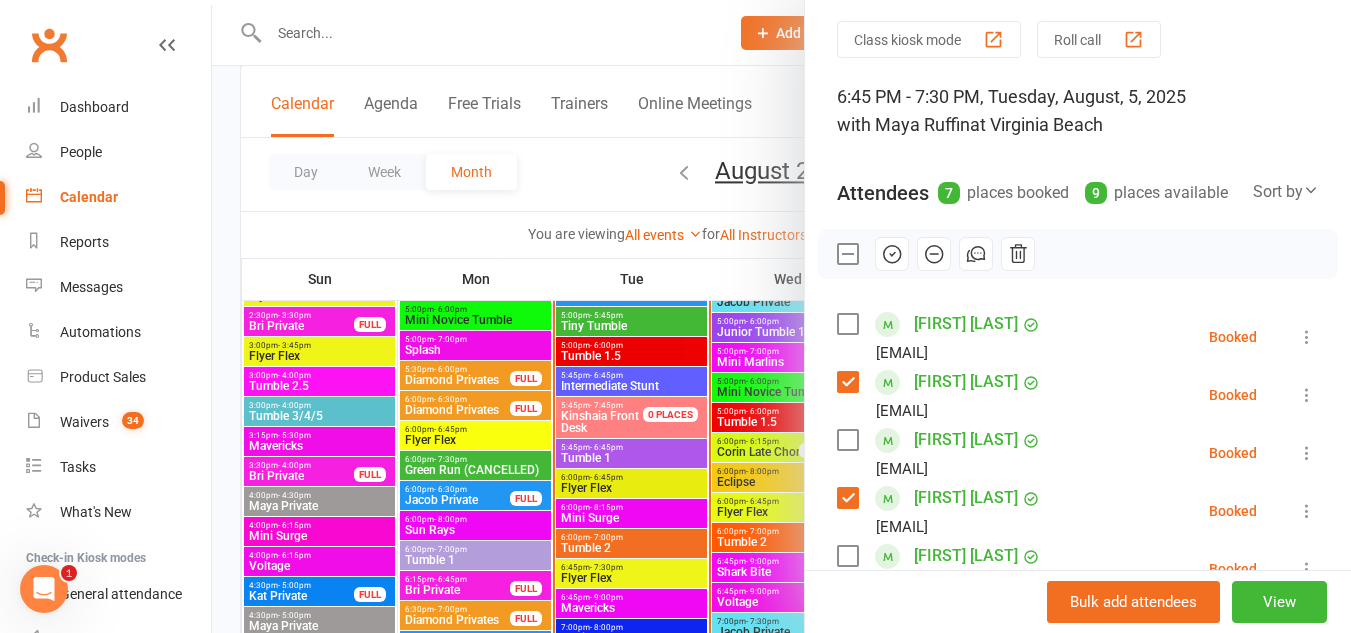 scroll, scrollTop: 61, scrollLeft: 0, axis: vertical 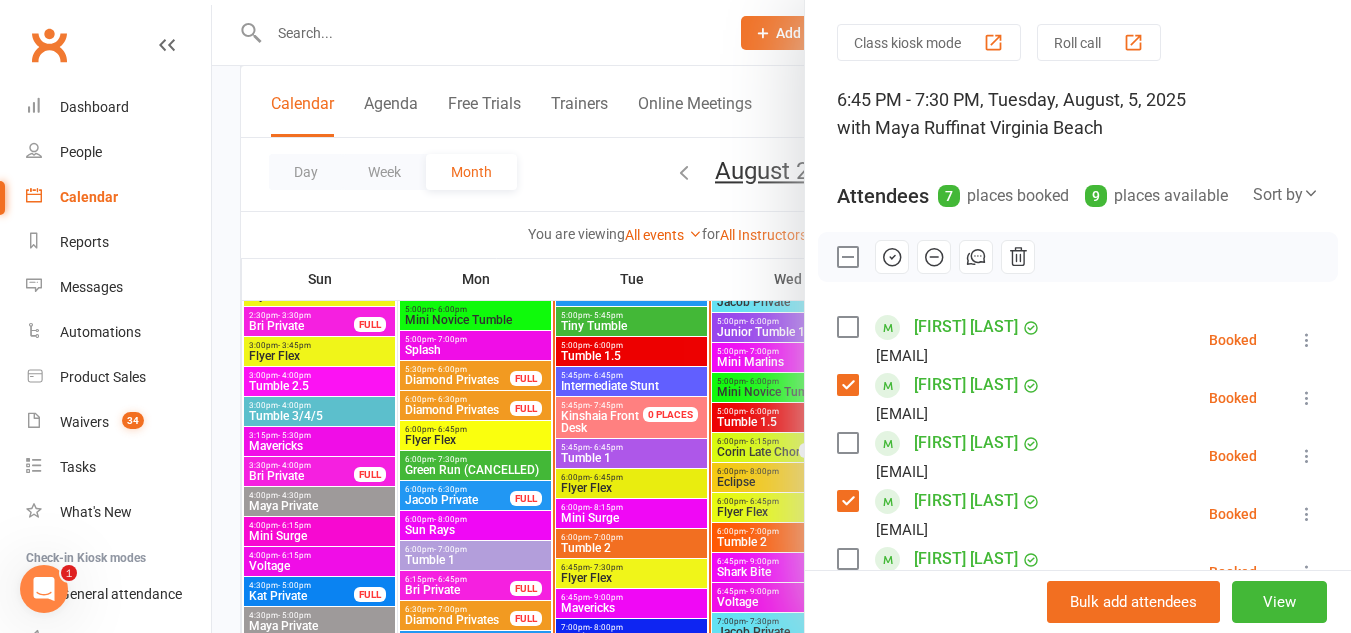 click at bounding box center [1078, 257] 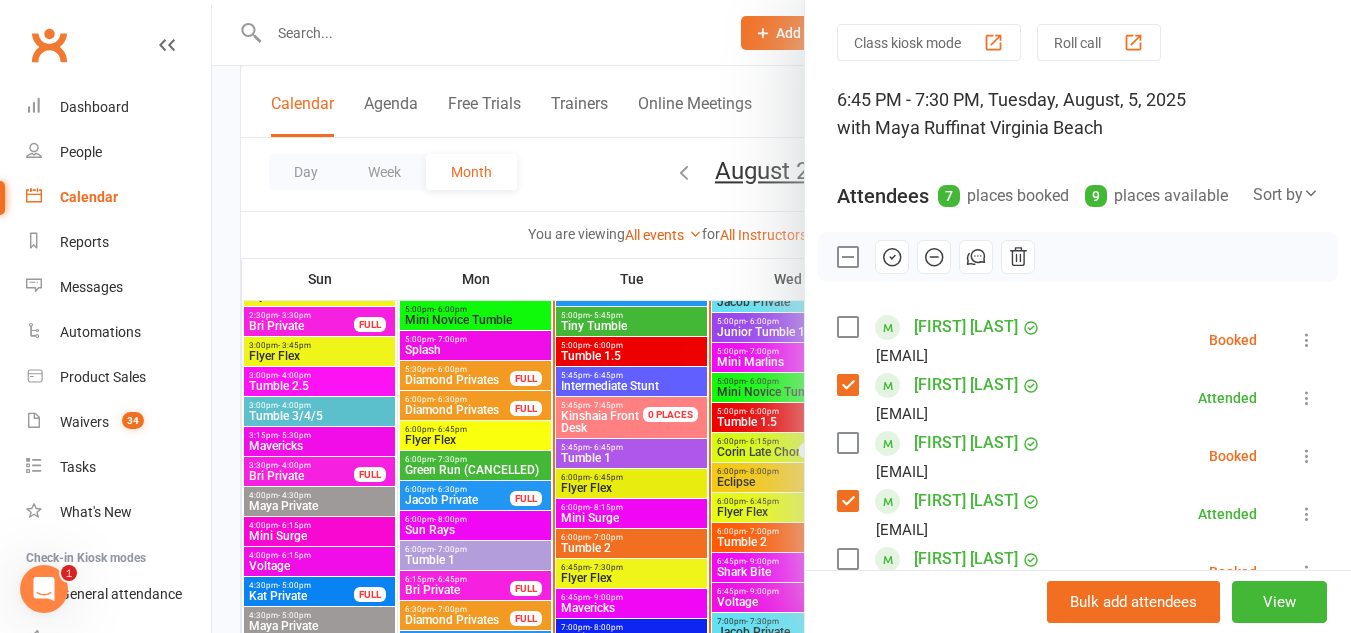 click at bounding box center (781, 316) 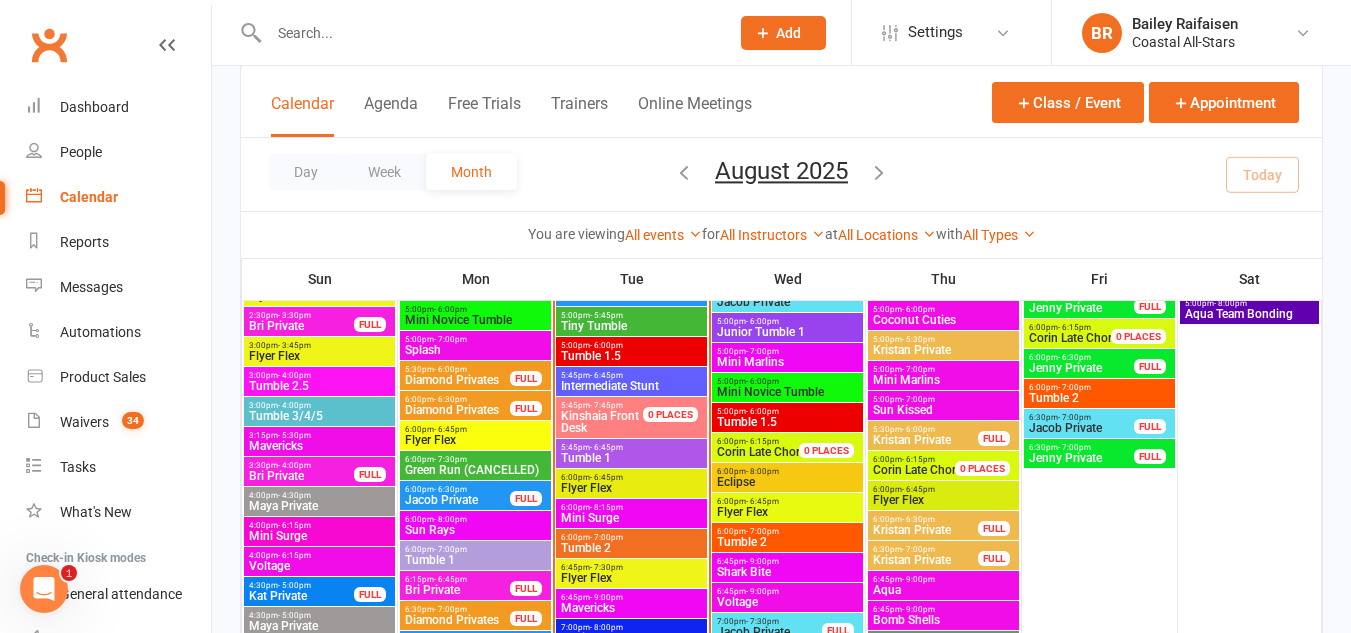click on "Flyer Flex" at bounding box center [631, 488] 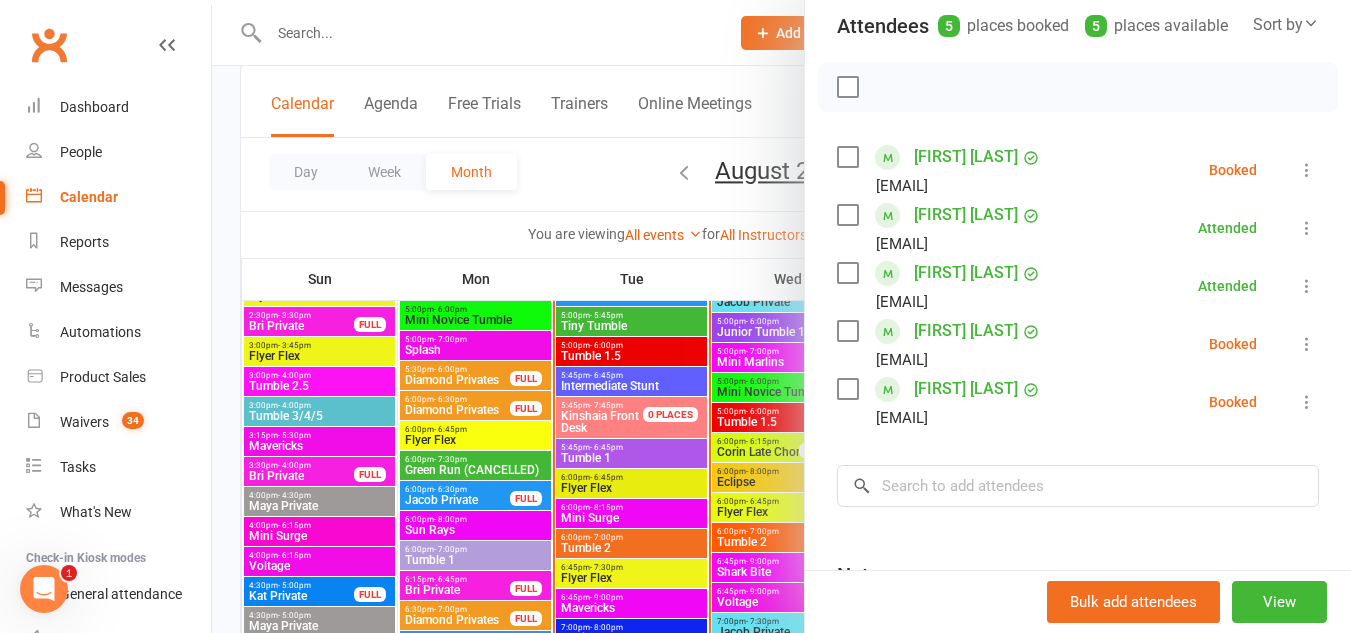 scroll, scrollTop: 242, scrollLeft: 0, axis: vertical 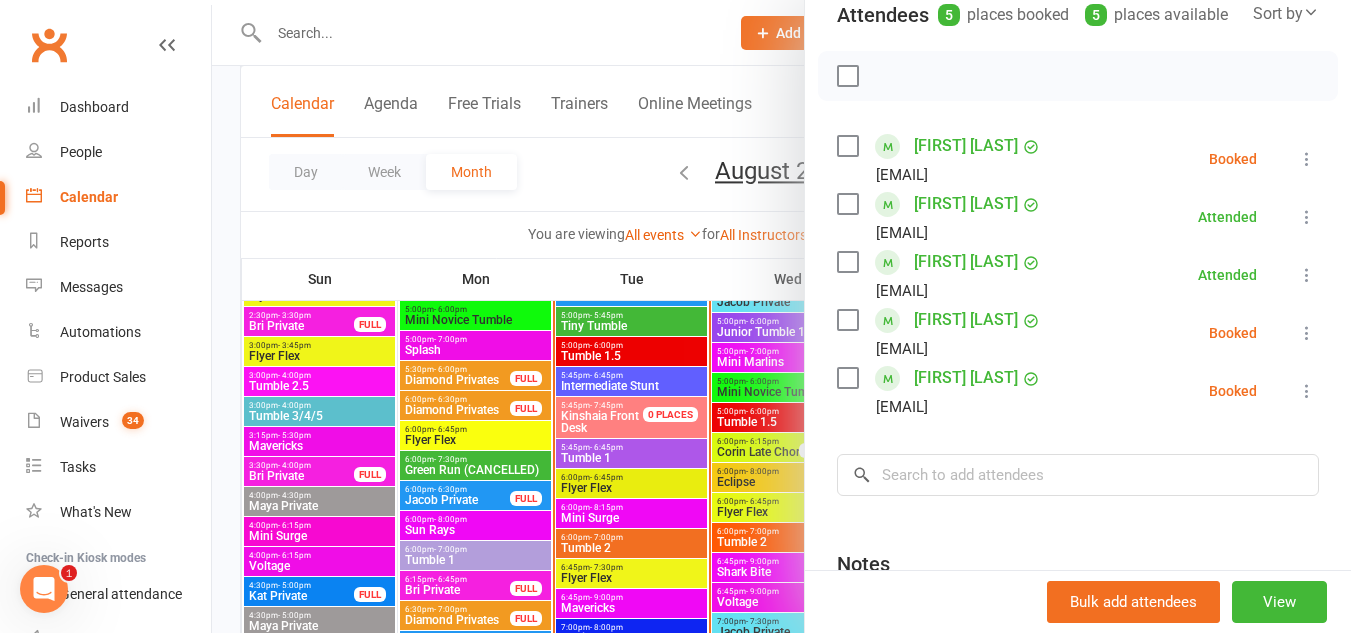 click at bounding box center [781, 316] 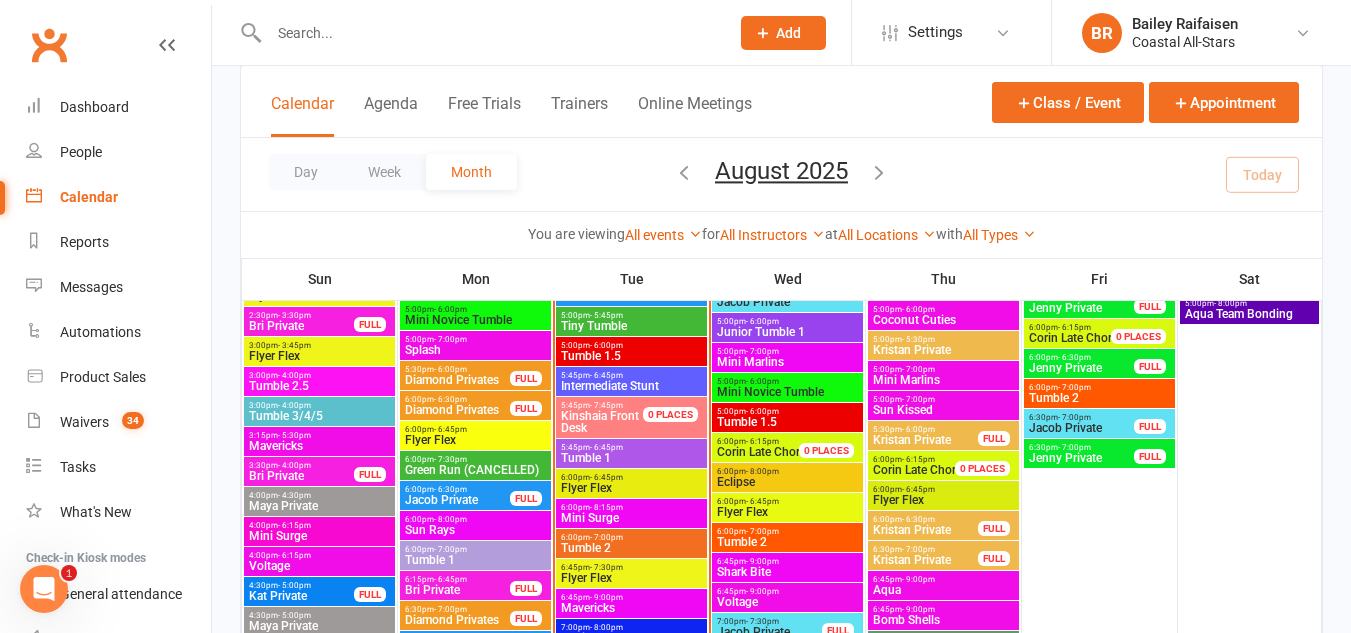click on "Tumble 1" at bounding box center (631, 458) 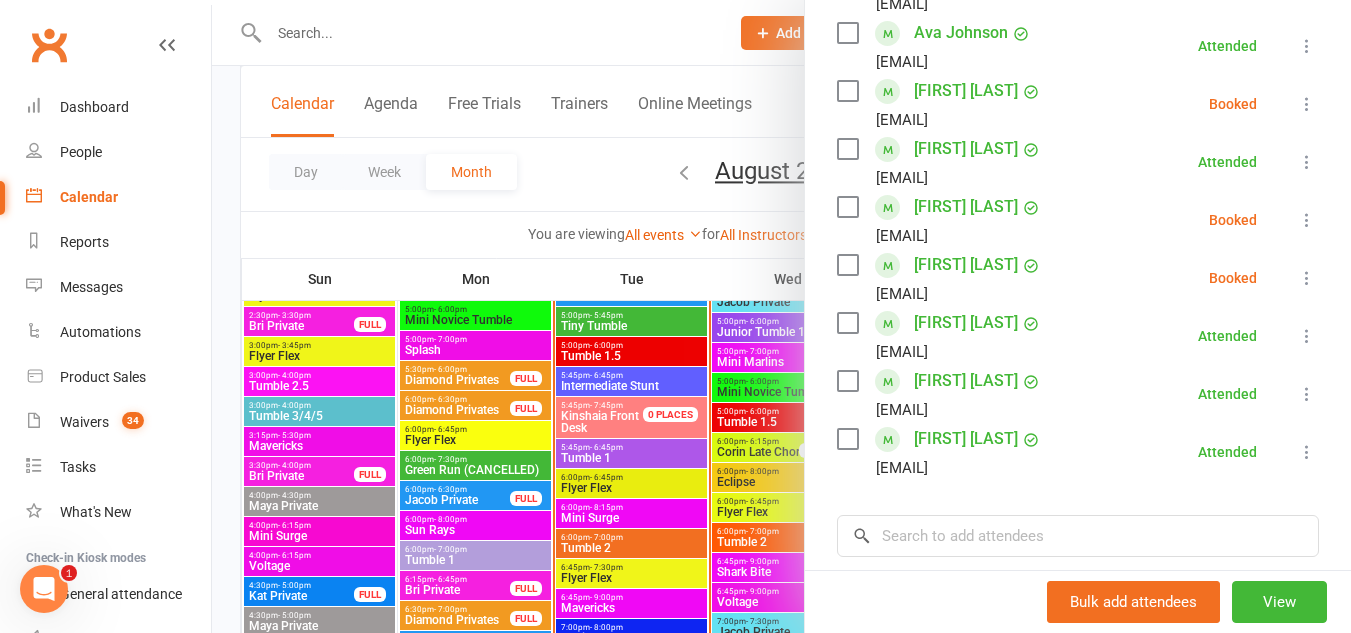scroll, scrollTop: 530, scrollLeft: 0, axis: vertical 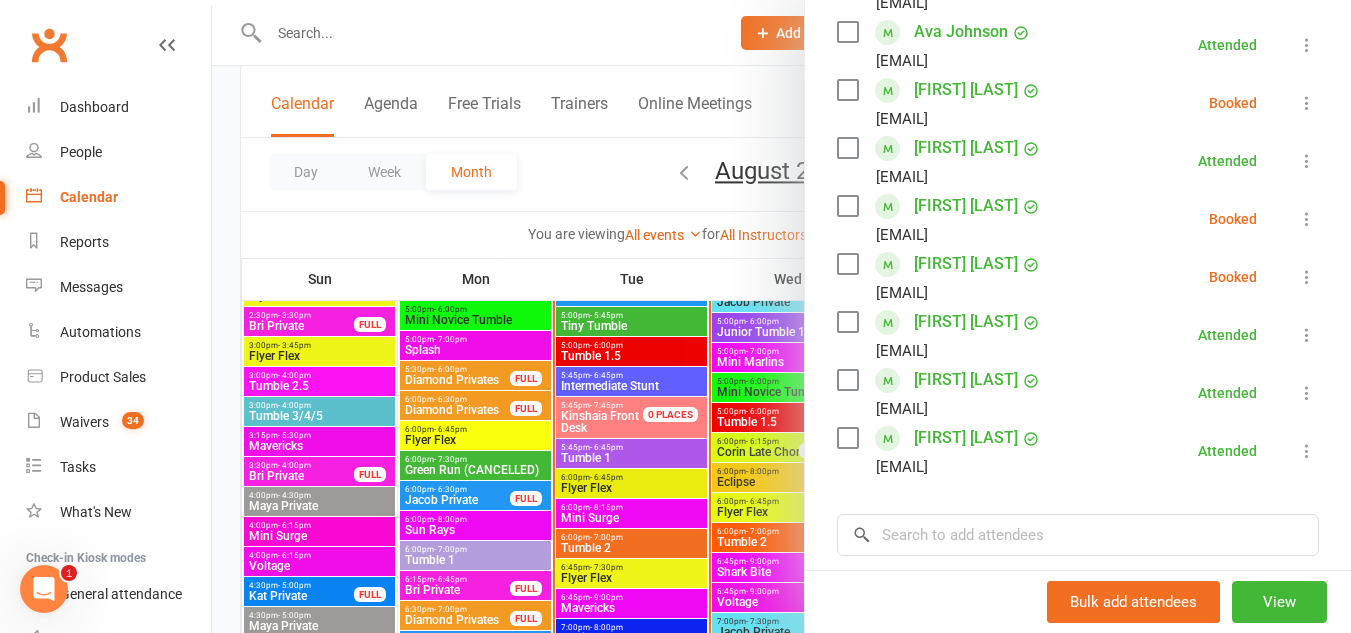 click at bounding box center [781, 316] 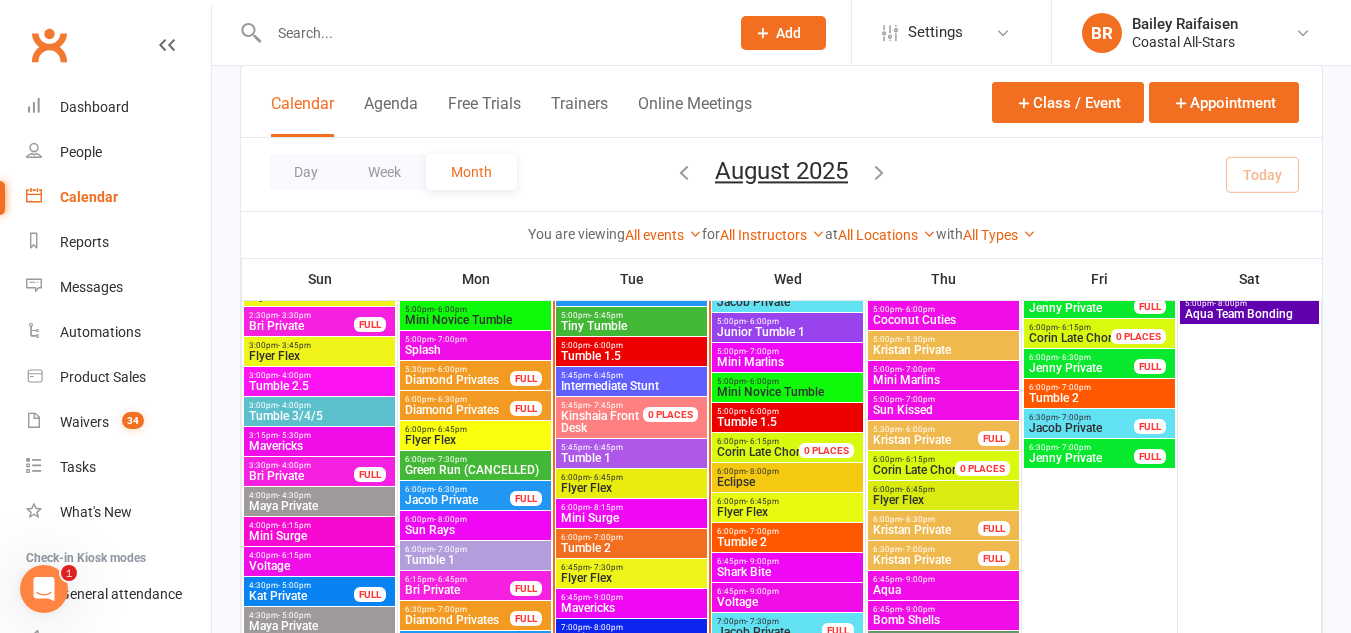 click on "Flyer Flex" at bounding box center [631, 488] 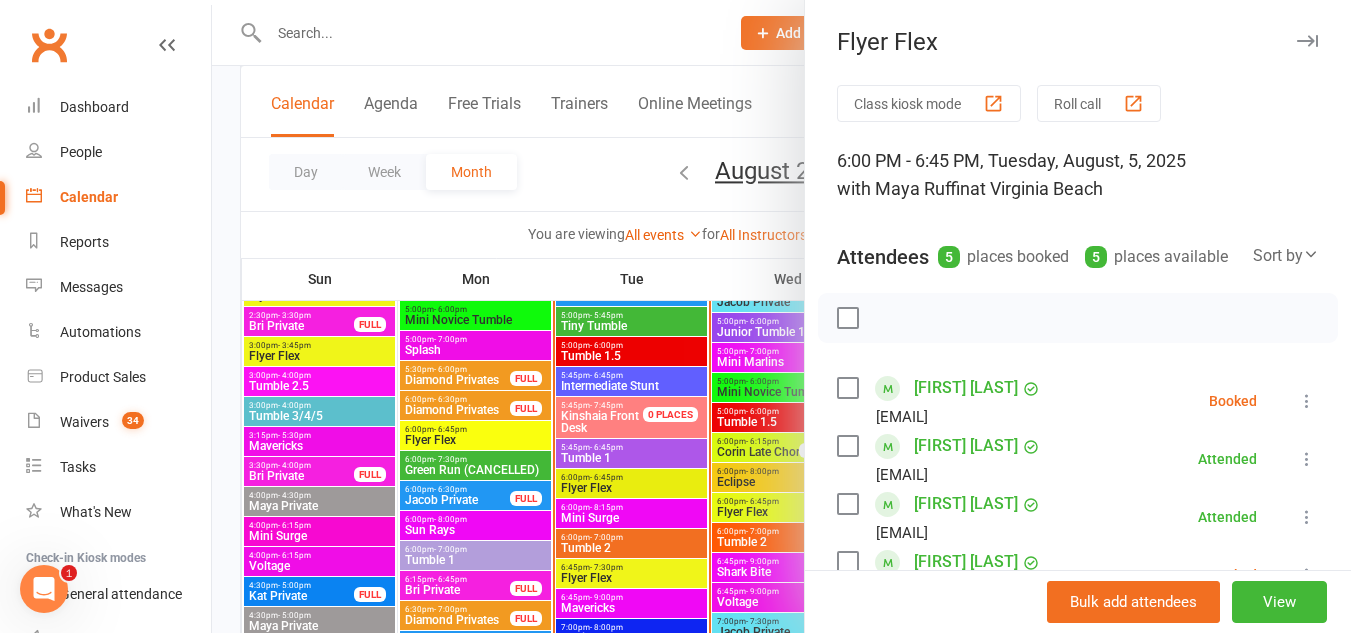 click at bounding box center (781, 316) 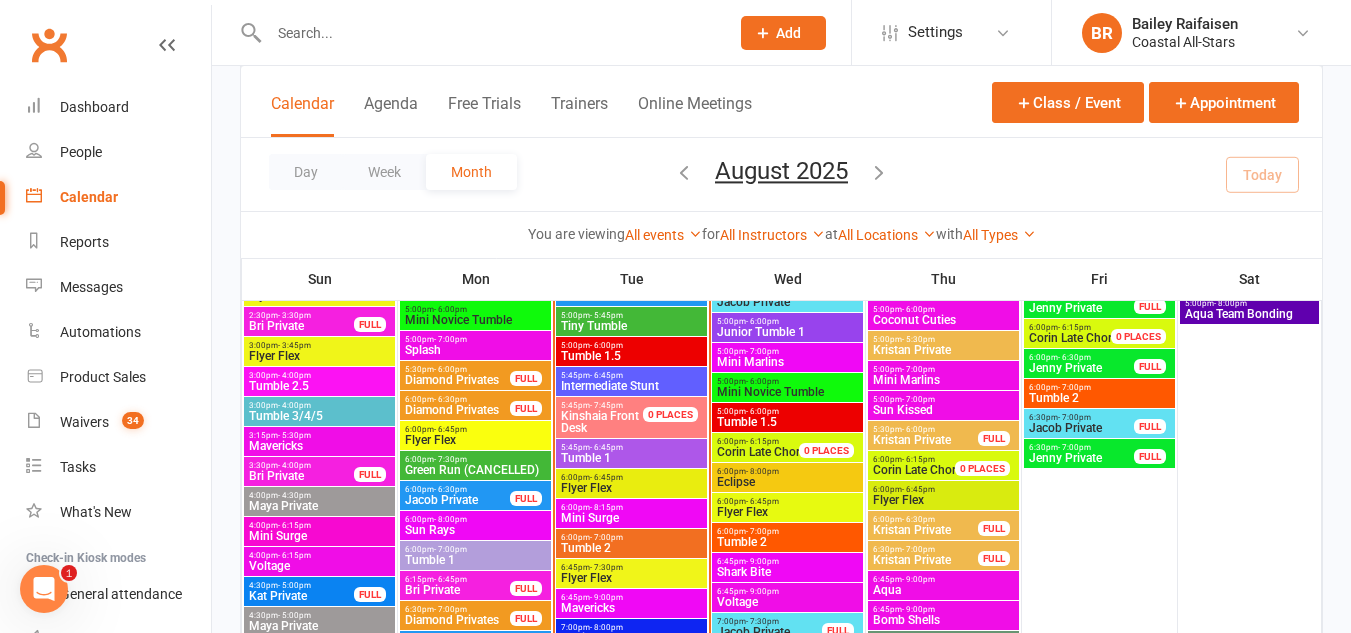 click on "Flyer Flex" at bounding box center (631, 488) 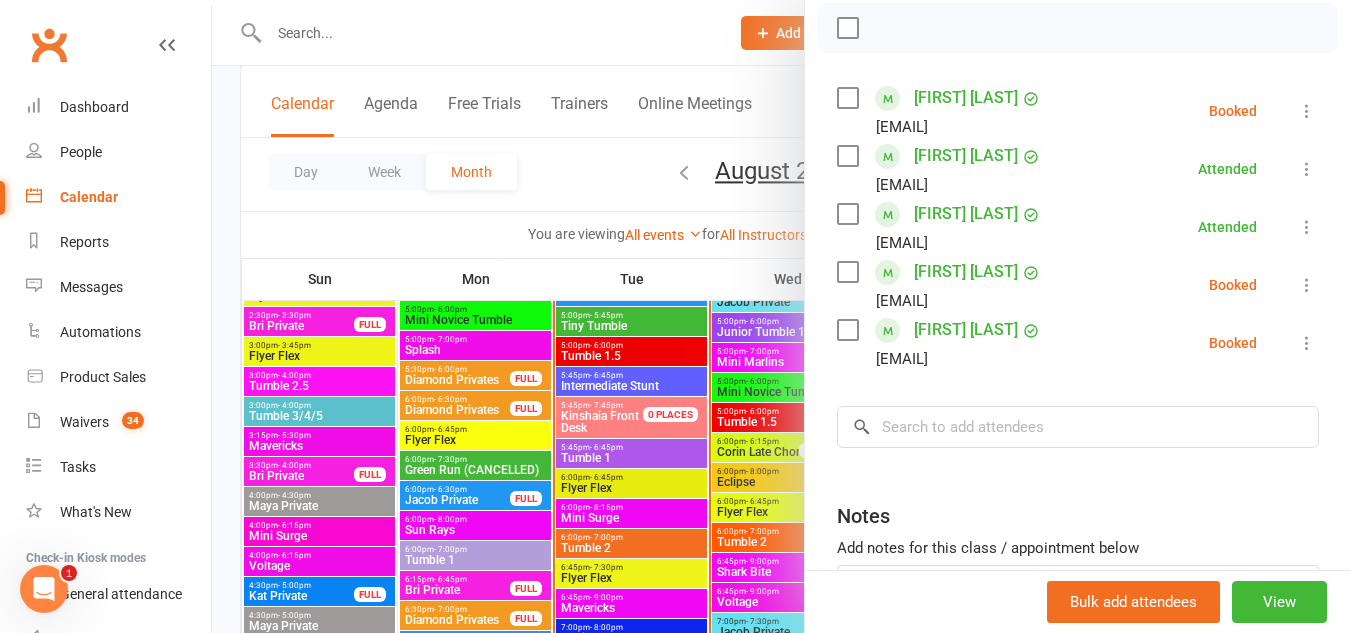 scroll, scrollTop: 295, scrollLeft: 0, axis: vertical 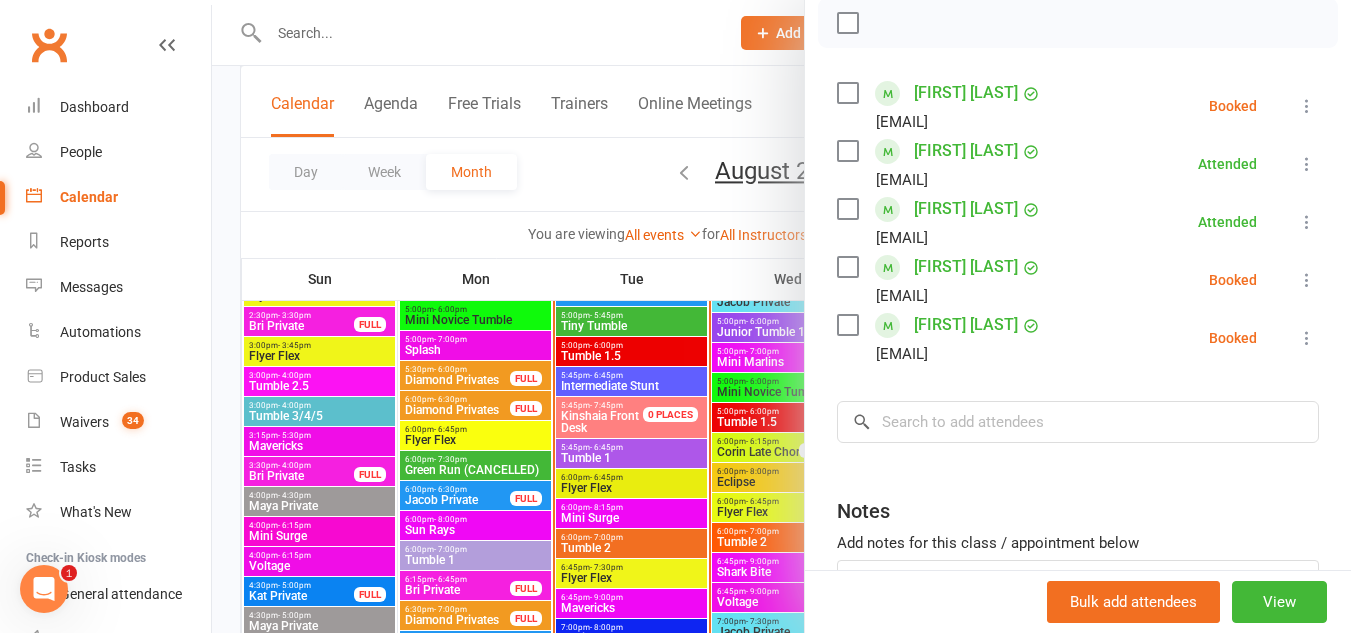 click at bounding box center [781, 316] 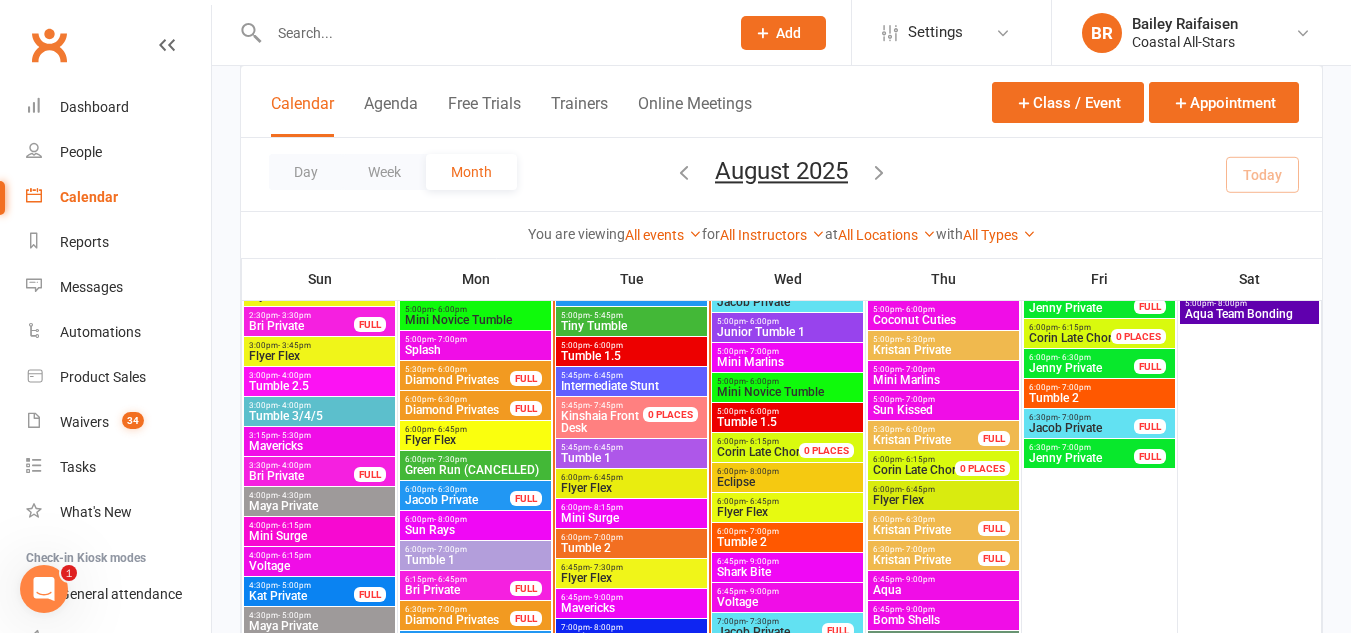 click on "Flyer Flex" at bounding box center (631, 578) 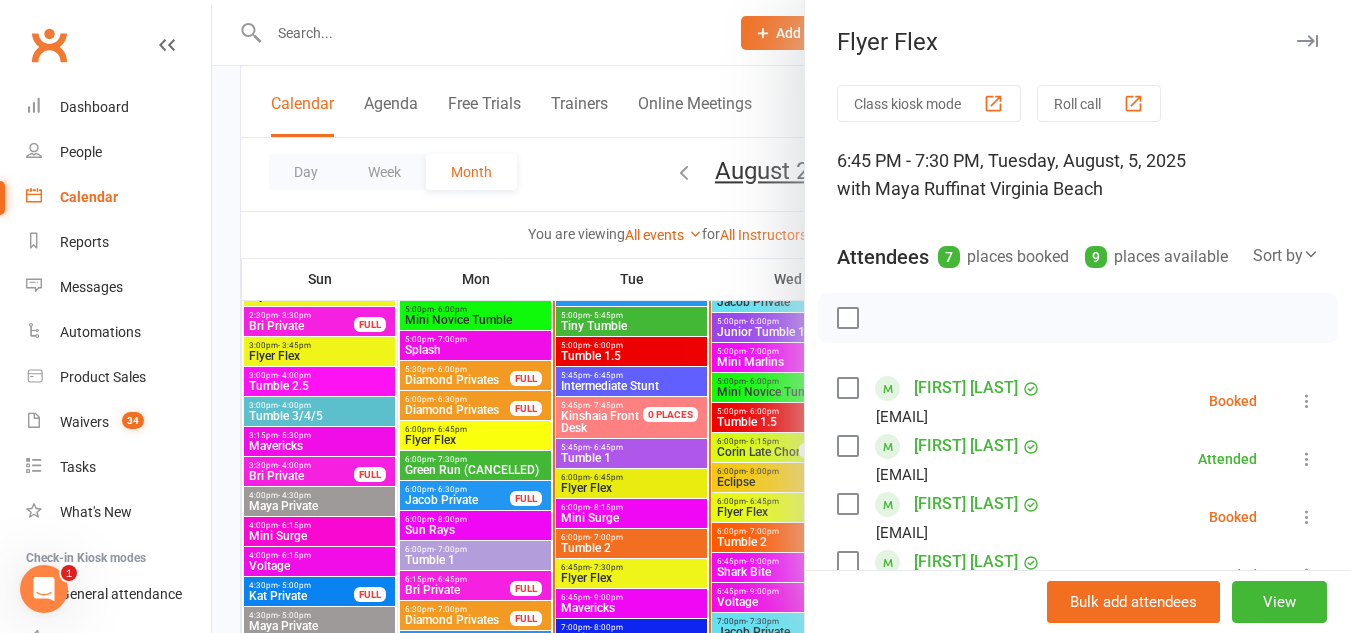 click at bounding box center (781, 316) 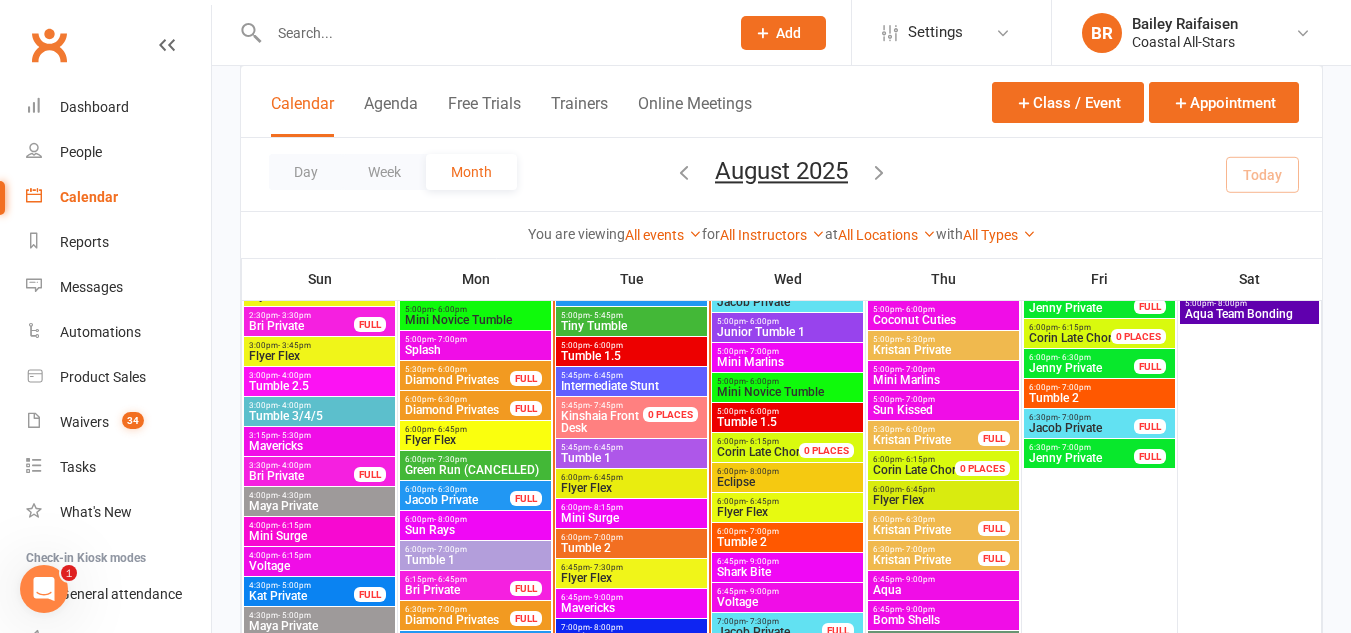 click on "Intermediate Stunt" at bounding box center (631, 386) 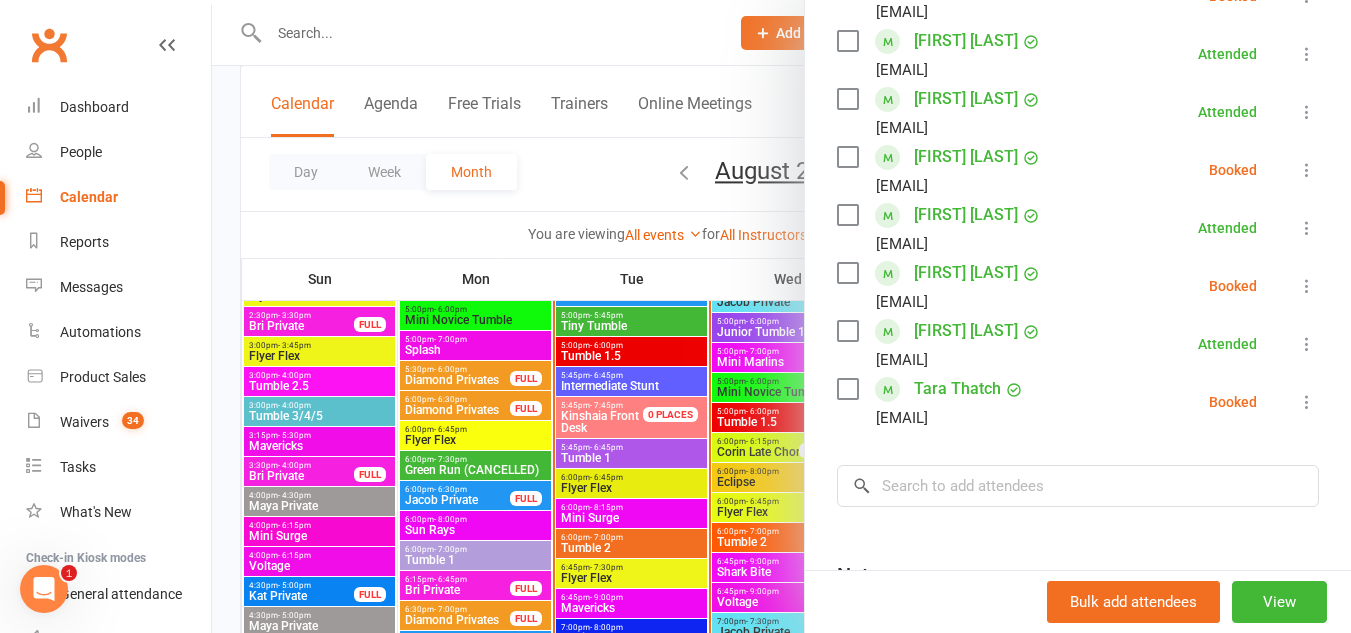 scroll, scrollTop: 492, scrollLeft: 0, axis: vertical 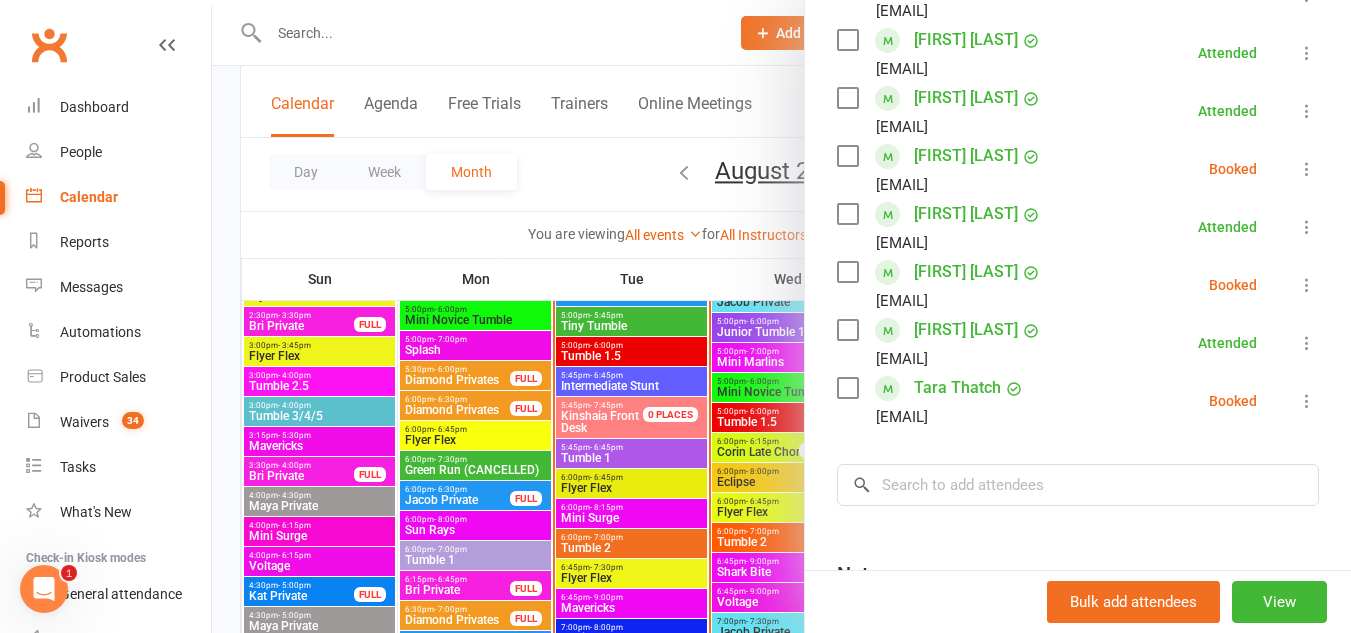 click at bounding box center (847, 272) 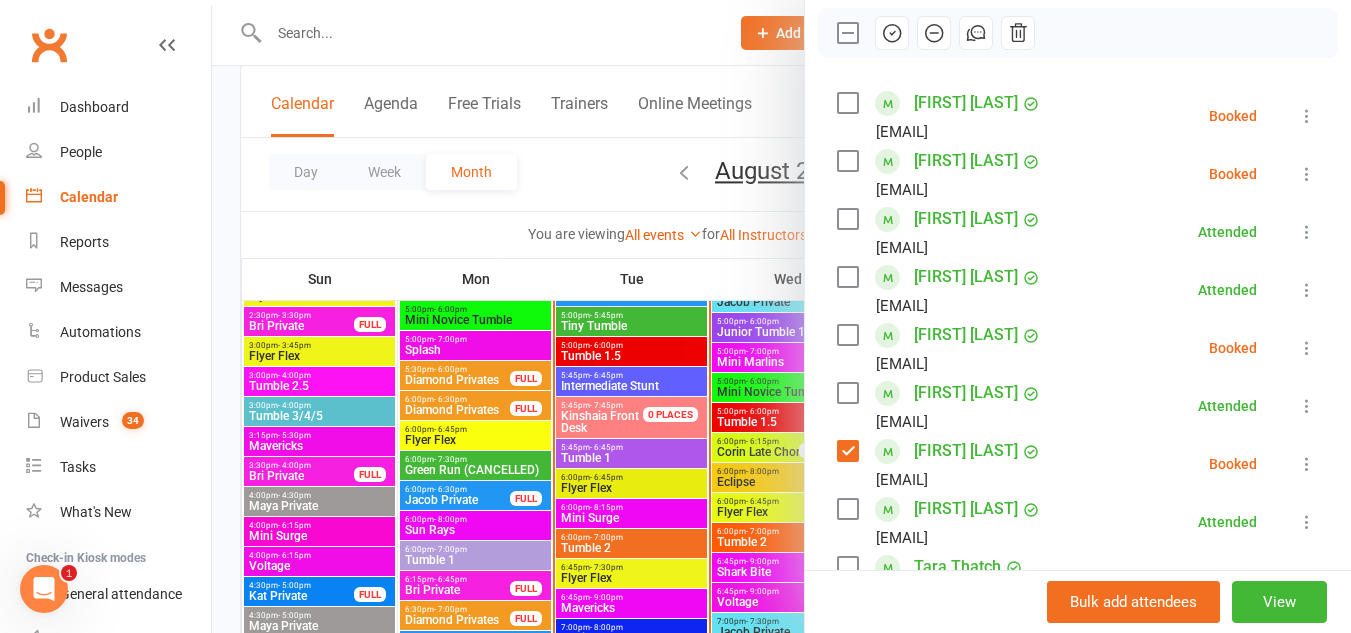 scroll, scrollTop: 309, scrollLeft: 0, axis: vertical 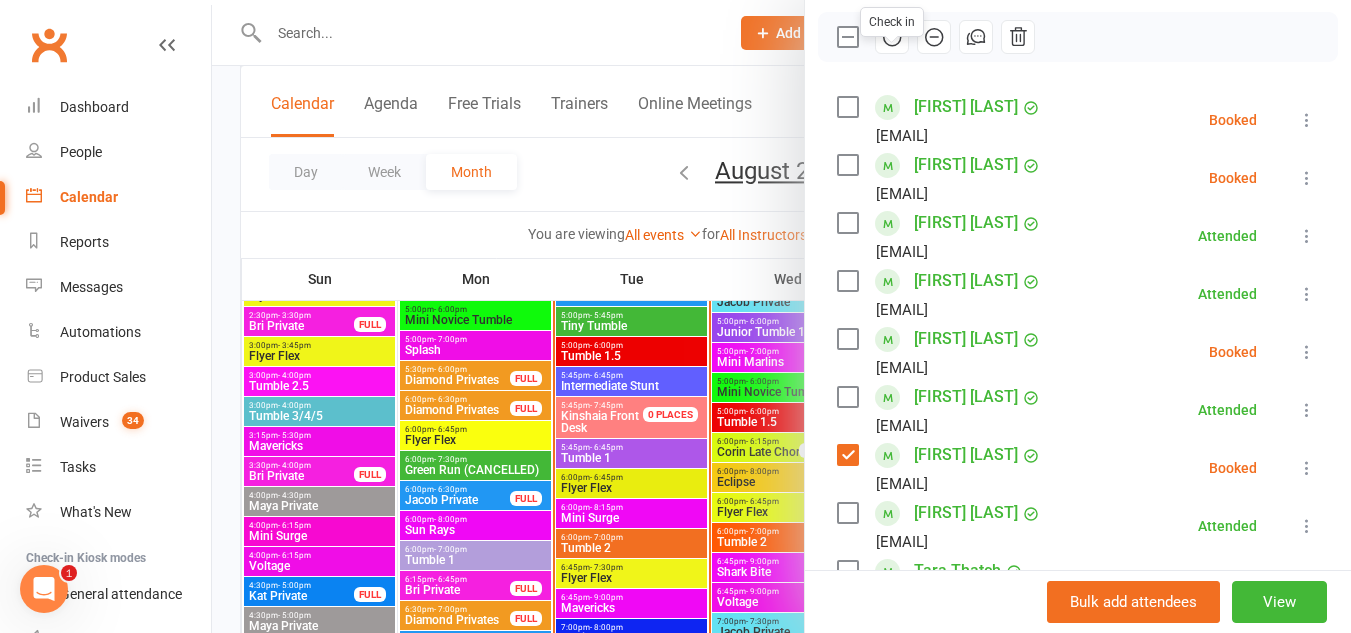 click 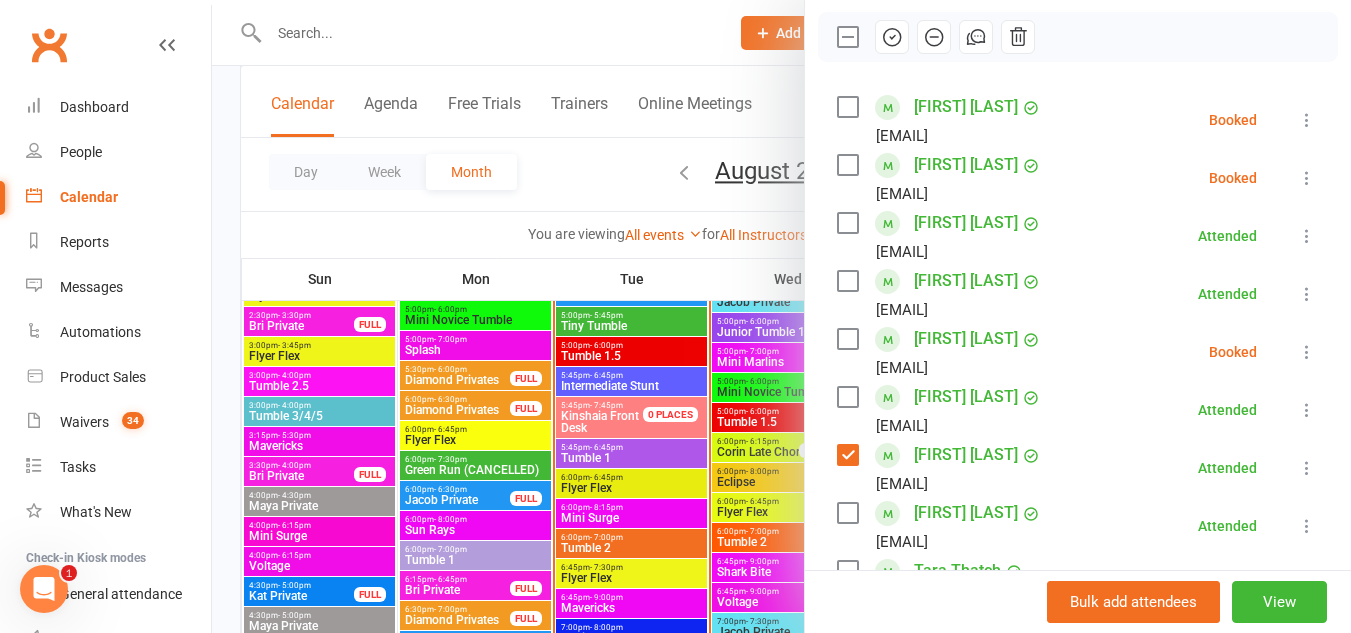 click at bounding box center (781, 316) 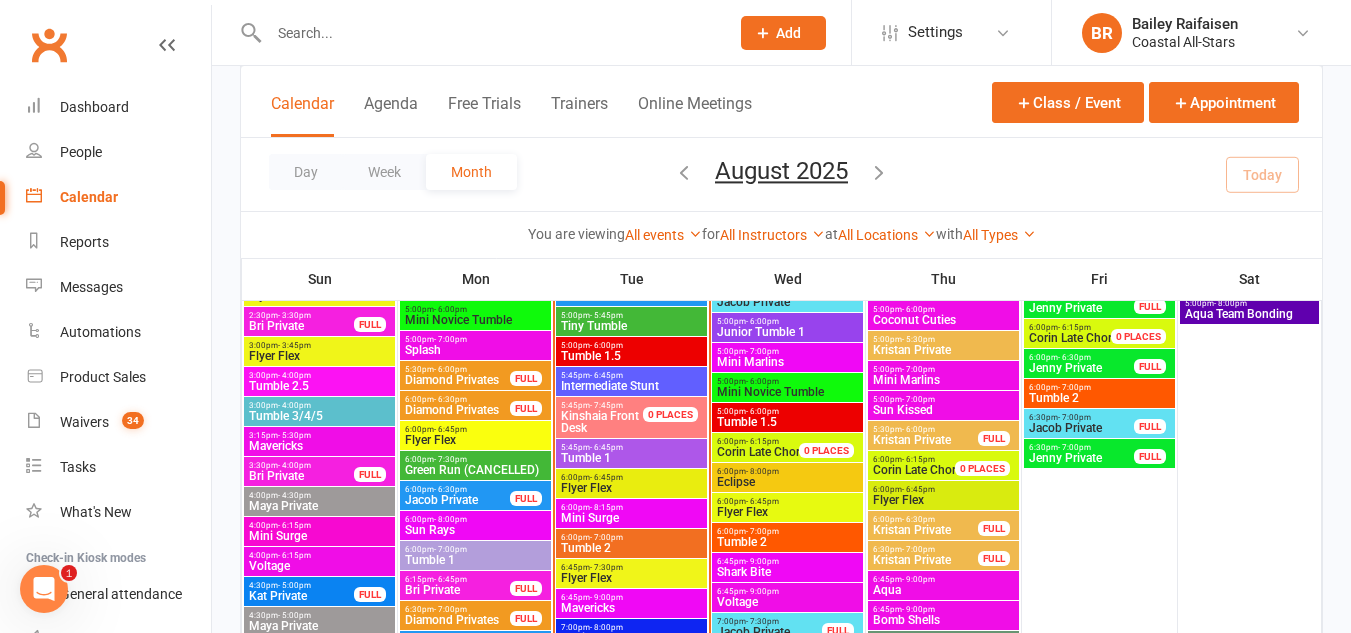 click on "5:45pm  - 6:45pm Tumble 1" at bounding box center [631, 453] 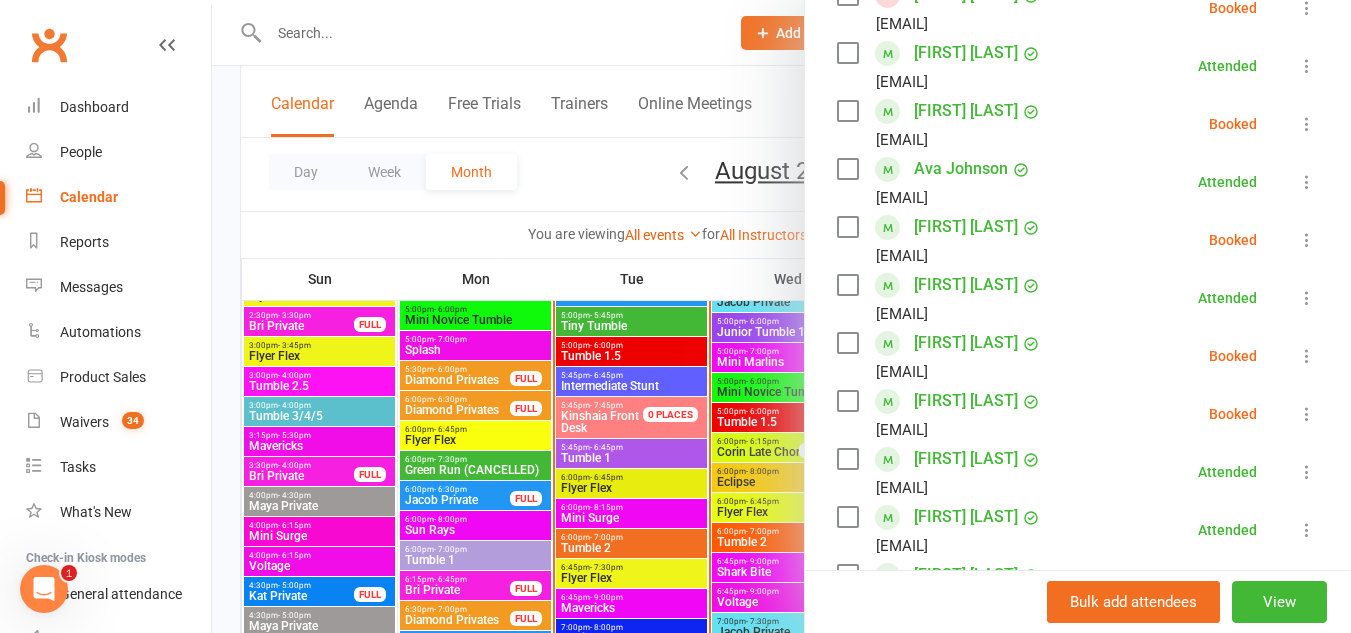 scroll, scrollTop: 390, scrollLeft: 0, axis: vertical 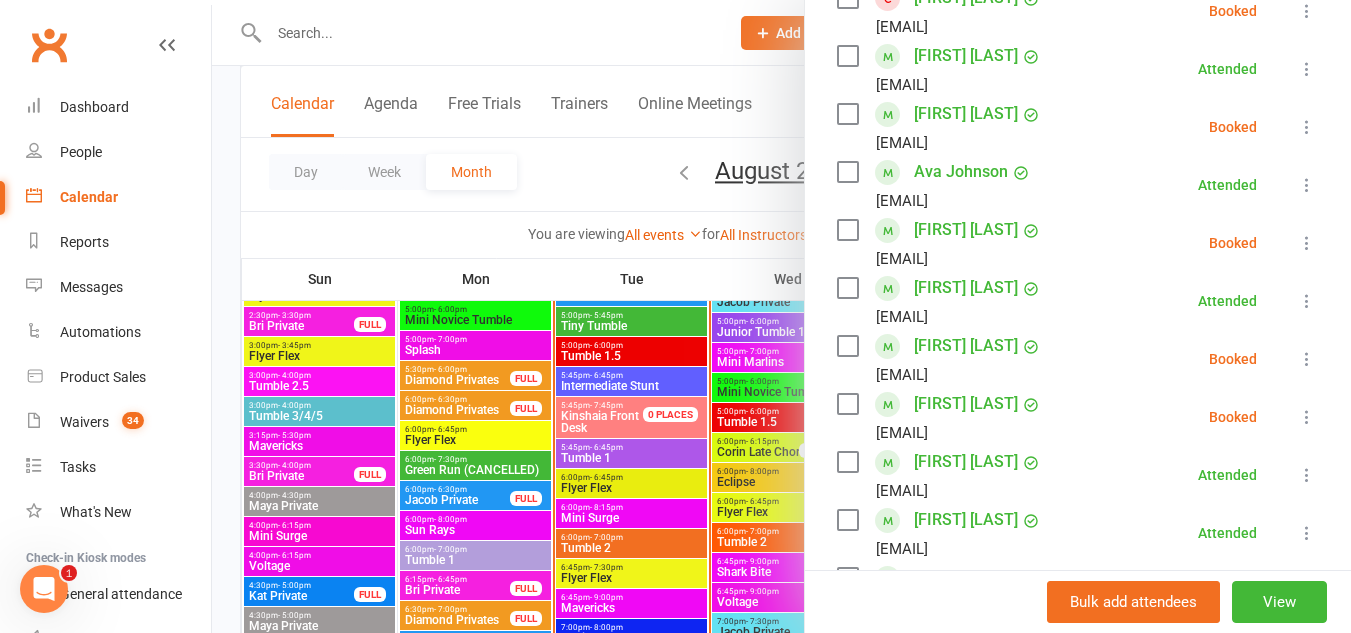click at bounding box center (781, 316) 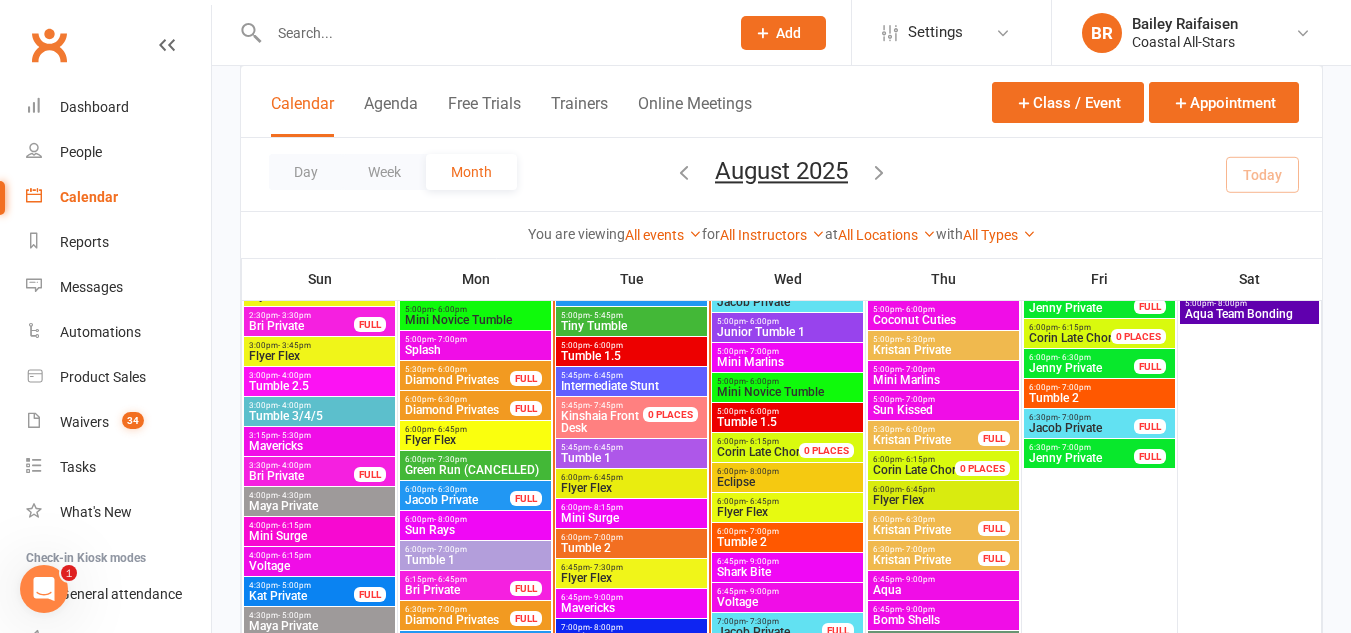 click on "- 6:45pm" at bounding box center (606, 375) 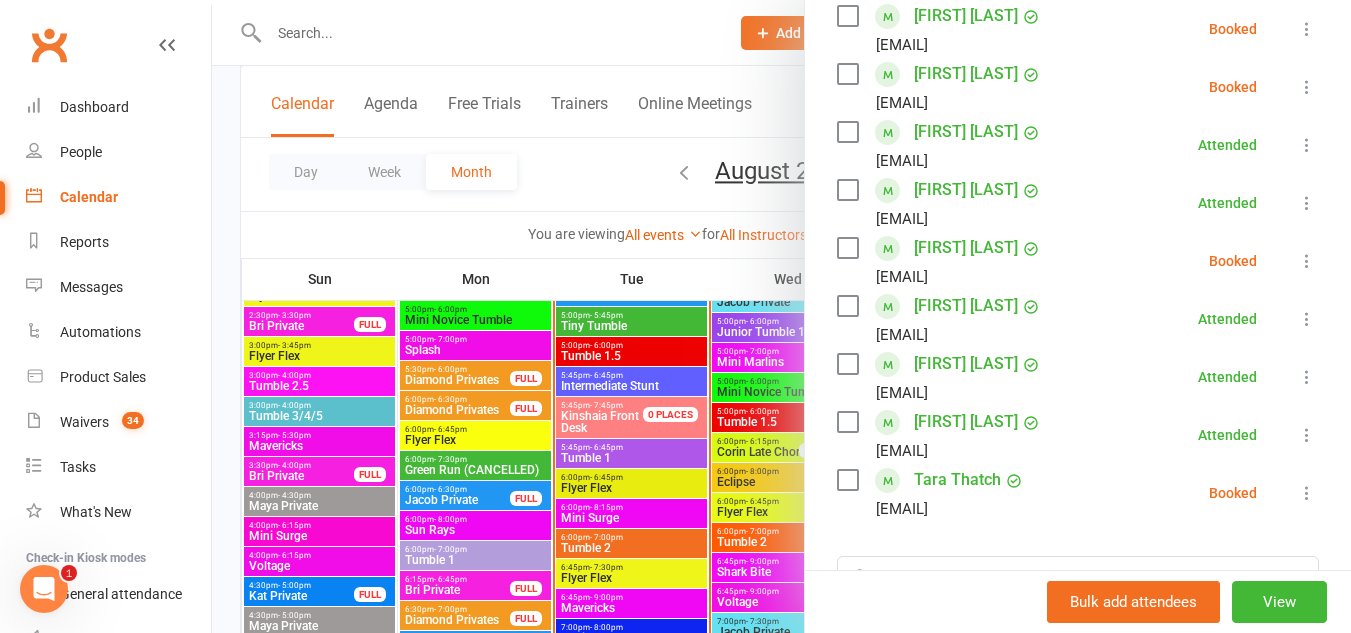 scroll, scrollTop: 403, scrollLeft: 0, axis: vertical 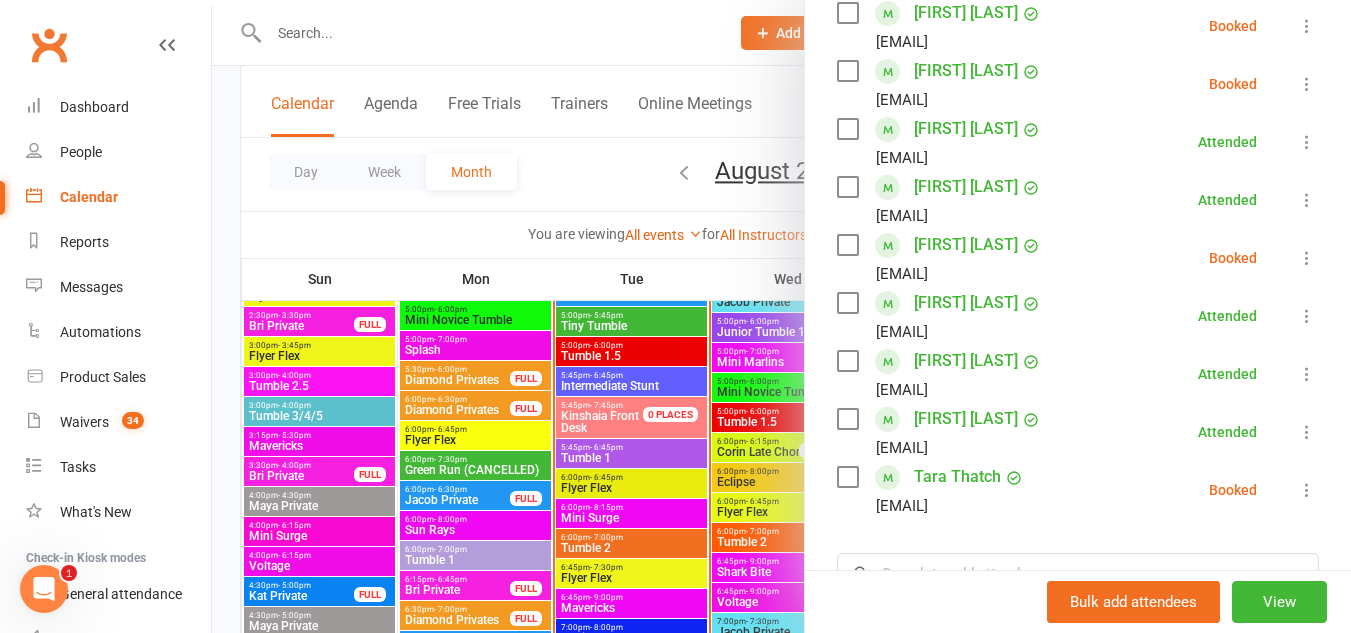 click at bounding box center (847, 245) 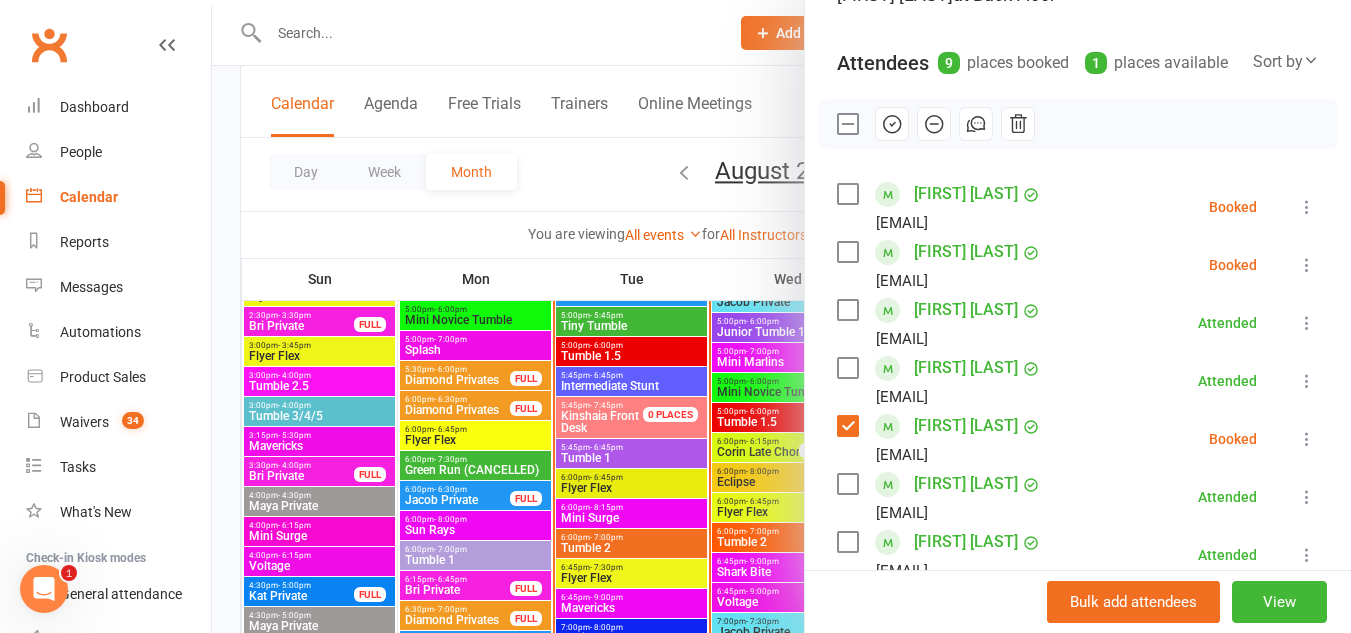scroll, scrollTop: 221, scrollLeft: 0, axis: vertical 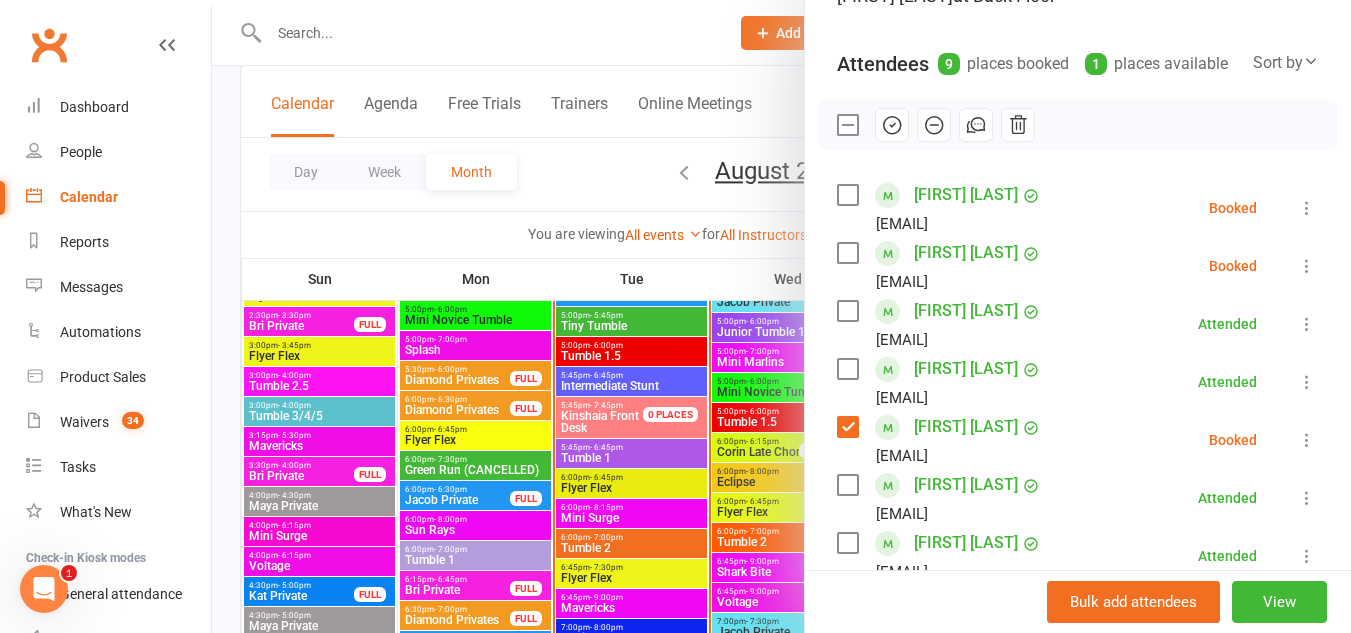 click 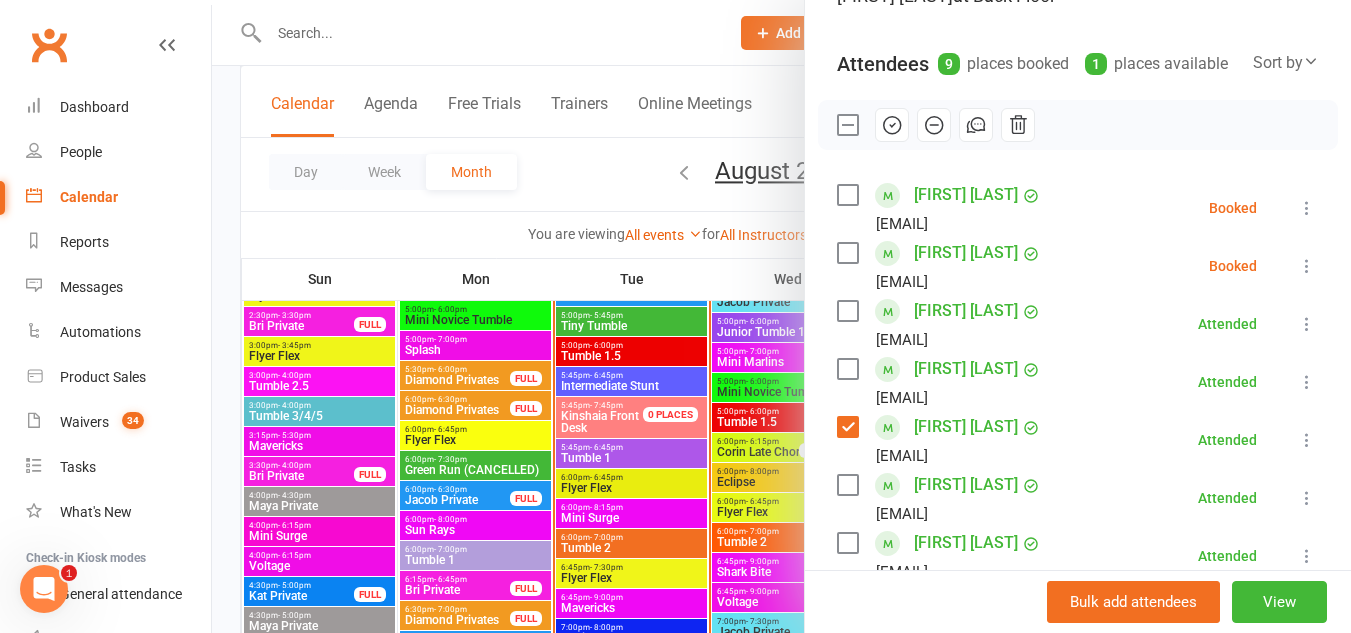 click at bounding box center (781, 316) 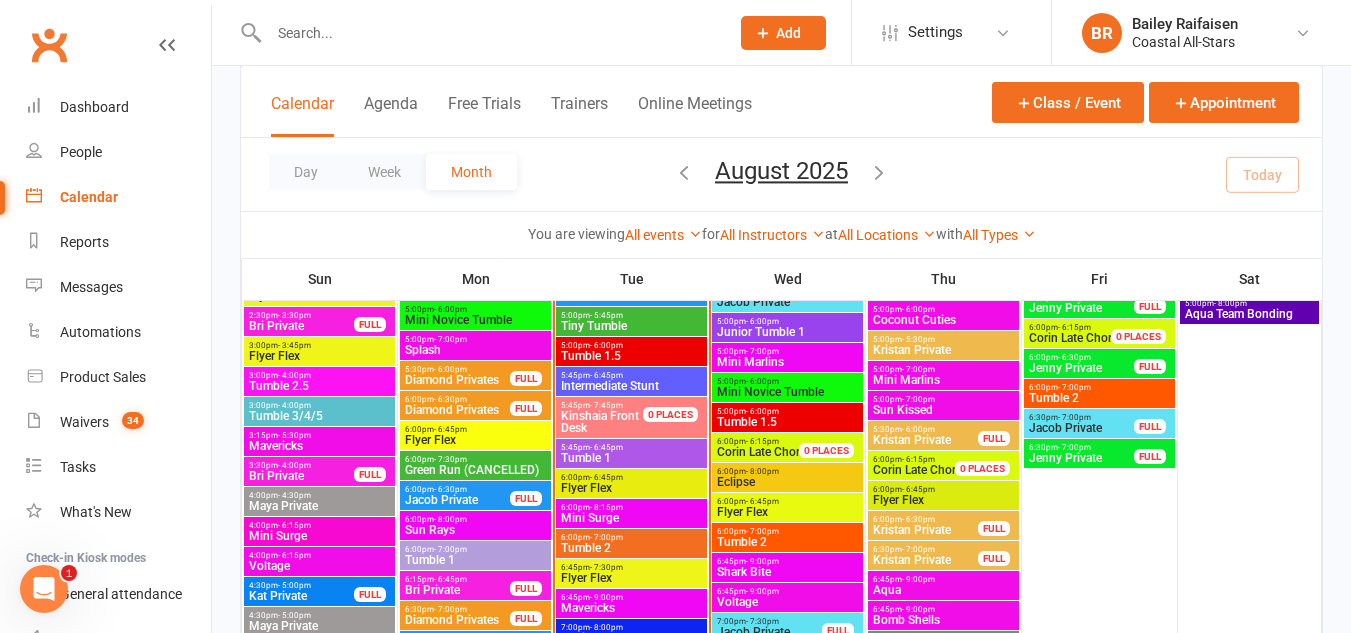 click on "Tumble 1" at bounding box center (631, 458) 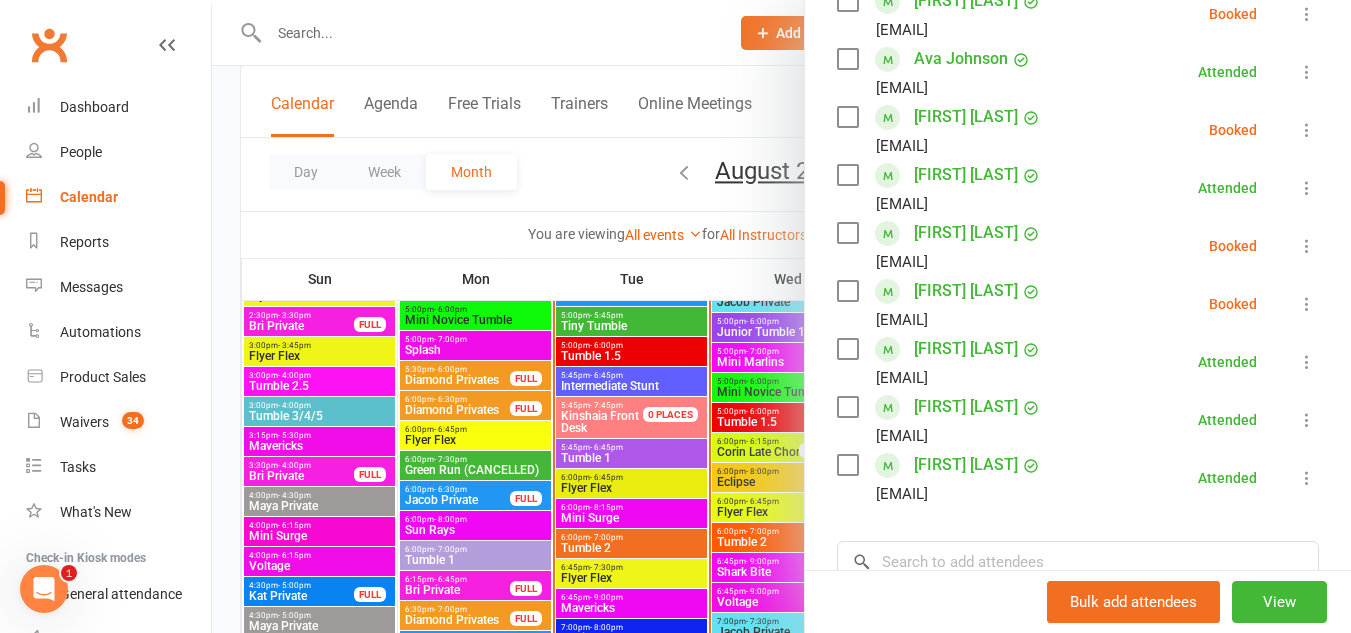scroll, scrollTop: 511, scrollLeft: 0, axis: vertical 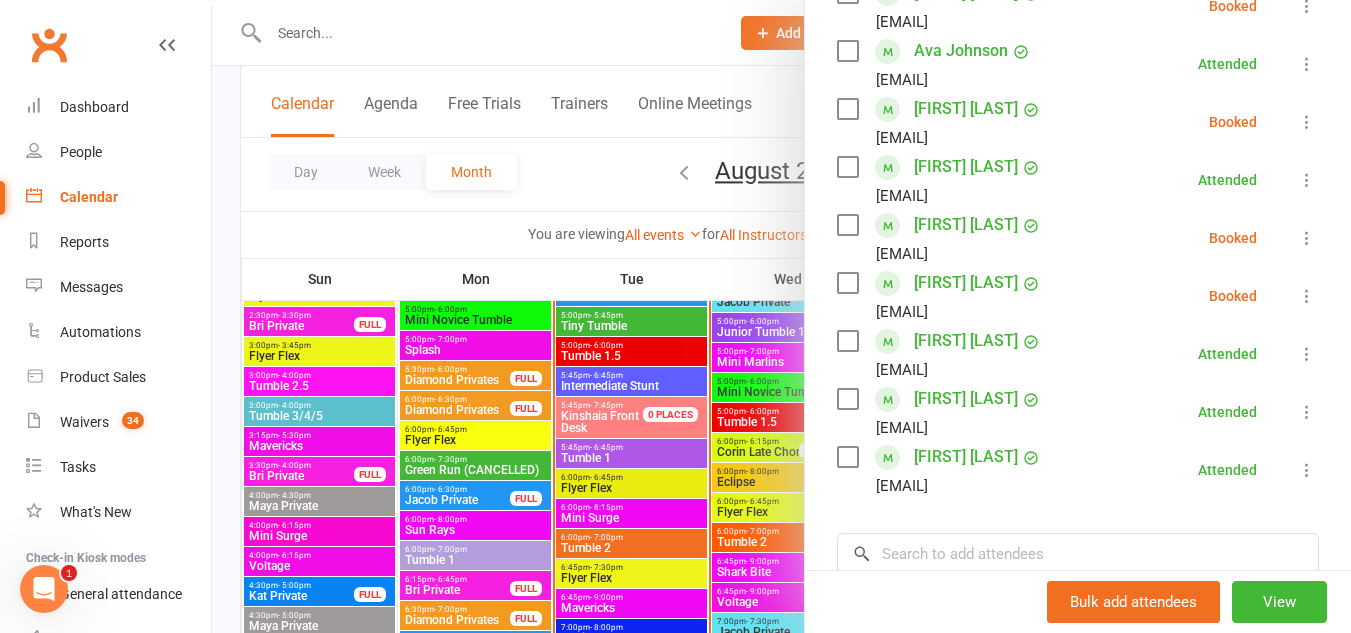 click at bounding box center [847, 109] 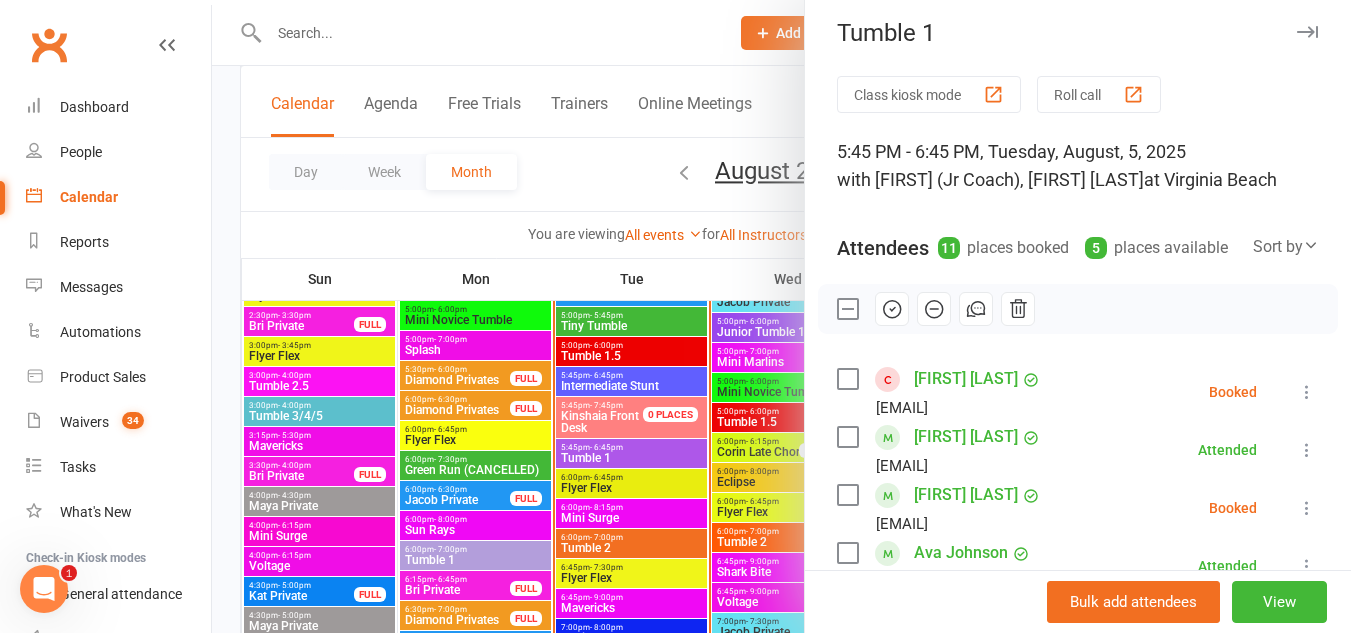 scroll, scrollTop: 0, scrollLeft: 0, axis: both 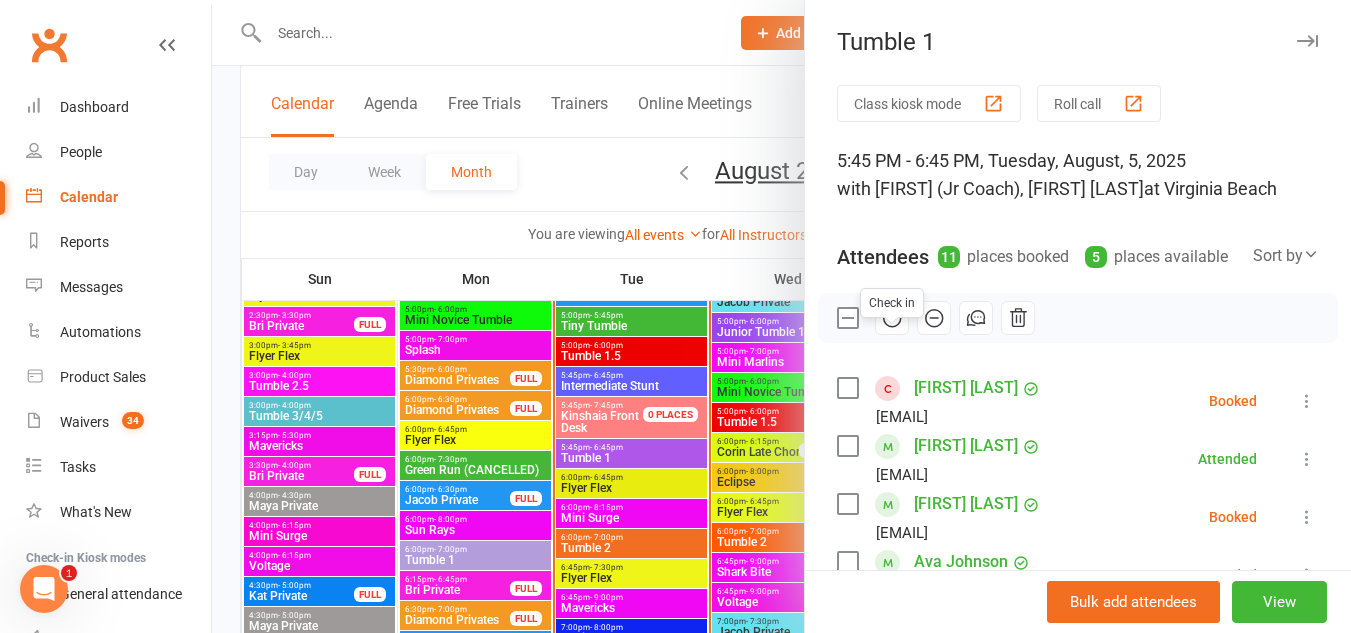 click 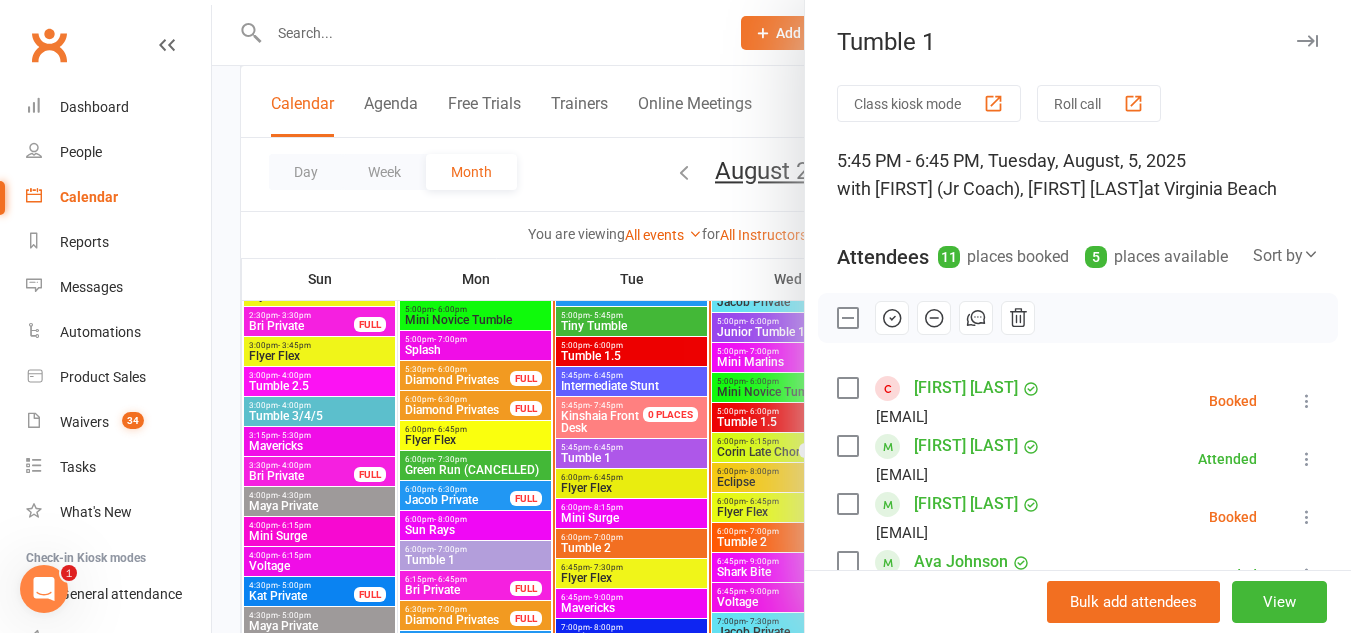 click at bounding box center (781, 316) 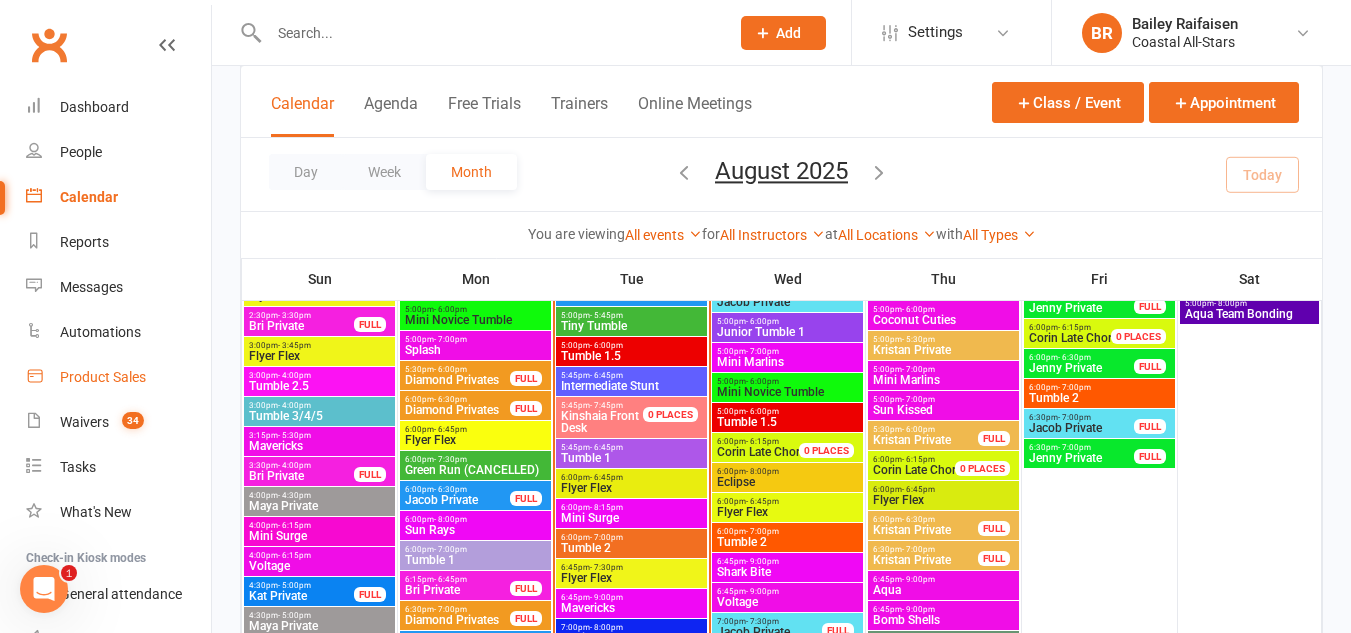 click on "Product Sales" at bounding box center (103, 377) 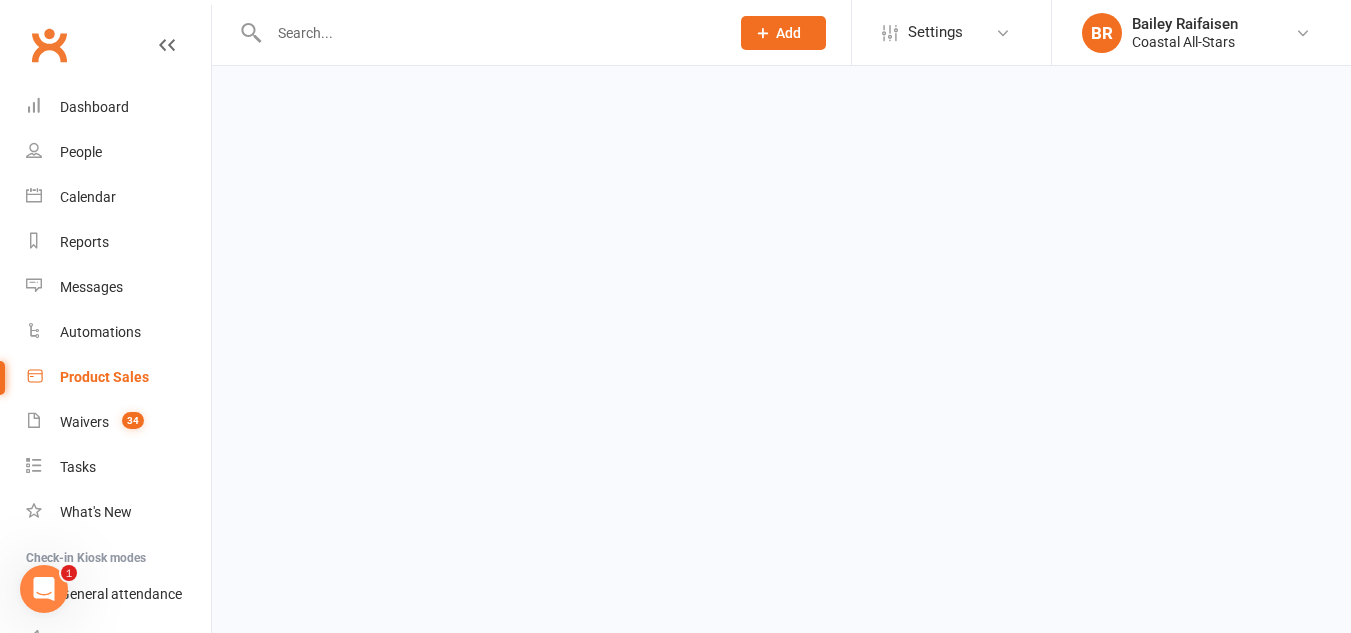 scroll, scrollTop: 0, scrollLeft: 0, axis: both 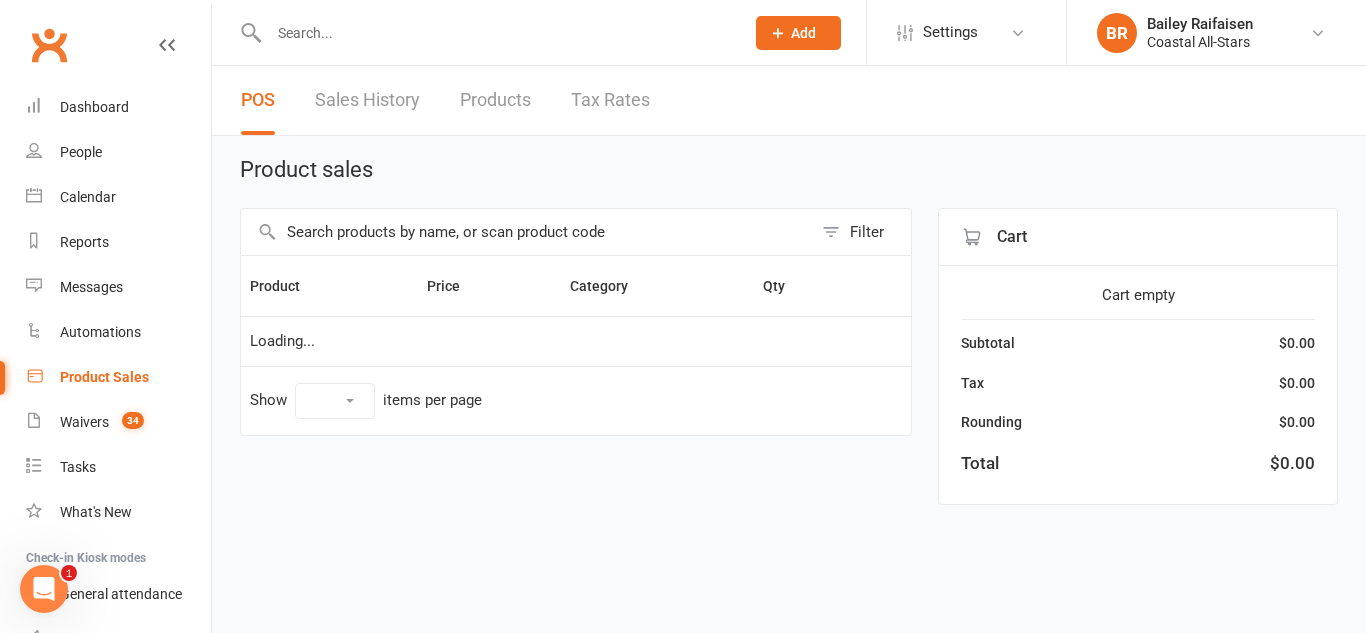 select on "10" 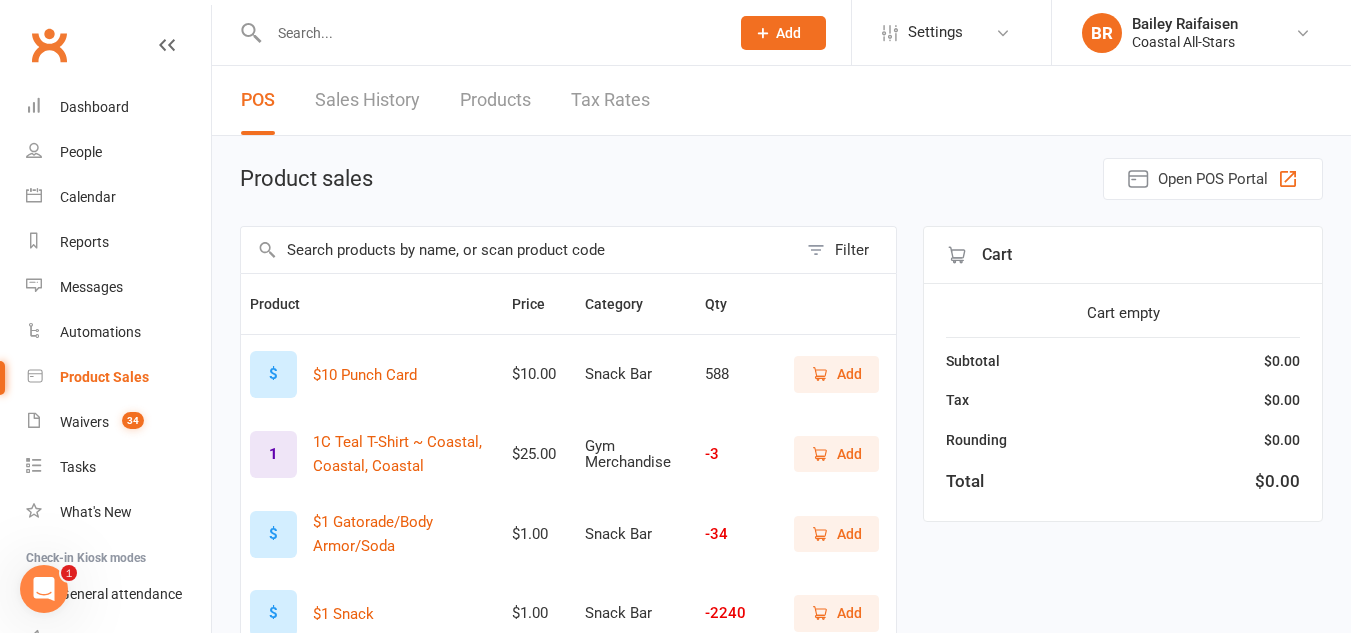click at bounding box center [519, 250] 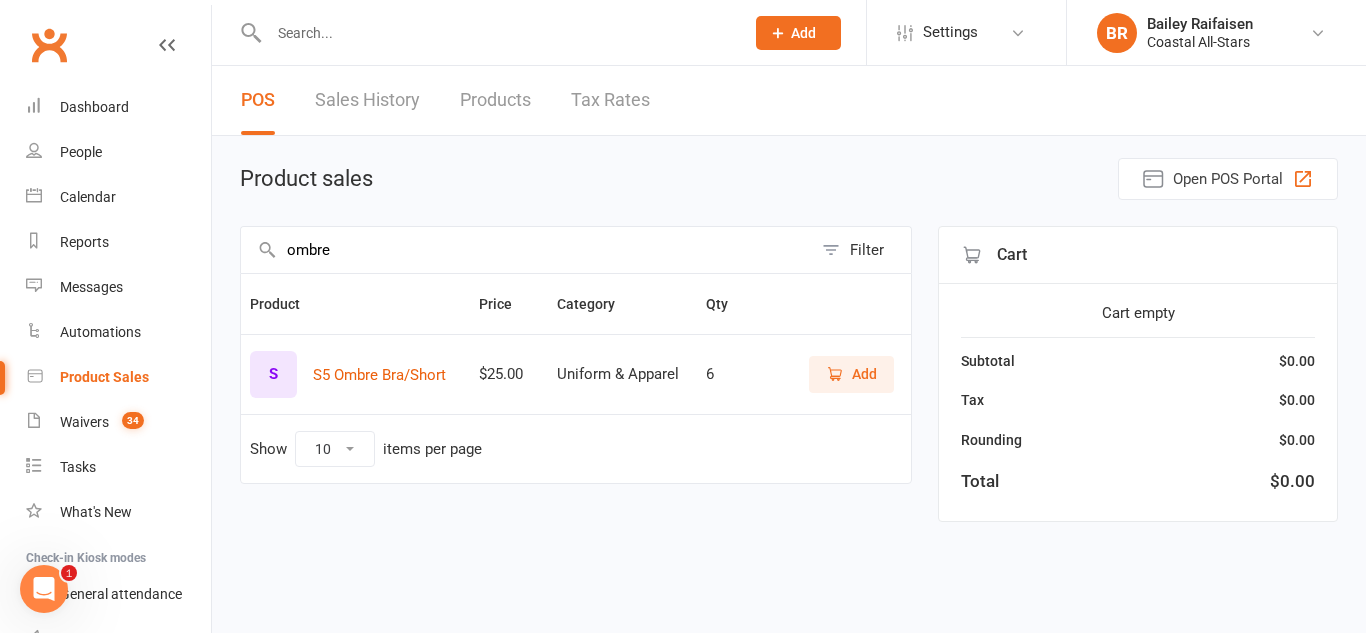 type on "ombre" 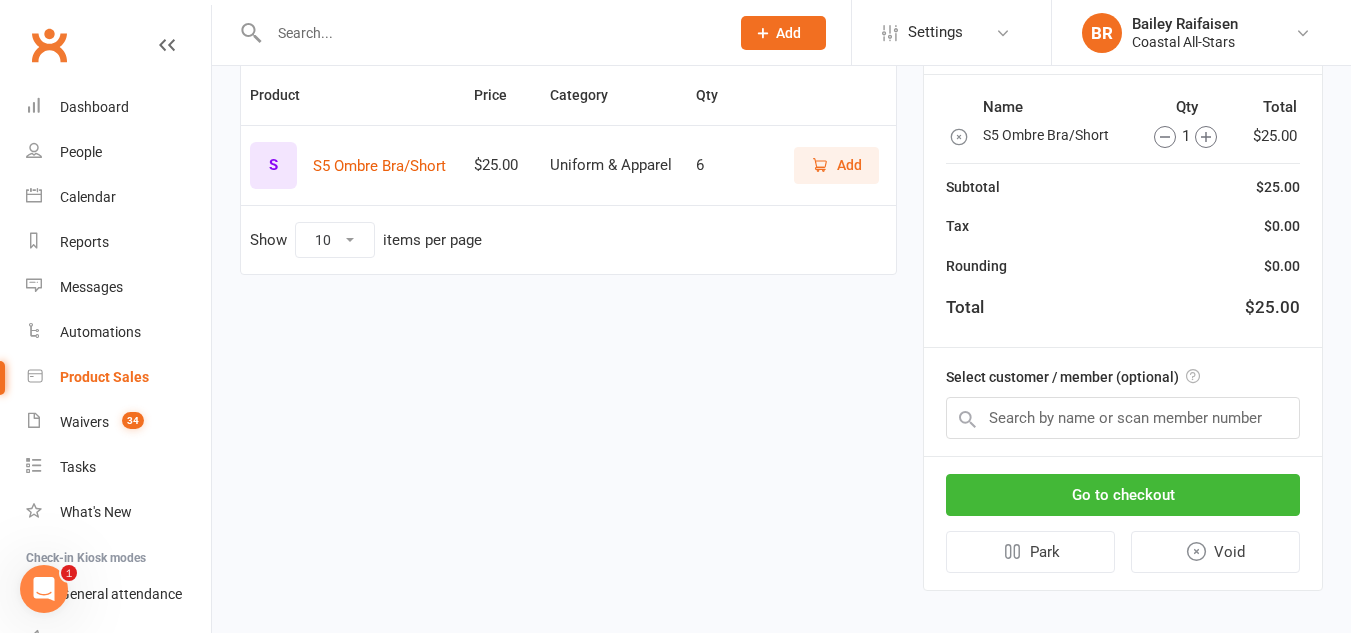 scroll, scrollTop: 210, scrollLeft: 0, axis: vertical 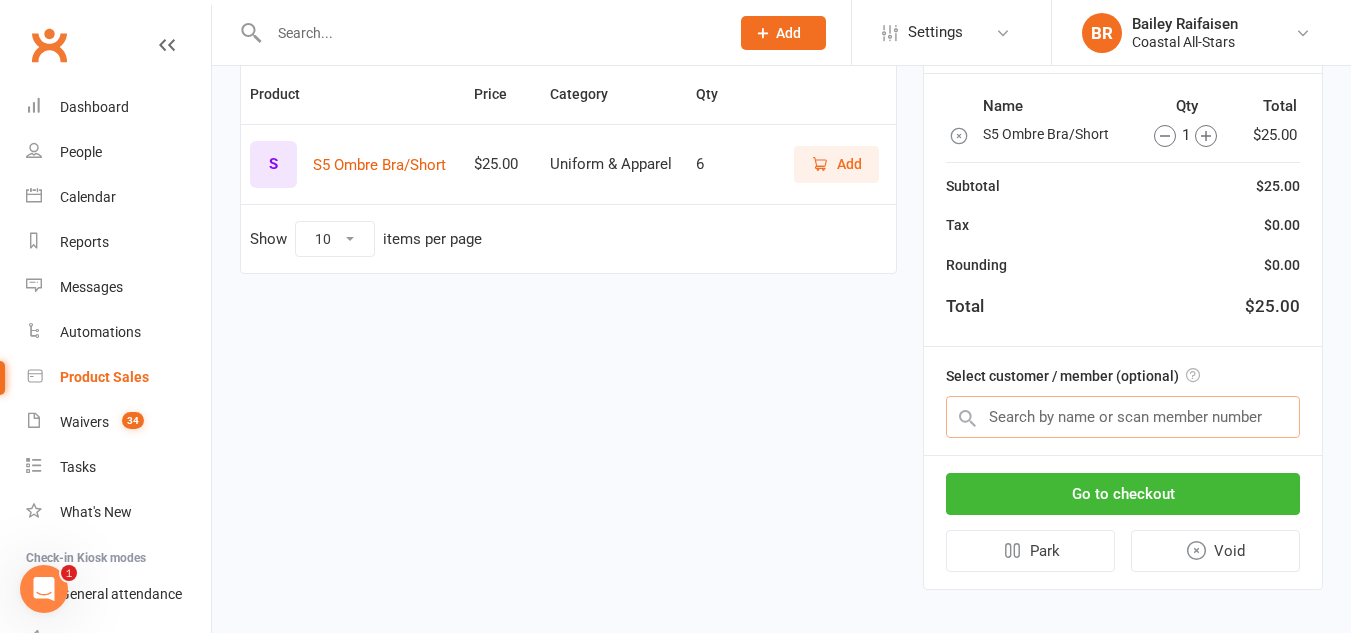 click at bounding box center (1123, 417) 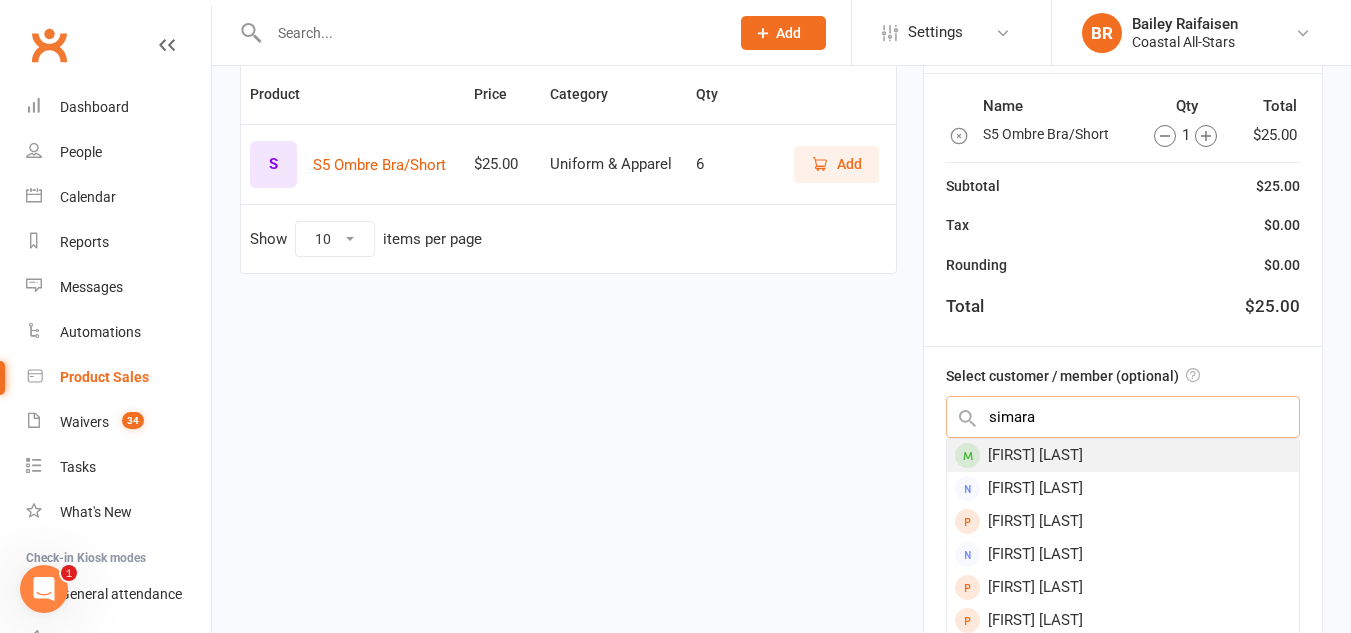 type on "simara" 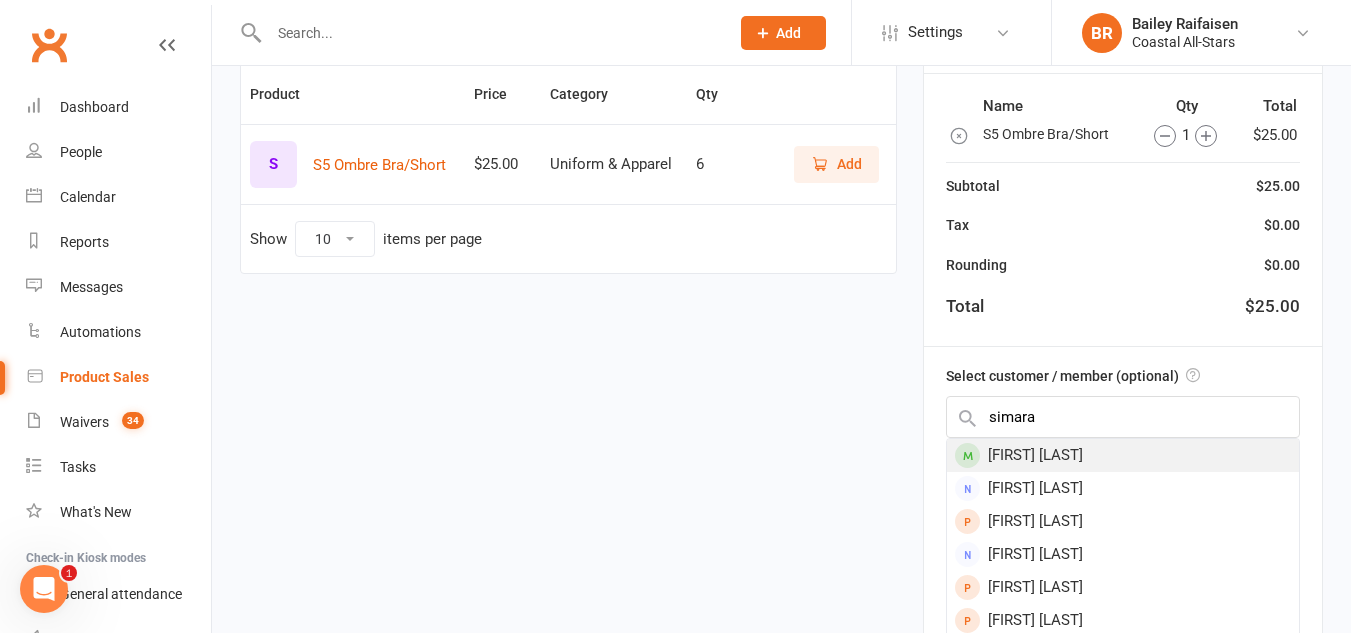 click on "Simara Shearin" at bounding box center (1123, 455) 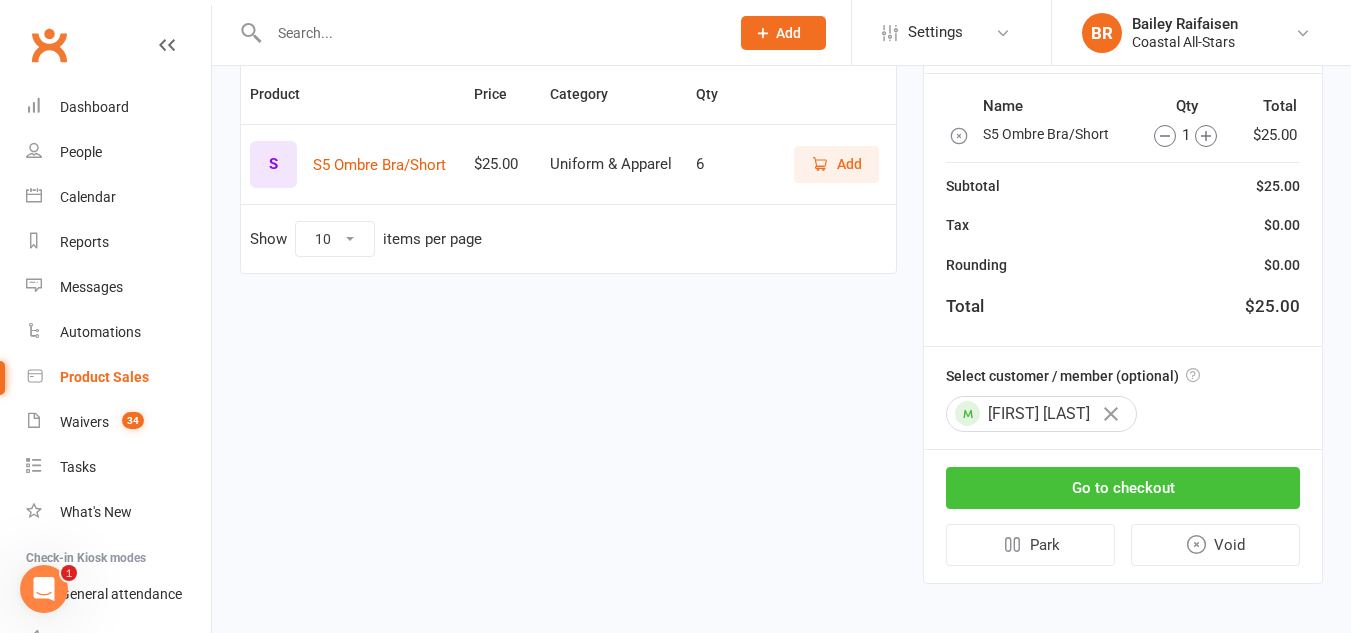 click on "Go to checkout" at bounding box center (1123, 488) 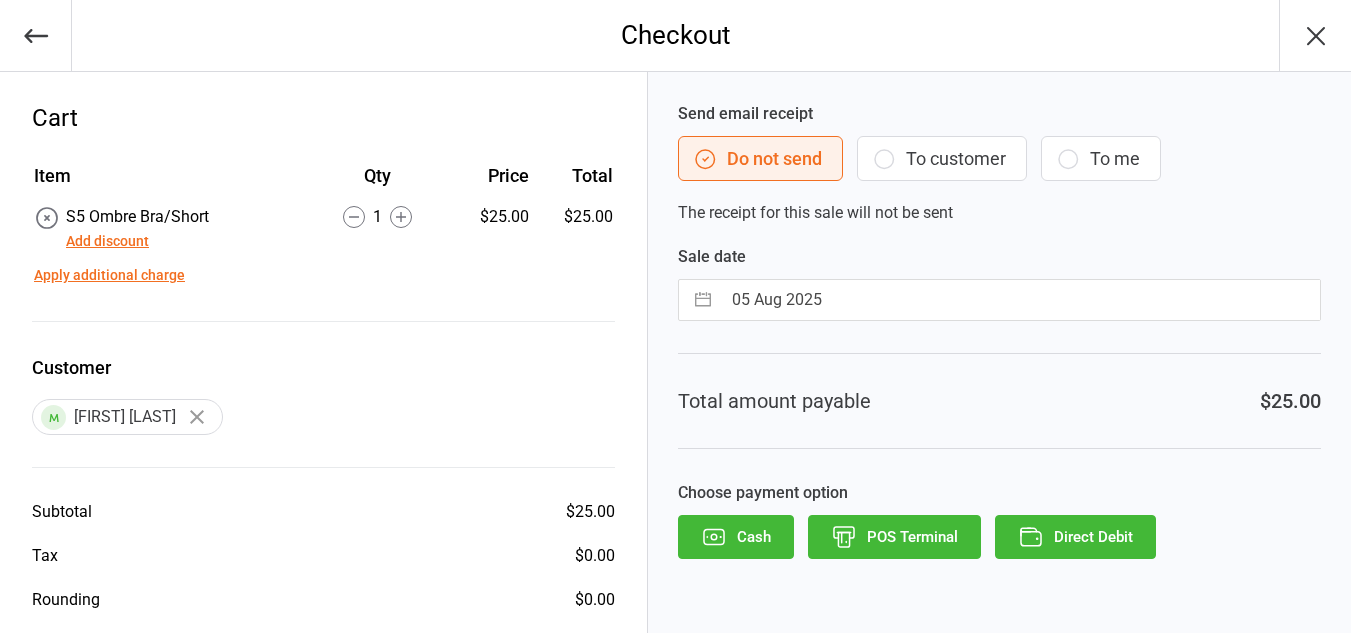 scroll, scrollTop: 0, scrollLeft: 0, axis: both 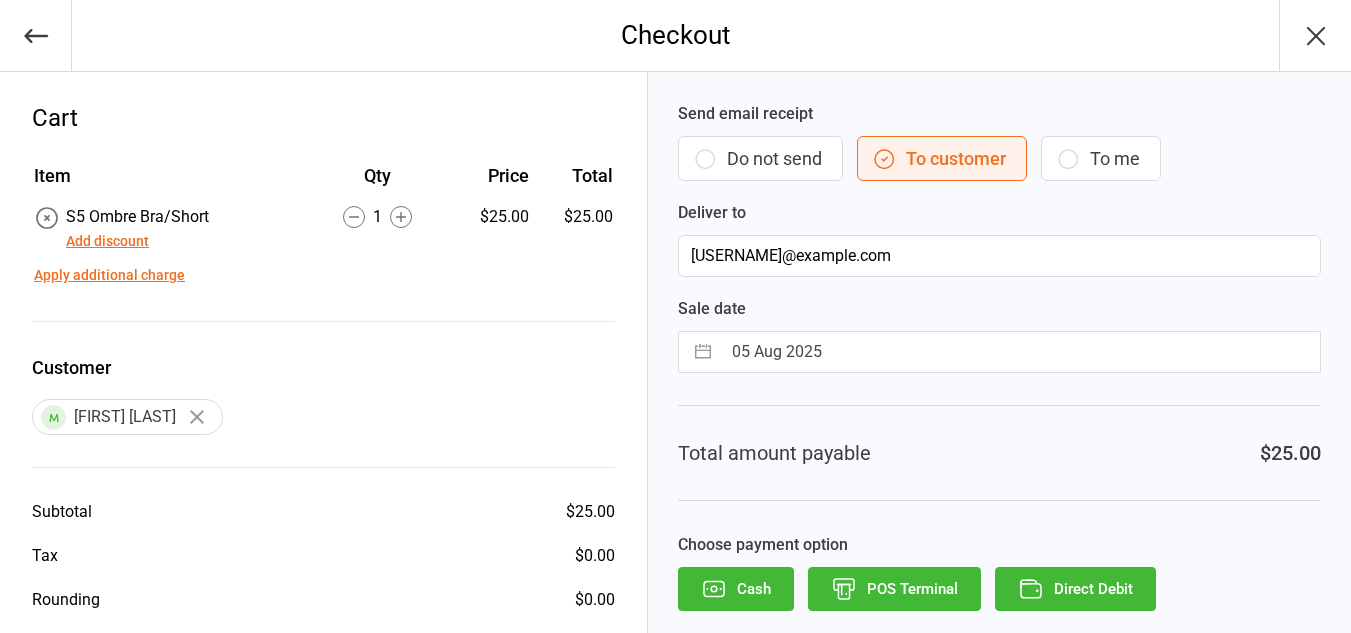 click 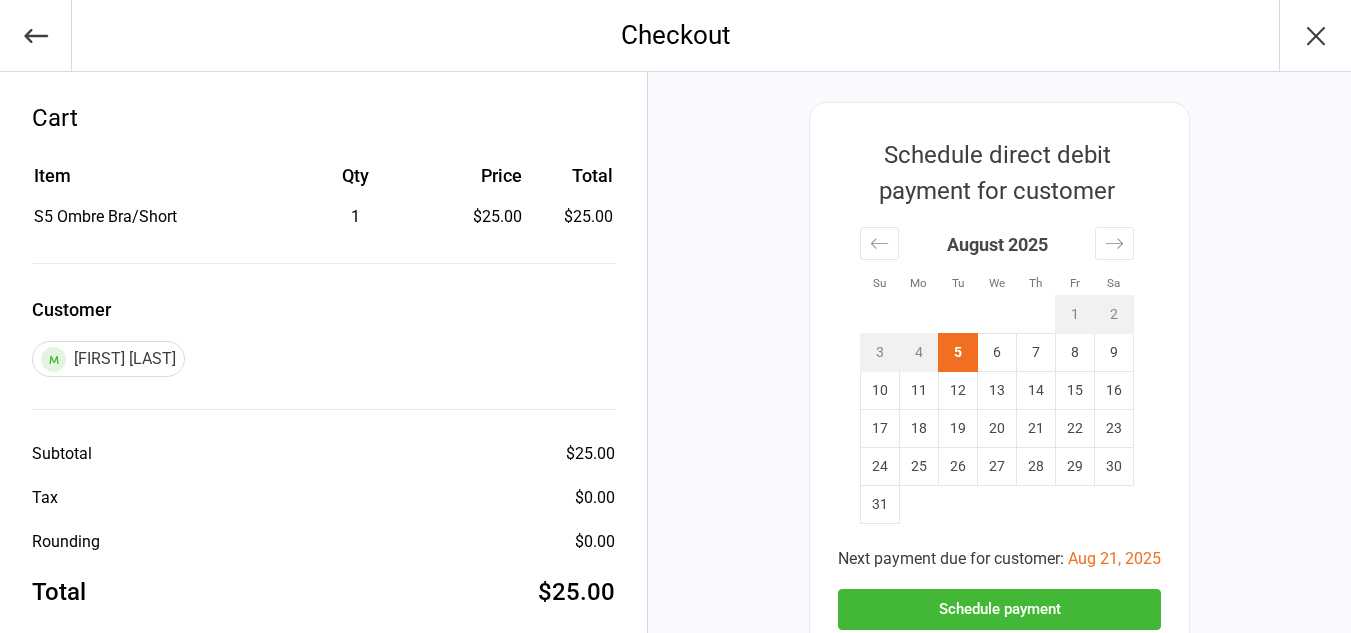 click on "Schedule payment" at bounding box center [999, 609] 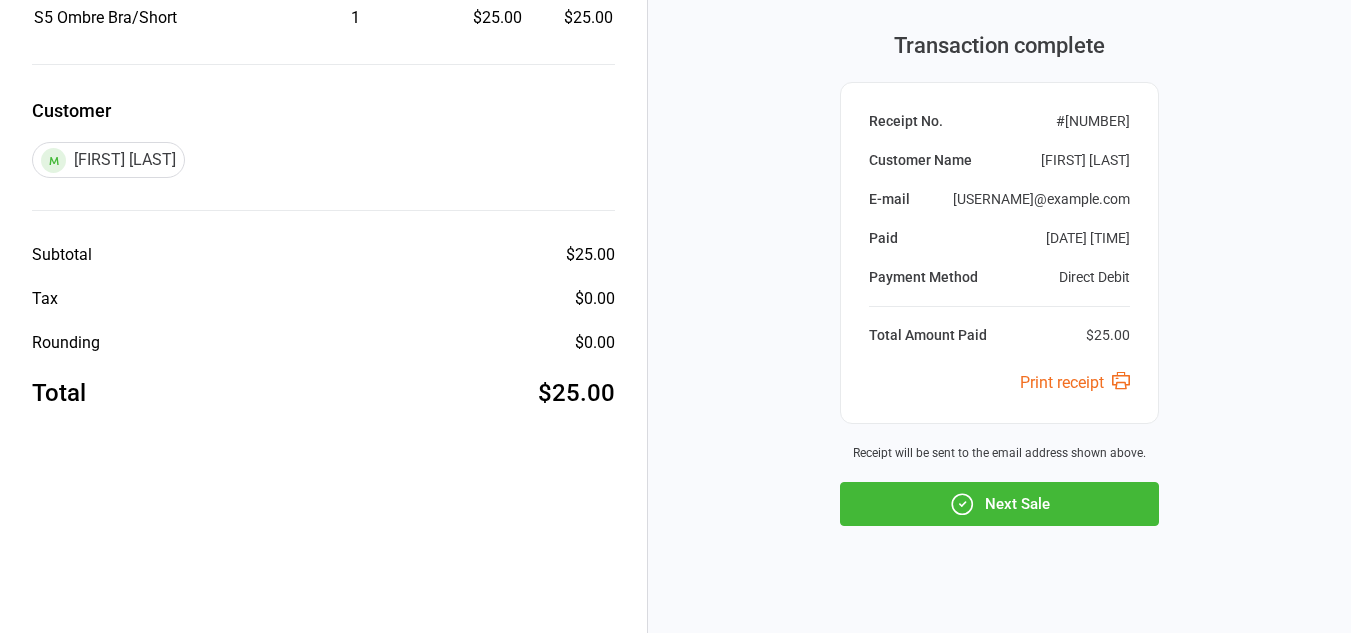 scroll, scrollTop: 222, scrollLeft: 0, axis: vertical 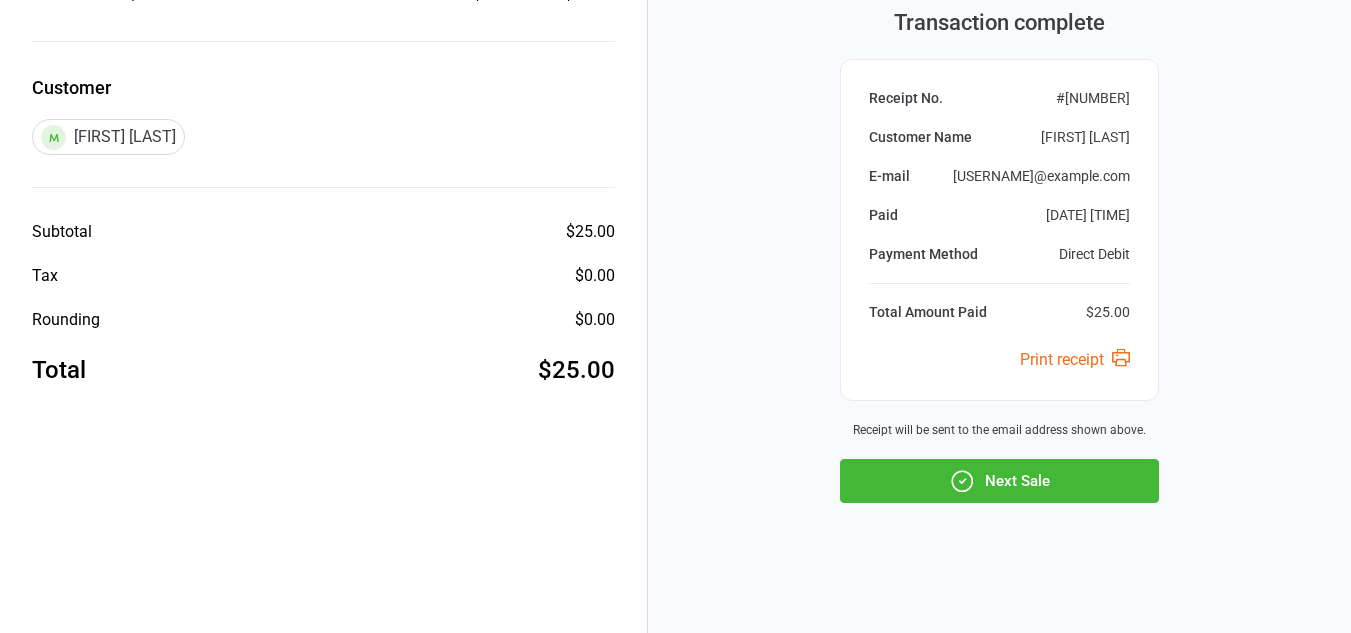 click on "Next Sale" at bounding box center (999, 481) 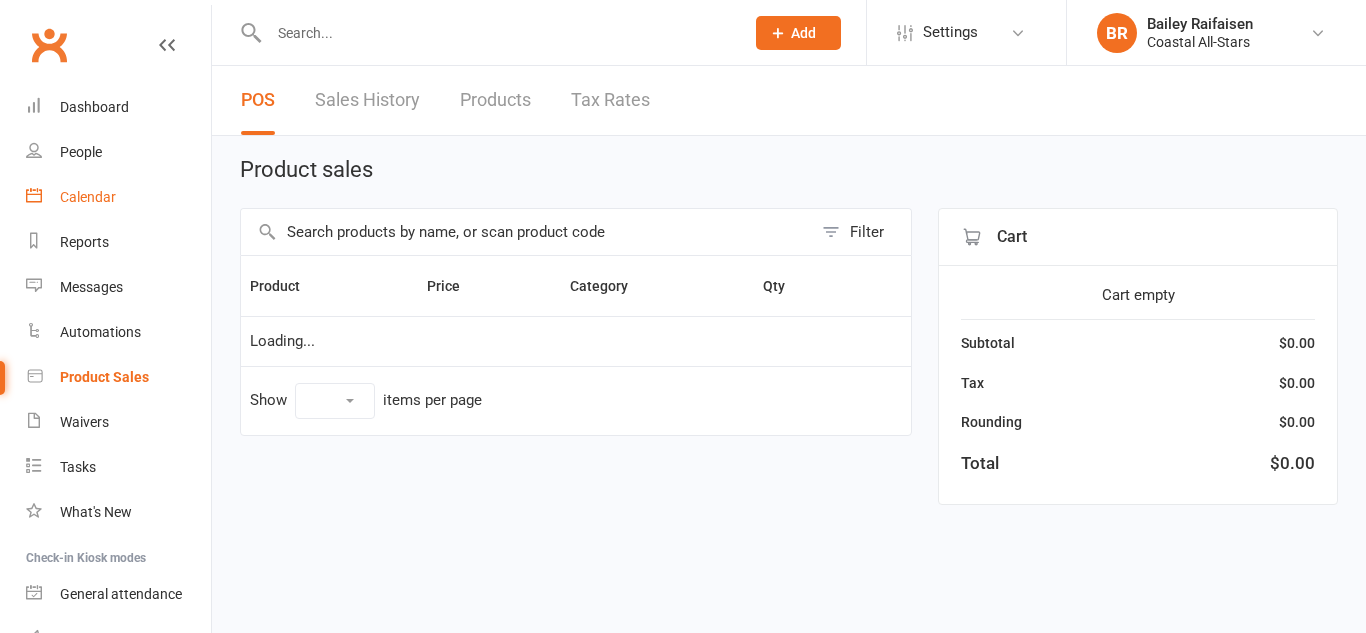select on "10" 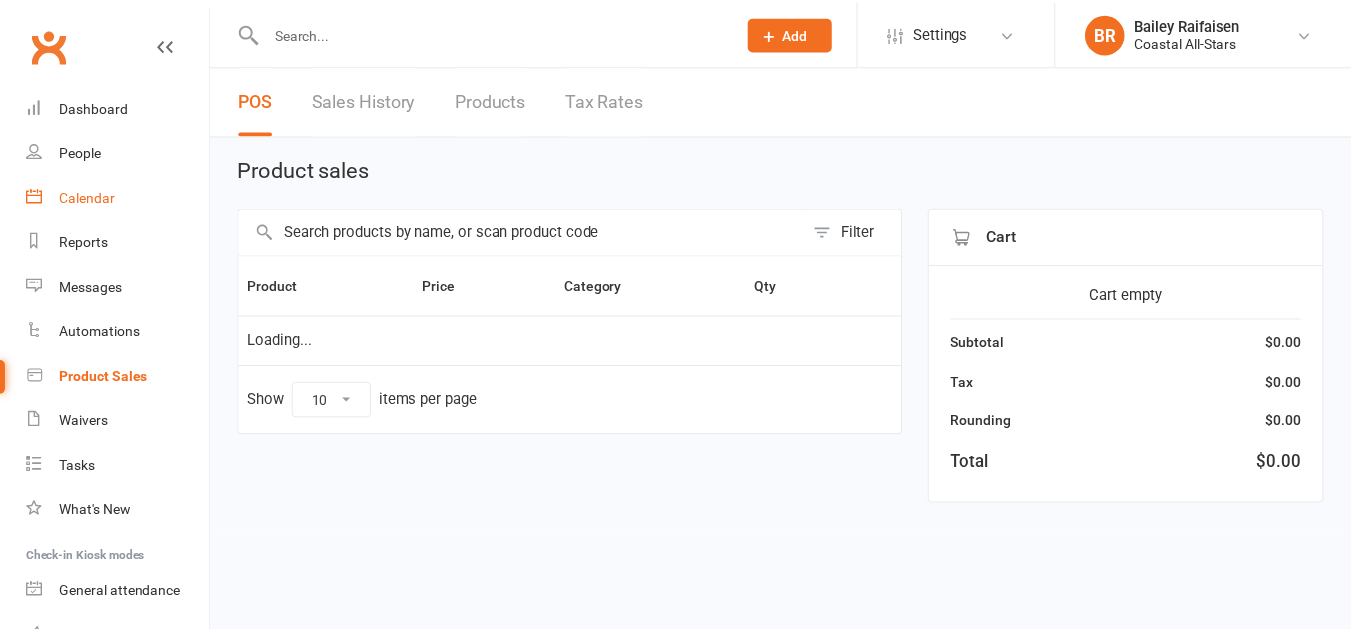 scroll, scrollTop: 0, scrollLeft: 0, axis: both 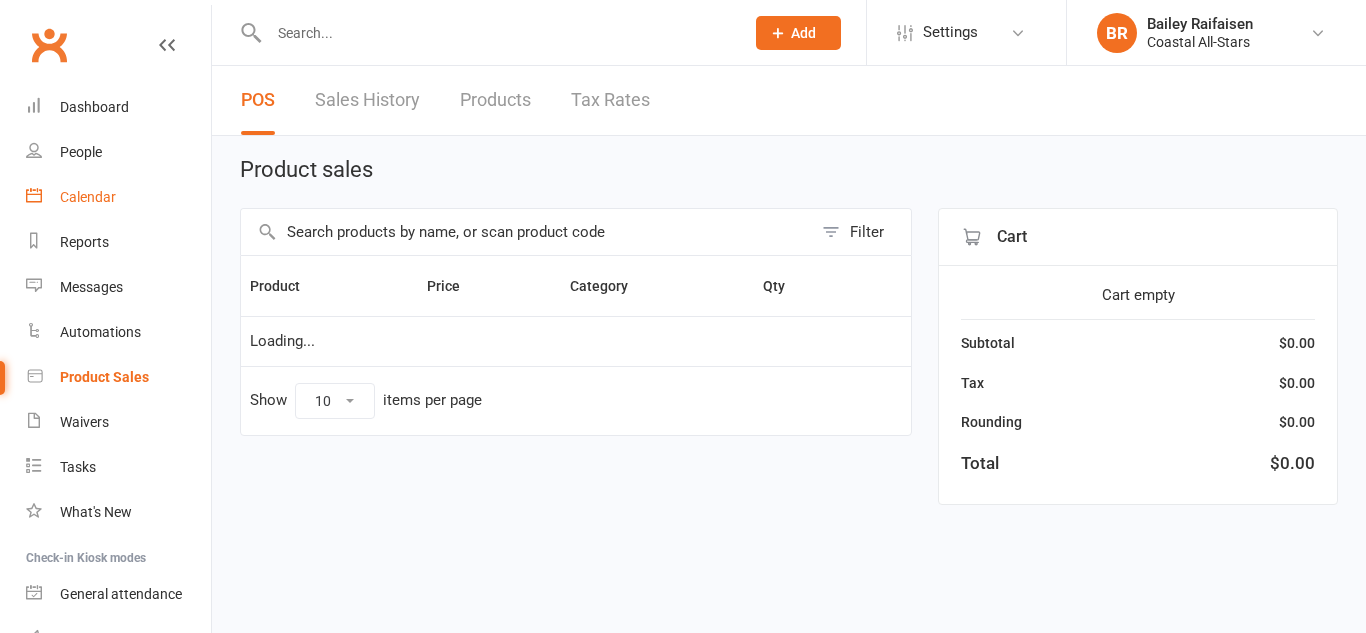 click on "Calendar" at bounding box center (88, 197) 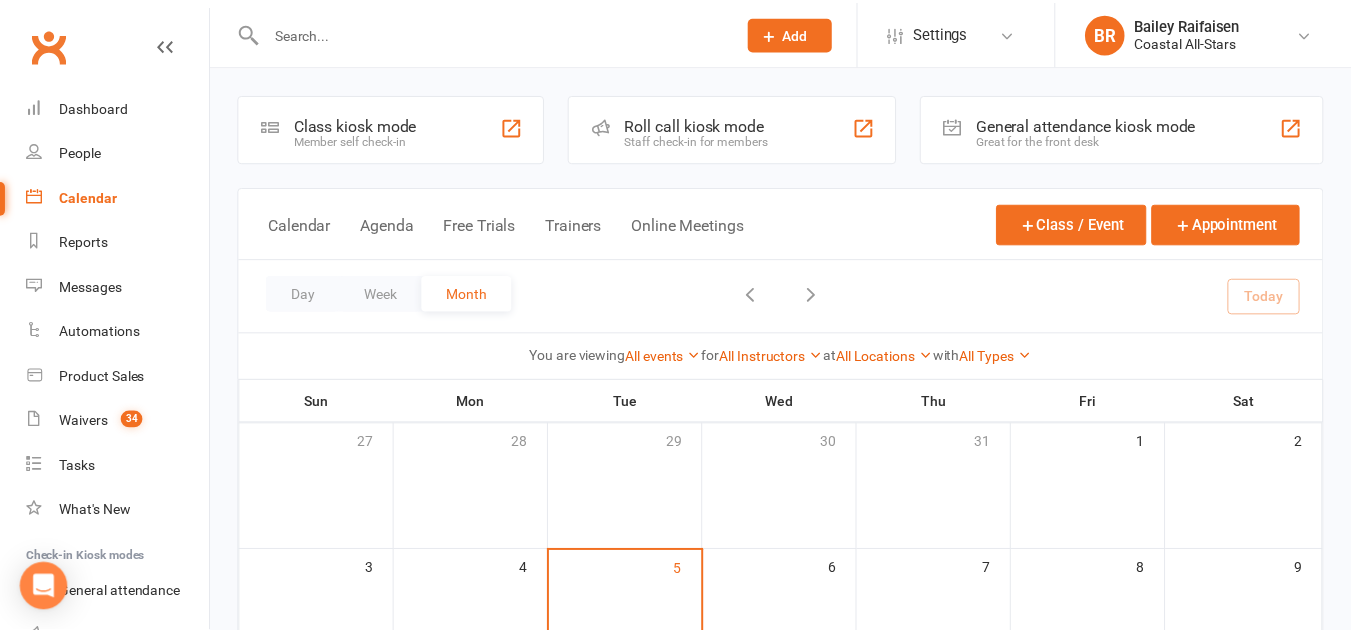 scroll, scrollTop: 0, scrollLeft: 0, axis: both 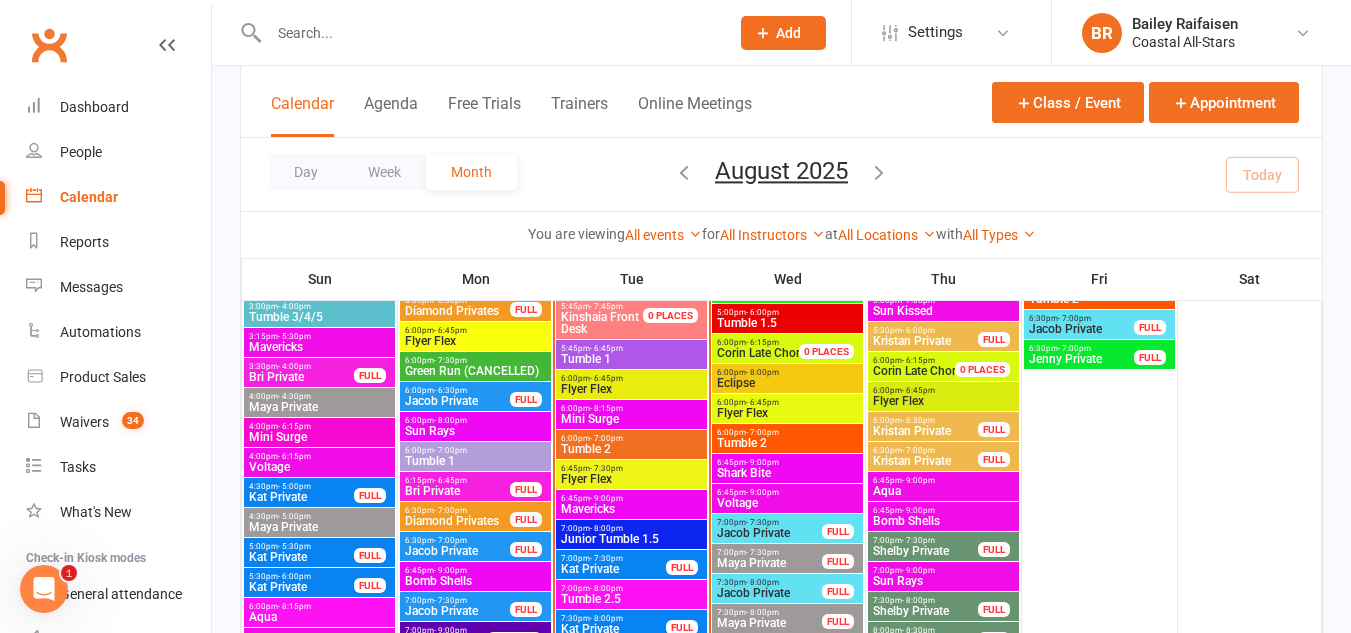 click on "Tumble 1" at bounding box center (631, 359) 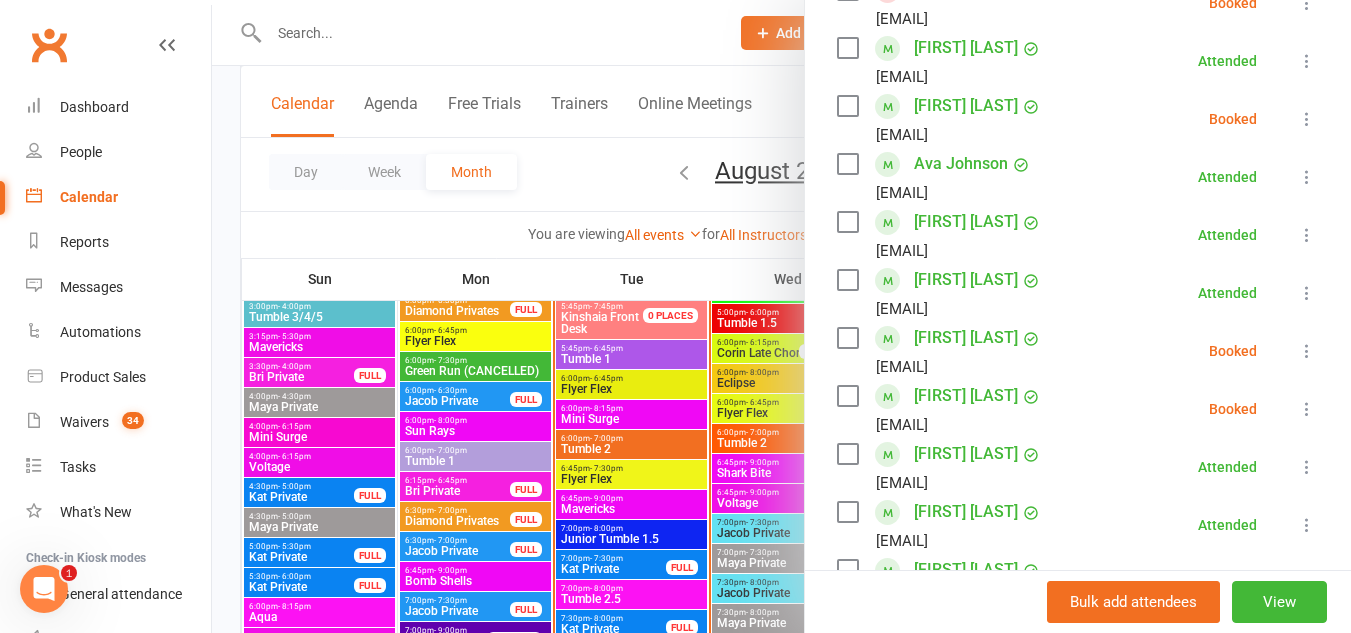 scroll, scrollTop: 399, scrollLeft: 0, axis: vertical 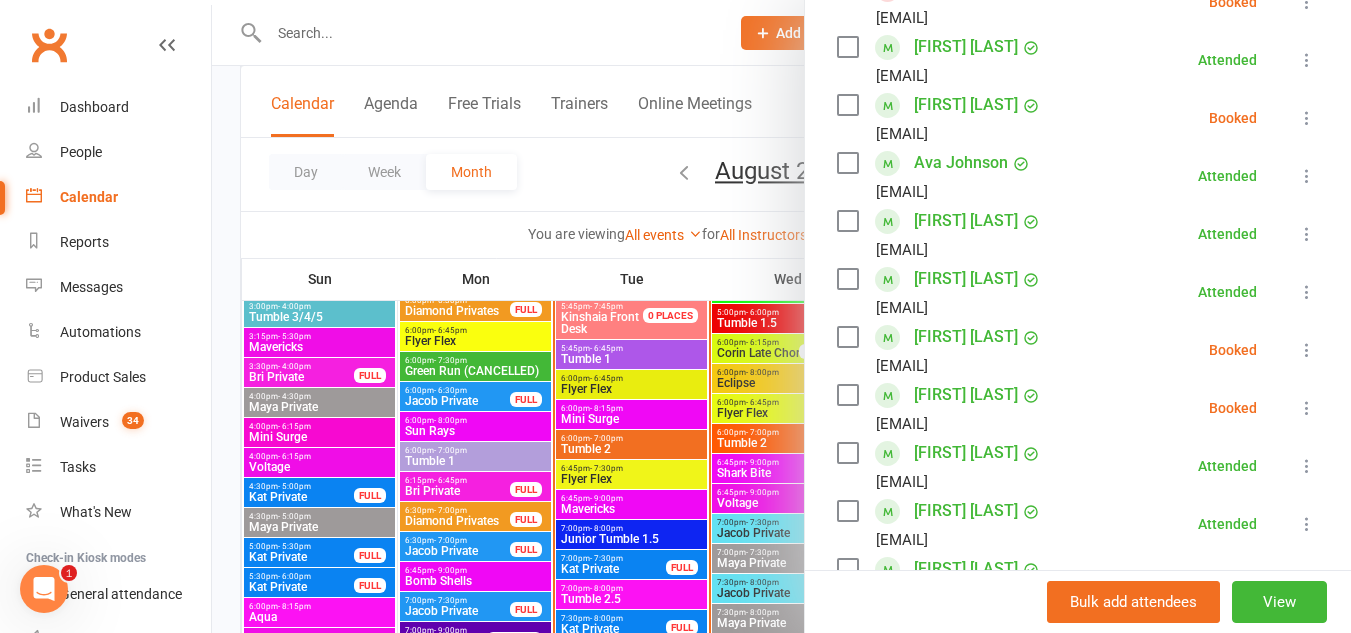 click at bounding box center (847, 105) 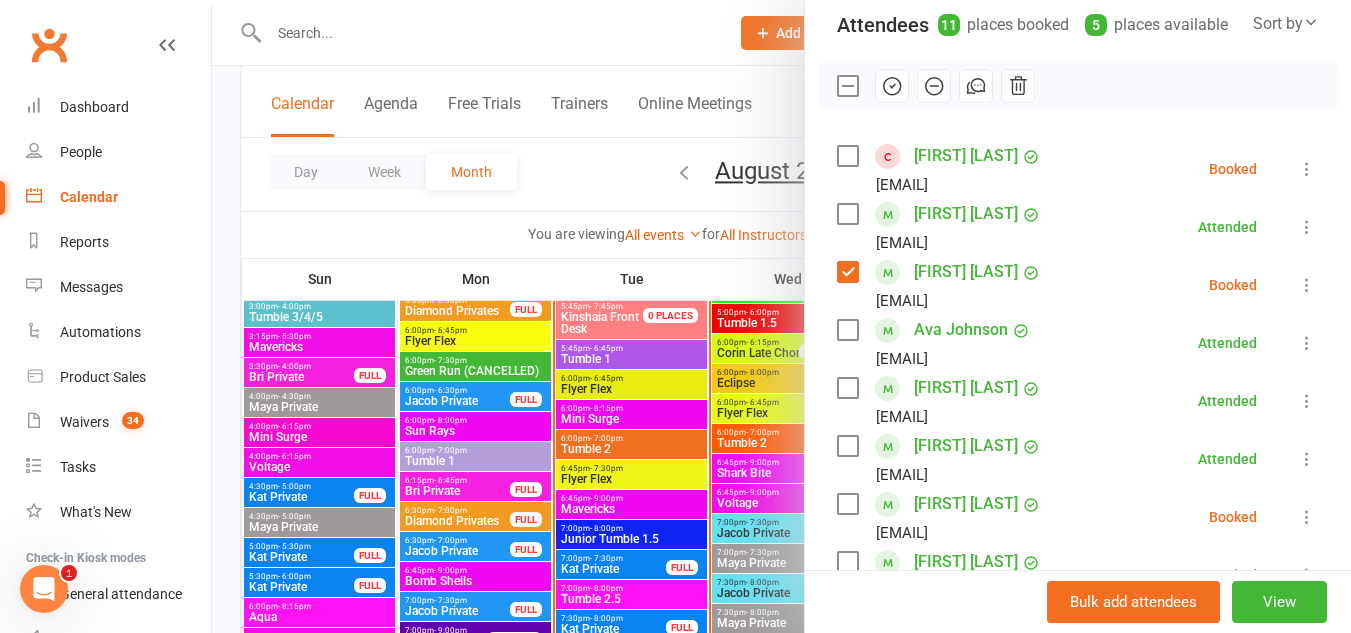 scroll, scrollTop: 228, scrollLeft: 0, axis: vertical 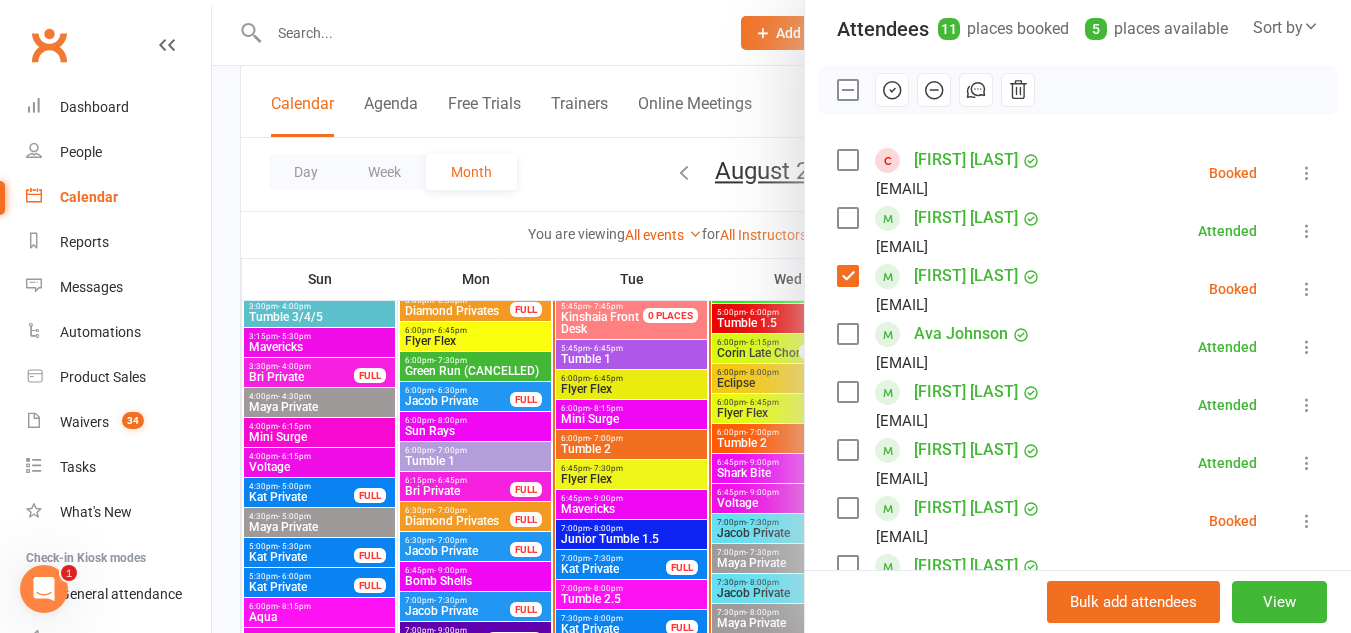 click 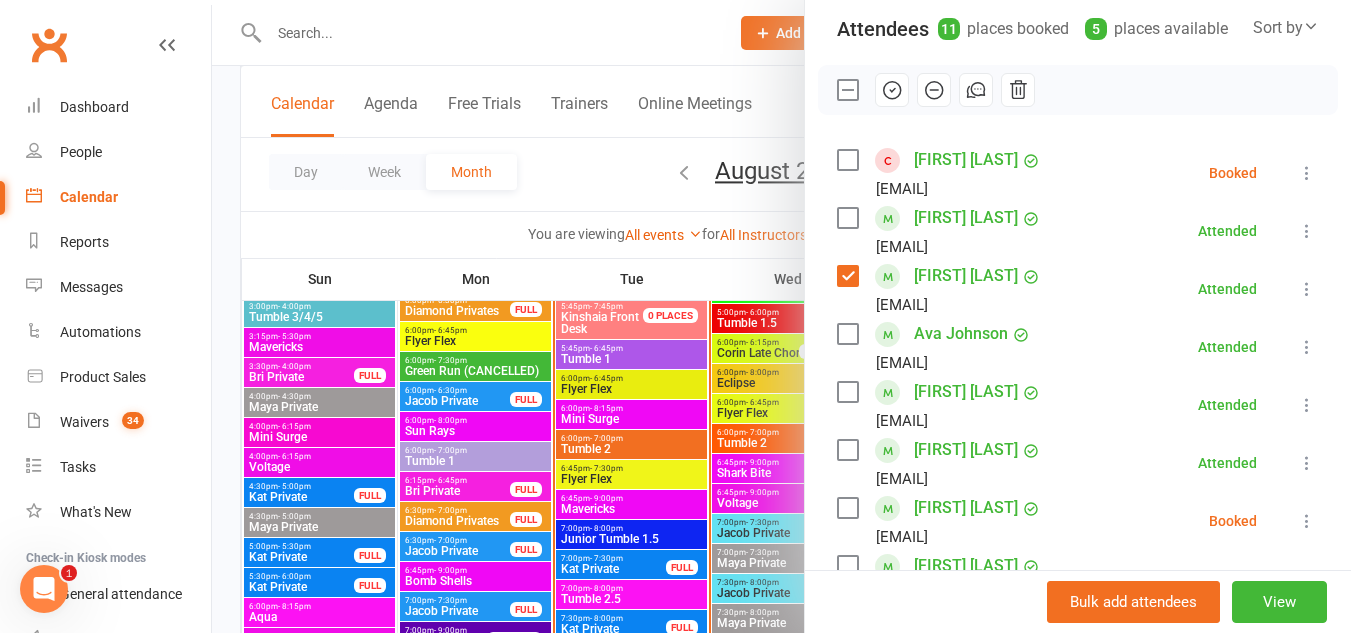 click at bounding box center (847, 276) 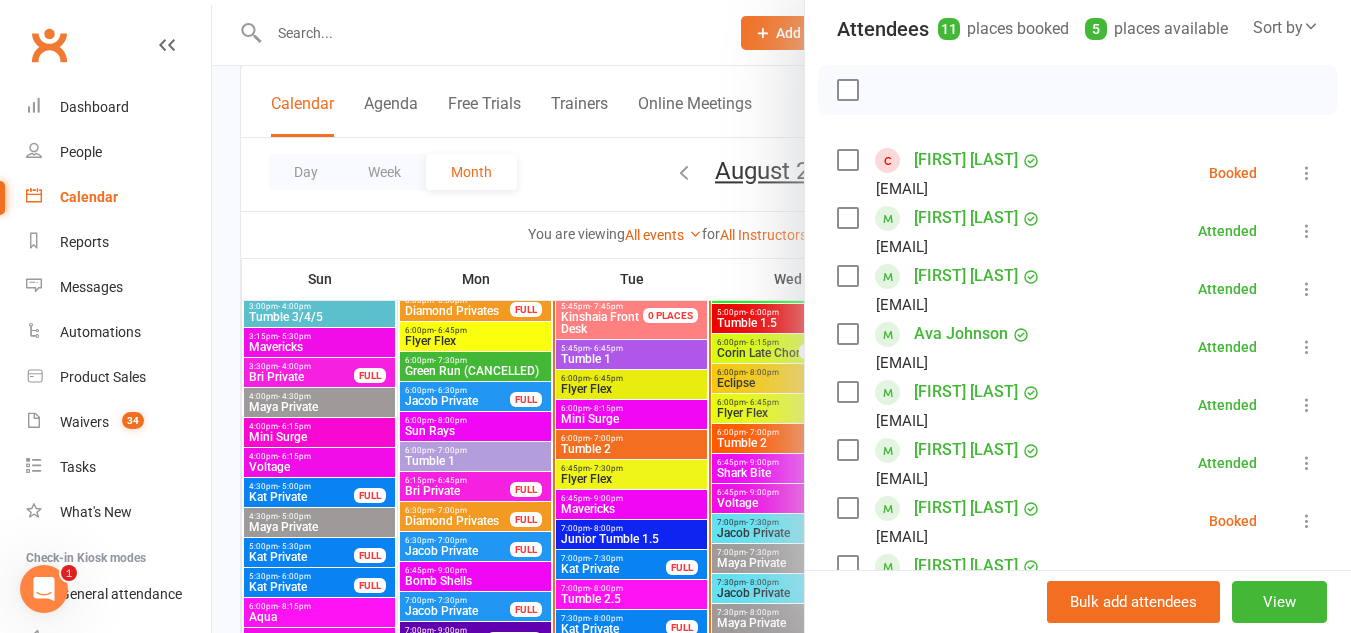 click at bounding box center (781, 316) 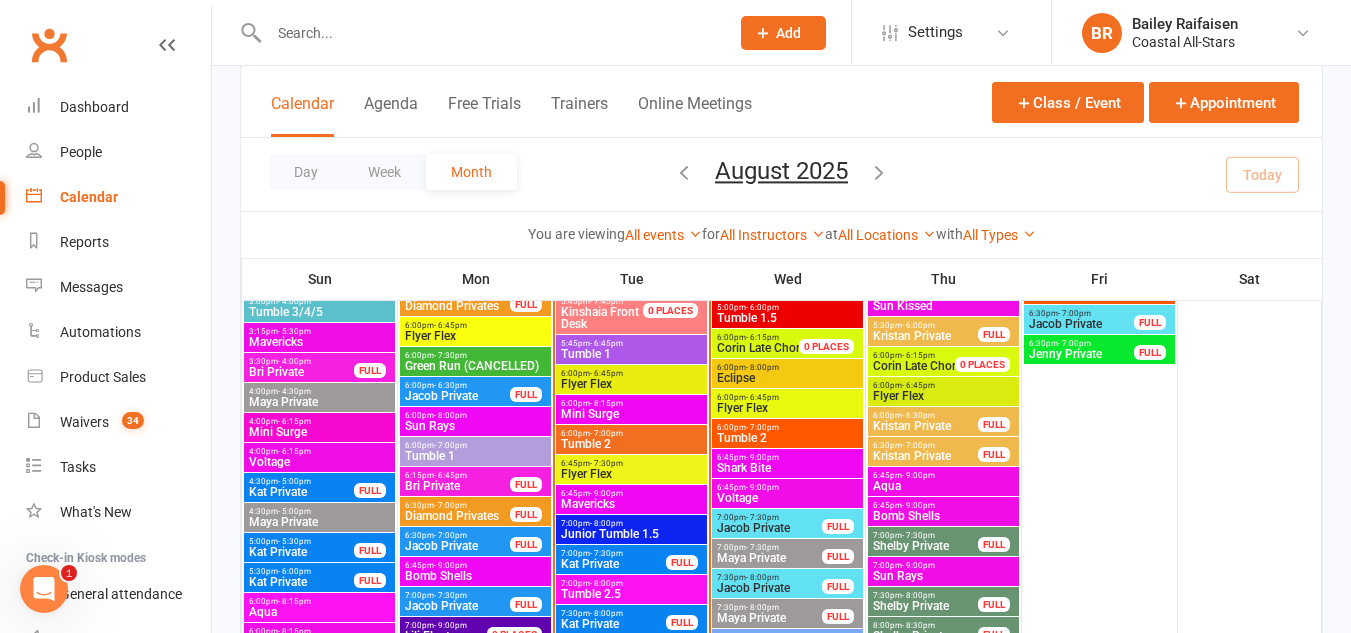 scroll, scrollTop: 1388, scrollLeft: 0, axis: vertical 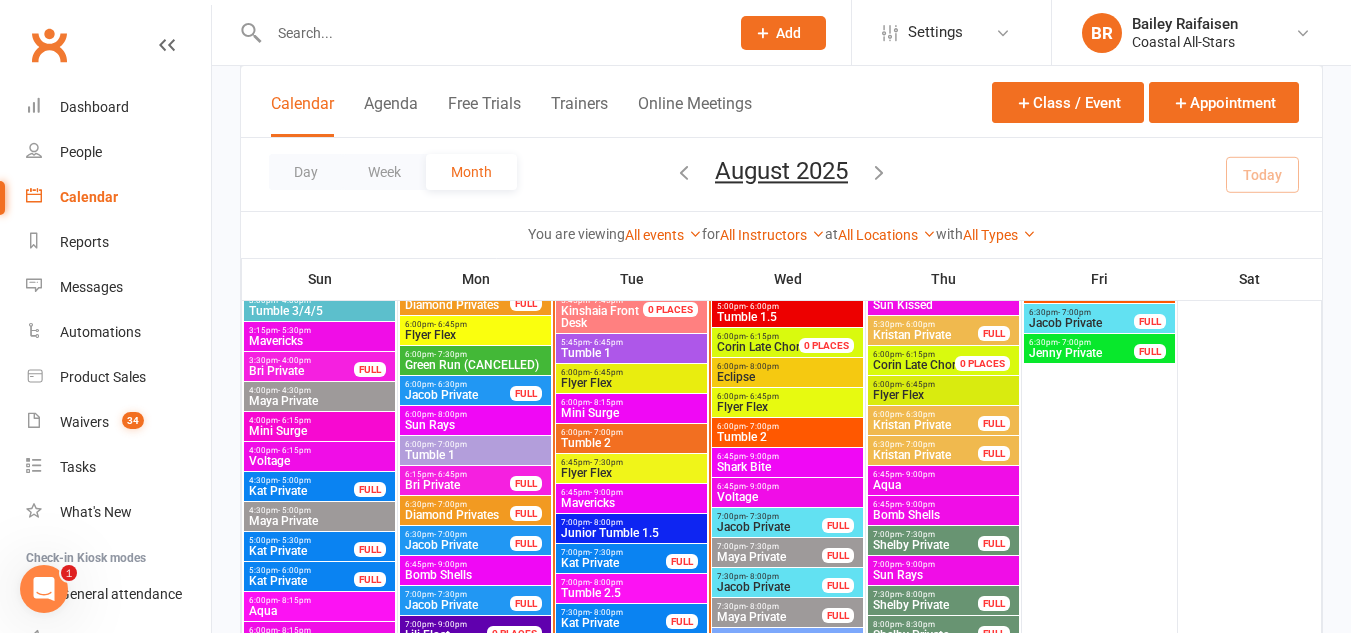 click on "- 7:00pm" at bounding box center (606, 432) 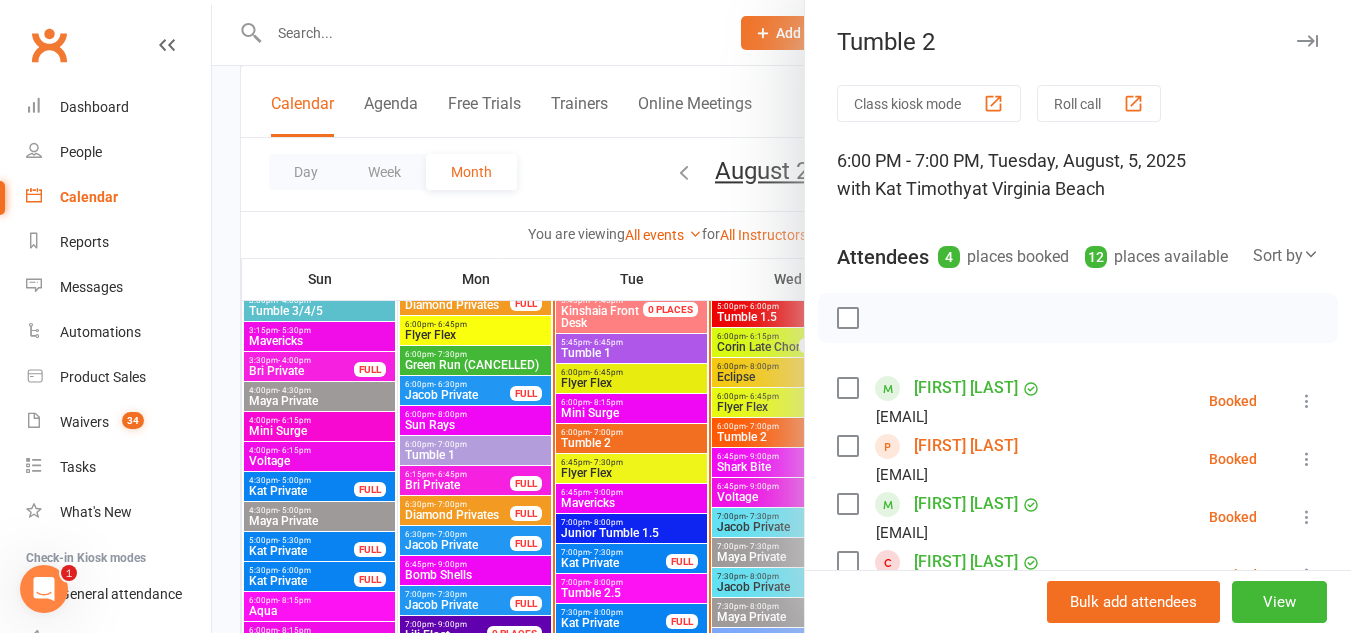 scroll, scrollTop: 142, scrollLeft: 0, axis: vertical 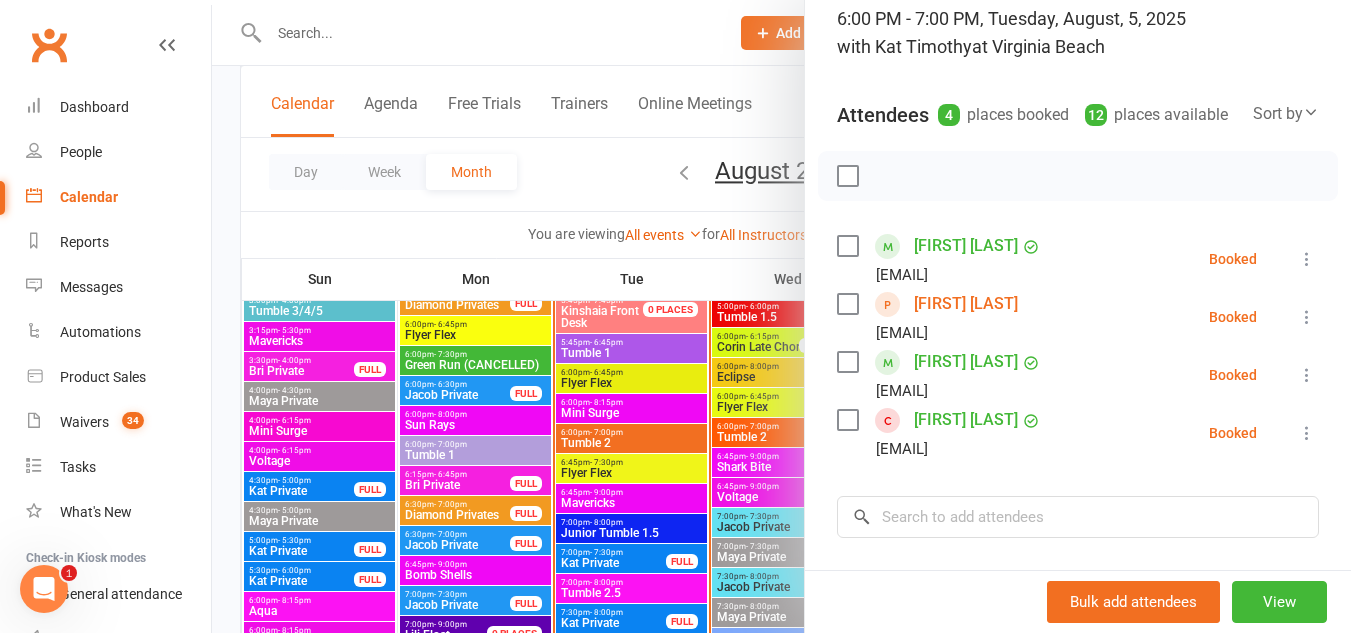 click at bounding box center [847, 246] 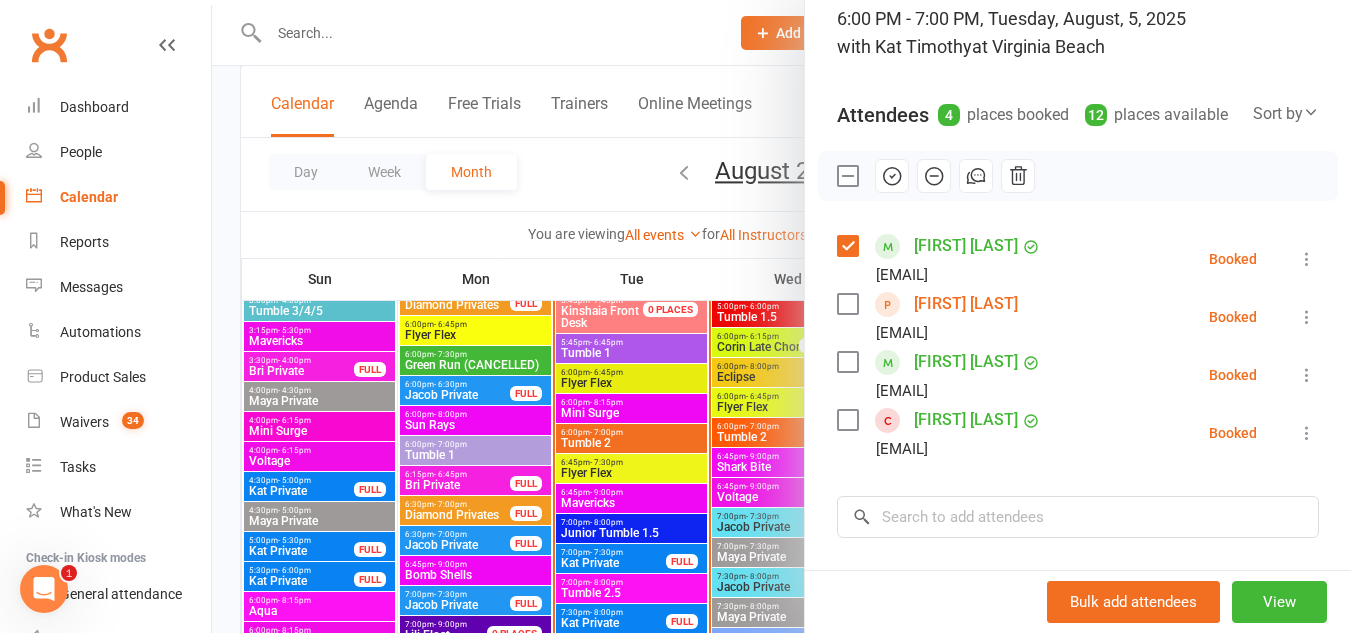 click 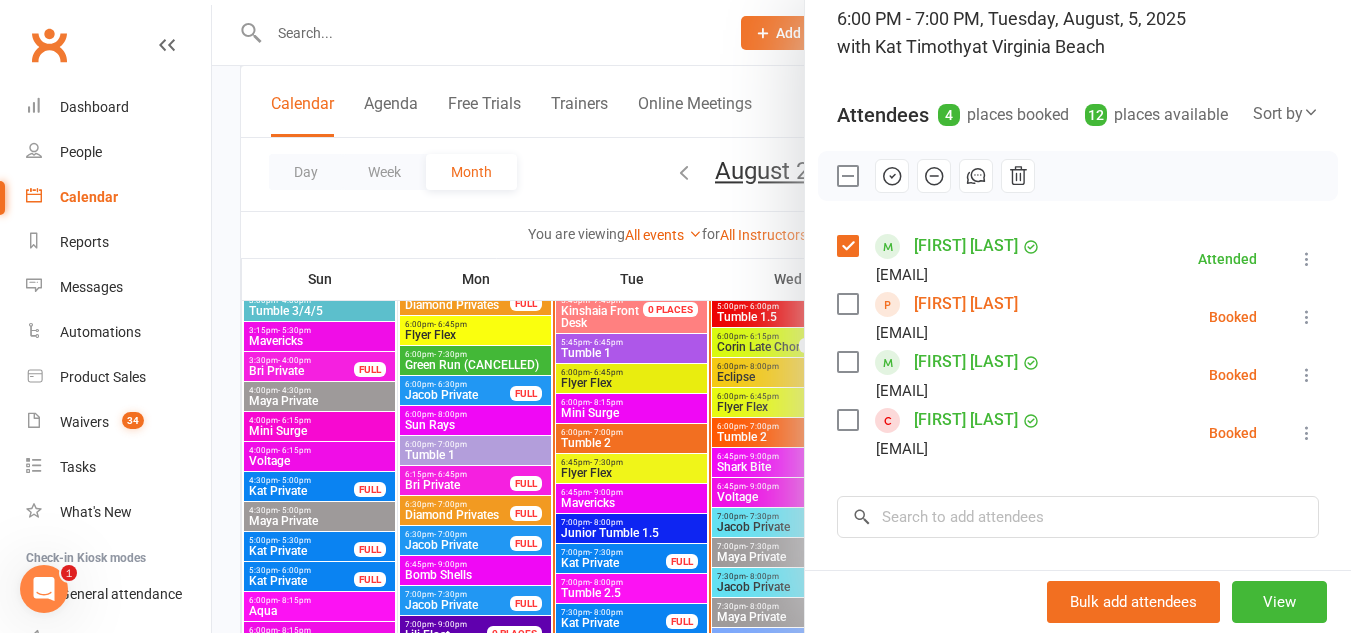 click at bounding box center [781, 316] 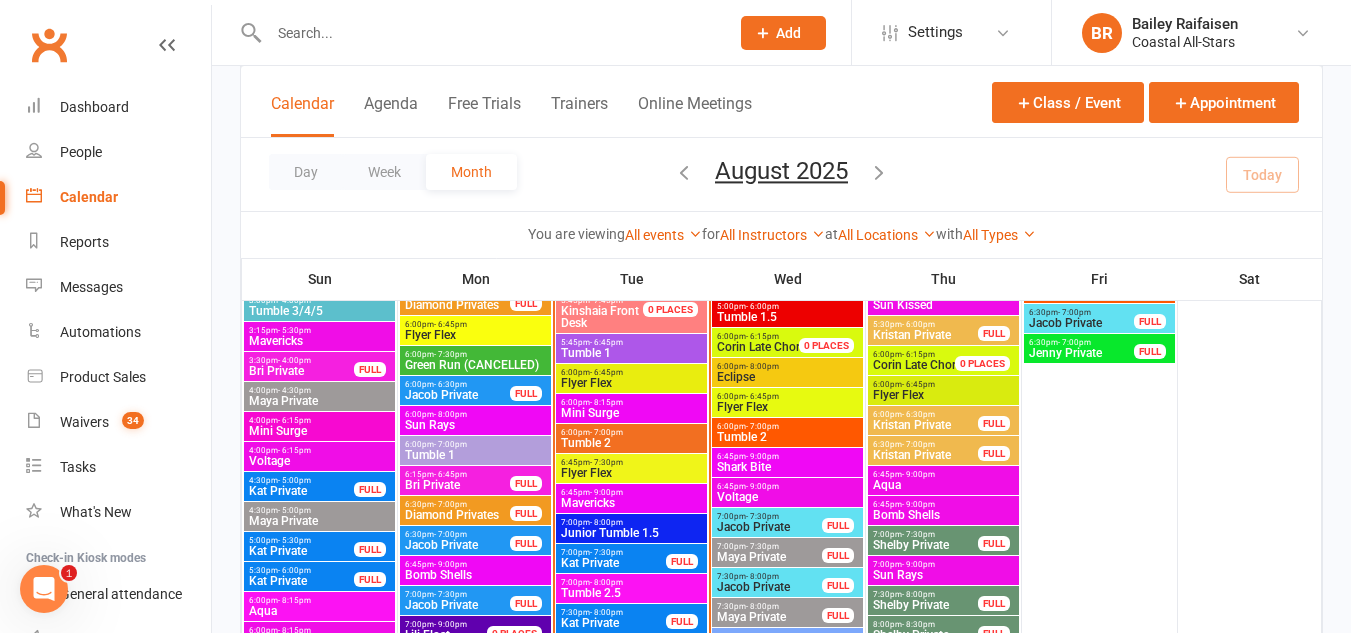 click on "- 7:30pm" at bounding box center [606, 462] 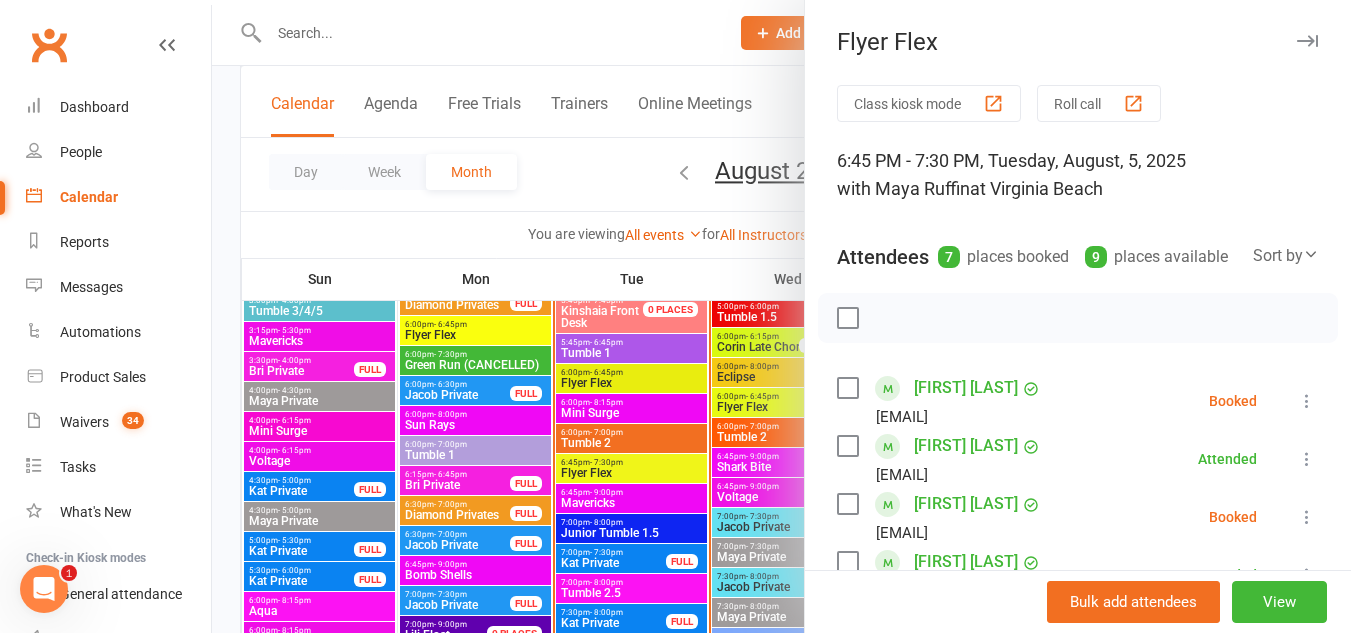 click at bounding box center (781, 316) 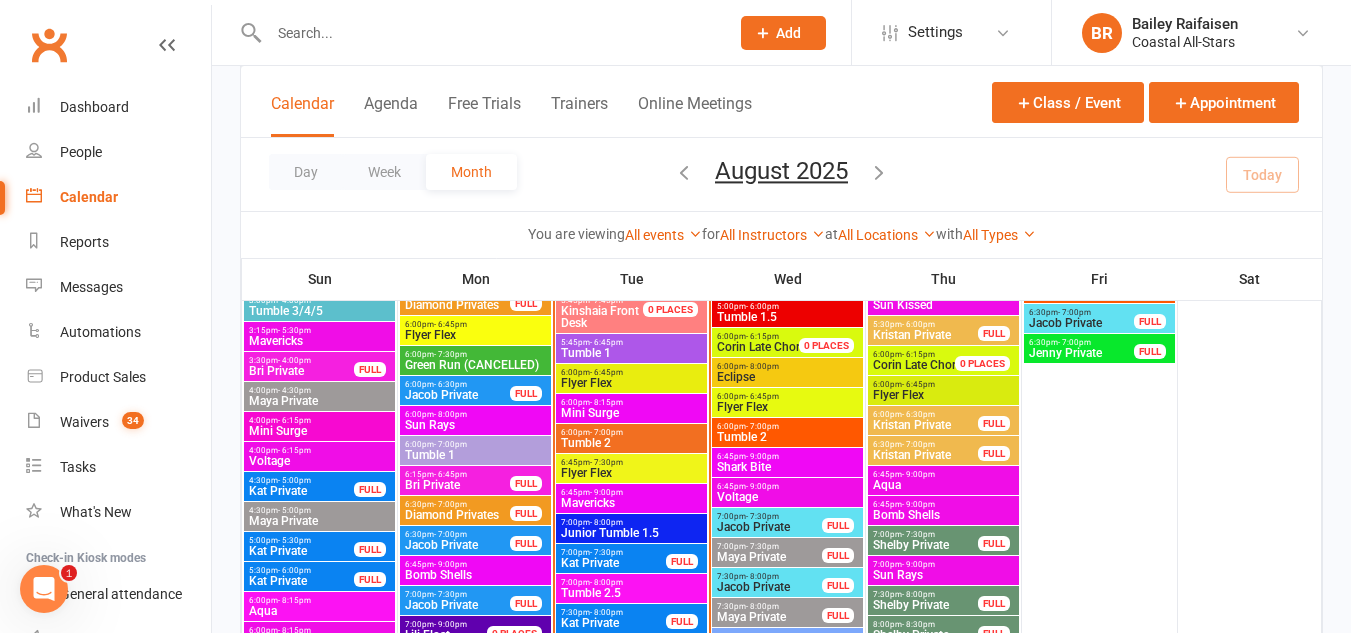 click on "- 6:45pm" at bounding box center [606, 342] 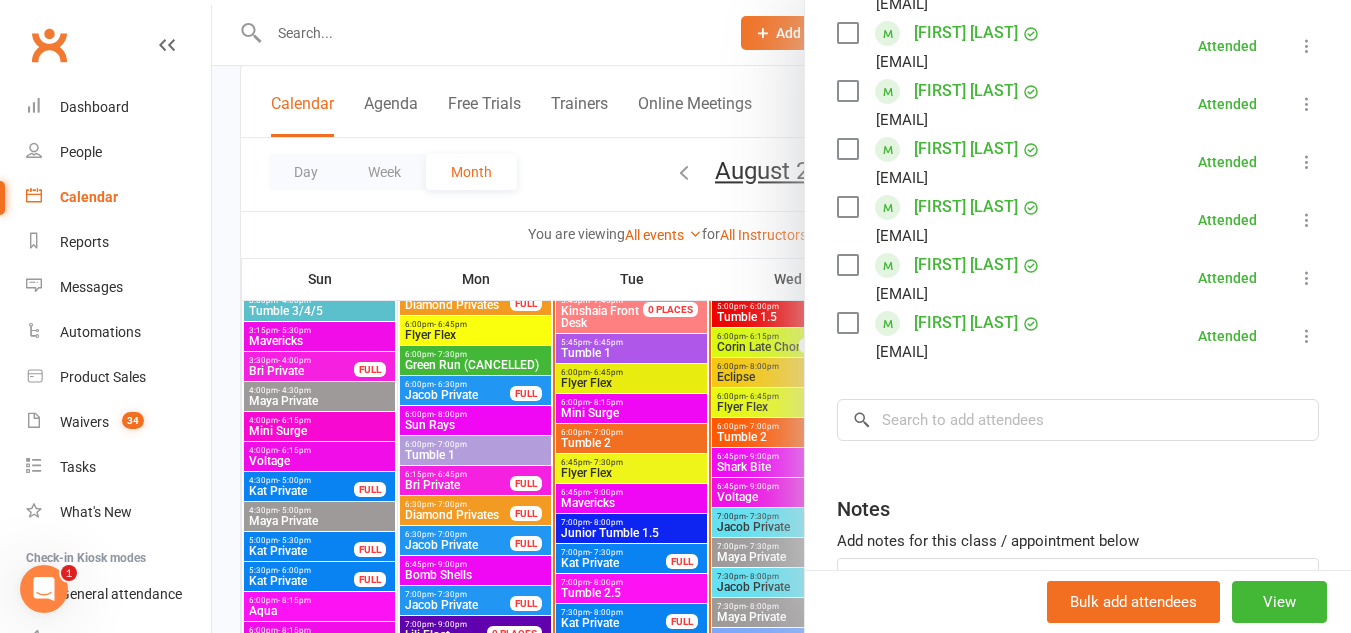scroll, scrollTop: 646, scrollLeft: 0, axis: vertical 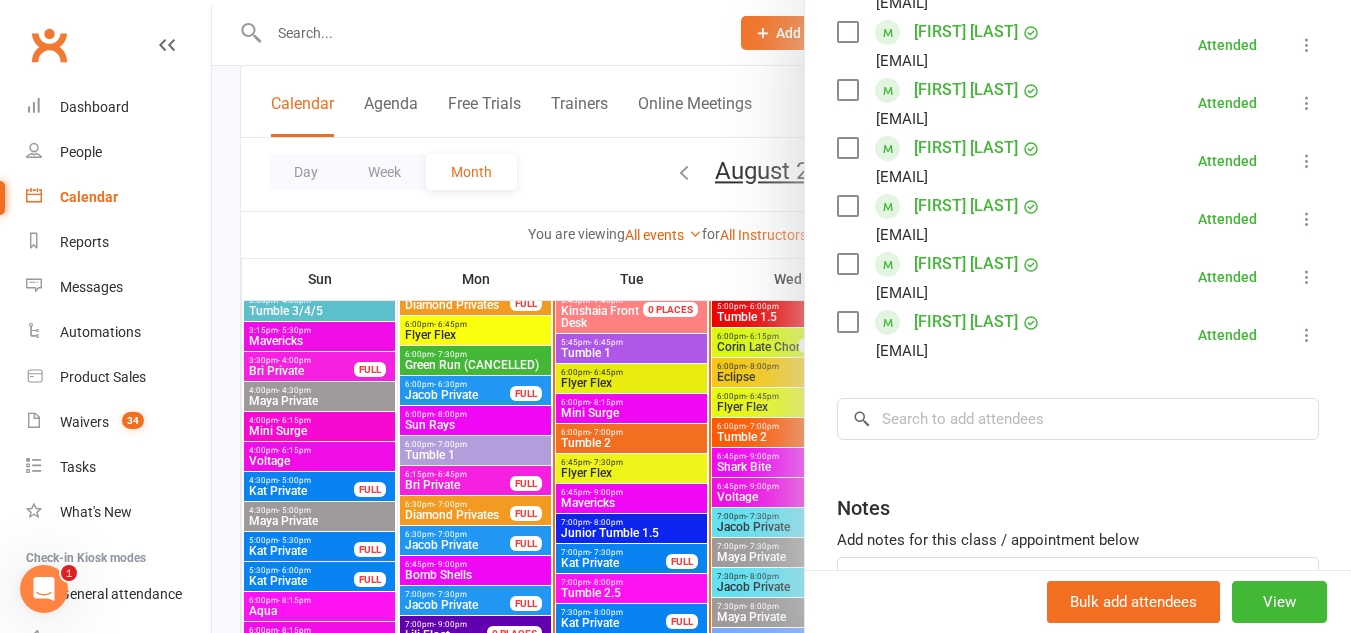 click at bounding box center [781, 316] 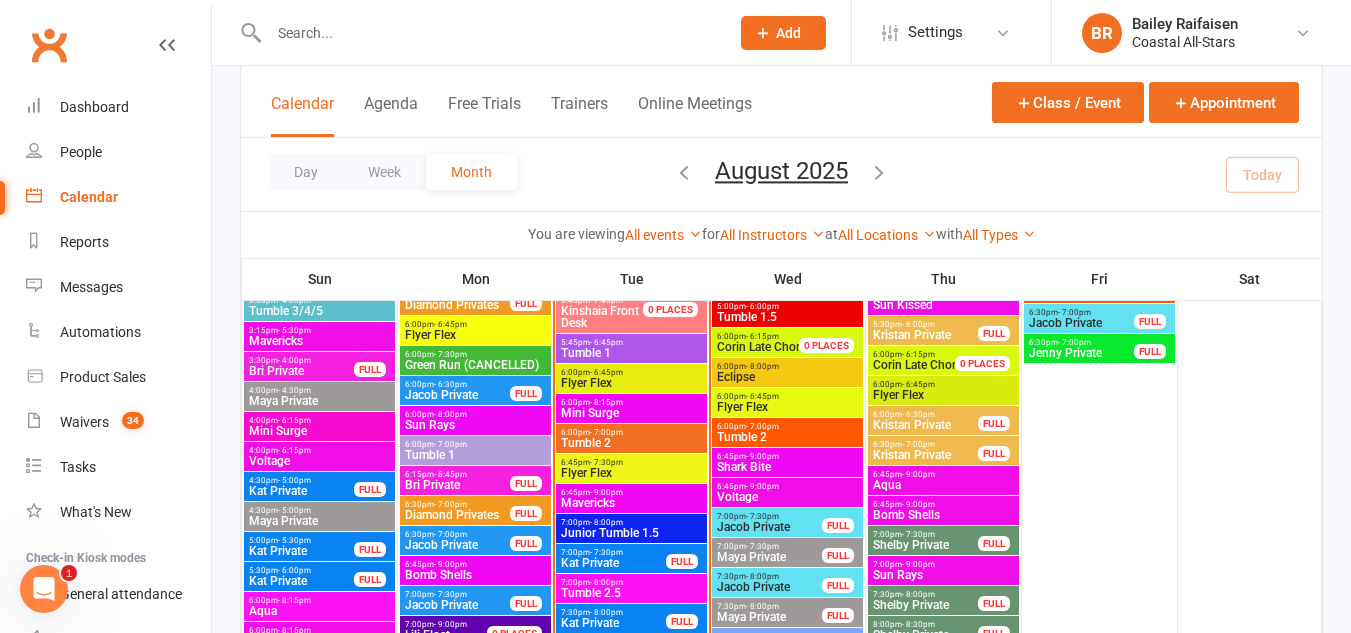 click on "Flyer Flex" at bounding box center (631, 383) 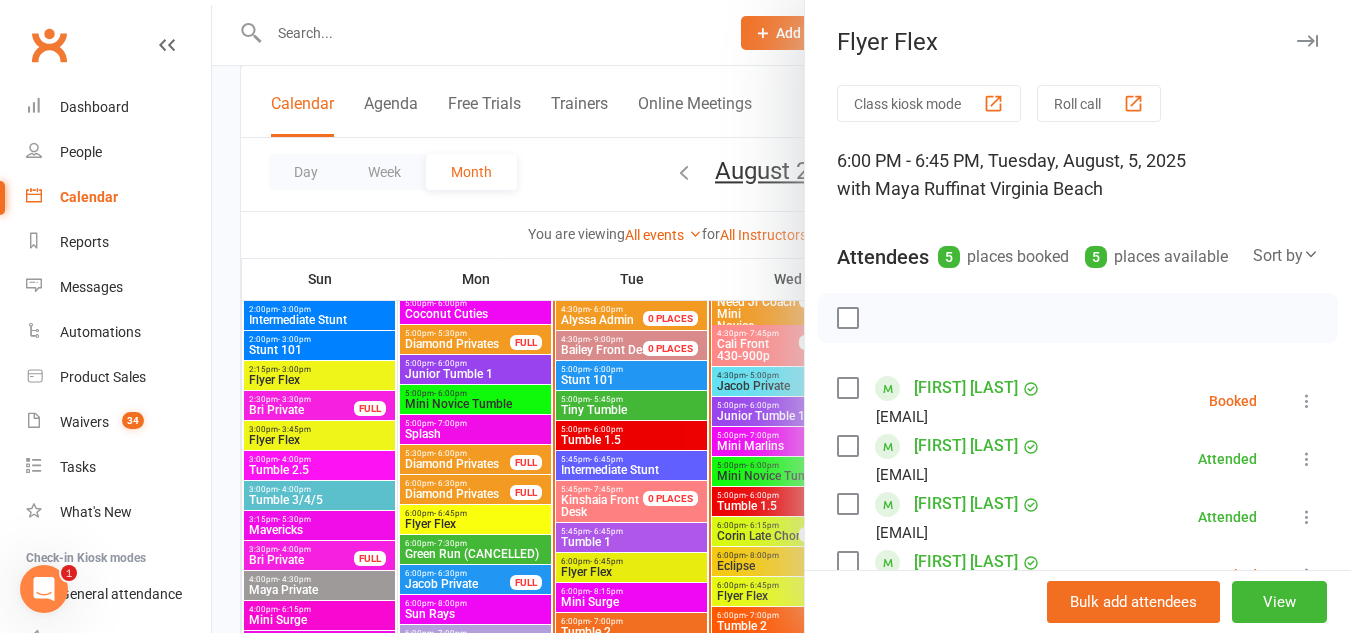 scroll, scrollTop: 1195, scrollLeft: 0, axis: vertical 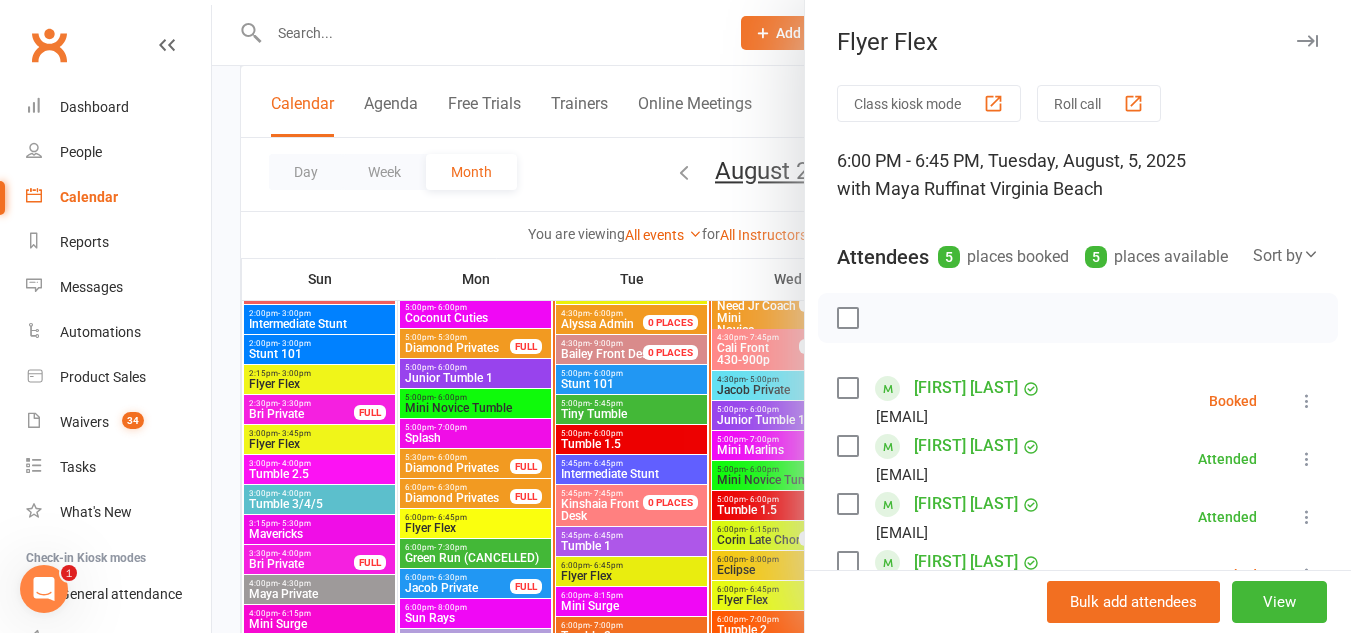 click at bounding box center (781, 316) 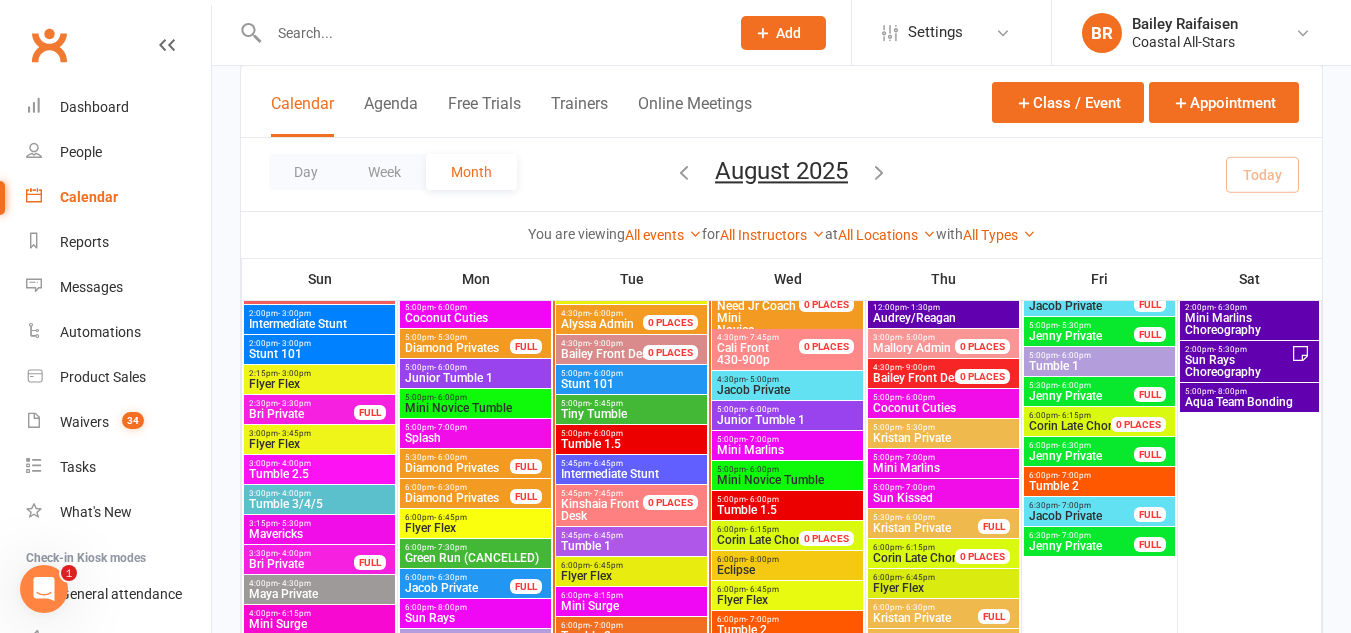 click on "5:00pm  - 6:00pm" at bounding box center [631, 373] 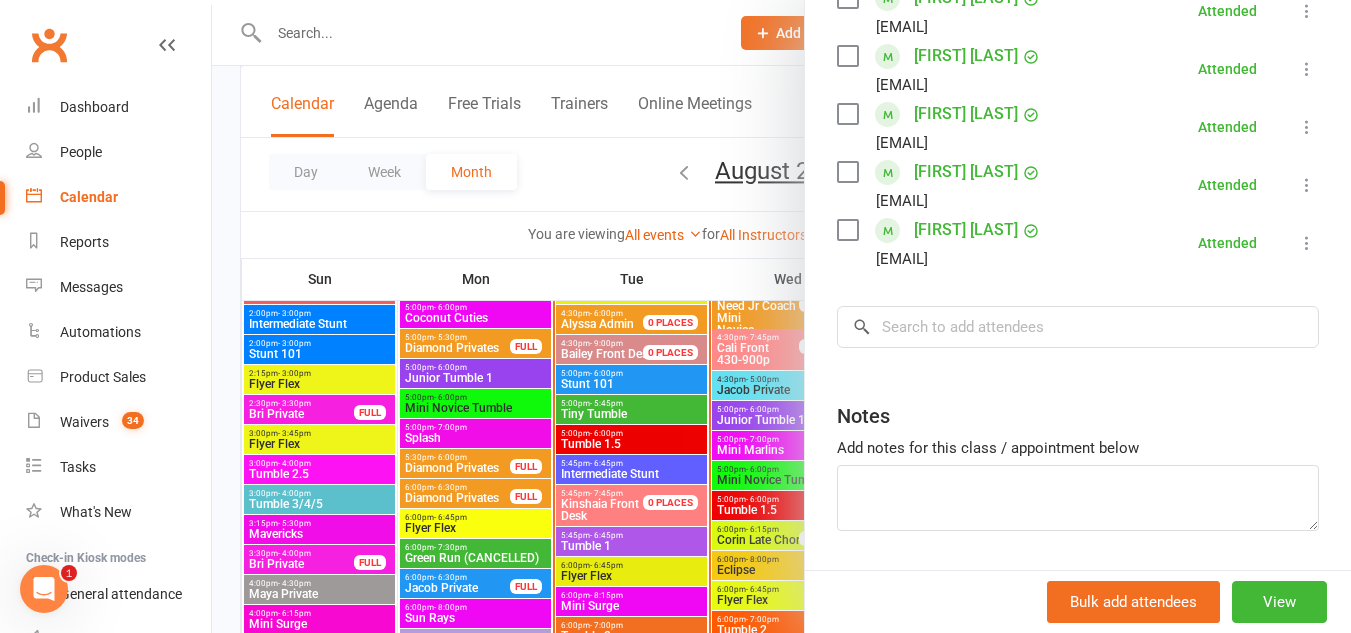 scroll, scrollTop: 477, scrollLeft: 0, axis: vertical 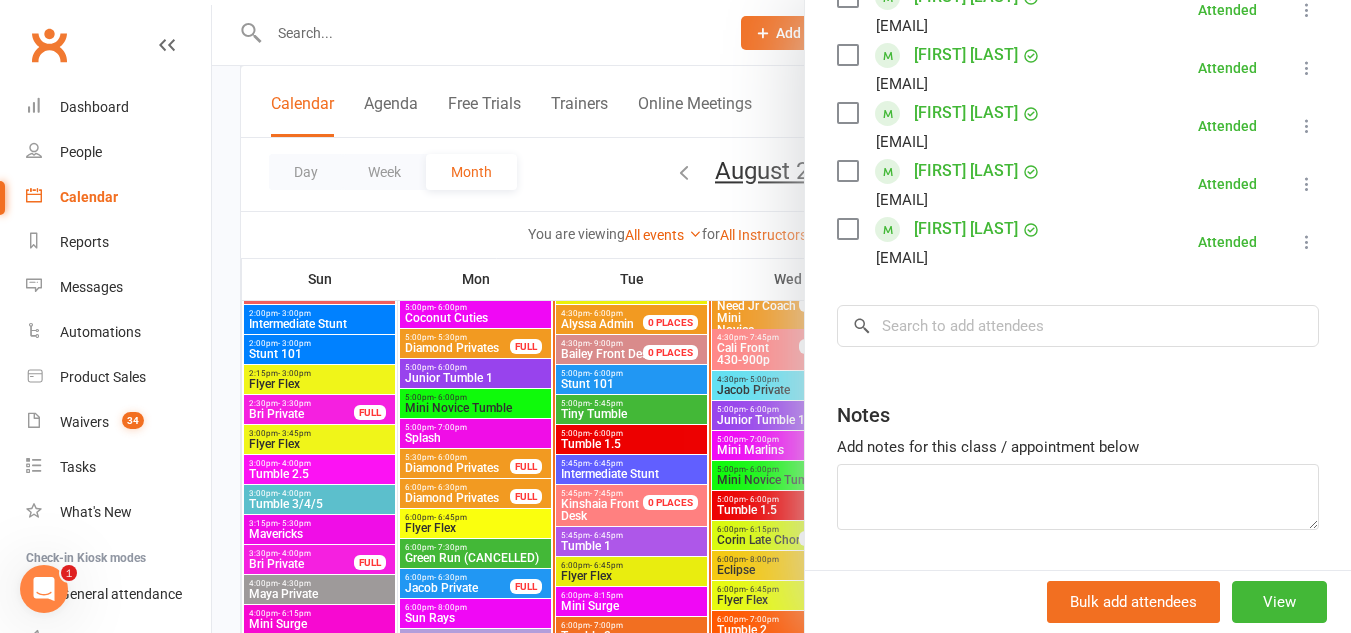 click at bounding box center (781, 316) 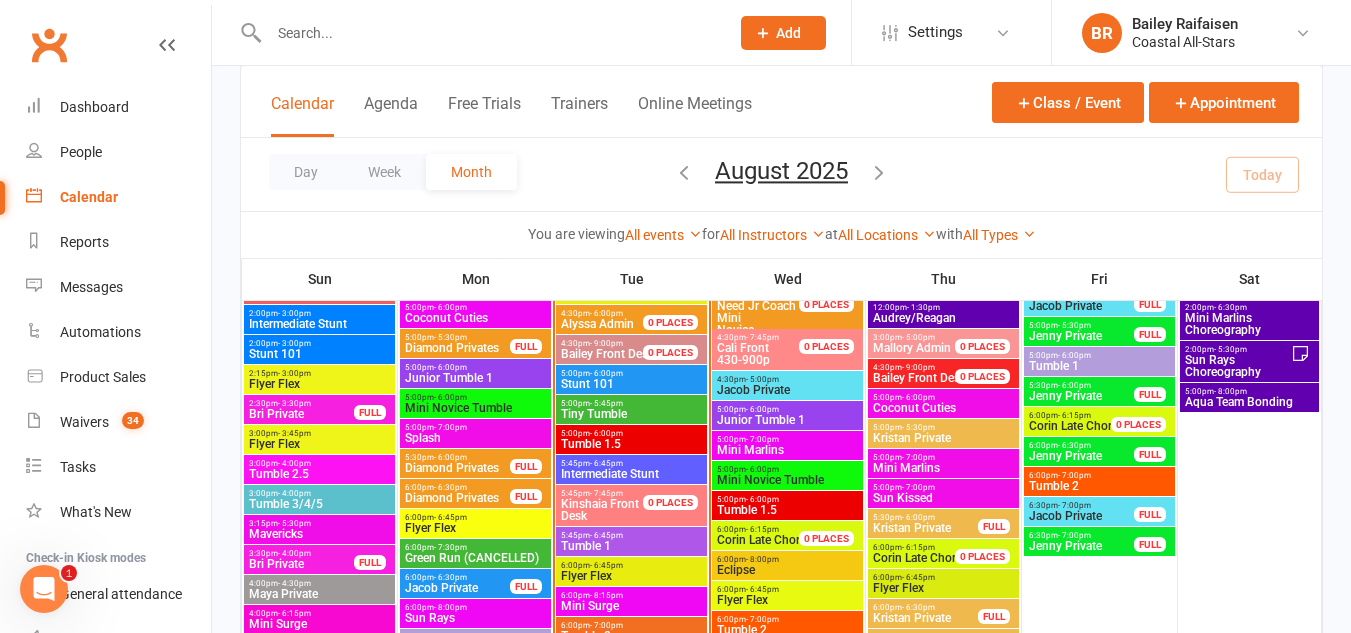 click on "5:00pm  - 6:00pm Stunt 101" at bounding box center (631, 379) 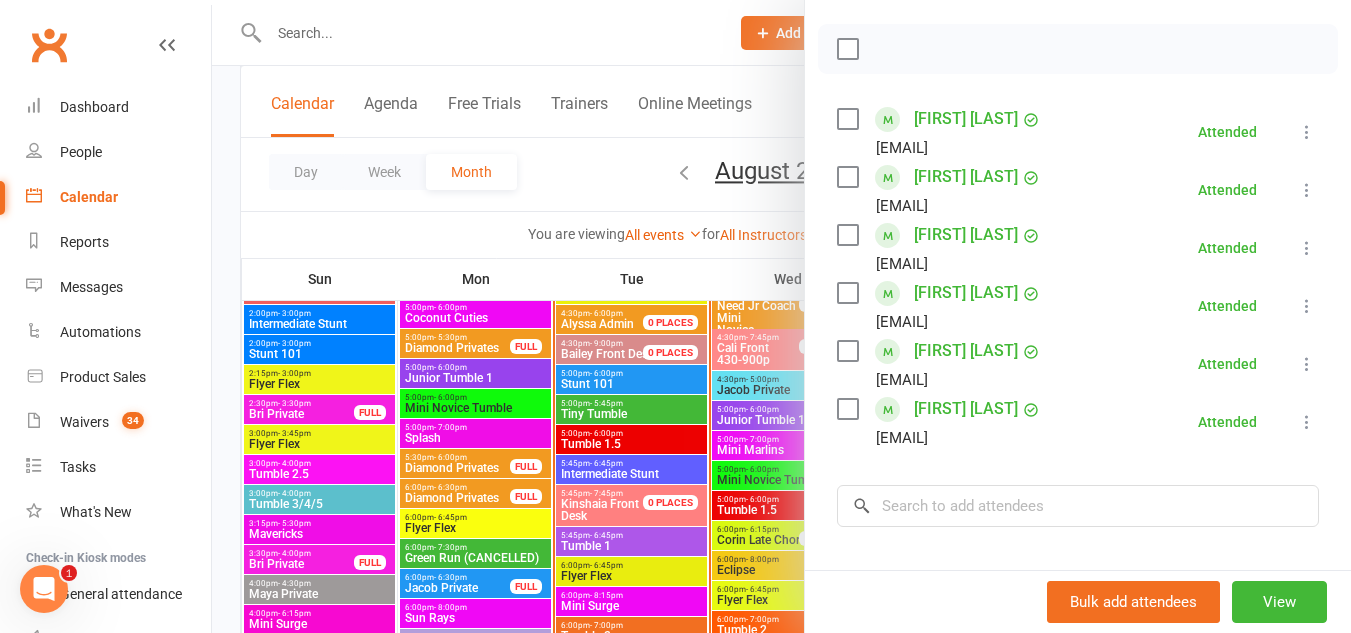 scroll, scrollTop: 311, scrollLeft: 0, axis: vertical 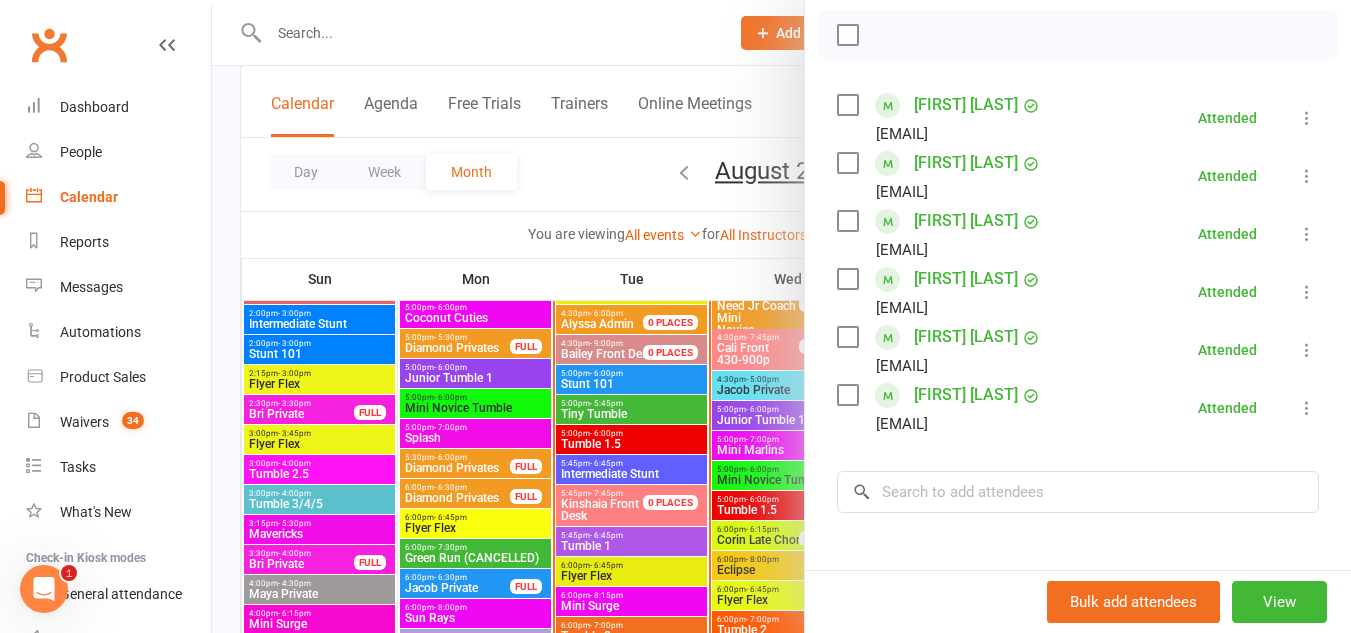 click on "[EMAIL]" at bounding box center [902, 366] 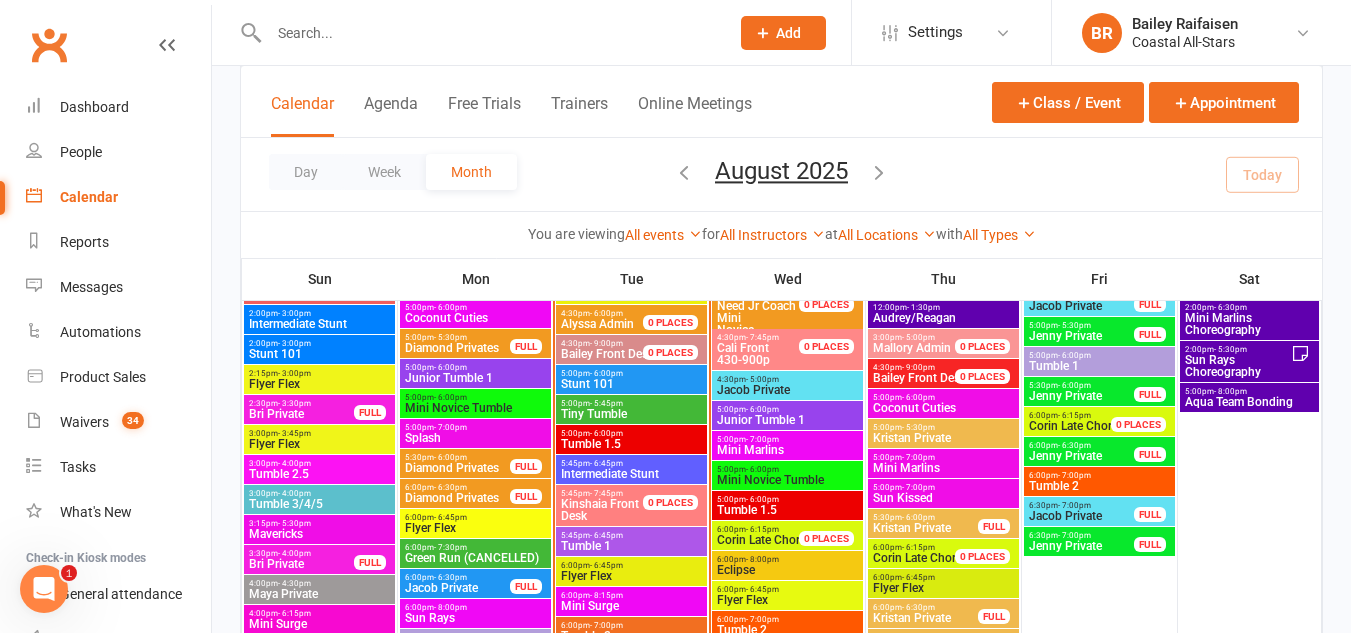 click at bounding box center [781, 316] 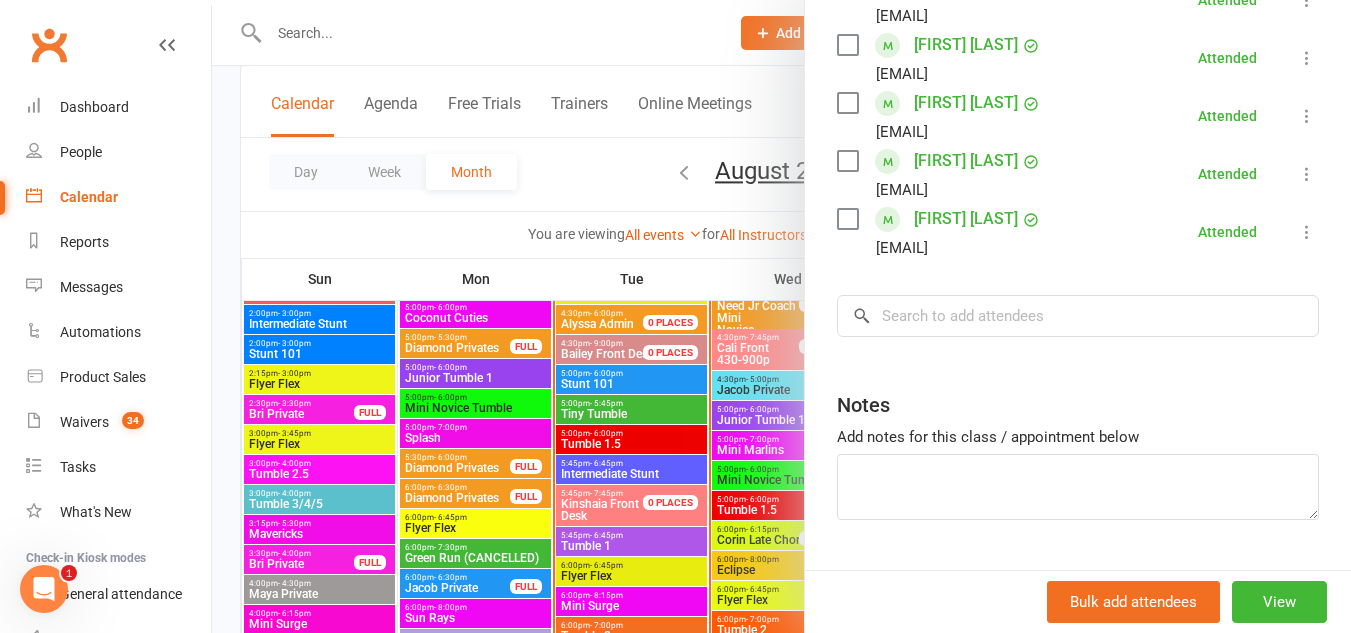 scroll, scrollTop: 402, scrollLeft: 0, axis: vertical 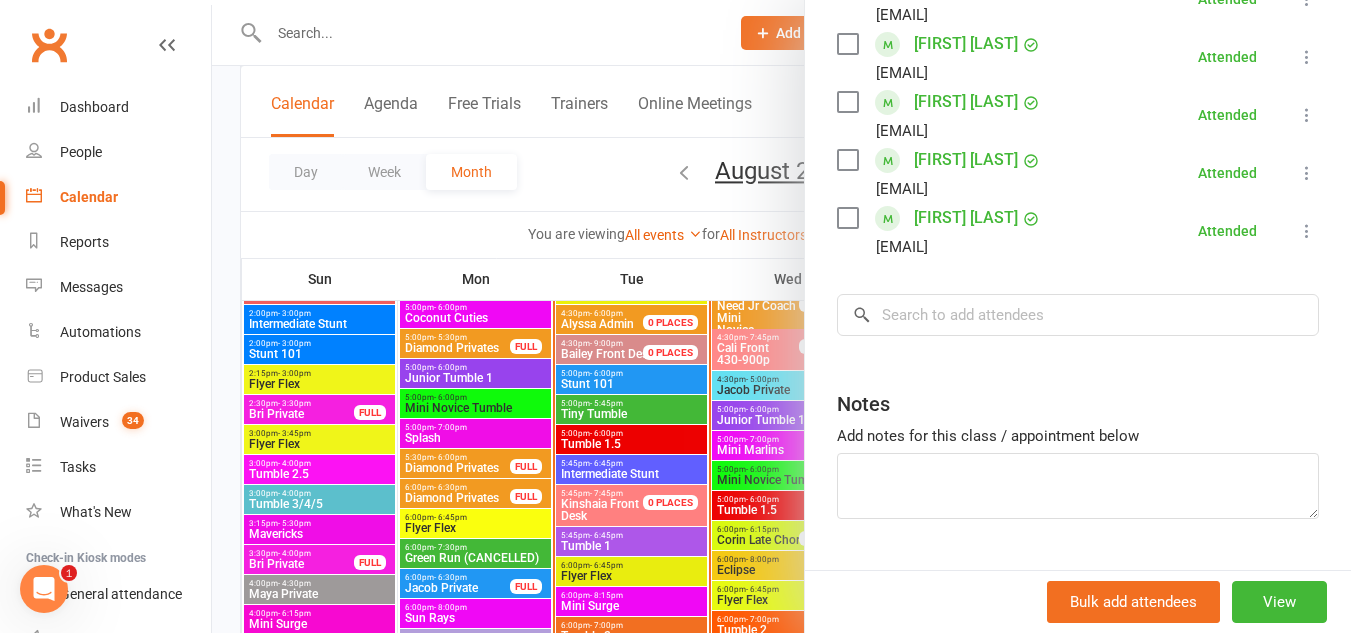 click at bounding box center [781, 316] 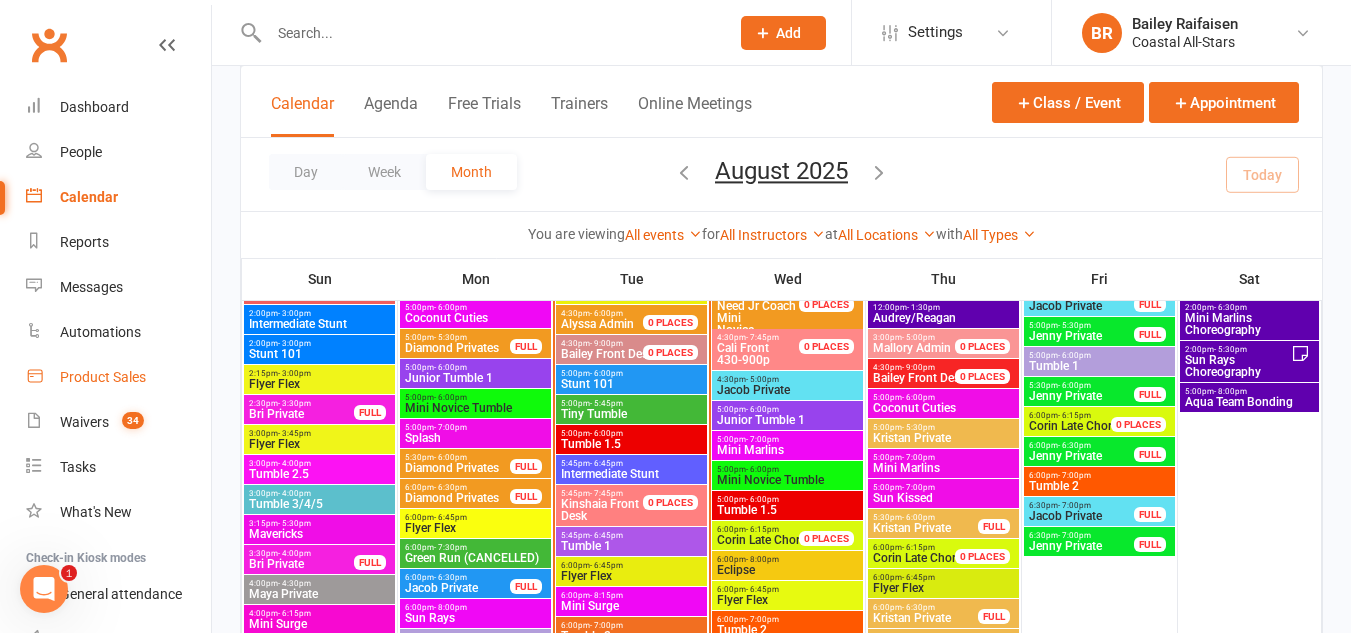 click on "Product Sales" at bounding box center (103, 377) 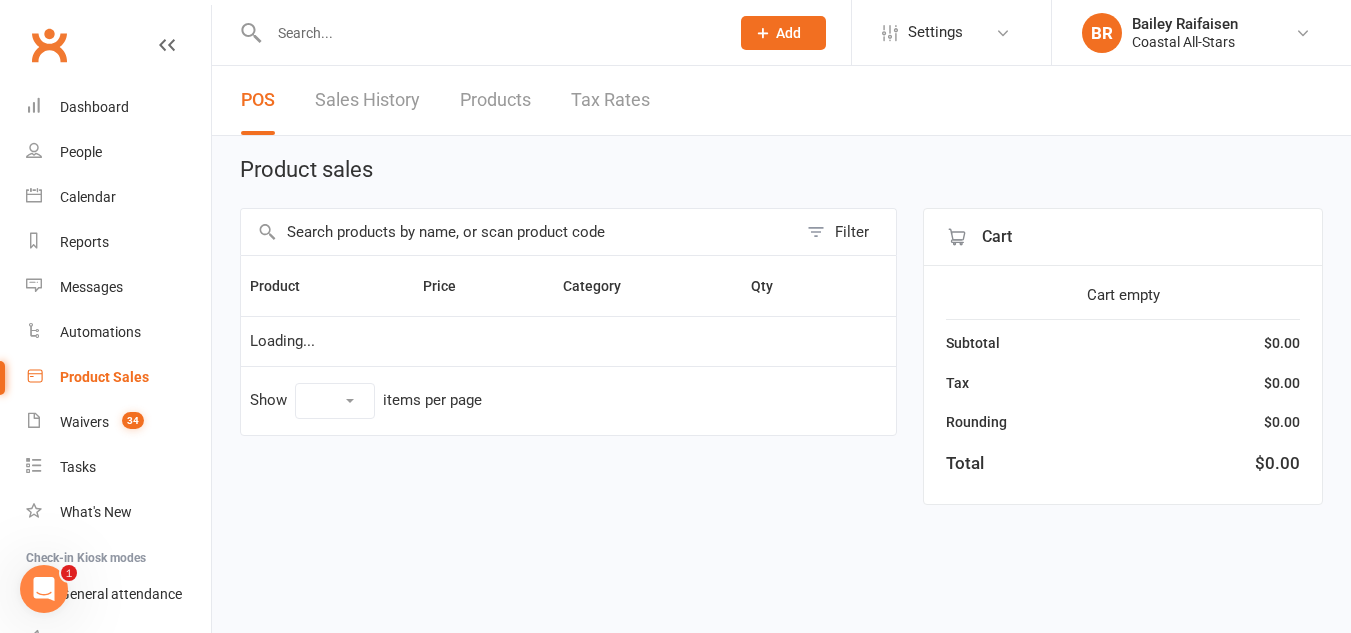 scroll, scrollTop: 0, scrollLeft: 0, axis: both 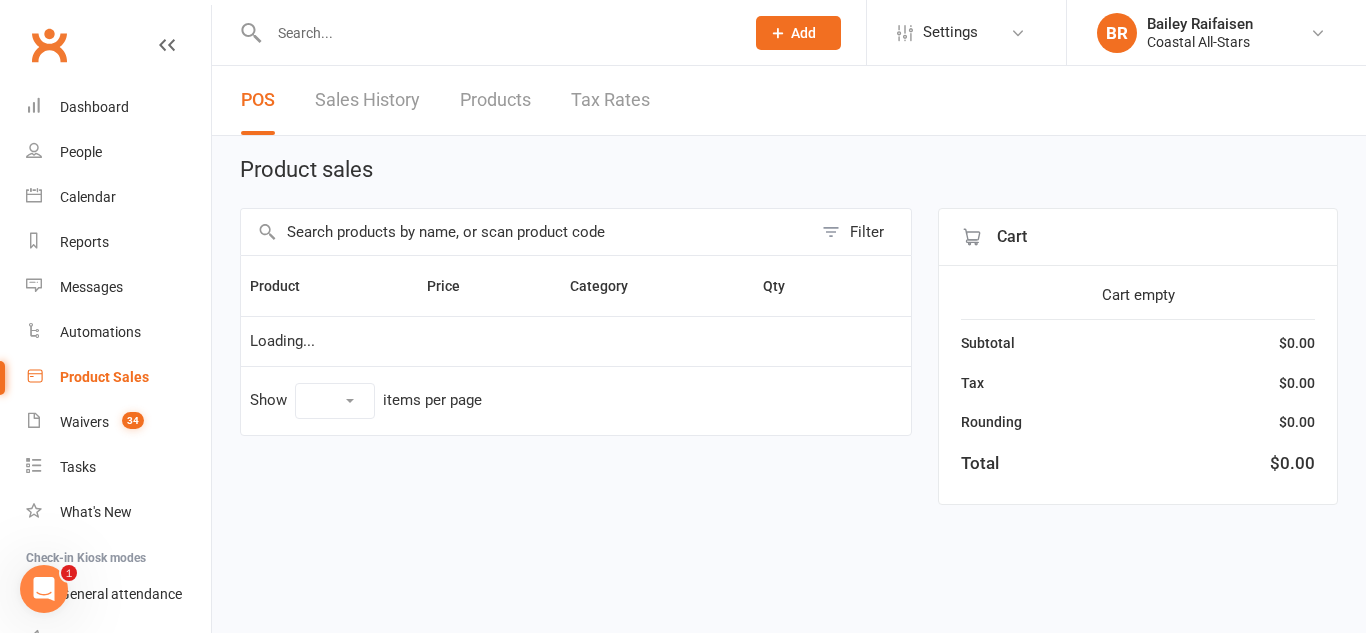 select on "10" 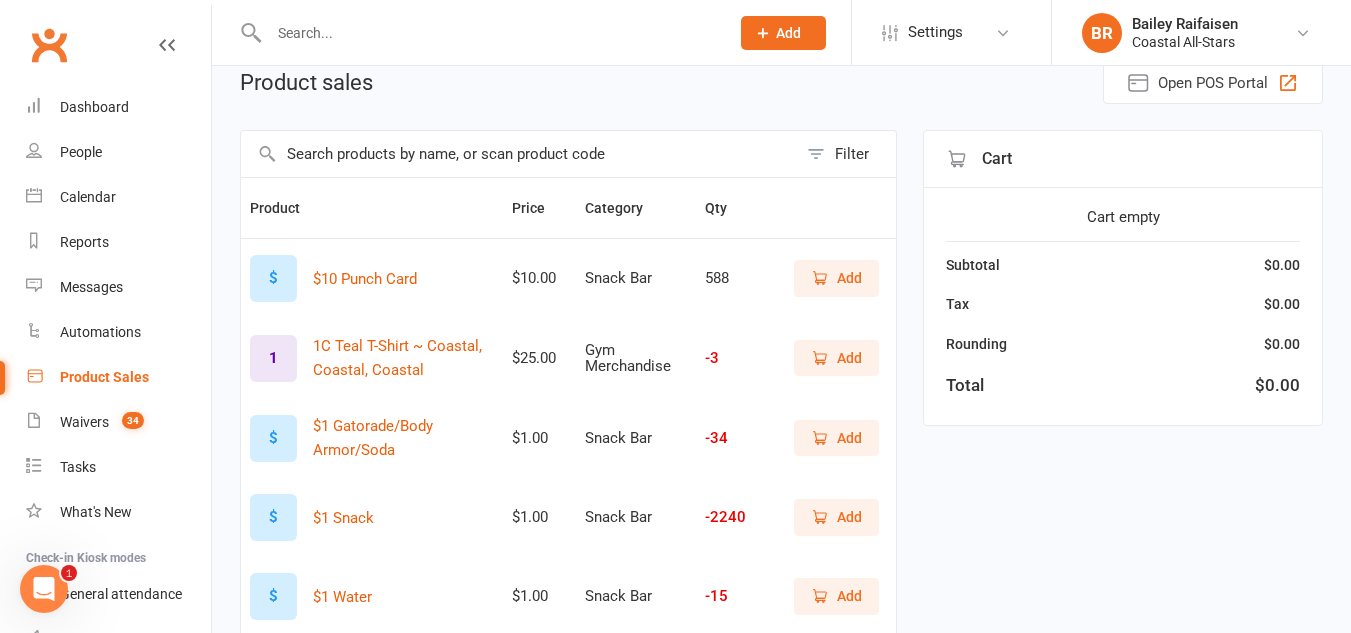 scroll, scrollTop: 97, scrollLeft: 0, axis: vertical 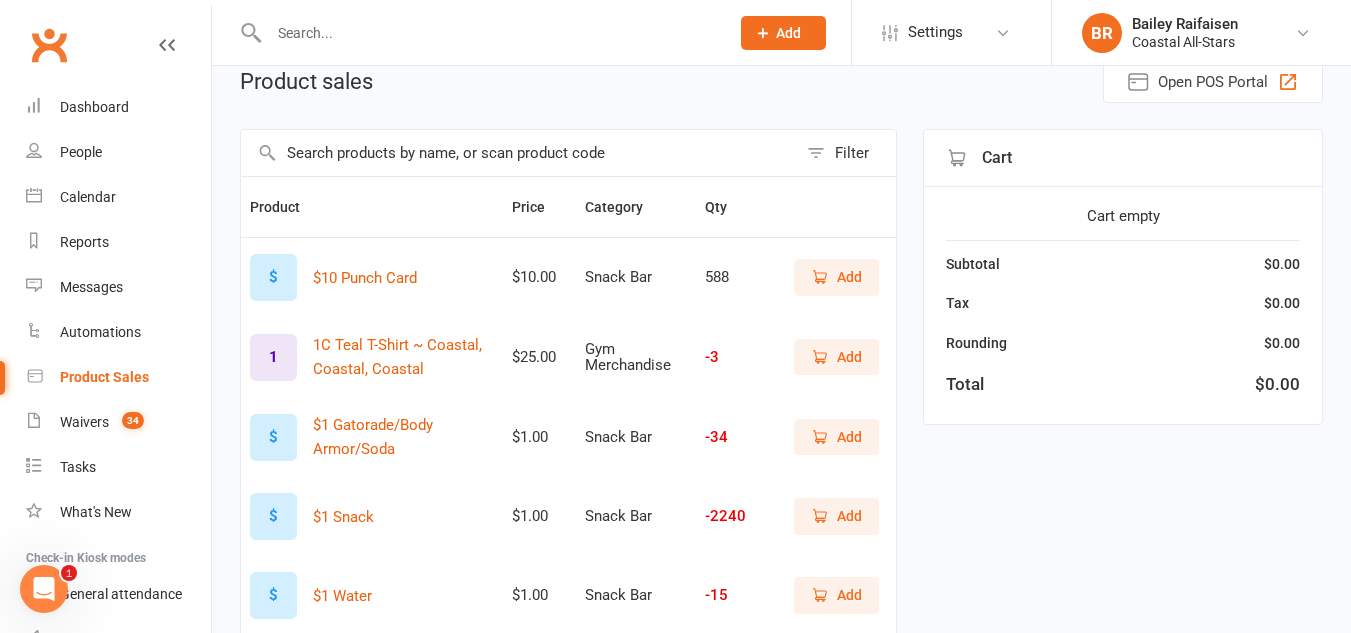 click 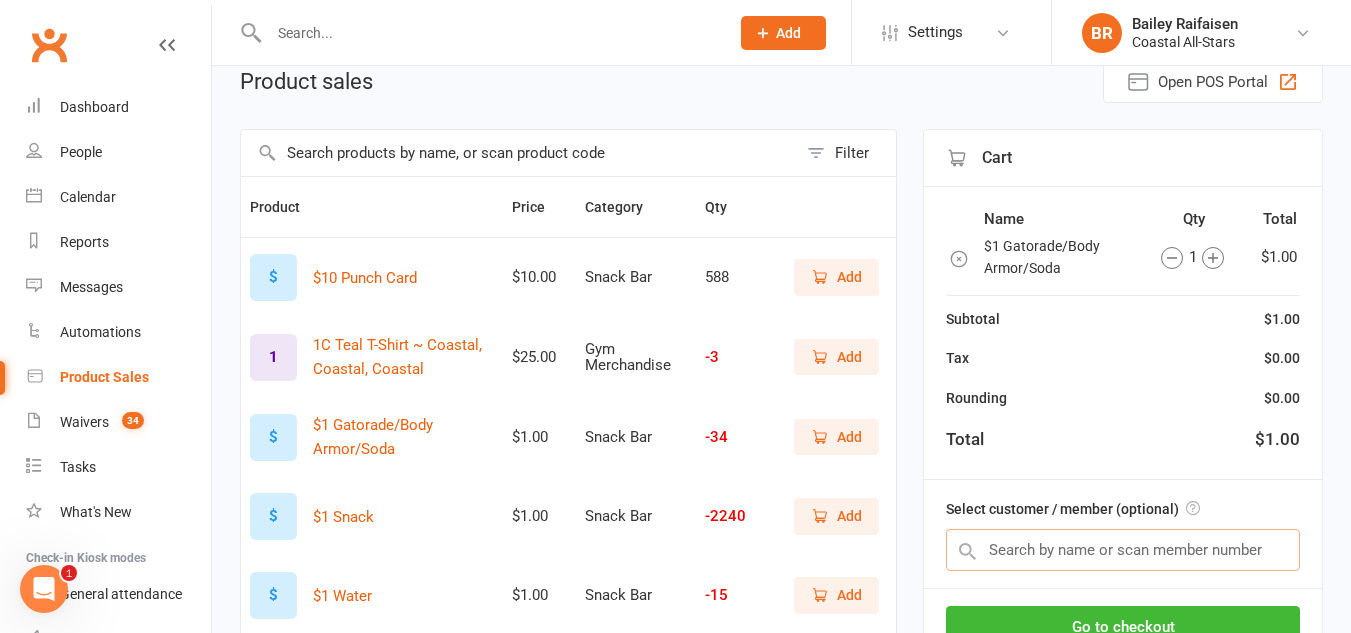click at bounding box center (1123, 550) 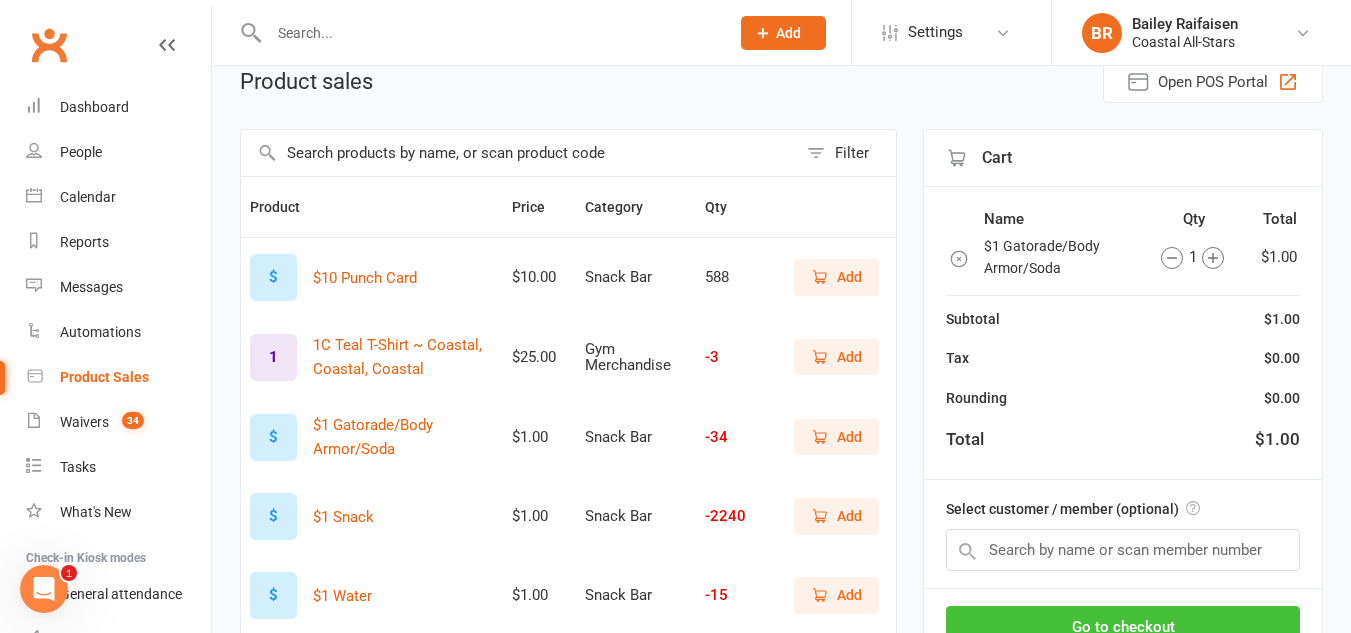 click on "Go to checkout" at bounding box center [1123, 627] 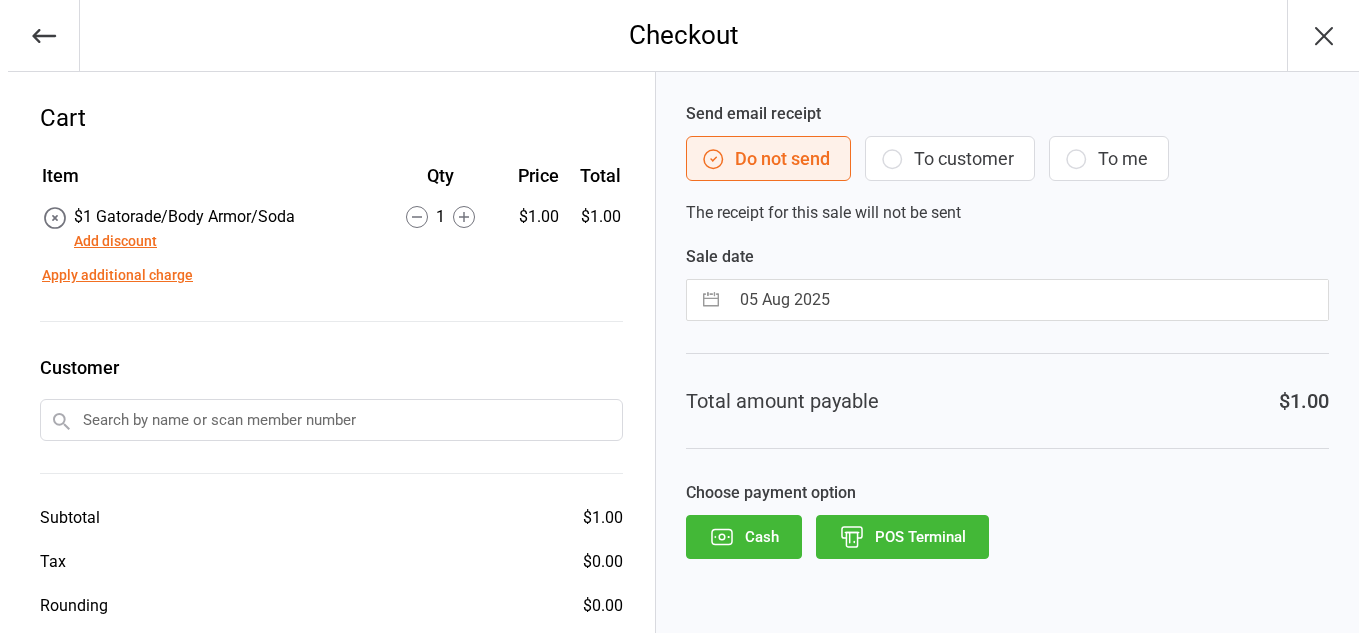 scroll, scrollTop: 0, scrollLeft: 0, axis: both 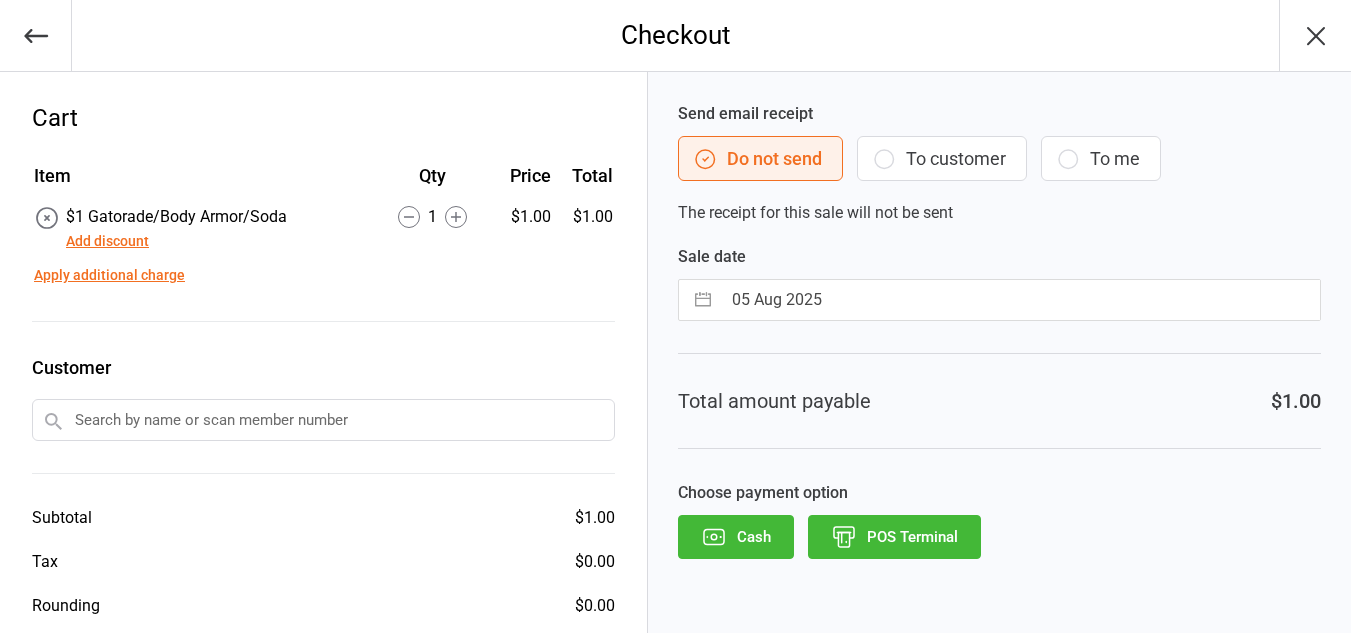 click 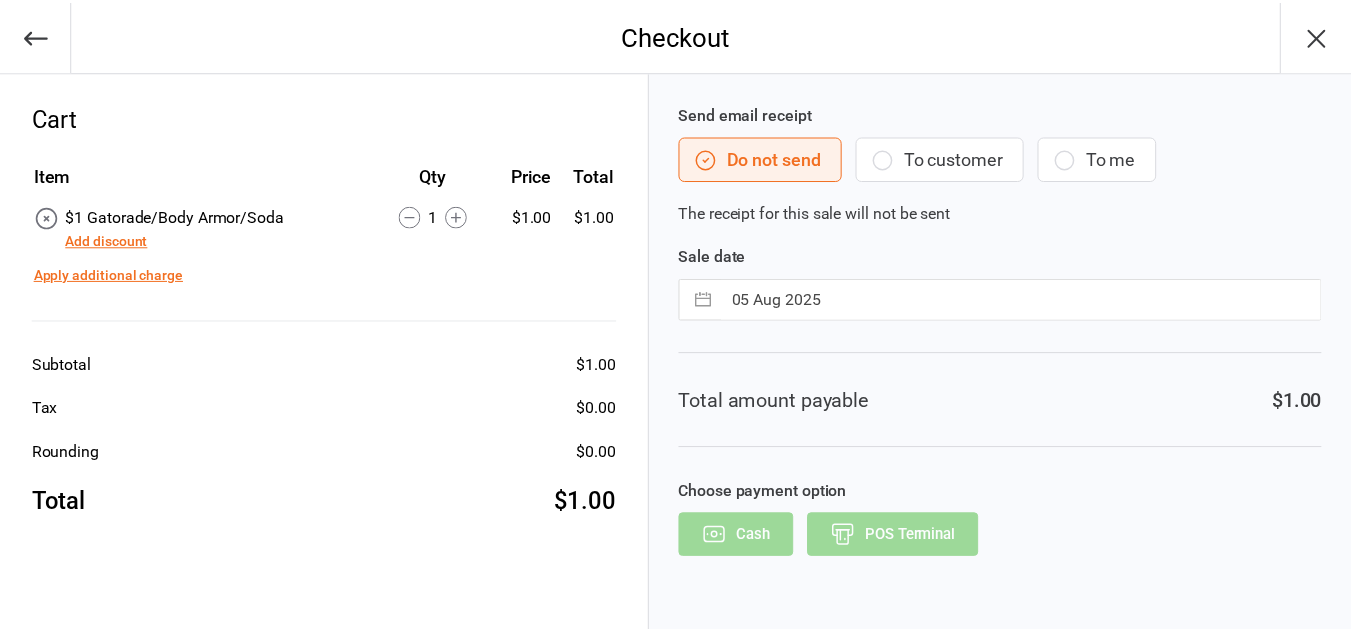 scroll, scrollTop: 0, scrollLeft: 0, axis: both 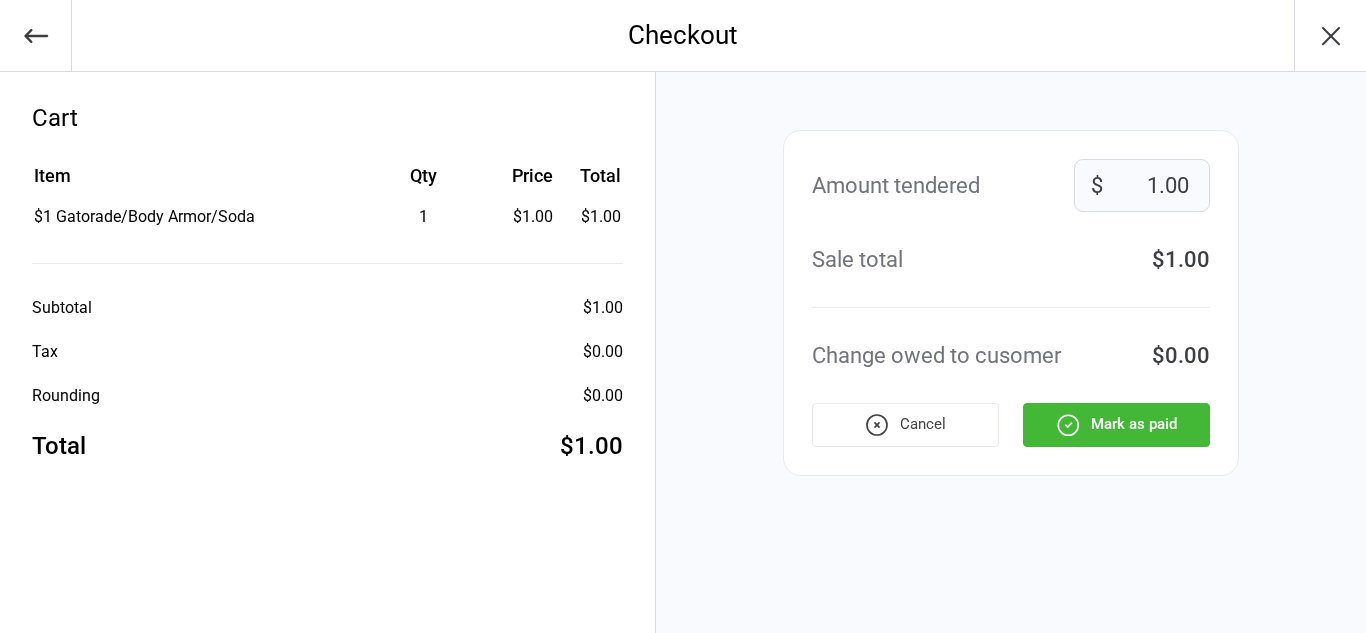 click 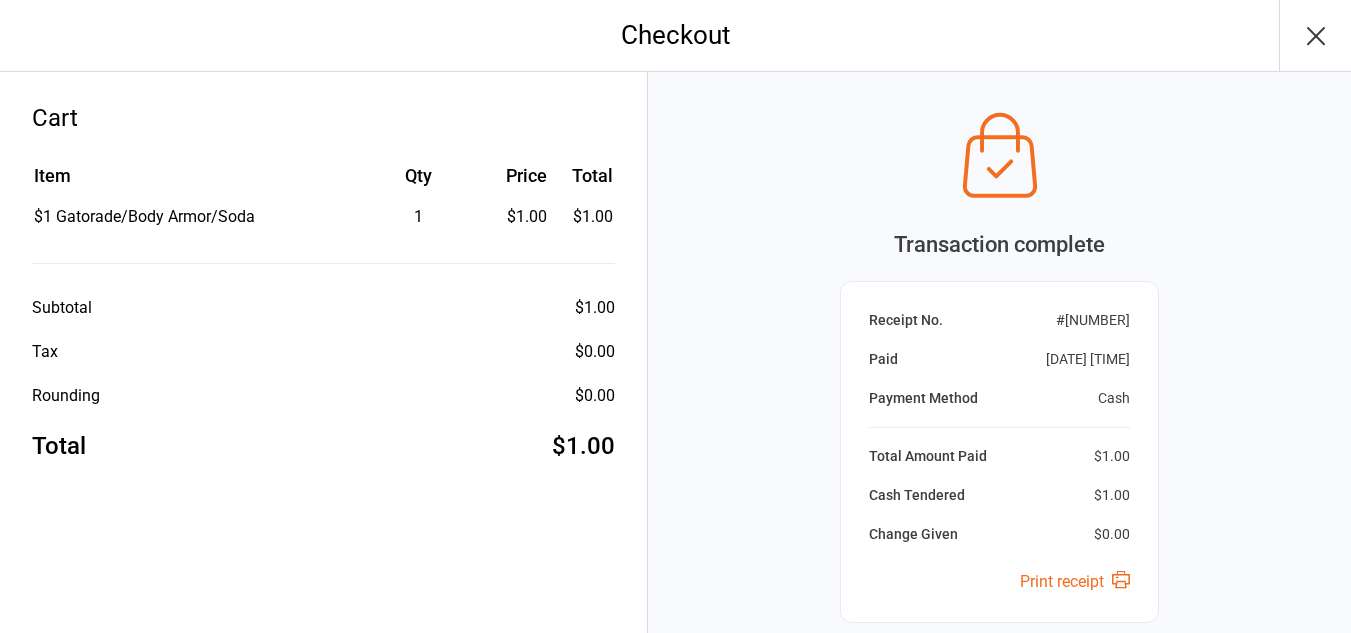 click at bounding box center [1315, 35] 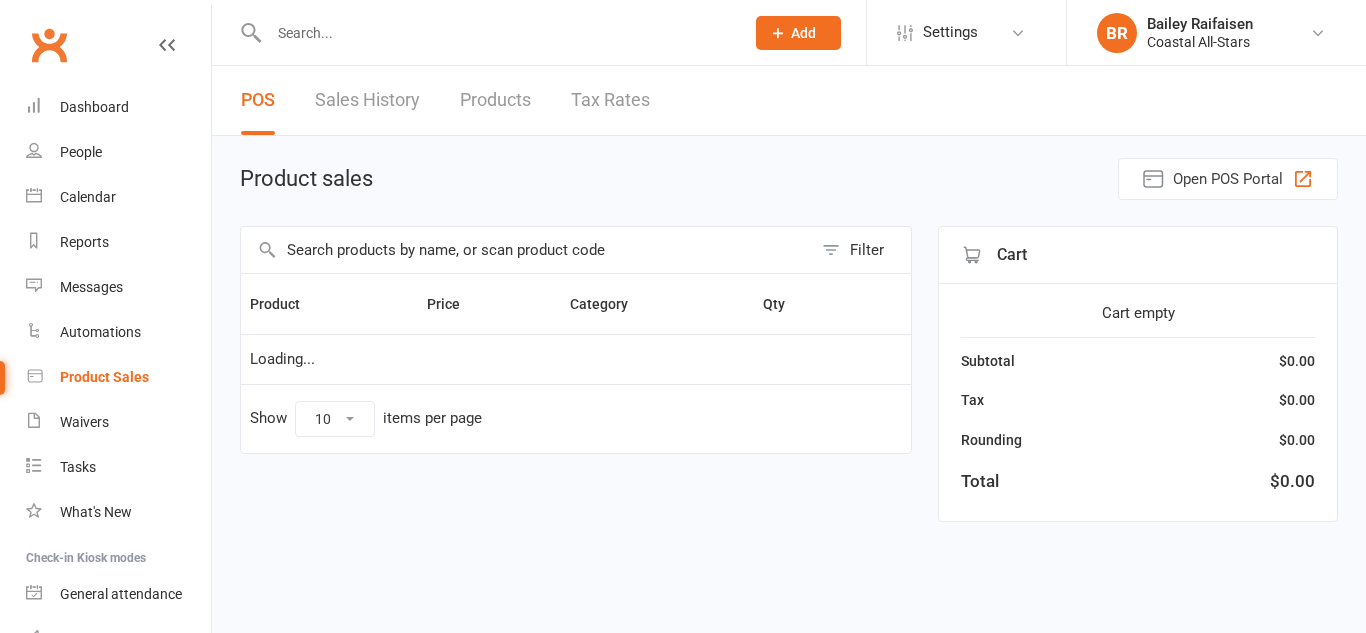 scroll, scrollTop: 0, scrollLeft: 0, axis: both 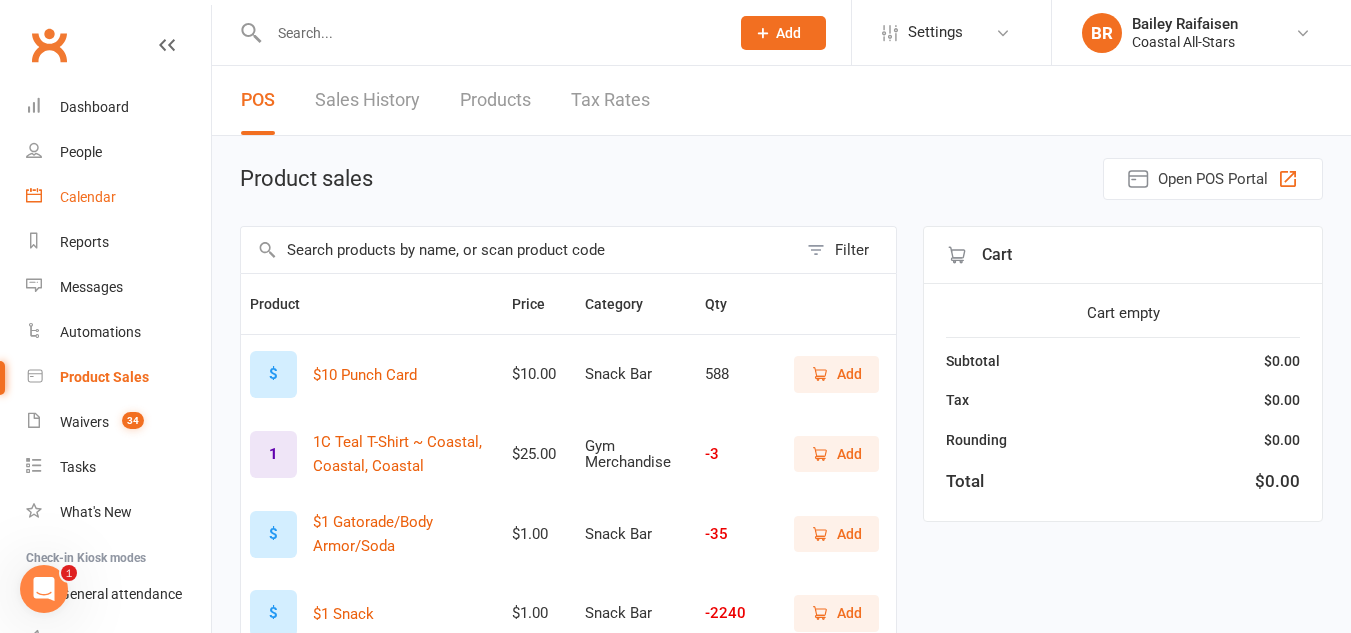 click on "Calendar" at bounding box center (118, 197) 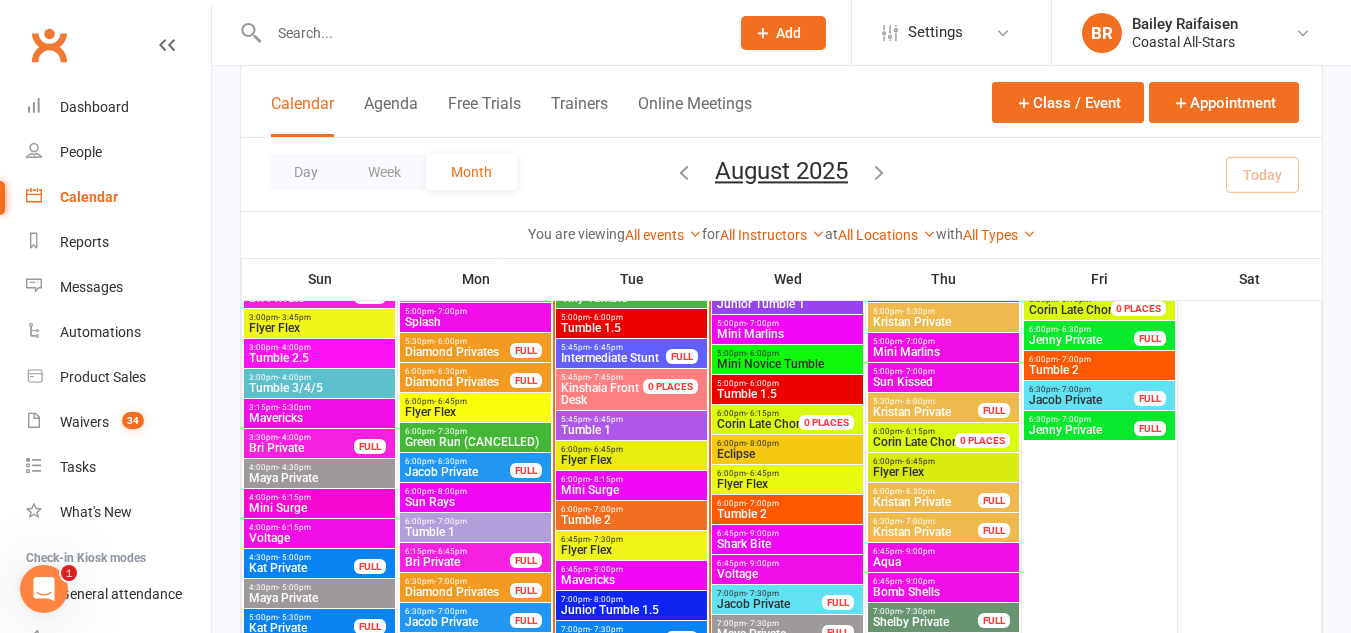 scroll, scrollTop: 1331, scrollLeft: 0, axis: vertical 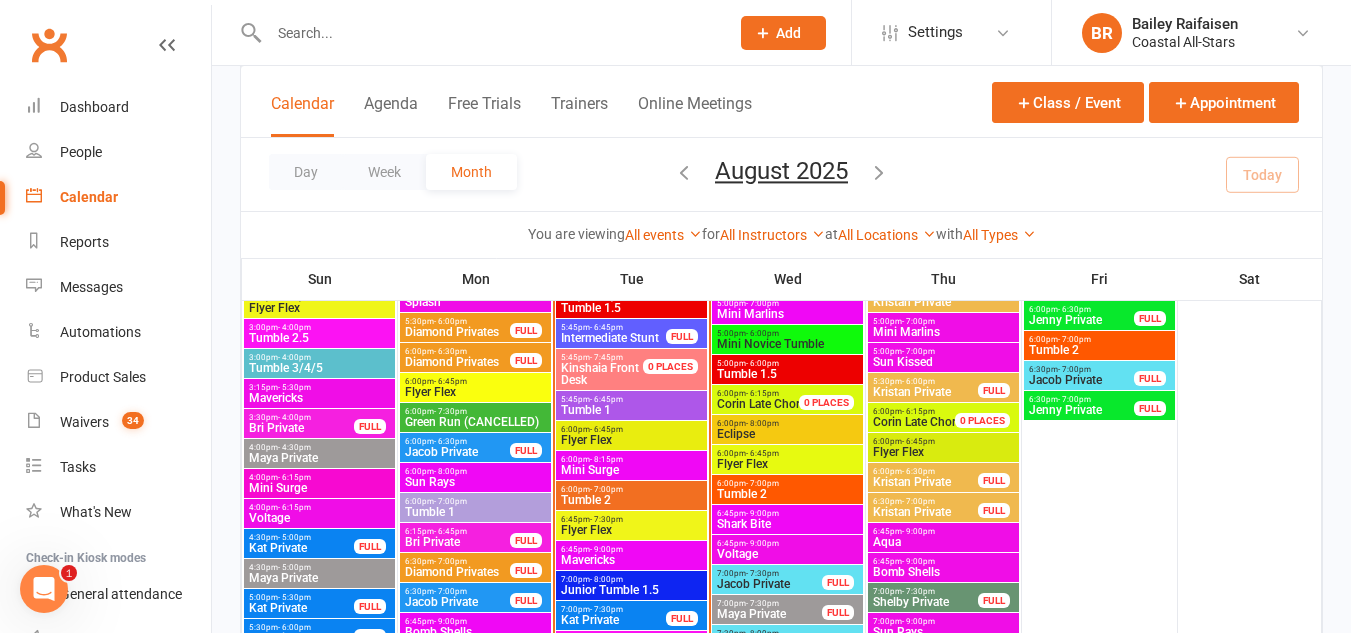 click on "Flyer Flex" at bounding box center (631, 440) 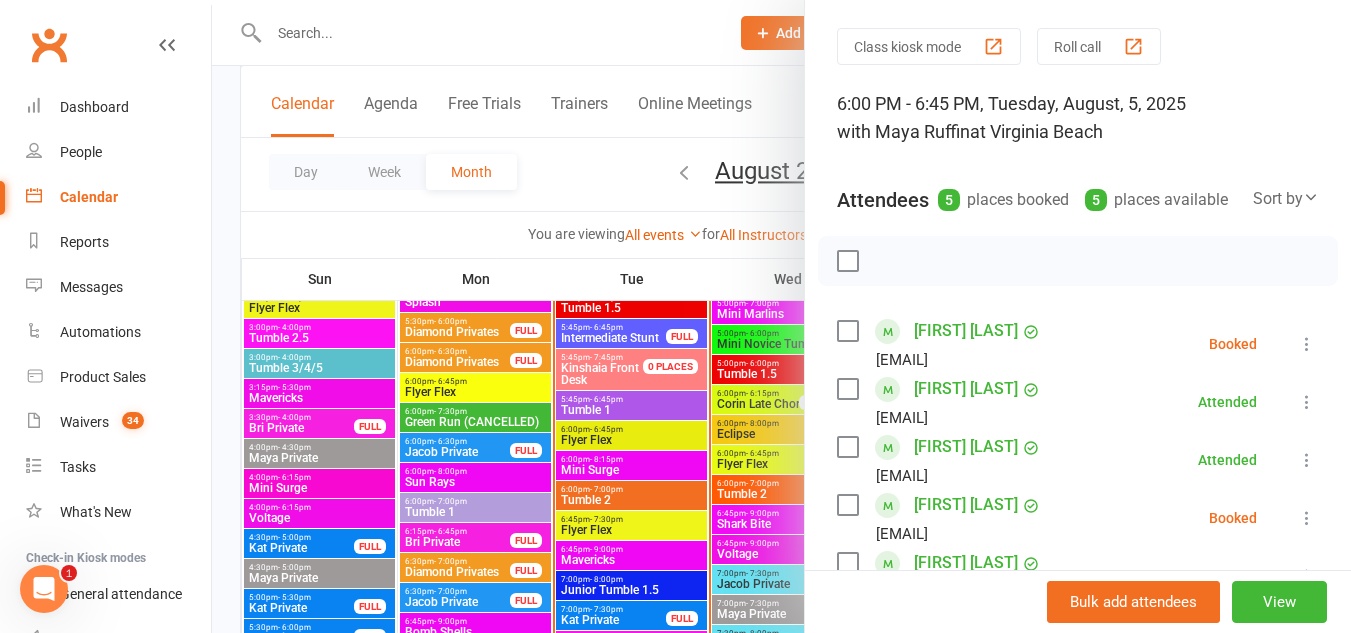 scroll, scrollTop: 61, scrollLeft: 0, axis: vertical 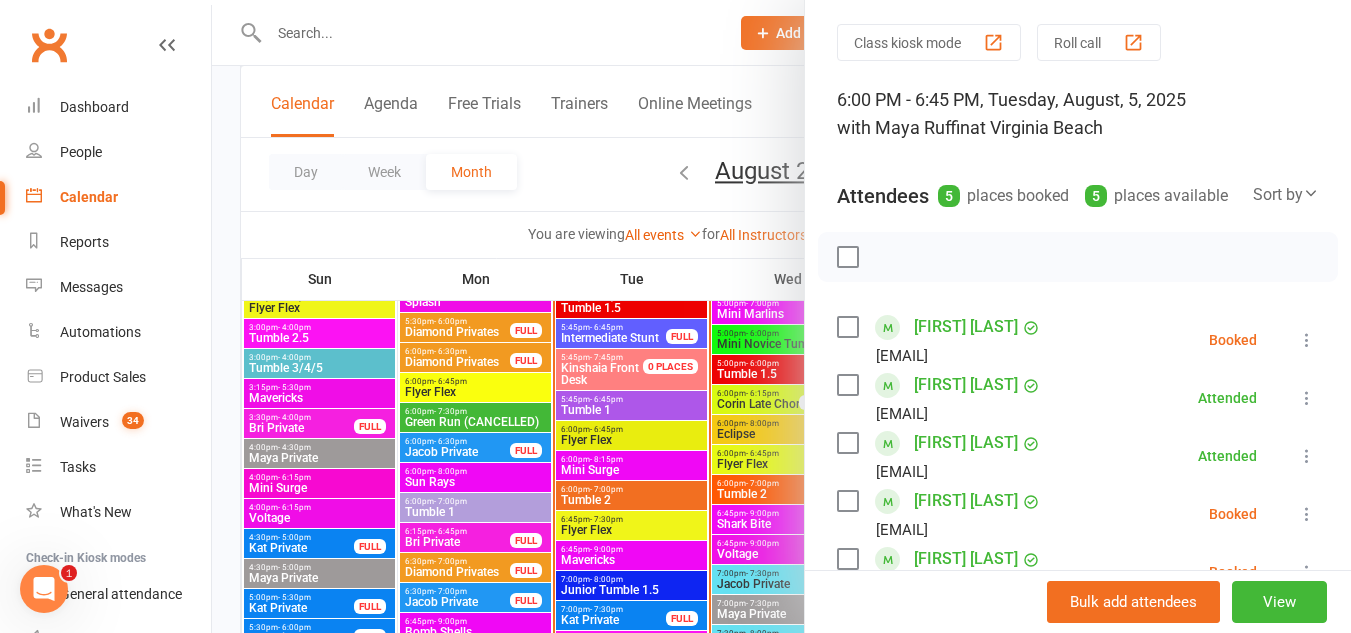 click on "[FIRST] [LAST]  [EMAIL]" at bounding box center [943, 340] 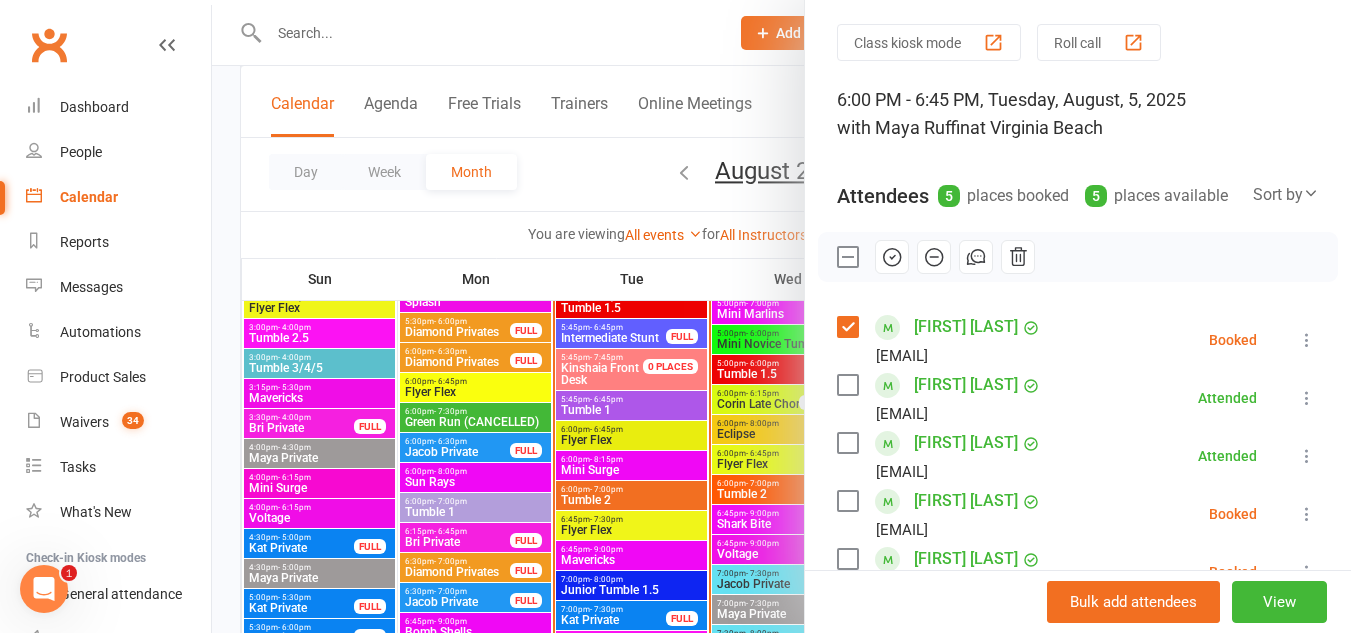 click 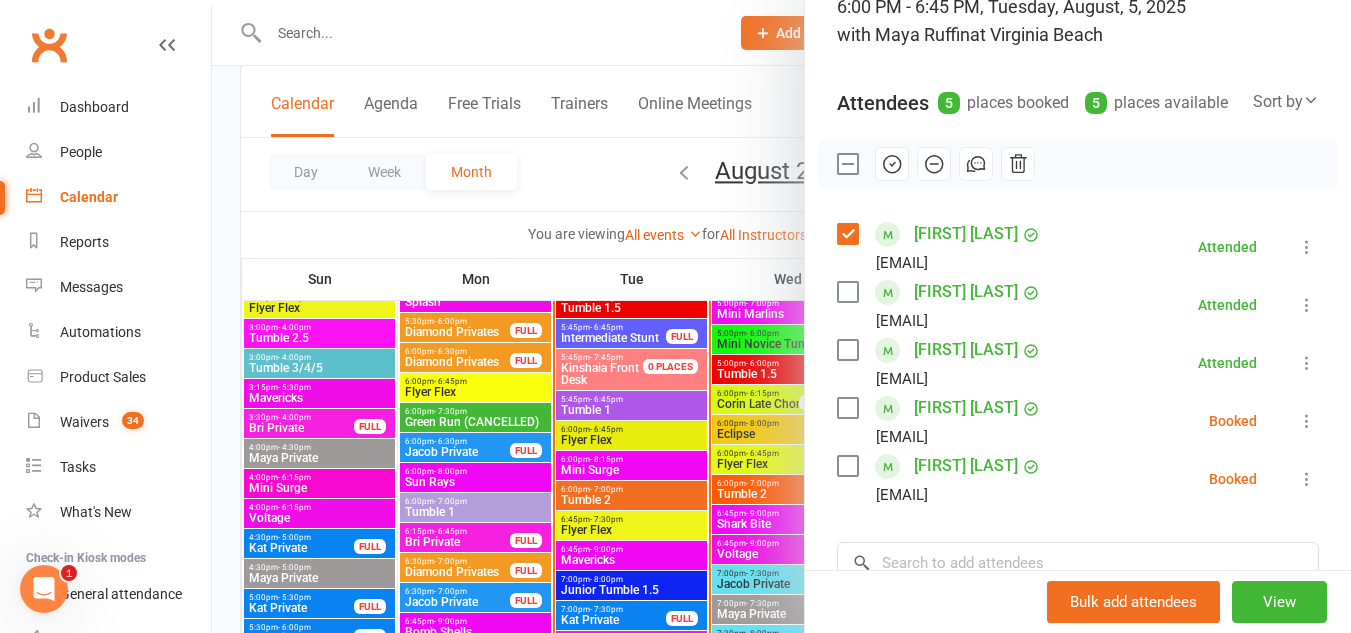 scroll, scrollTop: 152, scrollLeft: 0, axis: vertical 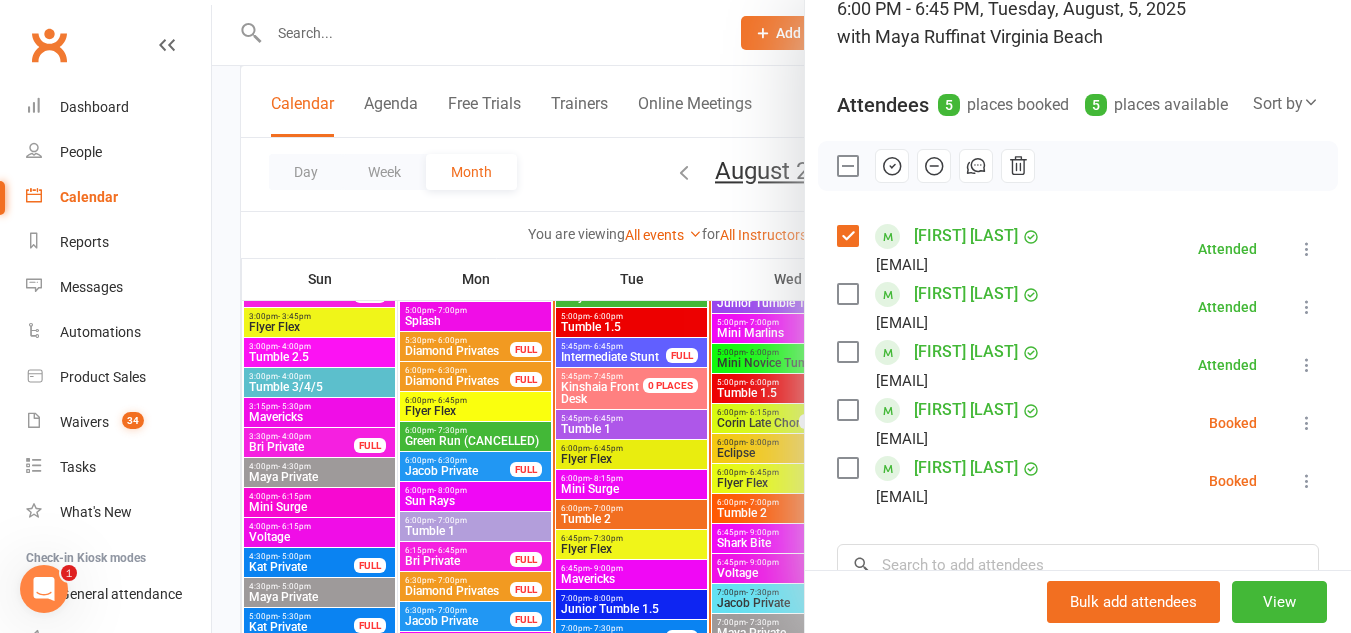 click at bounding box center (781, 316) 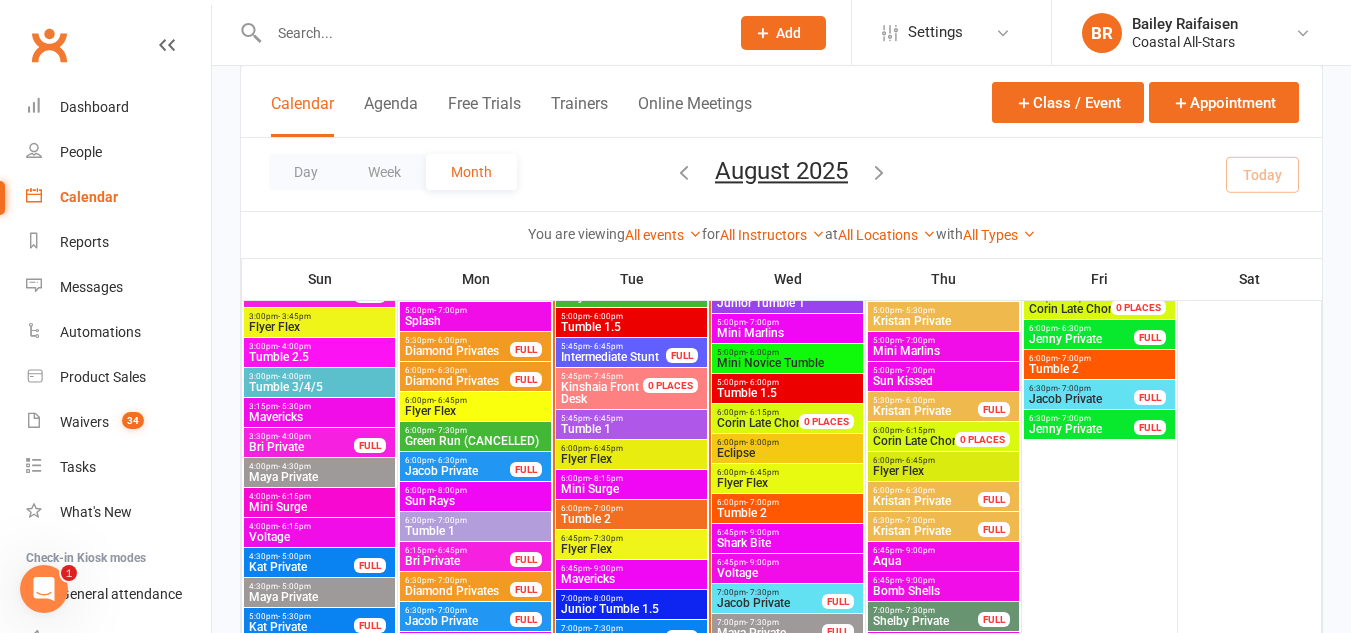 click on "- 7:00pm" at bounding box center [606, 508] 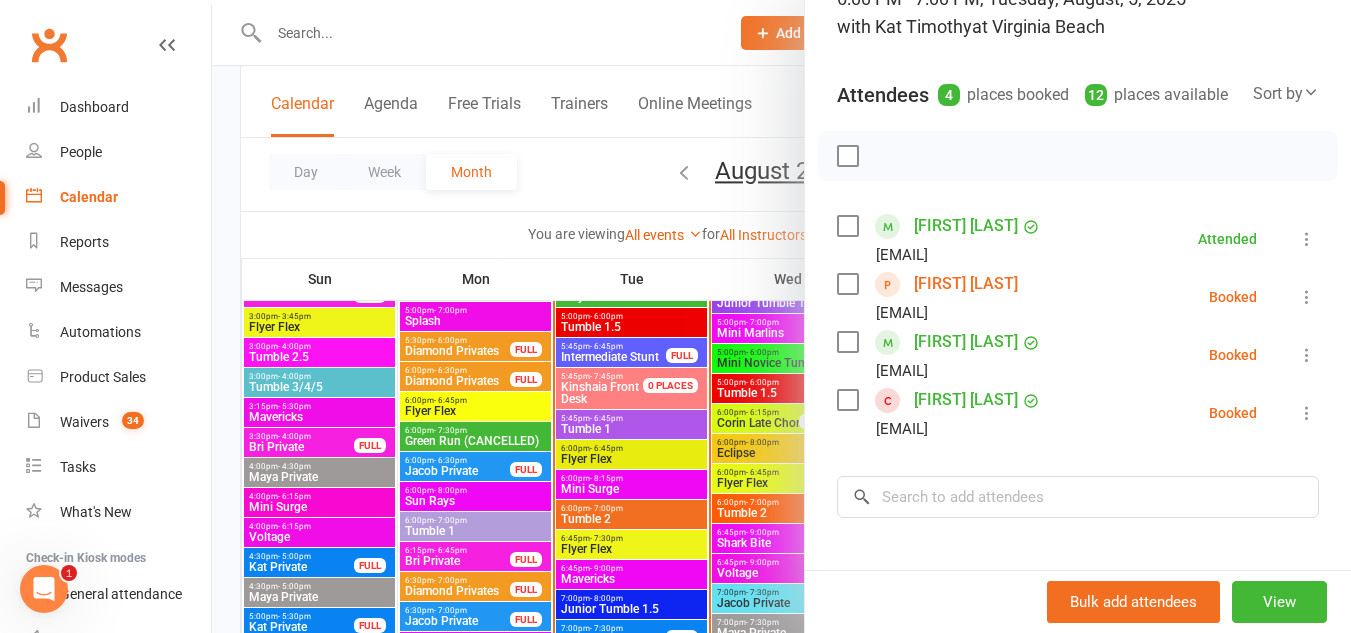 scroll, scrollTop: 169, scrollLeft: 0, axis: vertical 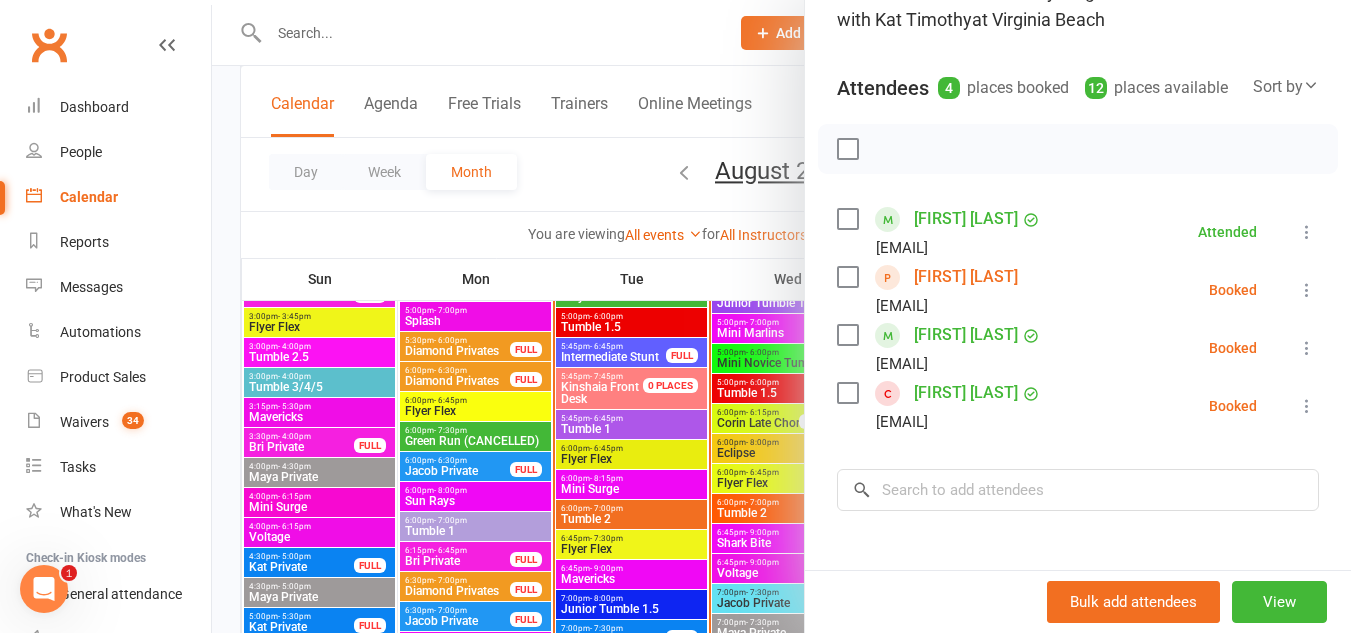 click at bounding box center (847, 393) 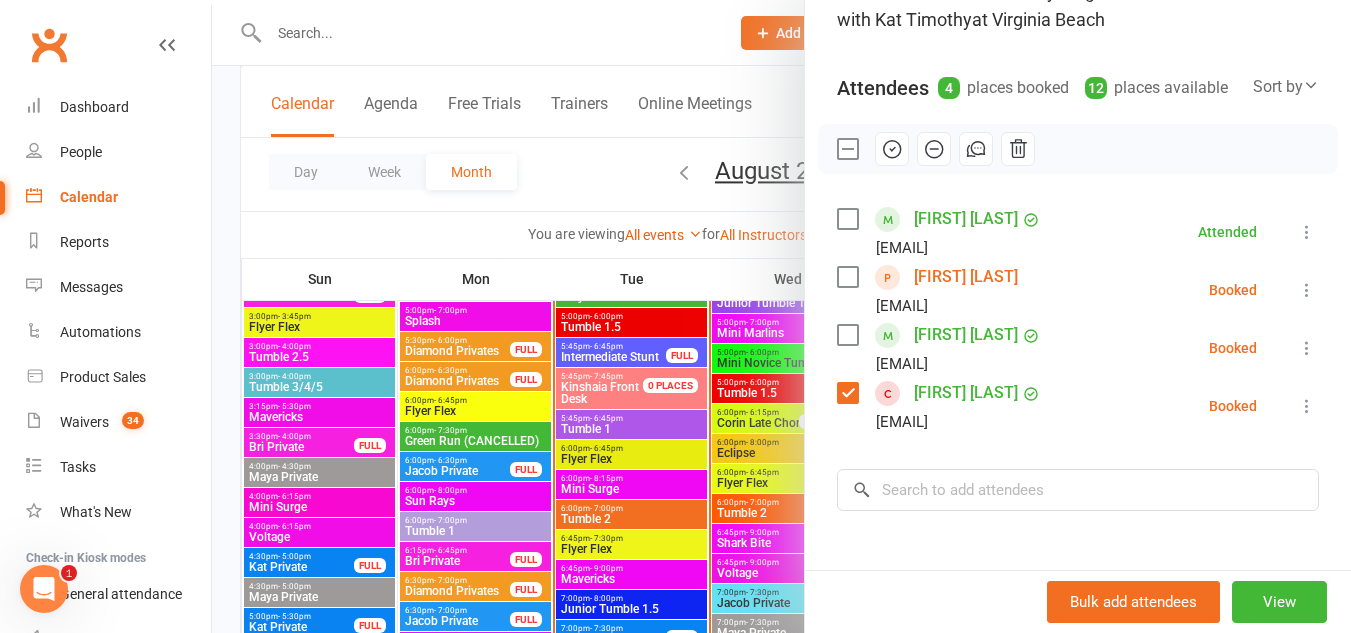 click 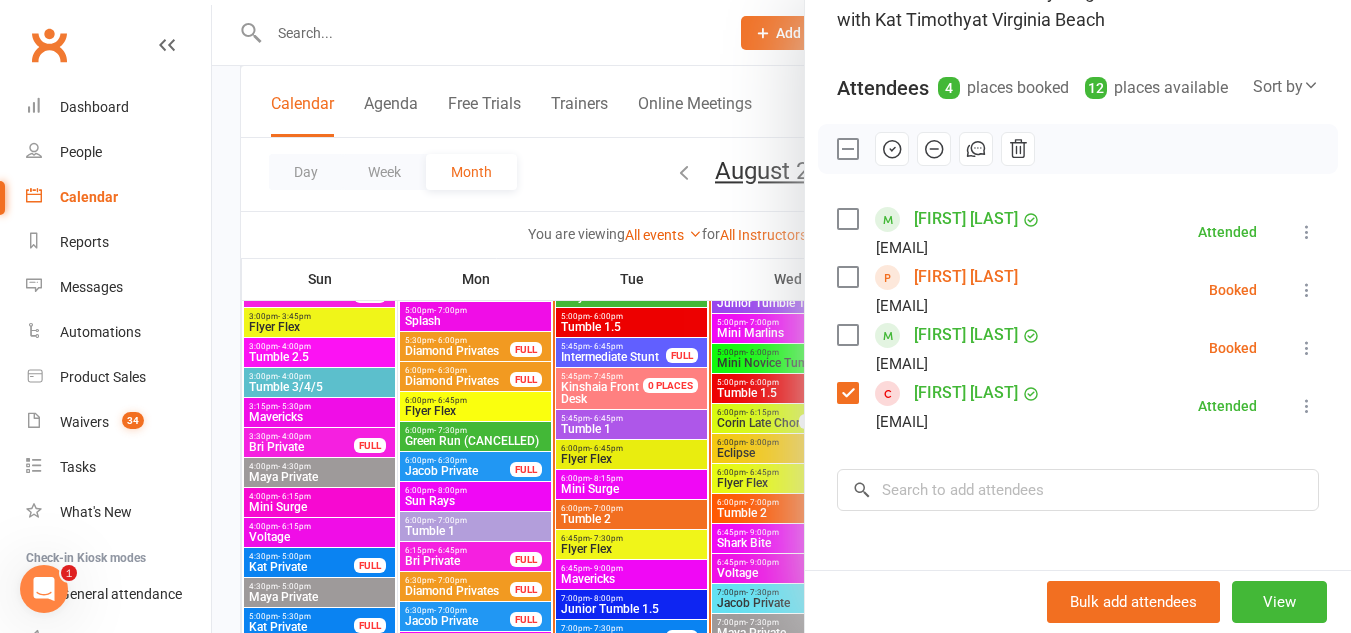click at bounding box center (781, 316) 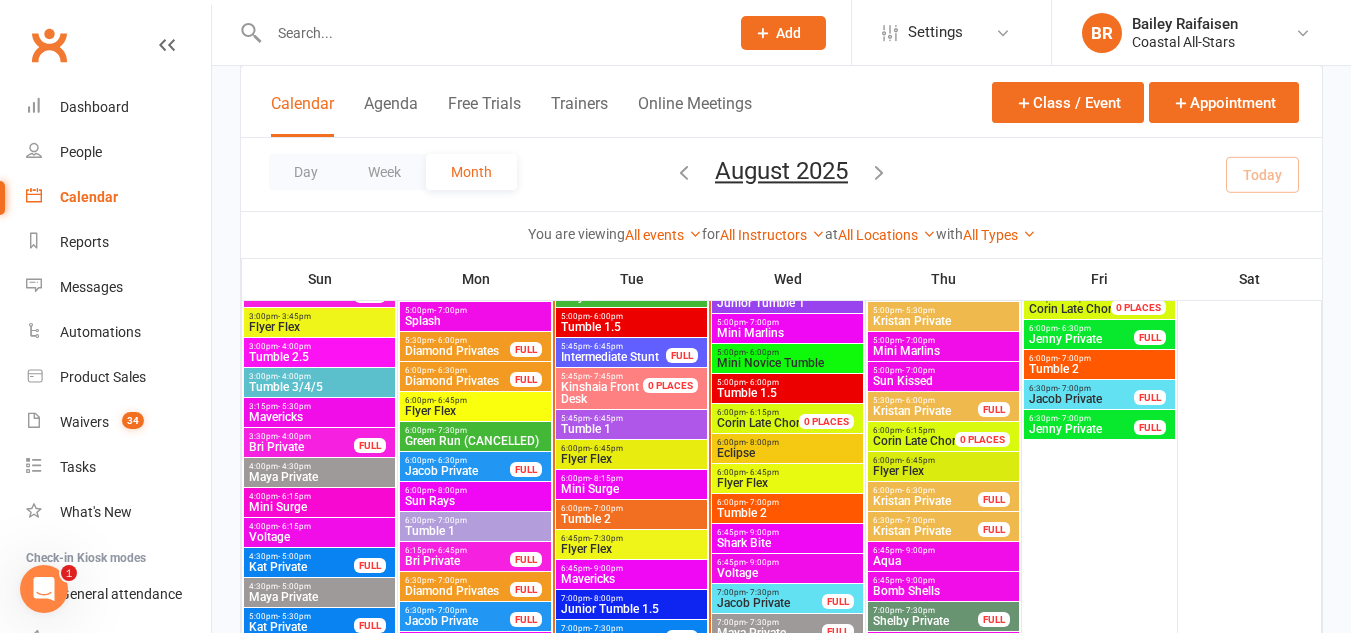 click on "- 6:45pm" at bounding box center (606, 448) 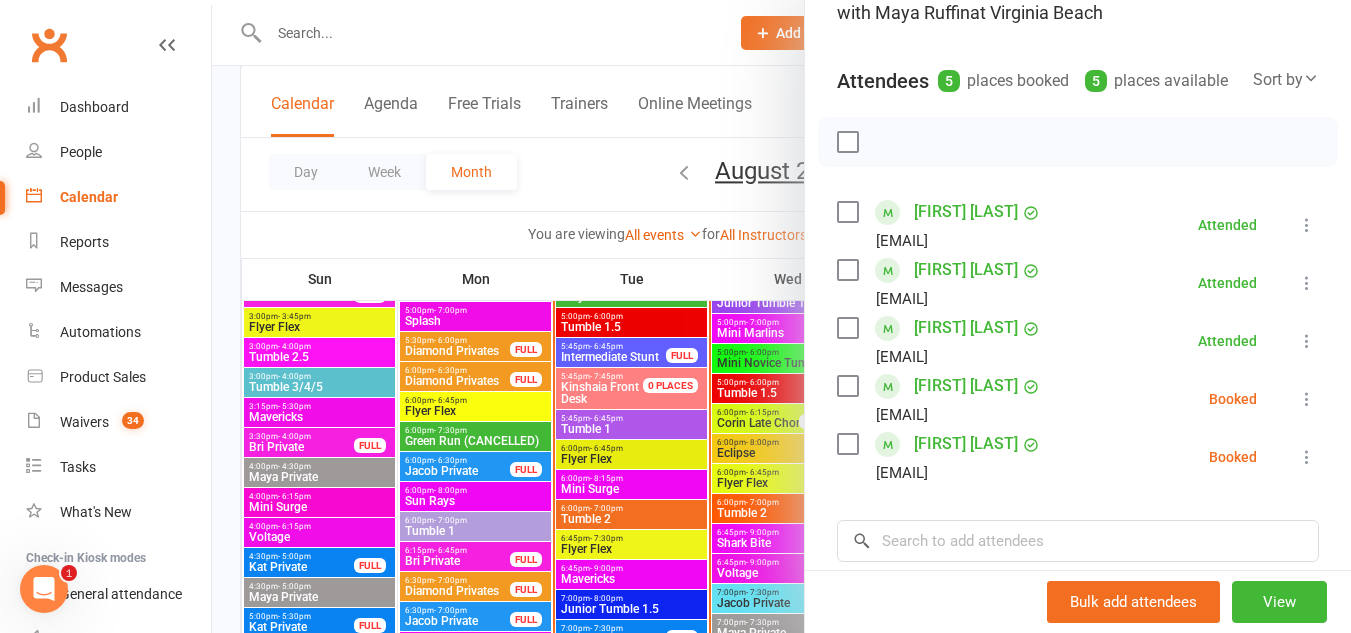 scroll, scrollTop: 177, scrollLeft: 0, axis: vertical 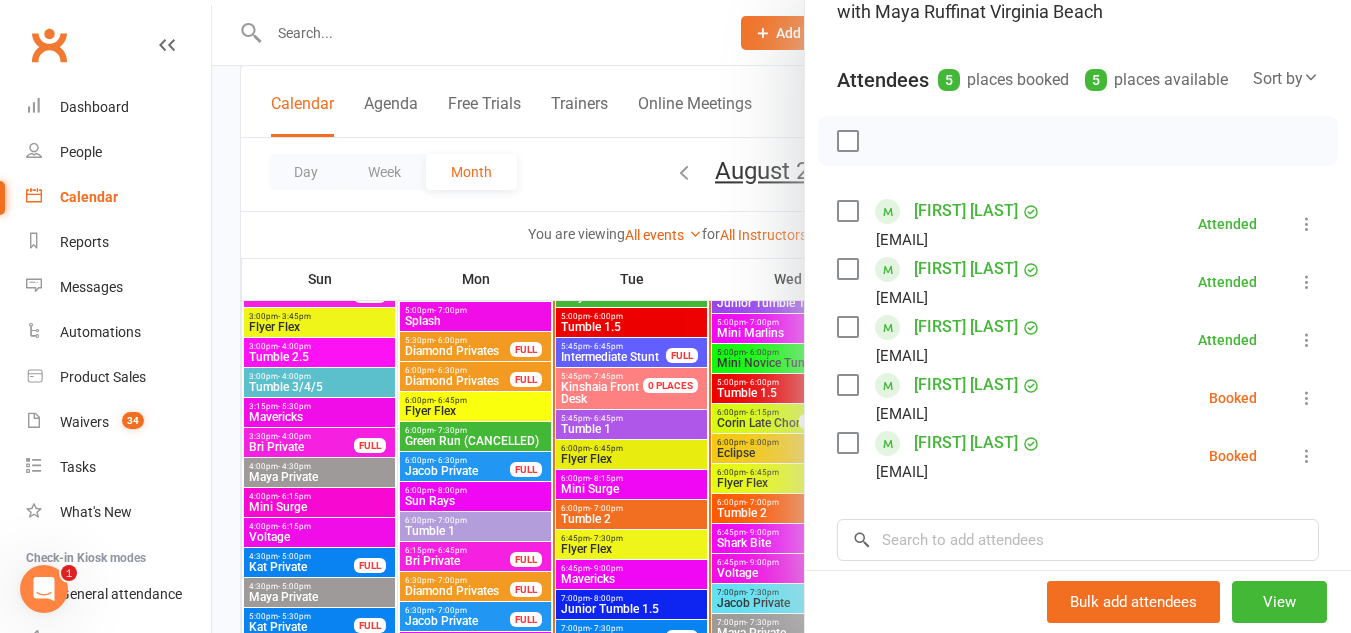 click at bounding box center [847, 385] 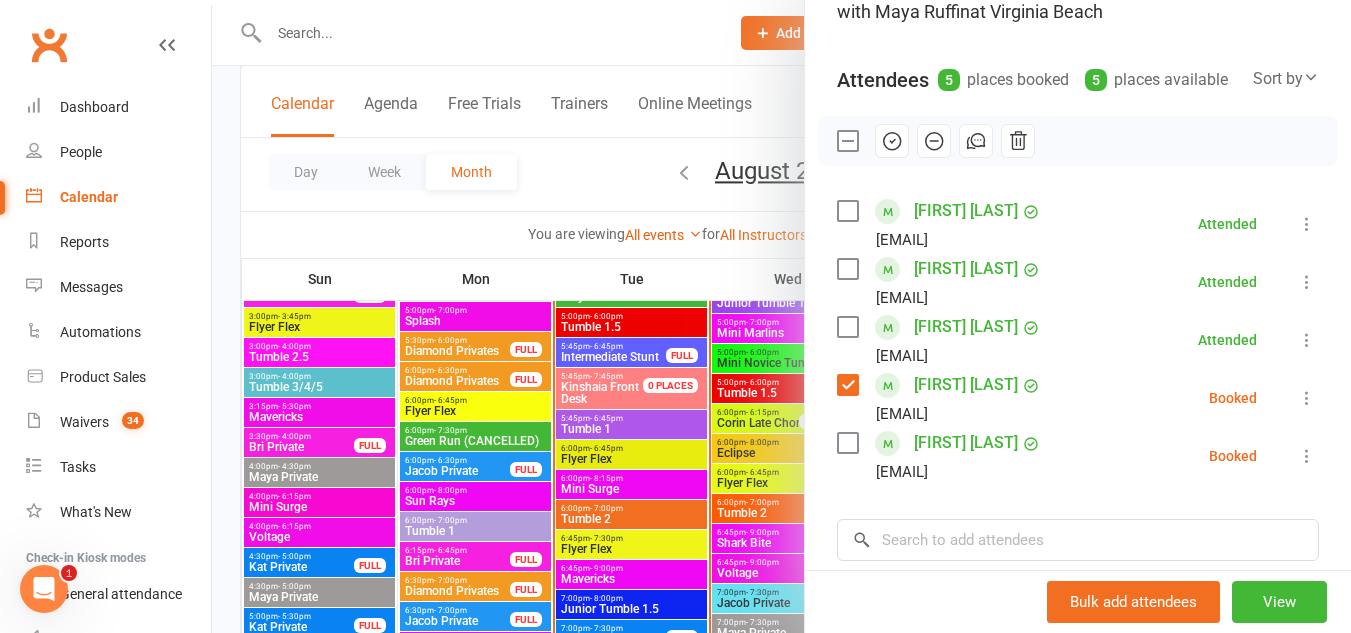 click 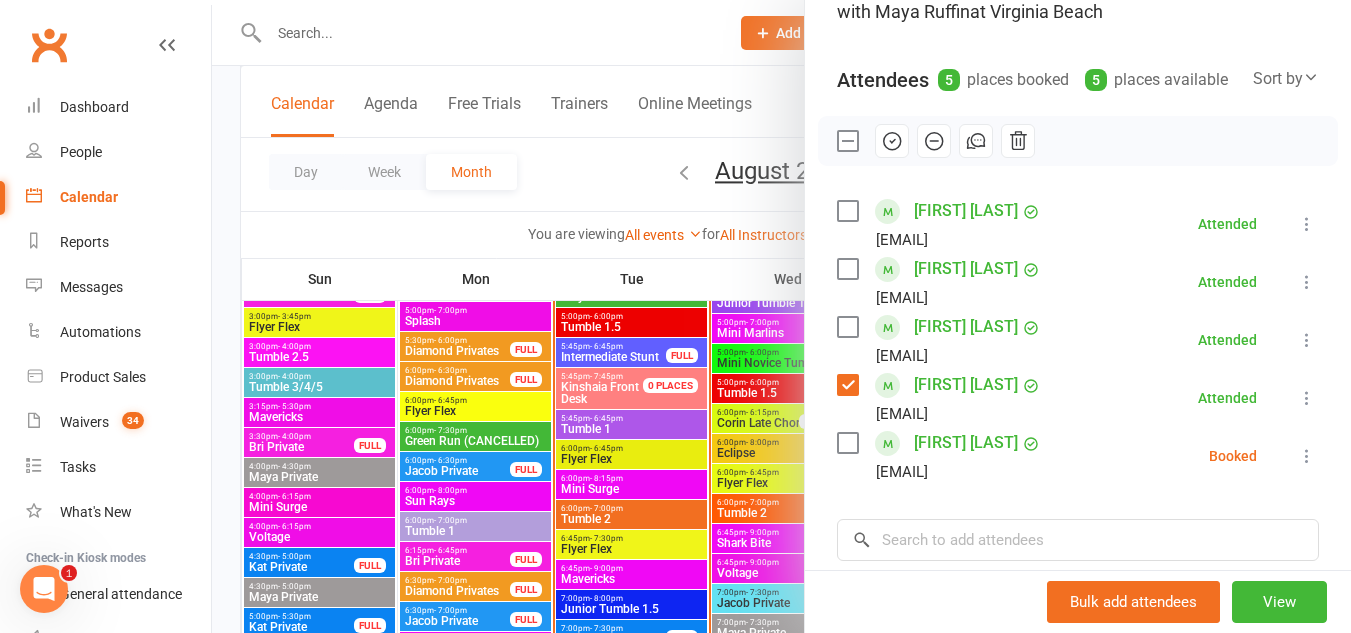click at bounding box center (781, 316) 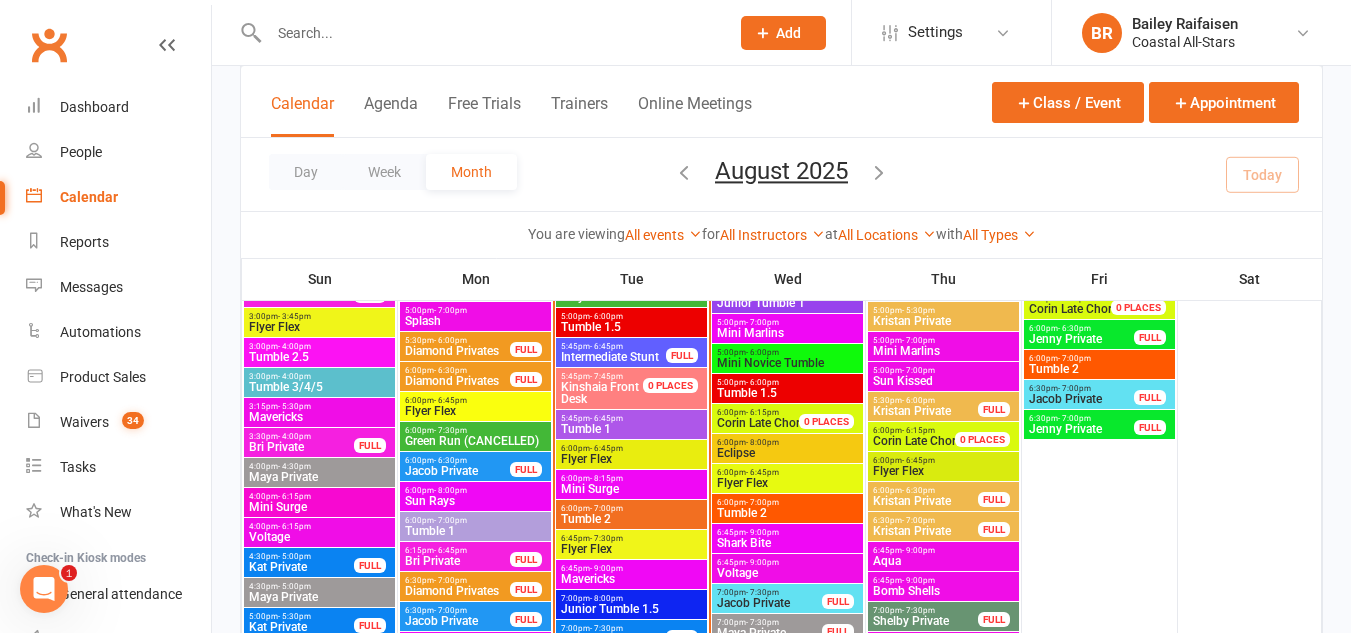 click on "6:00pm  - 7:00pm" at bounding box center [631, 508] 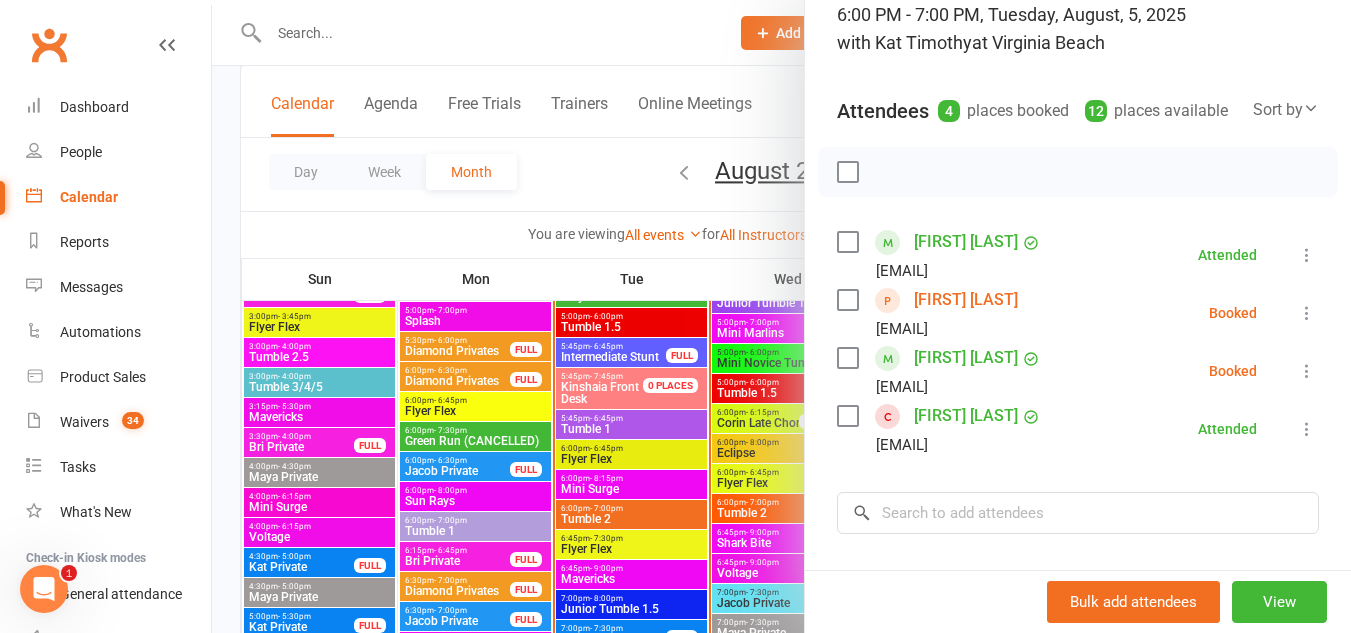 scroll, scrollTop: 147, scrollLeft: 0, axis: vertical 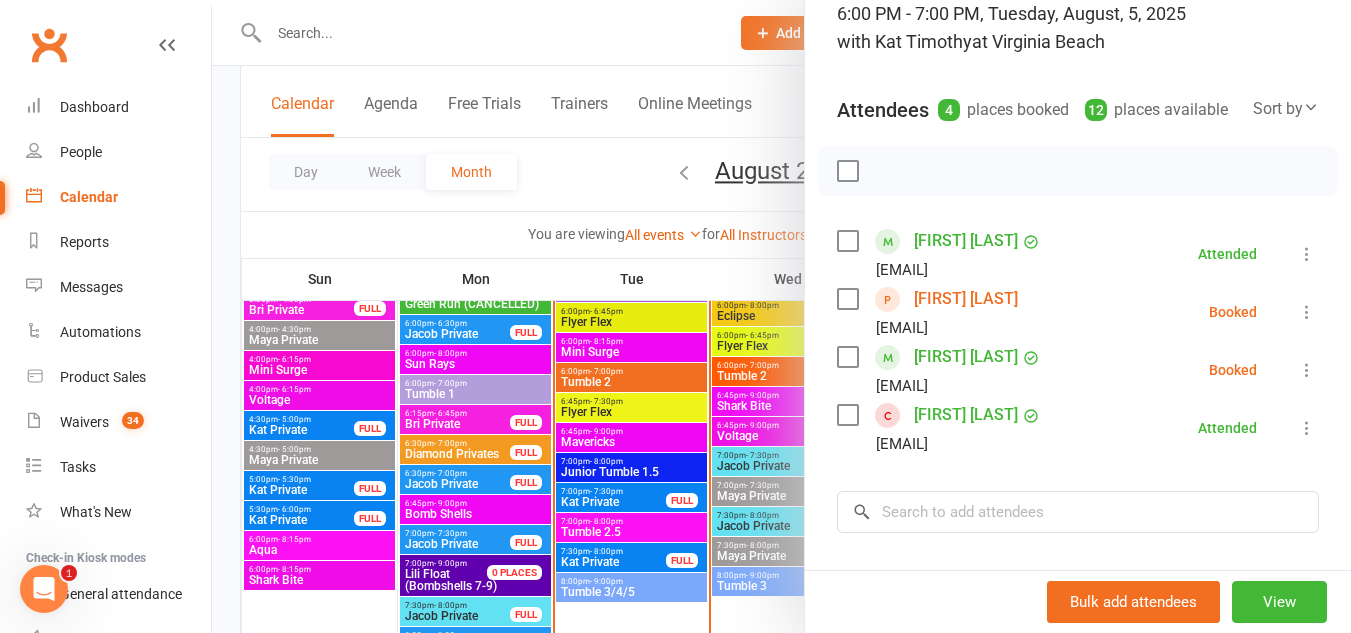 click at bounding box center (781, 316) 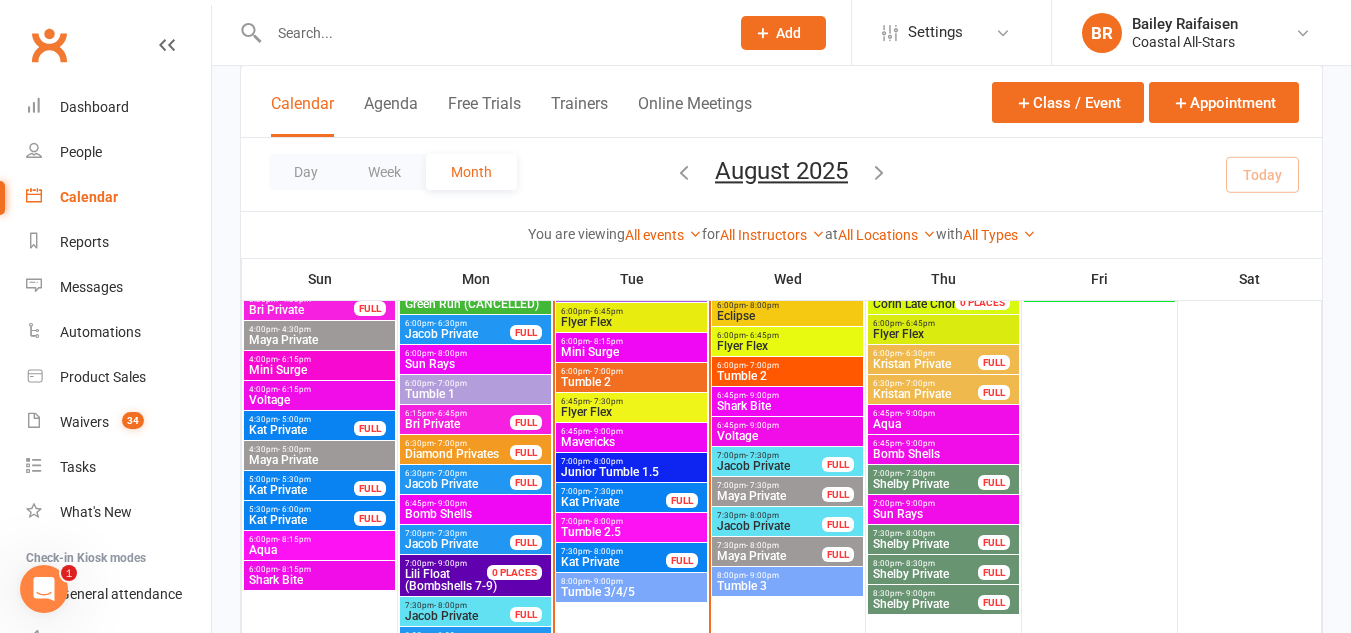 click on "- 6:45pm" at bounding box center [606, 311] 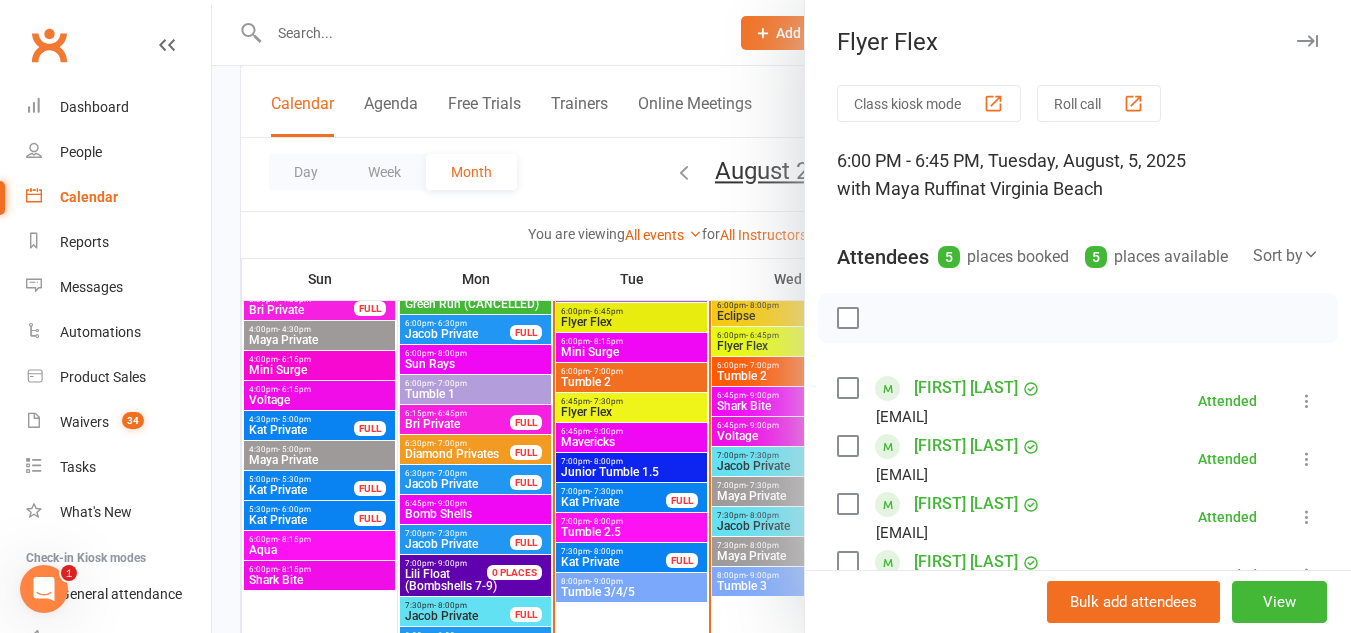 click at bounding box center (781, 316) 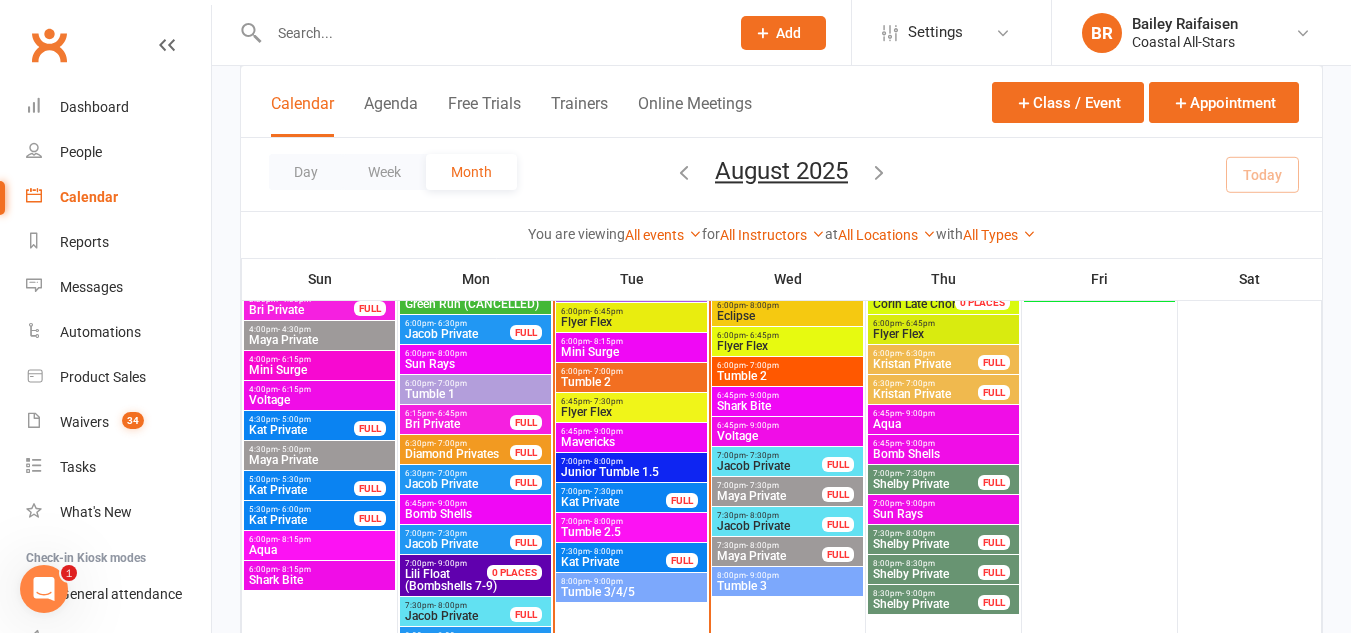 click on "Flyer Flex" at bounding box center (631, 322) 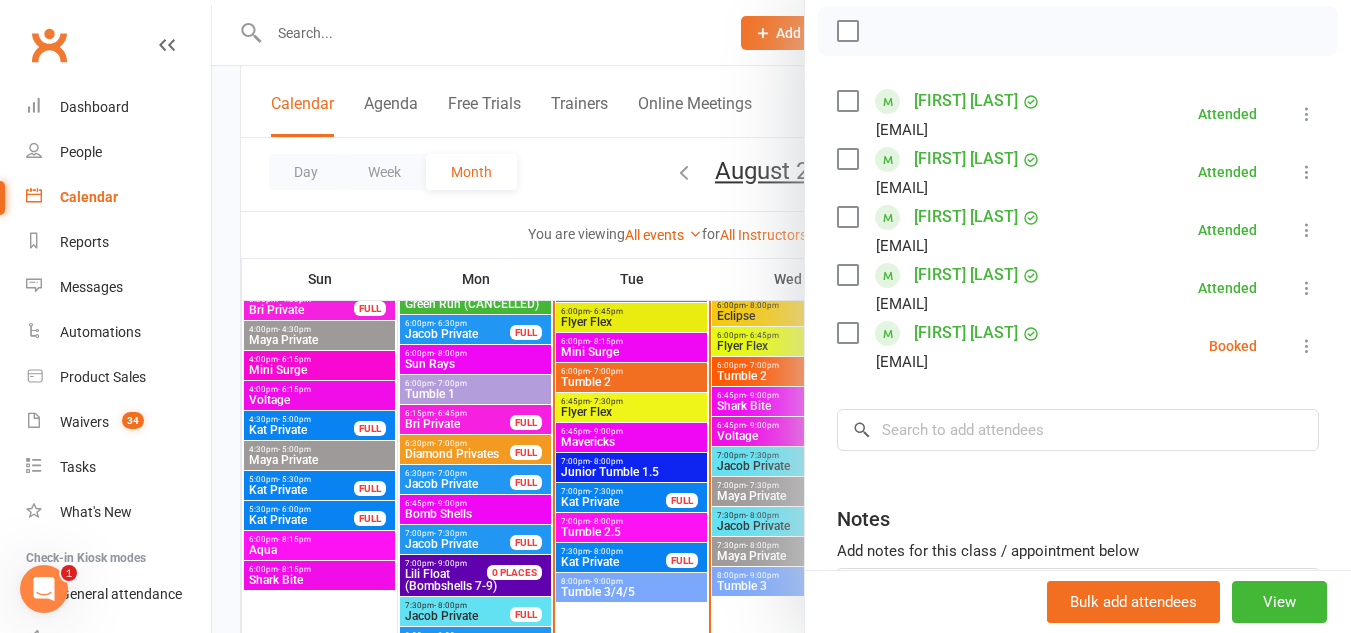 scroll, scrollTop: 288, scrollLeft: 0, axis: vertical 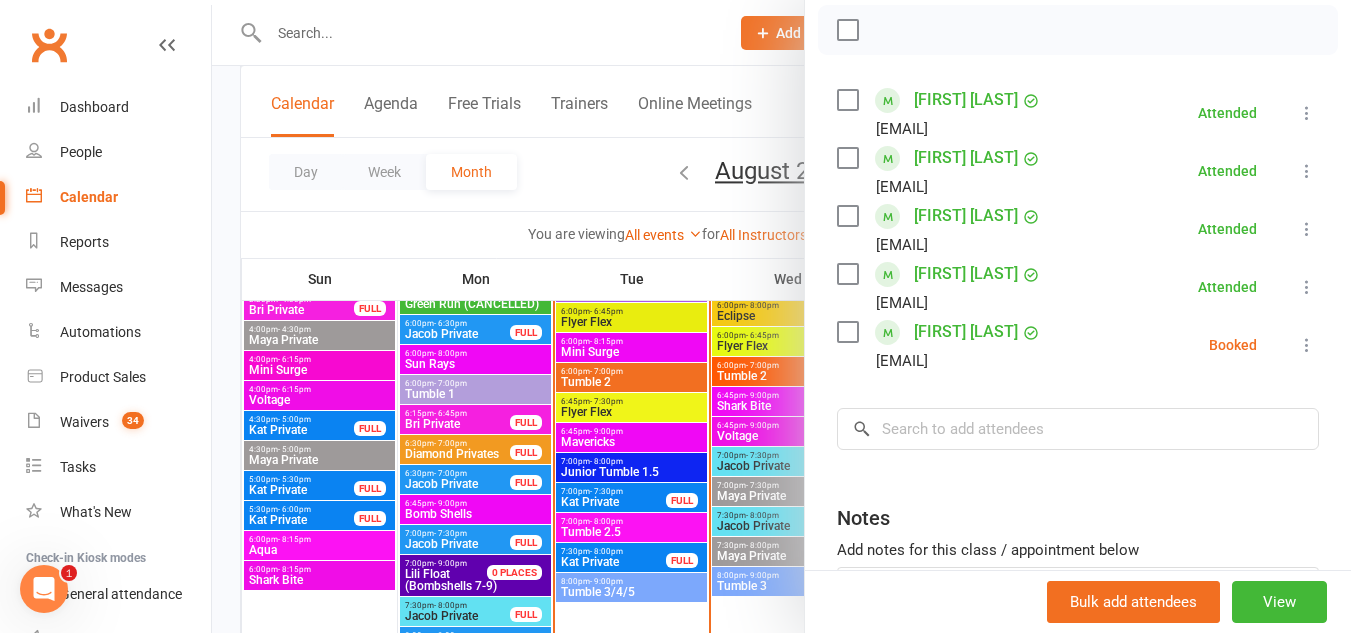click at bounding box center [781, 316] 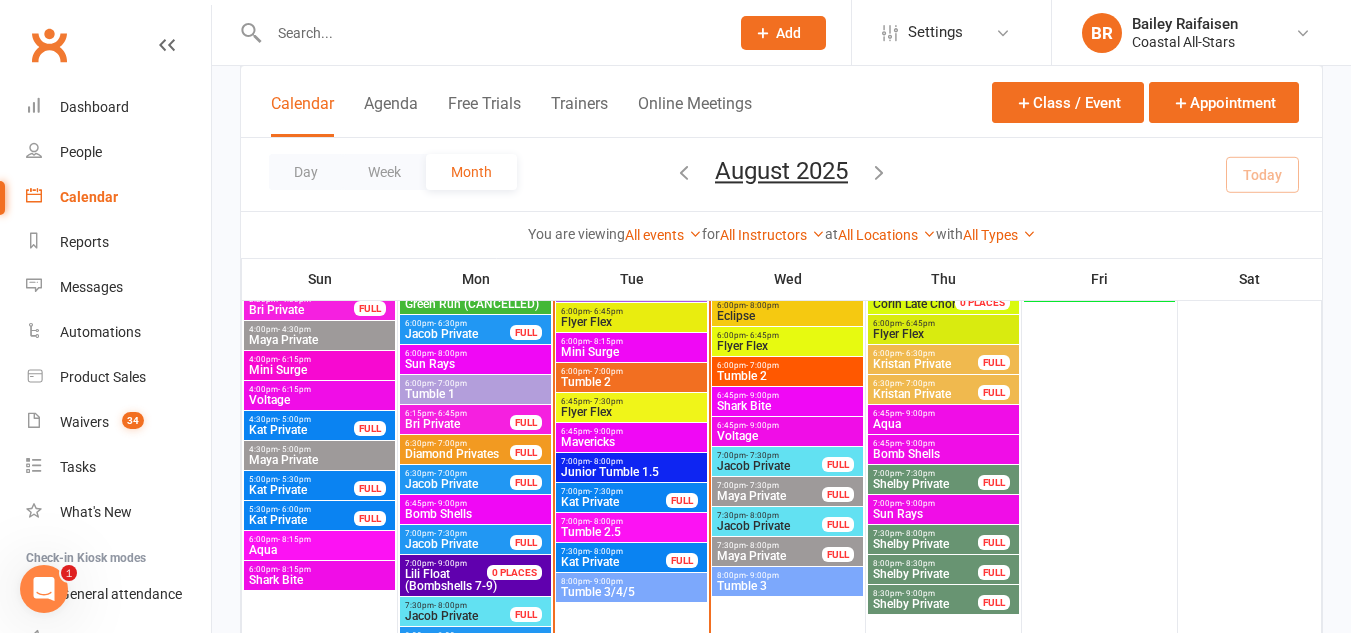 click on "6:00pm  - 6:45pm" at bounding box center (631, 311) 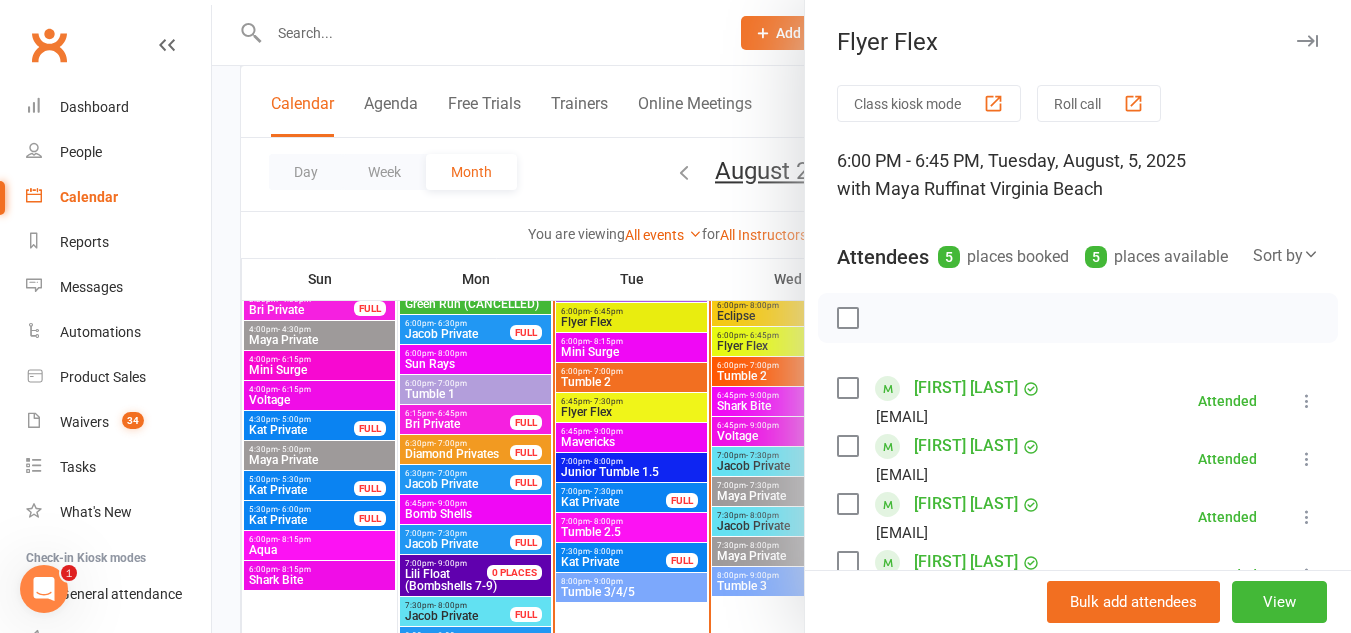 click at bounding box center (781, 316) 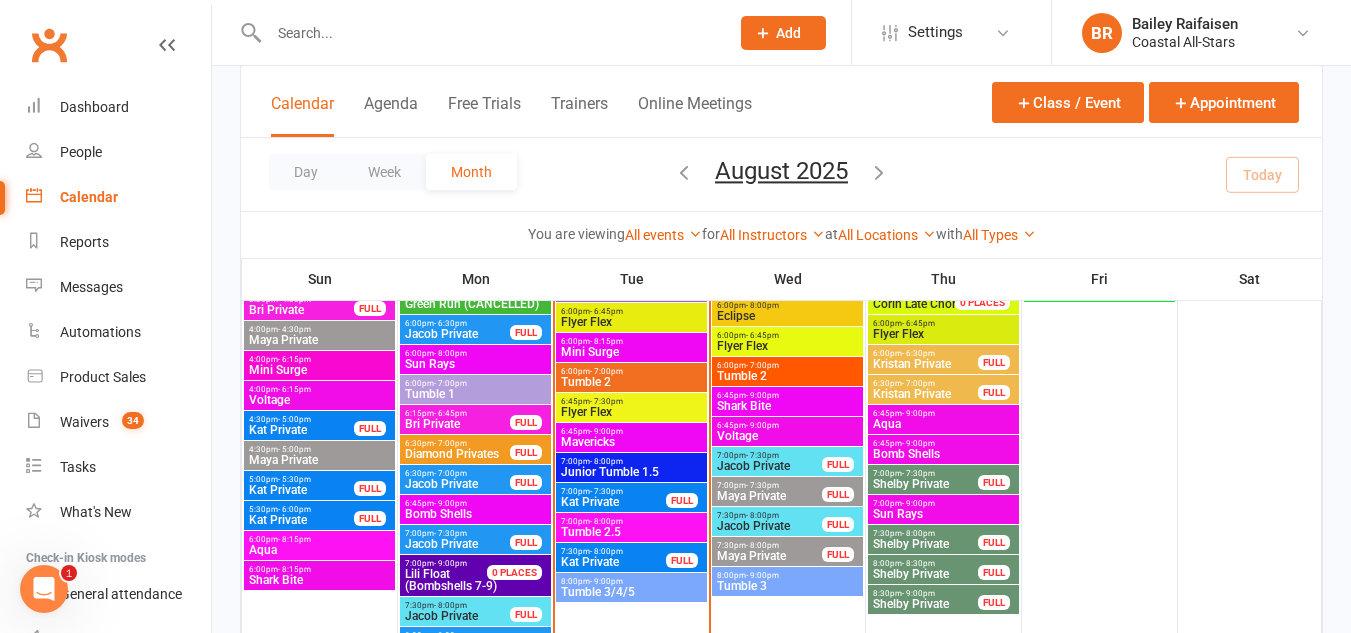 click on "- 6:45pm" at bounding box center (606, 311) 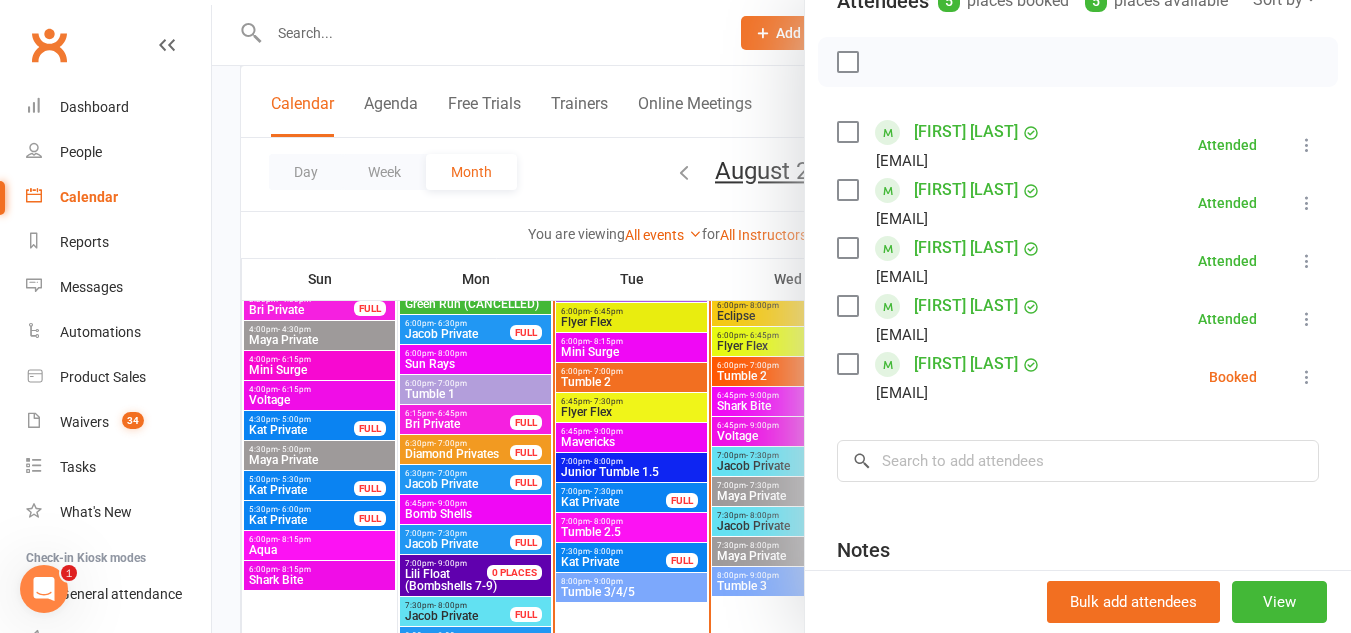 scroll, scrollTop: 256, scrollLeft: 0, axis: vertical 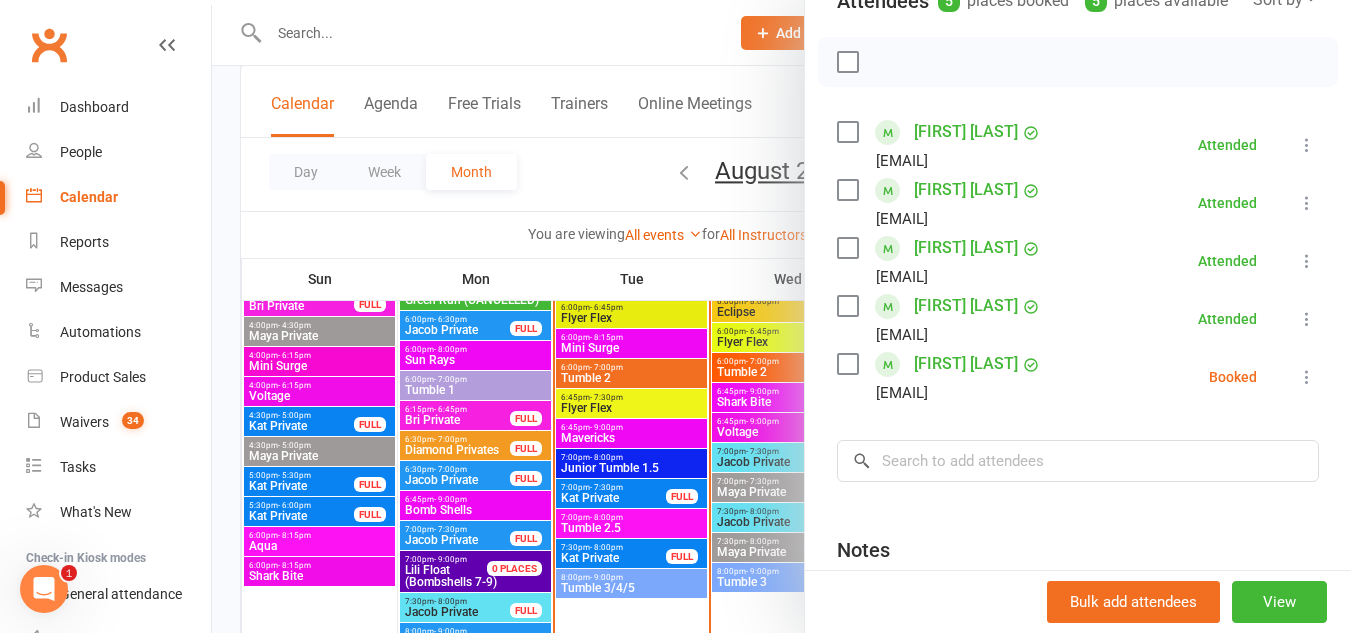 click at bounding box center [781, 316] 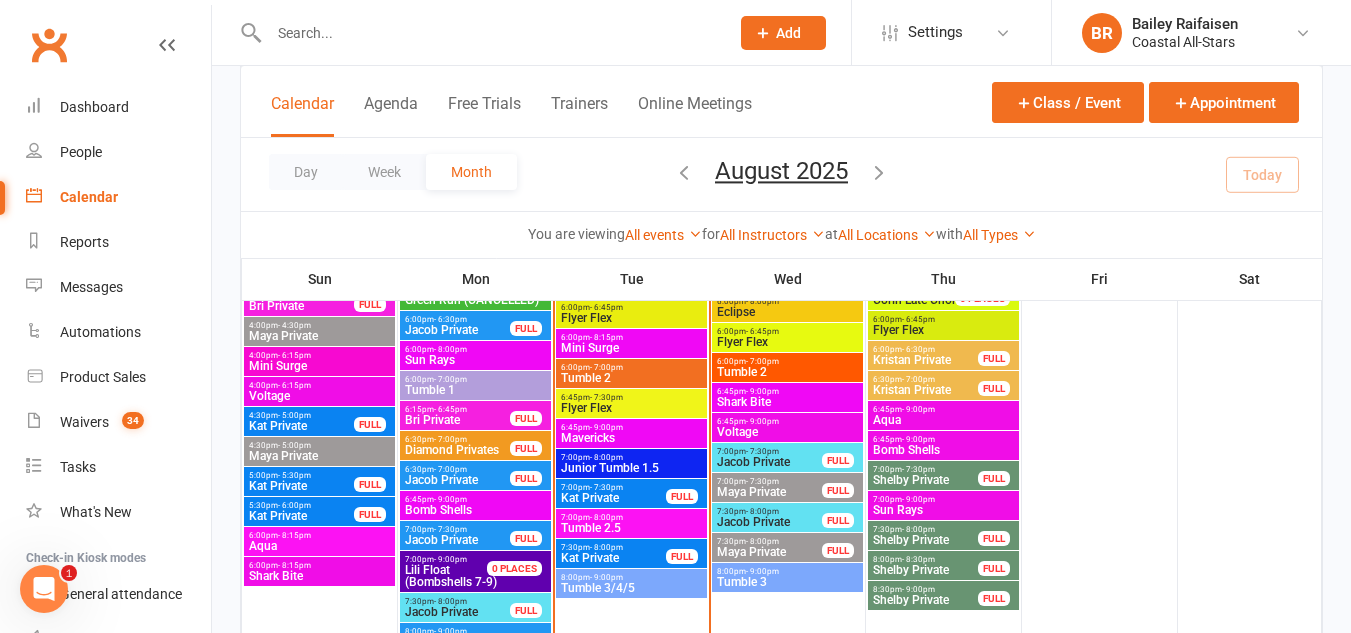 click on "6:45pm  - 7:30pm" at bounding box center (631, 397) 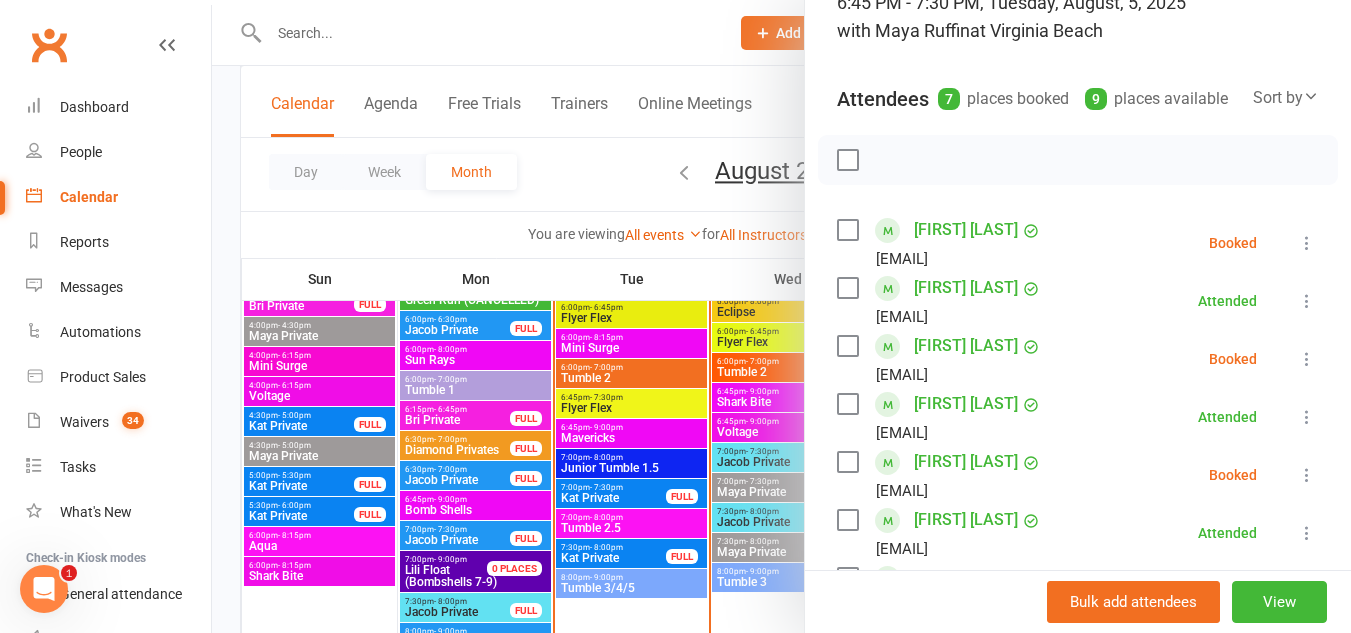 scroll, scrollTop: 0, scrollLeft: 0, axis: both 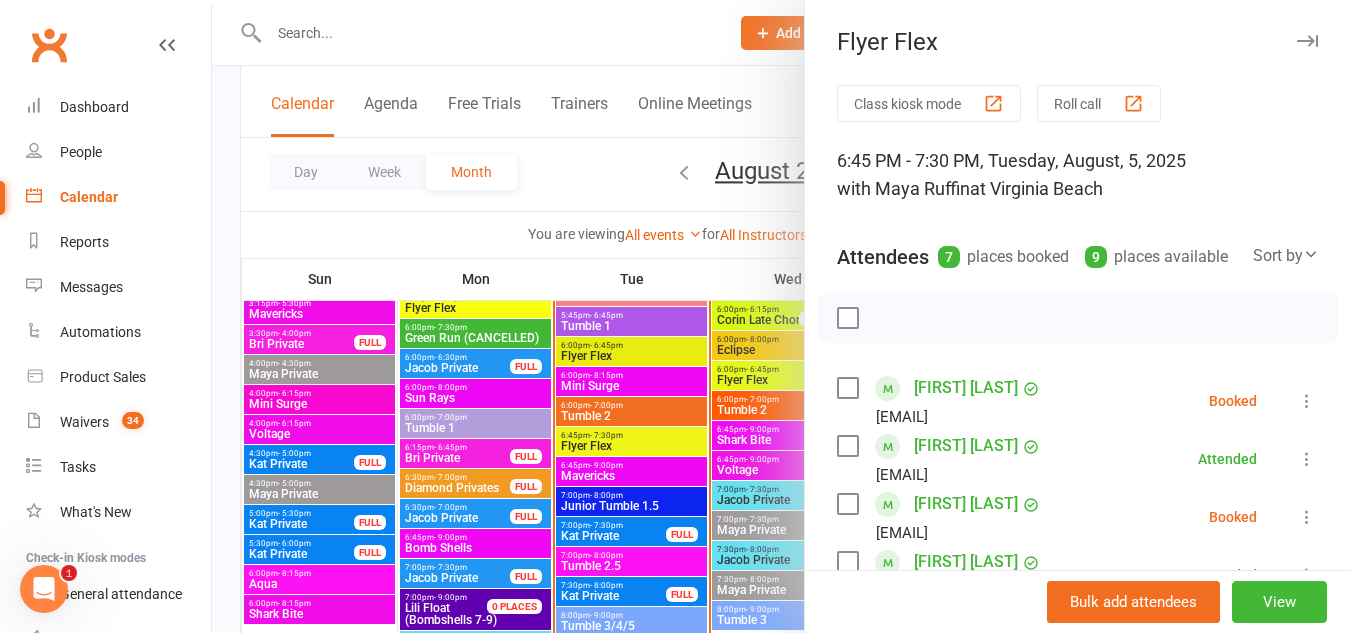 click at bounding box center (781, 316) 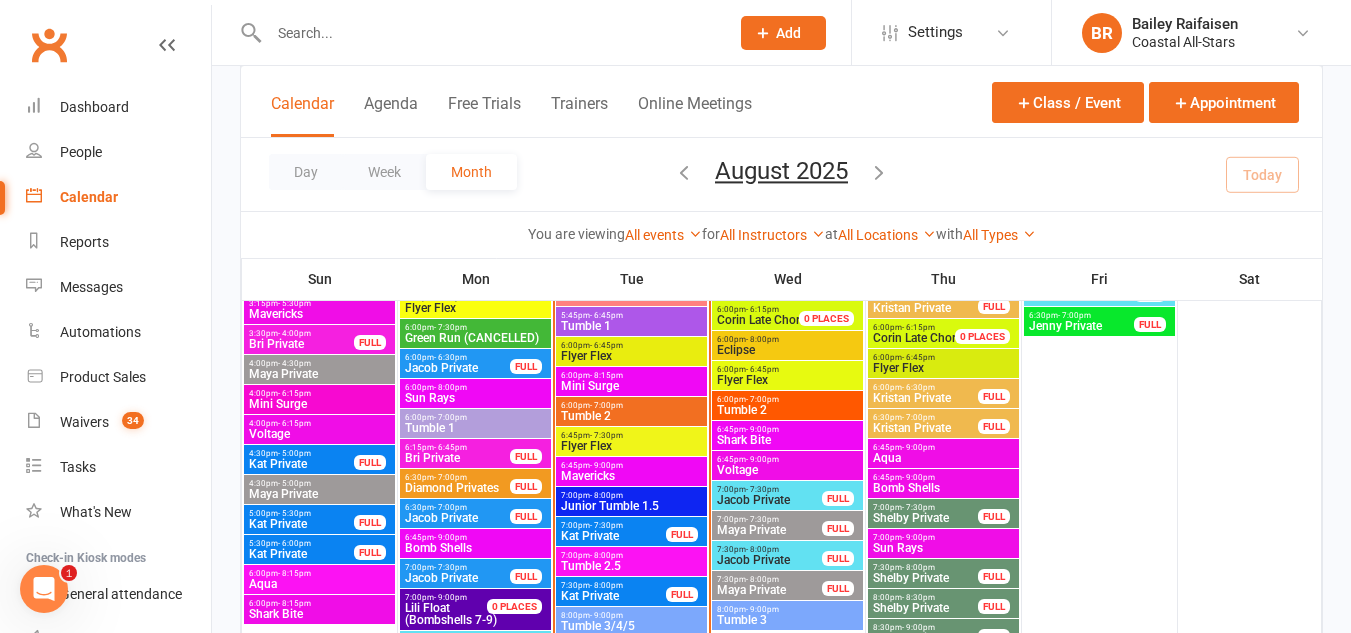 click on "- 8:00pm" at bounding box center [606, 555] 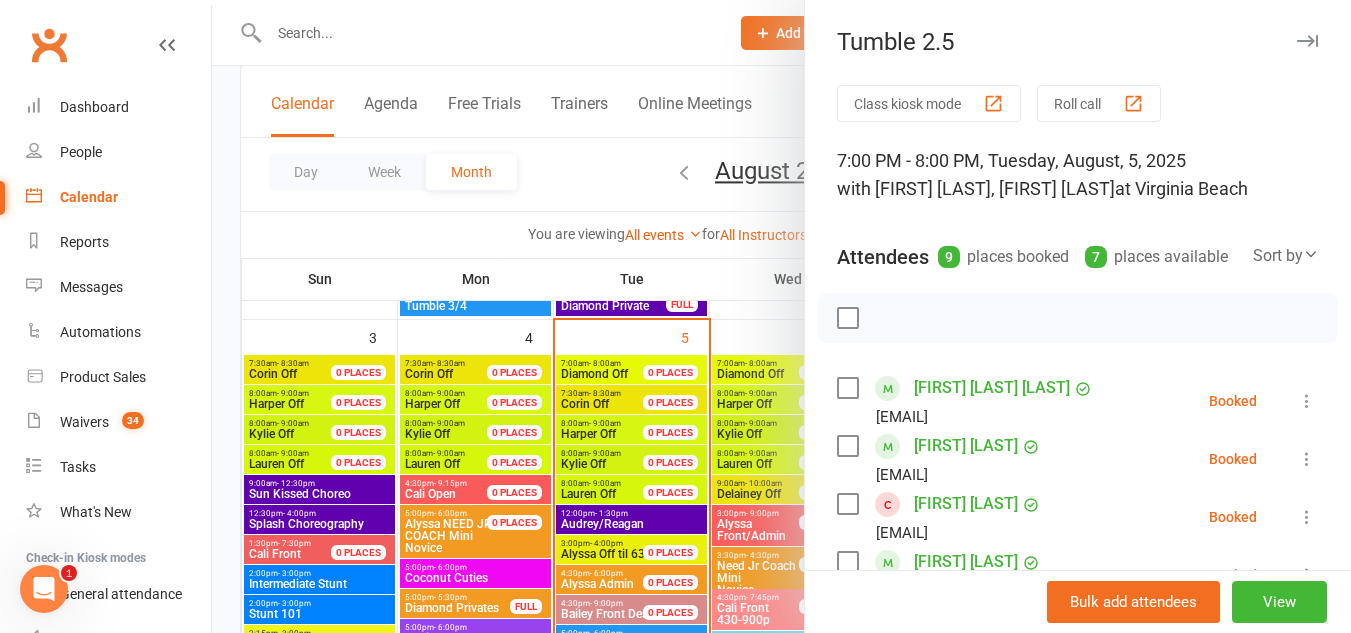 scroll, scrollTop: 936, scrollLeft: 0, axis: vertical 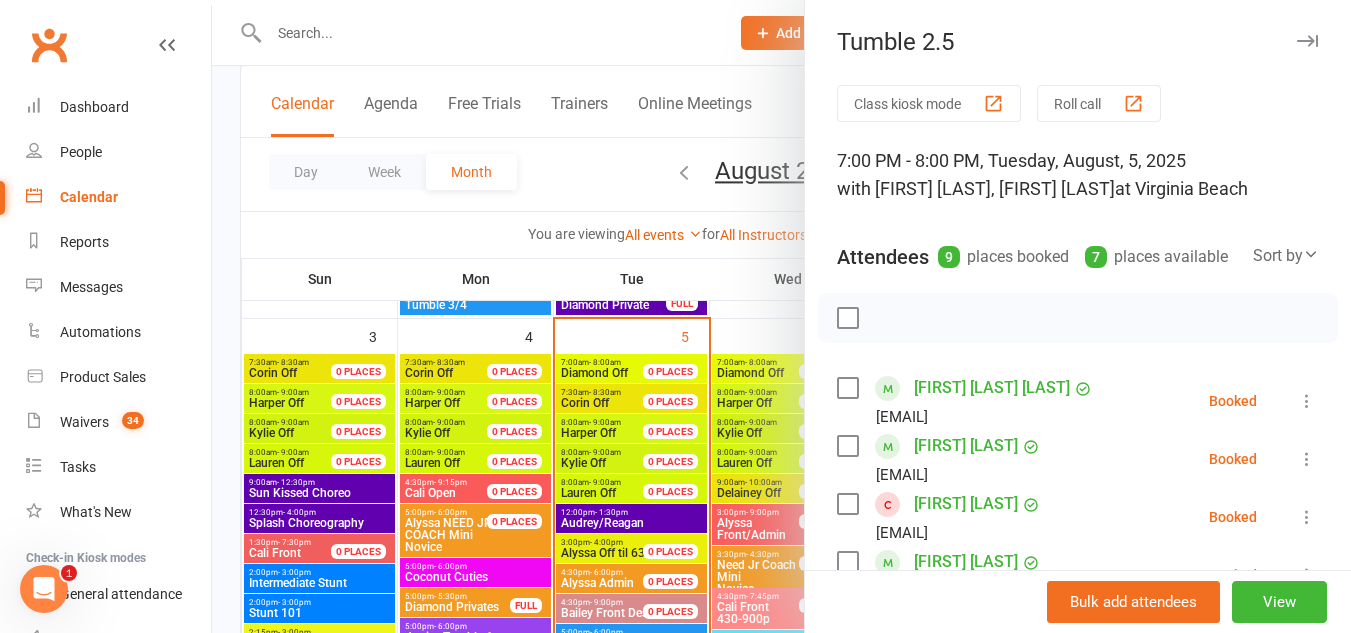 click at bounding box center (1307, 41) 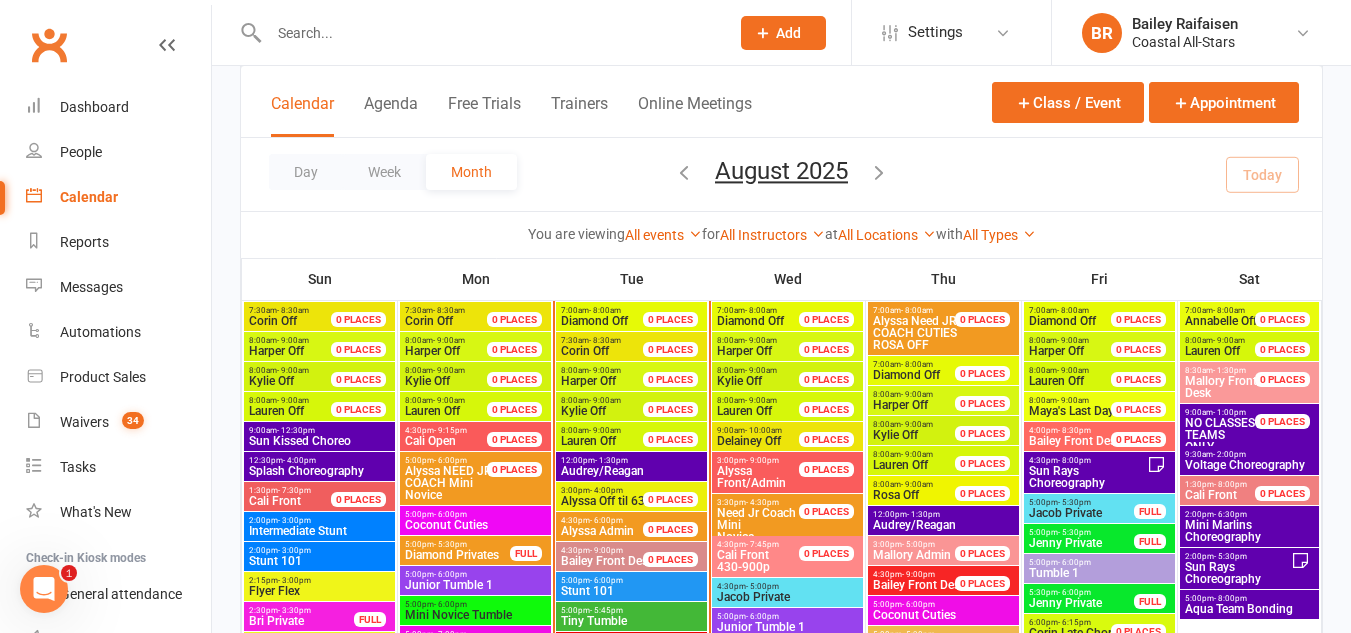 scroll, scrollTop: 989, scrollLeft: 0, axis: vertical 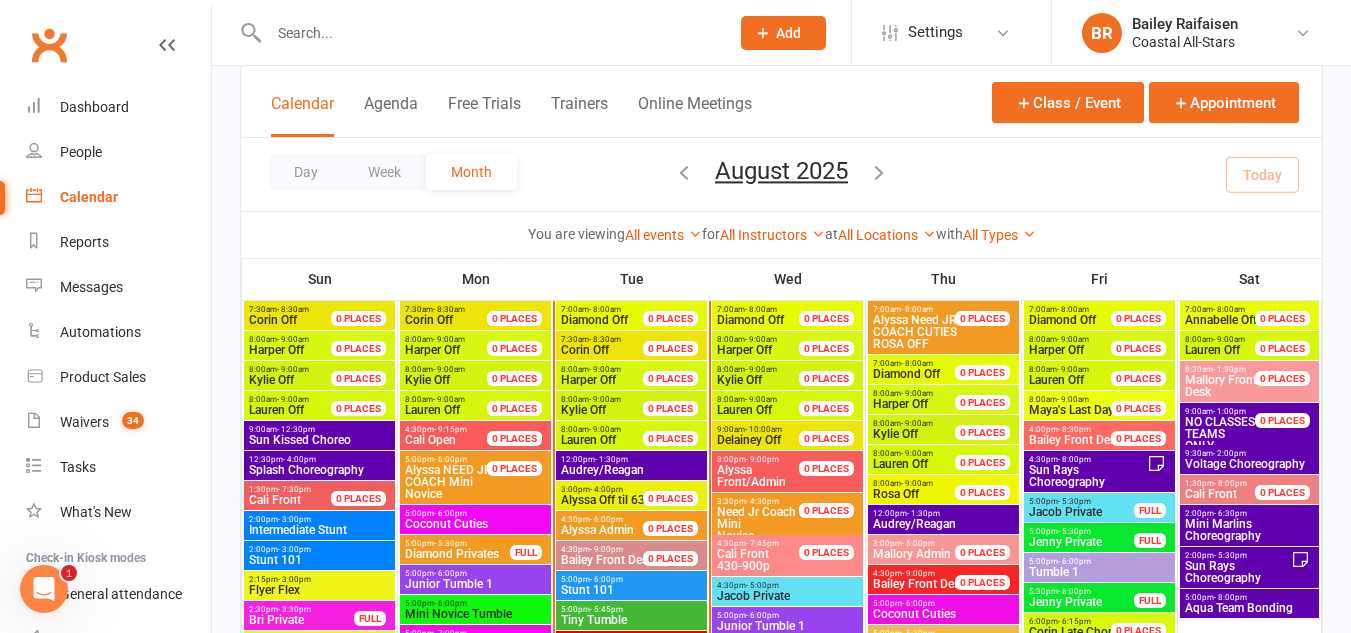 click on "Need Jr Coach Mini" at bounding box center [756, 518] 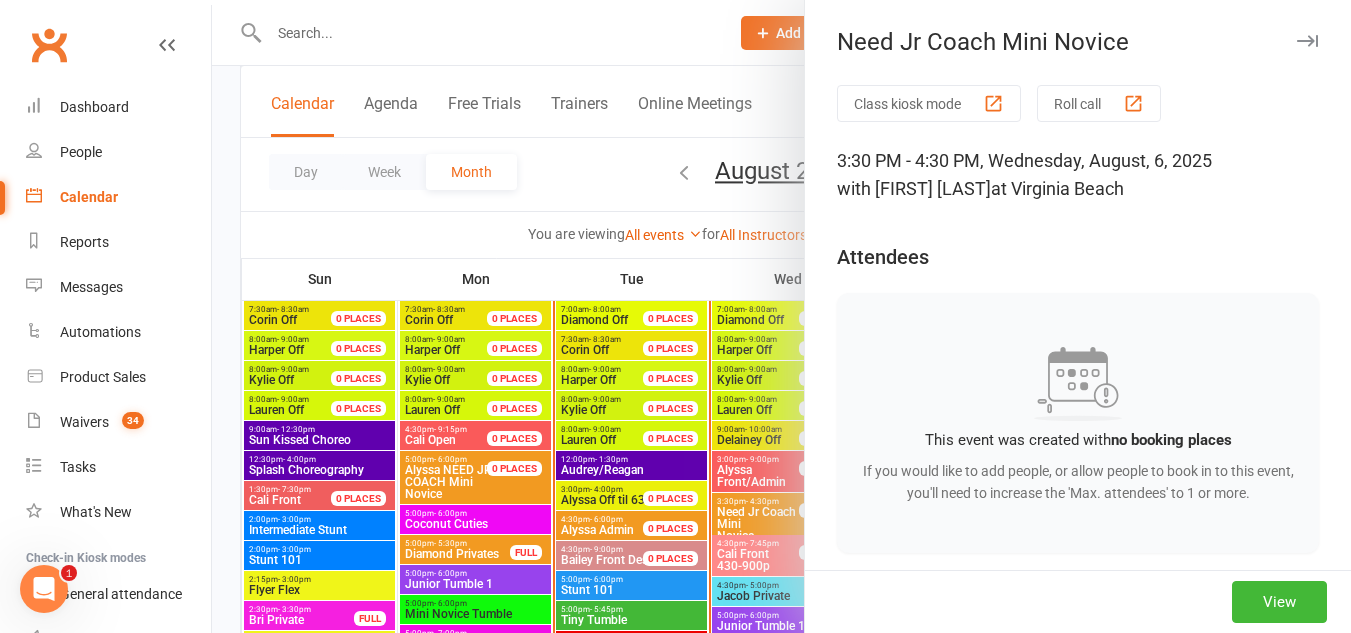 click at bounding box center [1307, 41] 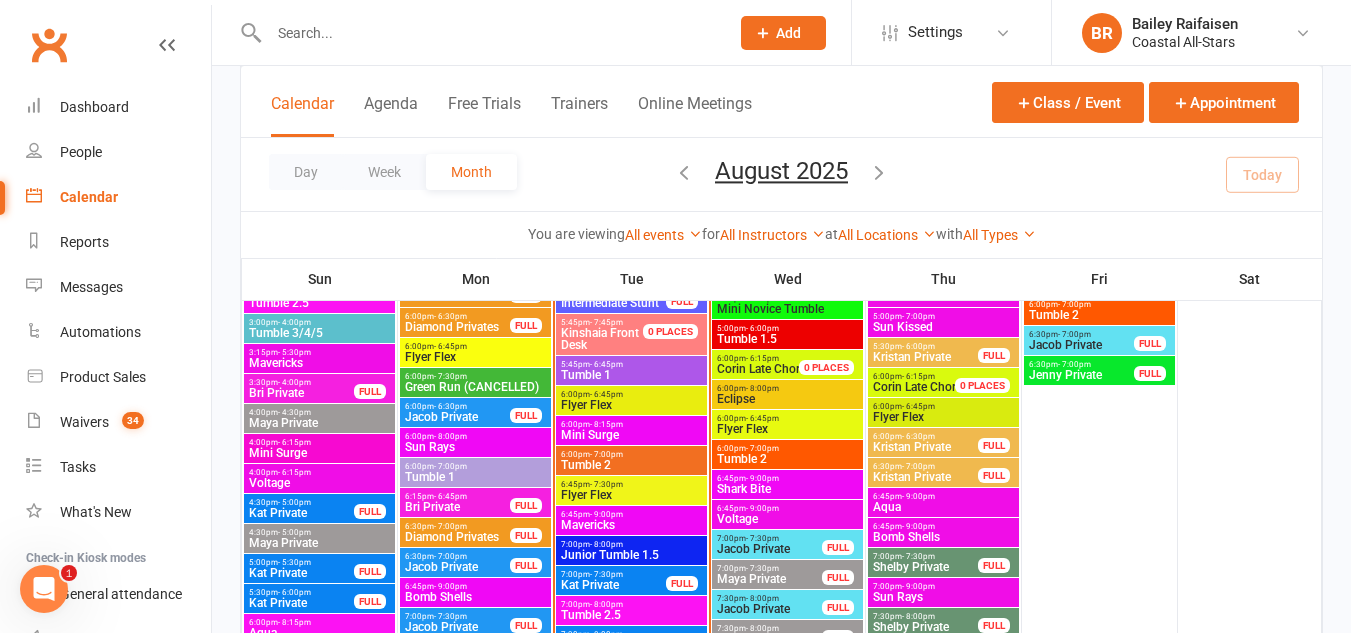 scroll, scrollTop: 1367, scrollLeft: 0, axis: vertical 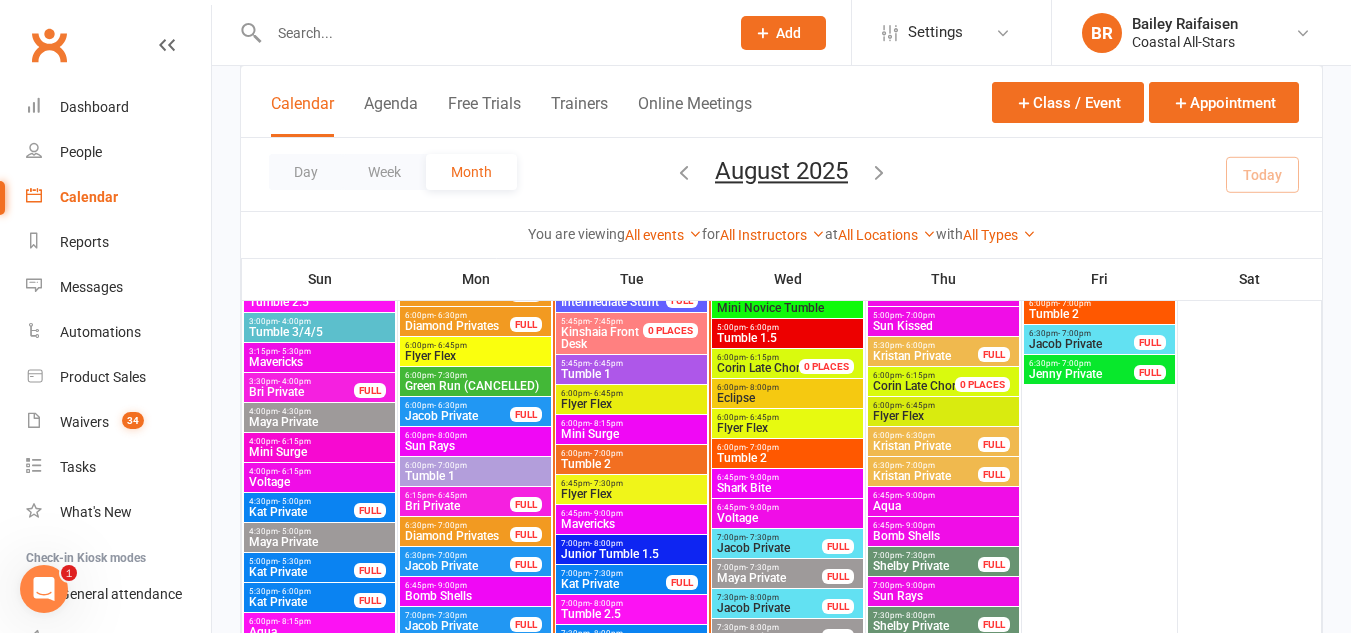 click on "- 7:30pm" at bounding box center (606, 483) 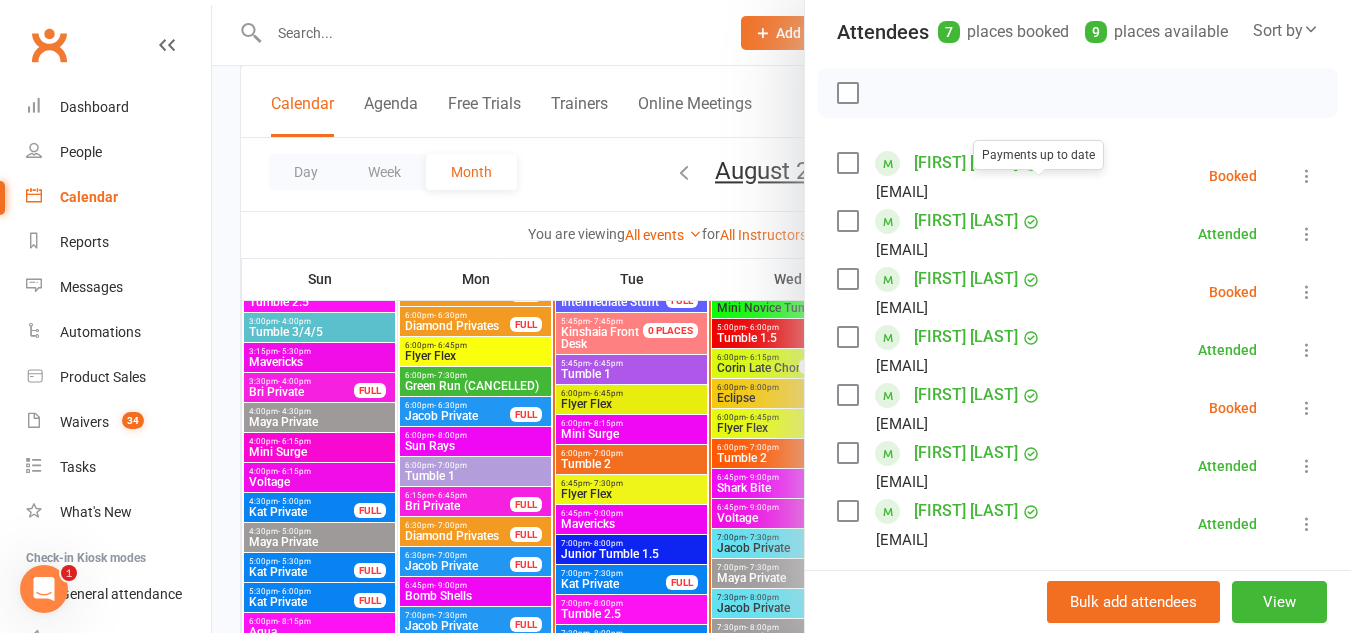 scroll, scrollTop: 229, scrollLeft: 0, axis: vertical 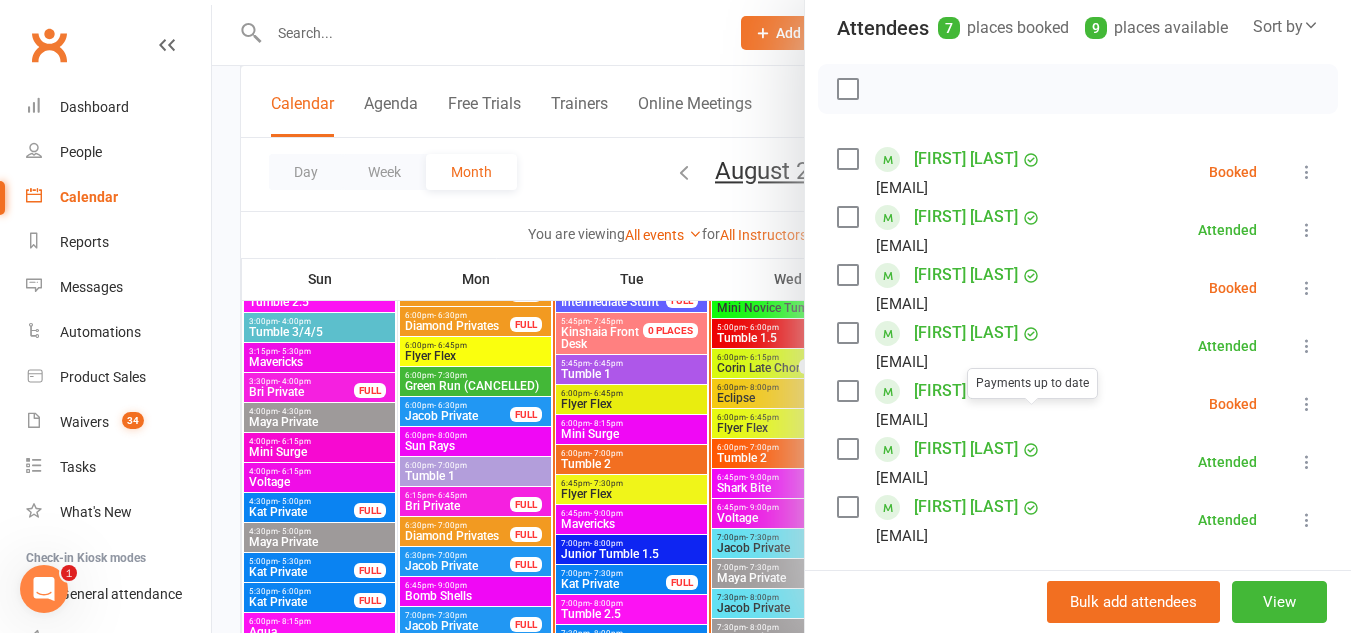 click at bounding box center [1307, 230] 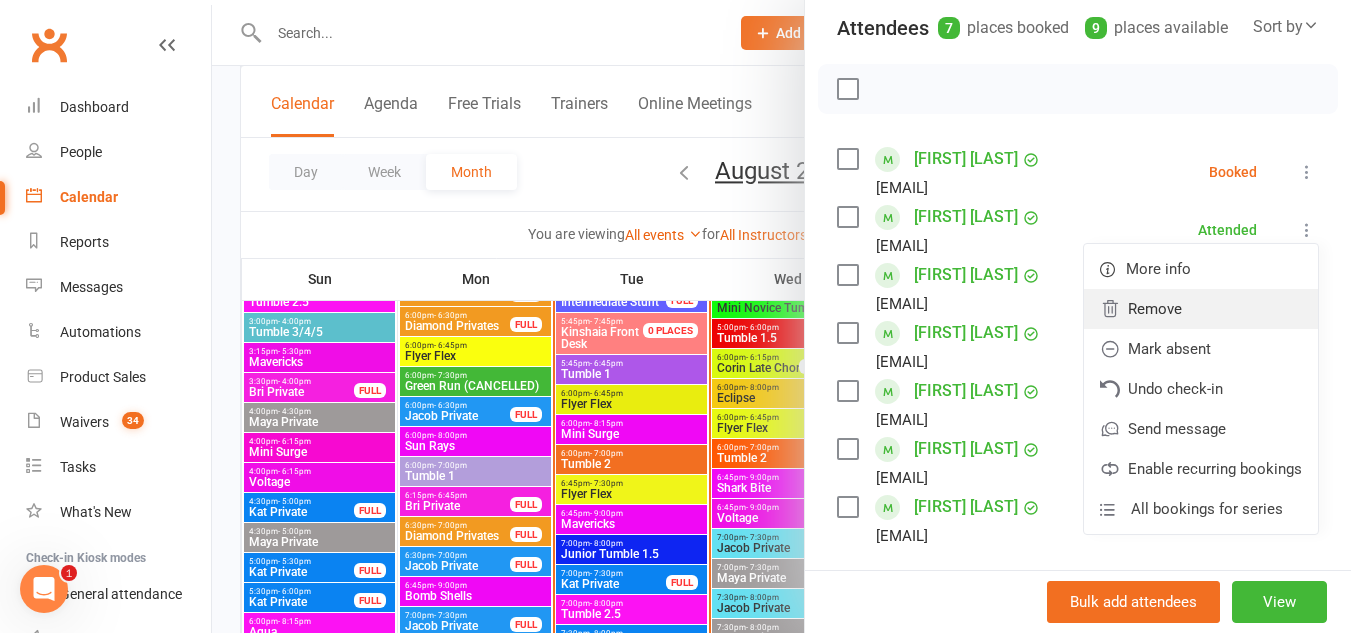 click on "Remove" at bounding box center (1201, 309) 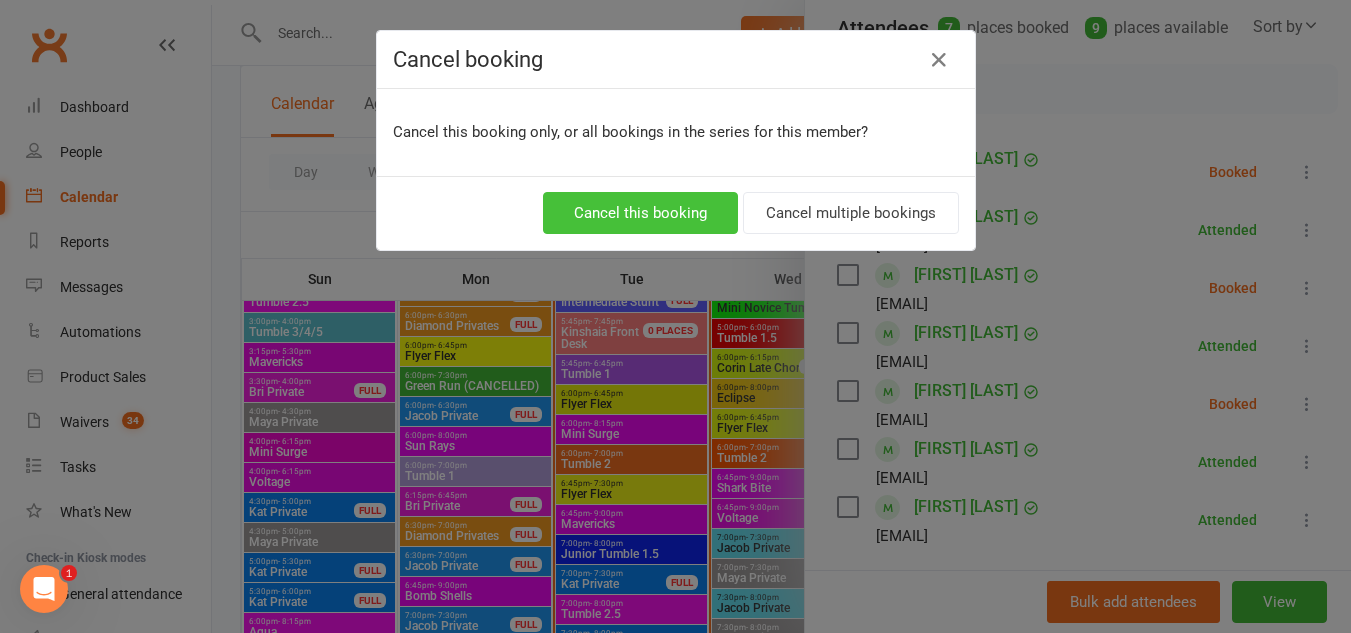 click on "Cancel this booking" at bounding box center [640, 213] 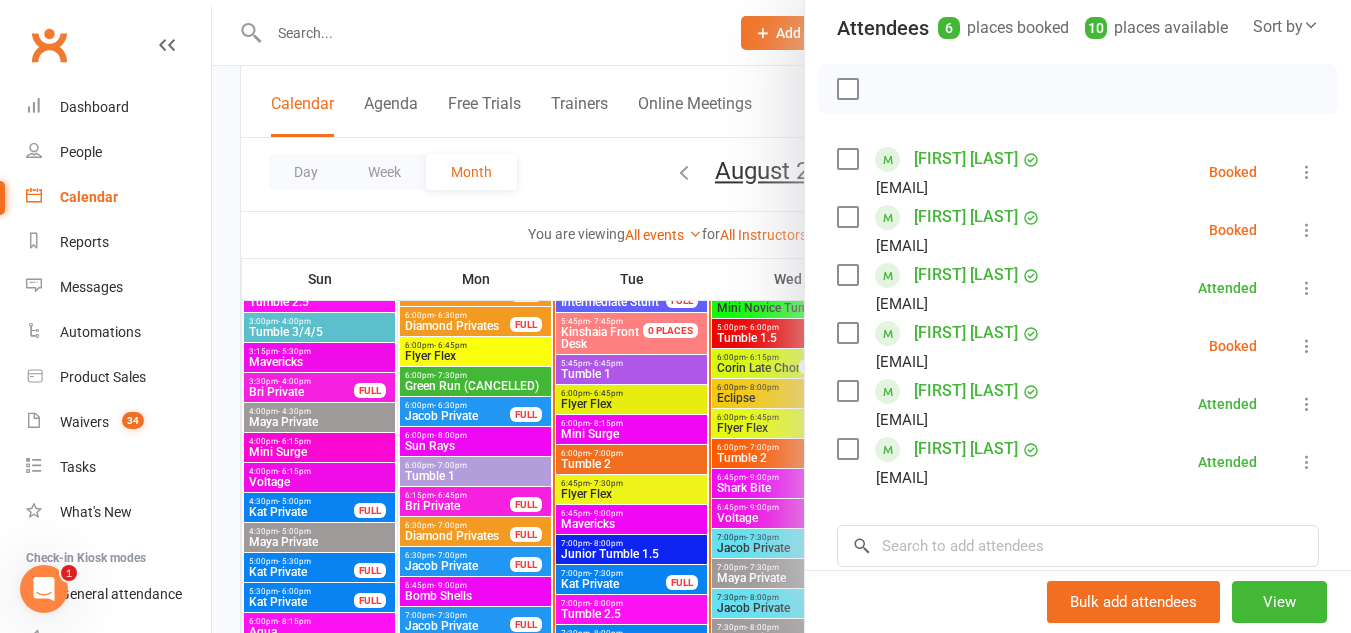 click at bounding box center [1307, 404] 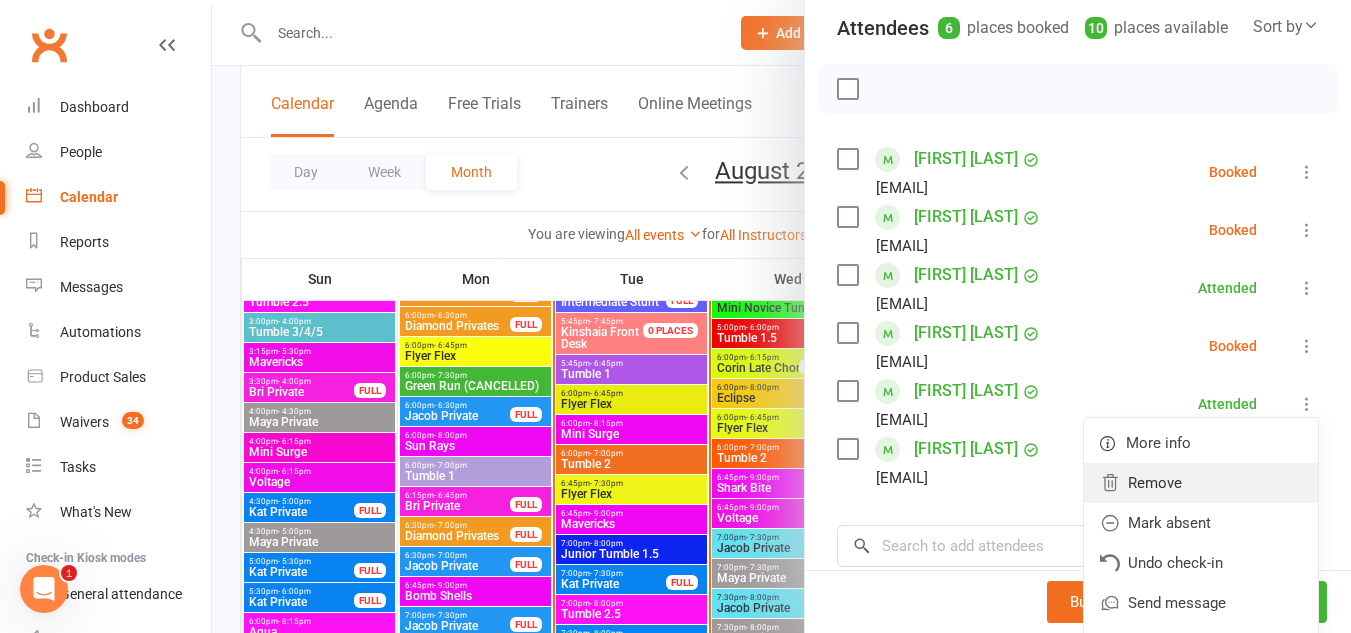 click on "Remove" at bounding box center (1201, 483) 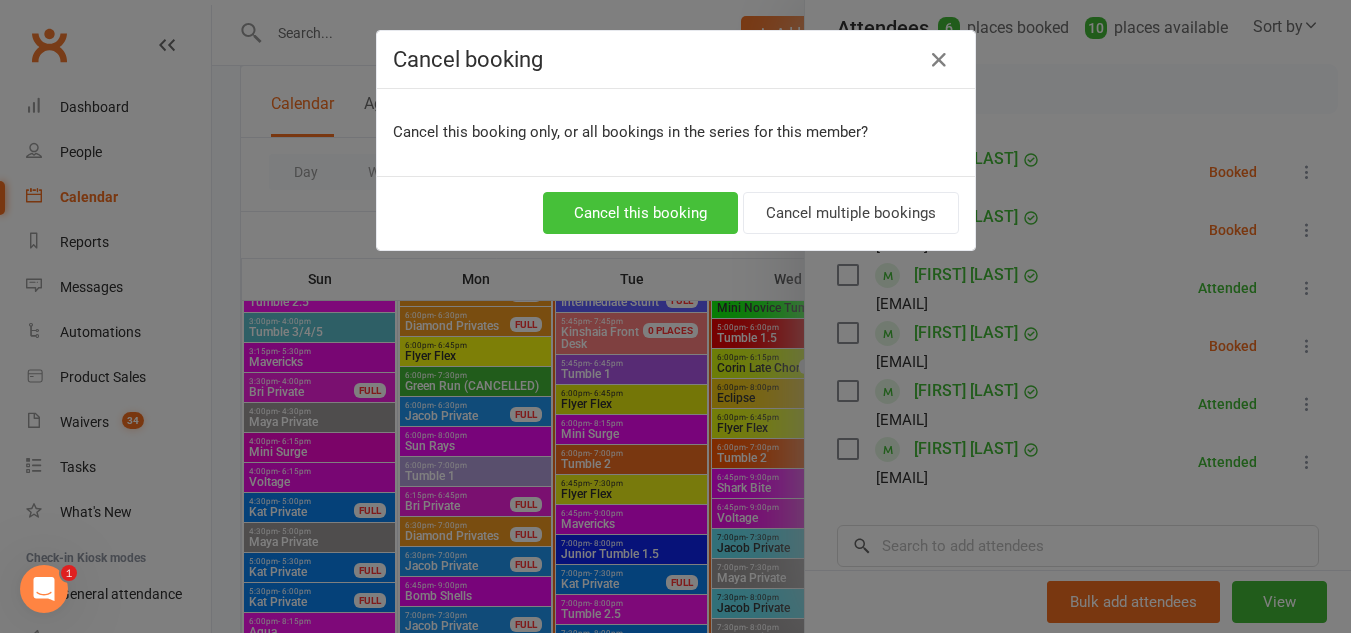 click on "Cancel this booking" at bounding box center [640, 213] 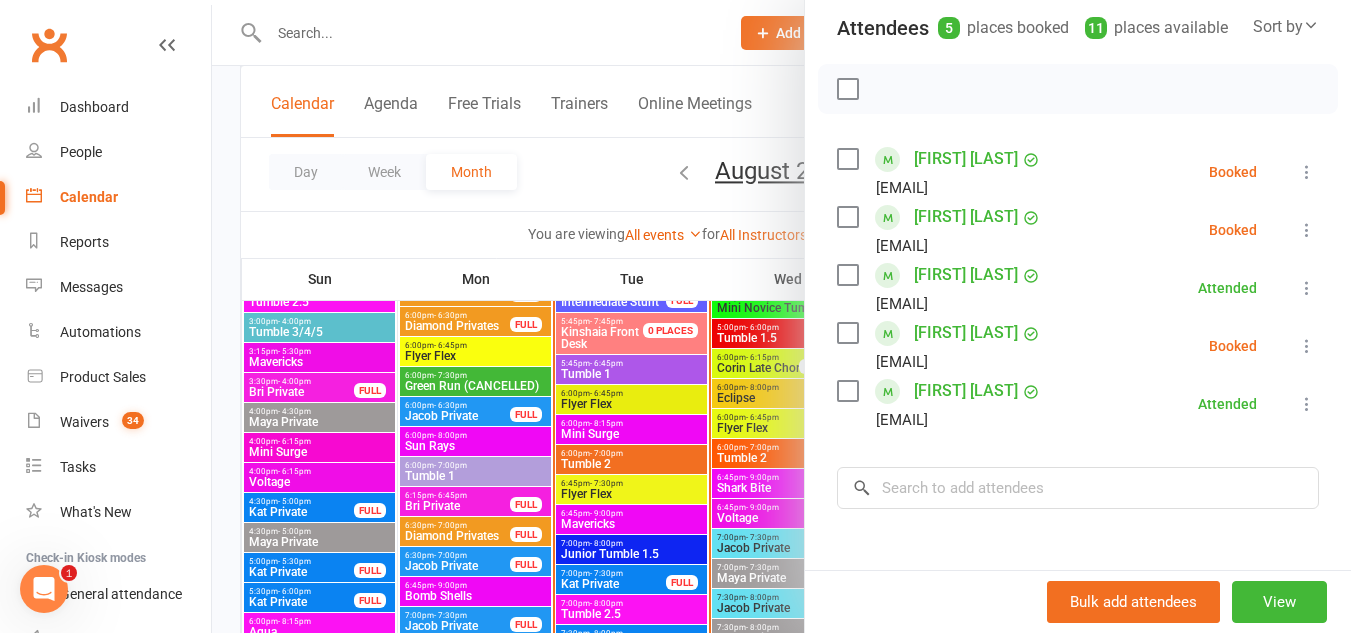 click at bounding box center (781, 316) 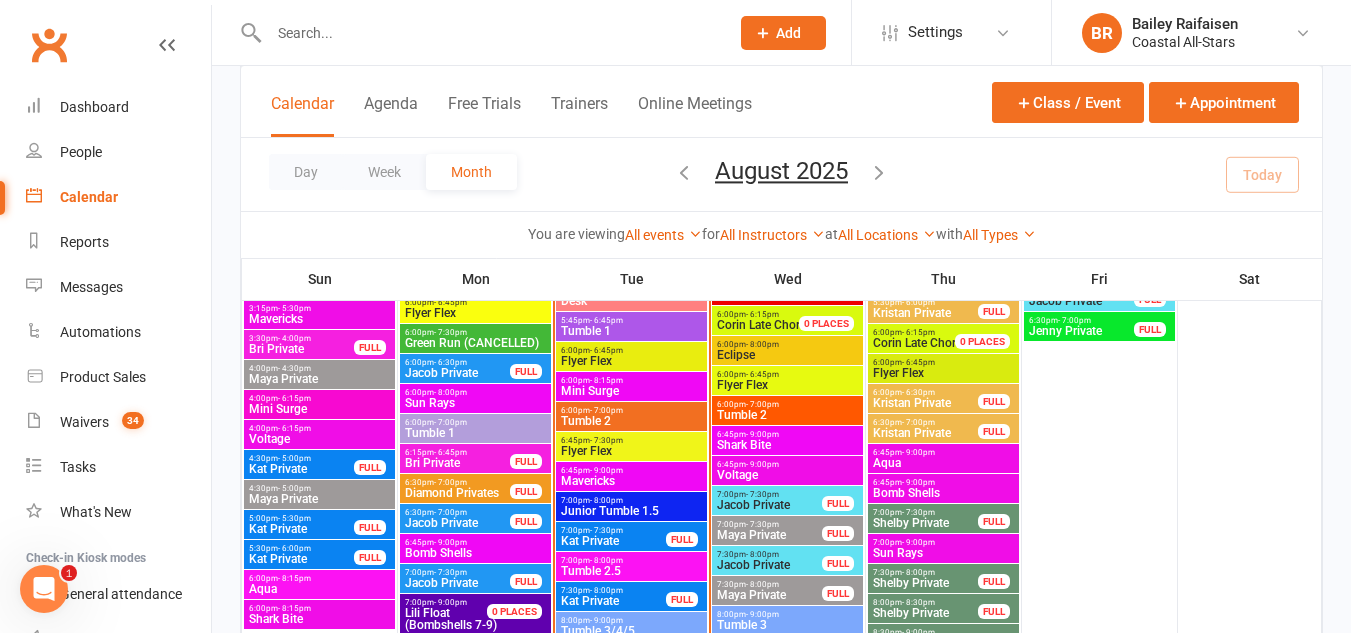 scroll, scrollTop: 1402, scrollLeft: 0, axis: vertical 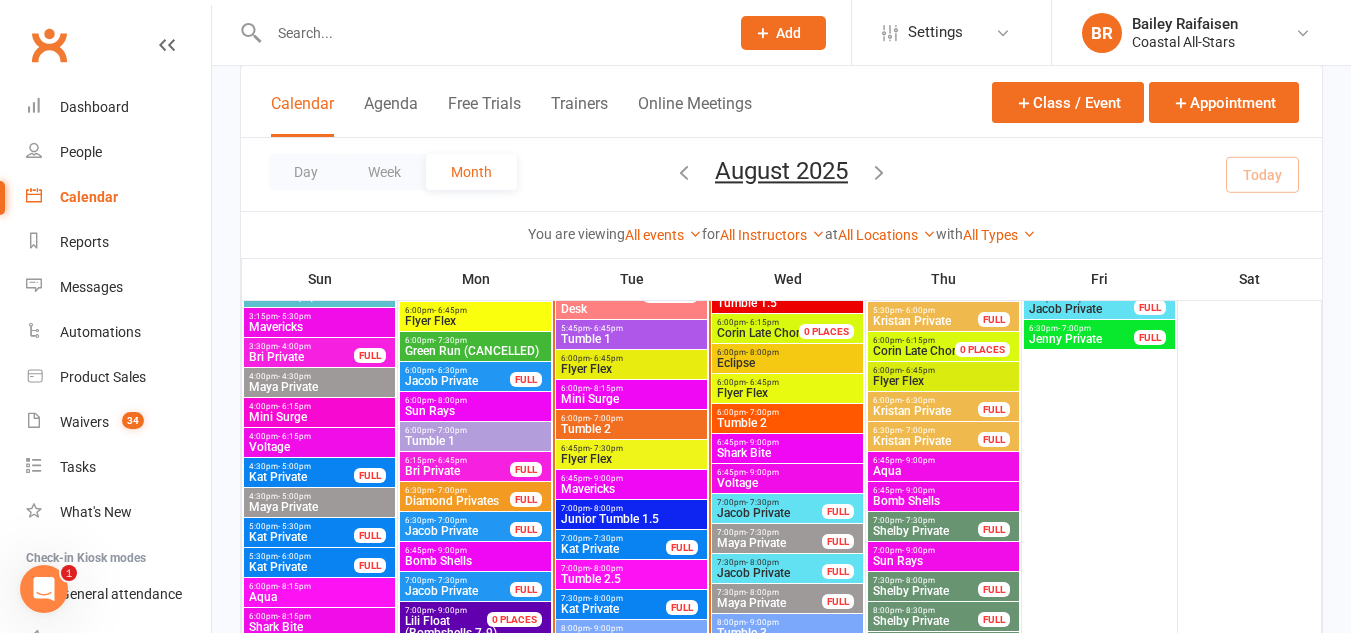 click on "6:00pm  - 6:45pm" at bounding box center (631, 358) 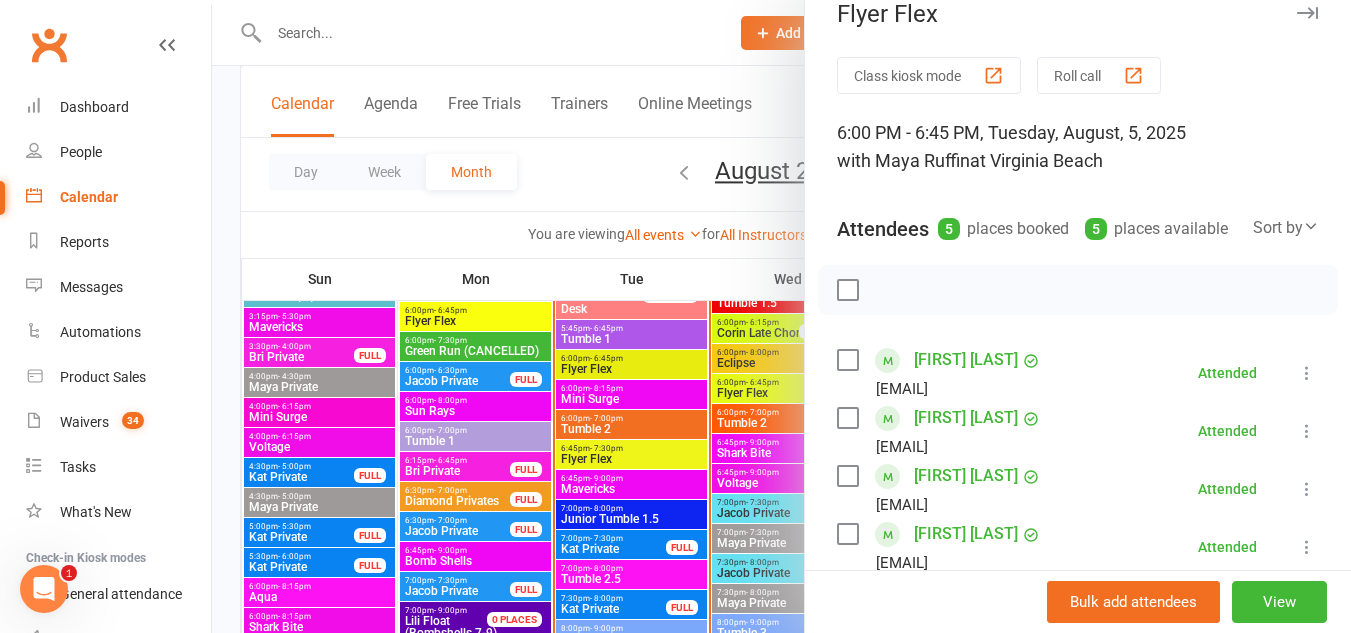 scroll, scrollTop: 0, scrollLeft: 0, axis: both 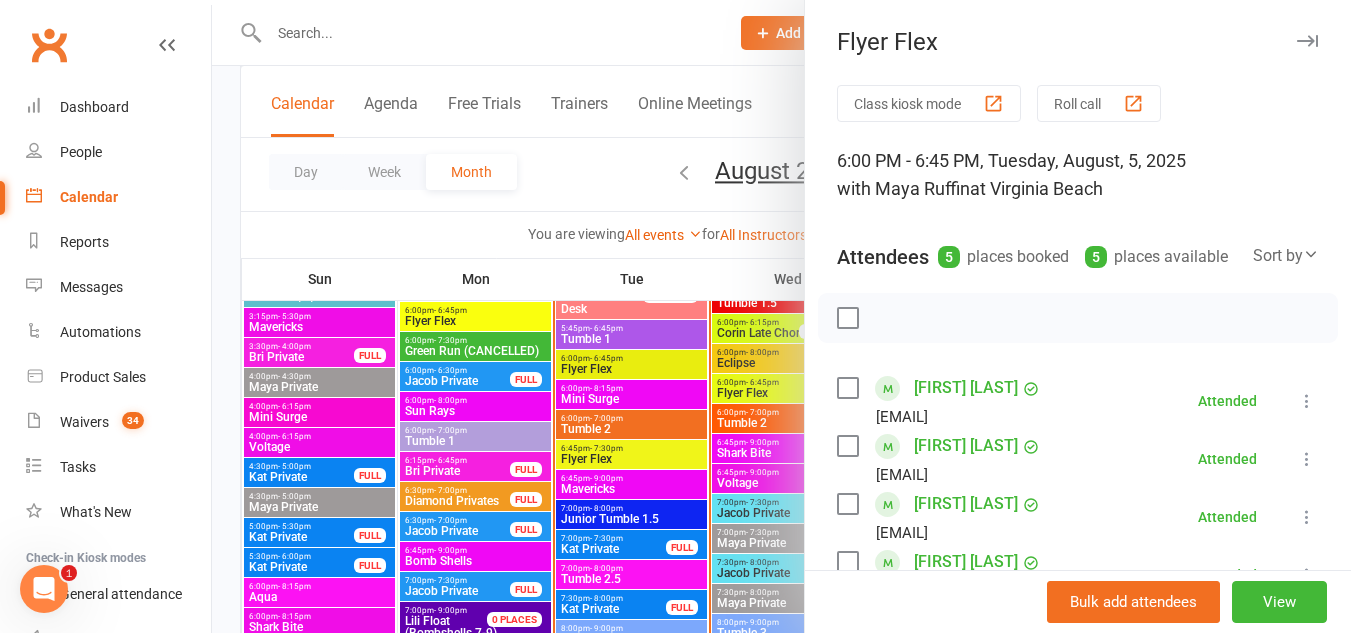 click on "Class kiosk mode" at bounding box center [929, 103] 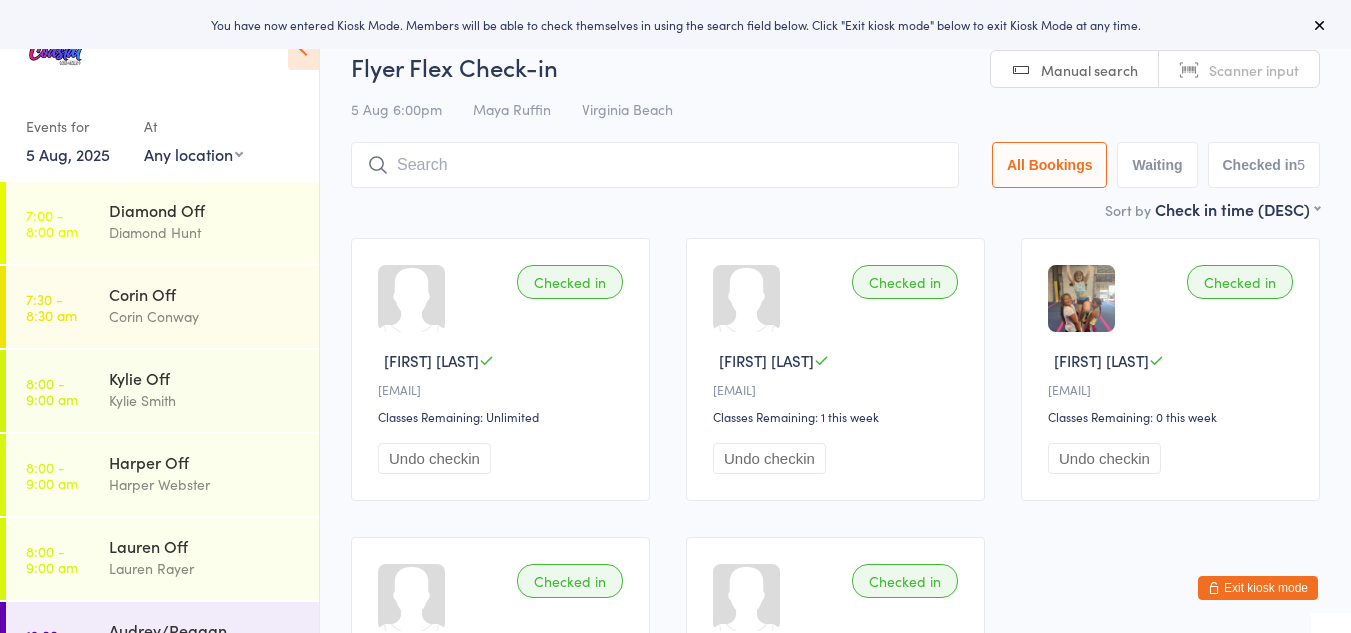 scroll, scrollTop: 0, scrollLeft: 0, axis: both 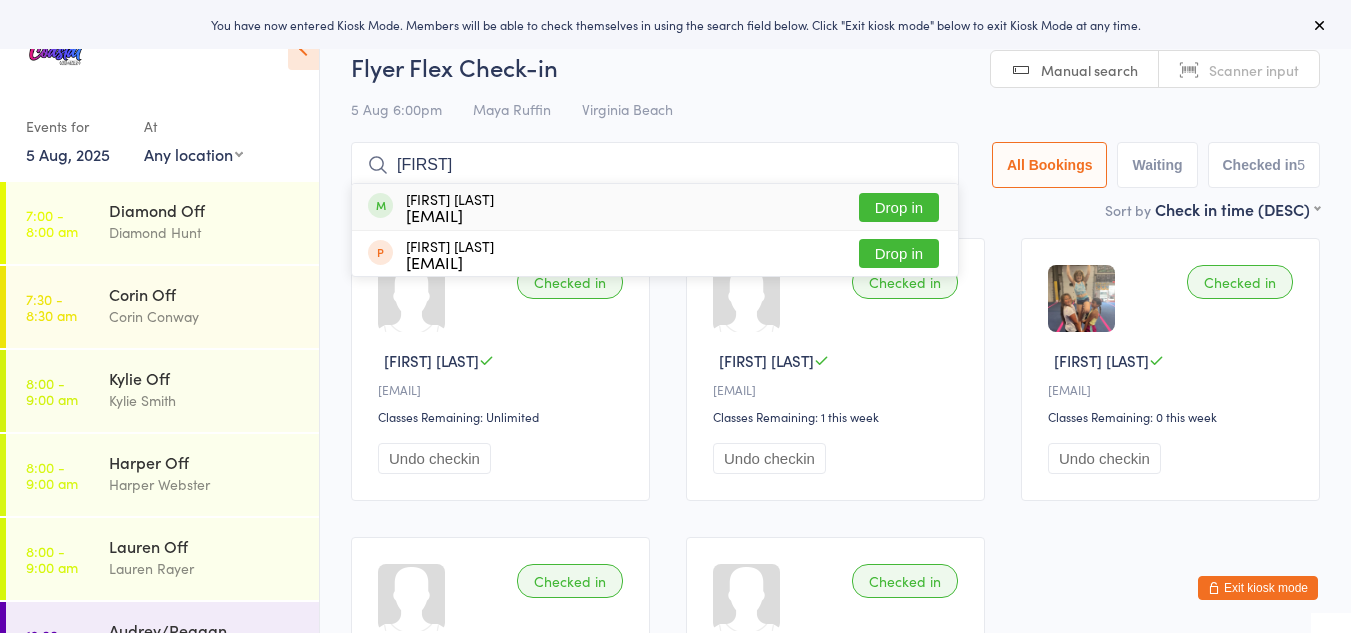 type on "ida" 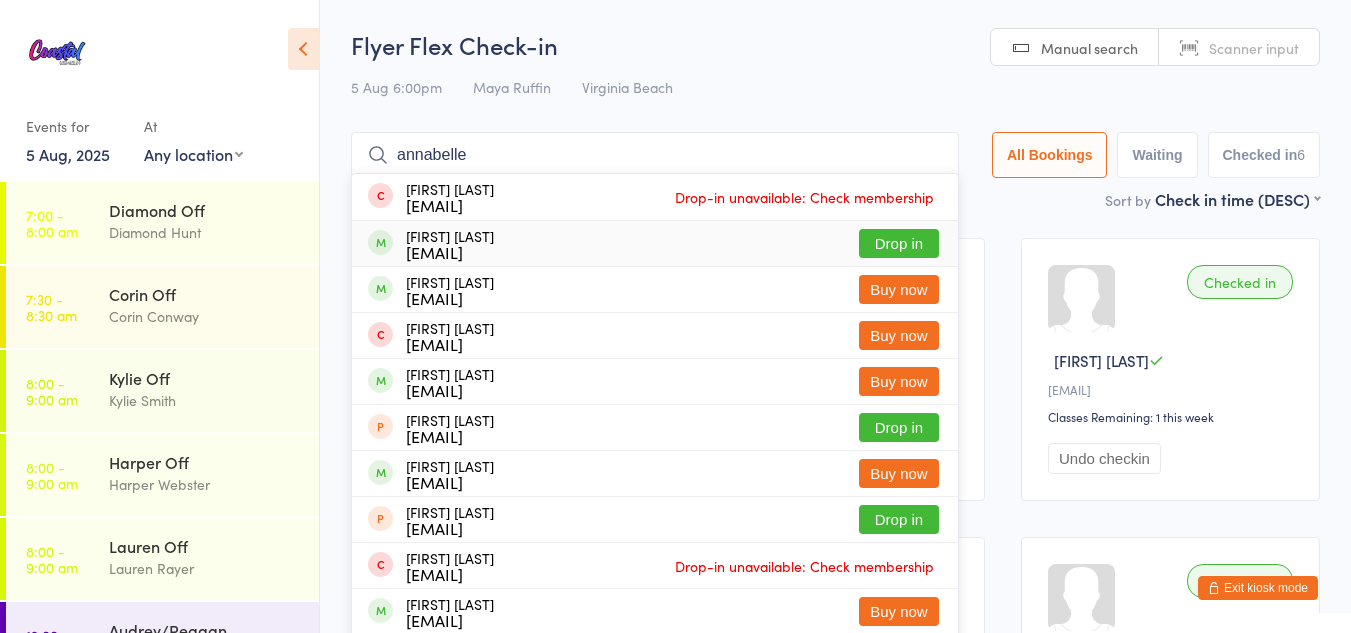type on "annabelle" 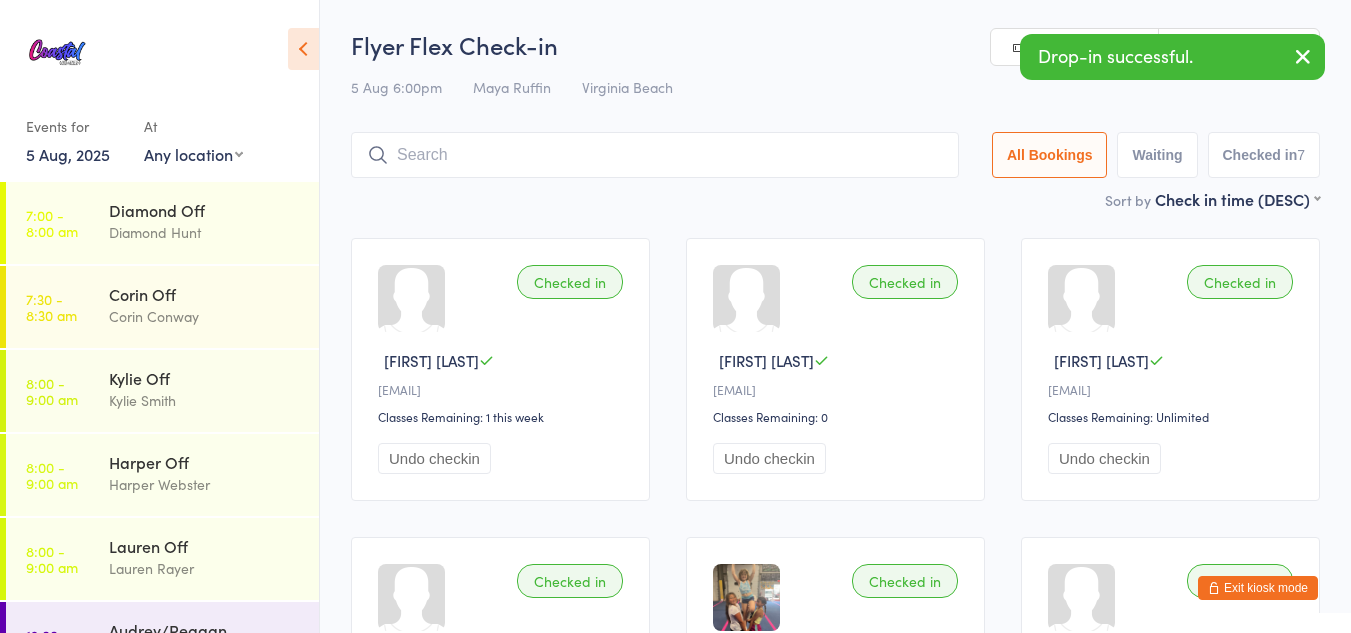 click on "Exit kiosk mode" at bounding box center (1258, 588) 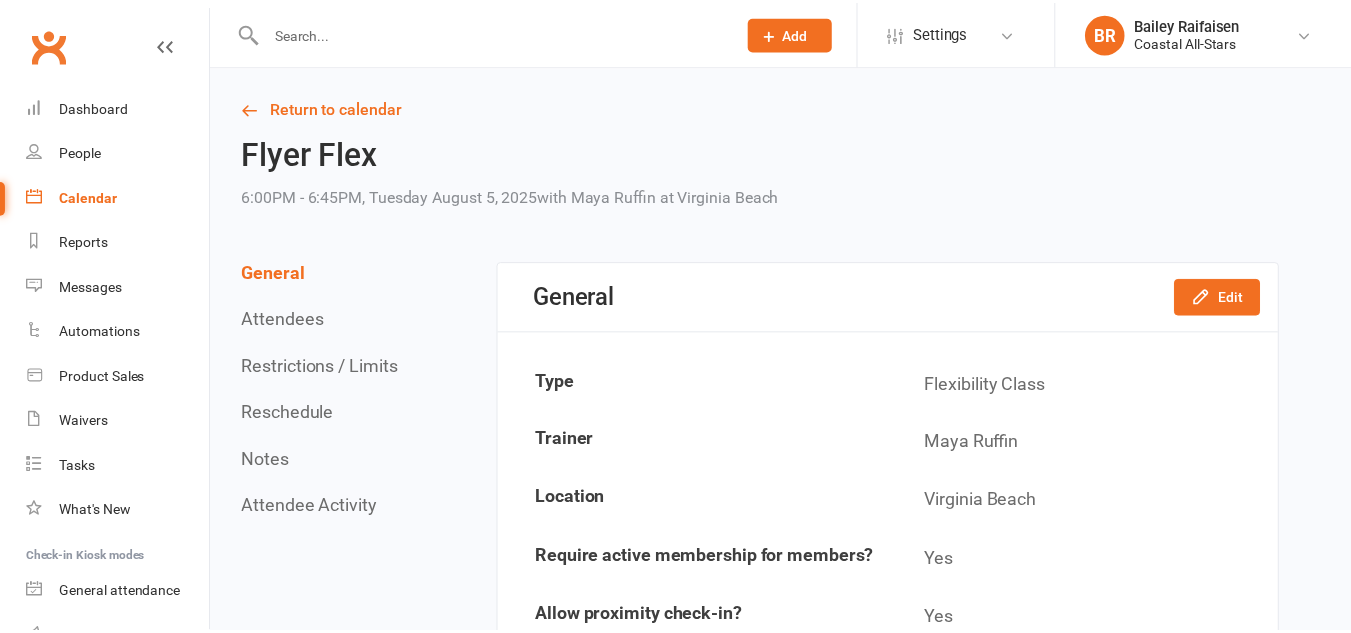 scroll, scrollTop: 0, scrollLeft: 0, axis: both 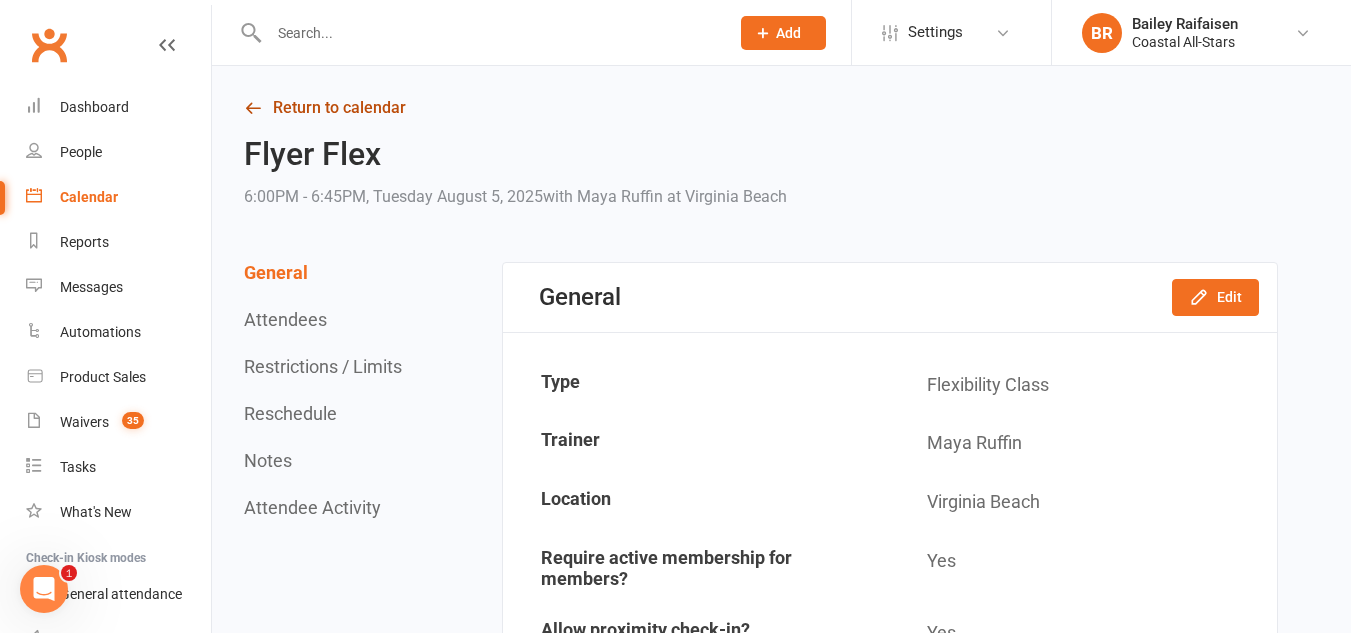 click on "Return to calendar" at bounding box center [761, 108] 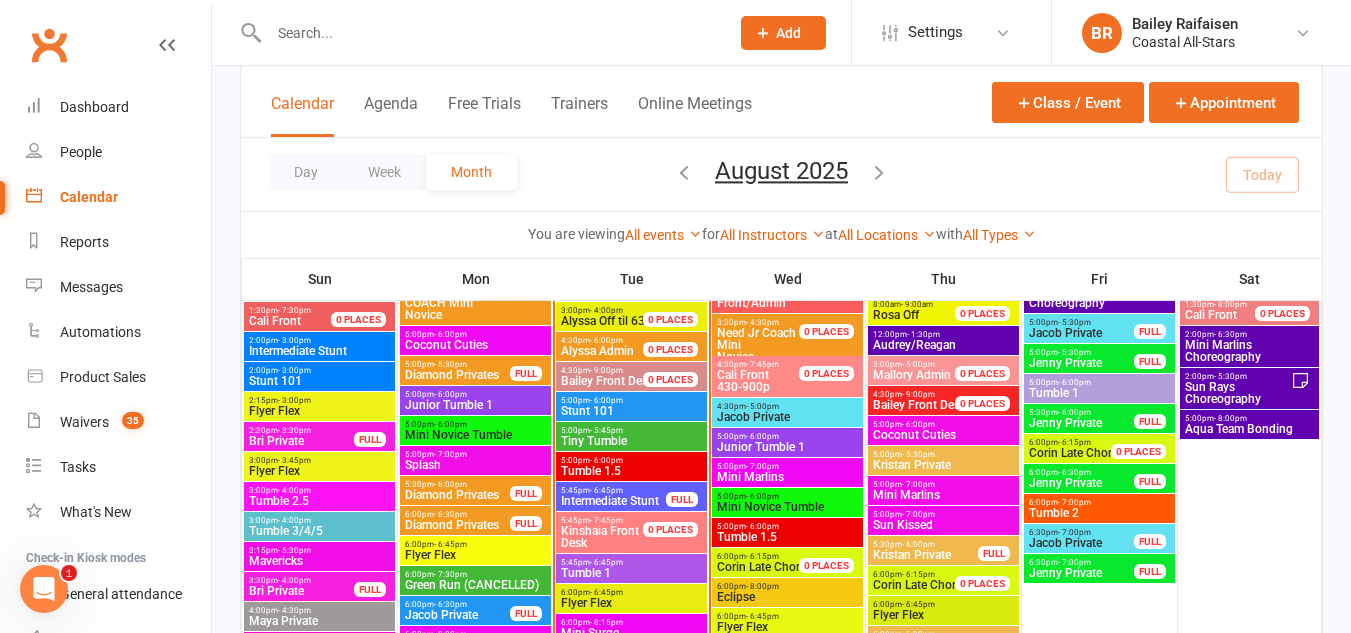 scroll, scrollTop: 1216, scrollLeft: 0, axis: vertical 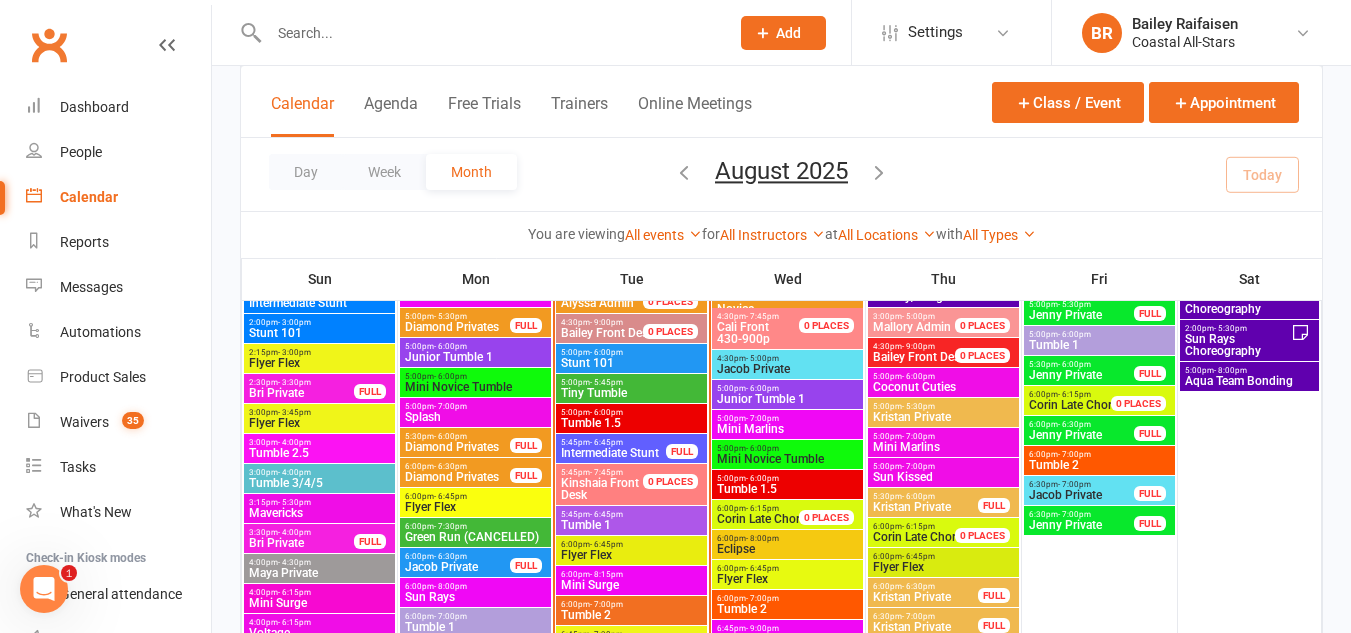 click at bounding box center (489, 33) 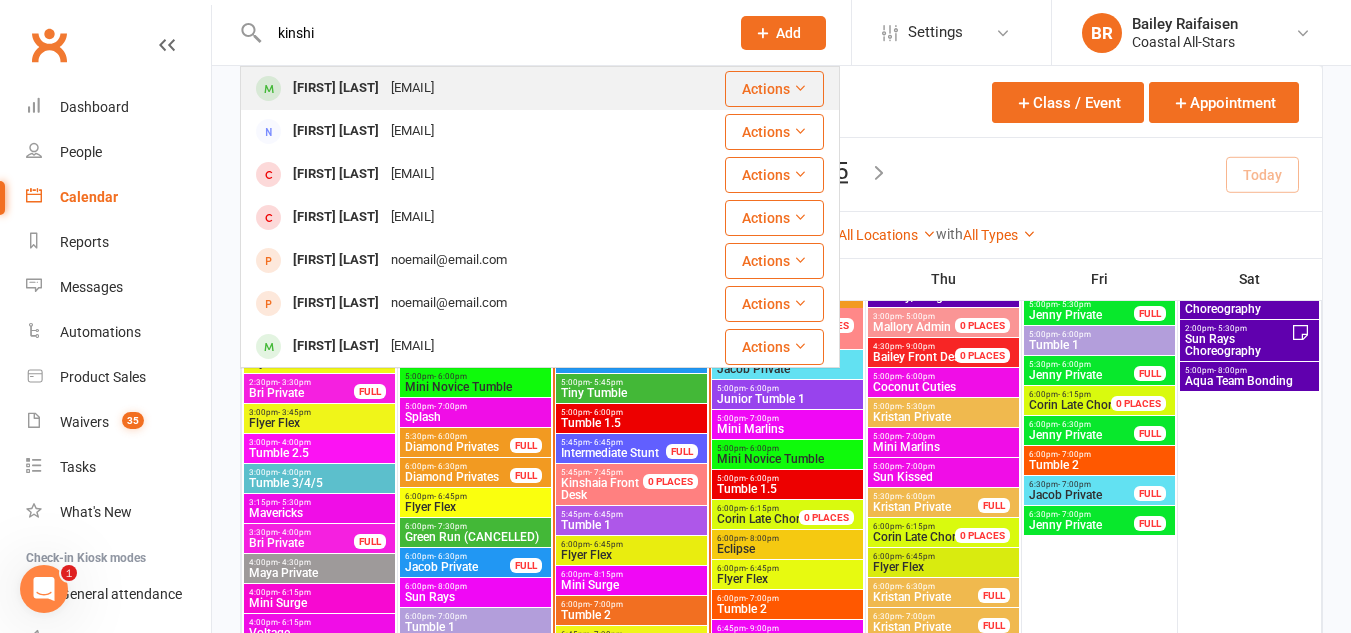 type on "kinshi" 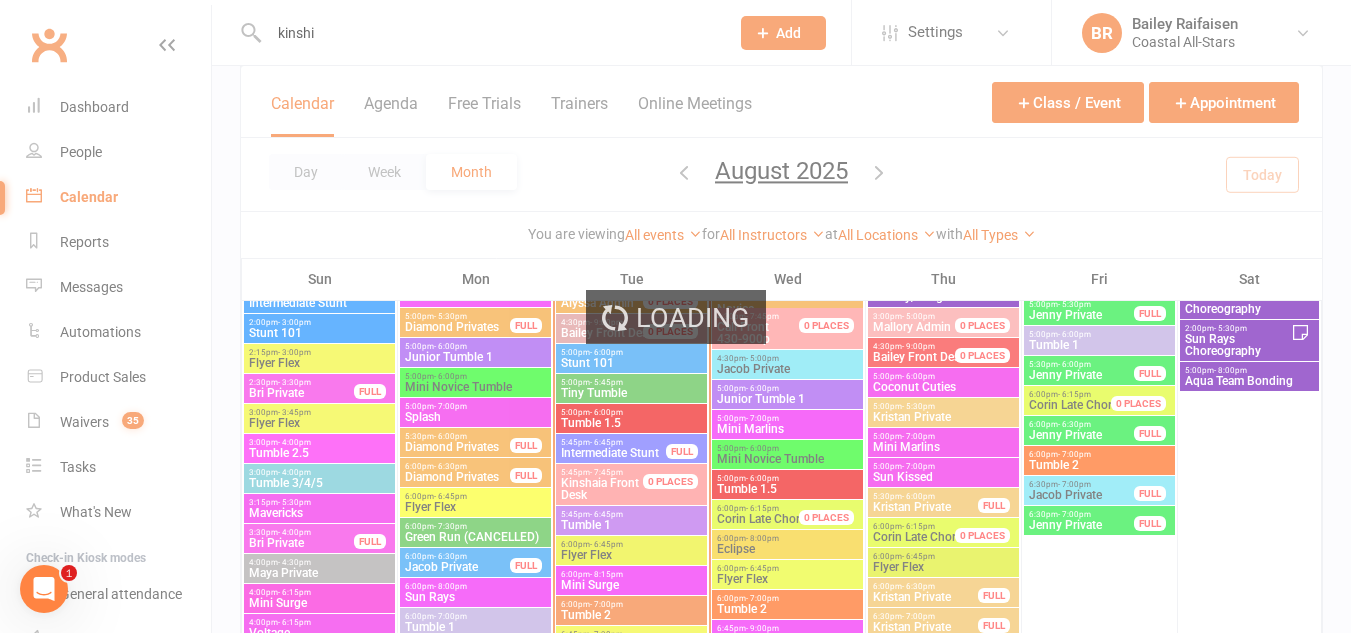 type 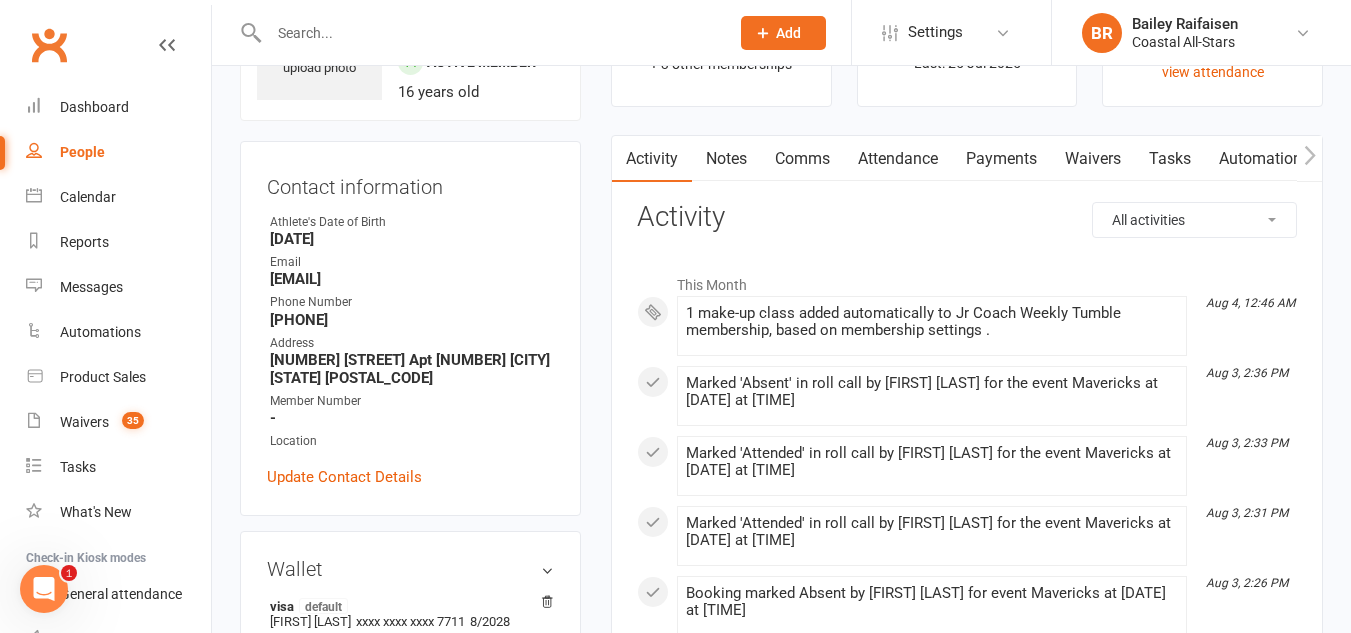scroll, scrollTop: 0, scrollLeft: 0, axis: both 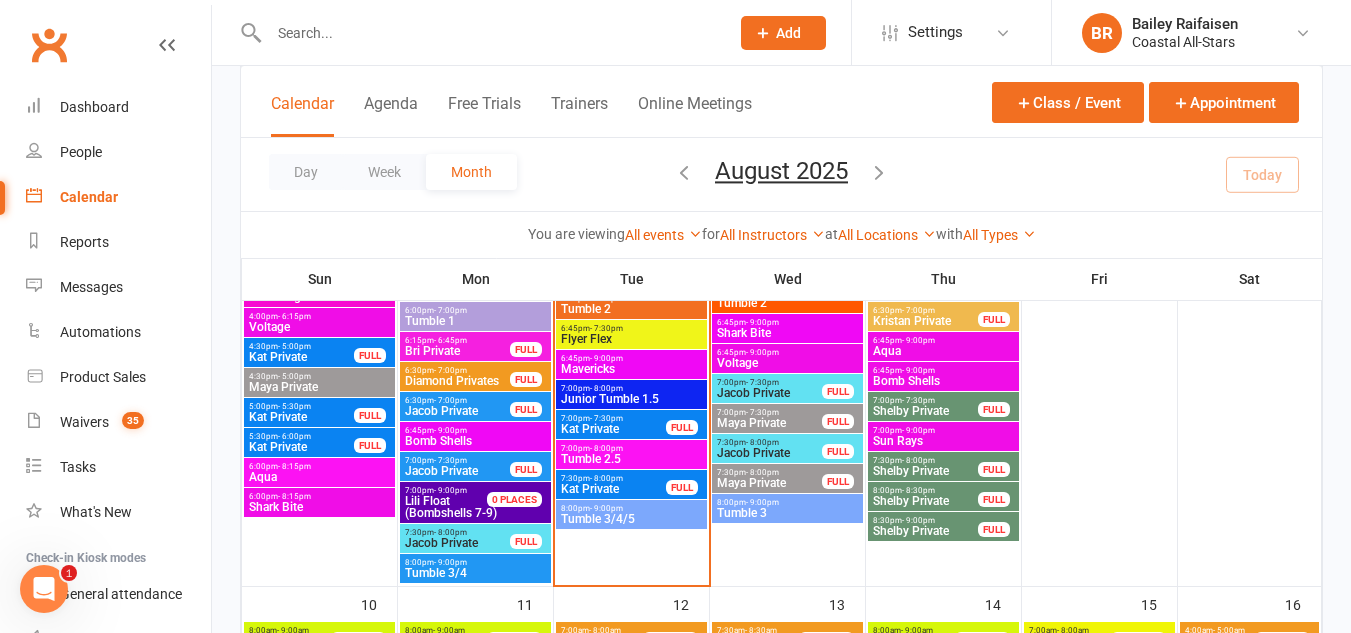 click on "Flyer Flex" at bounding box center [631, 339] 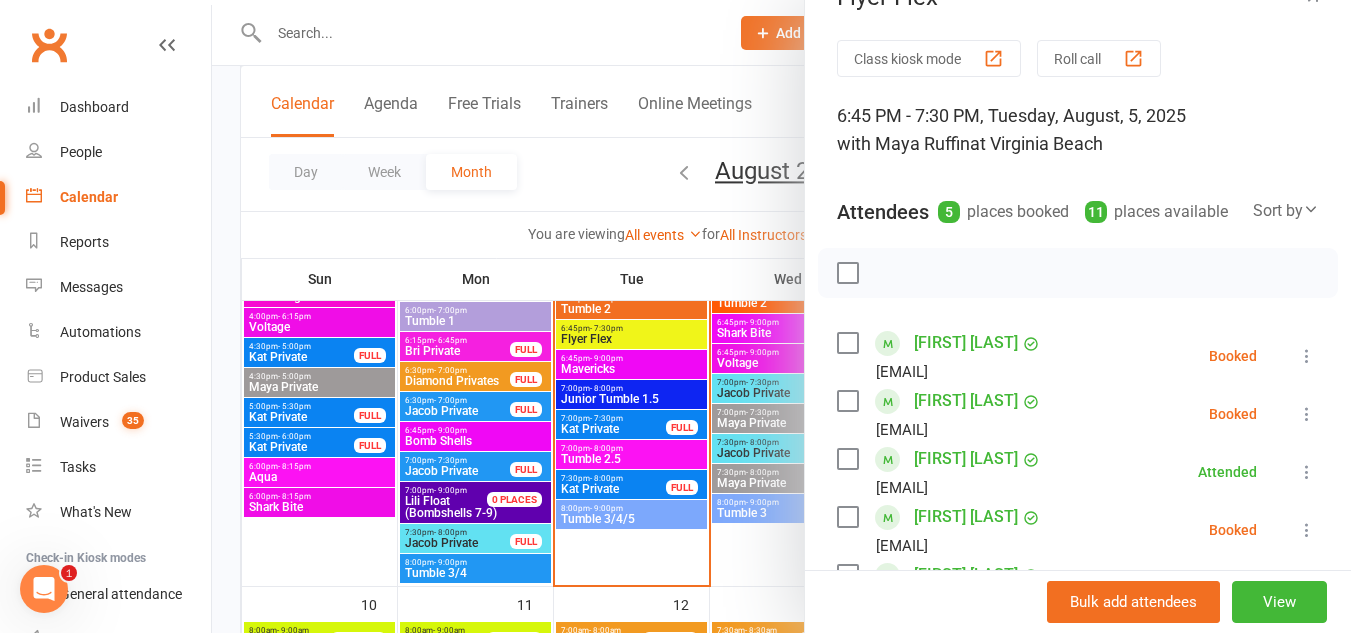 scroll, scrollTop: 0, scrollLeft: 0, axis: both 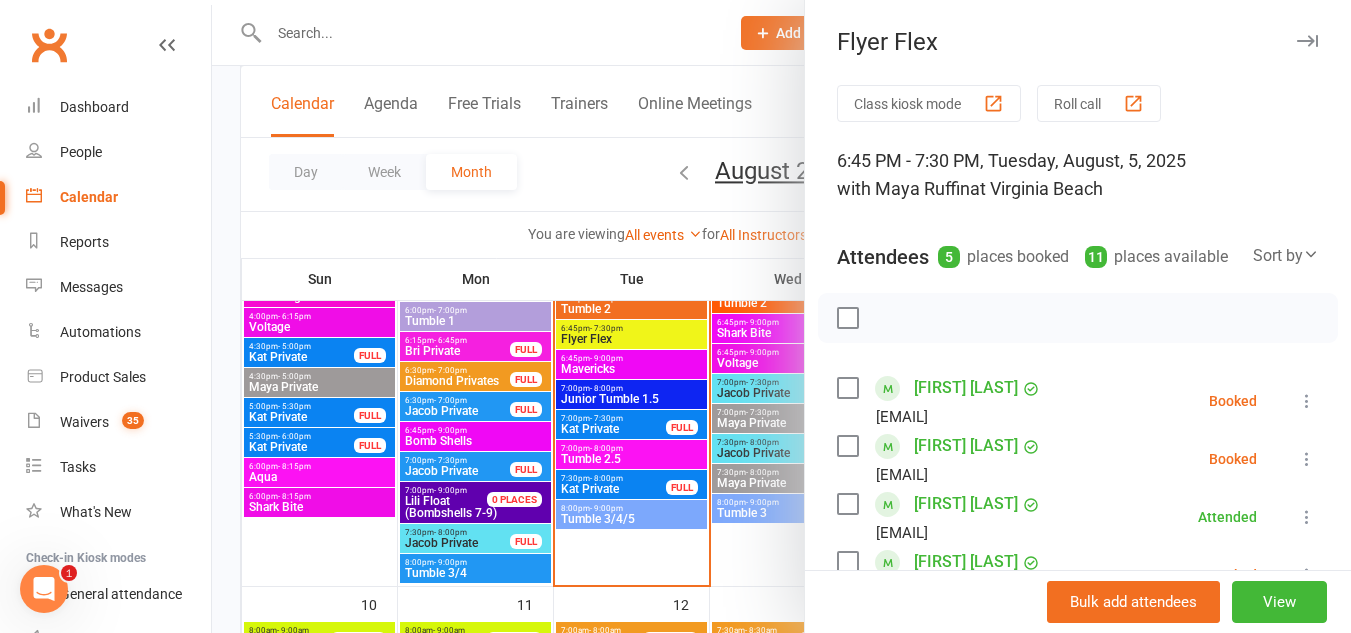 click on "Class kiosk mode" at bounding box center (929, 103) 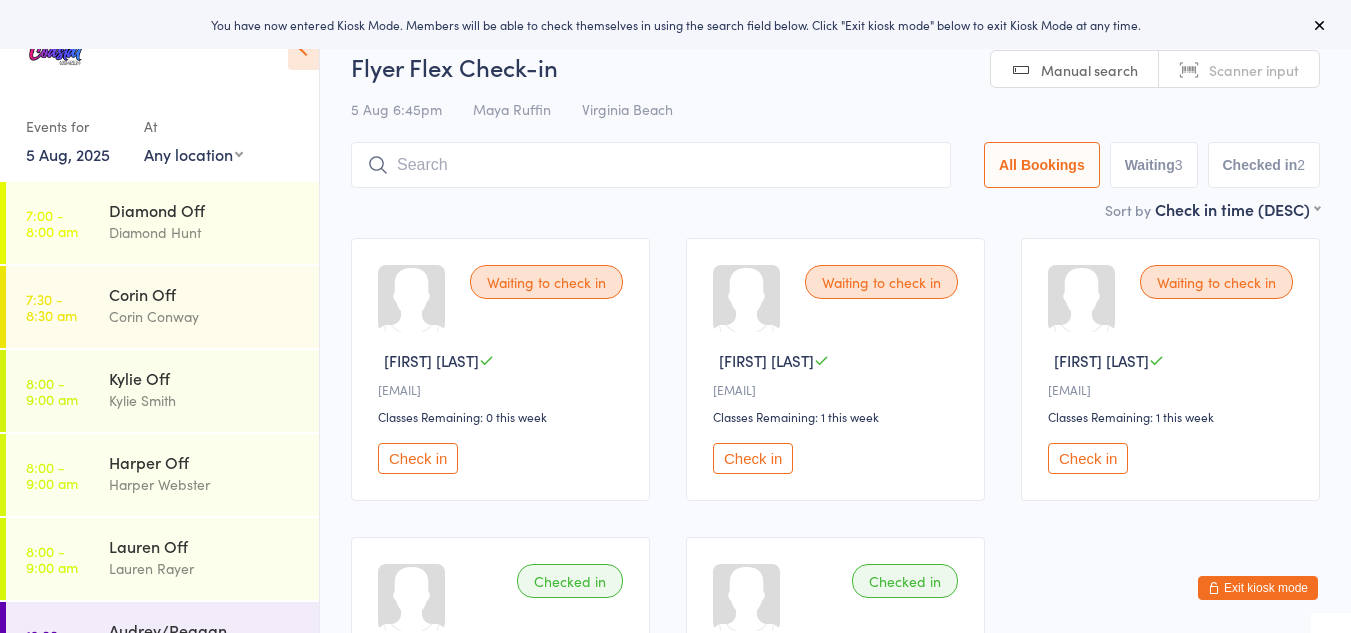 scroll, scrollTop: 0, scrollLeft: 0, axis: both 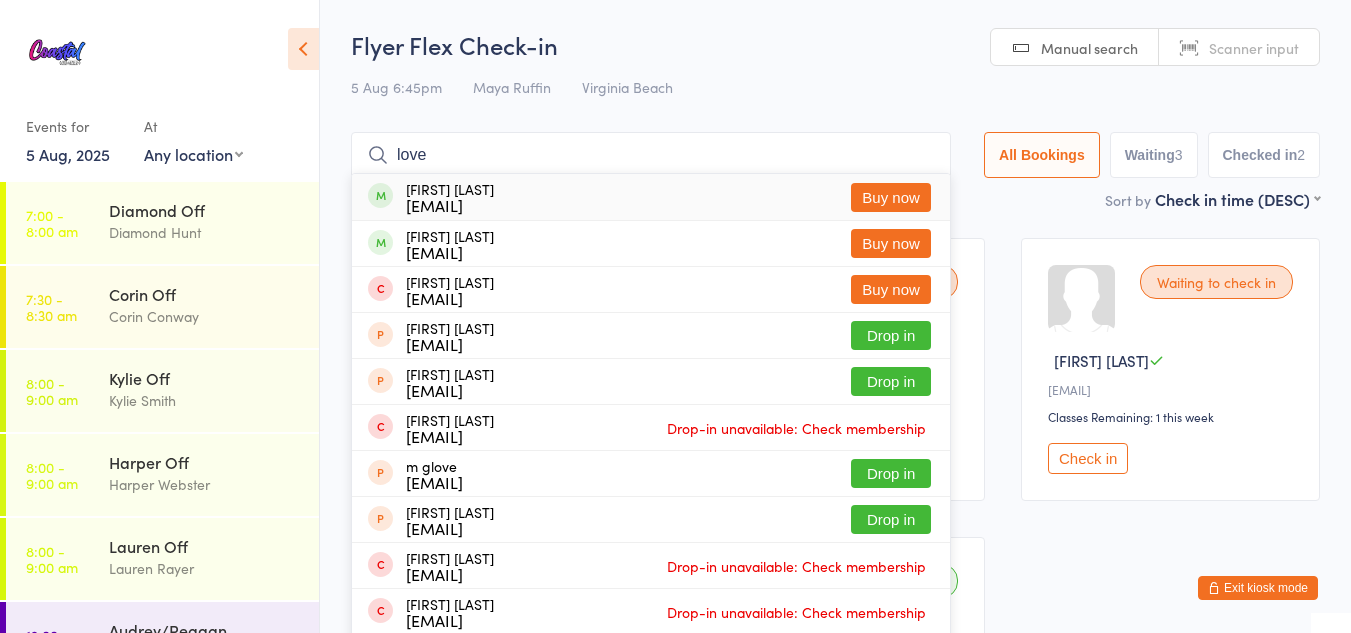 type on "love" 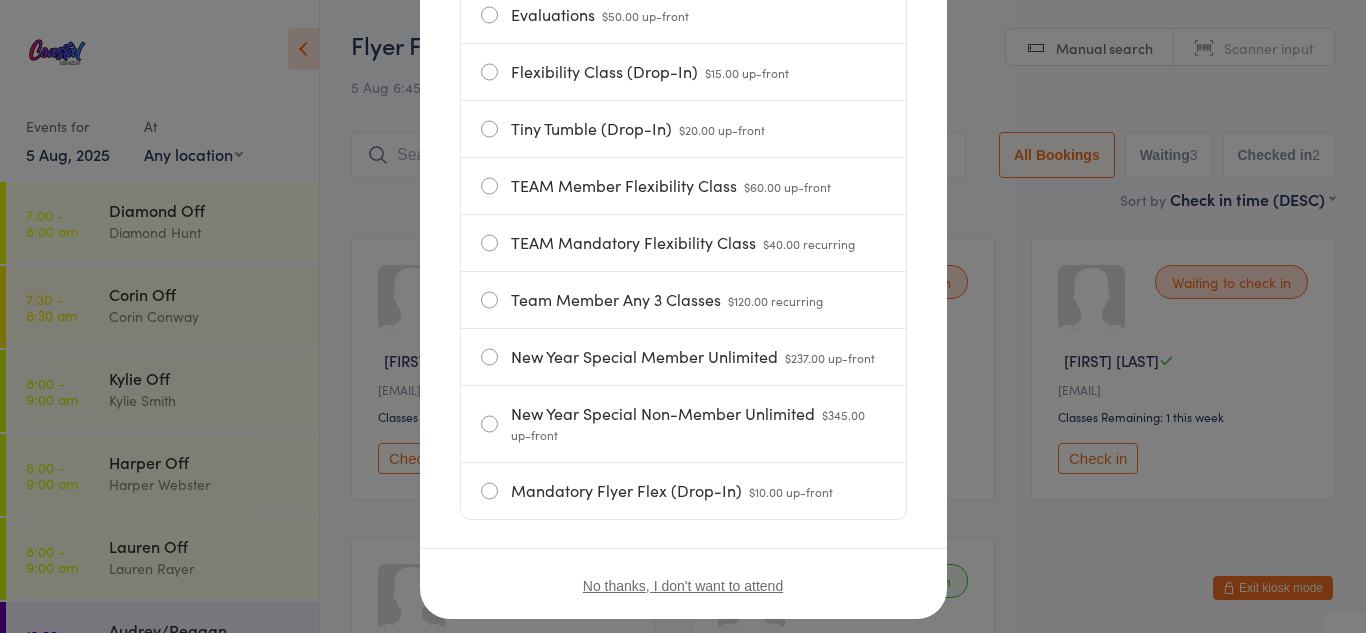scroll, scrollTop: 384, scrollLeft: 0, axis: vertical 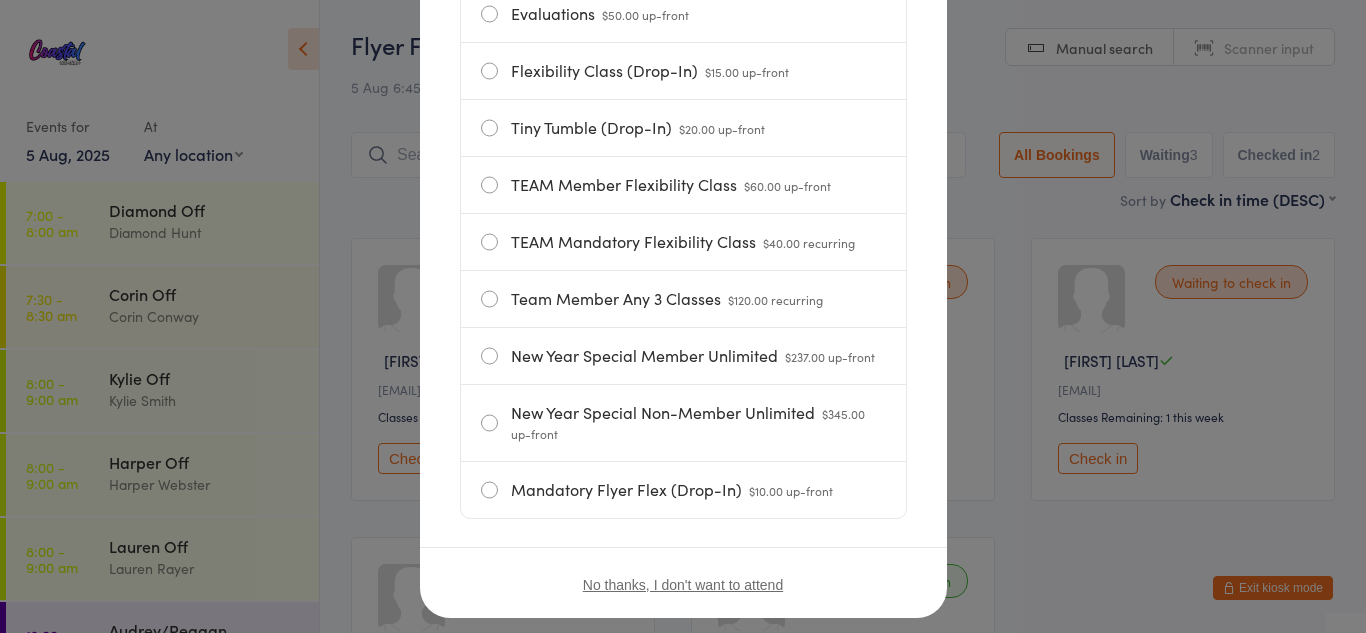 click on "Mandatory Flyer Flex (Drop-In)  $10.00 up-front" at bounding box center [683, 490] 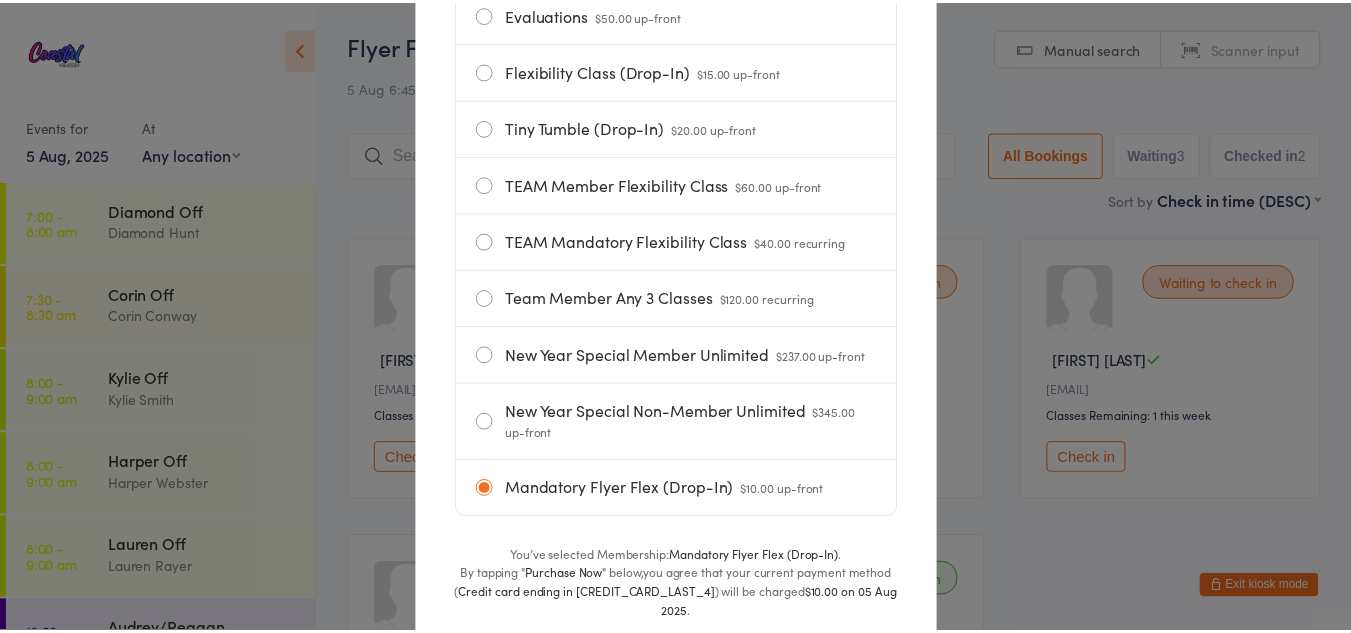 scroll, scrollTop: 504, scrollLeft: 0, axis: vertical 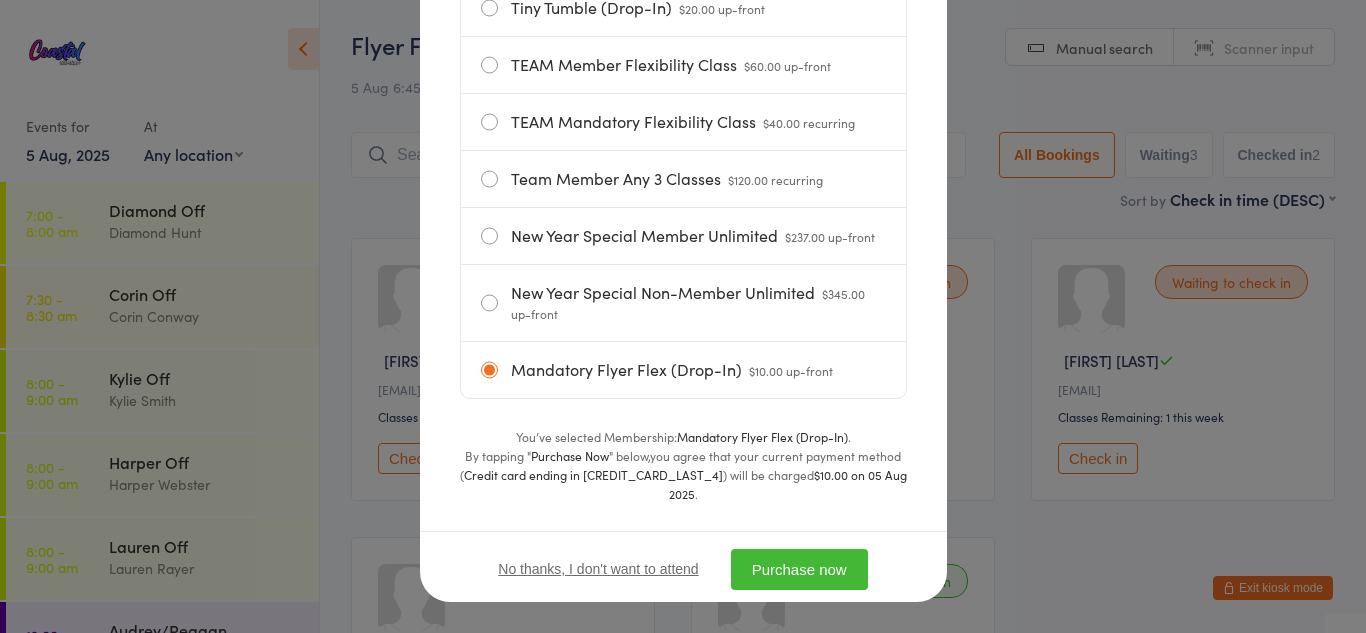 click on "Purchase now" at bounding box center (799, 569) 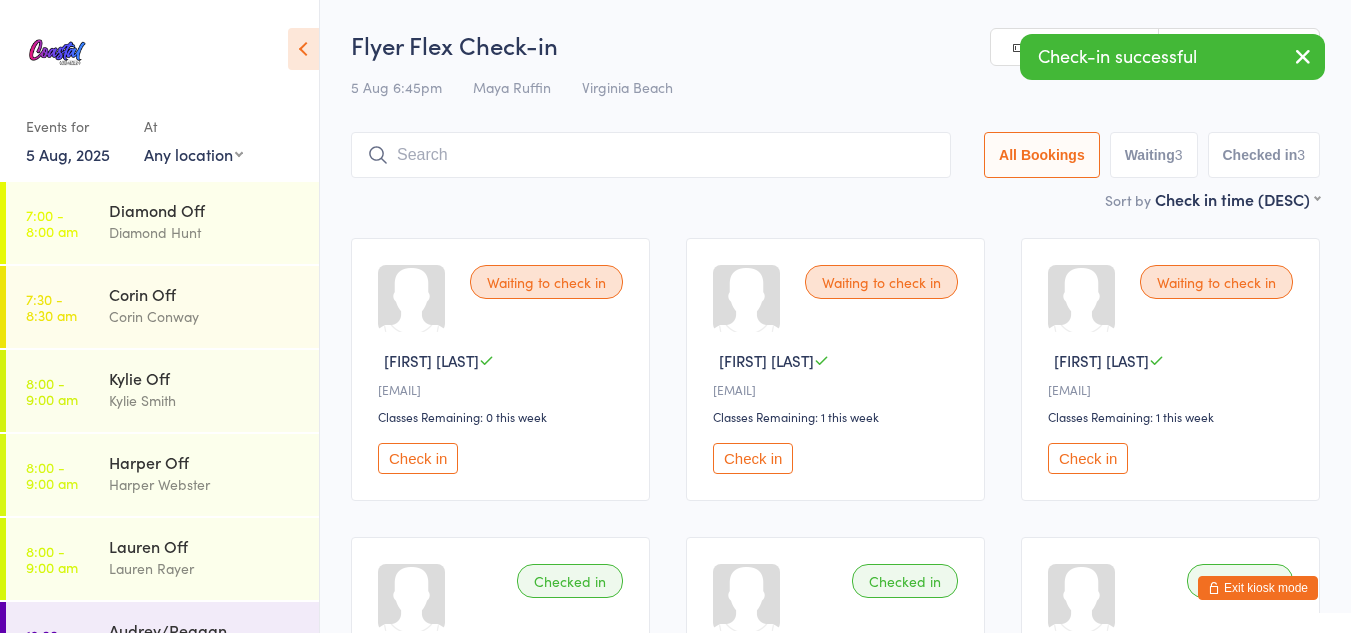 click at bounding box center (651, 155) 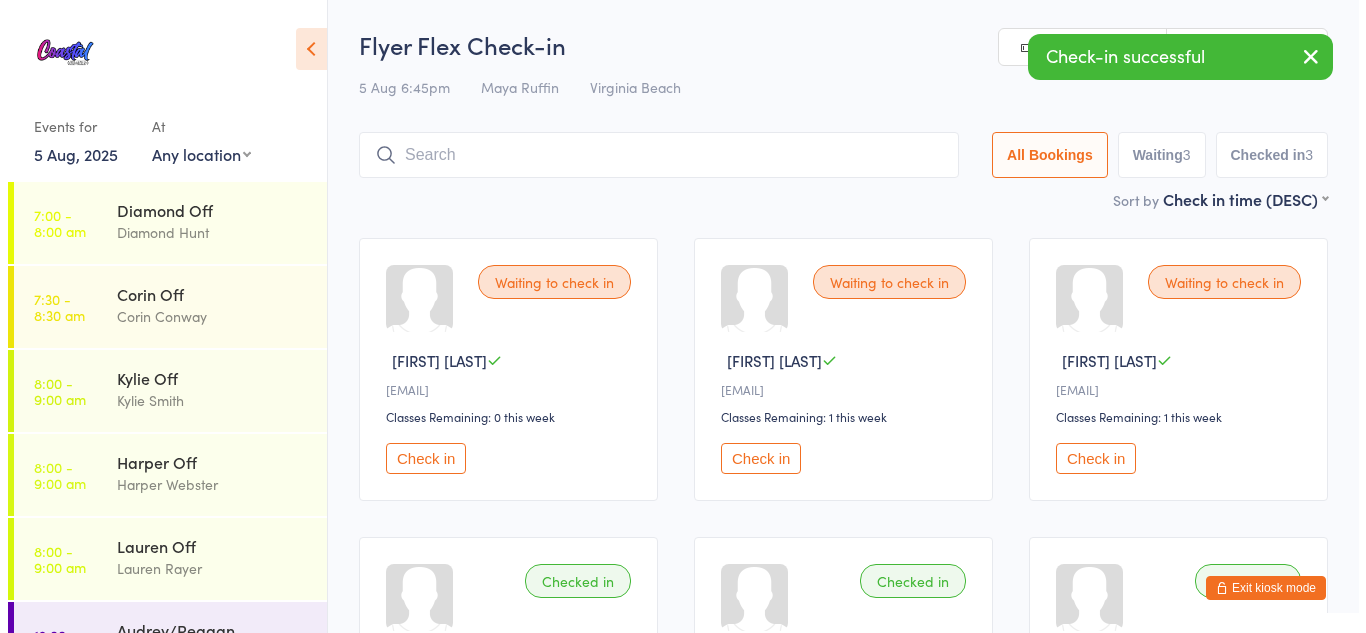 scroll, scrollTop: 39, scrollLeft: 0, axis: vertical 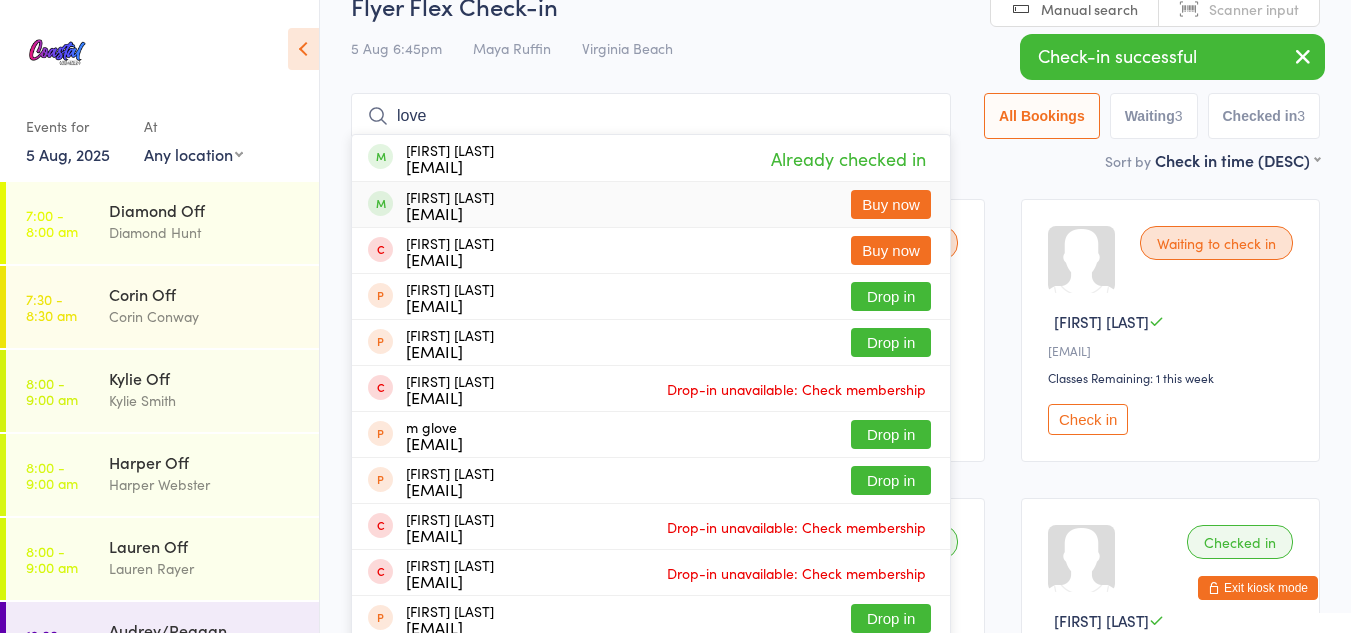 type on "love" 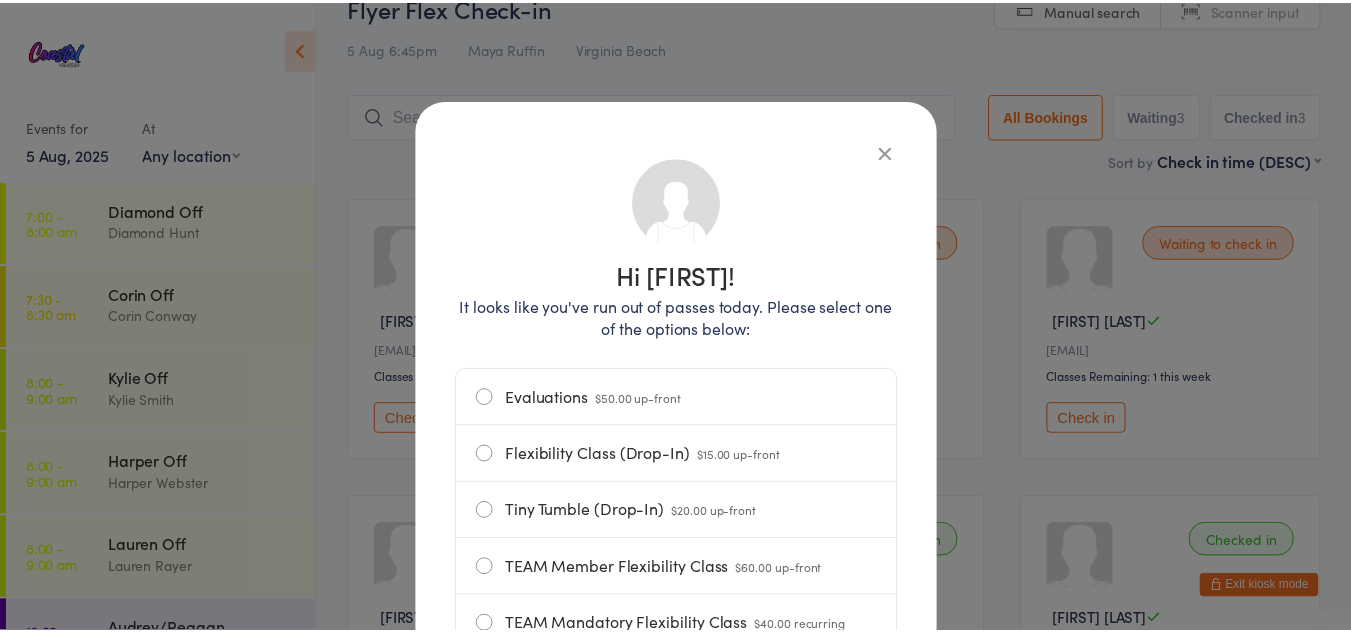 scroll, scrollTop: 419, scrollLeft: 0, axis: vertical 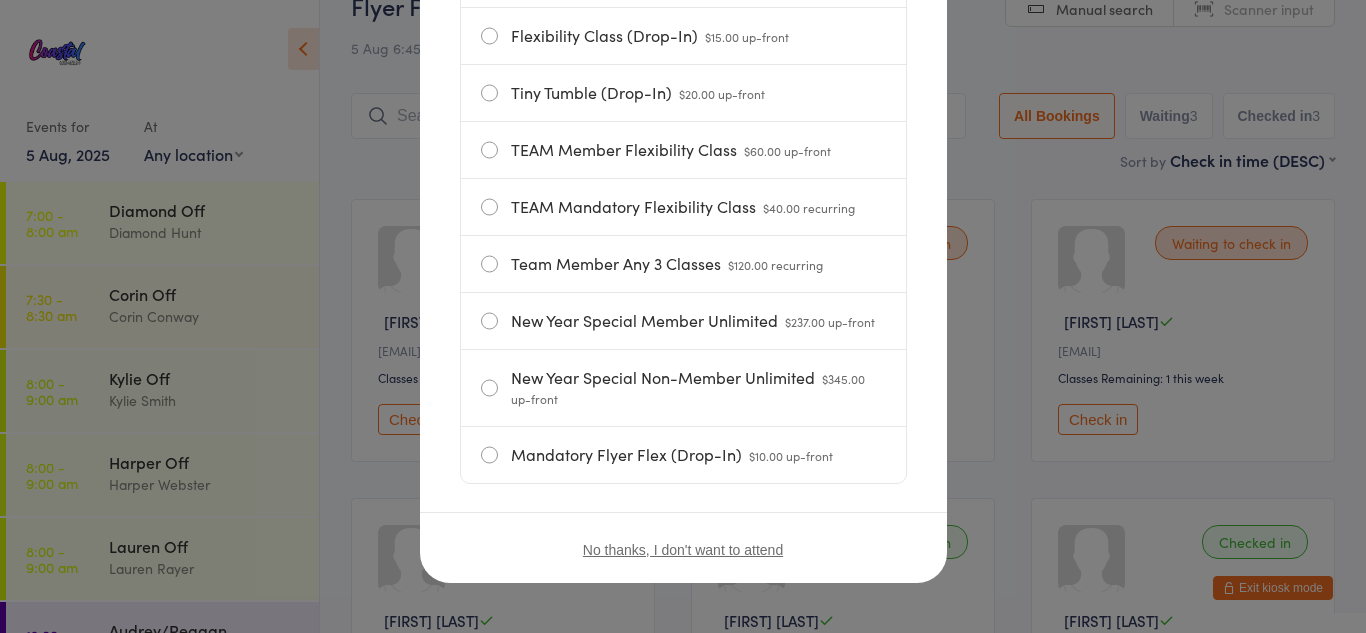 click on "Mandatory Flyer Flex (Drop-In)  $10.00 up-front" at bounding box center [683, 455] 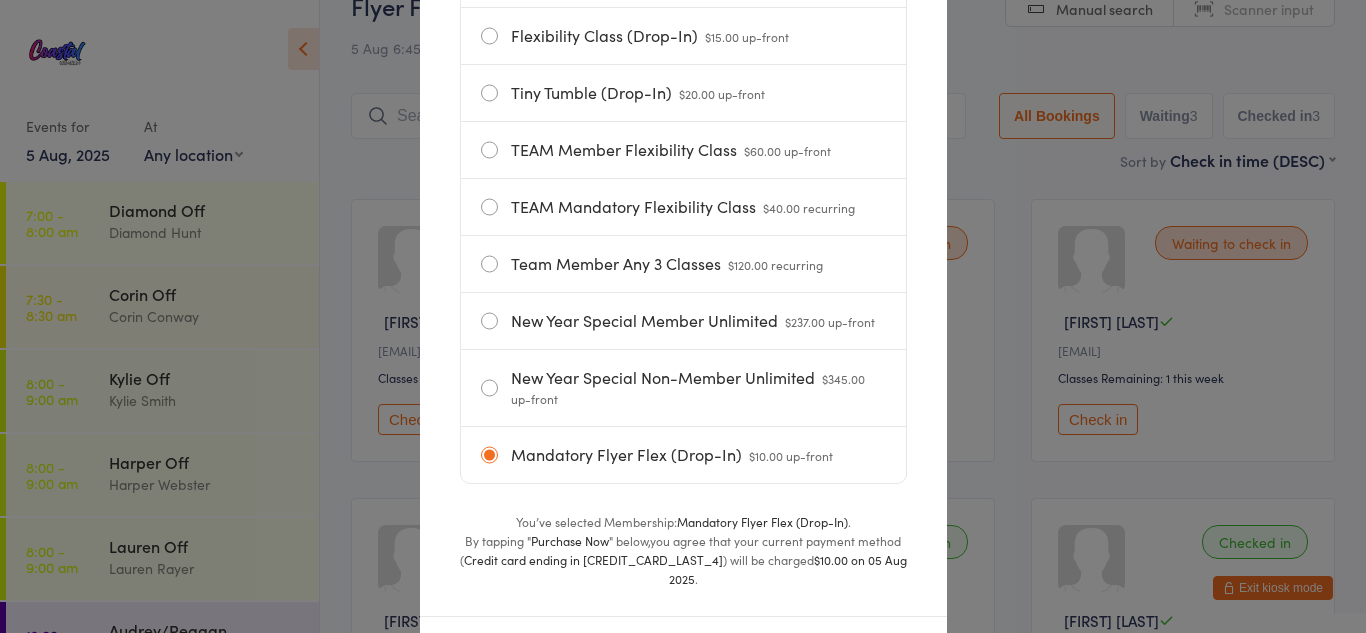 click on "Purchase now" at bounding box center (799, 654) 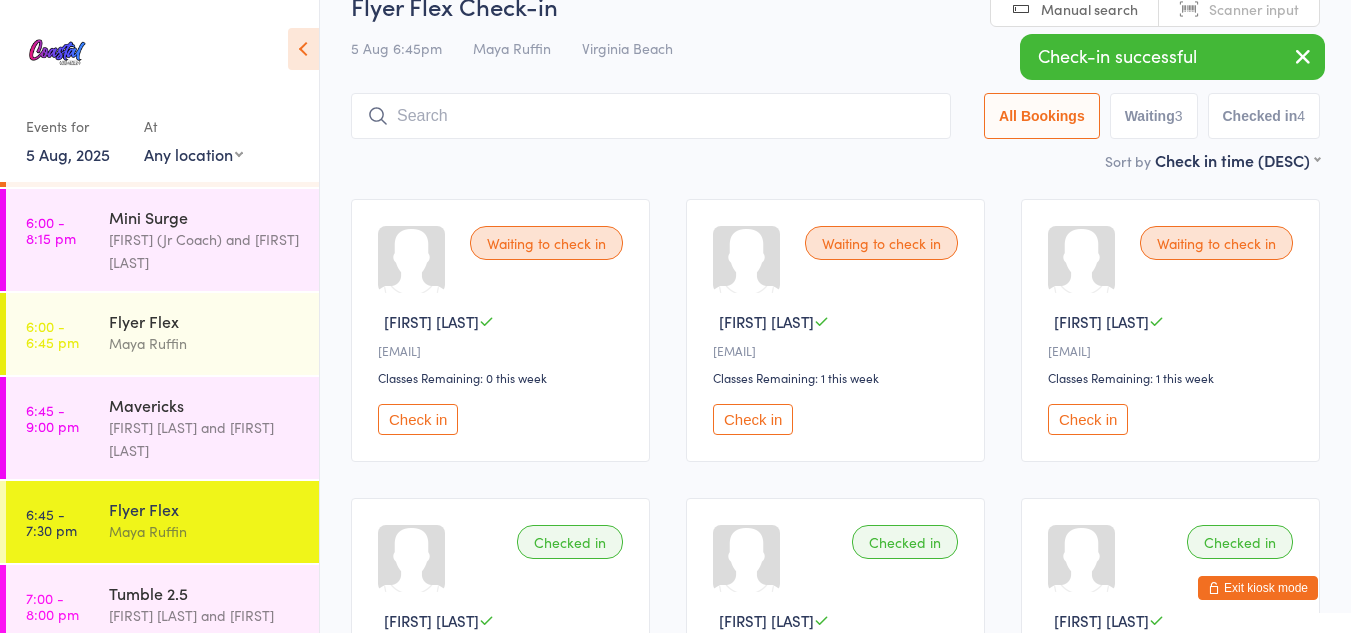 scroll, scrollTop: 1534, scrollLeft: 0, axis: vertical 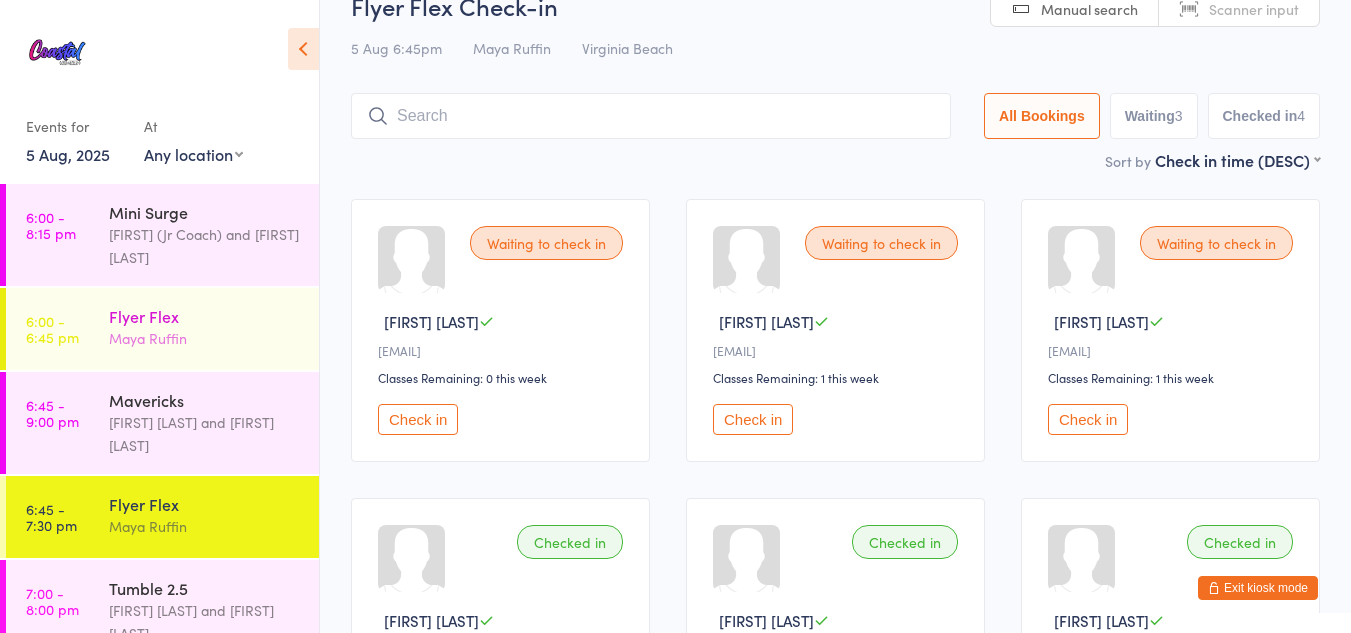 click on "Flyer Flex [FIRST] [LAST]" at bounding box center [214, 327] 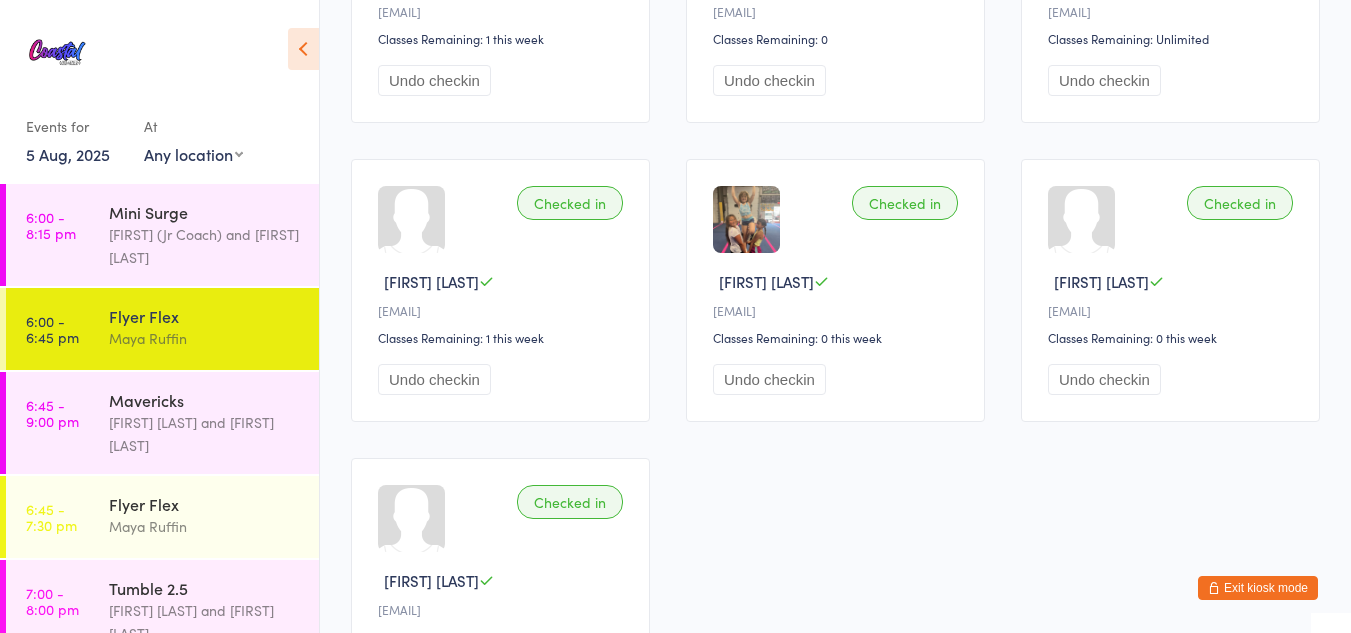scroll, scrollTop: 0, scrollLeft: 0, axis: both 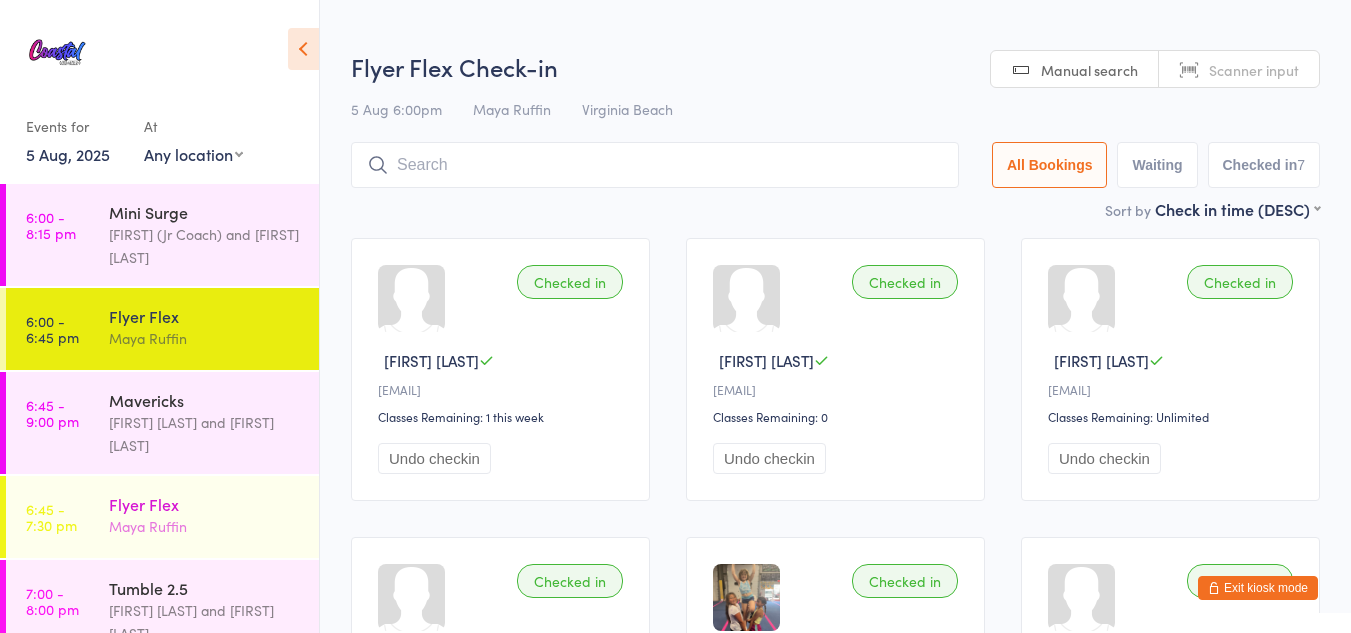 click on "Flyer Flex" at bounding box center (205, 504) 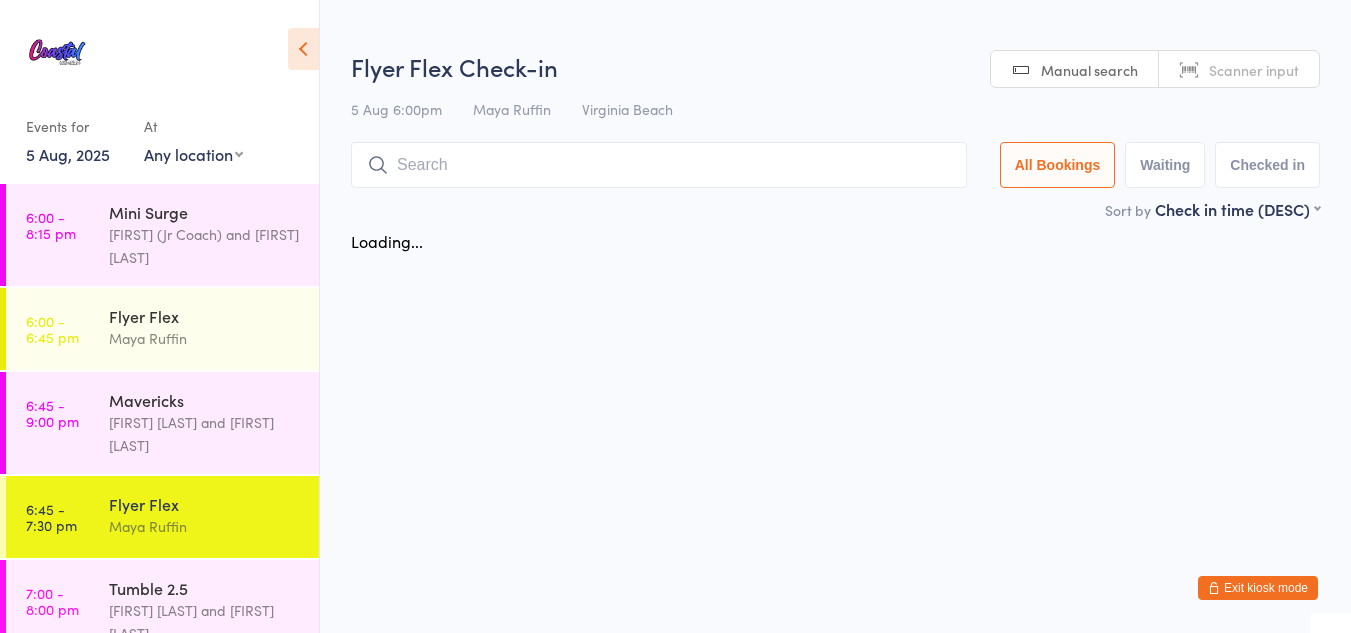 click on "Flyer Flex" at bounding box center [205, 504] 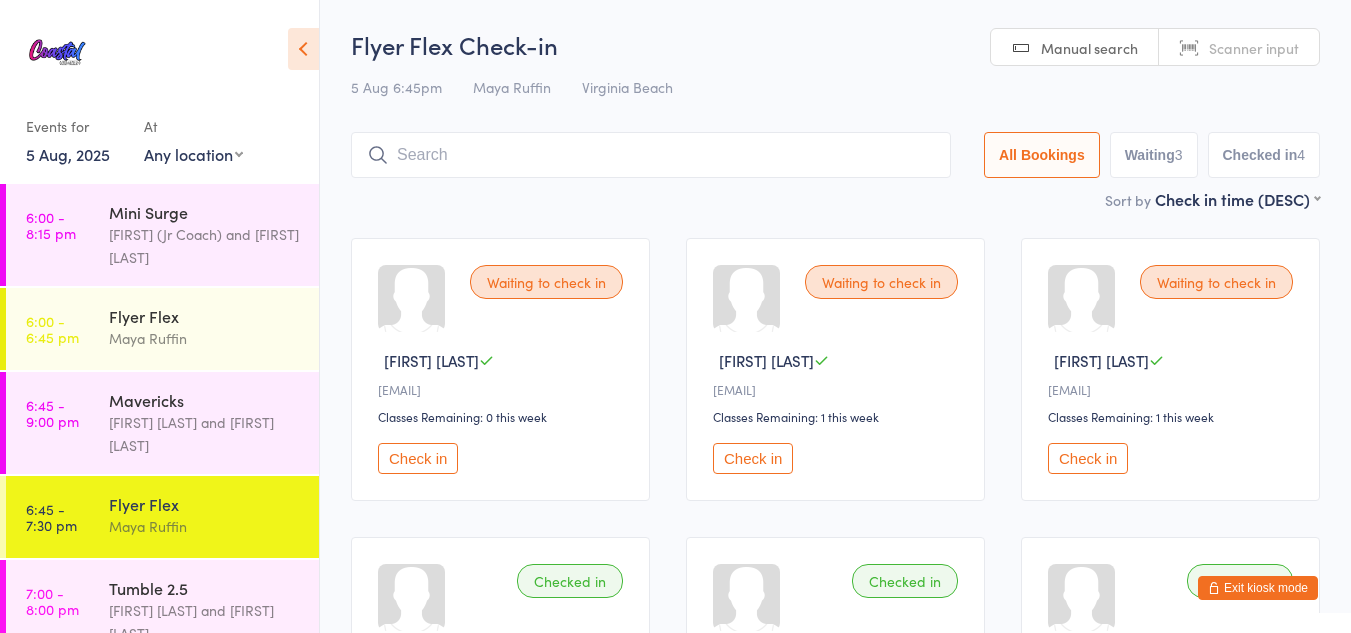 click on "Exit kiosk mode" at bounding box center (1258, 588) 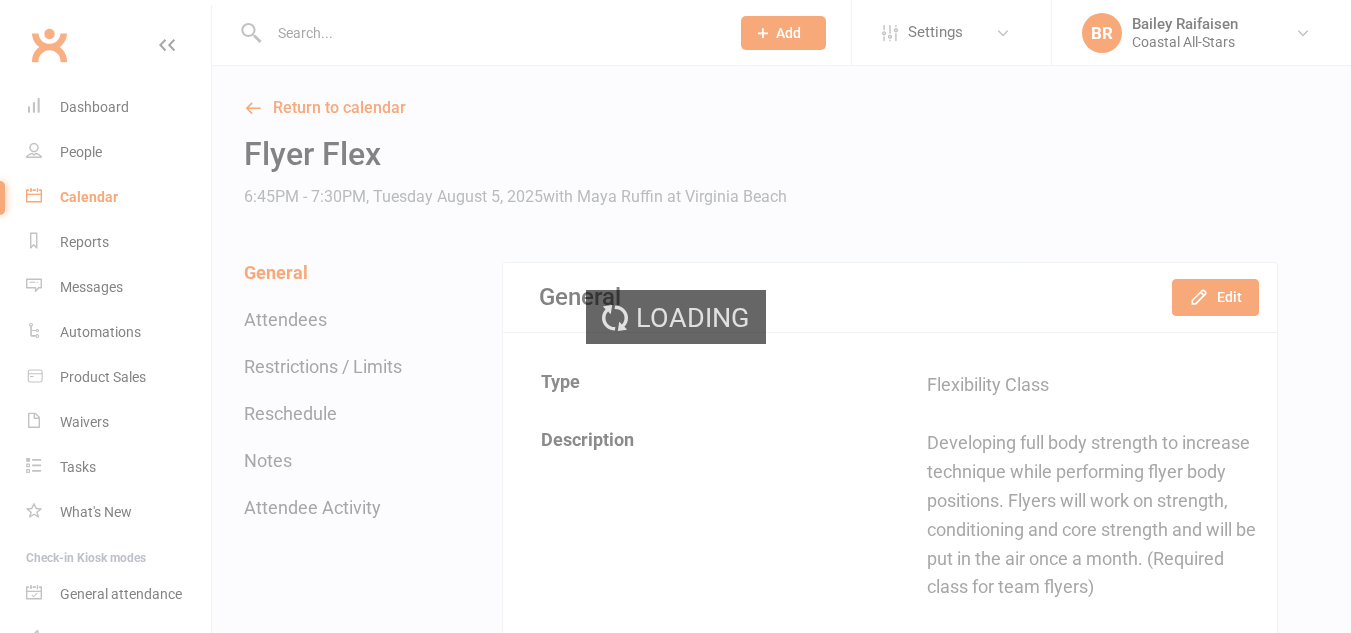 scroll, scrollTop: 0, scrollLeft: 0, axis: both 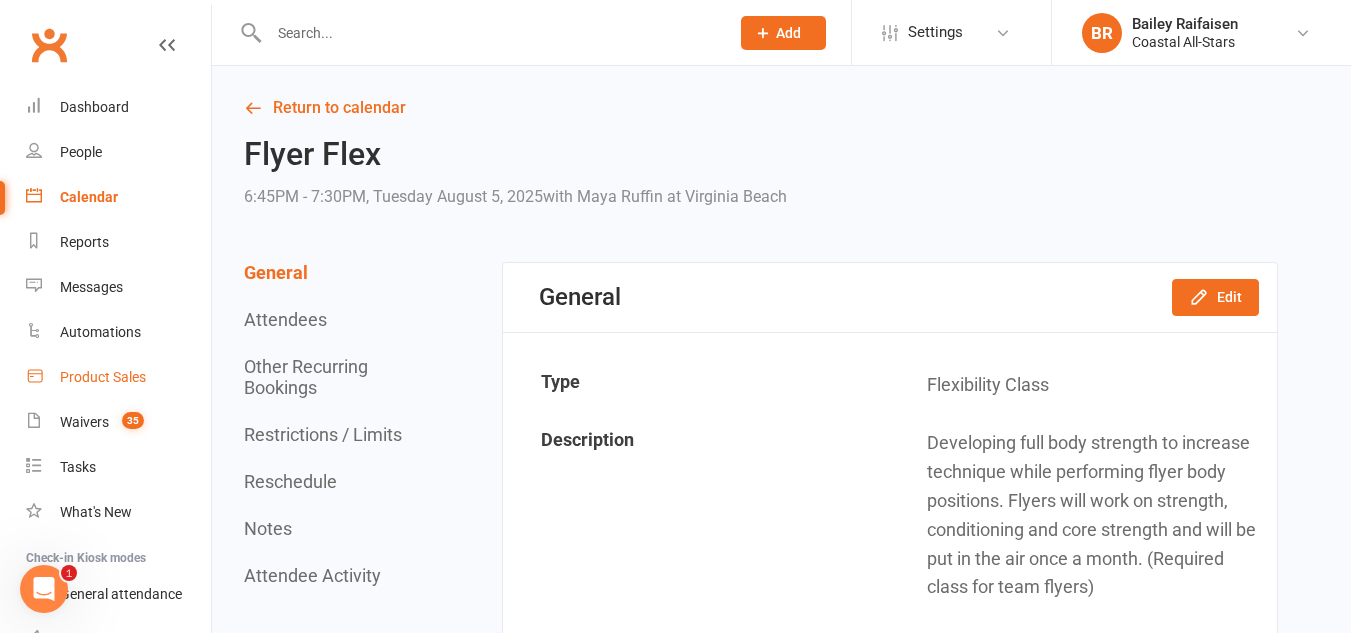 click on "Product Sales" at bounding box center (103, 377) 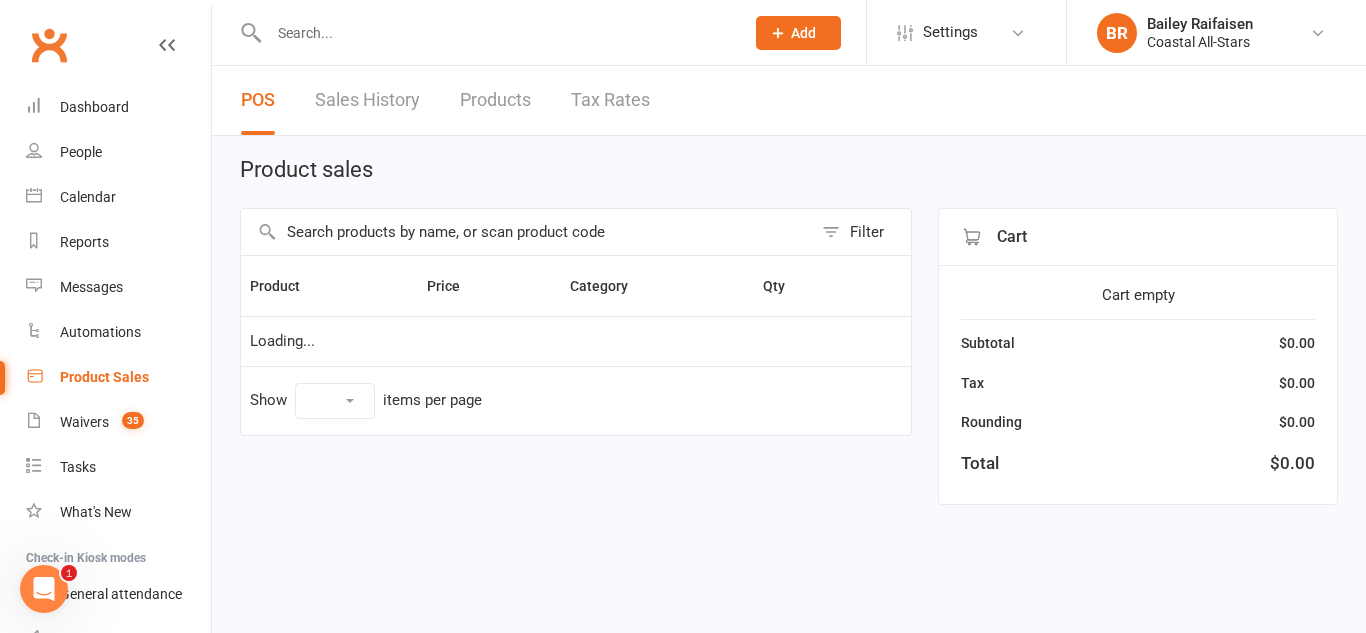 select on "10" 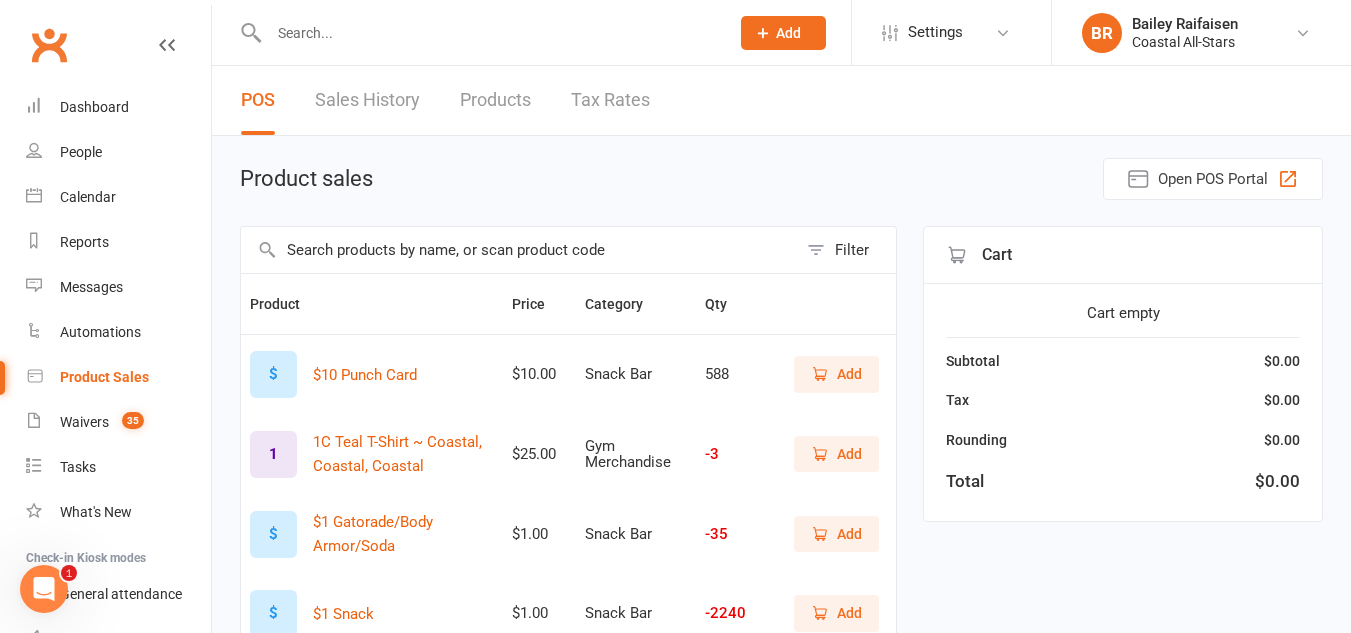 click at bounding box center (519, 250) 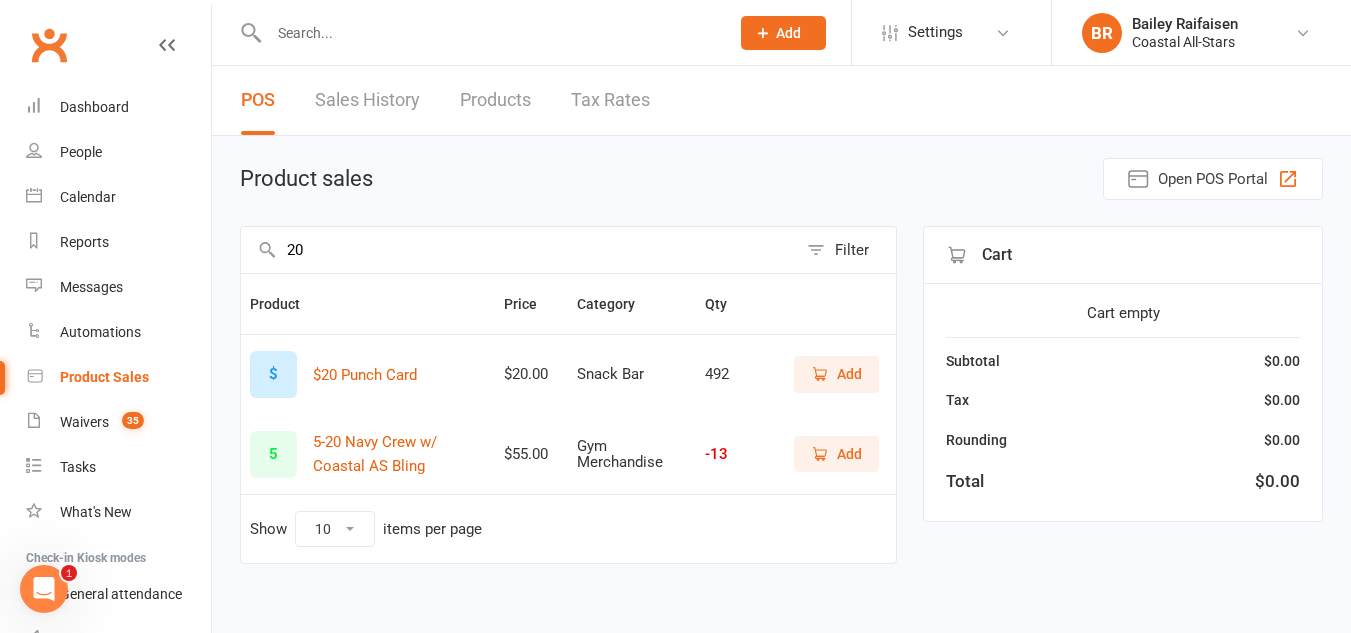 type on "20" 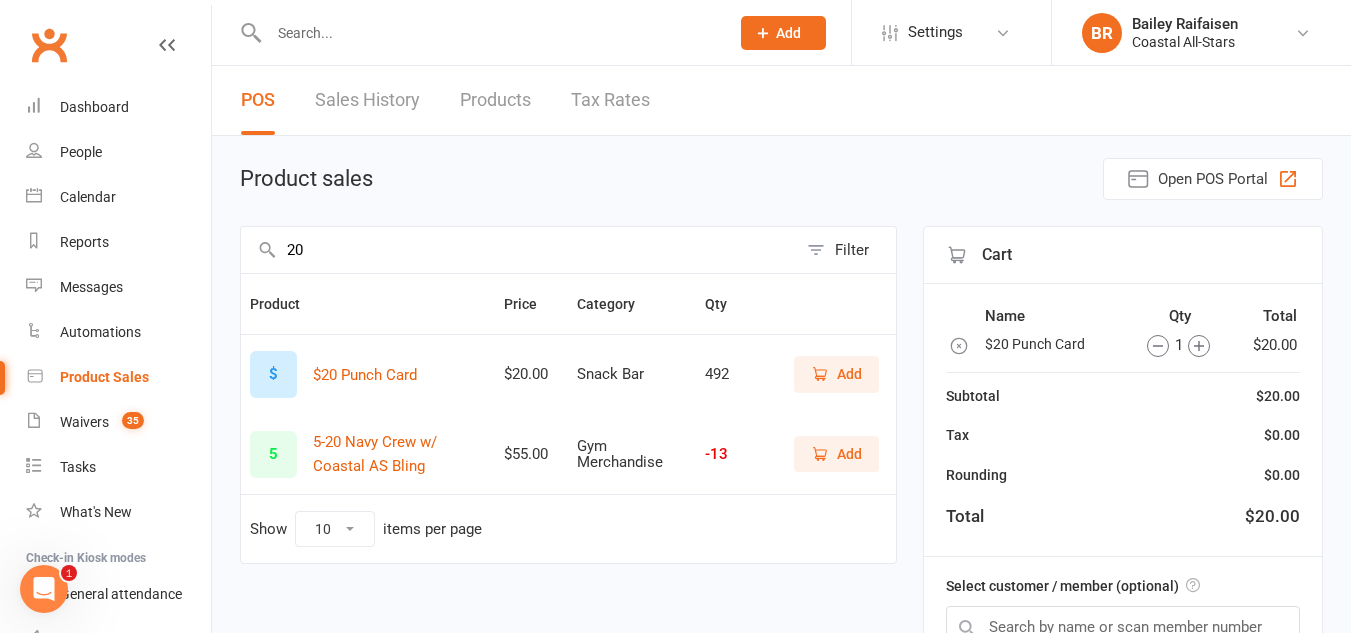 scroll, scrollTop: 122, scrollLeft: 0, axis: vertical 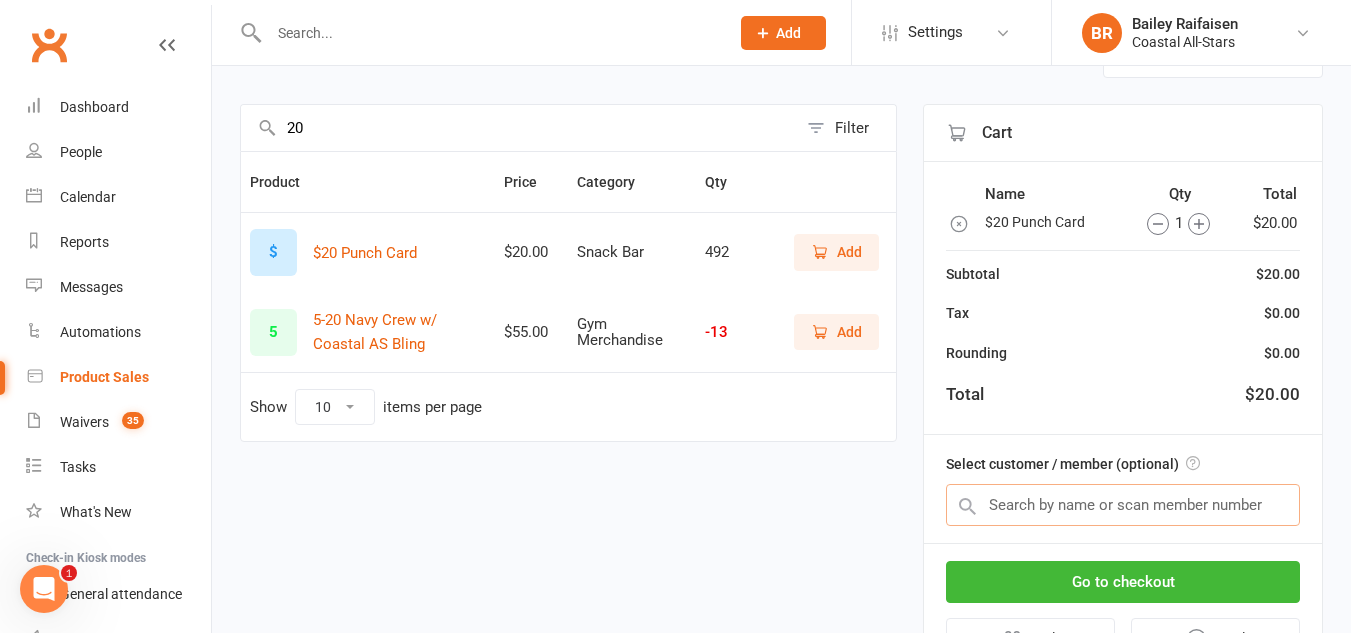click at bounding box center (1123, 505) 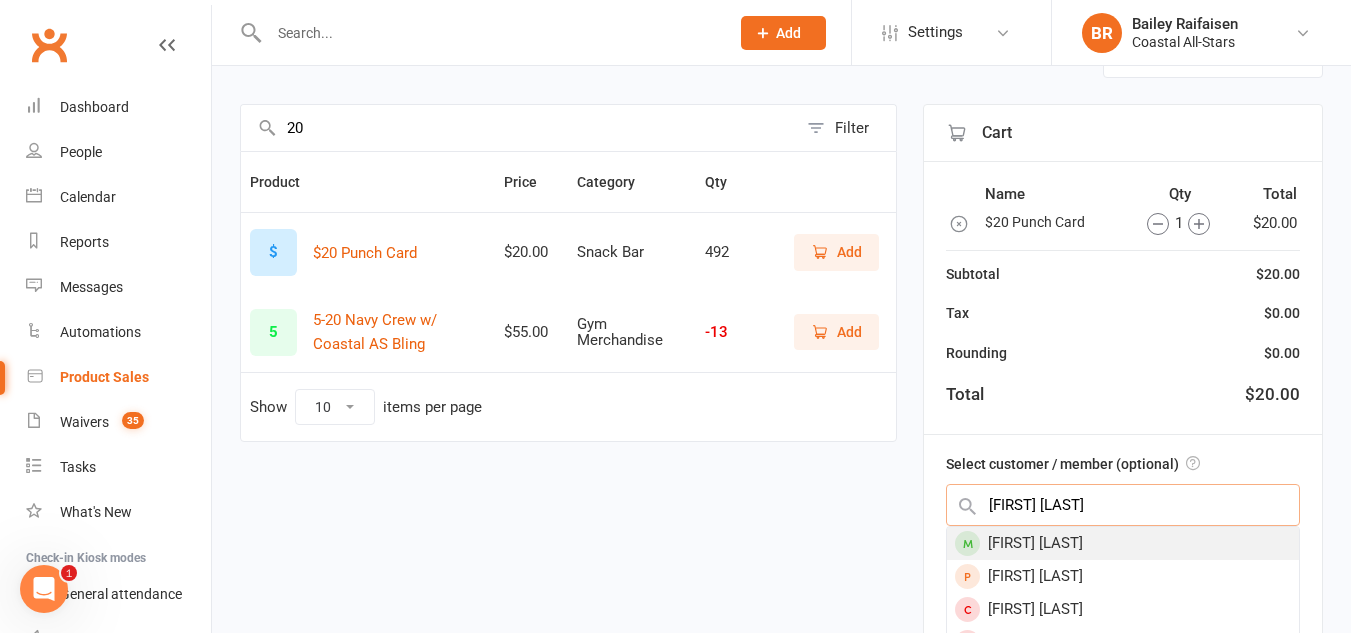 type on "anna weiner" 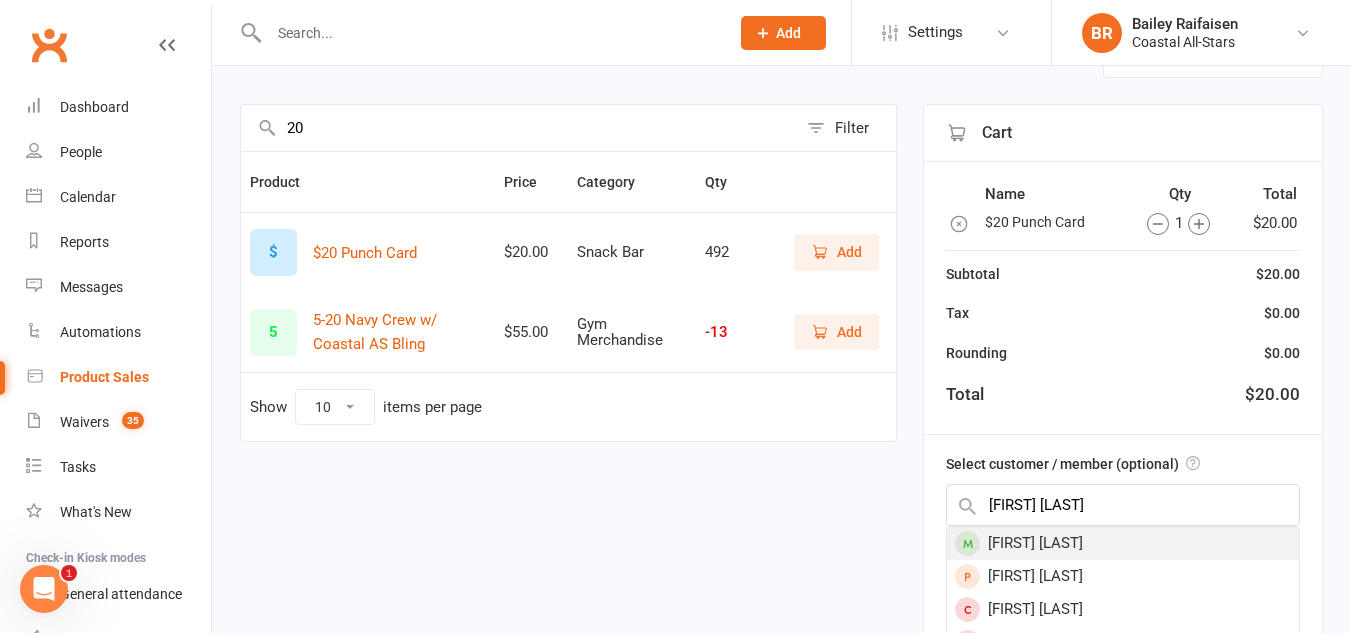 click on "[FIRST] [LAST]" at bounding box center [1123, 543] 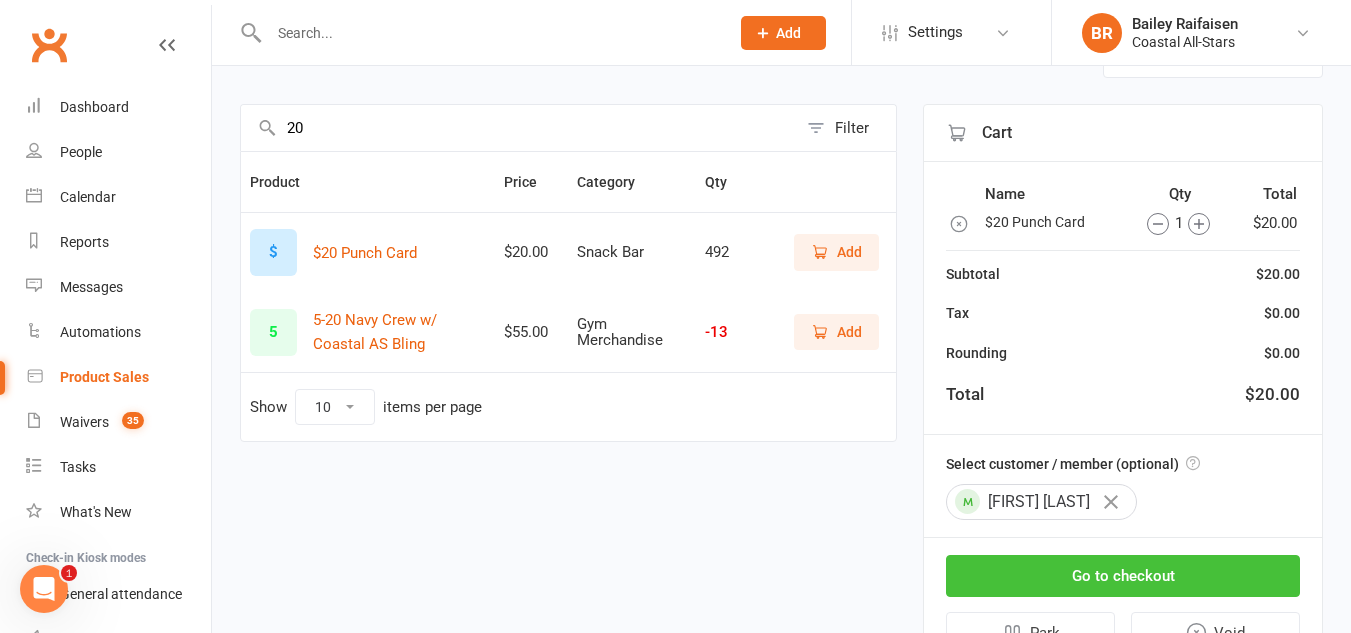 click on "Go to checkout" at bounding box center (1123, 576) 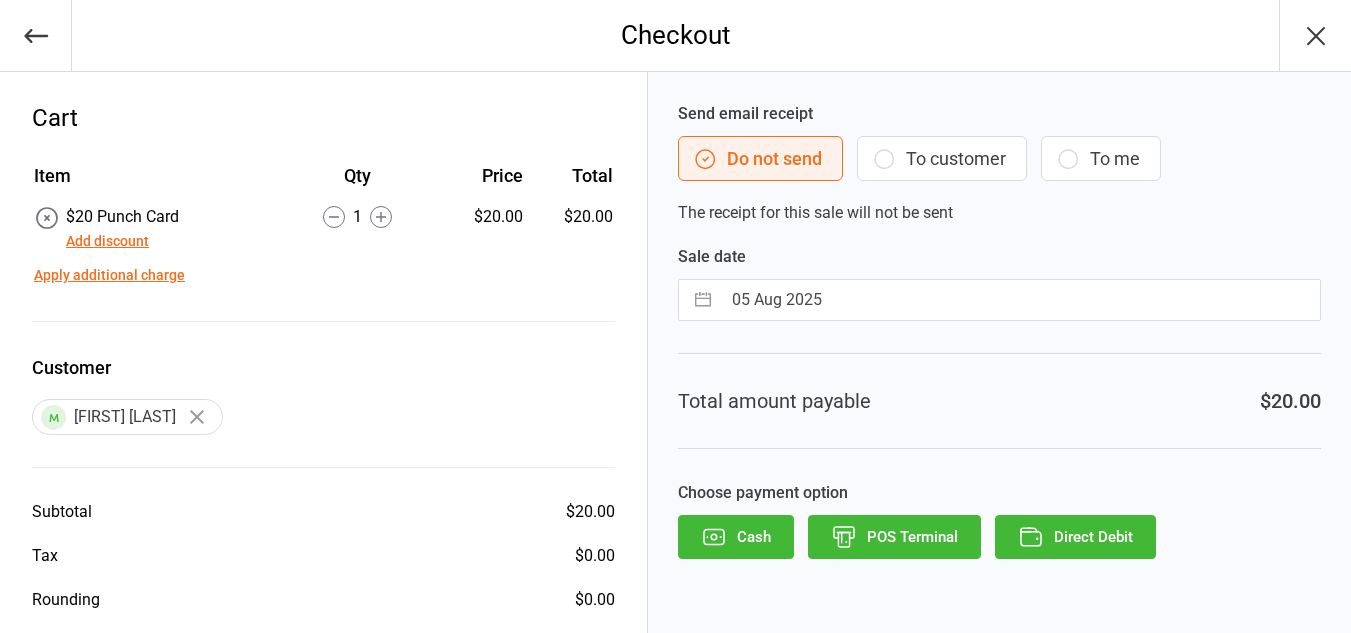scroll, scrollTop: 0, scrollLeft: 0, axis: both 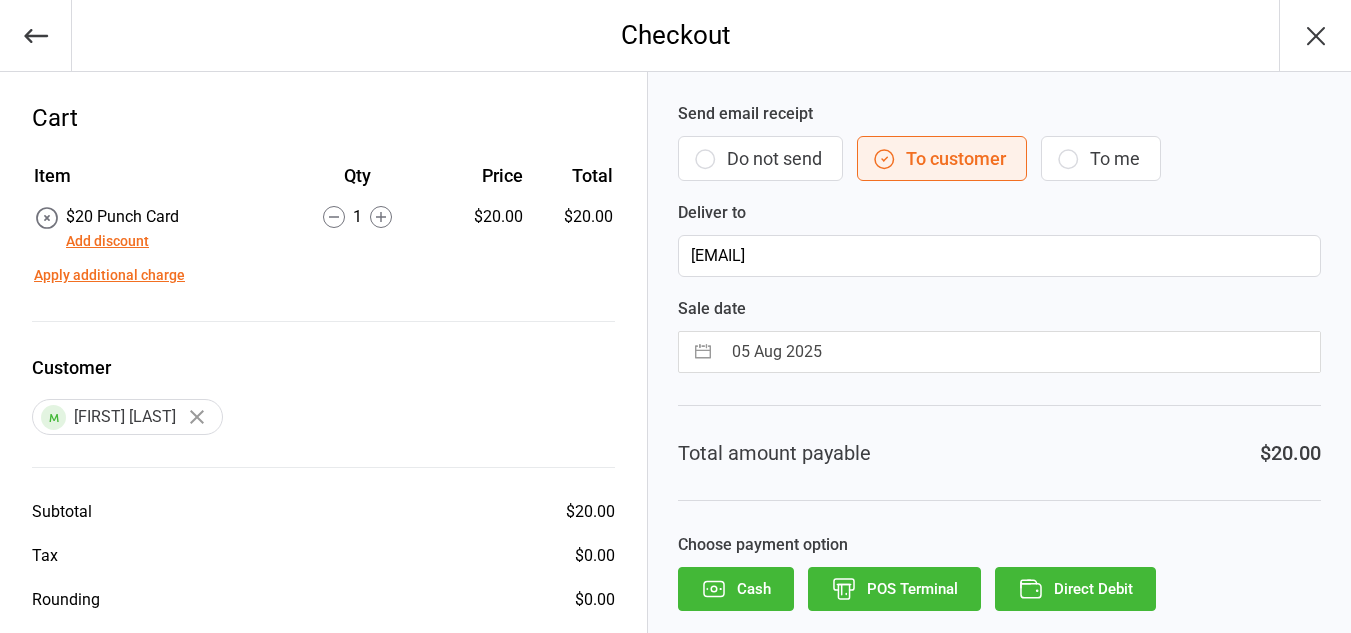 click on "Direct Debit" at bounding box center [1075, 589] 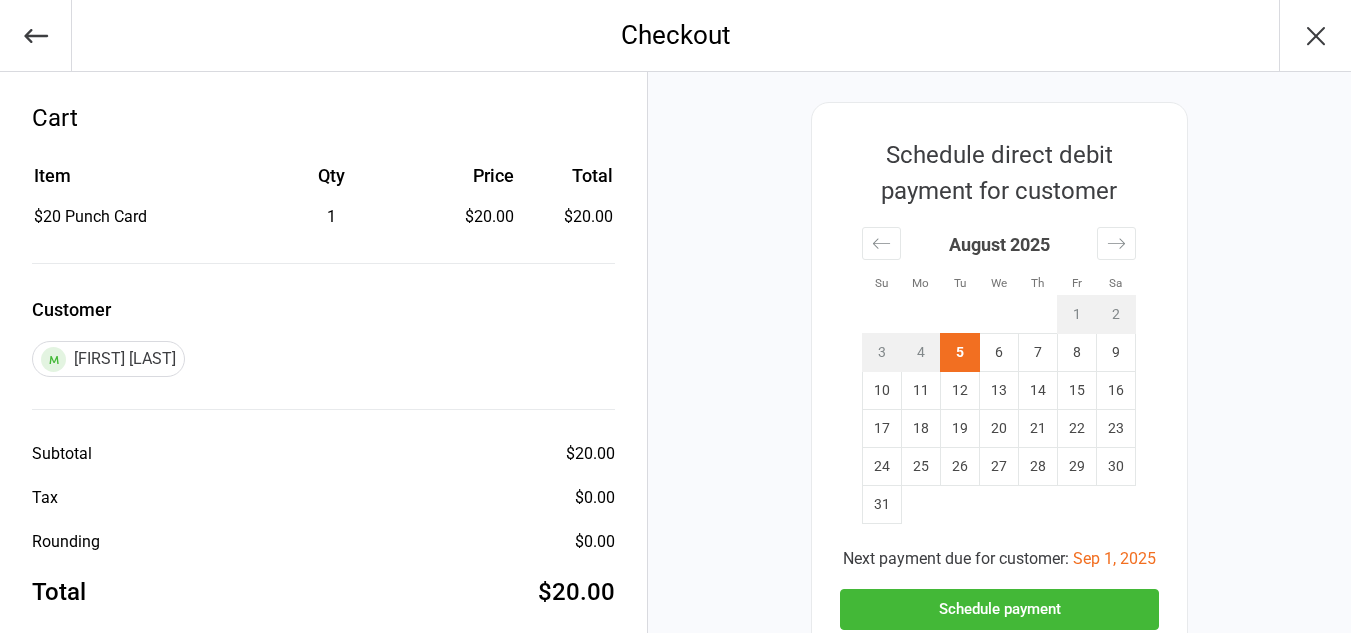 click on "Schedule payment" at bounding box center [999, 609] 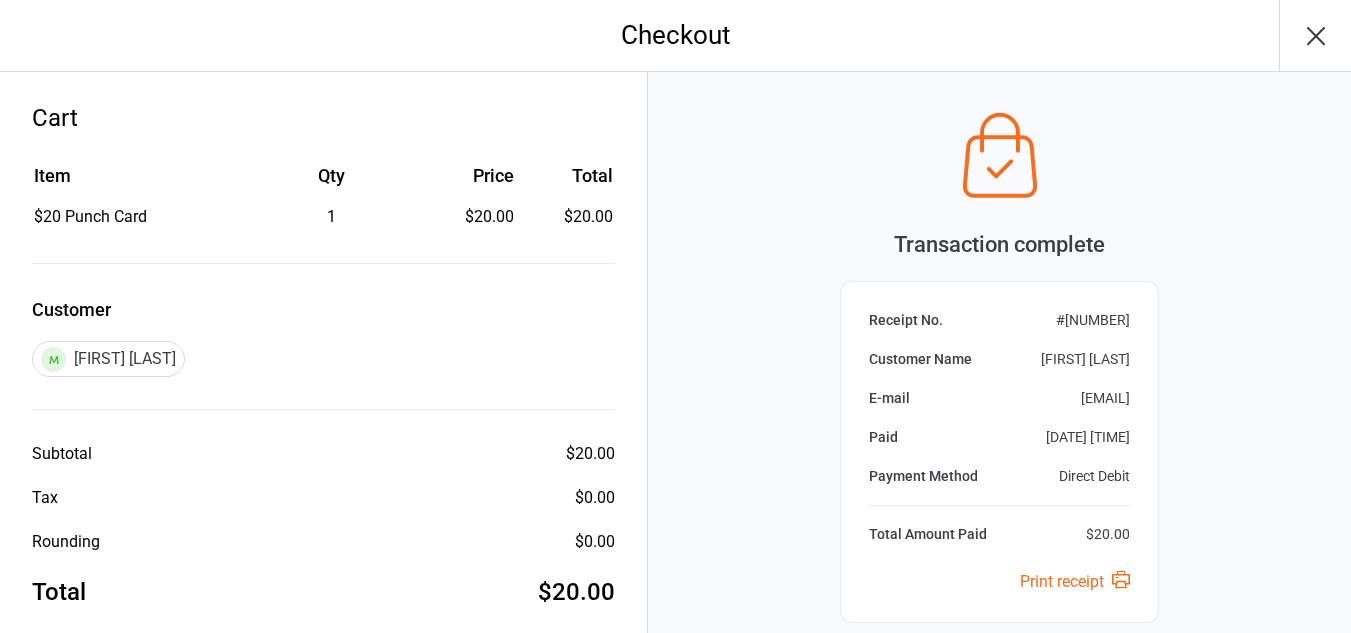 scroll, scrollTop: 76, scrollLeft: 0, axis: vertical 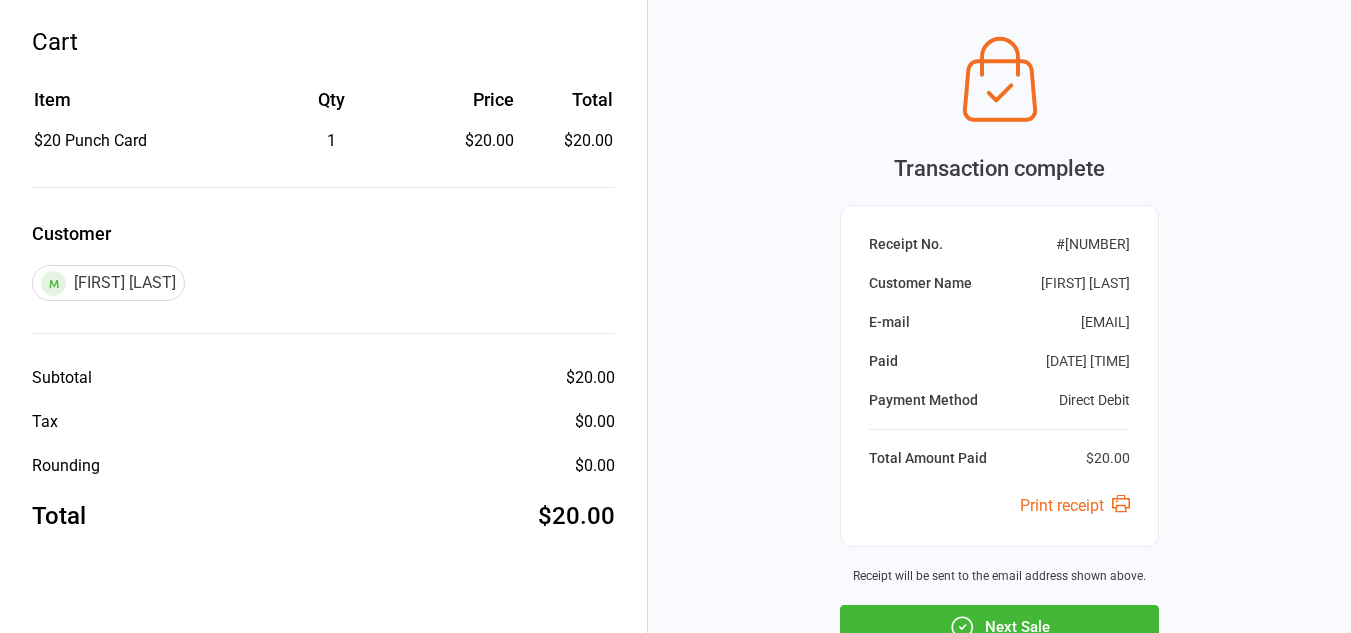 click on "Next Sale" at bounding box center [999, 627] 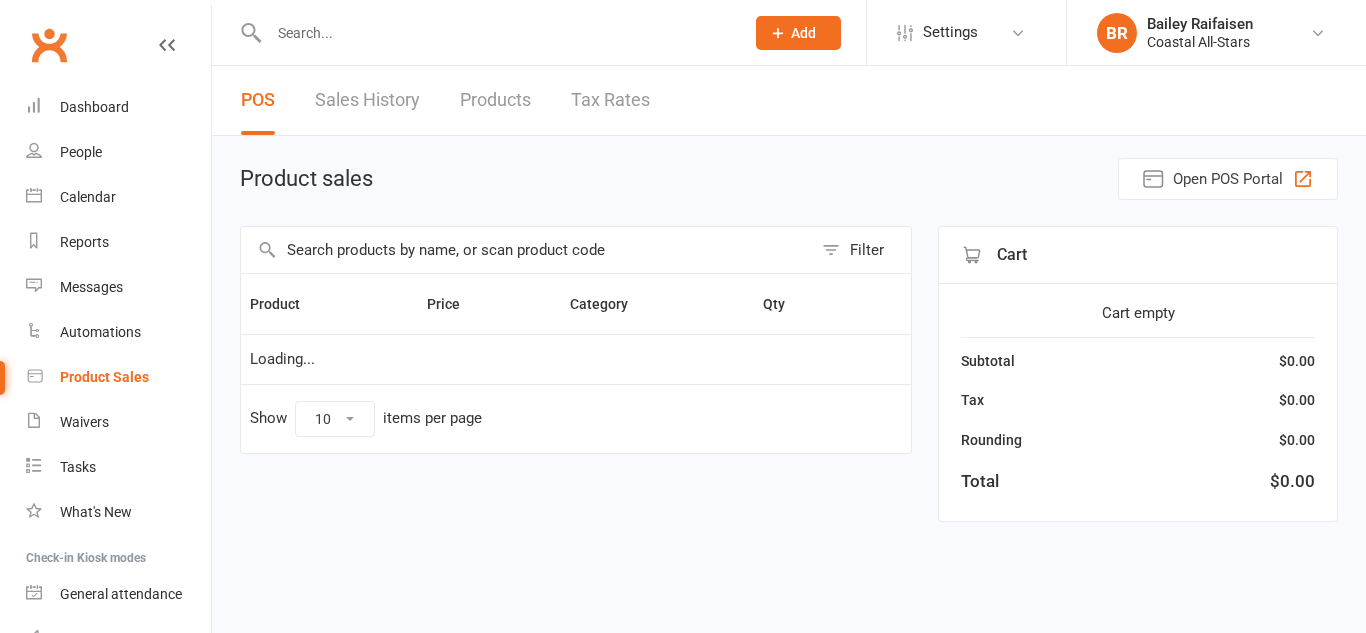 scroll, scrollTop: 0, scrollLeft: 0, axis: both 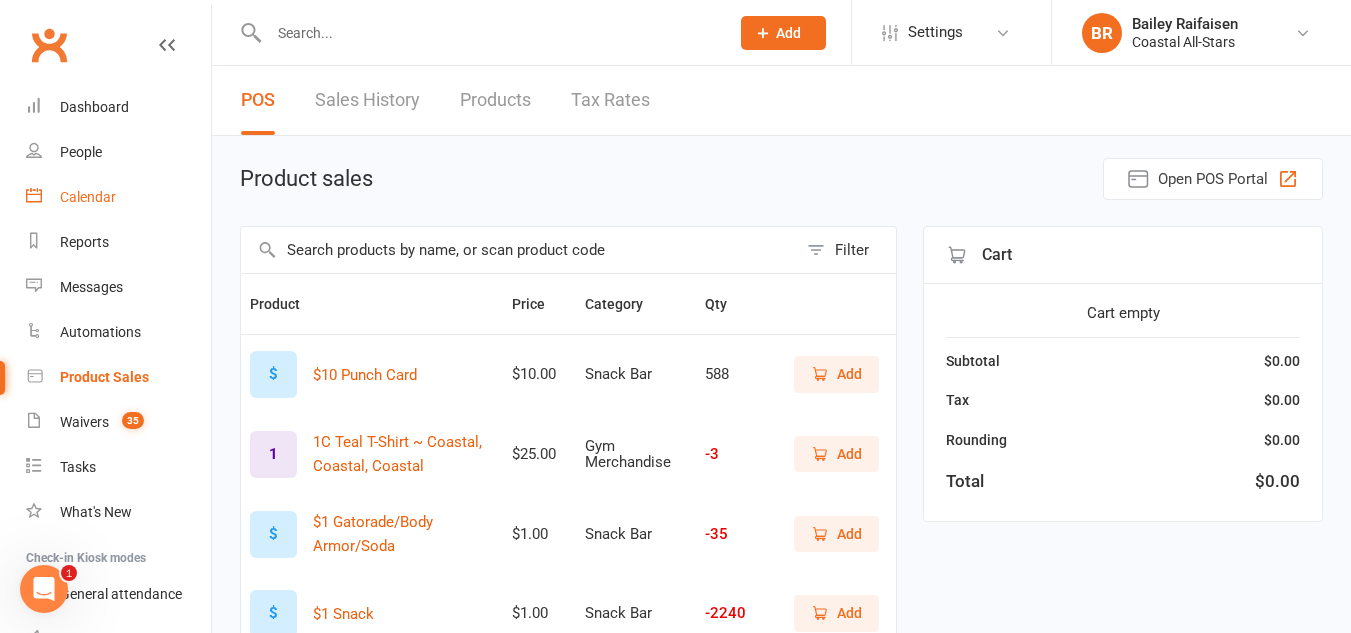 click on "Calendar" at bounding box center [118, 197] 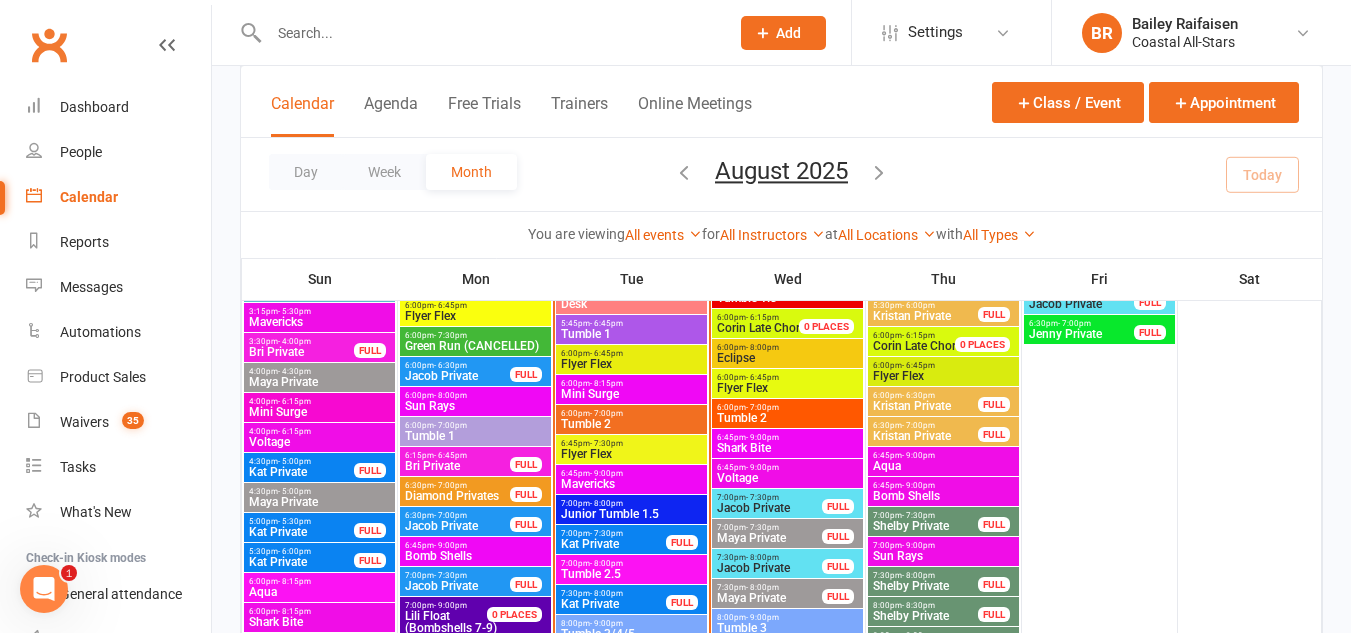 scroll, scrollTop: 1408, scrollLeft: 0, axis: vertical 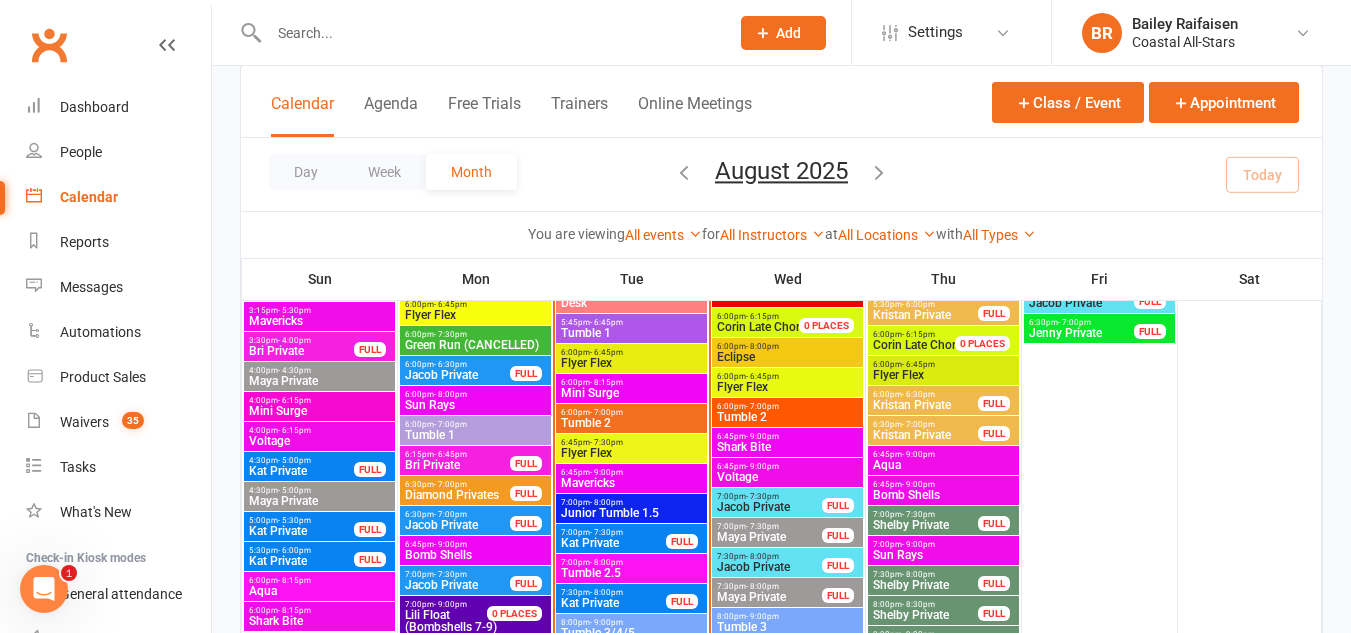 click on "6:45pm  - 7:30pm" at bounding box center (631, 442) 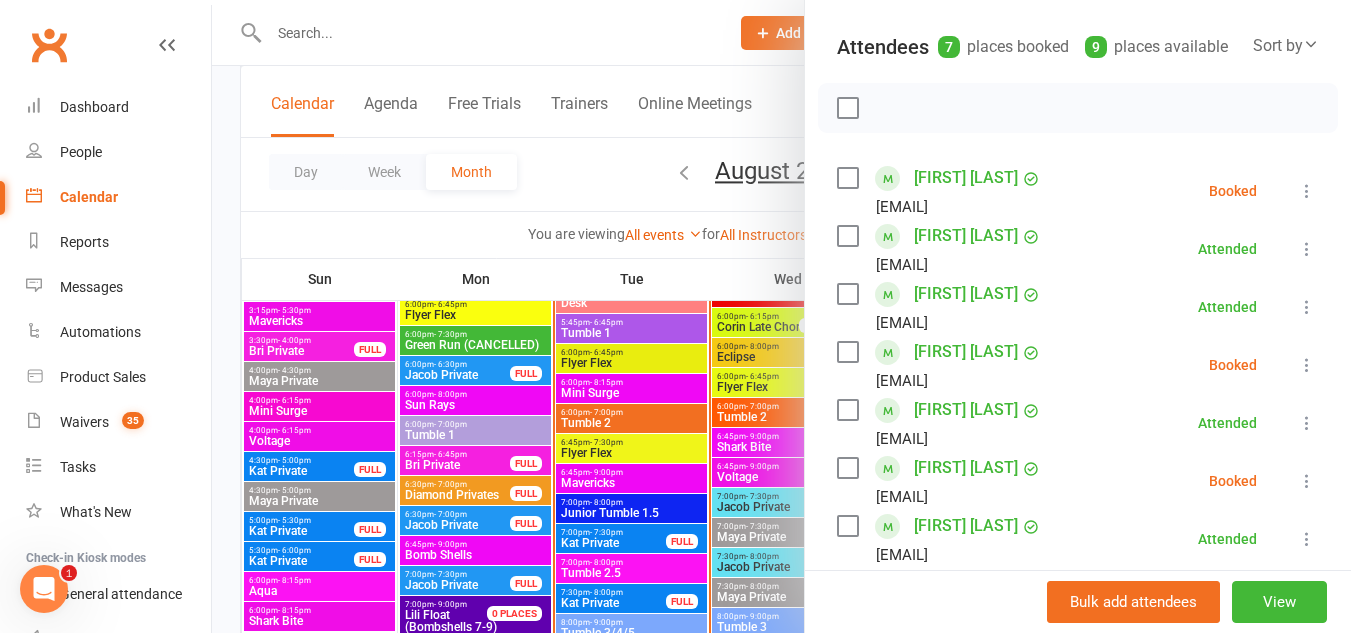 scroll, scrollTop: 212, scrollLeft: 0, axis: vertical 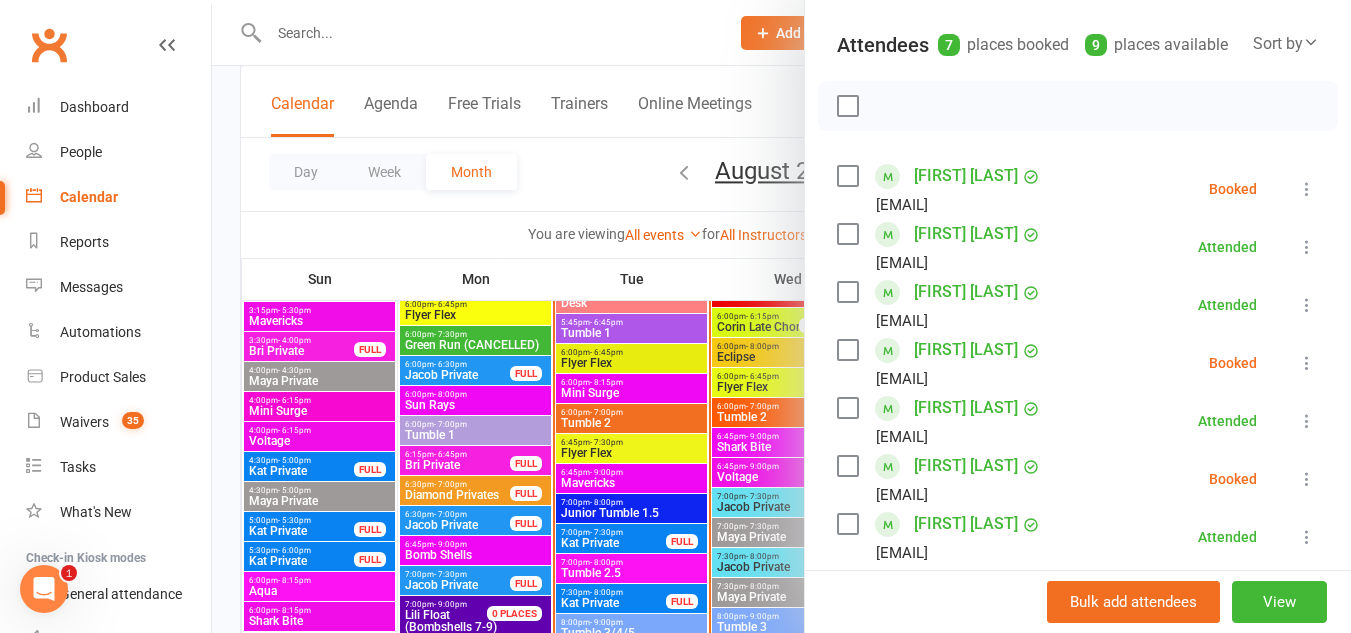 click on "Class kiosk mode  Roll call  6:45 PM - 7:30 PM, Tuesday, August, 5, 2025 with Maya Ruffin  at  Virginia Beach  Attendees  7  places booked 9  places available Sort by  Last name  First name  Booking created    Emerson Carter  Anoel023@gmail.com Booked More info  Remove  Check in  Mark absent  Send message  Enable recurring bookings  All bookings for series    Kaylee Love  afurbee@cox.net Attended More info  Remove  Mark absent  Undo check-in  Send message  Enable recurring bookings  All bookings for series    Madi Love  afurbee@cox.net Attended More info  Remove  Mark absent  Undo check-in  Send message  Enable recurring bookings  All bookings for series    Ella Park  Kristi1120@yahoo.com Booked More info  Remove  Check in  Mark absent  Send message  Enable recurring bookings  All bookings for series    Ainsley Phillips  Andrea.guttiere@yahoo.com Attended More info  Remove  Mark absent  Undo check-in  Send message  Enable recurring bookings  All bookings for series    Sophia Phillips  Booked More info    ×" at bounding box center [1078, 399] 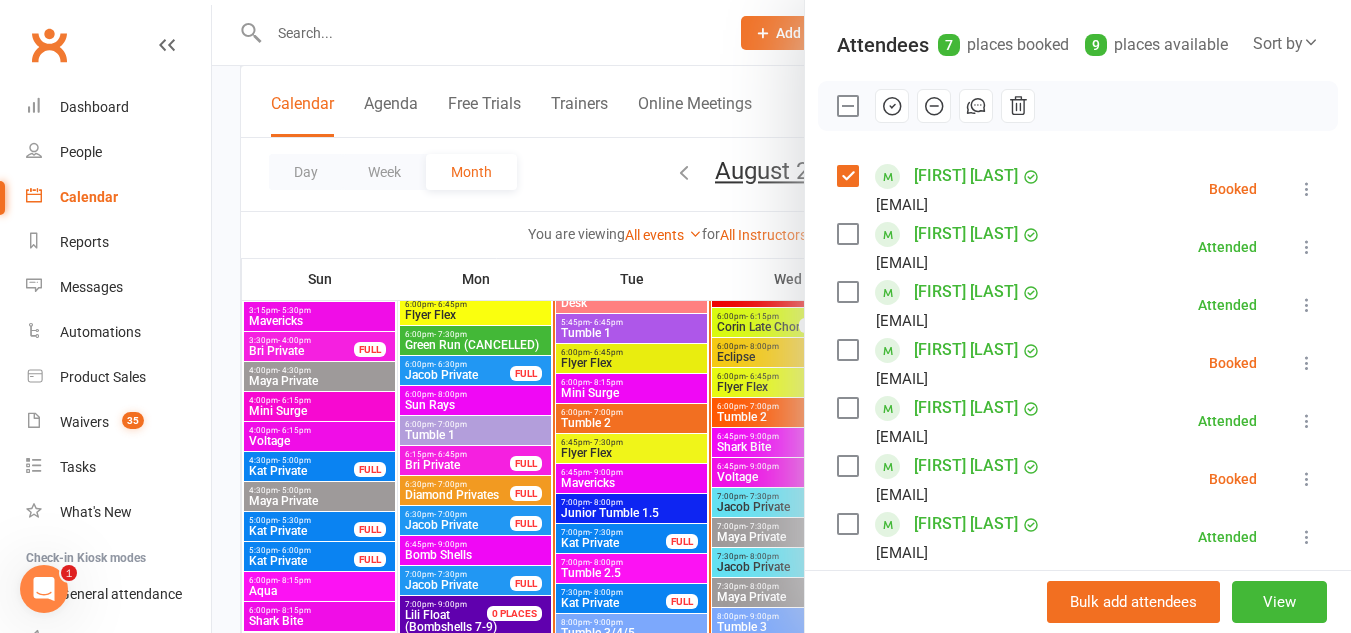 click 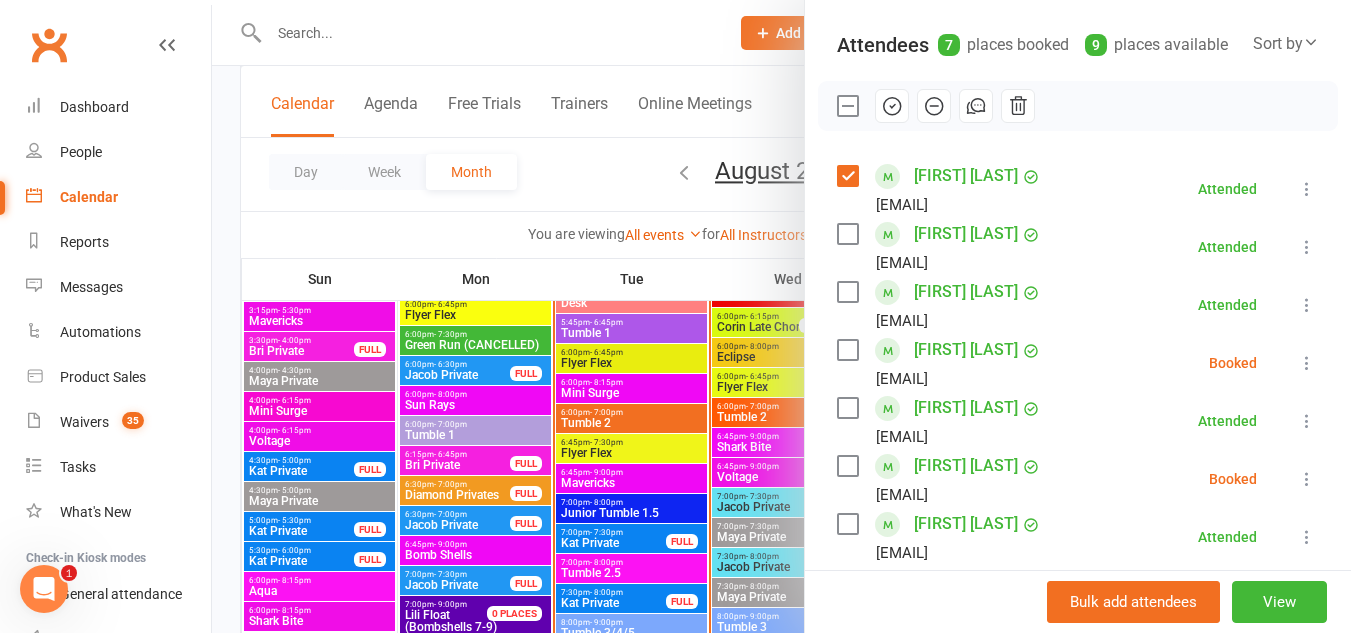 click at bounding box center [781, 316] 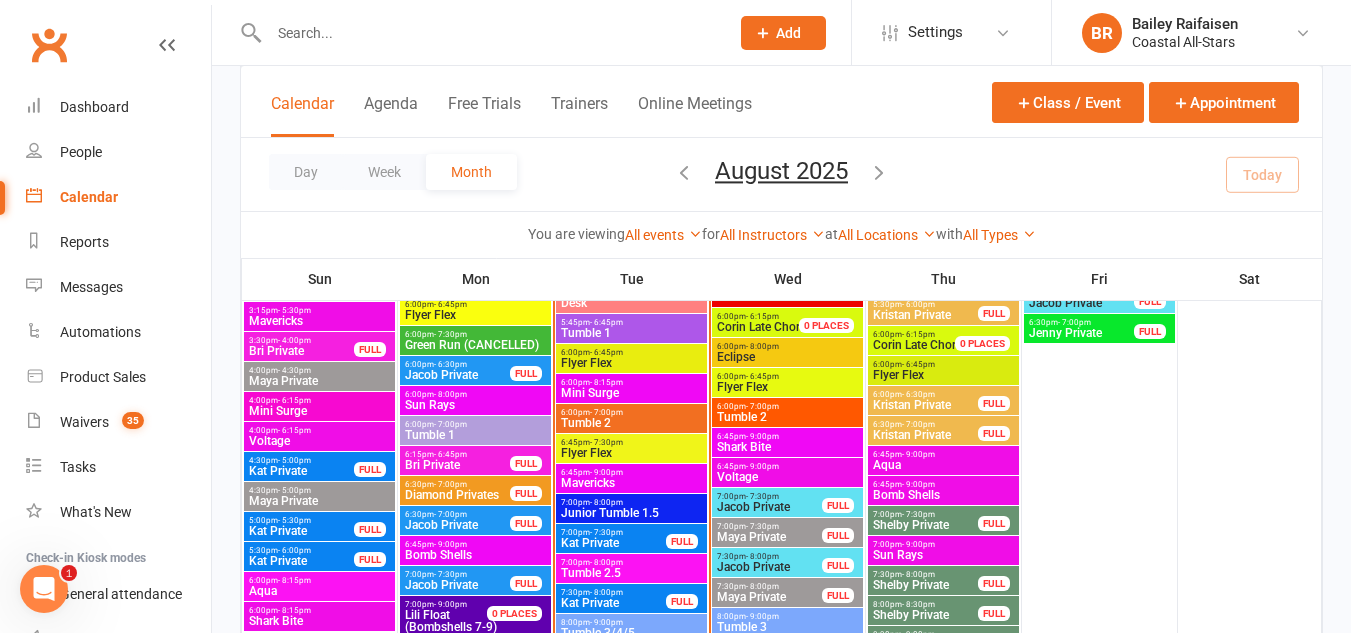 click on "Tumble 1" at bounding box center (631, 333) 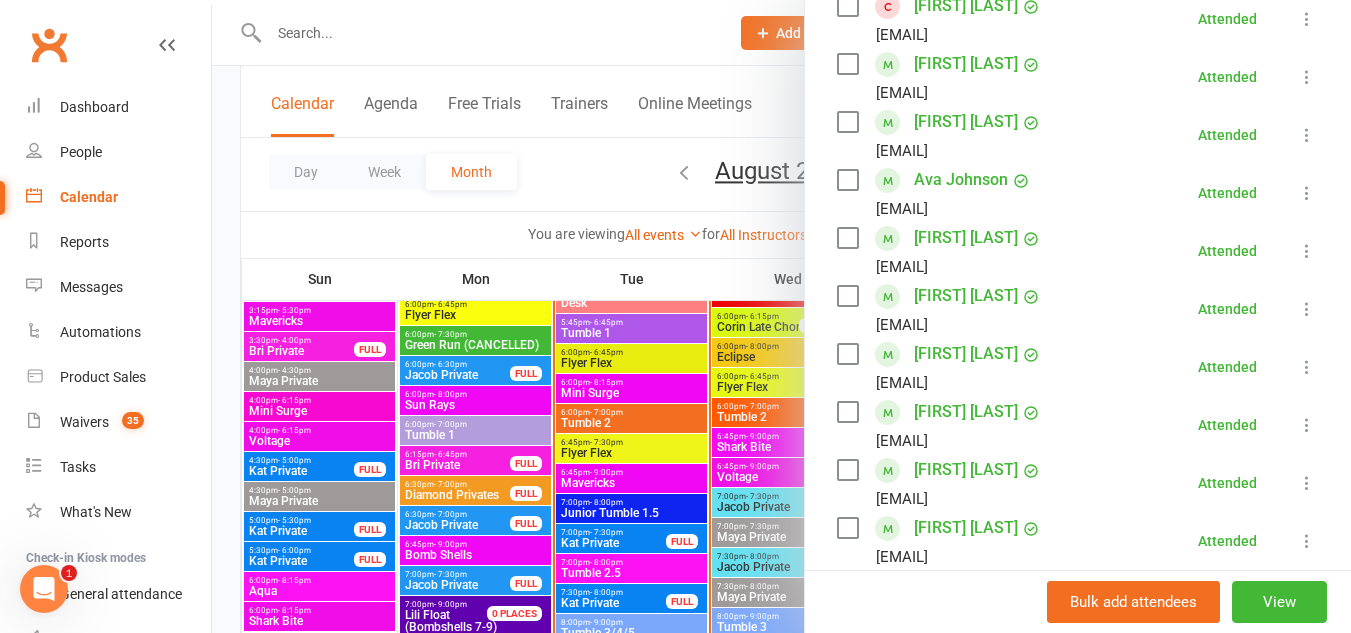 scroll, scrollTop: 383, scrollLeft: 0, axis: vertical 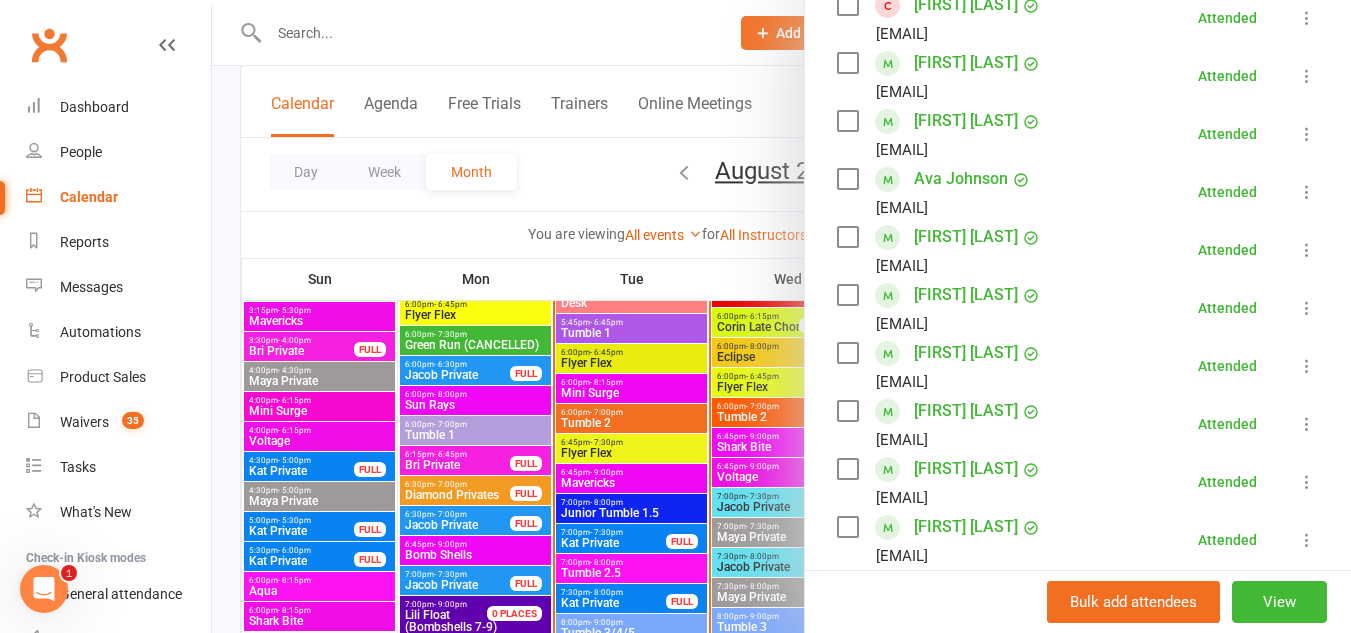 click at bounding box center [781, 316] 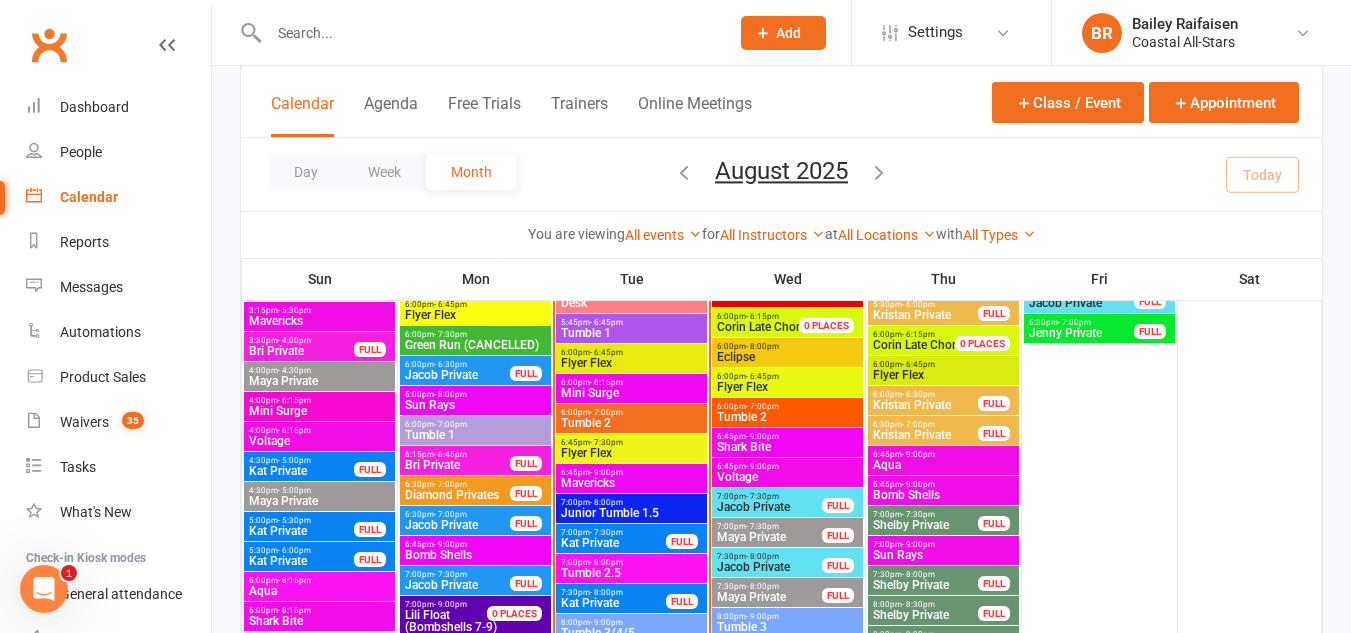 click on "Flyer Flex" at bounding box center [631, 453] 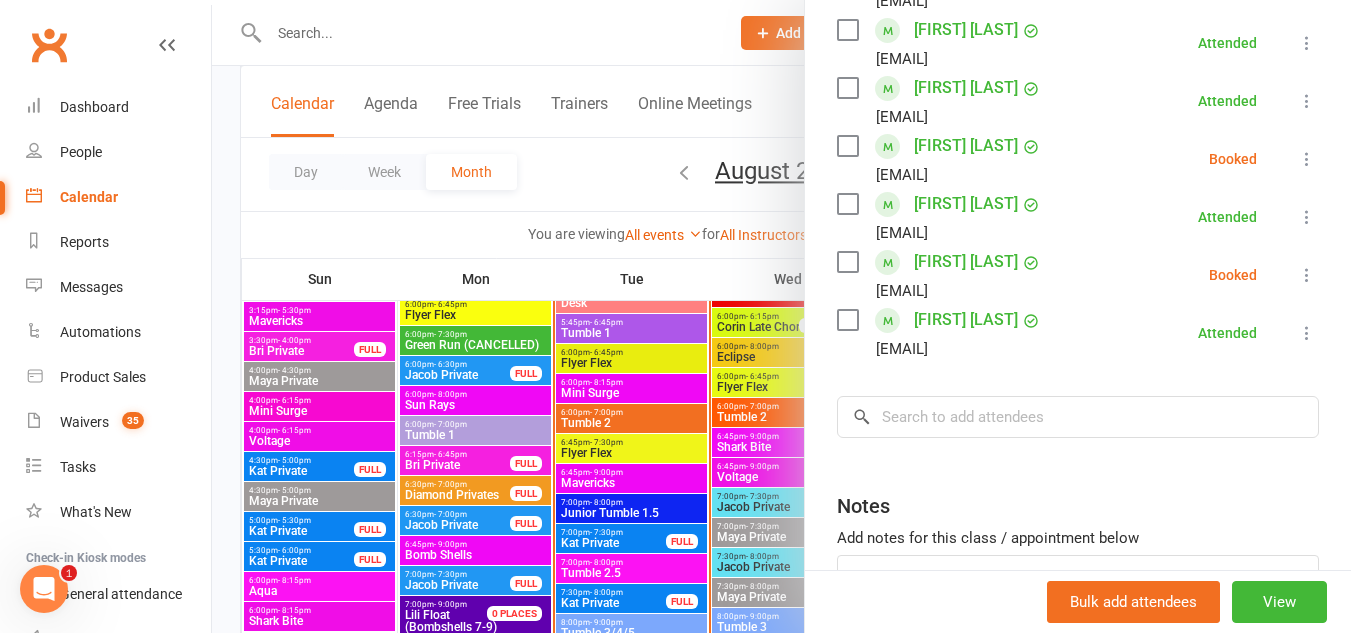 scroll, scrollTop: 425, scrollLeft: 0, axis: vertical 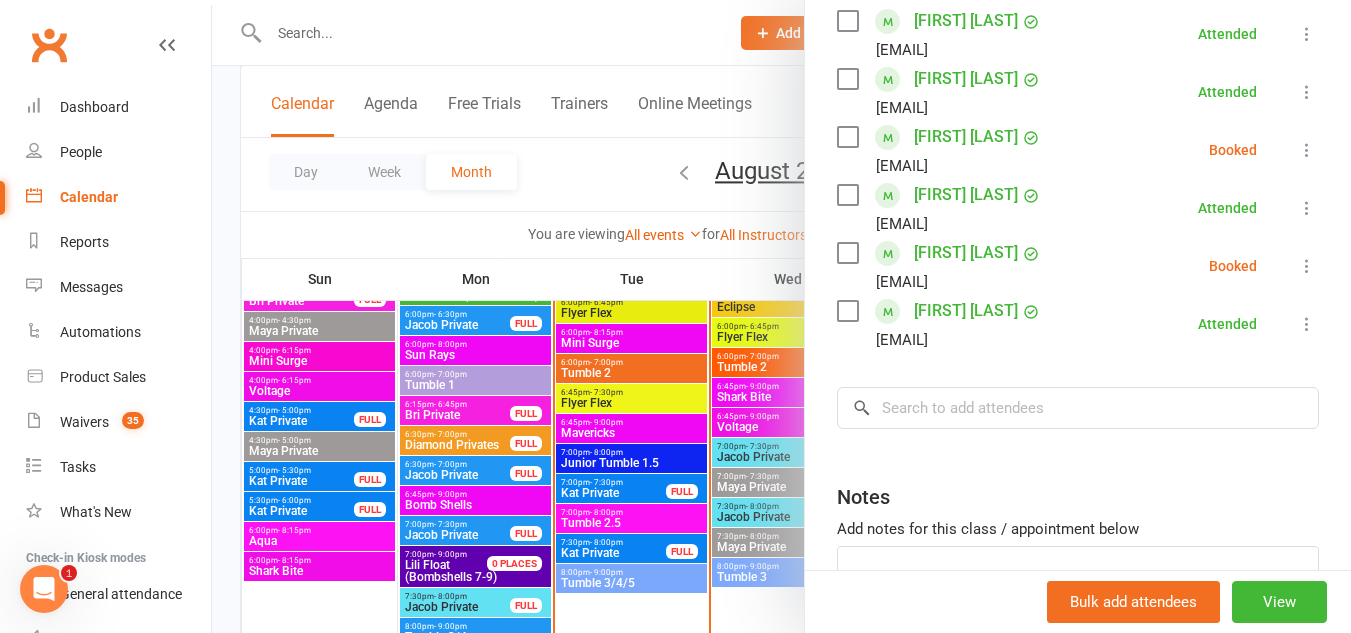 click at bounding box center (781, 316) 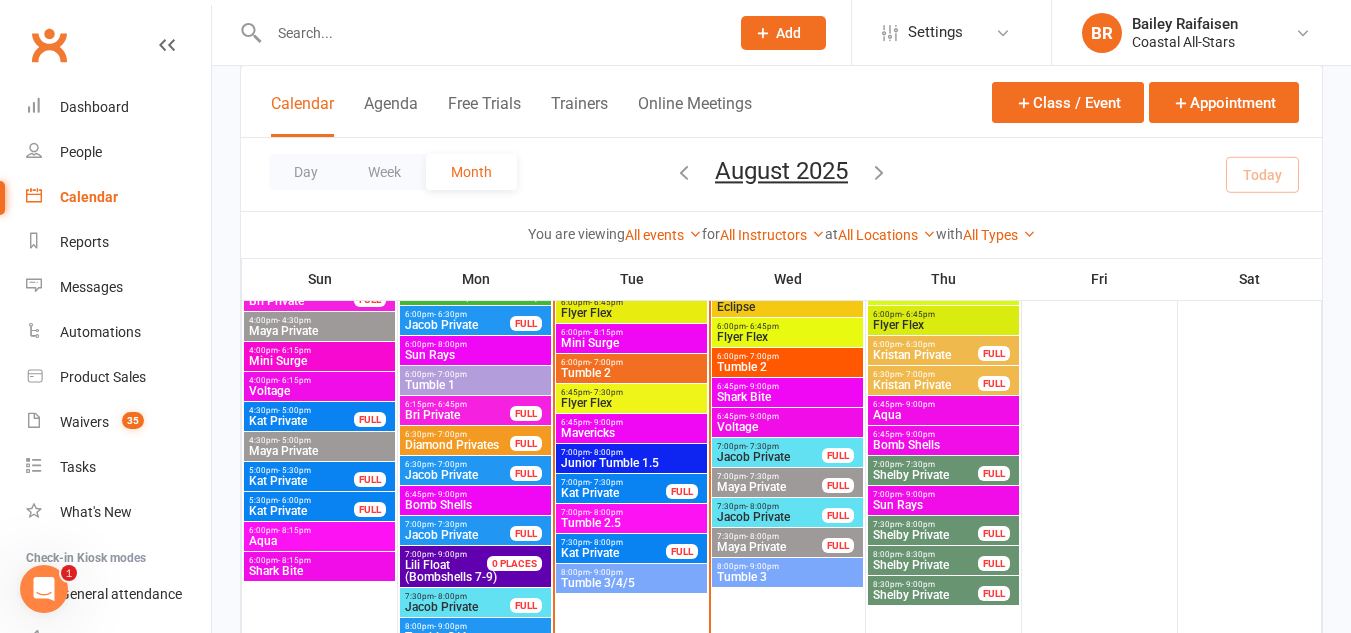 click on "Kat Private" at bounding box center [613, 493] 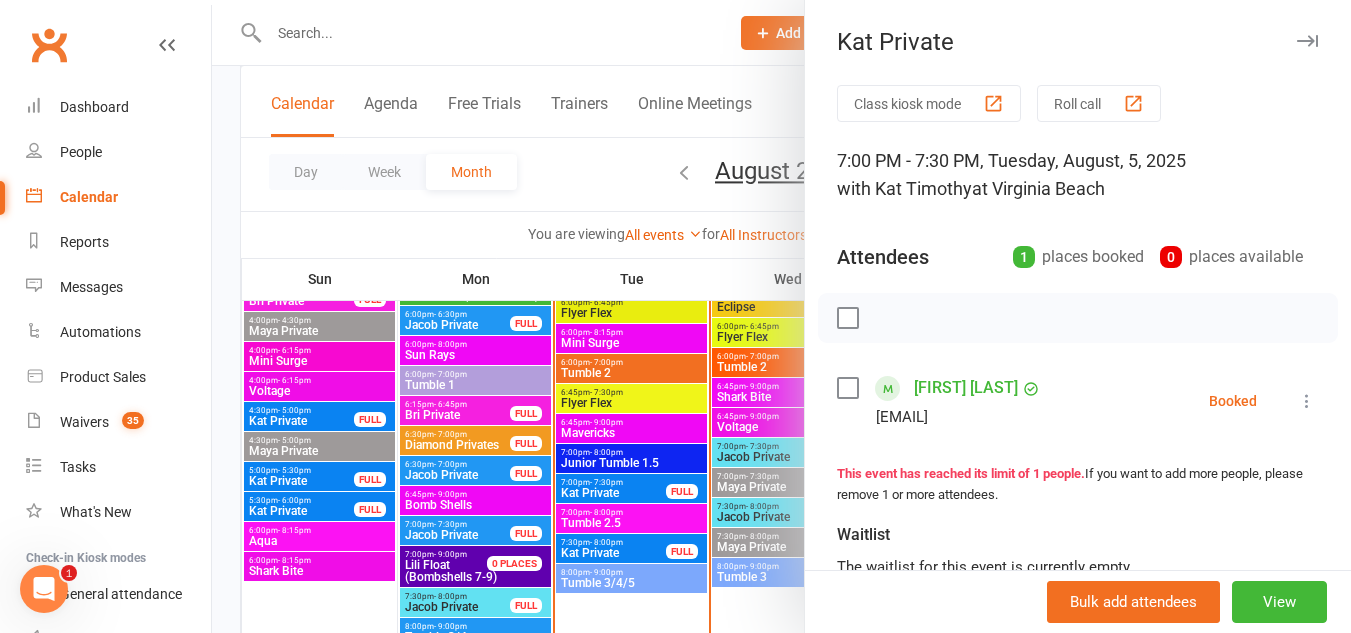 click at bounding box center [781, 316] 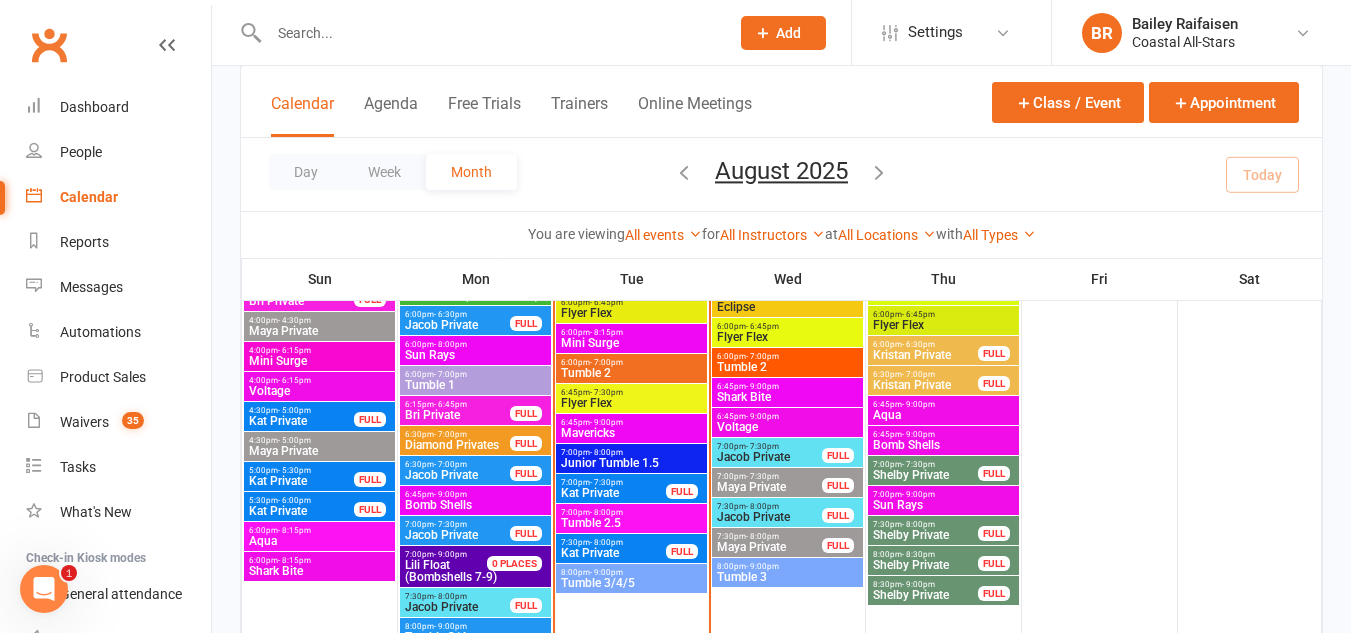 click at bounding box center [781, 316] 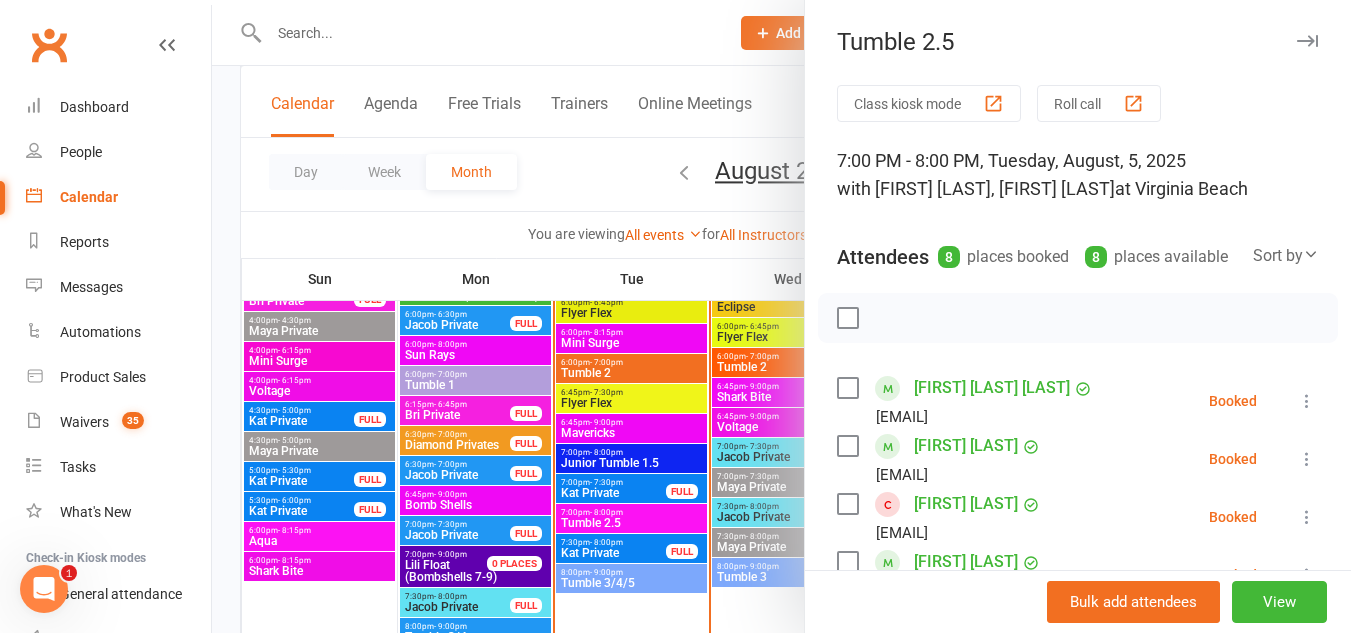 click at bounding box center [781, 316] 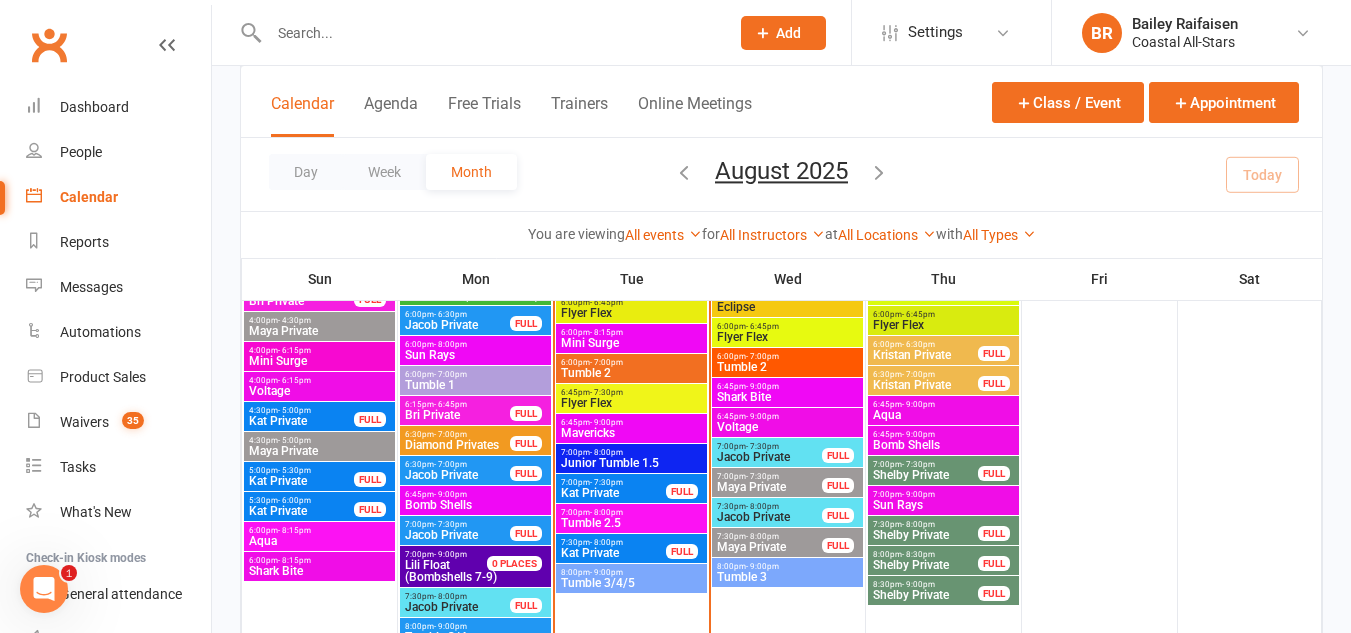 click on "- 7:30pm" at bounding box center (762, 446) 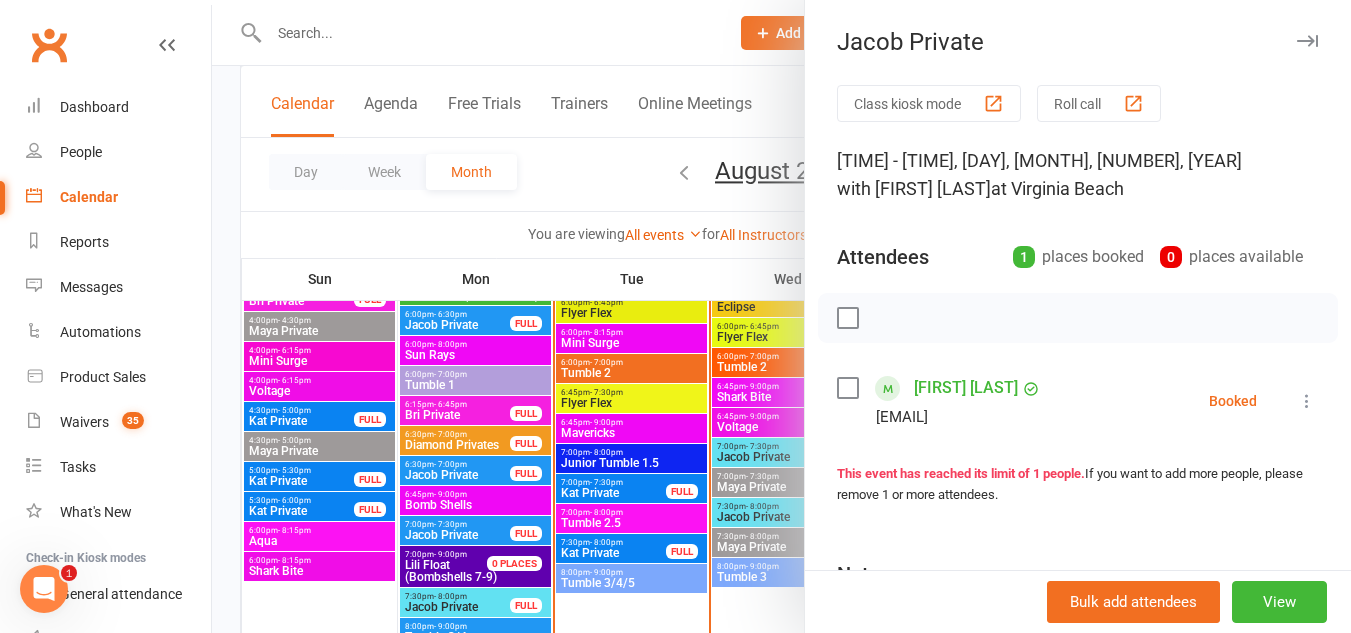 click at bounding box center (781, 316) 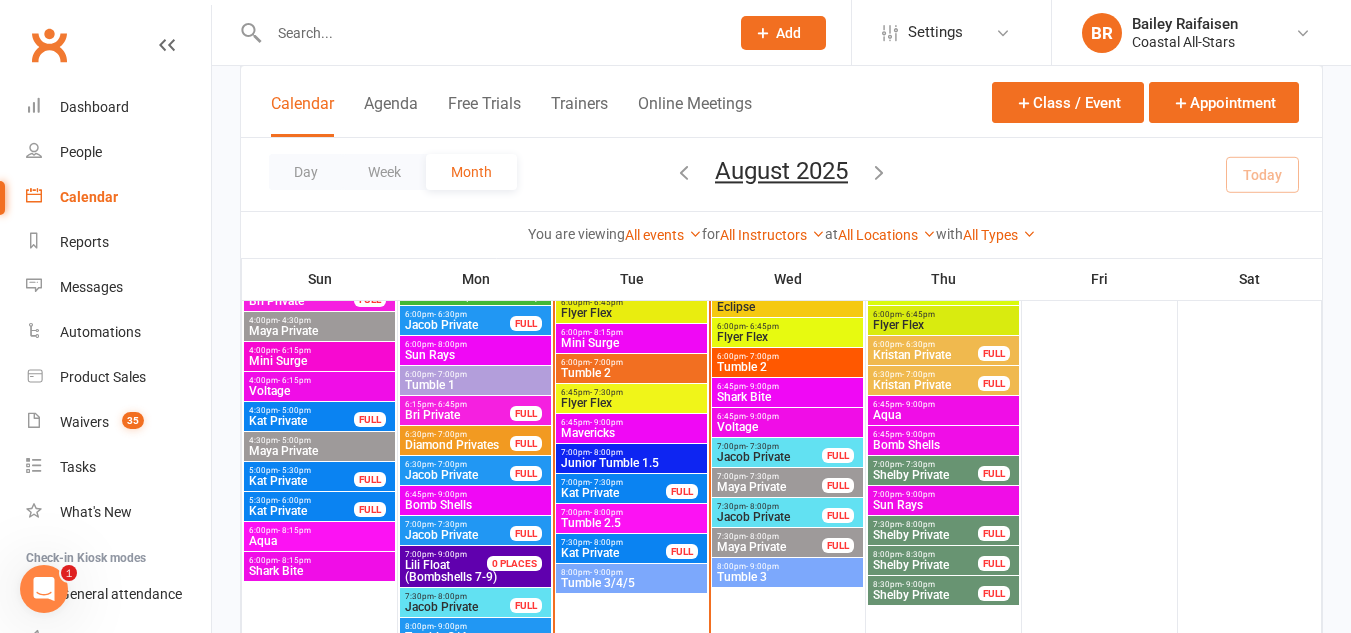 click on "Kat Private" at bounding box center (613, 493) 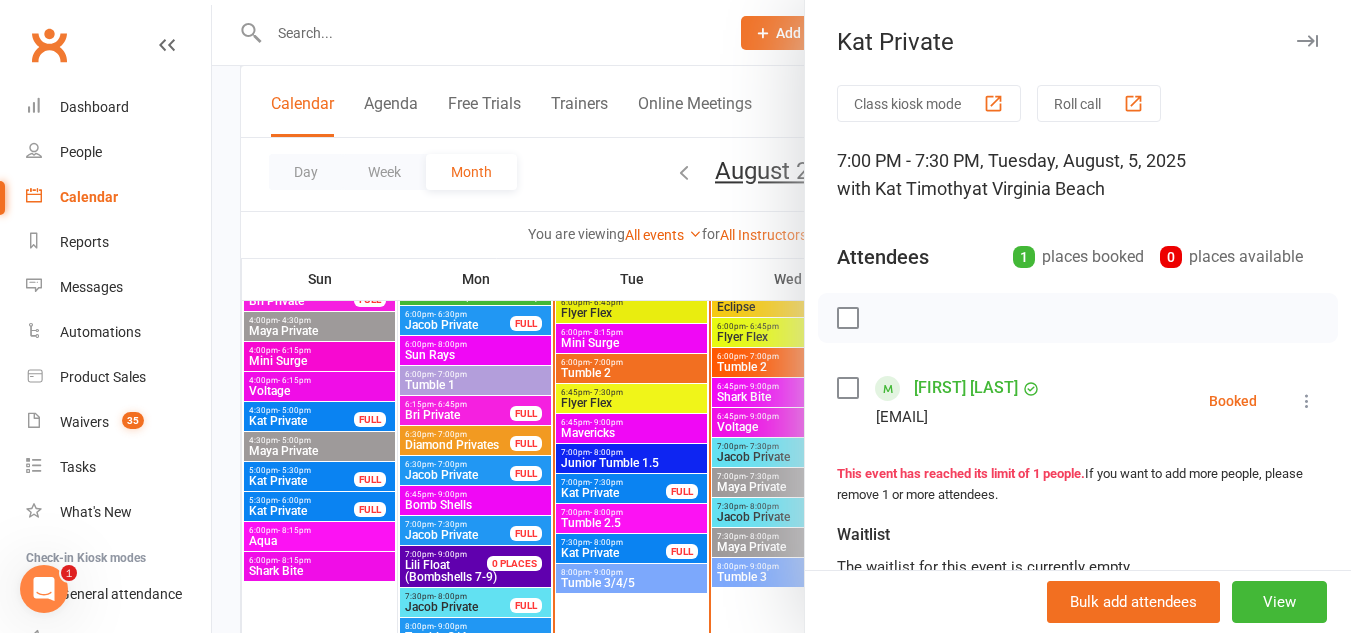 click at bounding box center [847, 388] 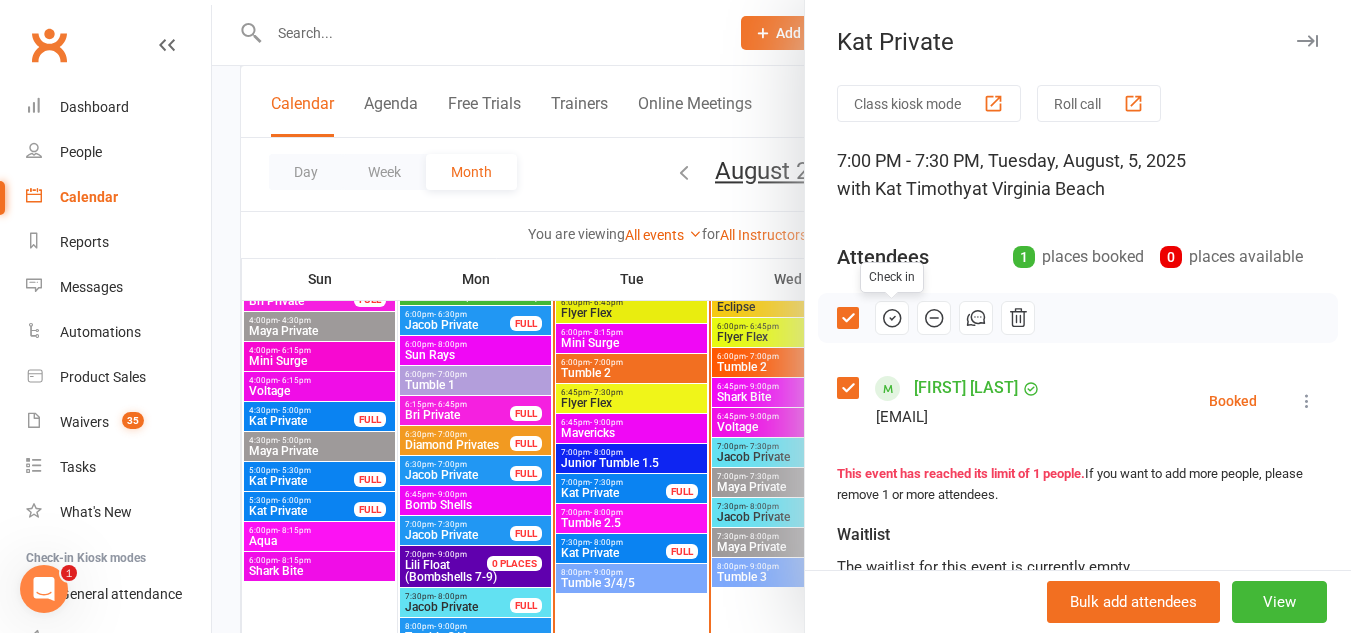 click 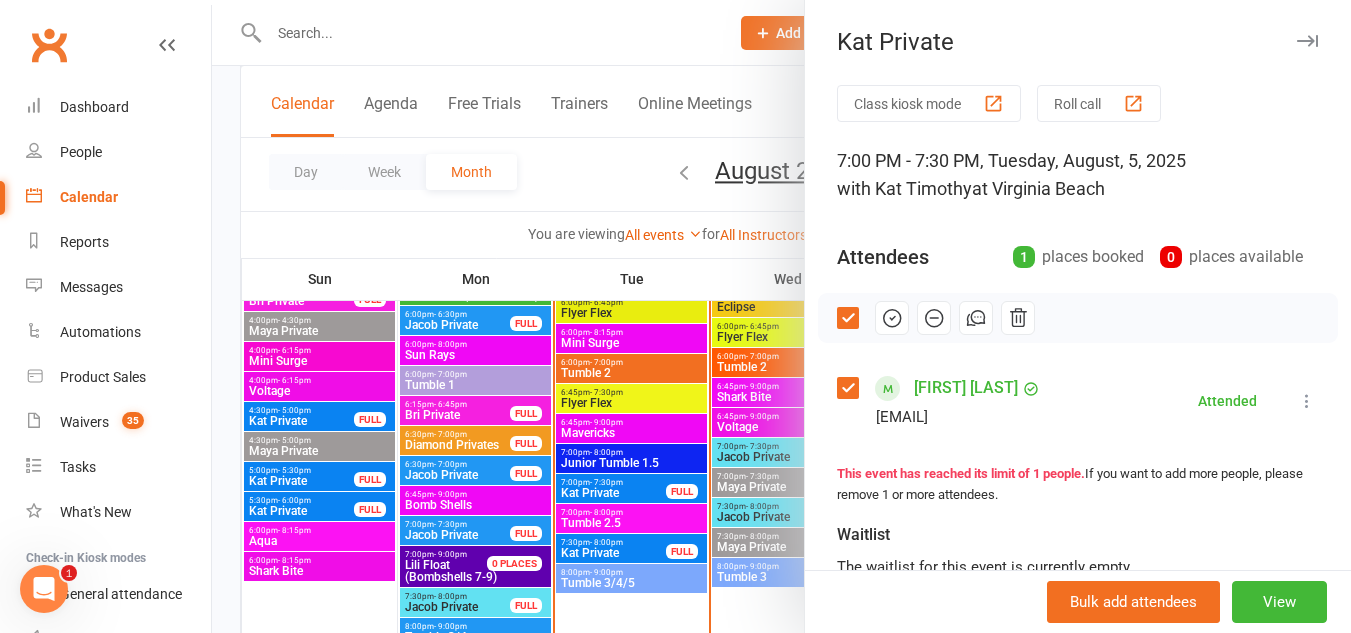 click at bounding box center (781, 316) 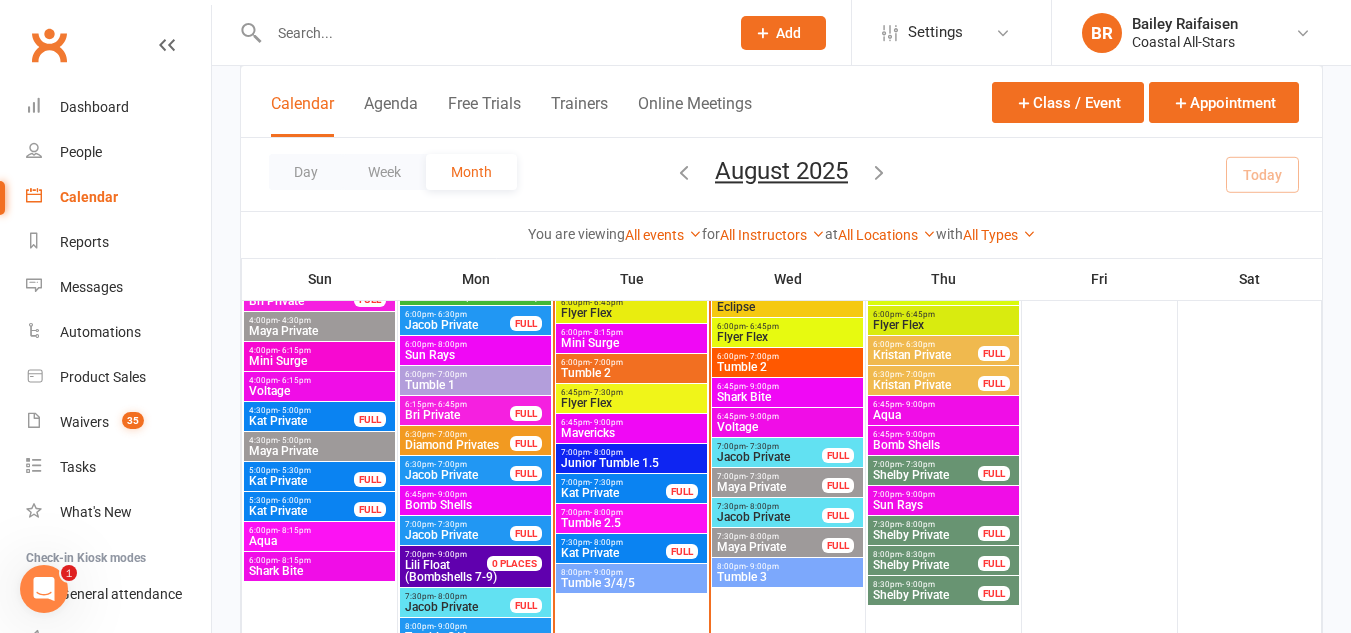click at bounding box center [781, 316] 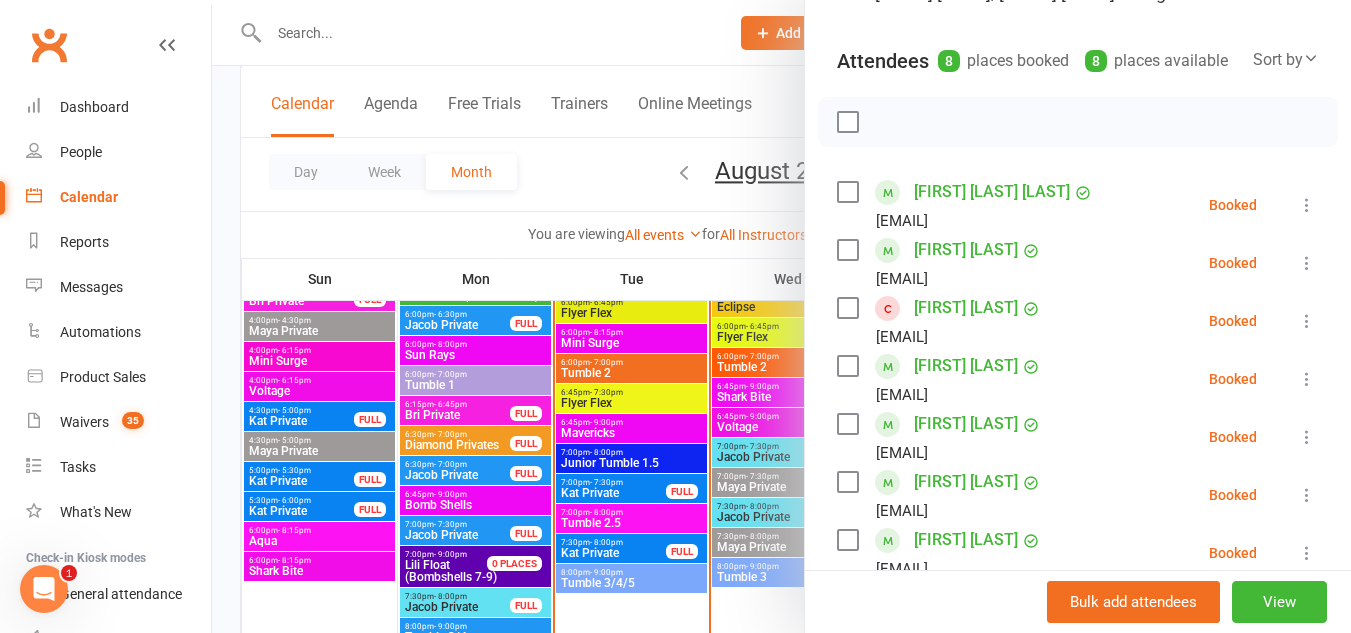 scroll, scrollTop: 290, scrollLeft: 0, axis: vertical 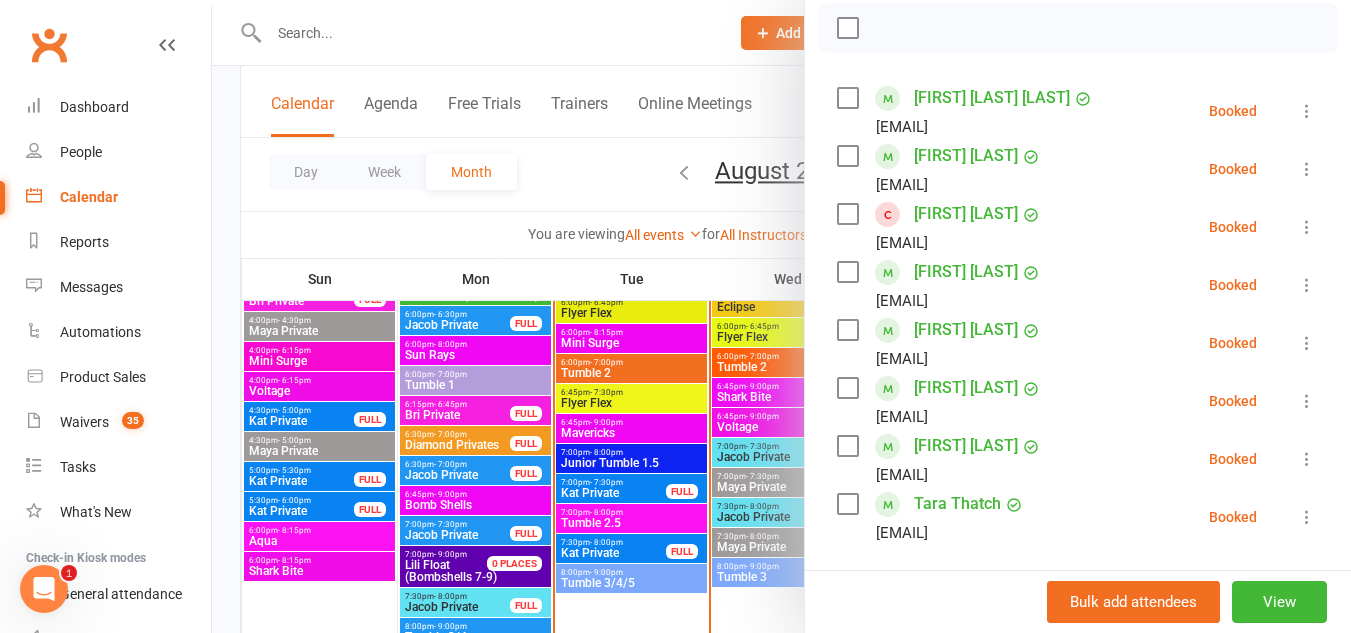click on "Class kiosk mode  Roll call  7:00 PM - 8:00 PM, Tuesday, August, 5, 2025 with Jacob Westbrooks, Bailey Raifaisen  at  Virginia Beach  Attendees  8  places booked 8  places available Sort by  Last name  First name  Booking created    Cheyenne Bartleson Squires  greenmania17@gmail.com Booked More info  Remove  Check in  Mark absent  Send message  Enable recurring bookings  All bookings for series    Abby Elliott  tiffanyelliott37@gmail.com Booked More info  Remove  Check in  Mark absent  Send message  Enable recurring bookings  All bookings for series    Annabelle Knight  jpegknight@aol.com Booked More info  Remove  Check in  Mark absent  Send message  Enable recurring bookings  All bookings for series    Alayna Moore  Savannarkelly@gmail.com Booked More info  Remove  Check in  Mark absent  Send message  Enable recurring bookings  All bookings for series    Noa Sachs  Jilliansachs@gmail.com Booked More info  Remove  Check in  Mark absent  Send message  Enable recurring bookings  All bookings for series" at bounding box center (1078, 350) 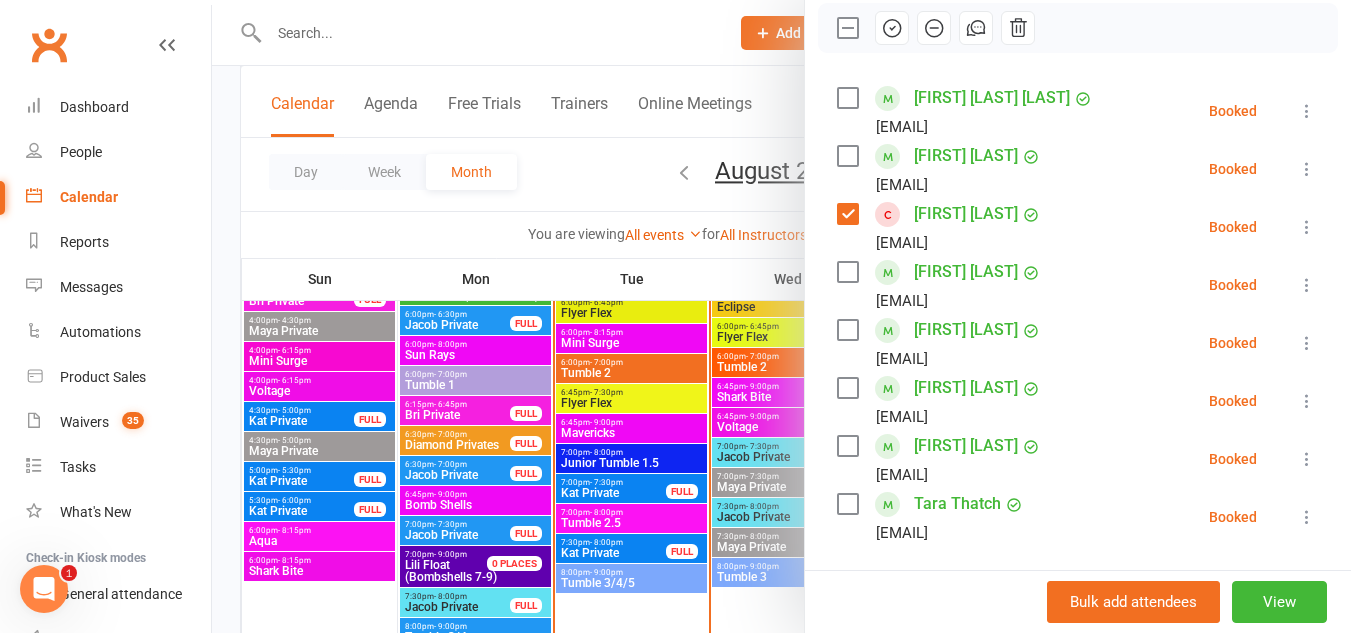 click 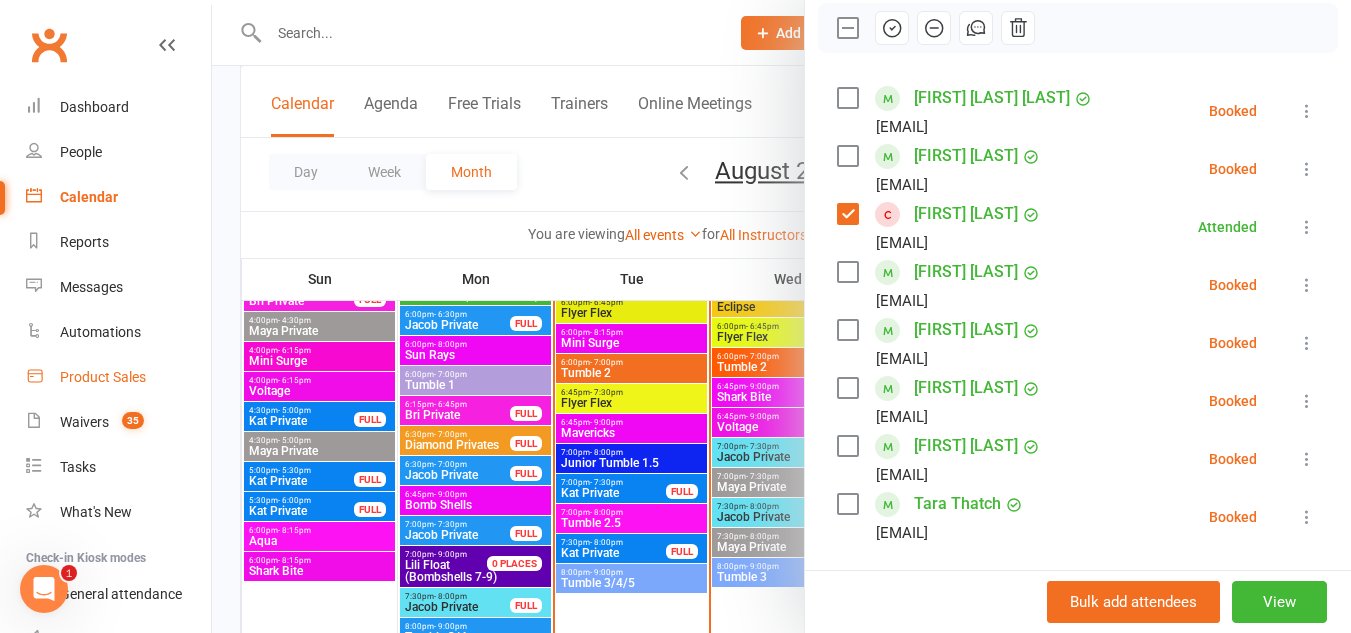 click on "Product Sales" at bounding box center [103, 377] 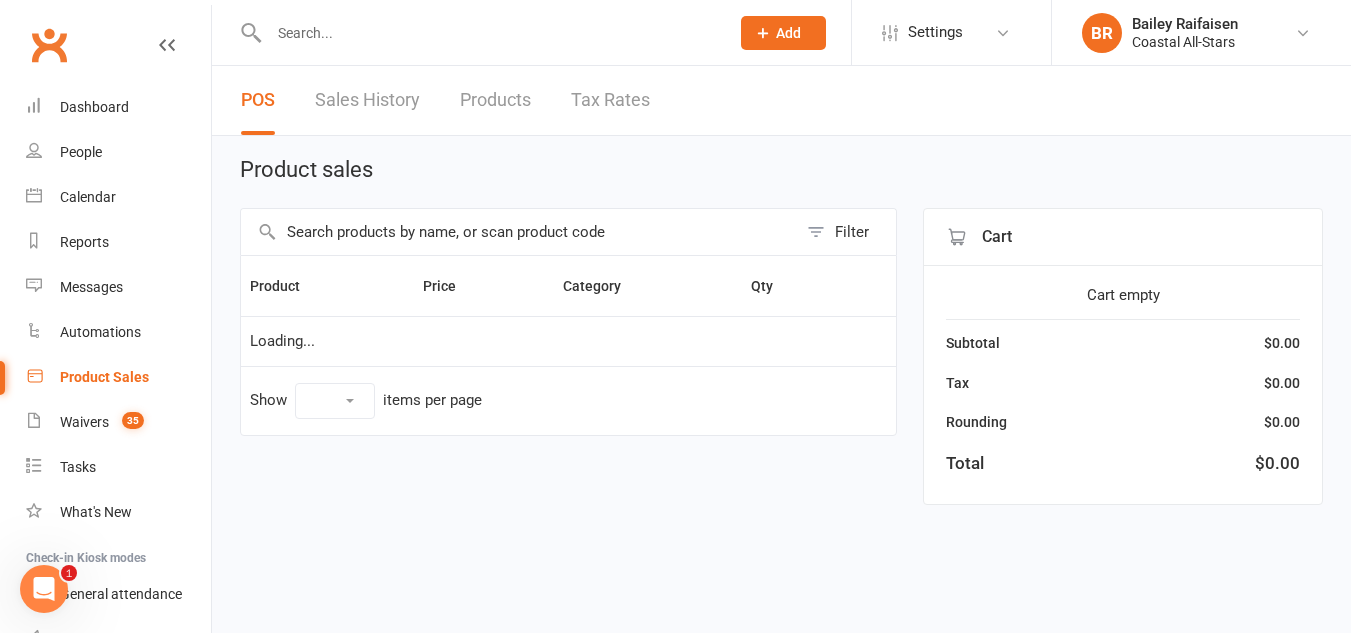 scroll, scrollTop: 0, scrollLeft: 0, axis: both 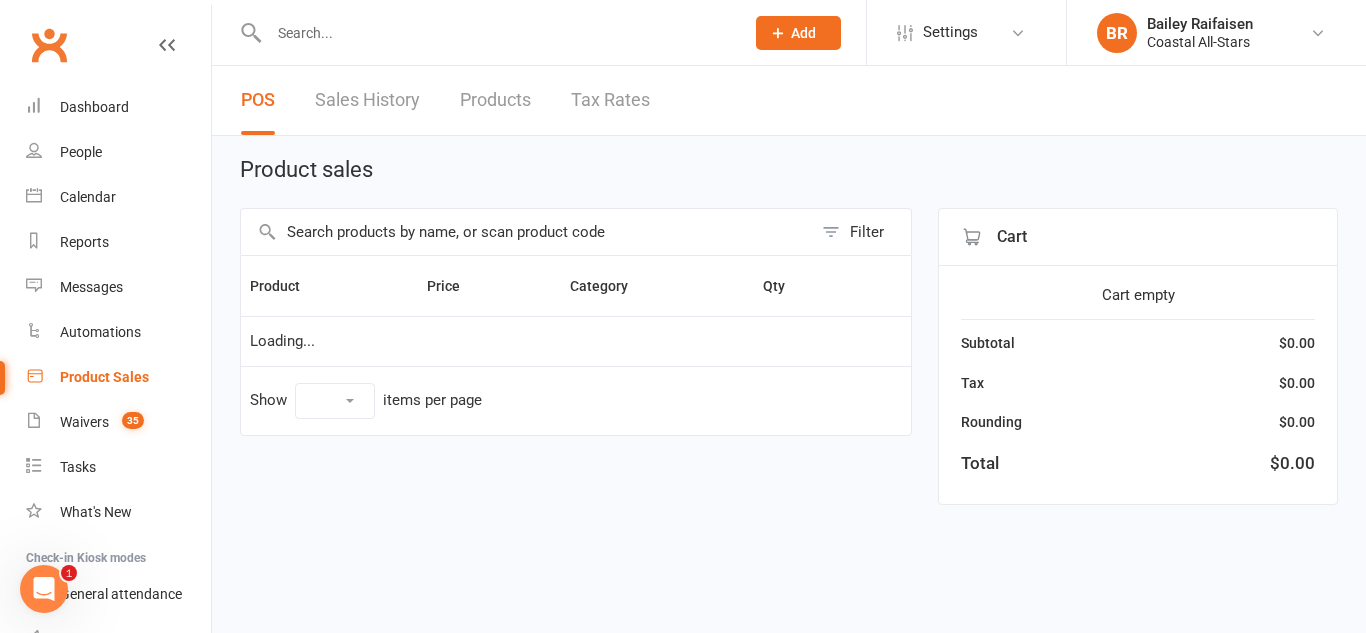 select on "10" 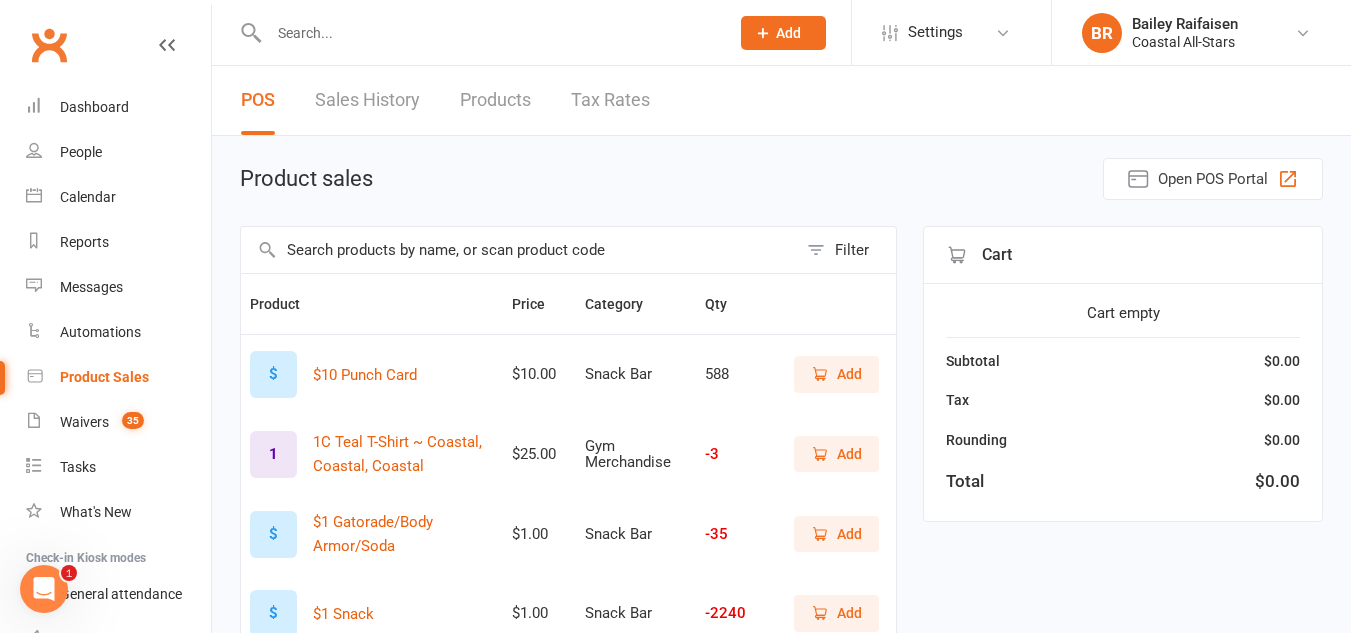 click at bounding box center (519, 250) 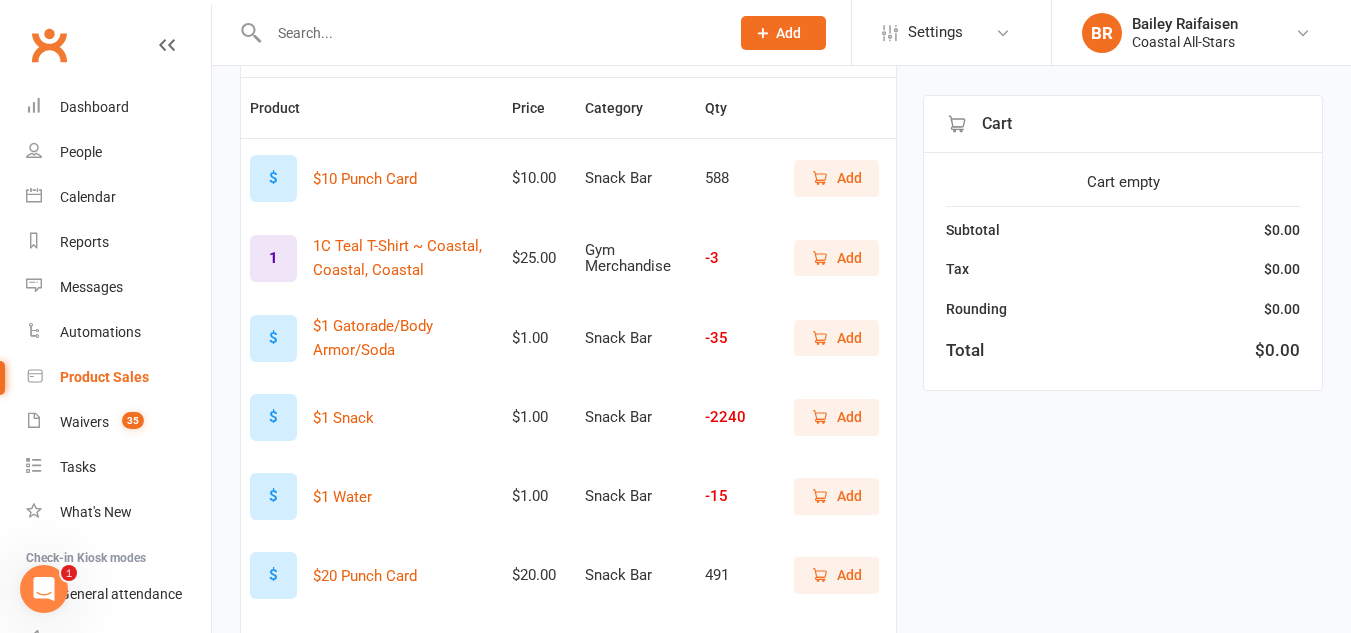 scroll, scrollTop: 210, scrollLeft: 0, axis: vertical 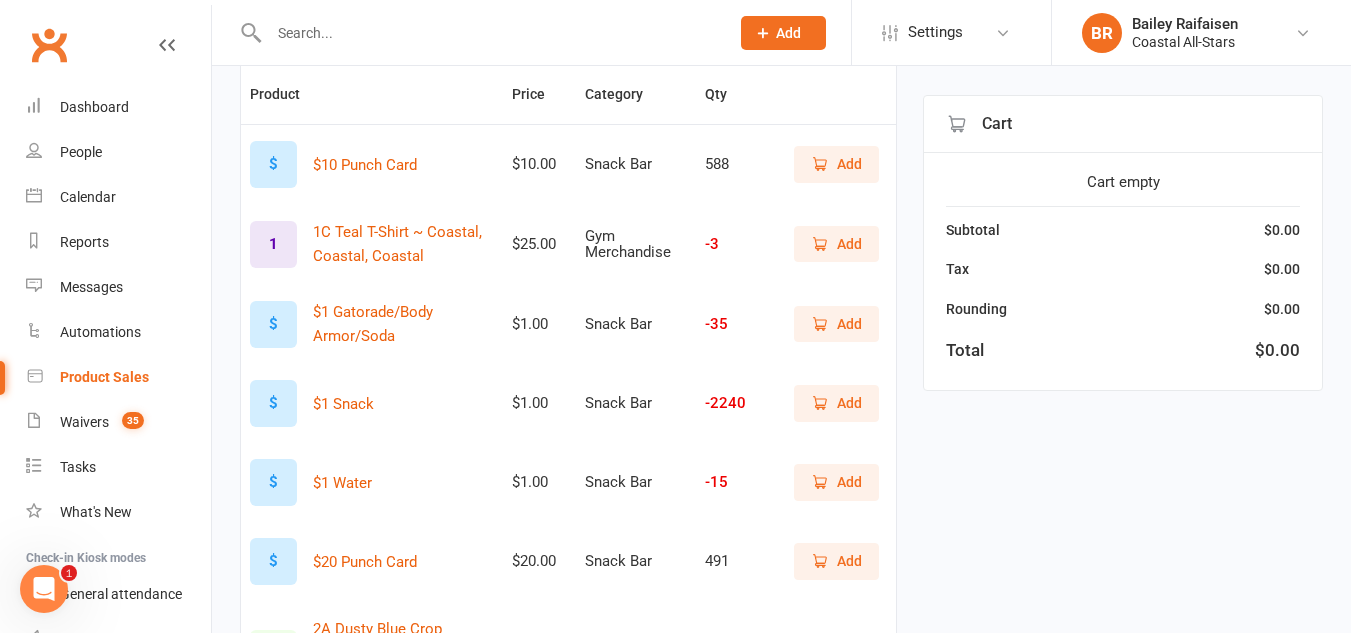 click on "Add" at bounding box center (849, 482) 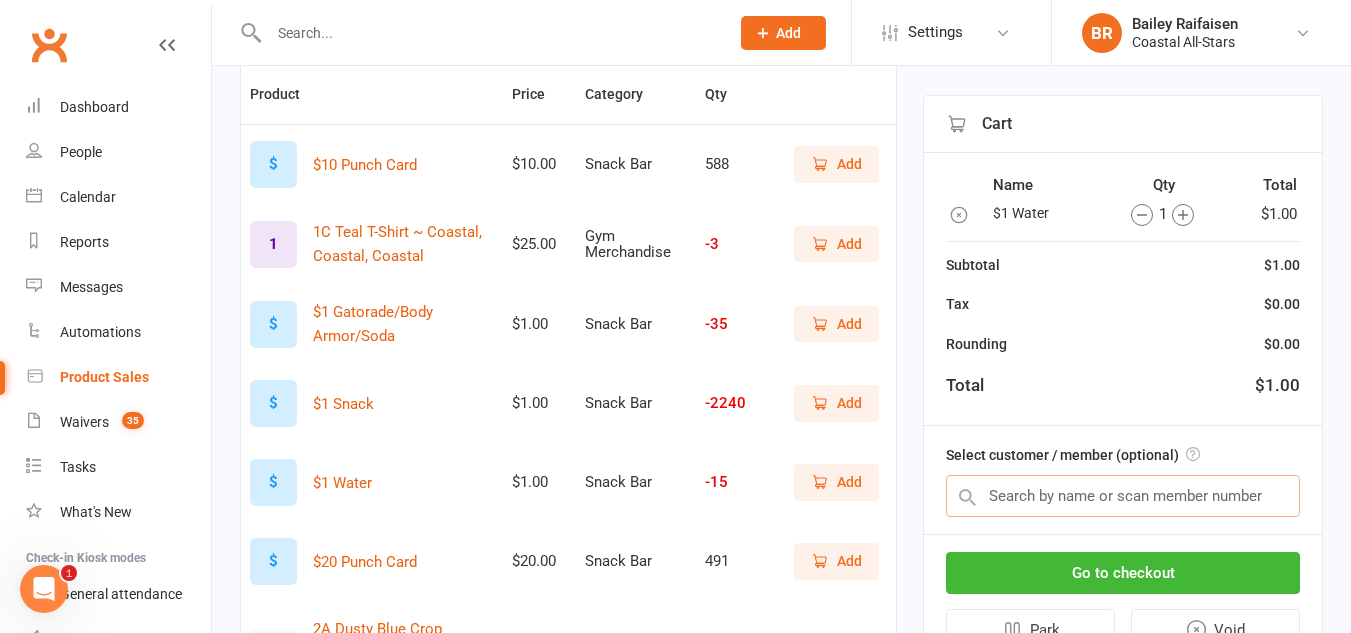 click at bounding box center (1123, 496) 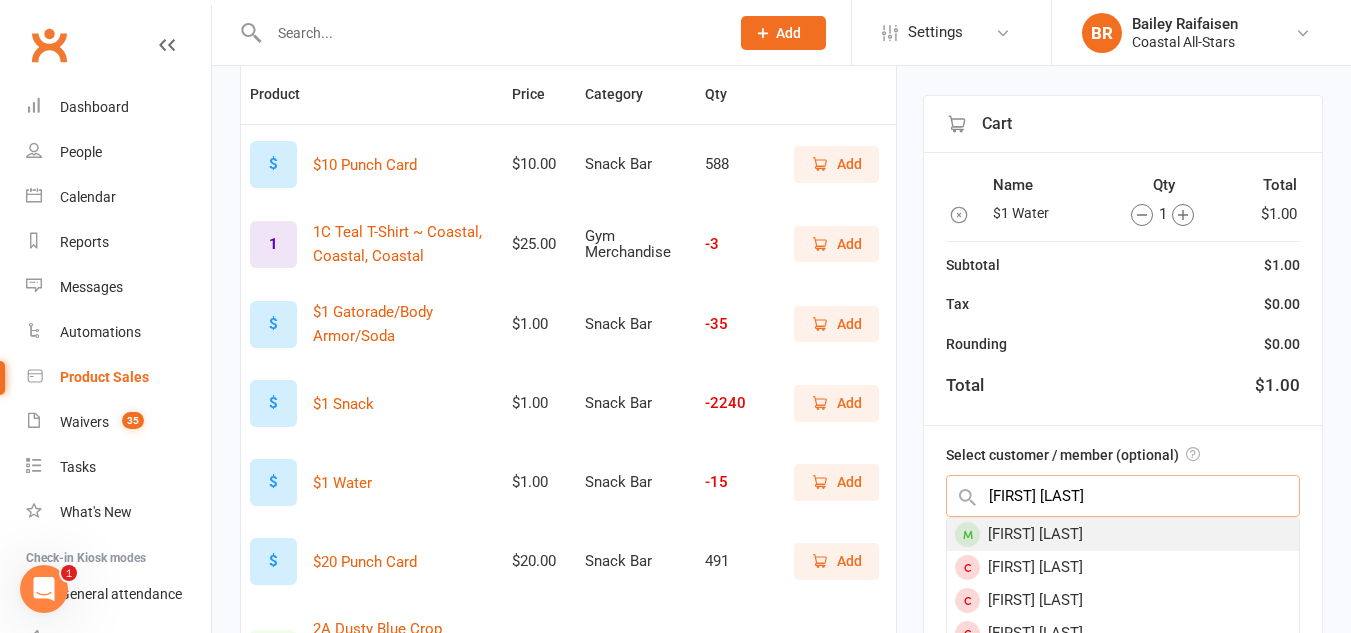 type on "ainsley phillps" 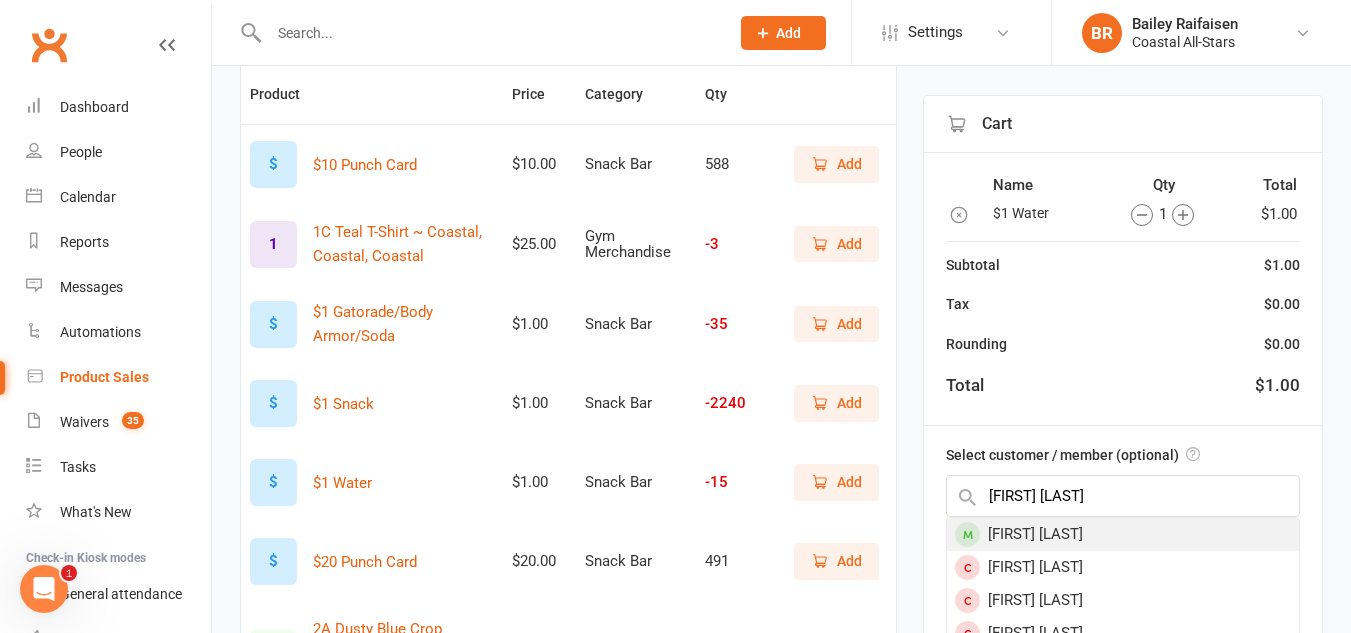click on "Ainsley Phillips" at bounding box center (1123, 534) 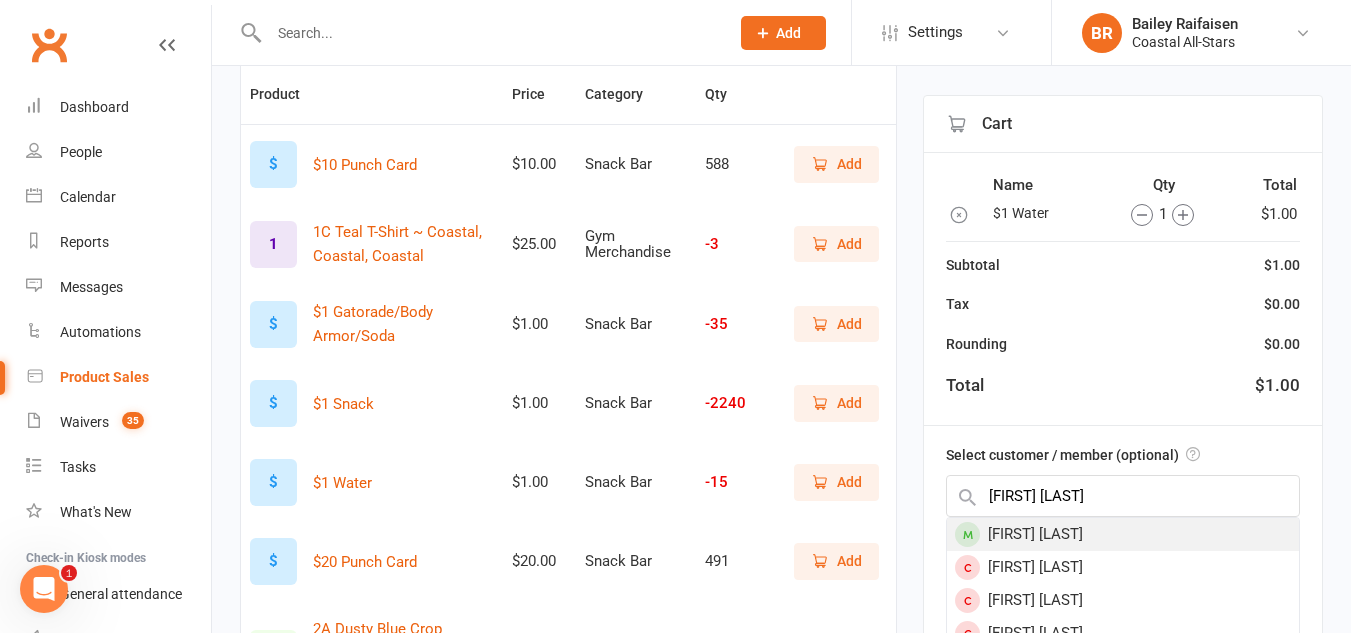 type 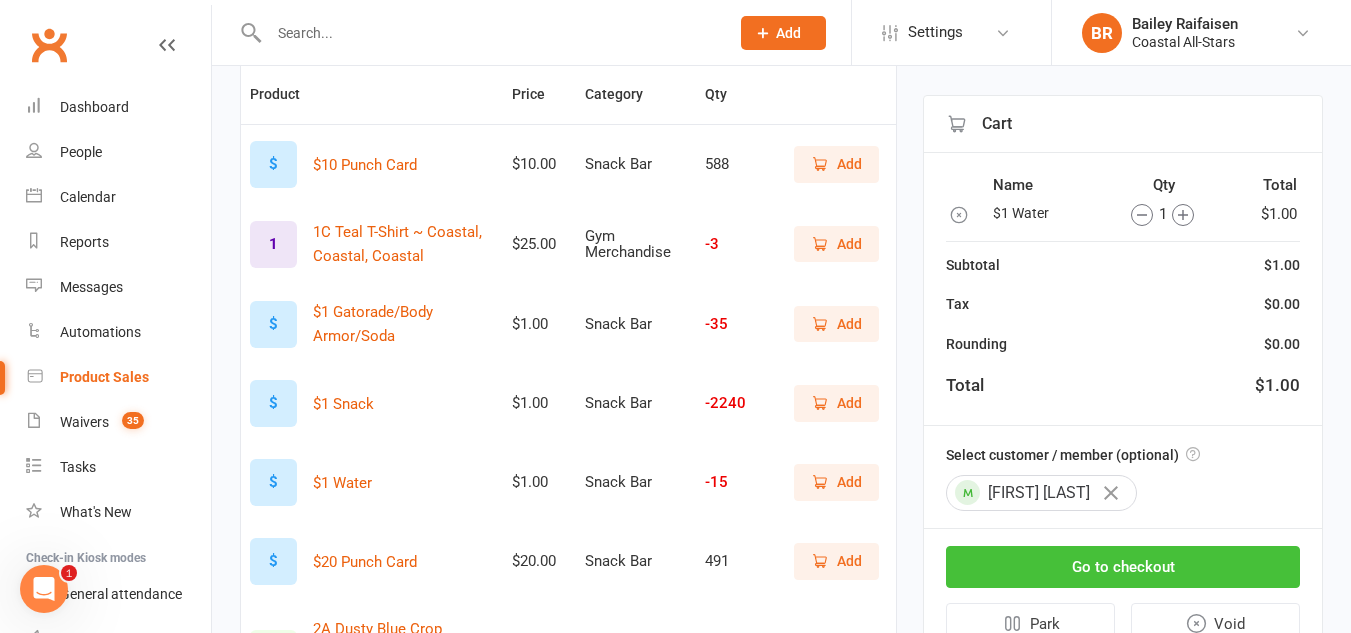 click on "Go to checkout" at bounding box center (1123, 567) 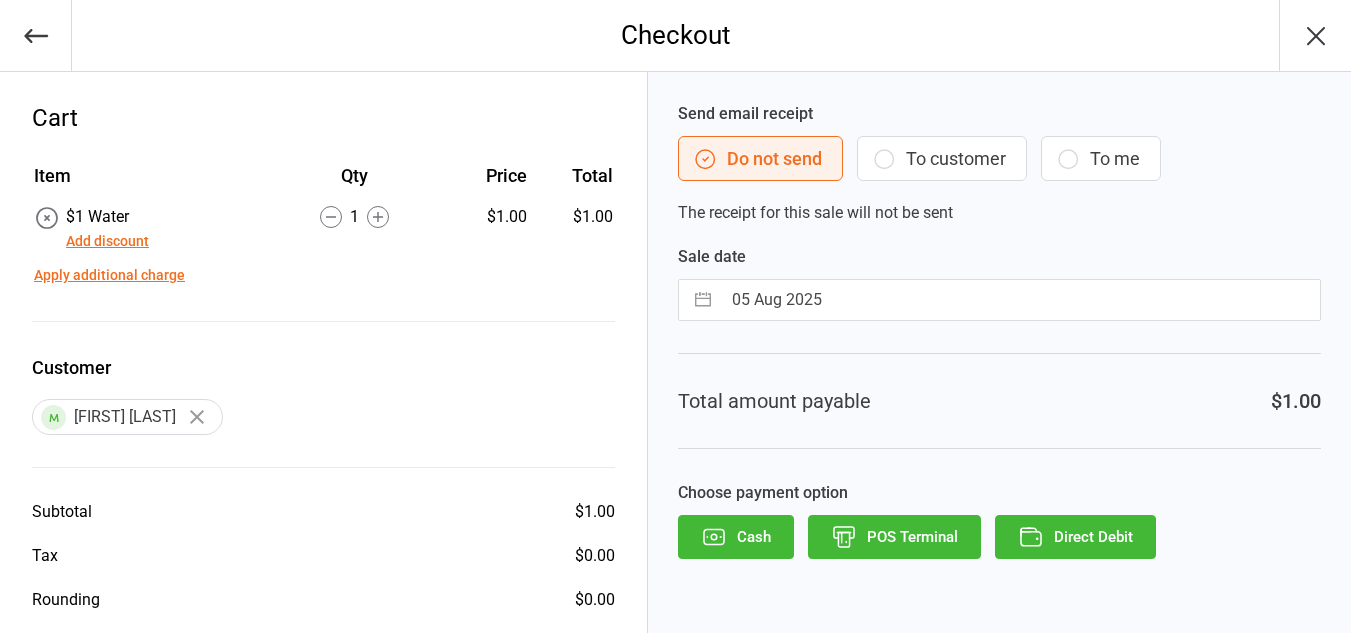 scroll, scrollTop: 0, scrollLeft: 0, axis: both 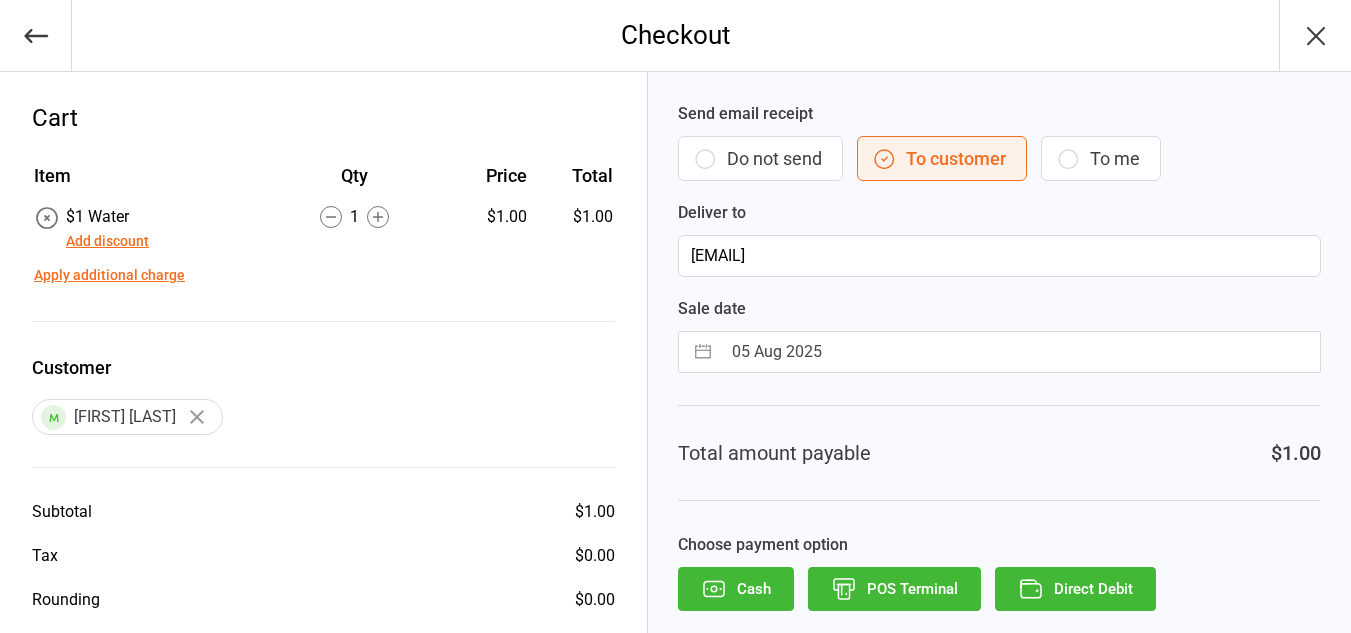 click 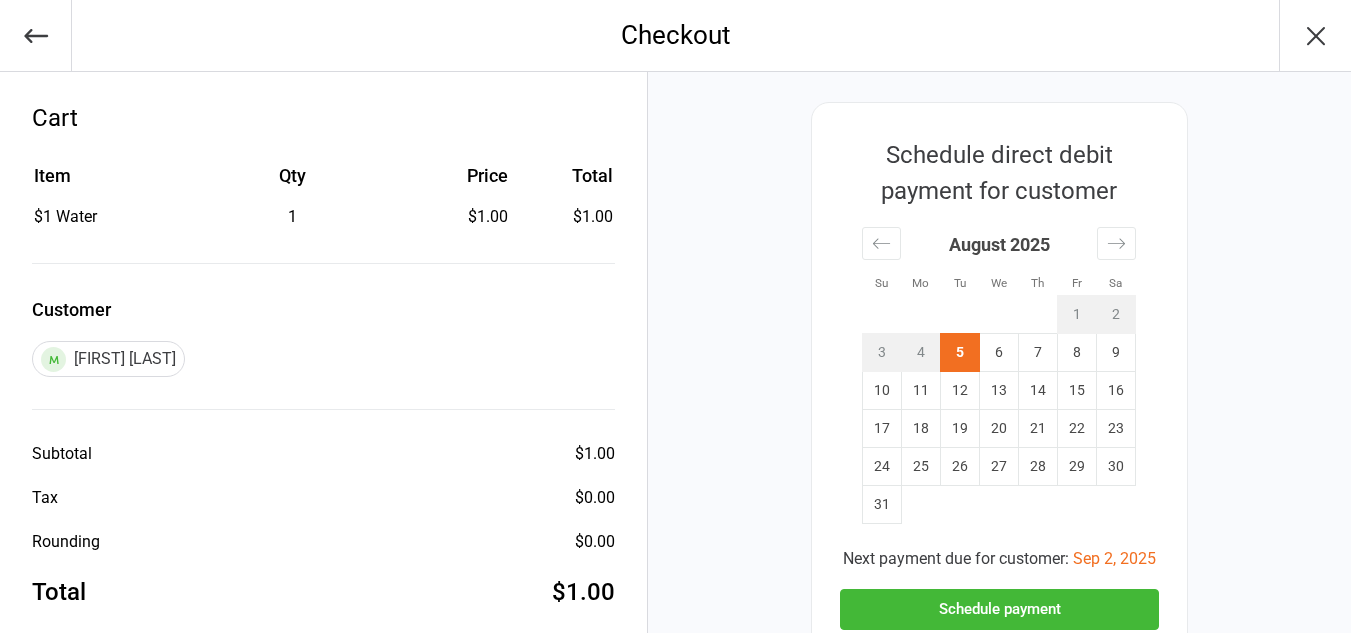 click on "Schedule payment" at bounding box center [999, 609] 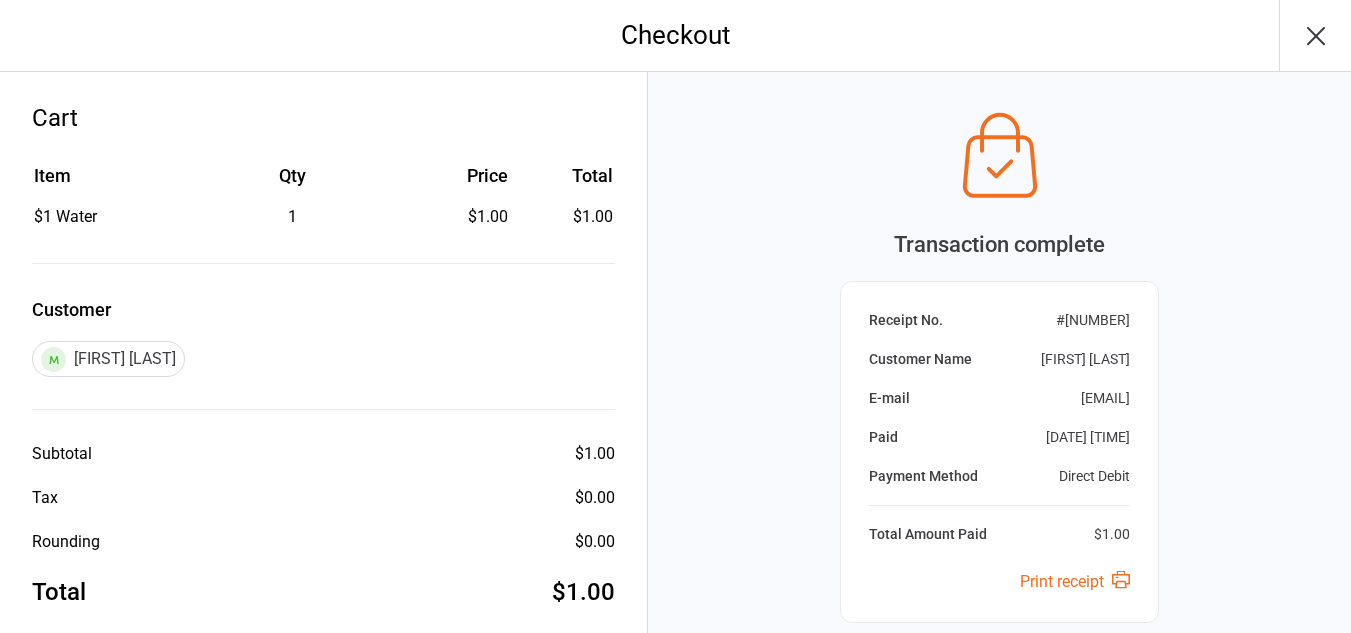 scroll, scrollTop: 222, scrollLeft: 0, axis: vertical 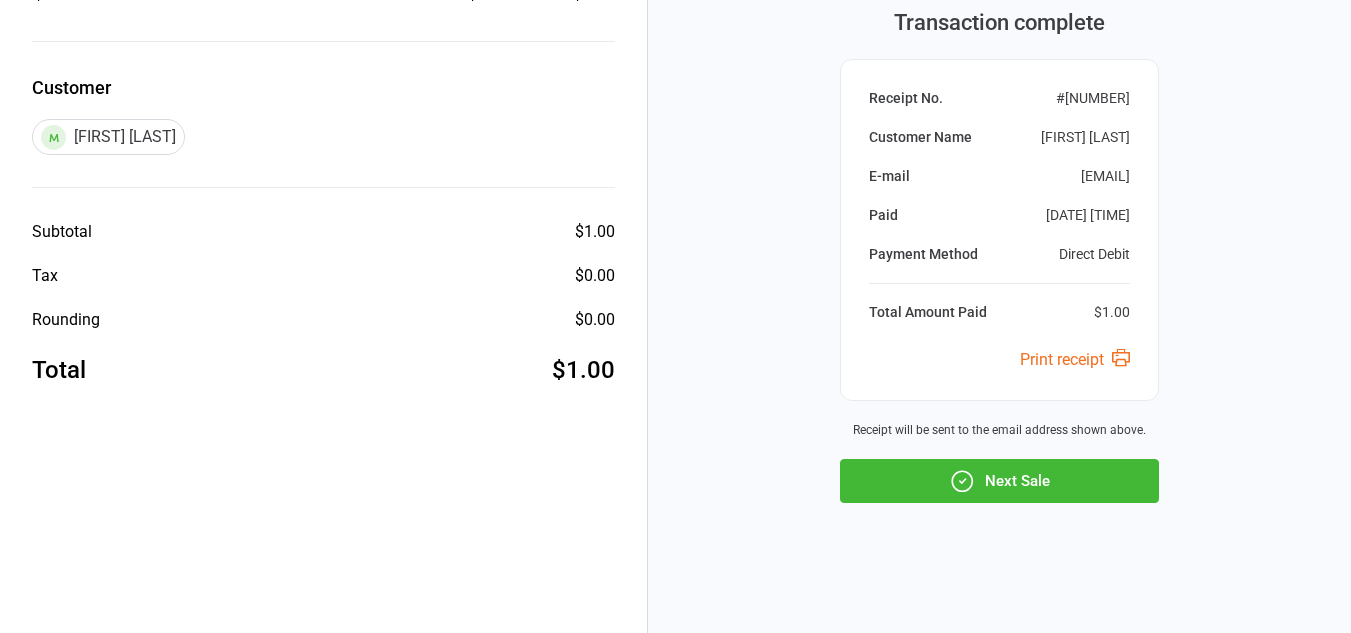 click on "Next Sale" at bounding box center [999, 481] 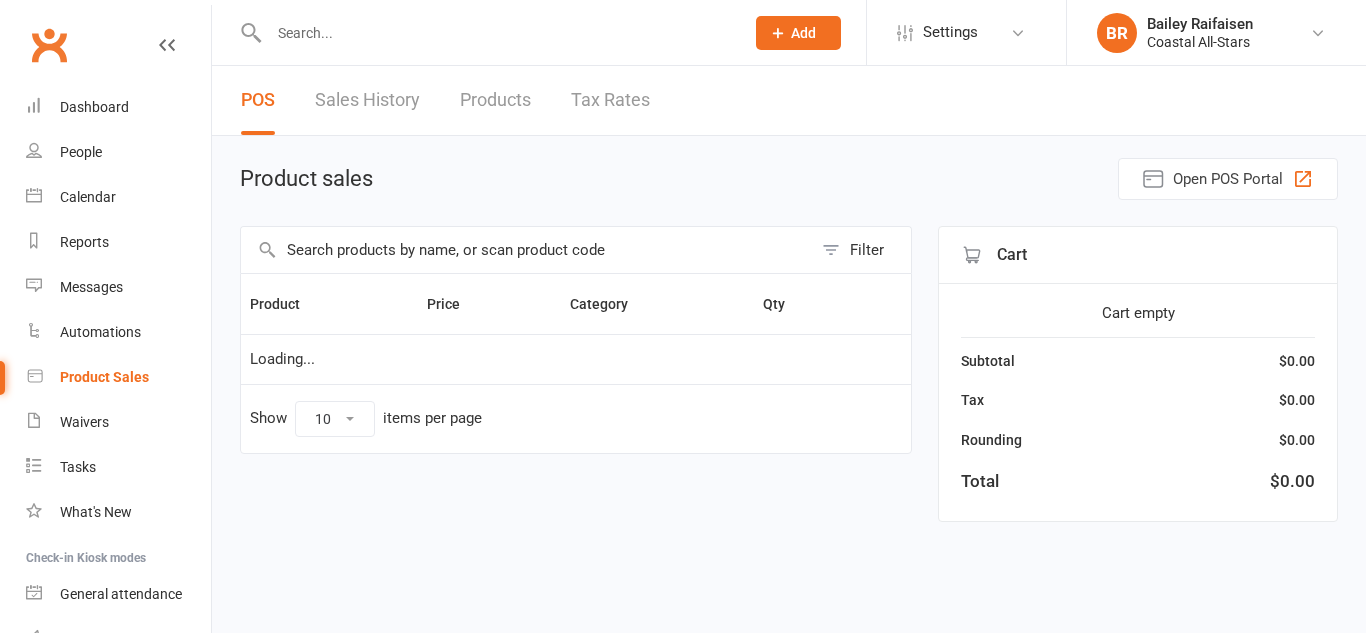 scroll, scrollTop: 0, scrollLeft: 0, axis: both 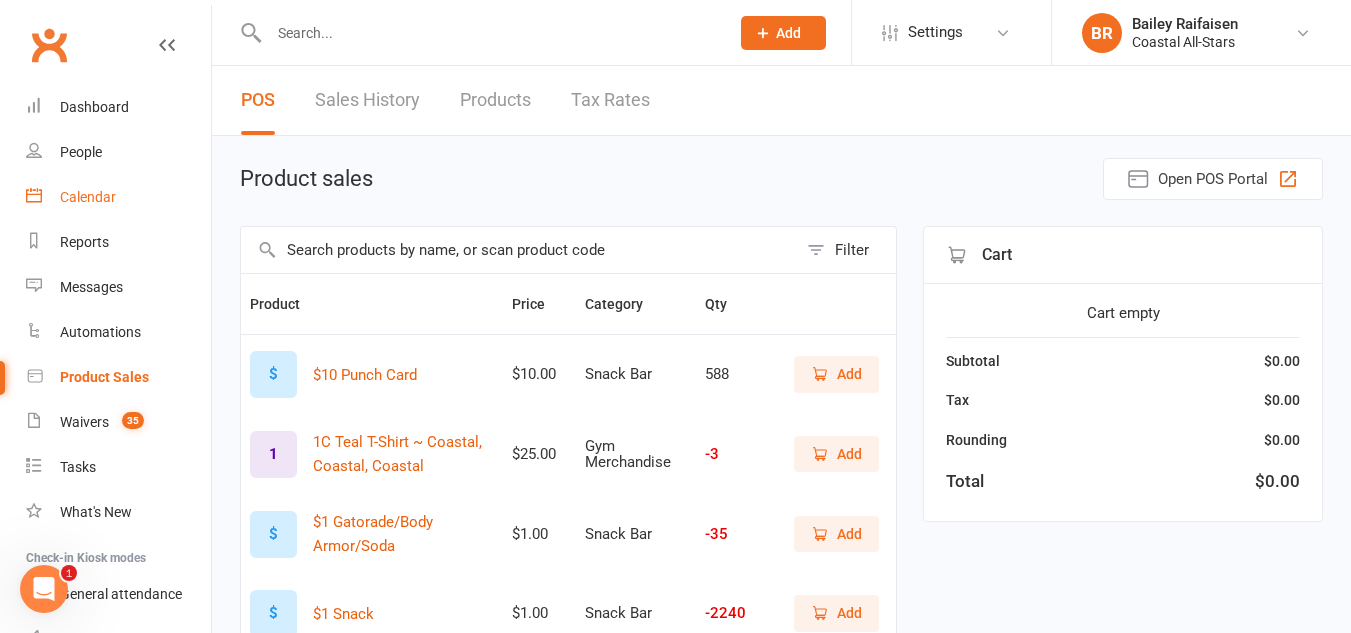 click on "Calendar" at bounding box center (118, 197) 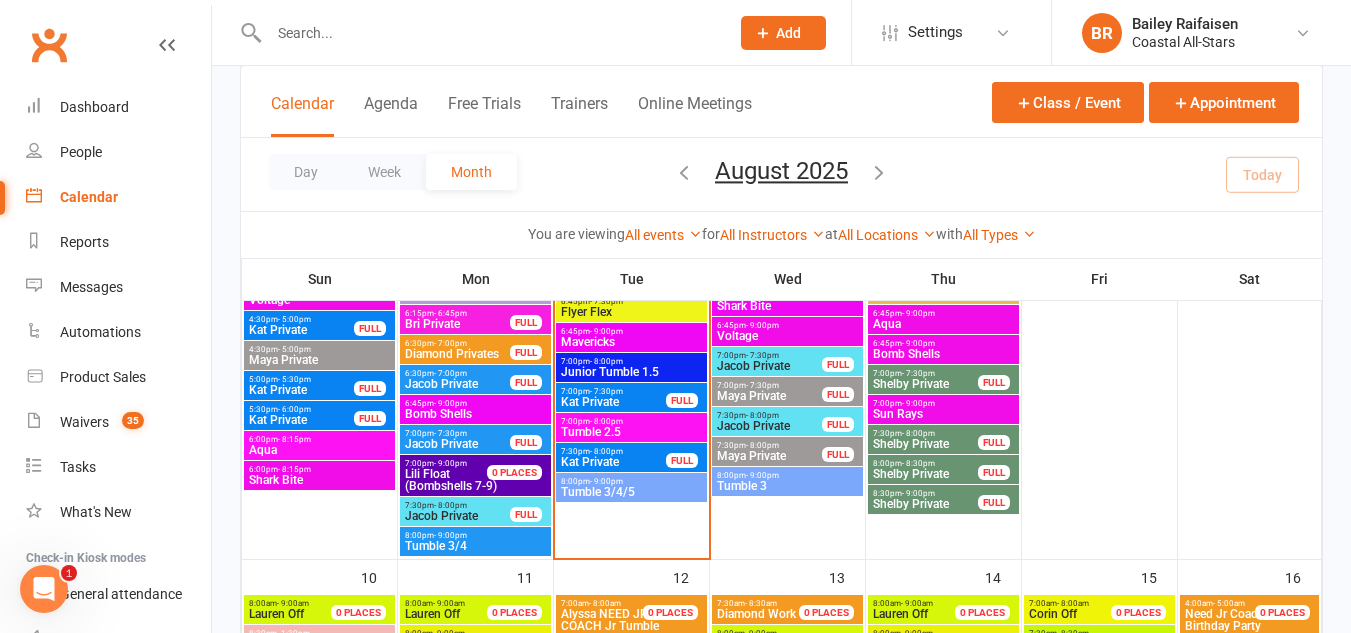 scroll, scrollTop: 1578, scrollLeft: 0, axis: vertical 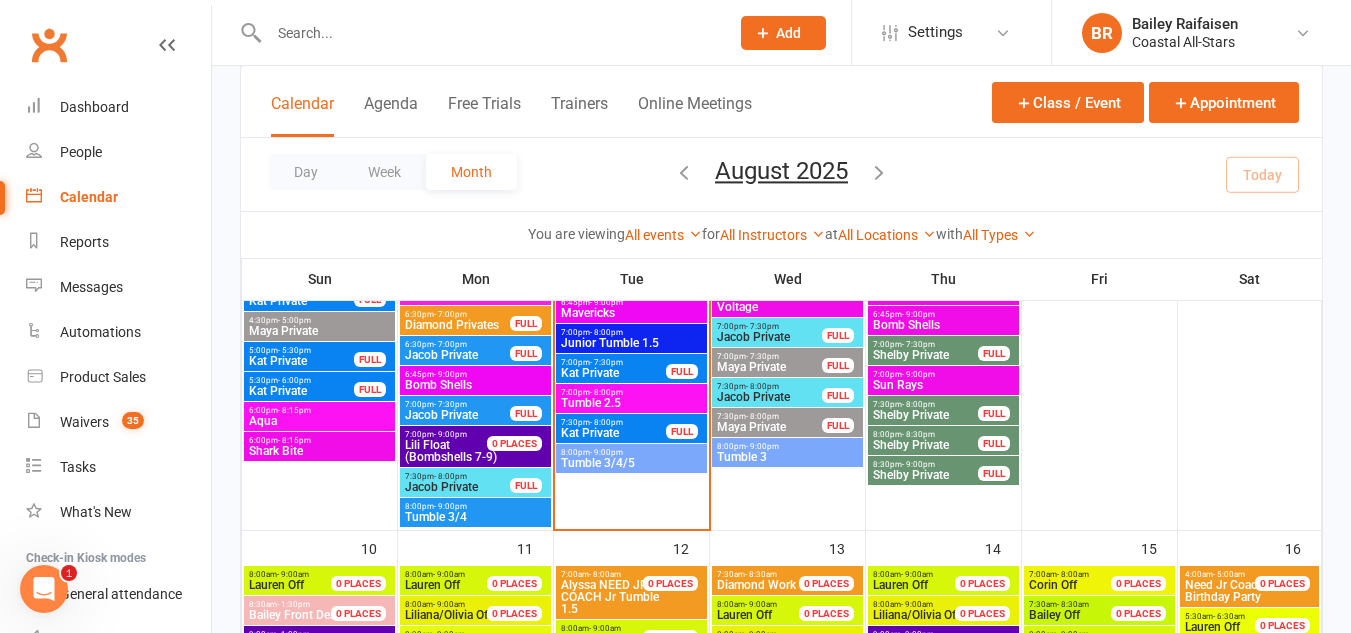 click on "7:00pm  - 8:00pm" at bounding box center [631, 392] 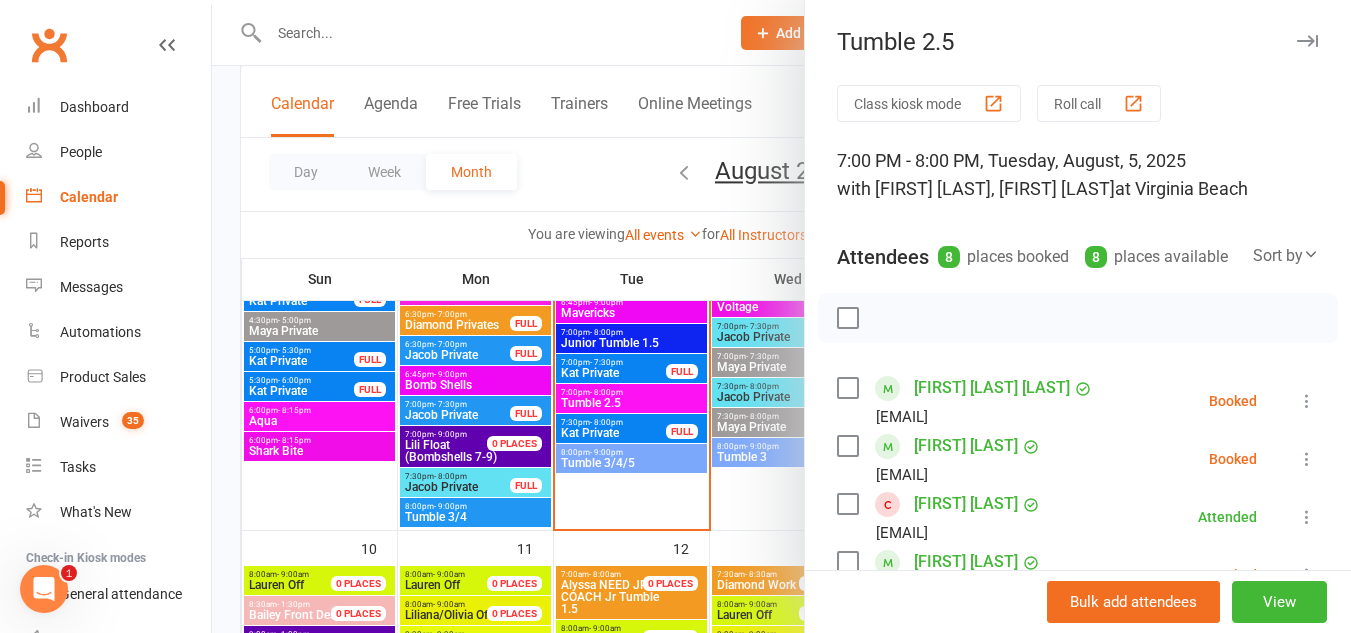 click at bounding box center (781, 316) 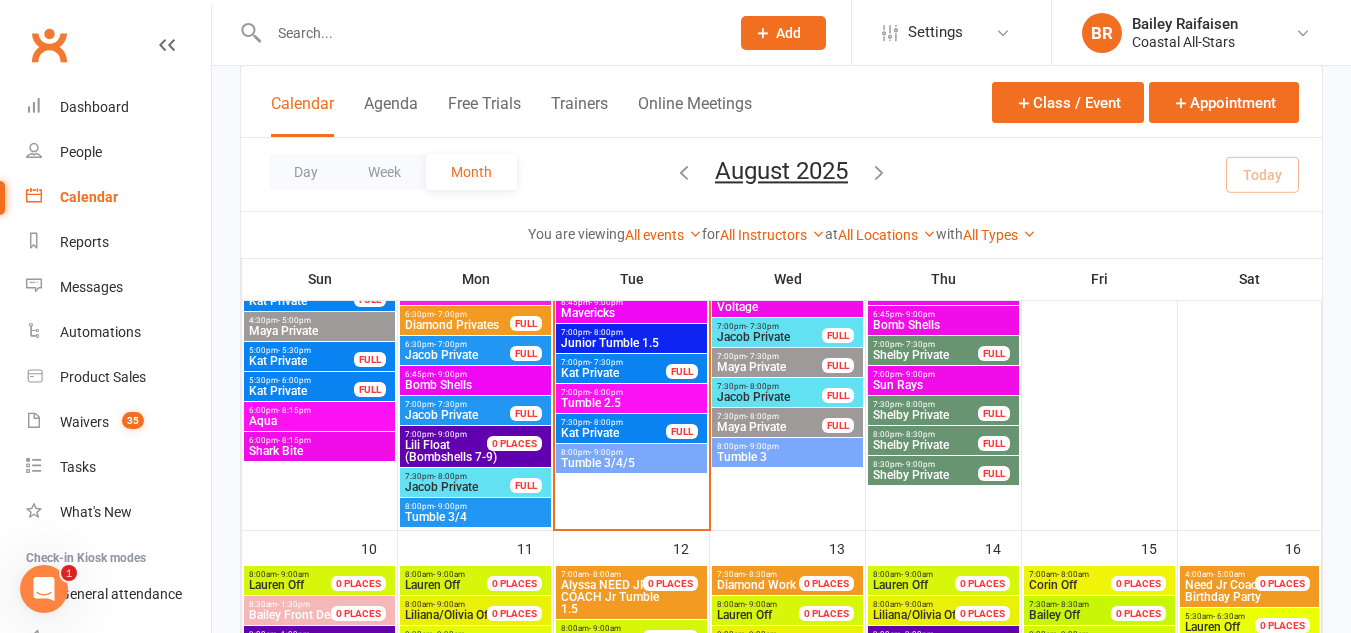click on "- 8:00pm" at bounding box center [606, 332] 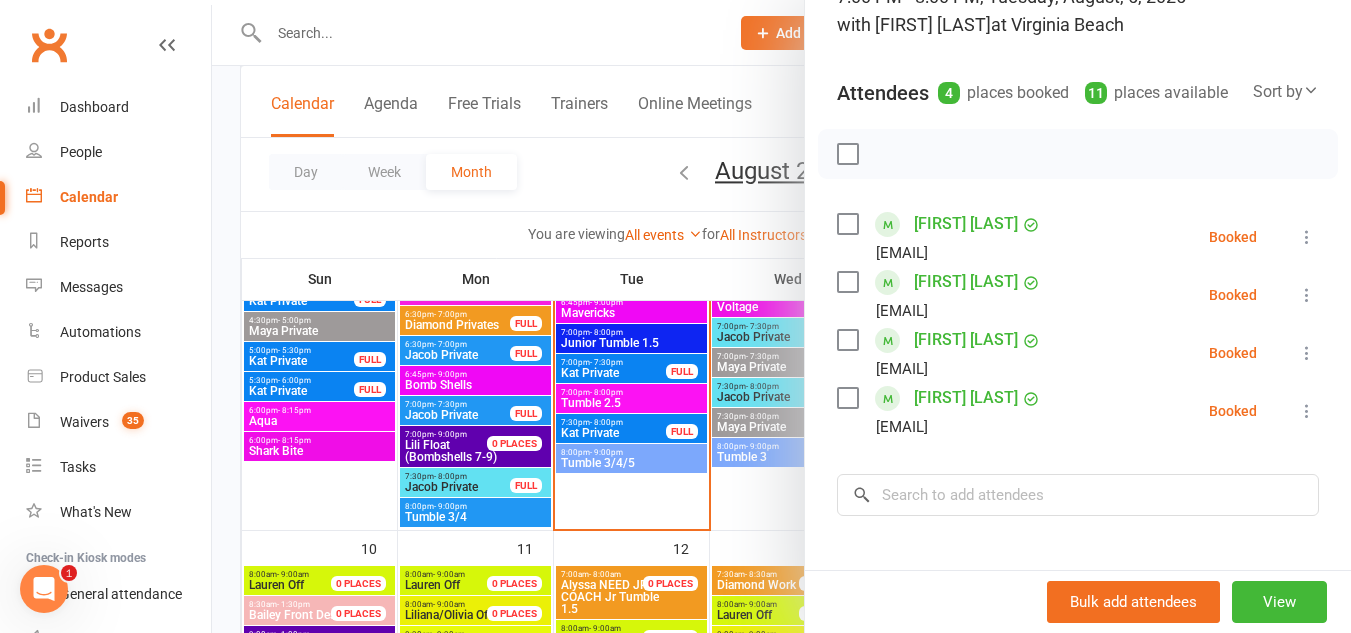 scroll, scrollTop: 246, scrollLeft: 0, axis: vertical 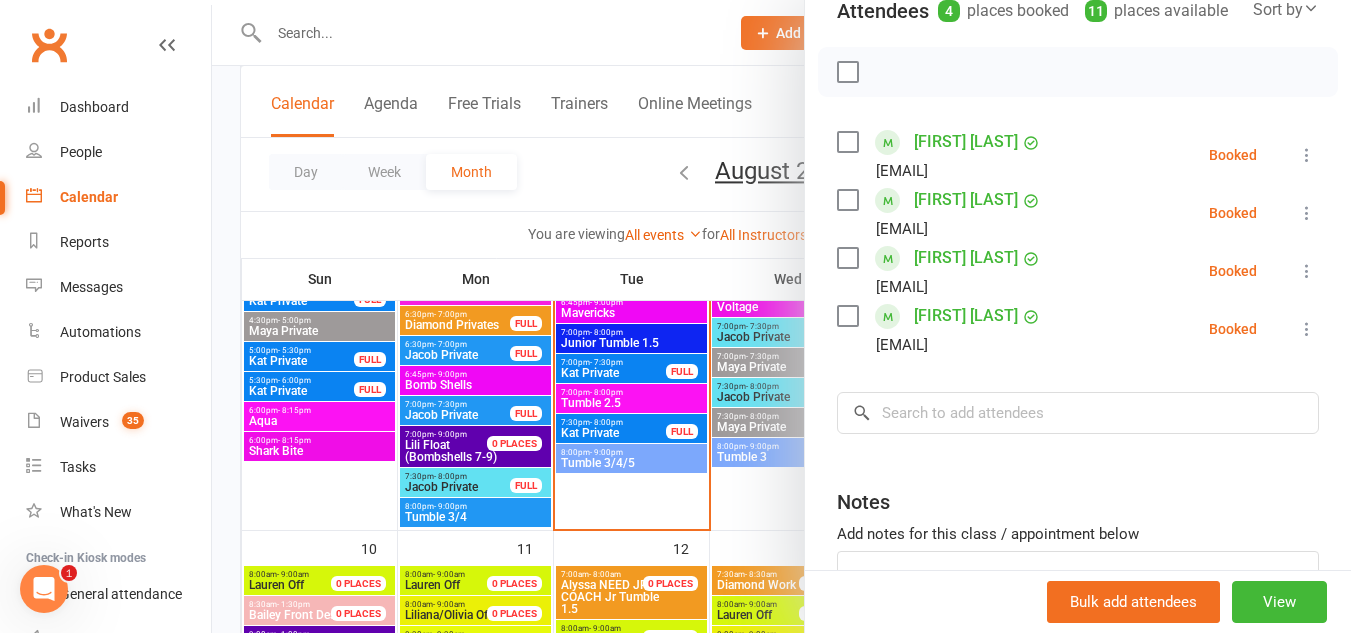 click at bounding box center [847, 316] 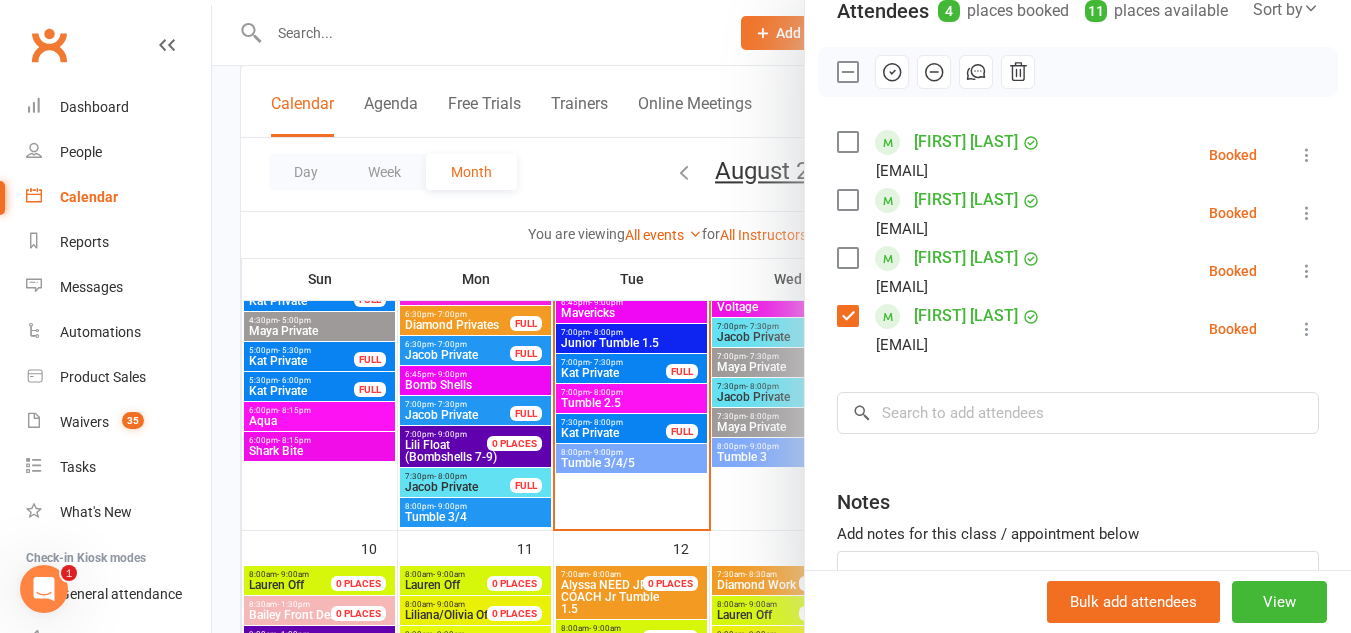 click 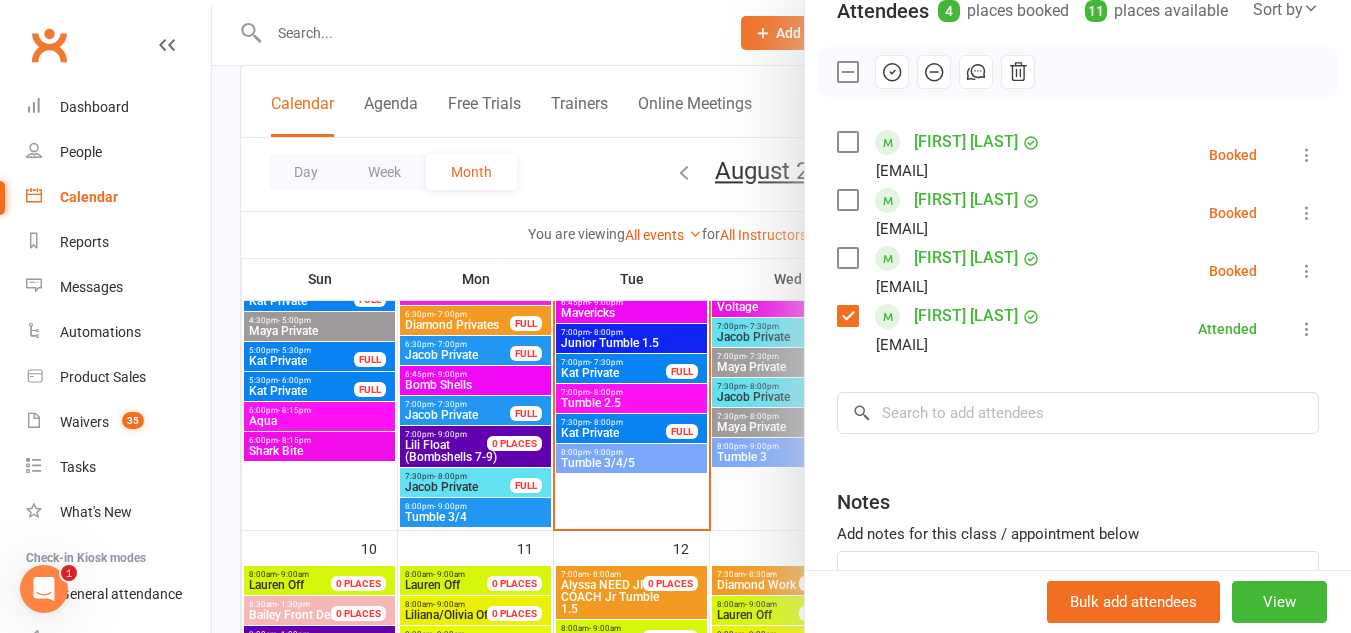 click at bounding box center (781, 316) 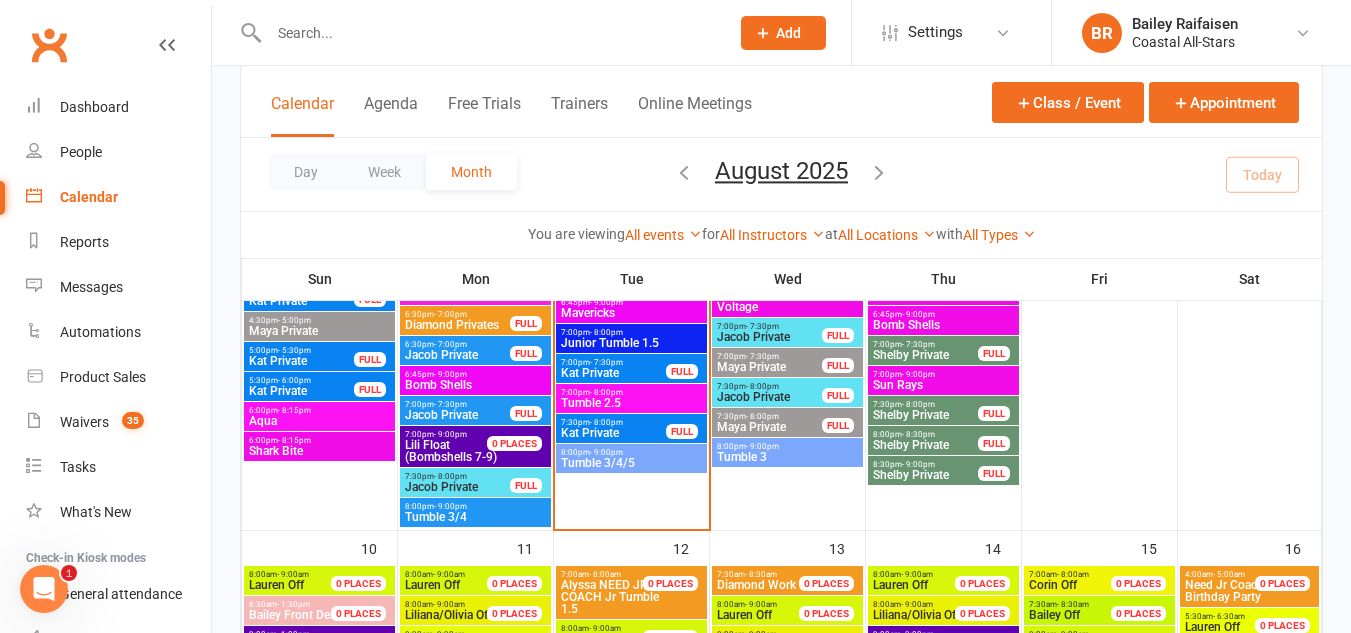 click on "8:00pm  - 9:00pm" at bounding box center [631, 452] 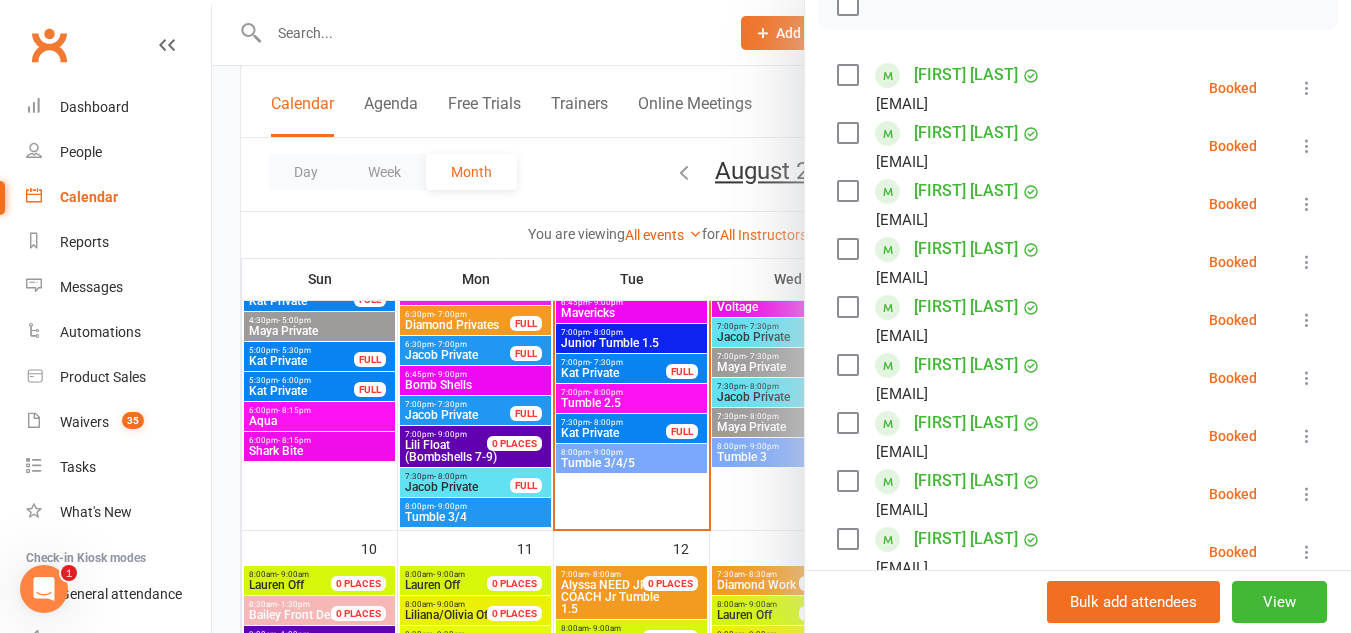 scroll, scrollTop: 362, scrollLeft: 0, axis: vertical 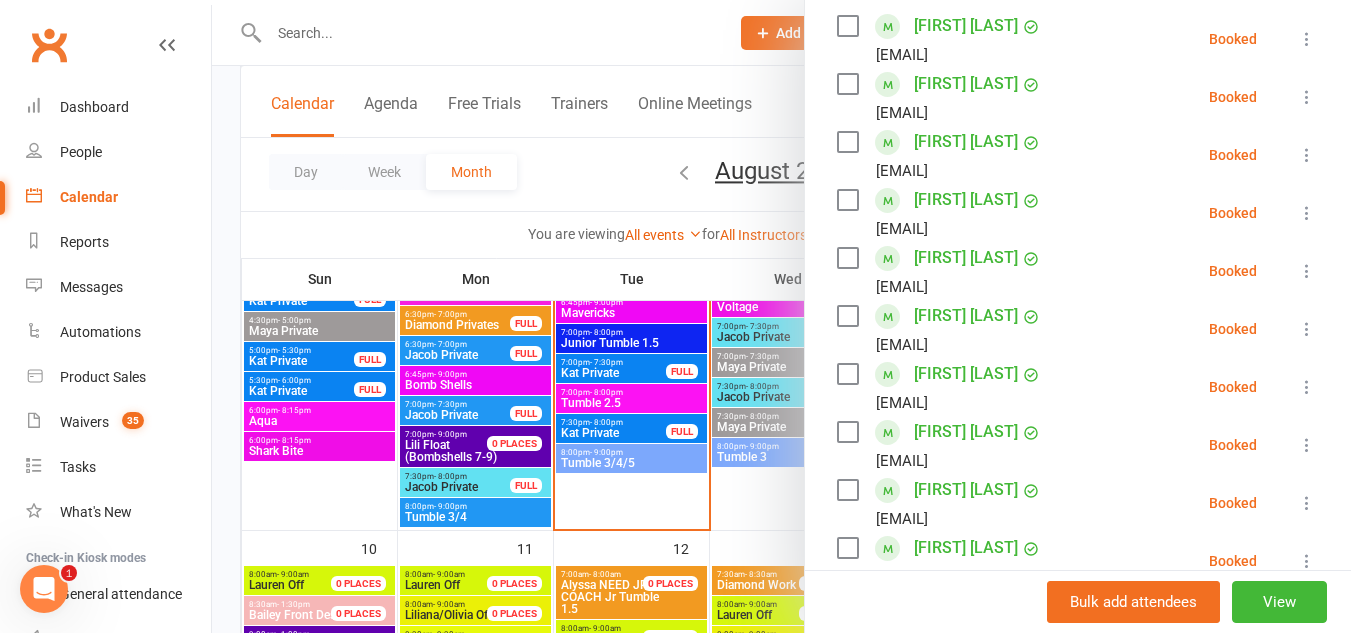 click on "Tiyana Mattox  tiyana2109@icloud.com" at bounding box center [943, 329] 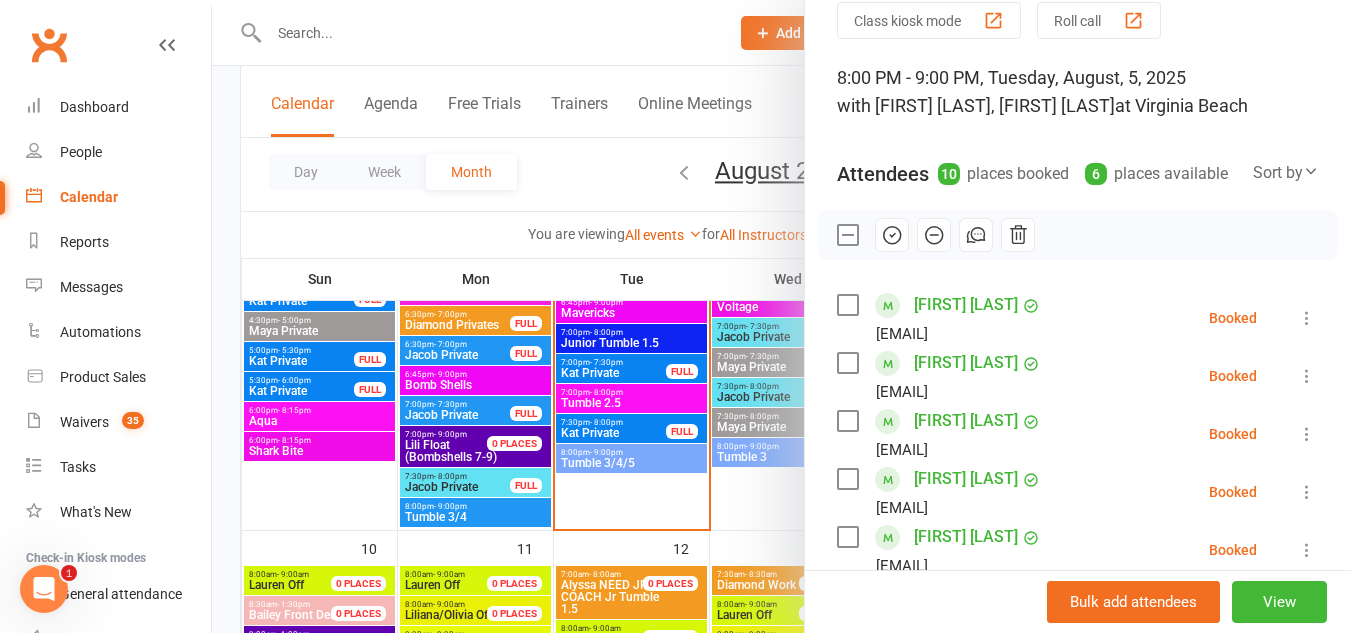 scroll, scrollTop: 73, scrollLeft: 0, axis: vertical 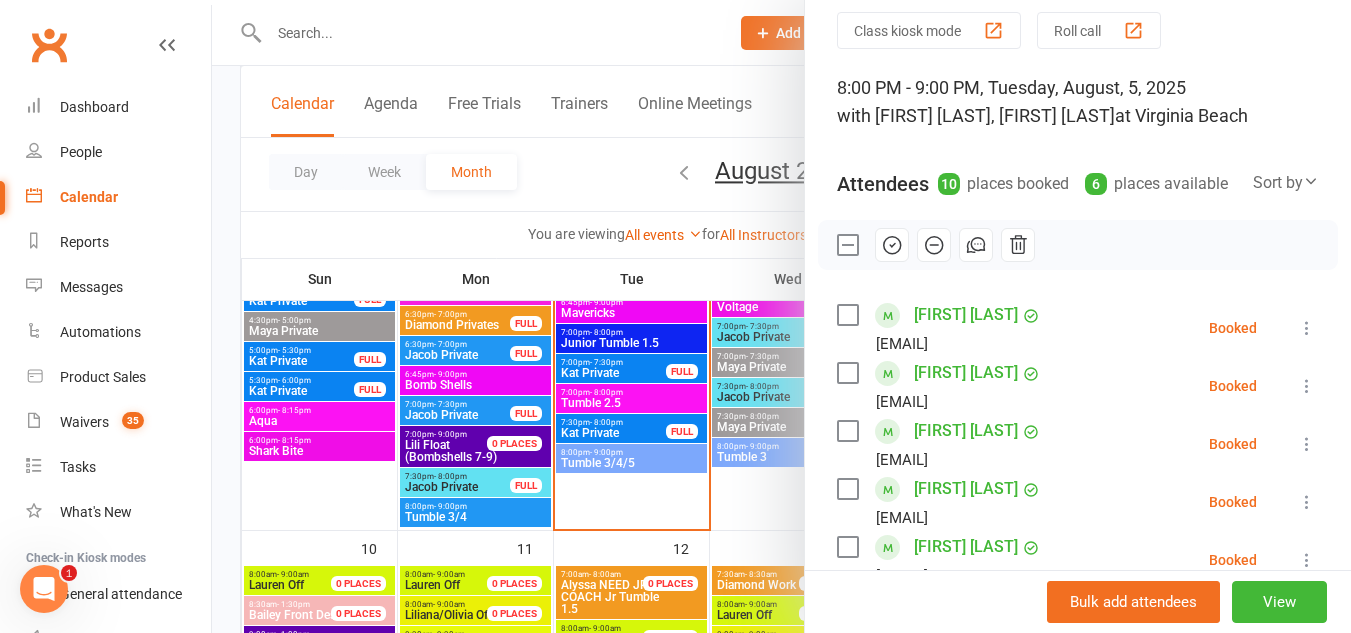 click 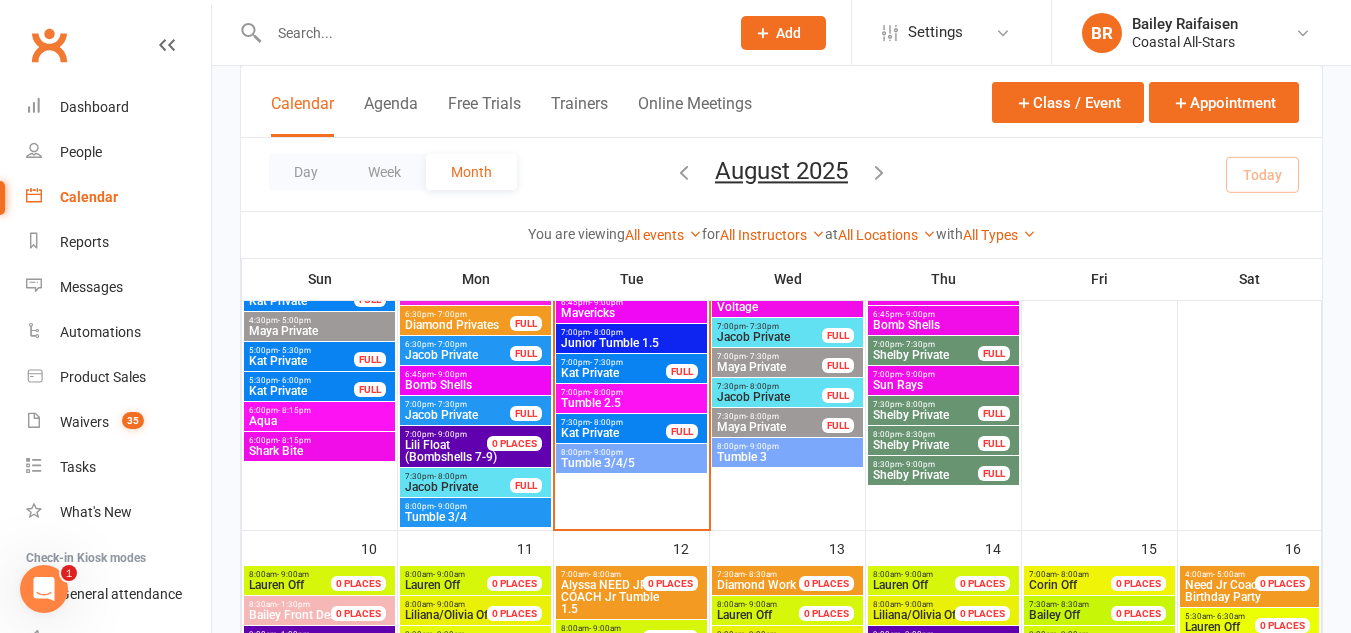 click on "7:00pm  - 8:00pm" at bounding box center [631, 392] 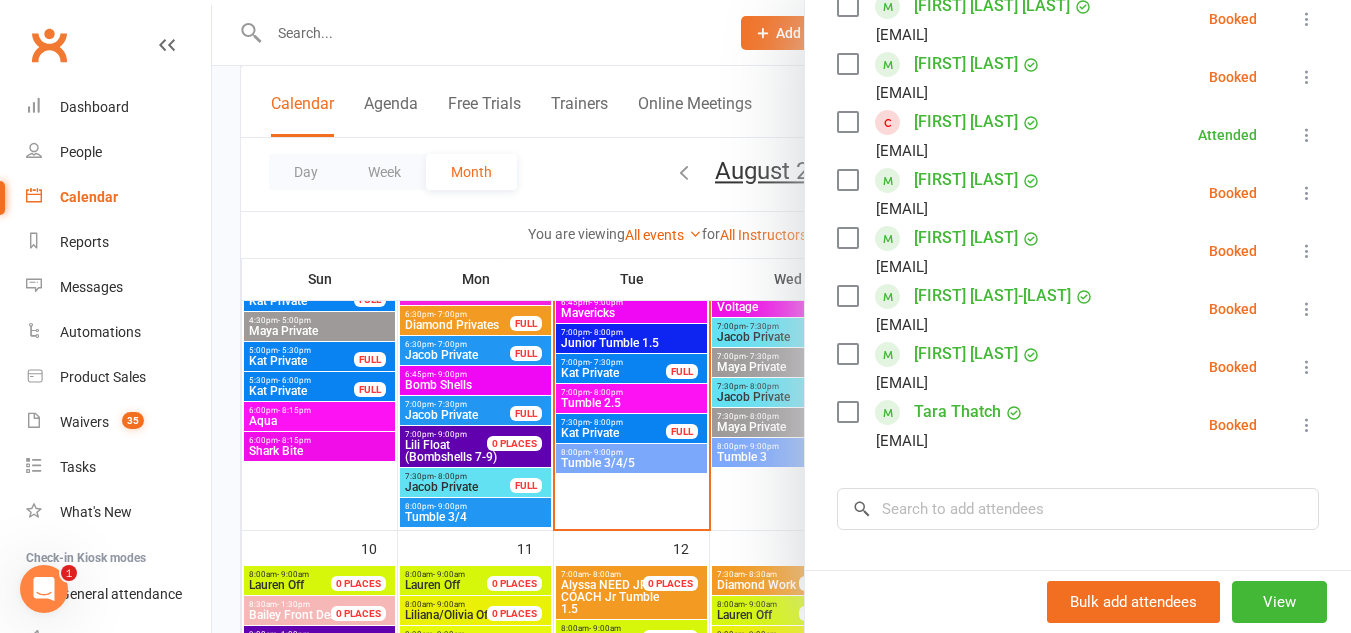 scroll, scrollTop: 385, scrollLeft: 0, axis: vertical 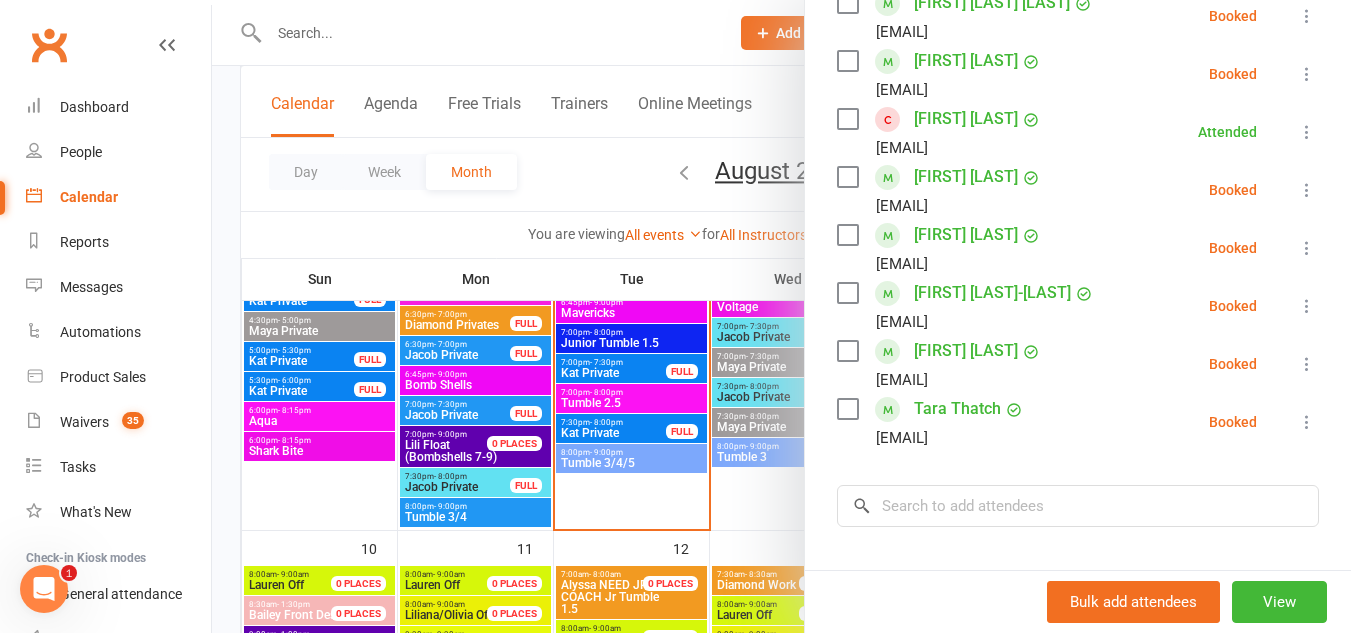 click at bounding box center [847, 293] 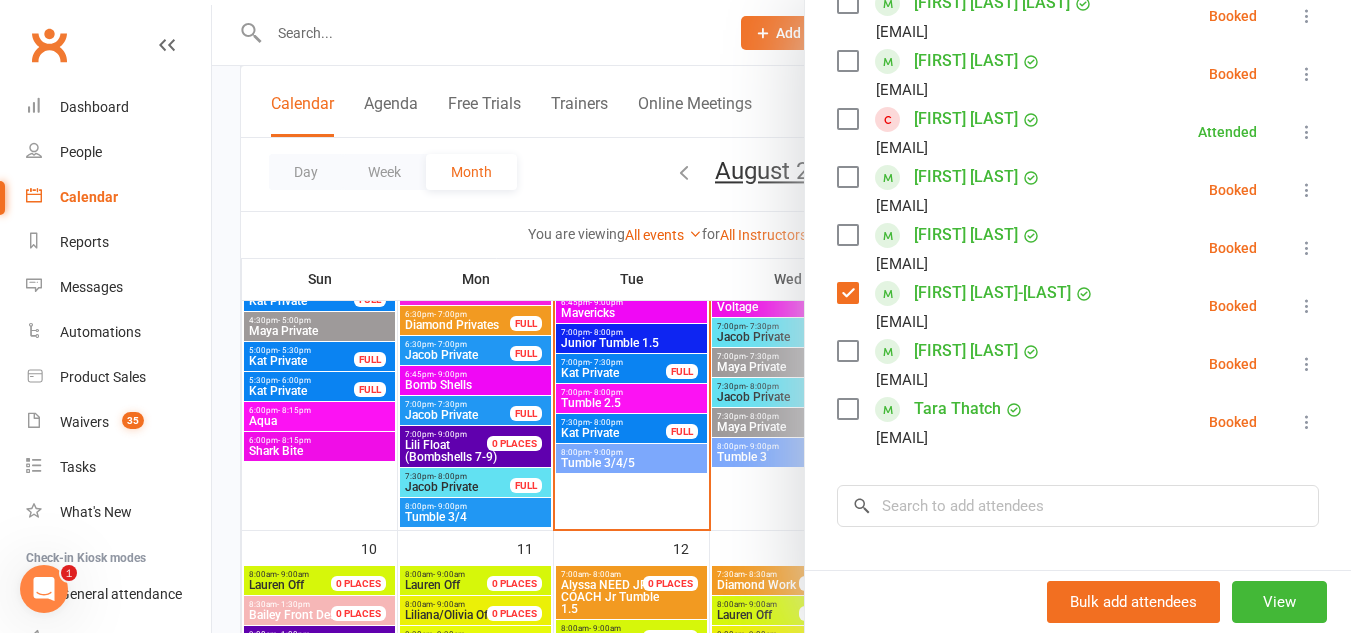 click at bounding box center (847, 351) 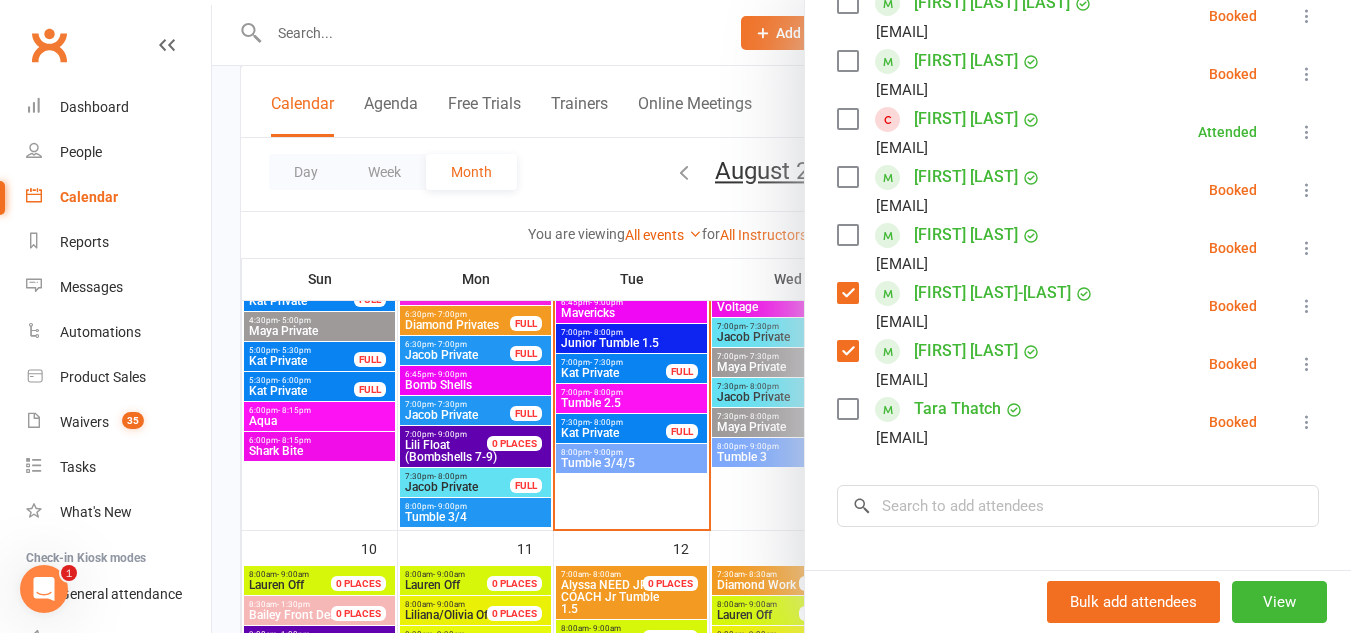 click at bounding box center (847, 177) 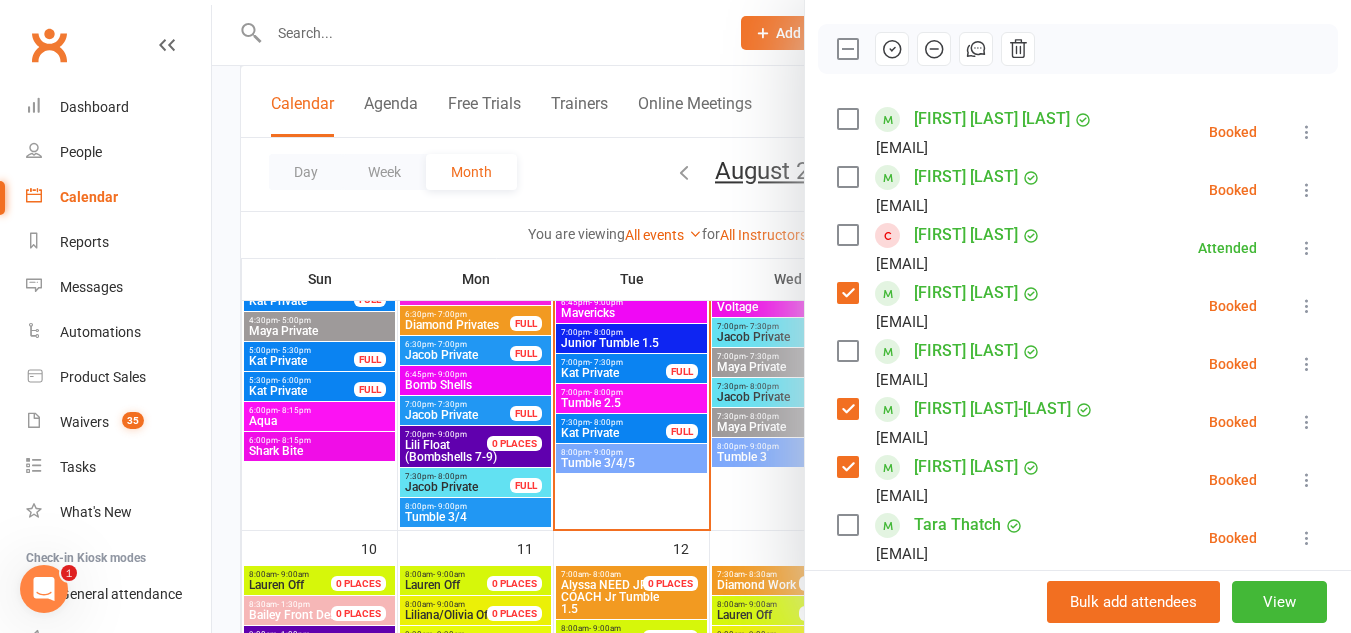 scroll, scrollTop: 268, scrollLeft: 0, axis: vertical 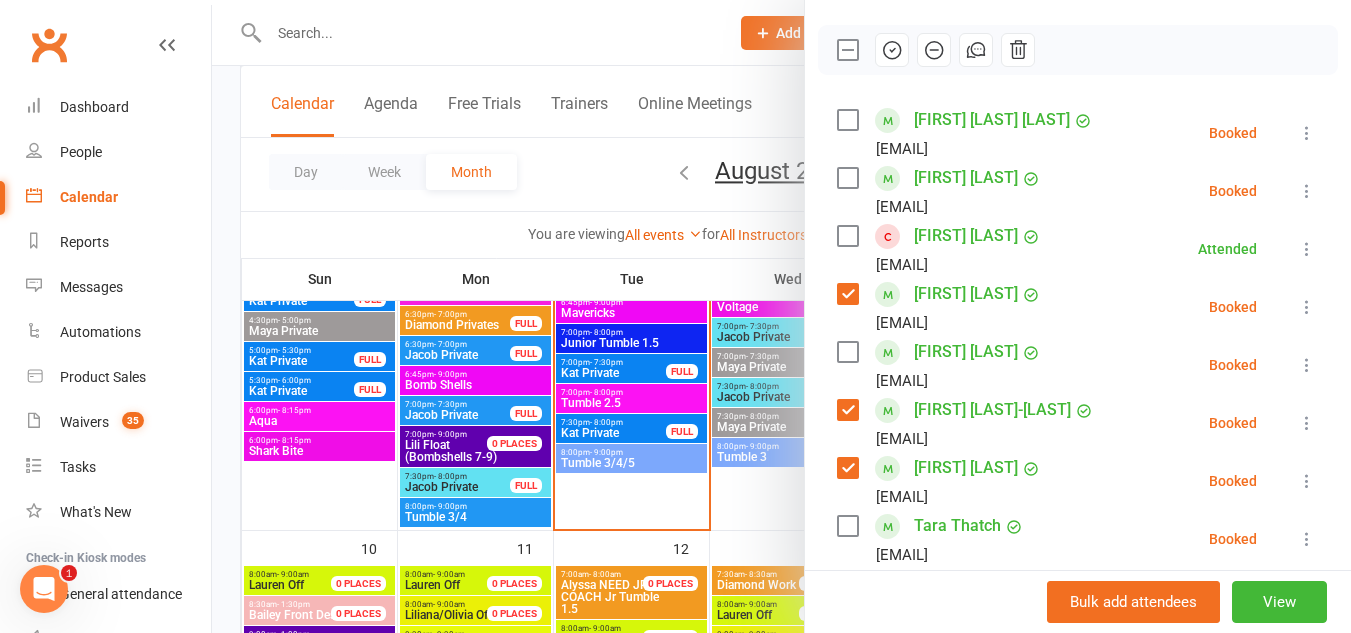 click 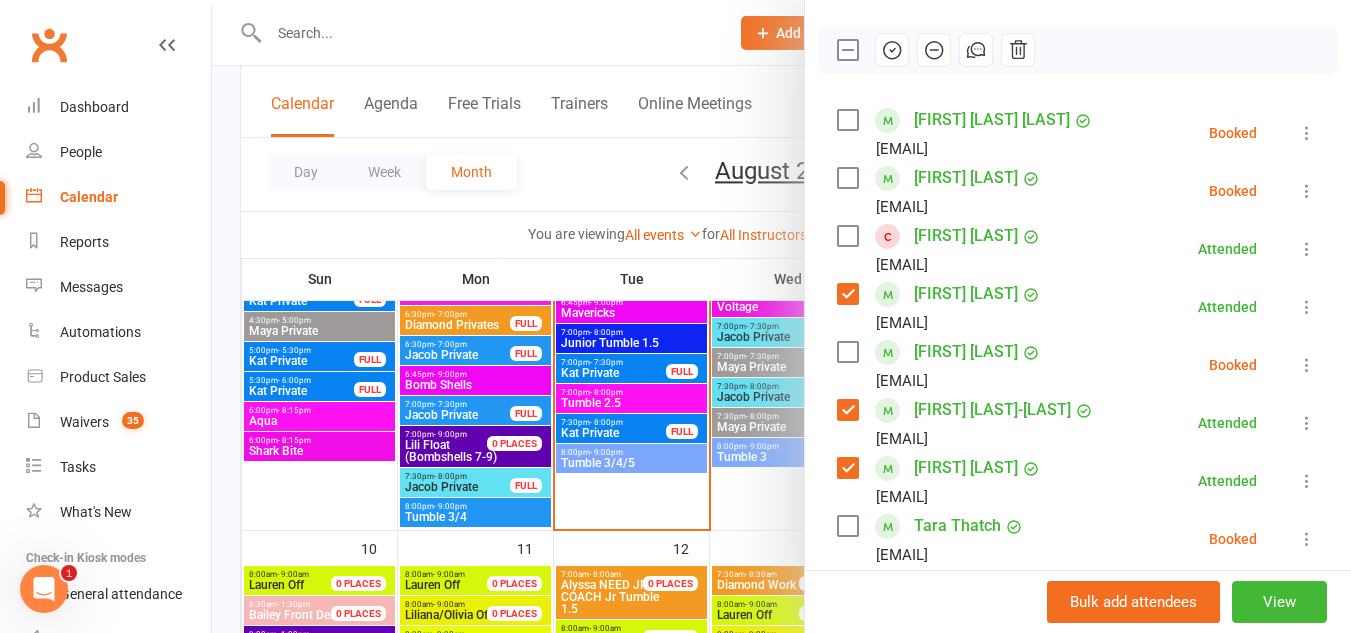 click at bounding box center (781, 316) 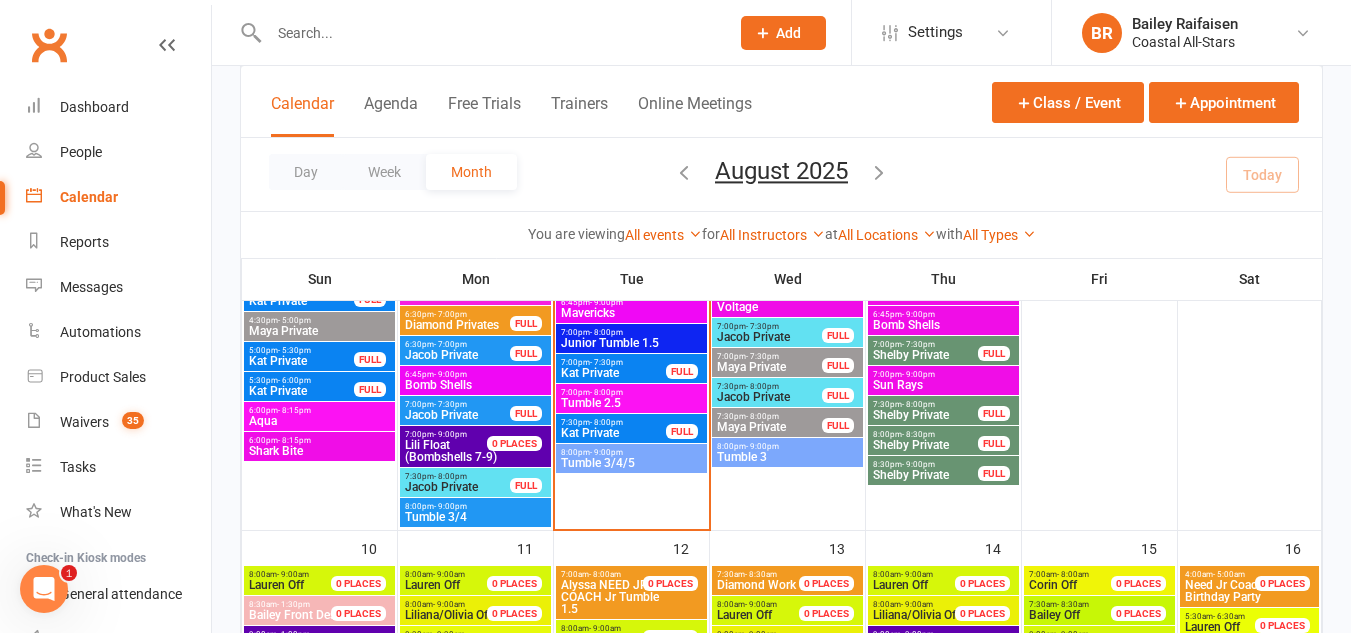 click on "7:00pm  - 8:00pm" at bounding box center [631, 332] 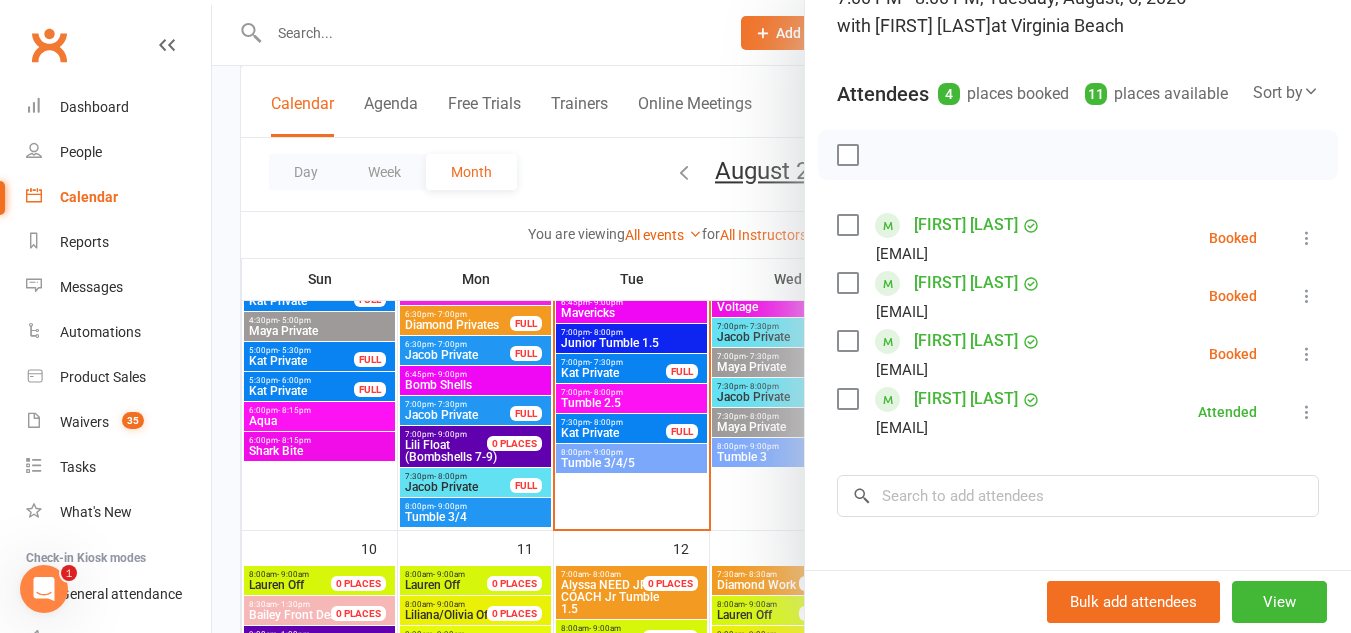 scroll, scrollTop: 164, scrollLeft: 0, axis: vertical 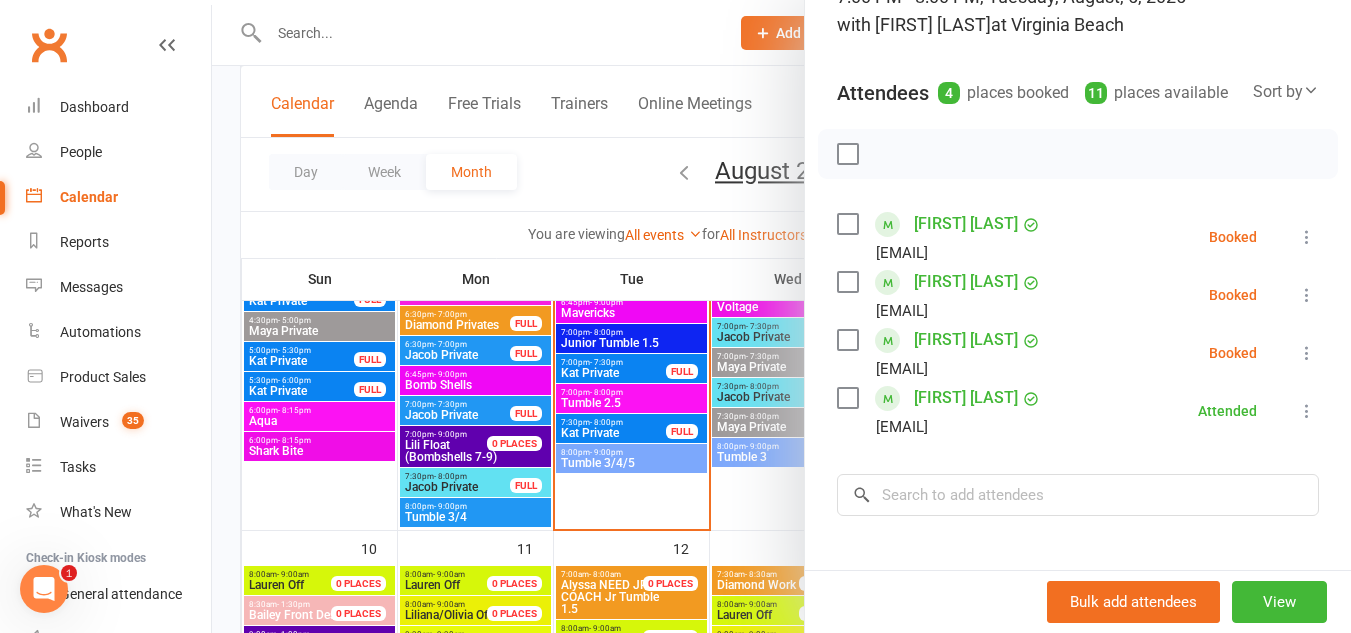click at bounding box center [847, 282] 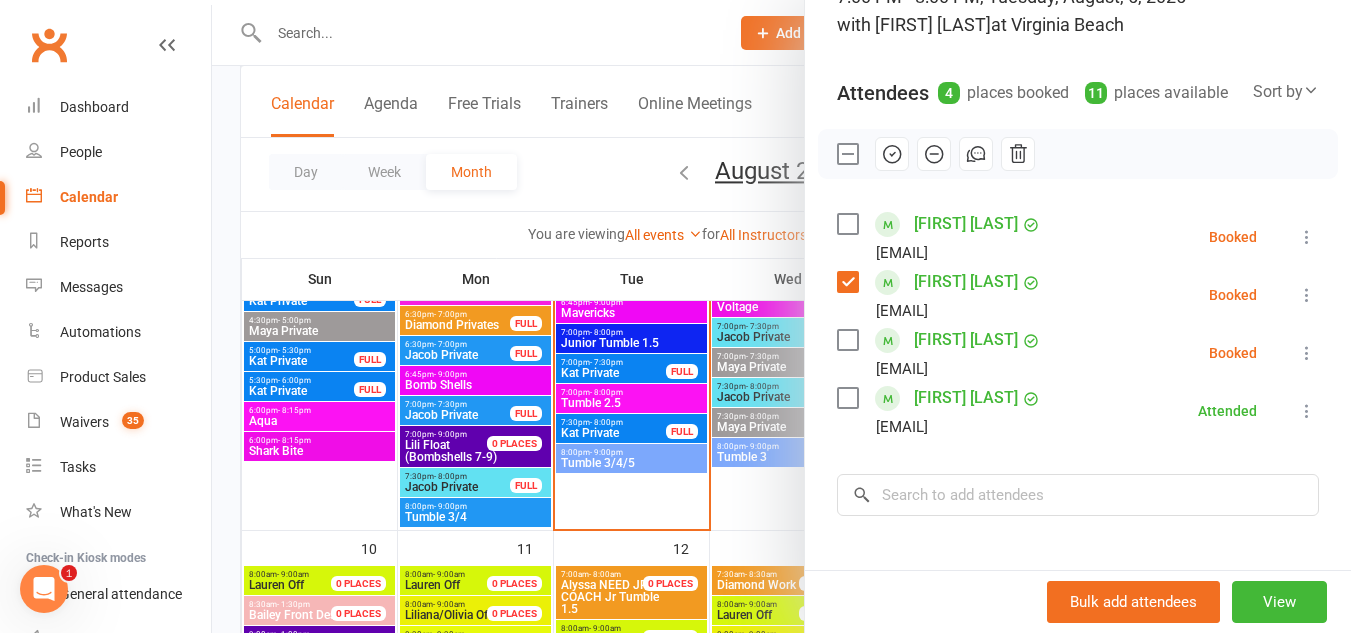 click at bounding box center [847, 224] 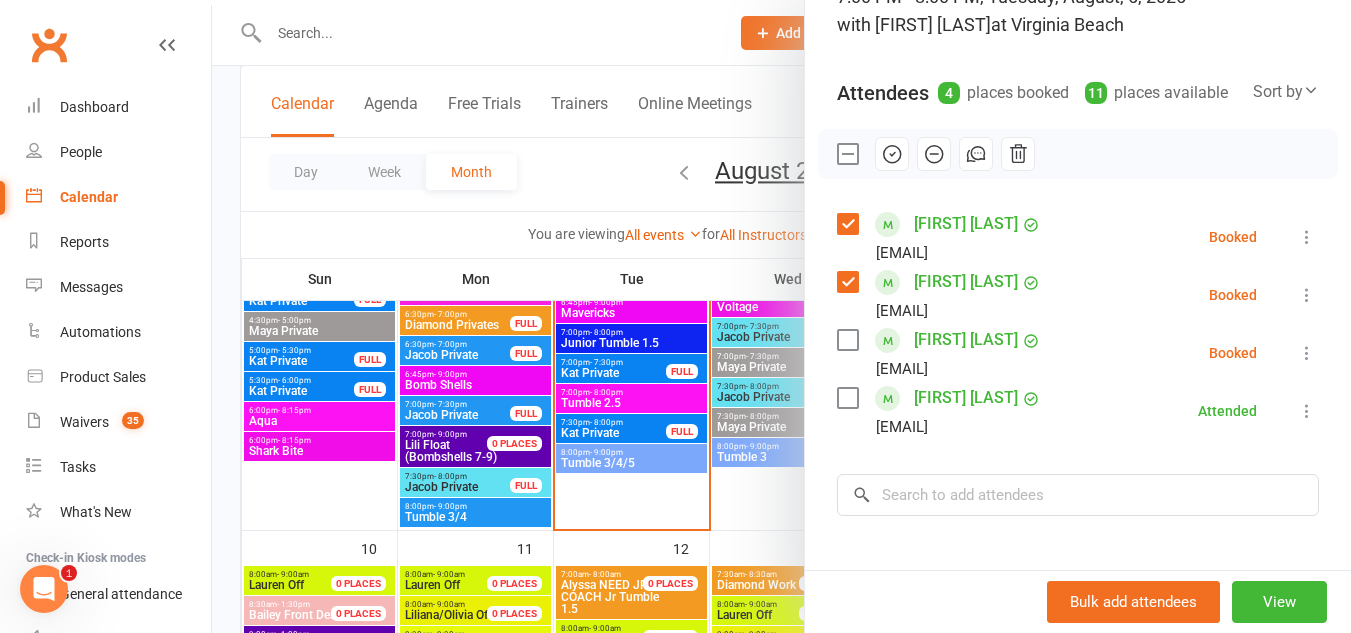 click 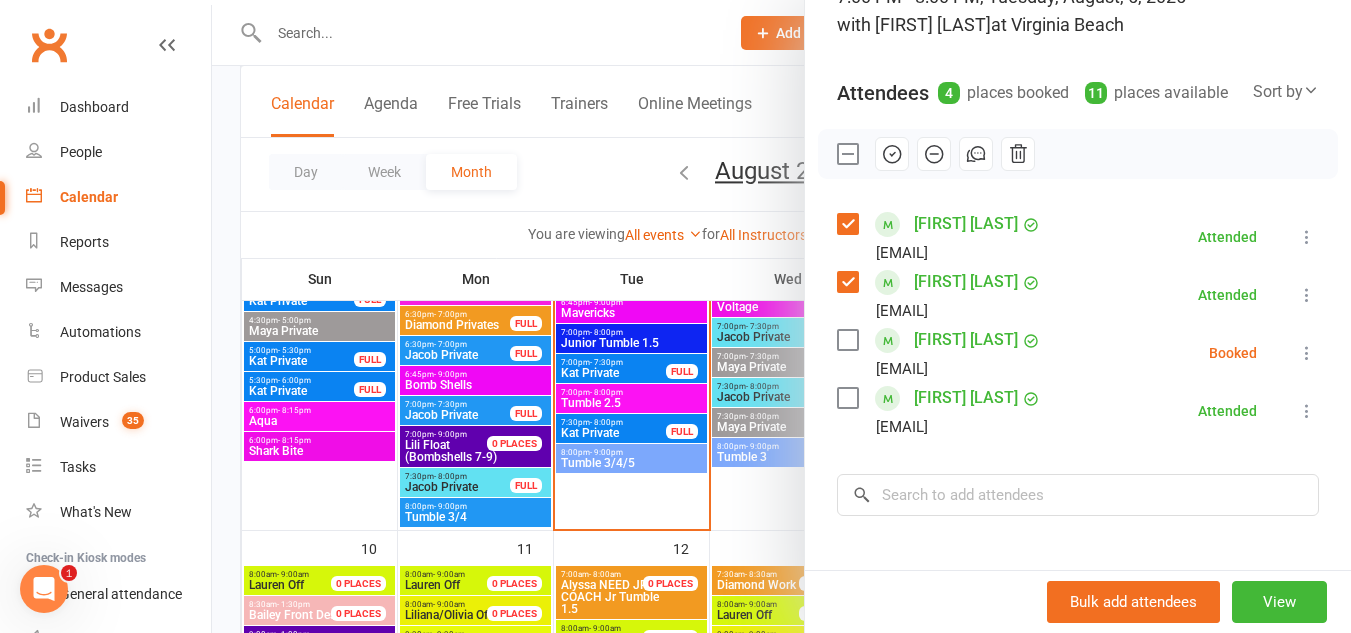 click at bounding box center [781, 316] 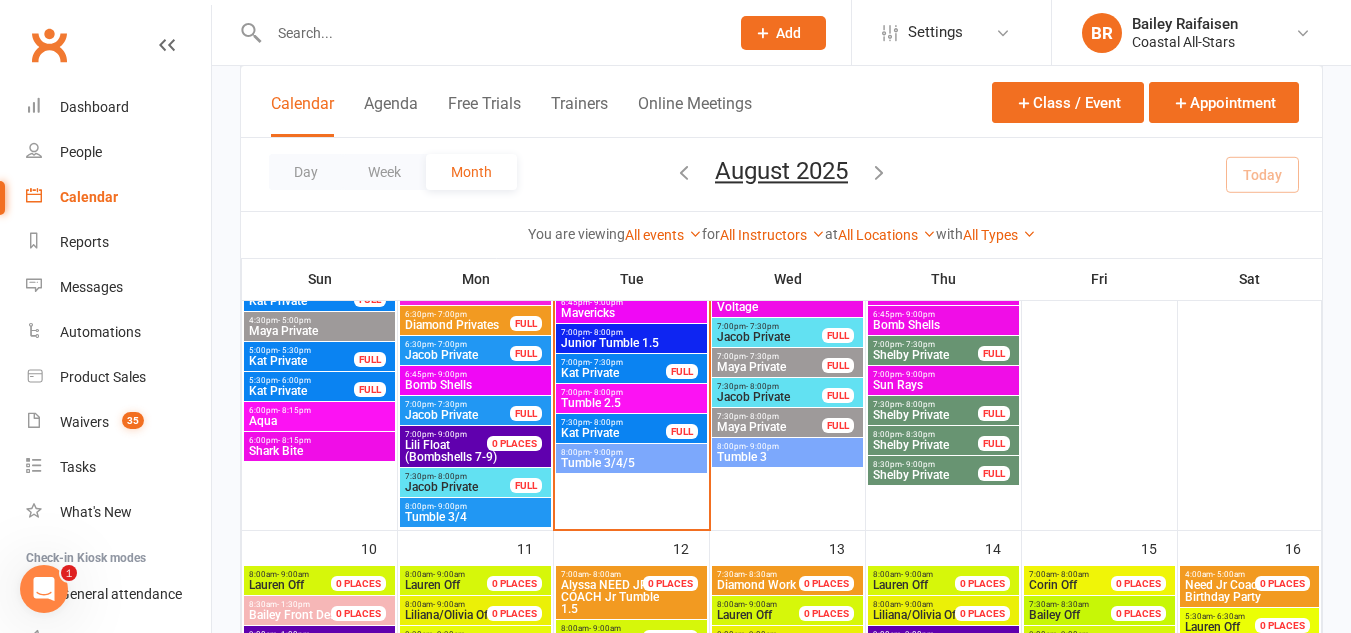 click on "7:00pm  - 8:00pm" at bounding box center [631, 392] 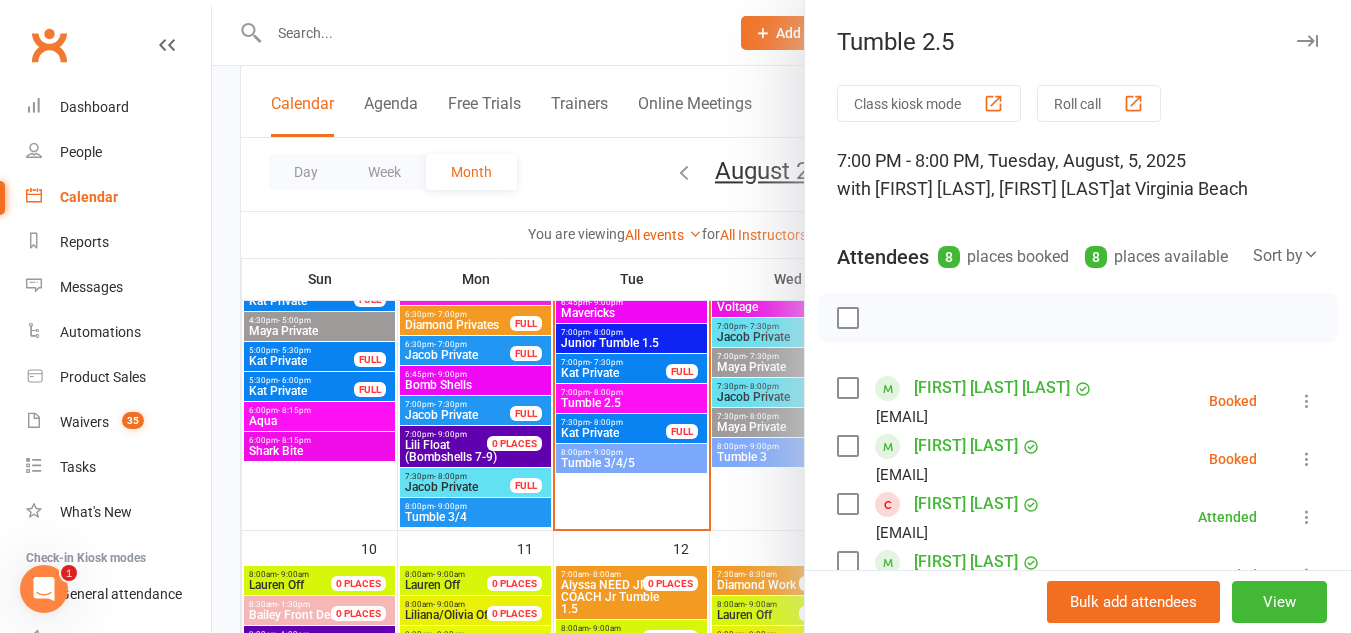click at bounding box center (847, 446) 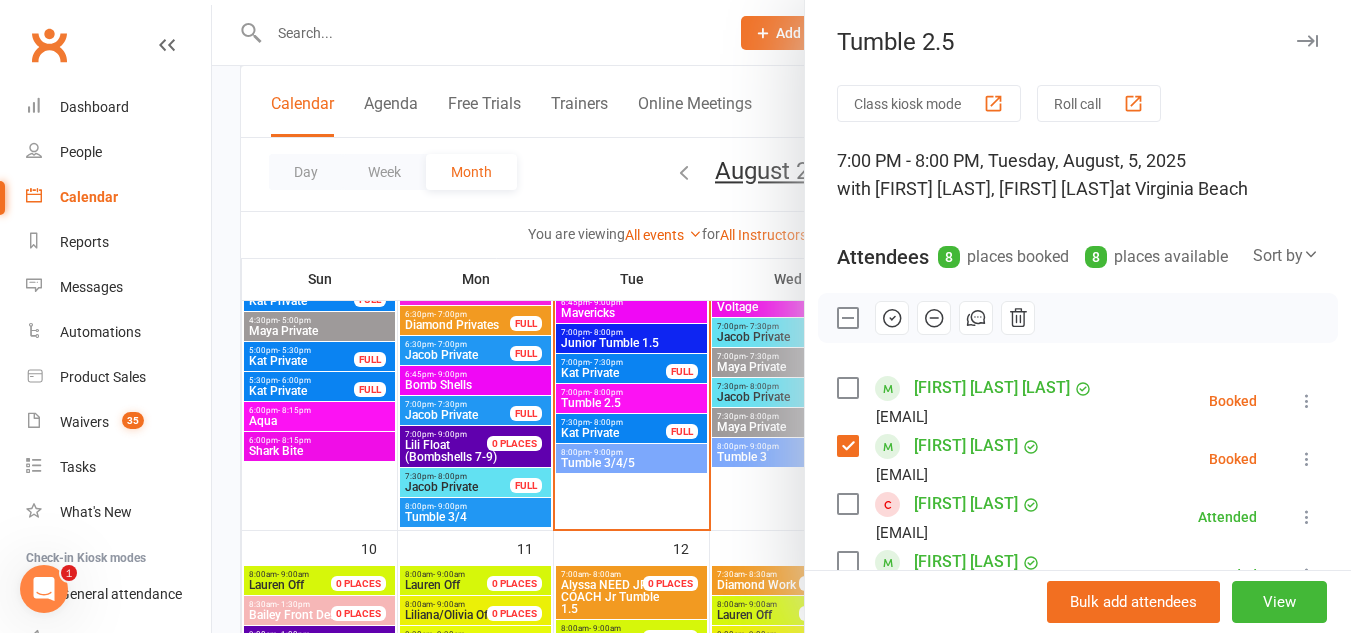 click 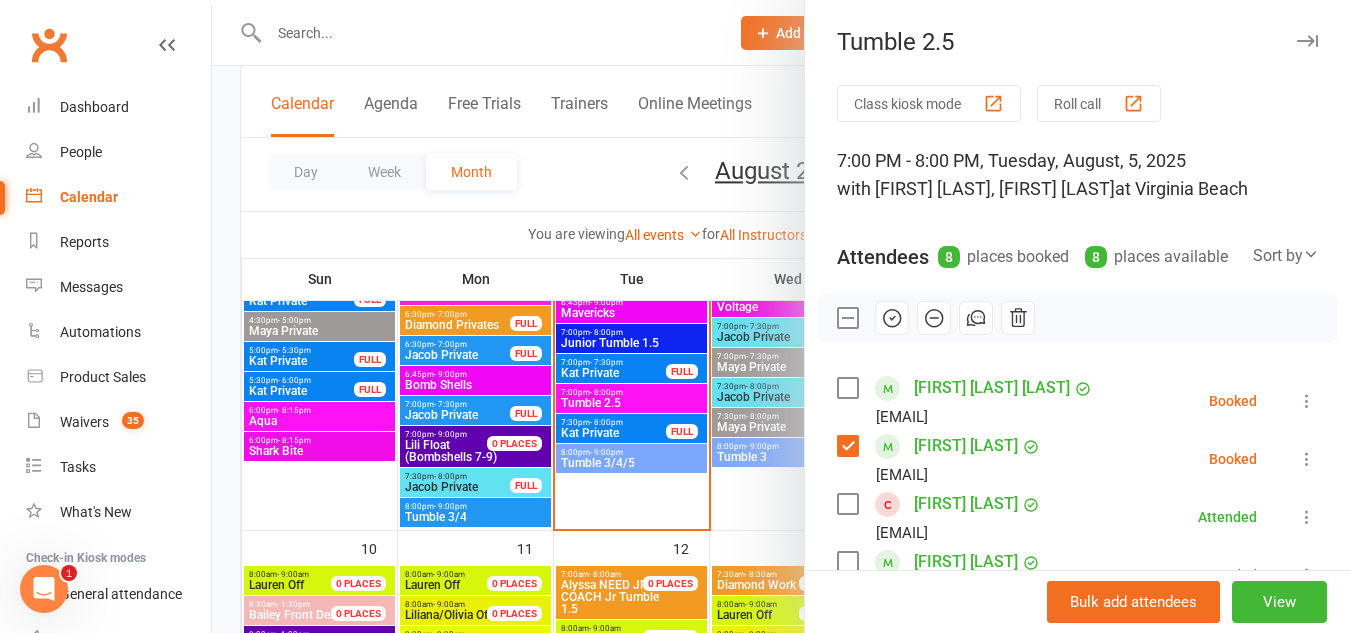 click at bounding box center (781, 316) 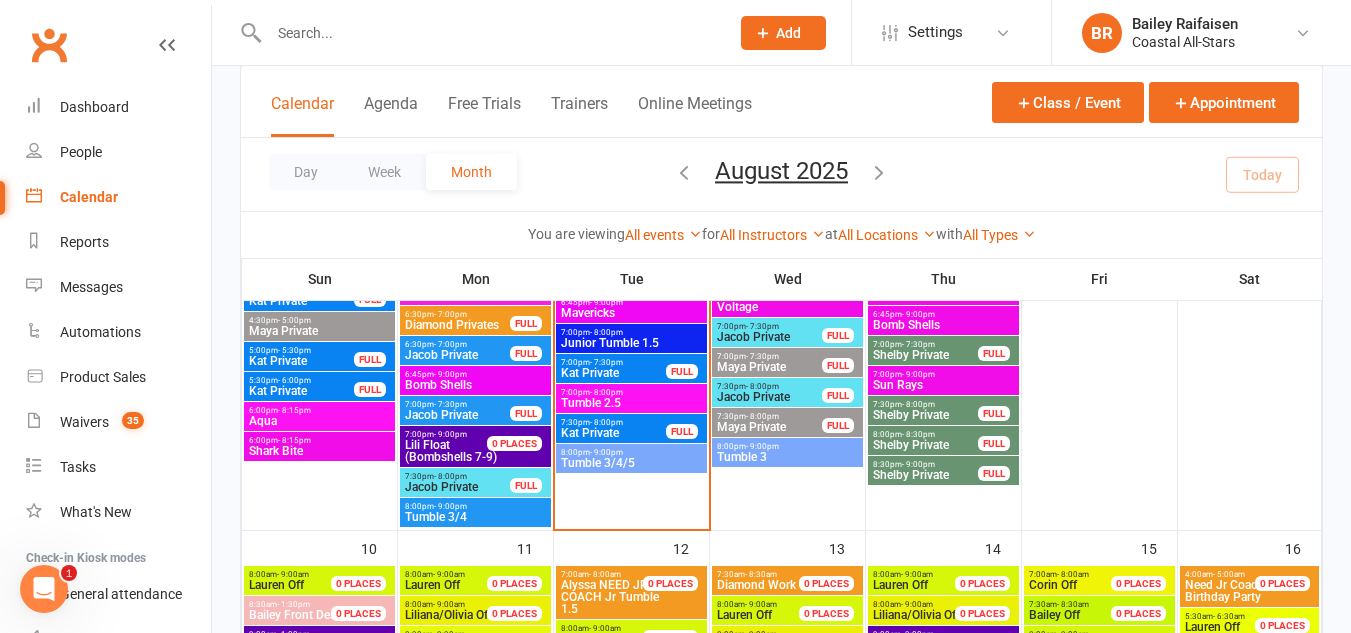 click on "- 8:00pm" at bounding box center [606, 392] 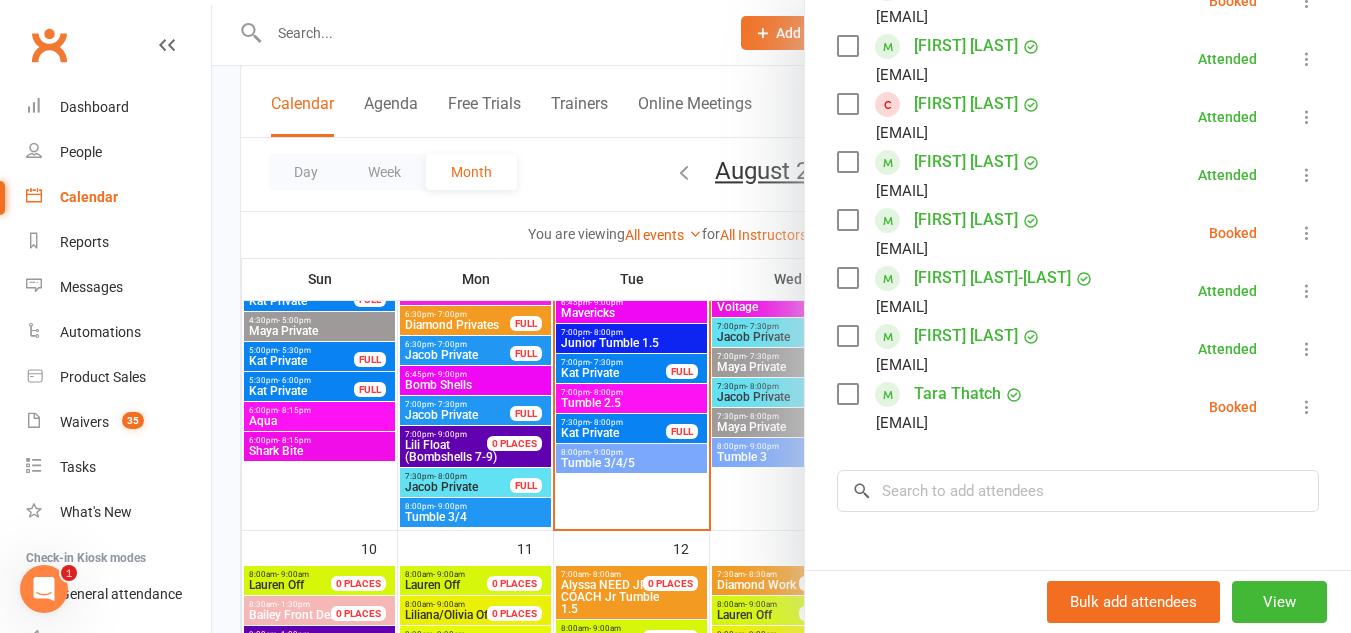 scroll, scrollTop: 410, scrollLeft: 0, axis: vertical 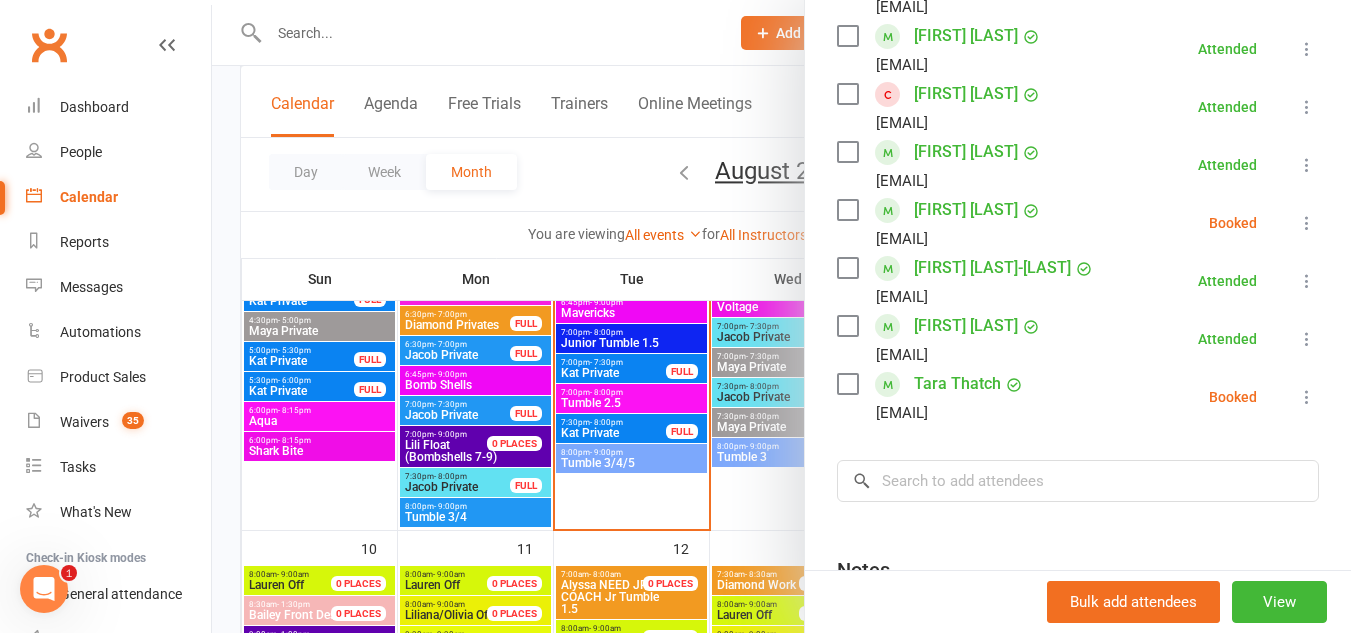 click at bounding box center [847, 210] 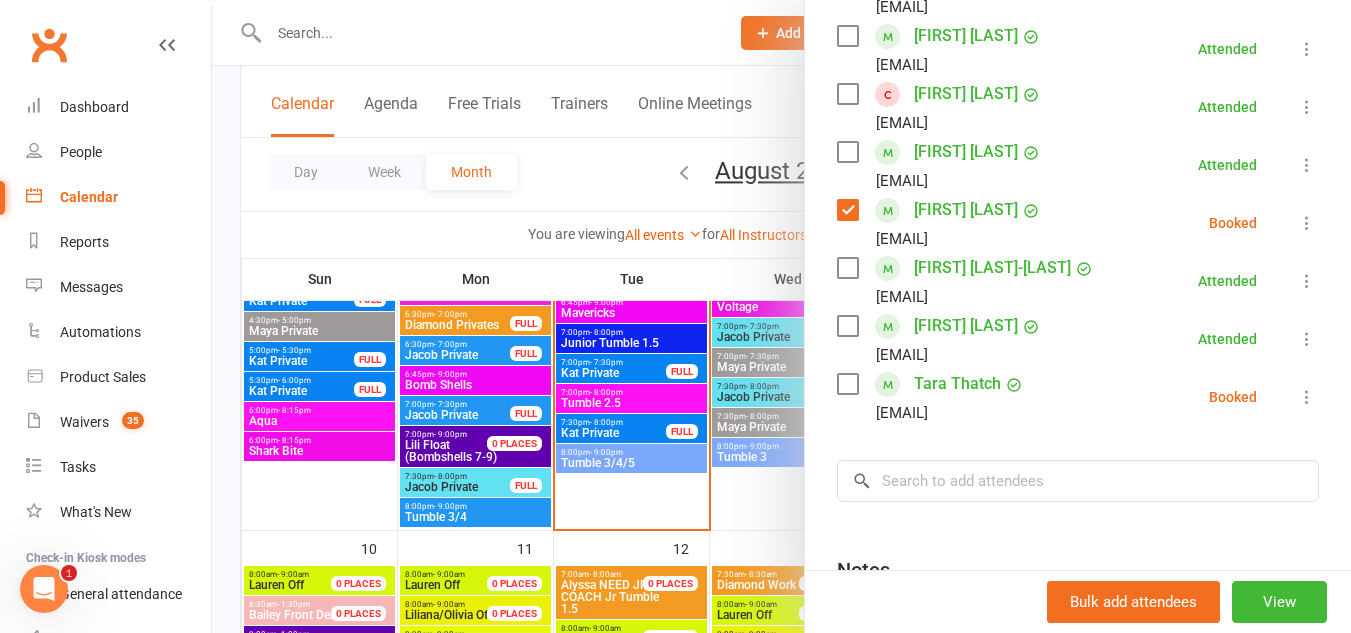 scroll, scrollTop: 0, scrollLeft: 0, axis: both 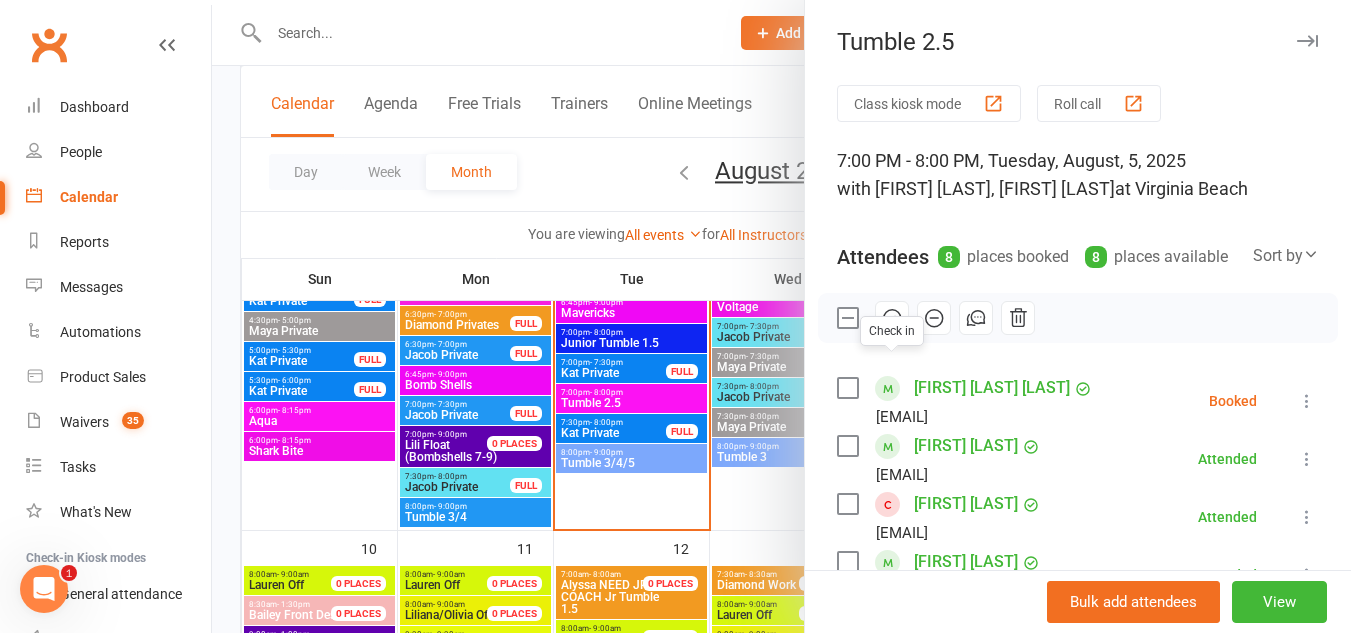 click 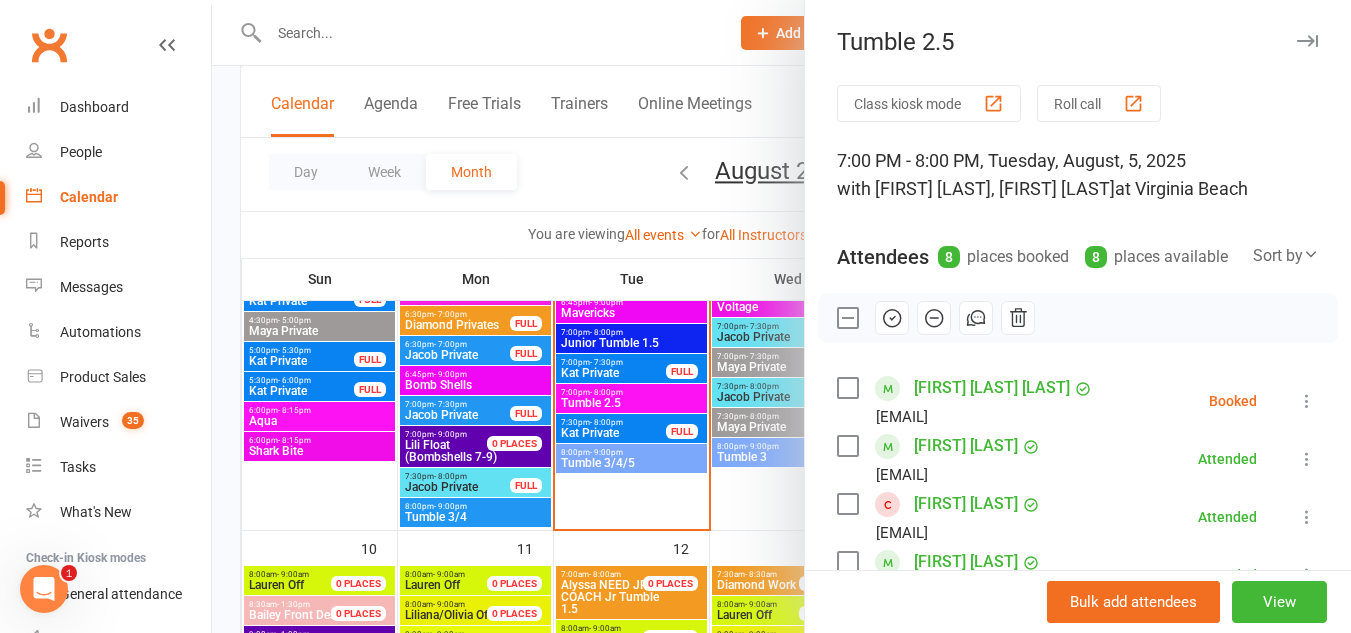 click at bounding box center [781, 316] 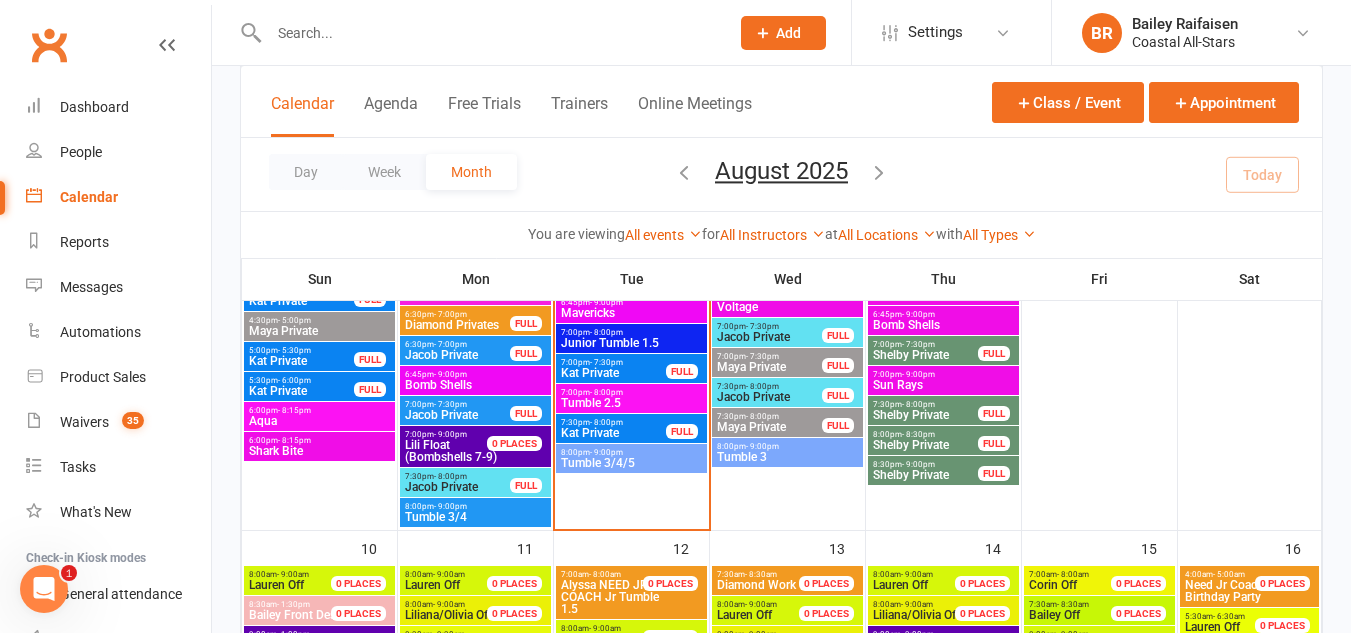 click on "8:00pm  - 9:00pm" at bounding box center (631, 452) 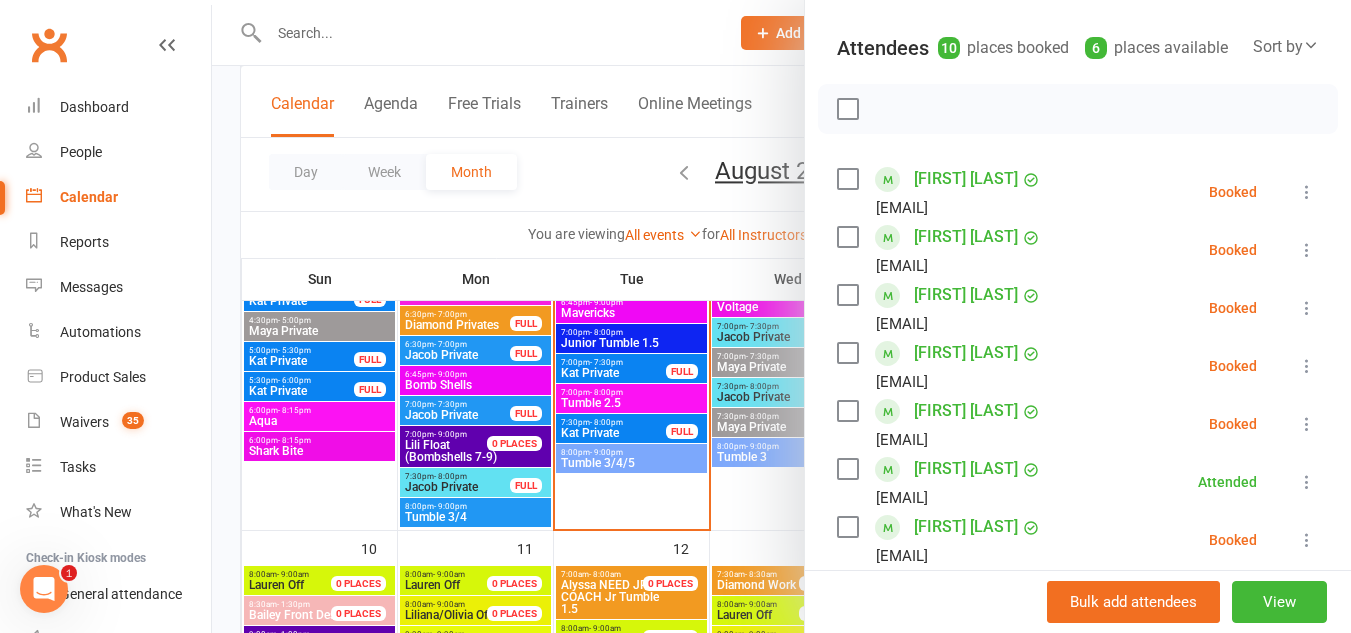 scroll, scrollTop: 193, scrollLeft: 0, axis: vertical 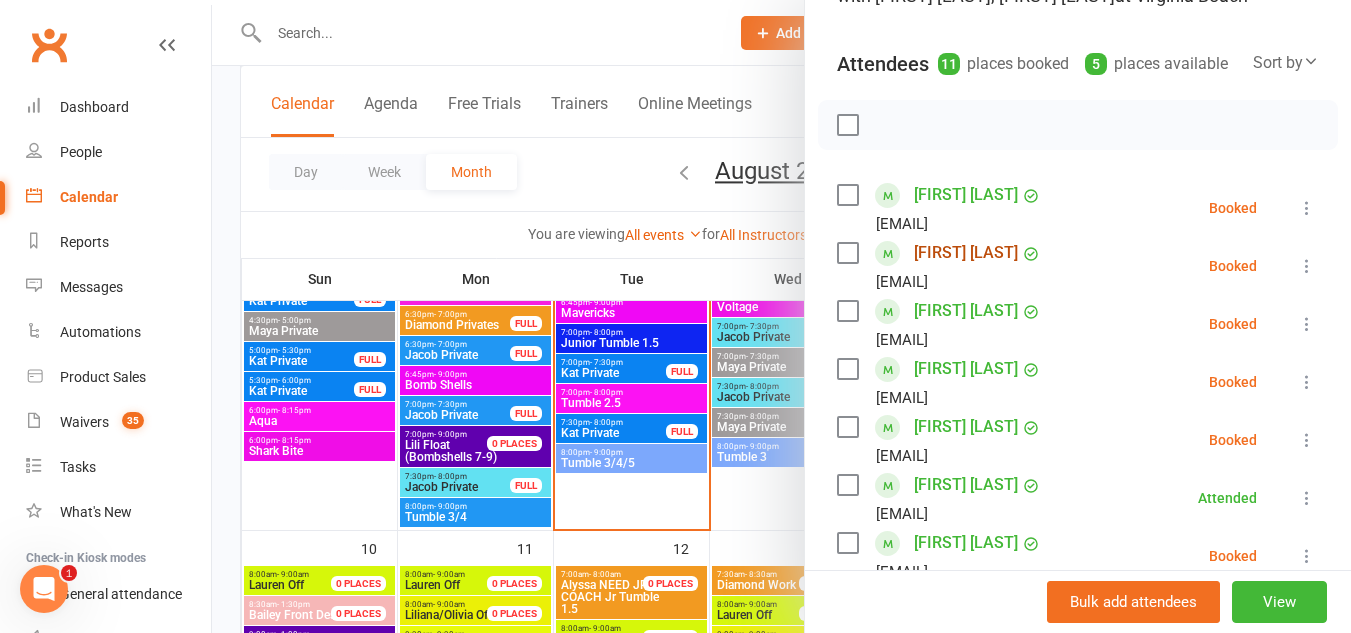 click on "Susan Gates" at bounding box center (966, 253) 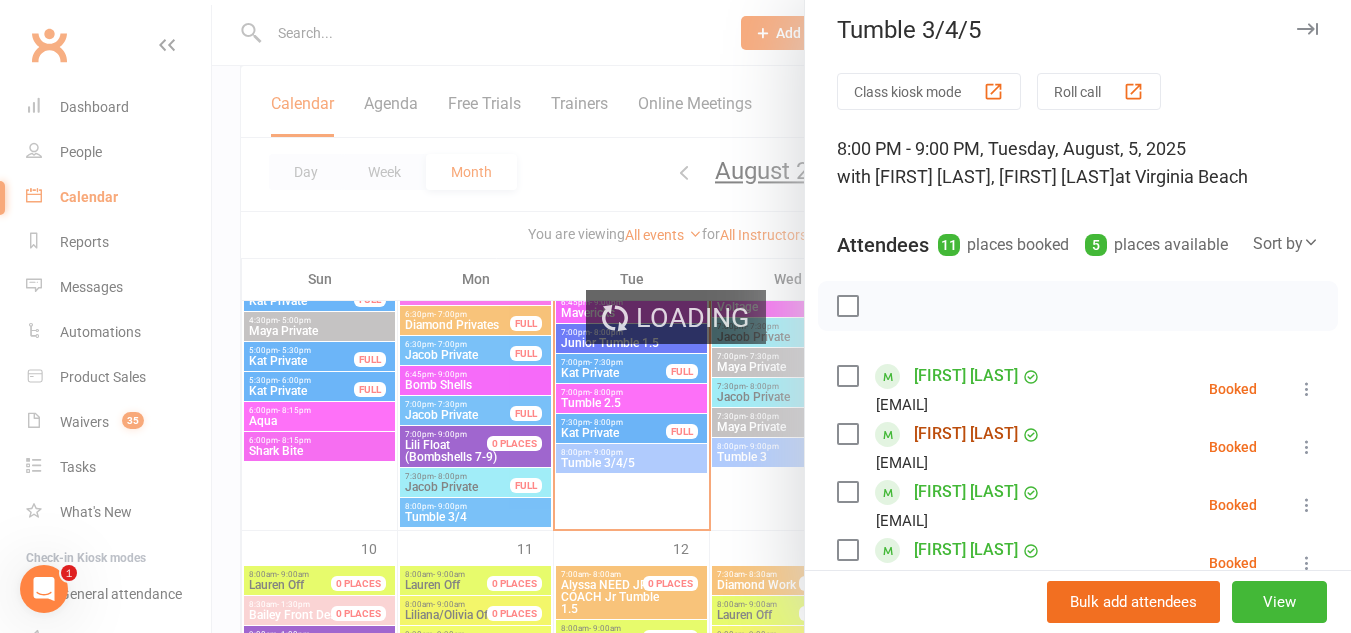 scroll, scrollTop: 0, scrollLeft: 0, axis: both 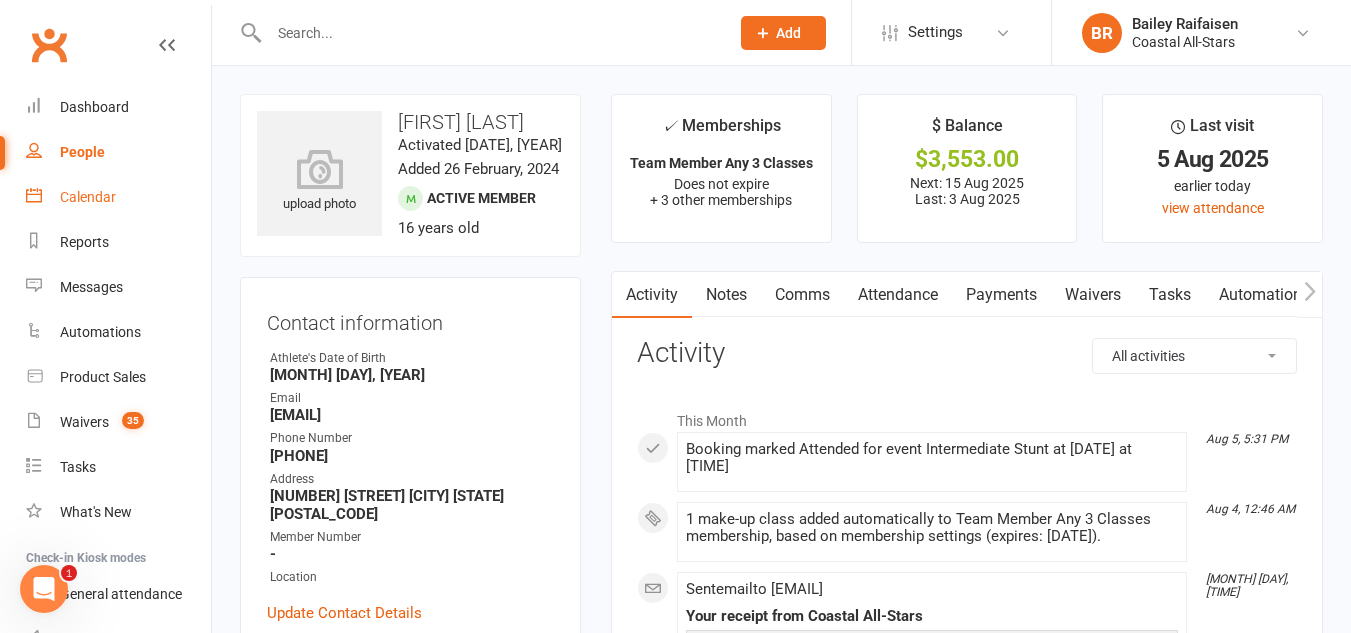 click on "Calendar" at bounding box center [88, 197] 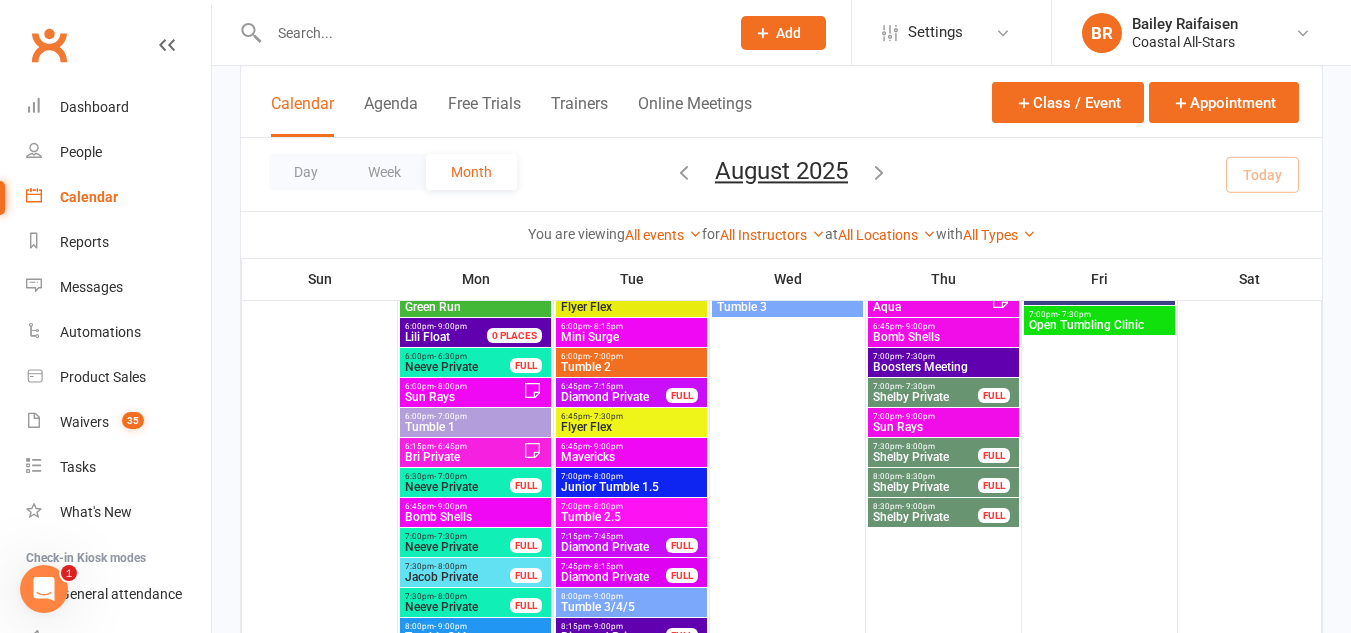 scroll, scrollTop: 605, scrollLeft: 0, axis: vertical 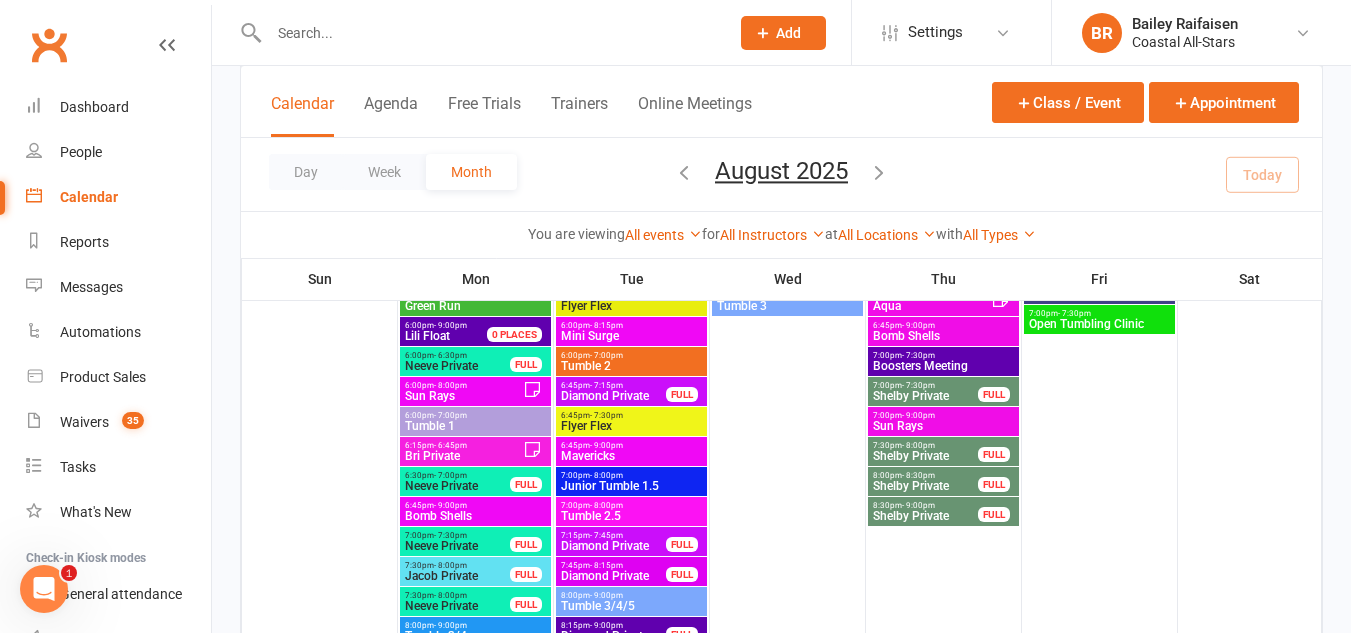 click on "7:00pm  - 8:00pm" at bounding box center (631, 505) 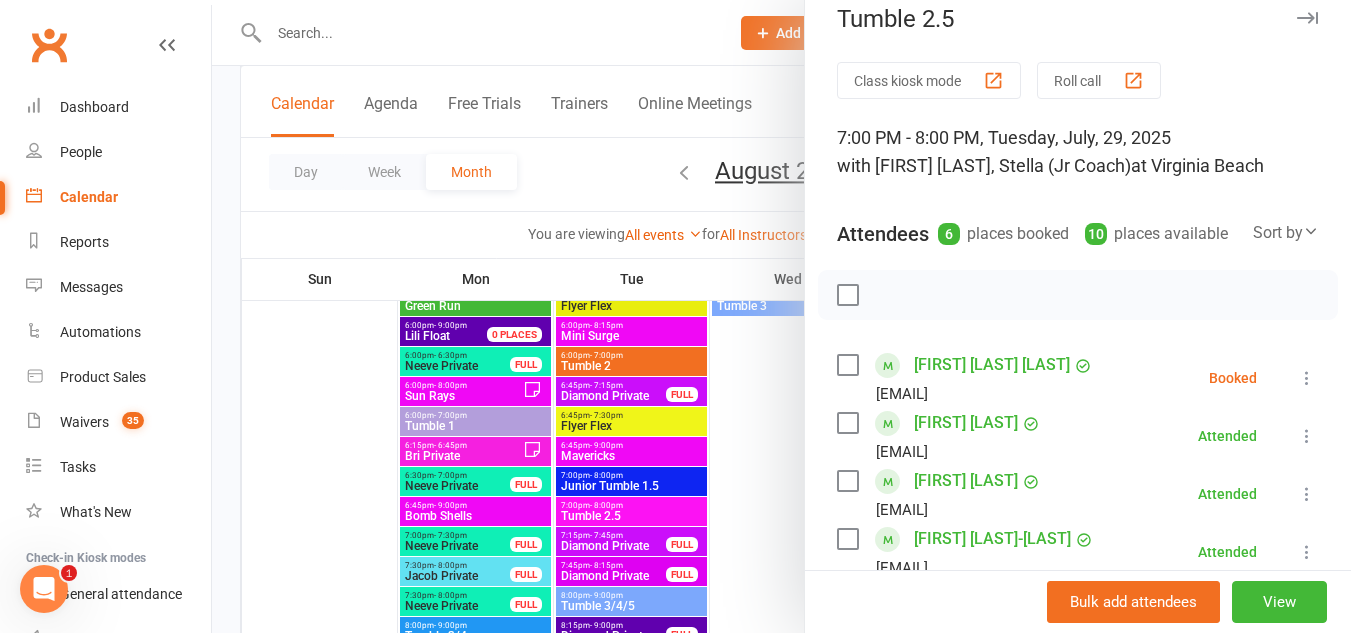 scroll, scrollTop: 23, scrollLeft: 0, axis: vertical 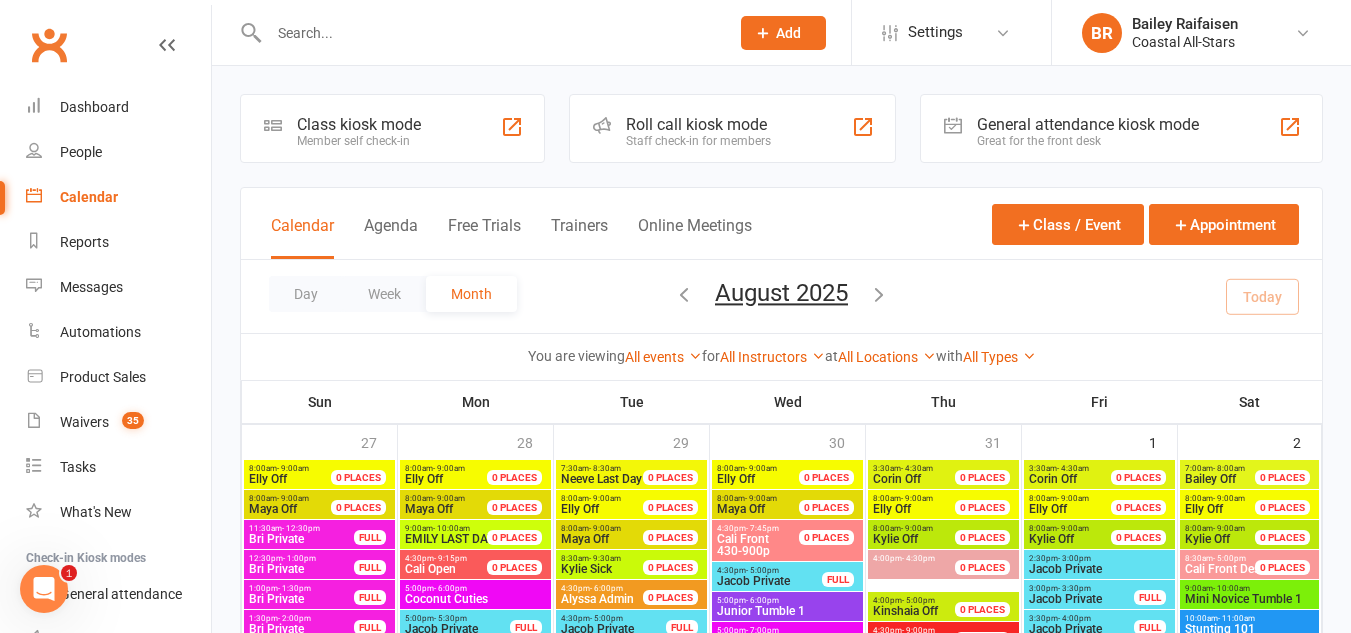 click at bounding box center (863, 127) 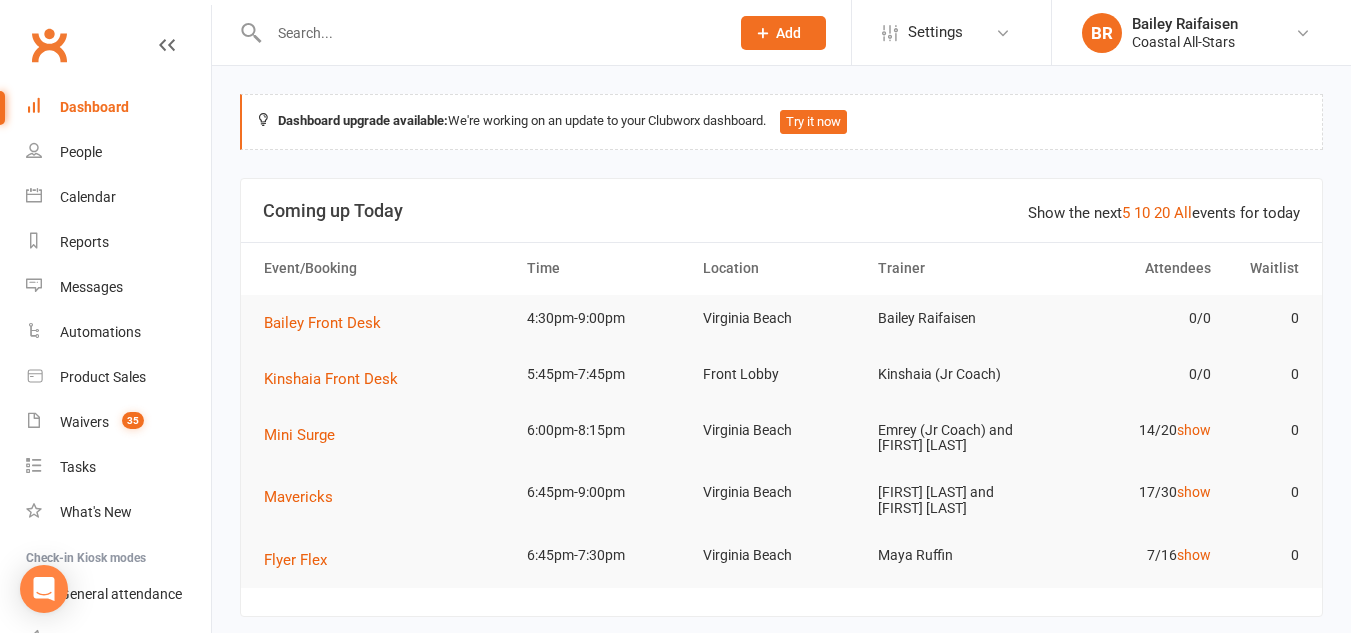 scroll, scrollTop: 0, scrollLeft: 0, axis: both 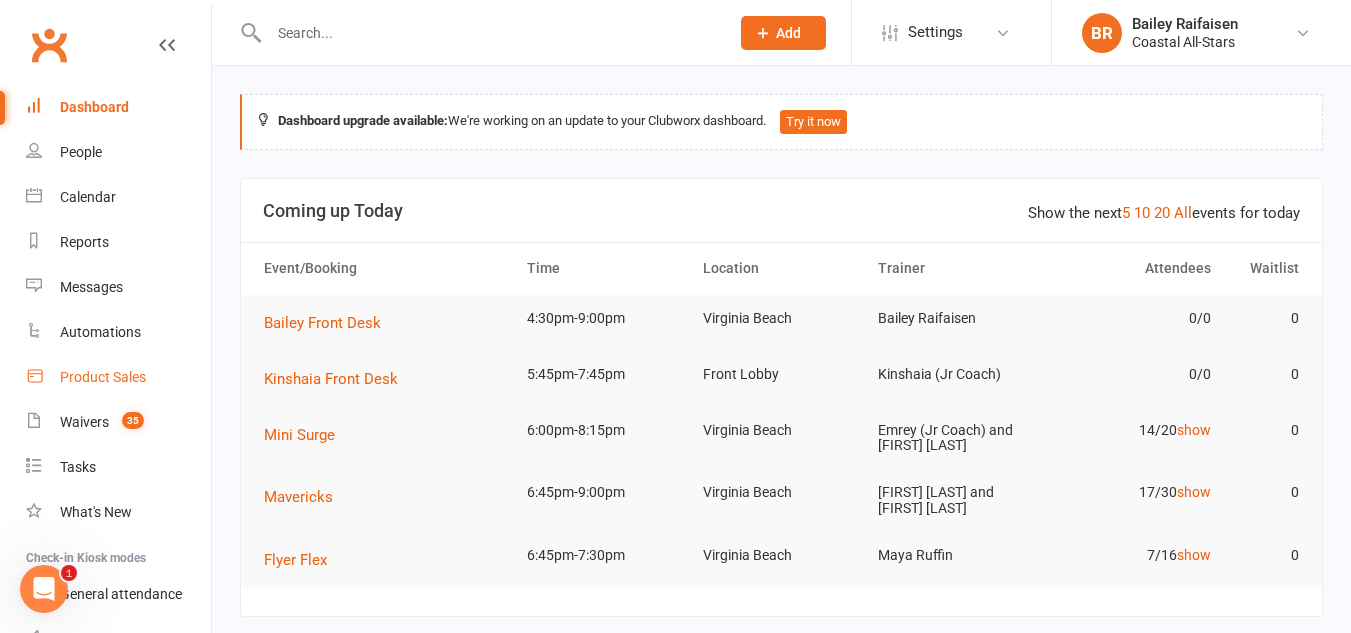 click on "Product Sales" at bounding box center (118, 377) 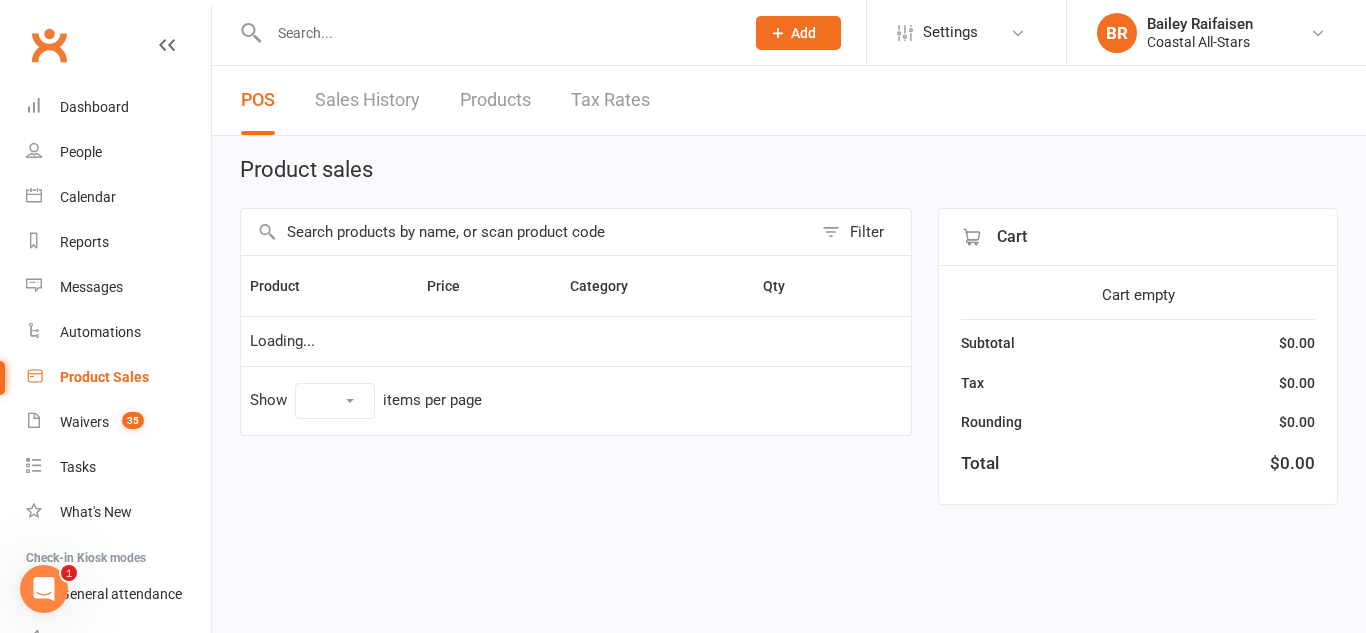 select on "10" 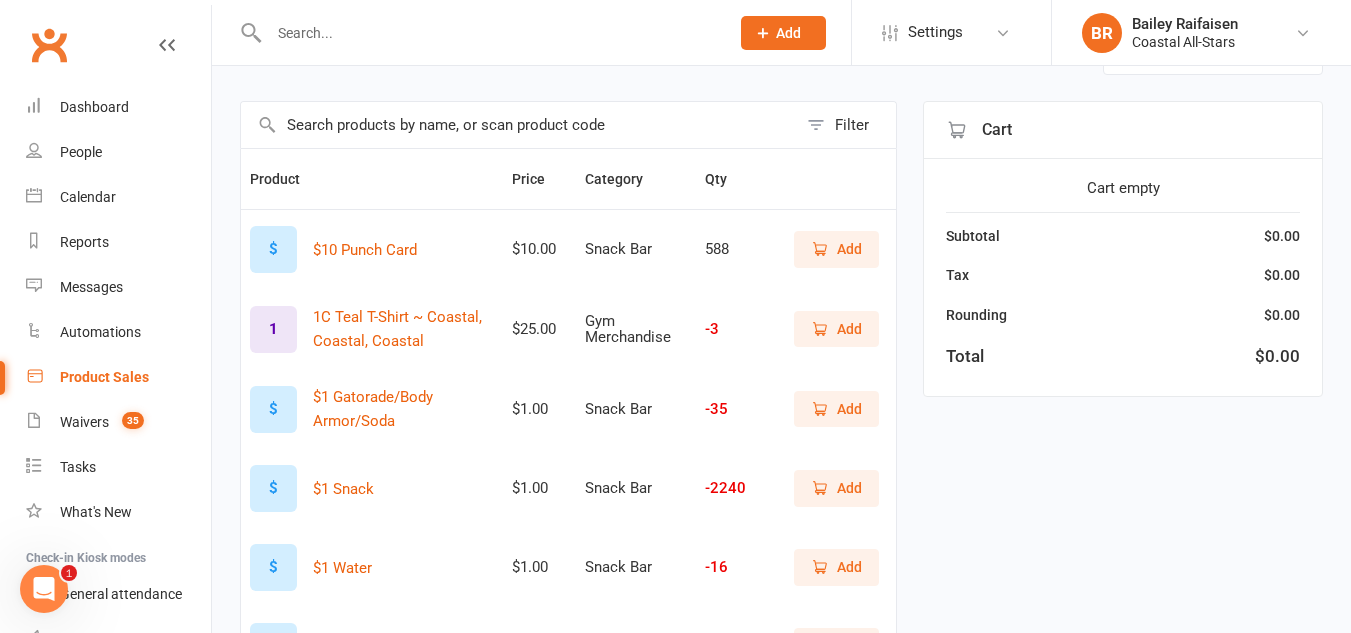 scroll, scrollTop: 132, scrollLeft: 0, axis: vertical 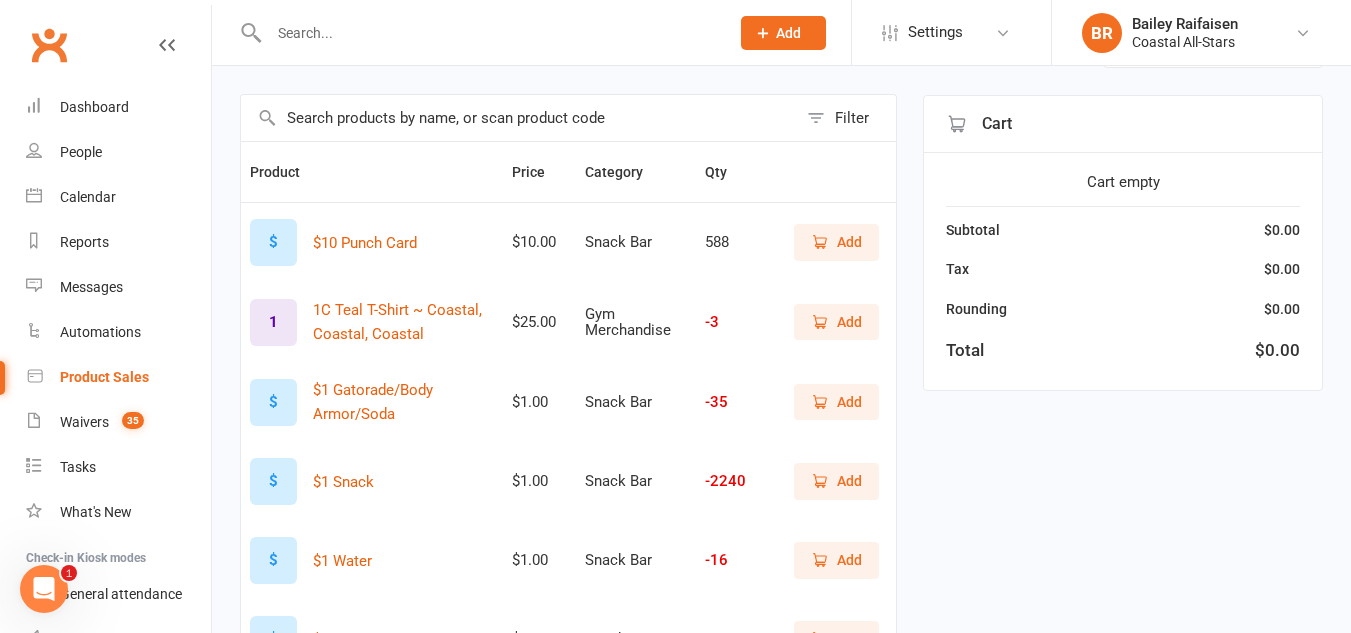 click on "Add" at bounding box center [849, 481] 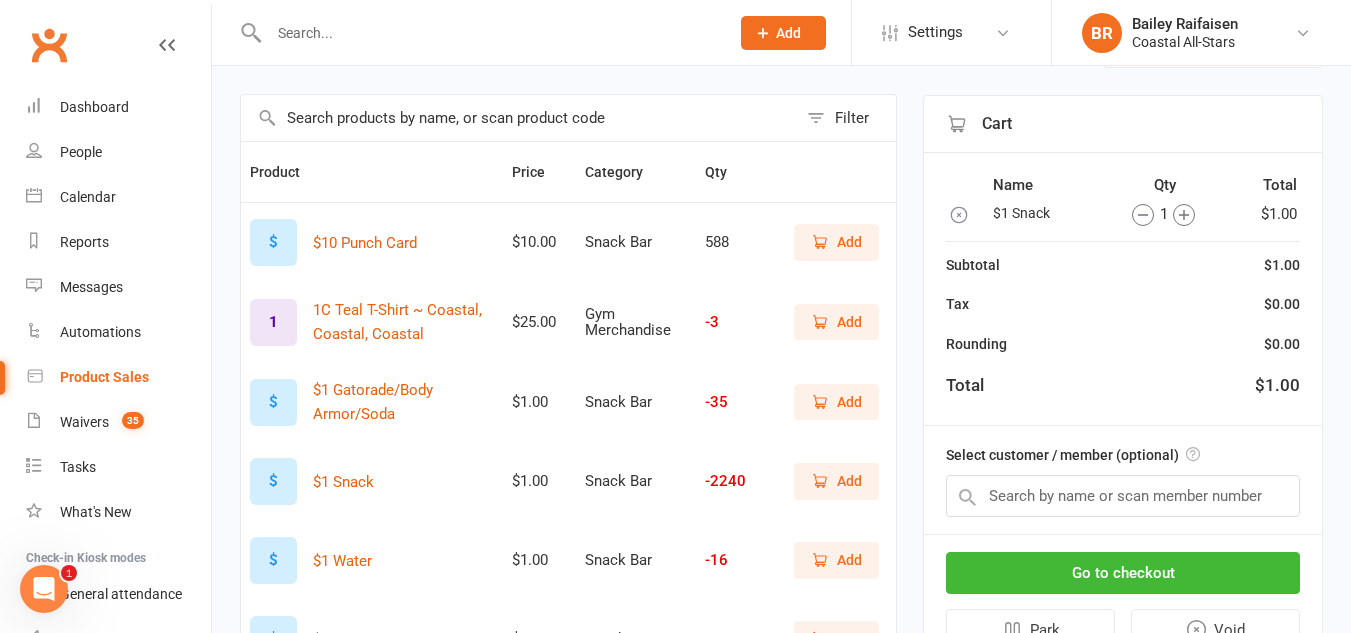 click on "Select customer / member (optional)" at bounding box center (1073, 455) 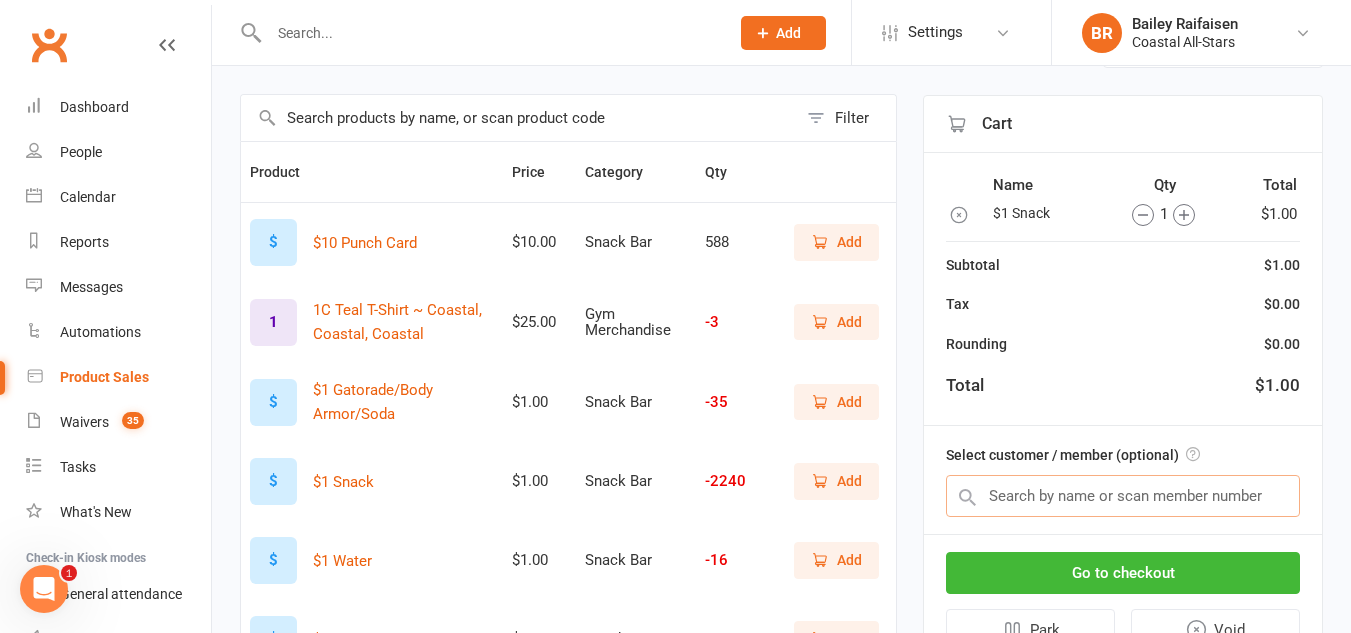 click at bounding box center (1123, 496) 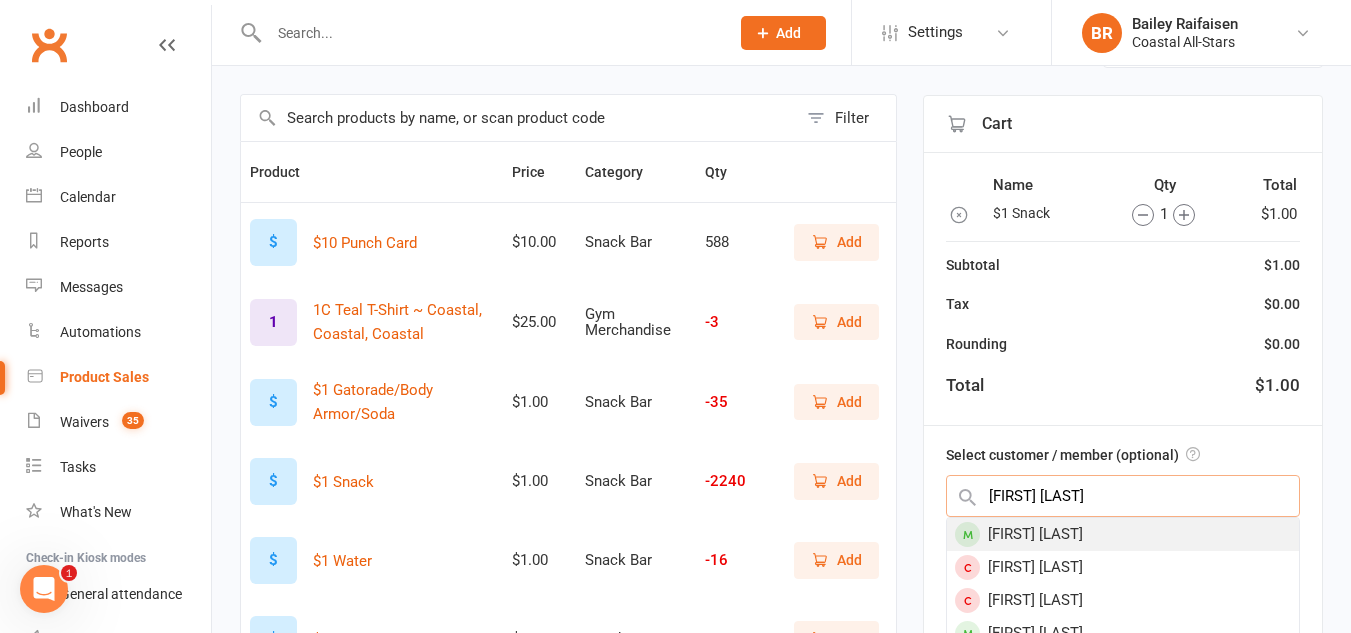 type on "[FIRST] [LAST]" 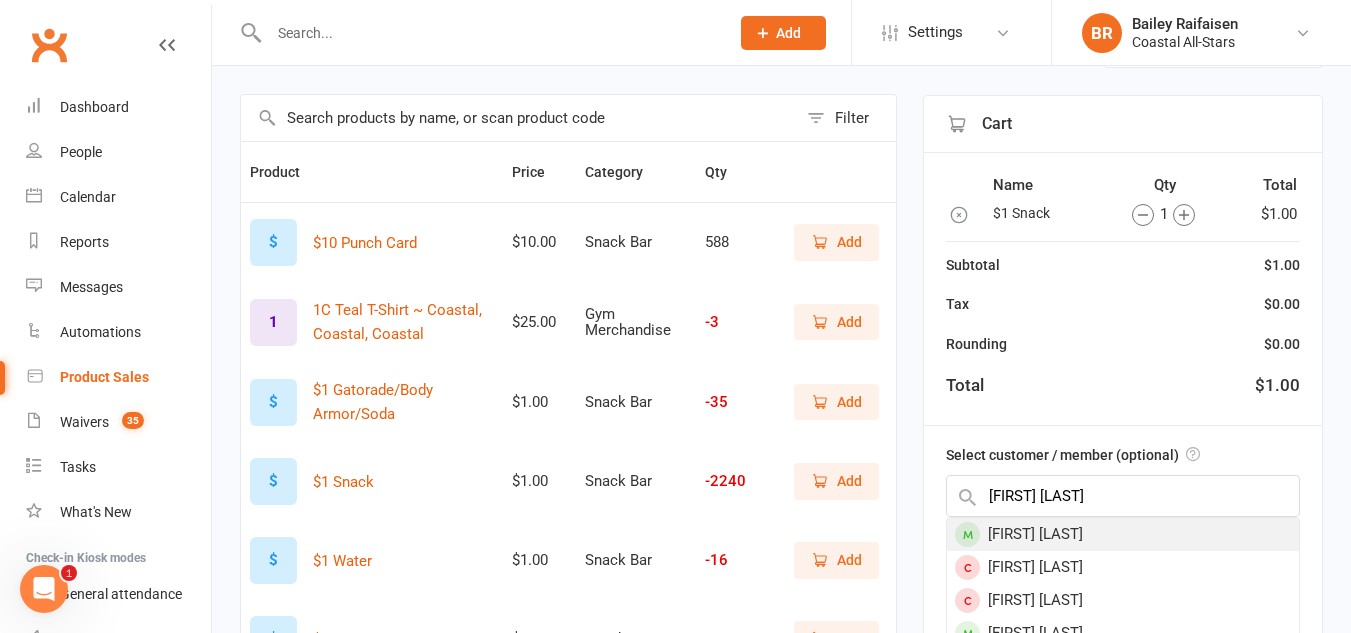 click on "[FIRST] [LAST]" at bounding box center (1123, 534) 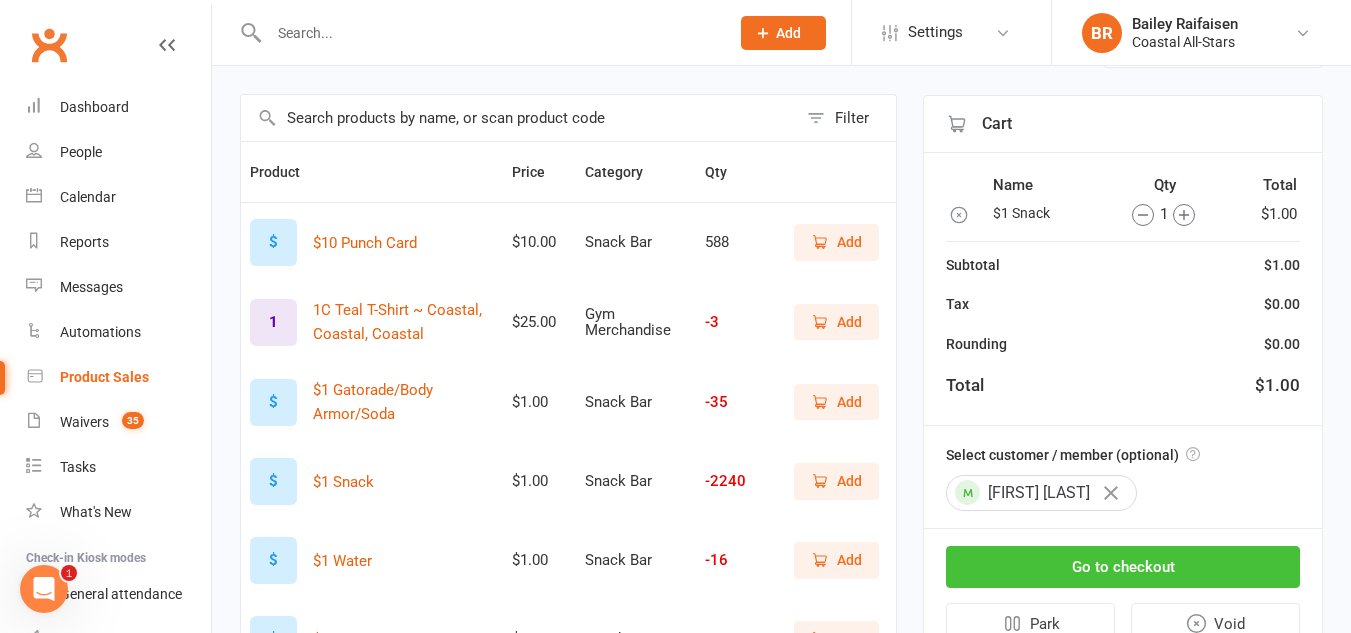 click on "Go to checkout" at bounding box center [1123, 567] 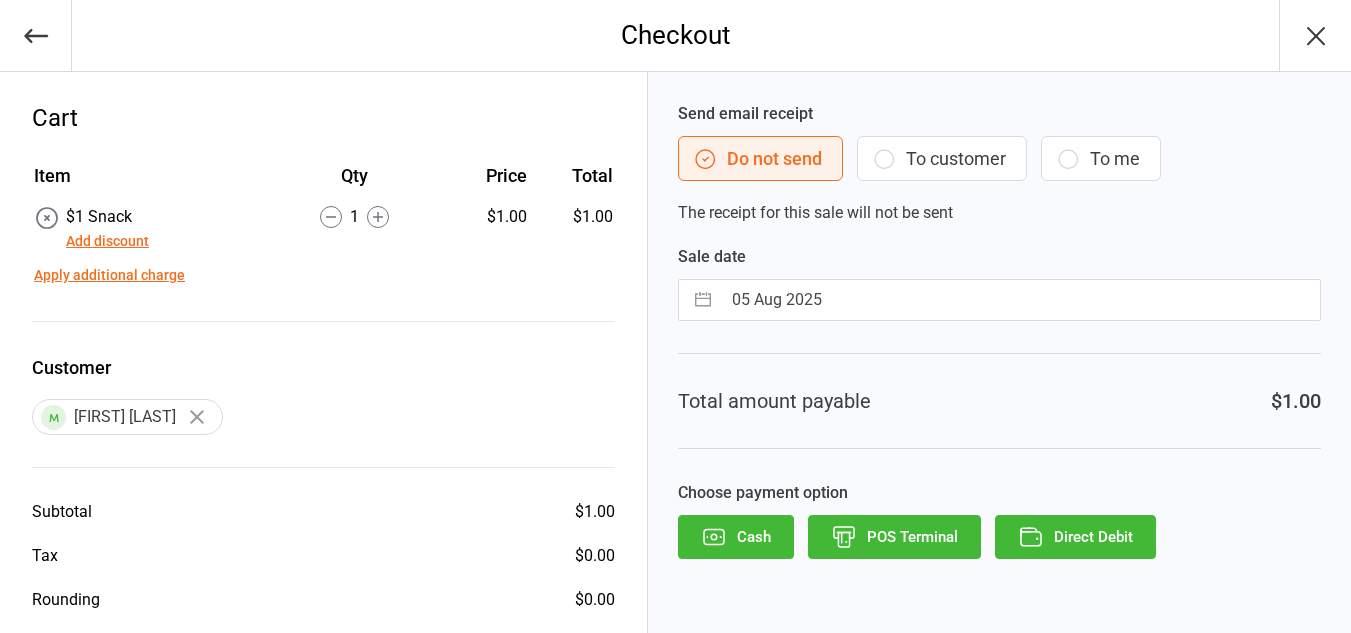 scroll, scrollTop: 0, scrollLeft: 0, axis: both 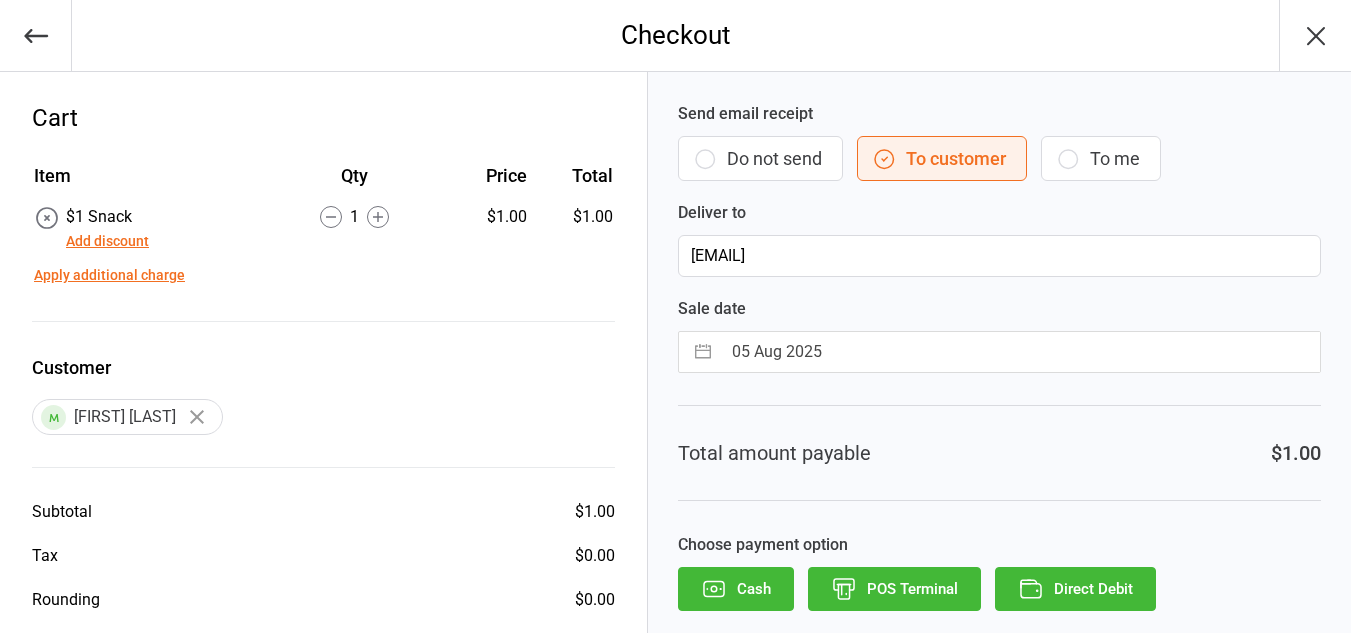 click on "Cash" at bounding box center [736, 589] 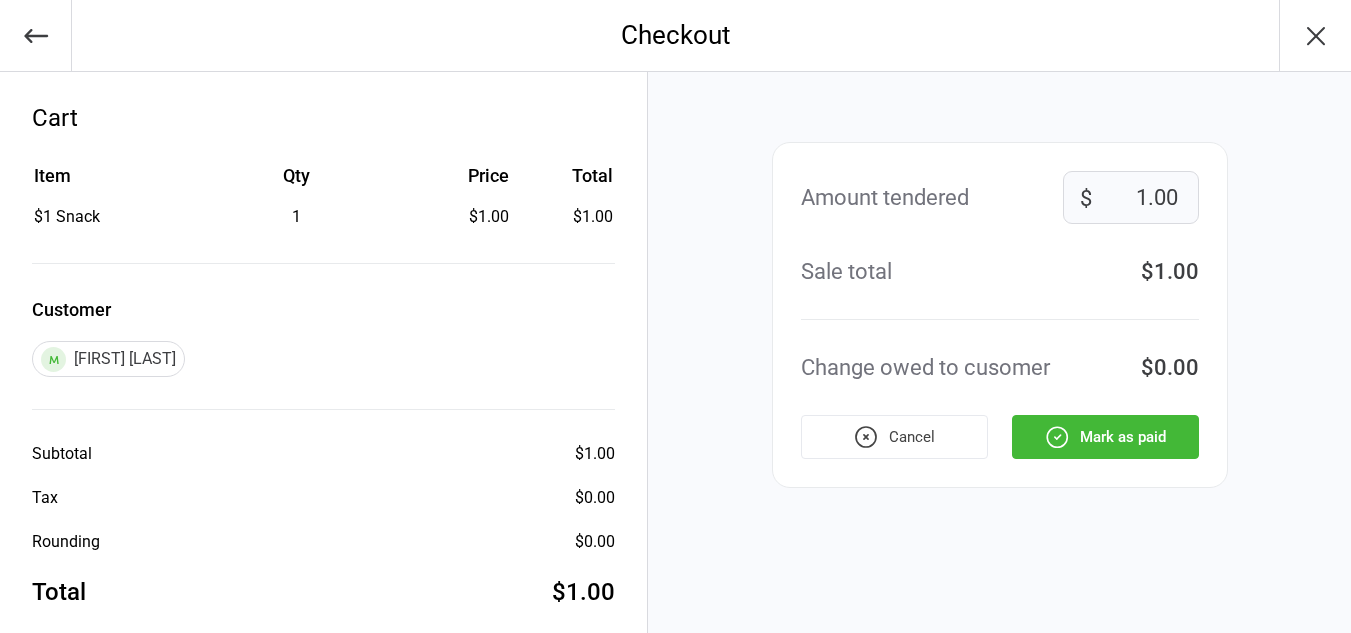 click on "Mark as paid" at bounding box center (1105, 437) 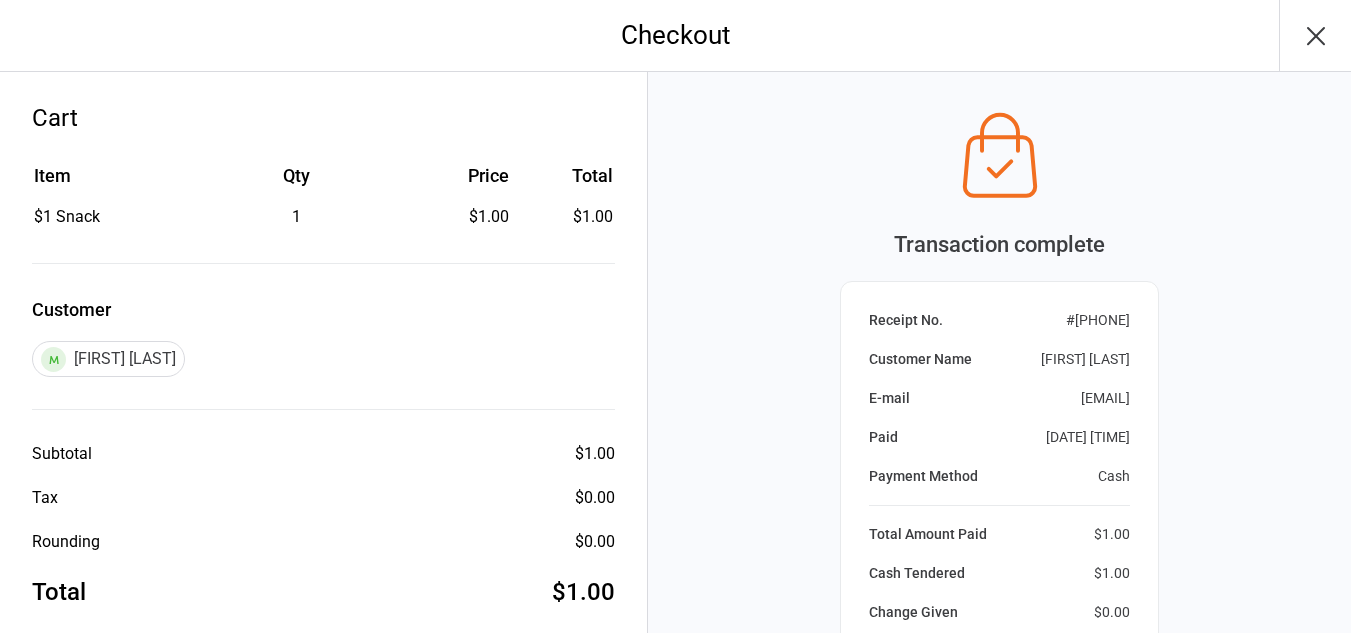 scroll, scrollTop: 300, scrollLeft: 0, axis: vertical 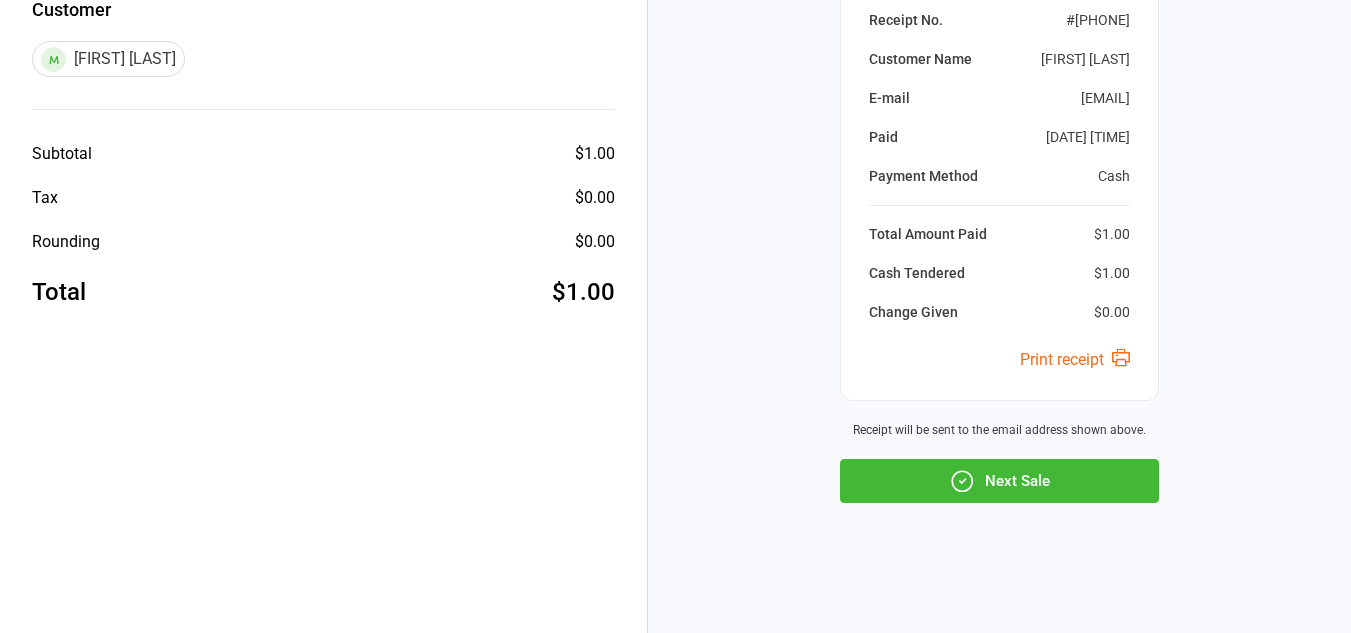 click on "Next Sale" at bounding box center (999, 481) 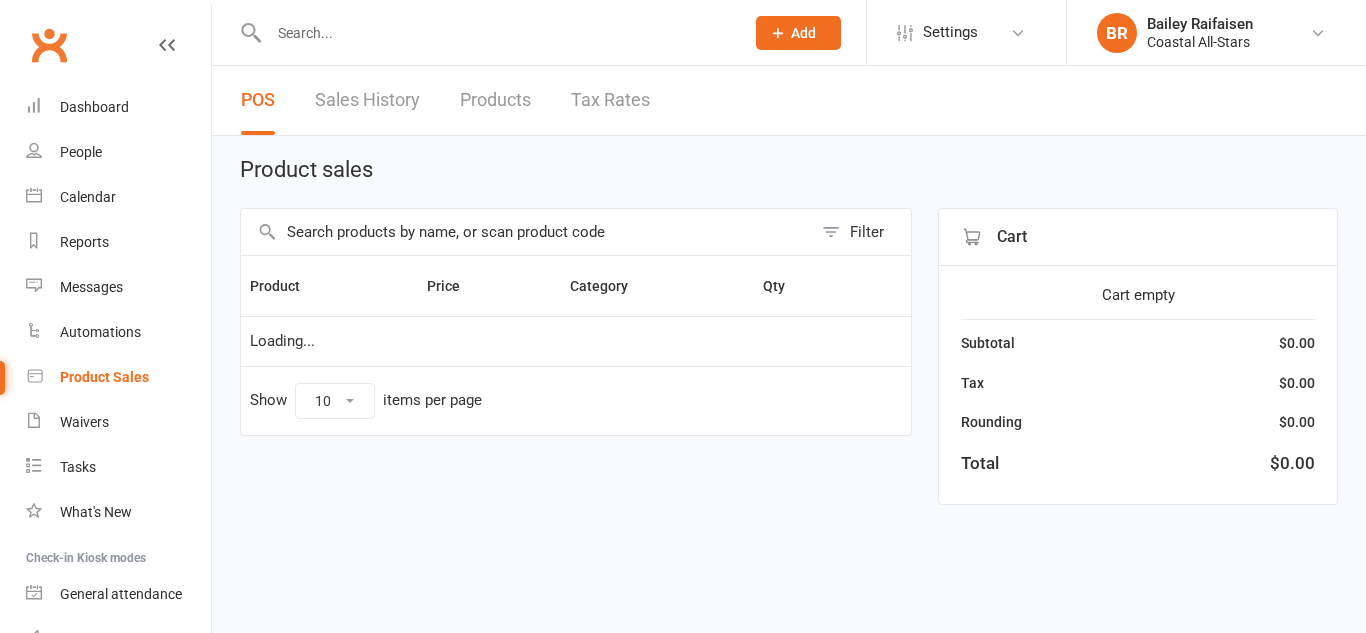 scroll, scrollTop: 0, scrollLeft: 0, axis: both 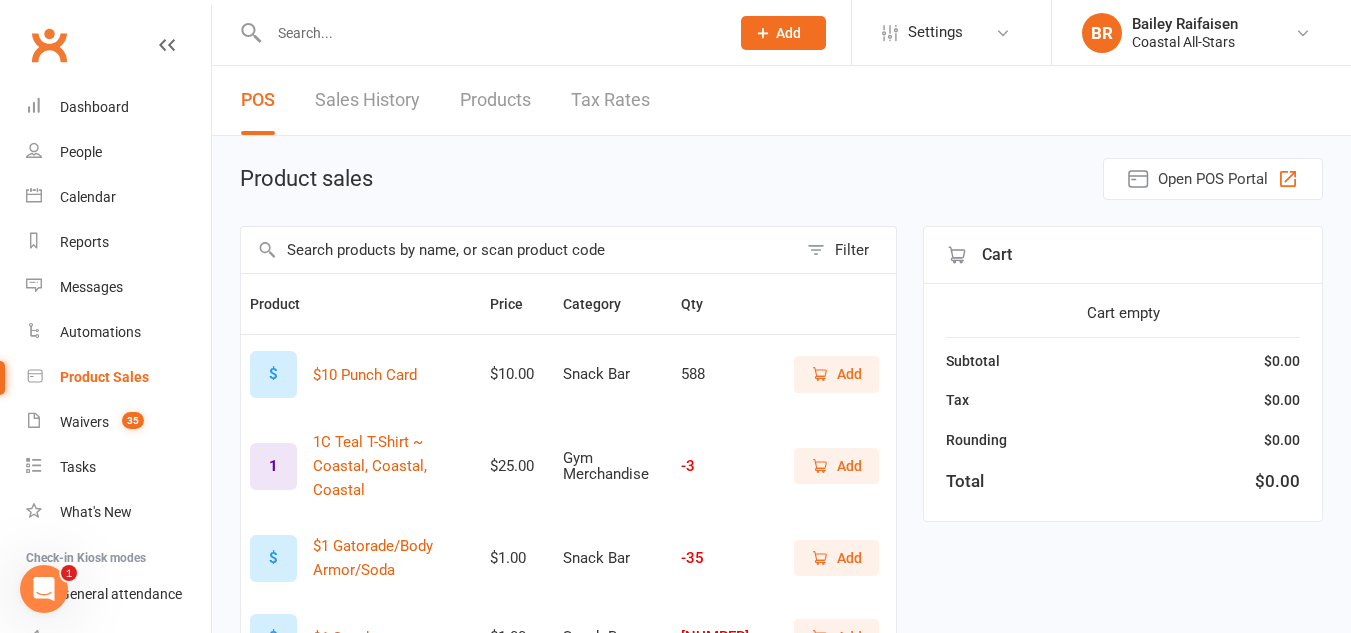 click on "Sales History" at bounding box center (367, 100) 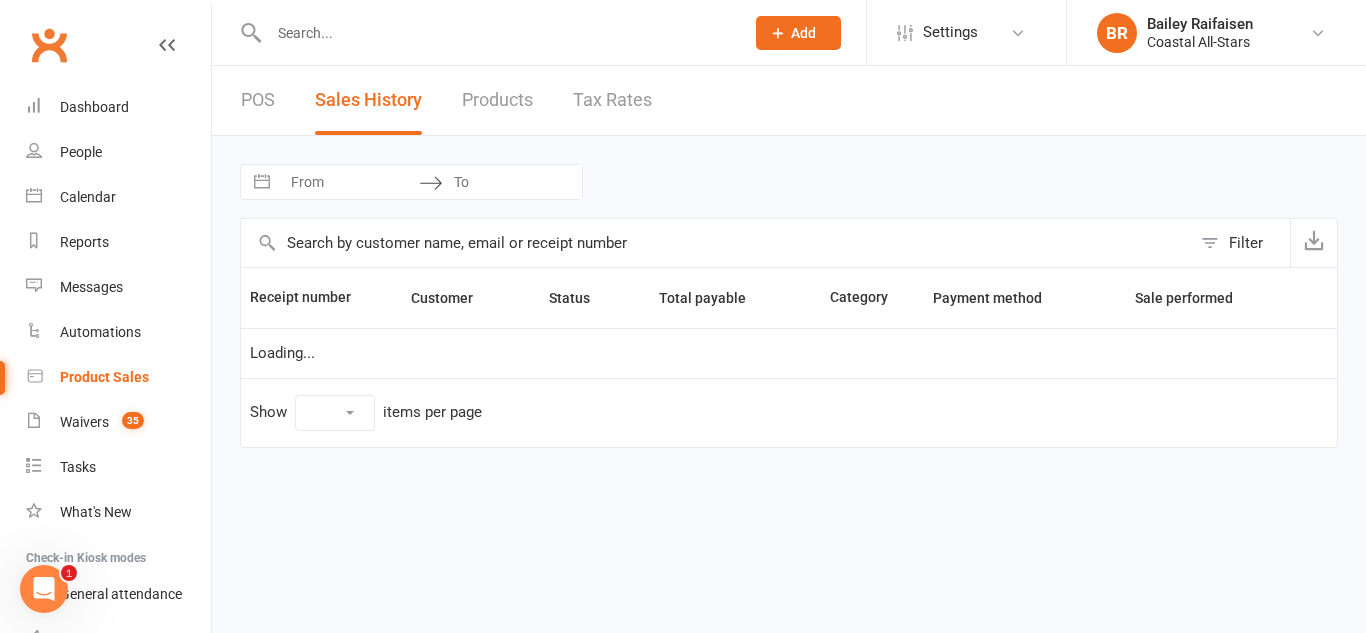 select on "25" 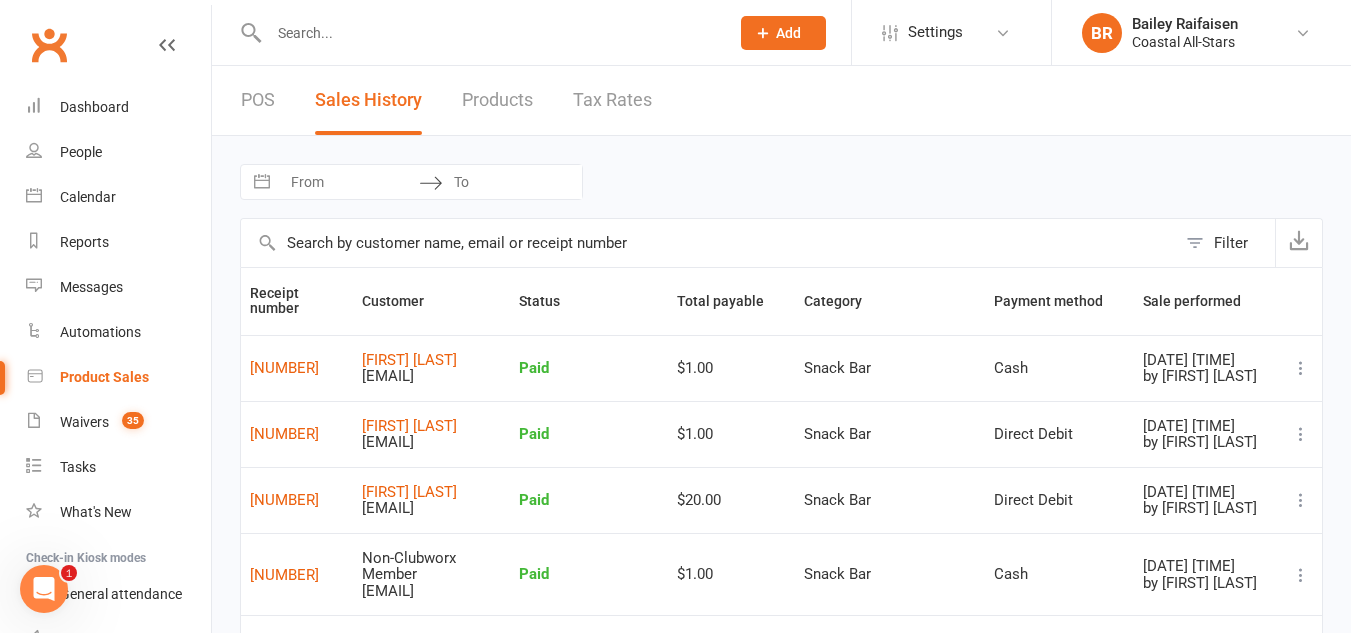 click on "POS" at bounding box center (258, 100) 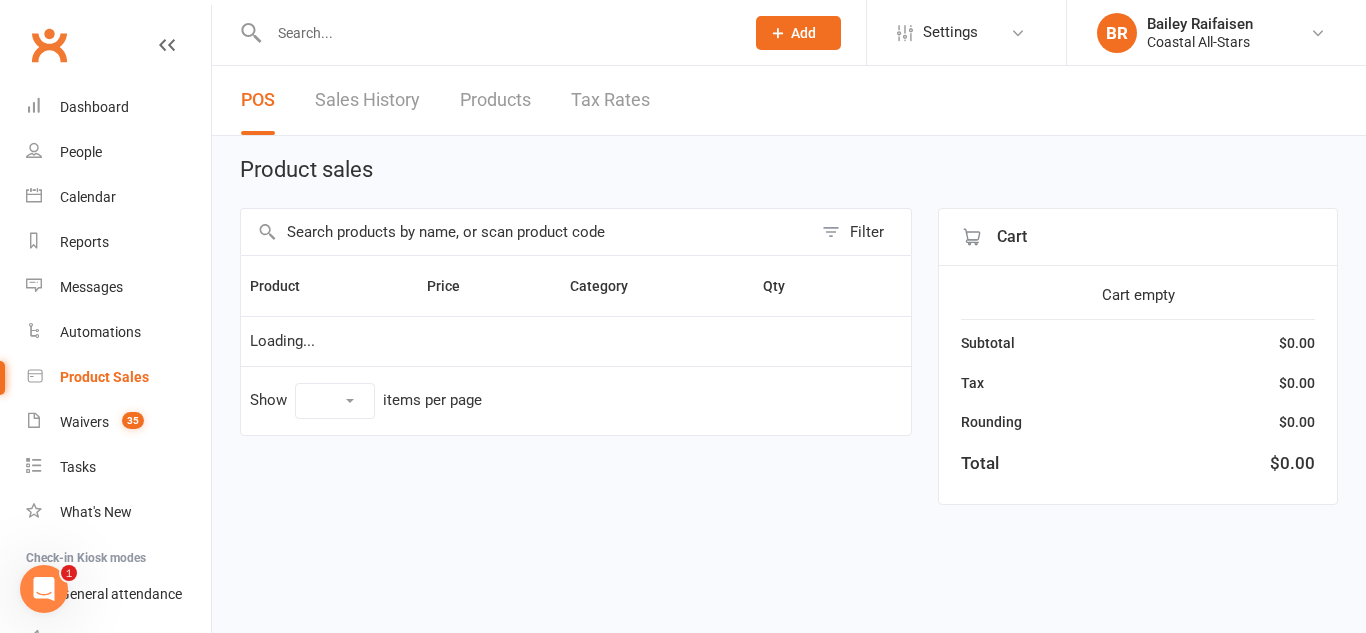 select on "10" 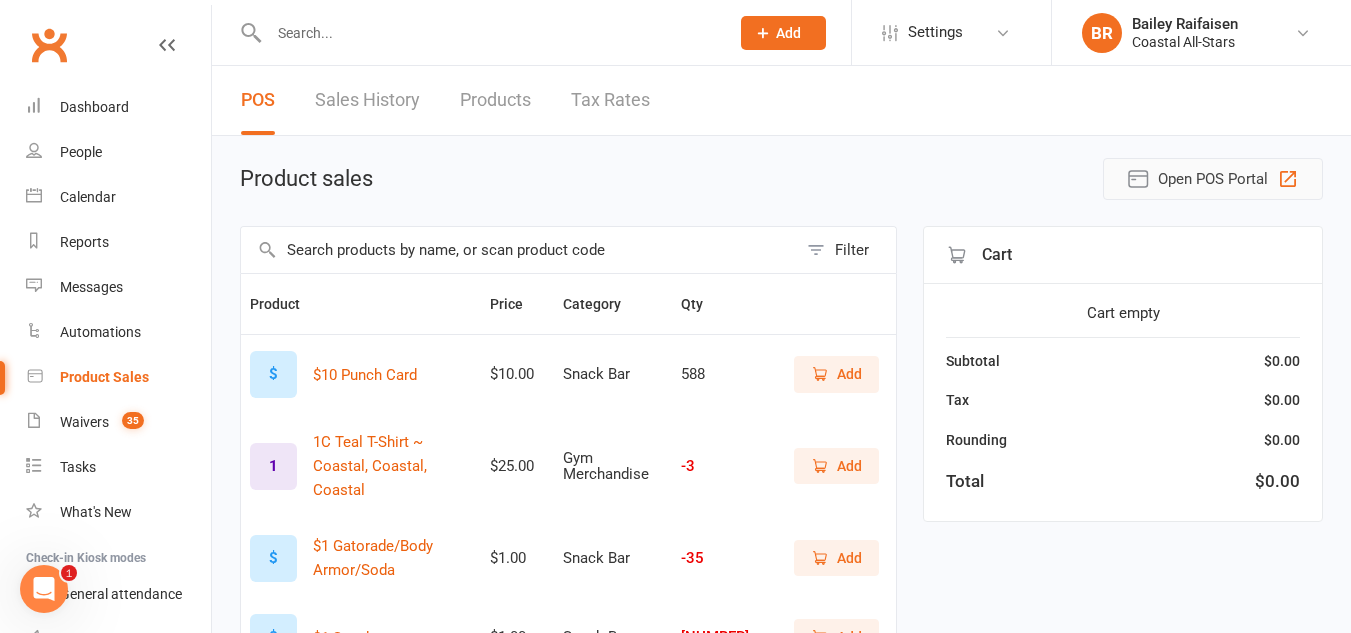 click 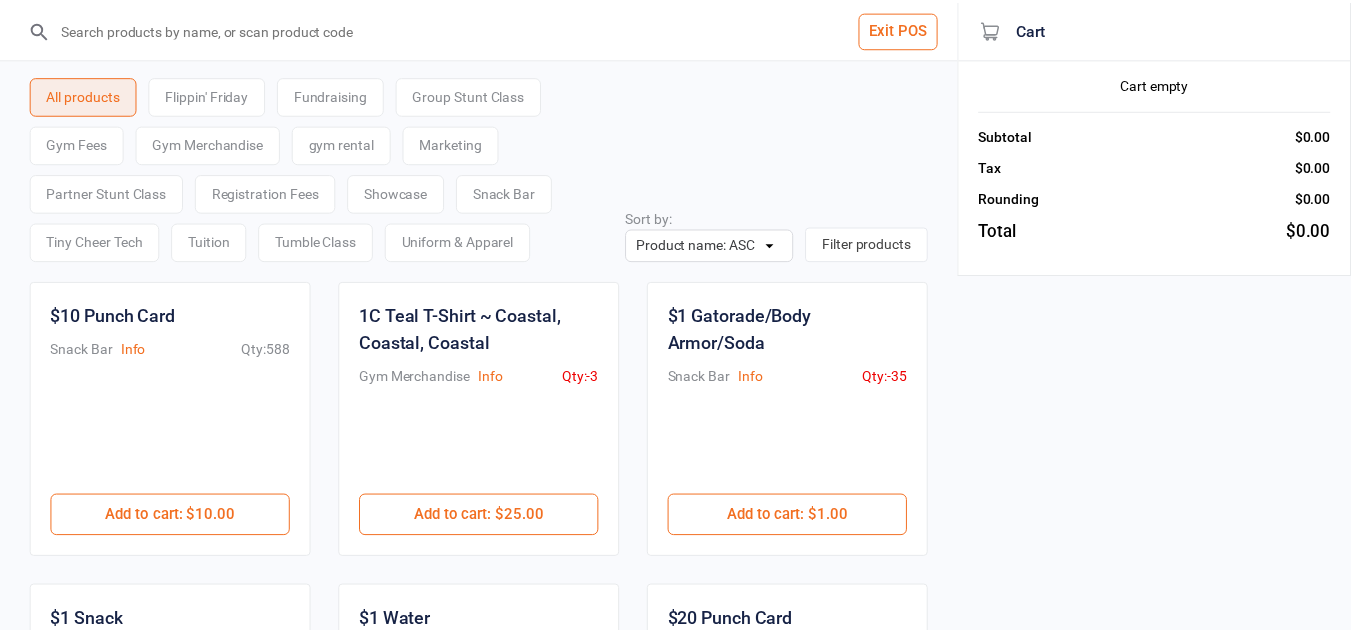scroll, scrollTop: 0, scrollLeft: 0, axis: both 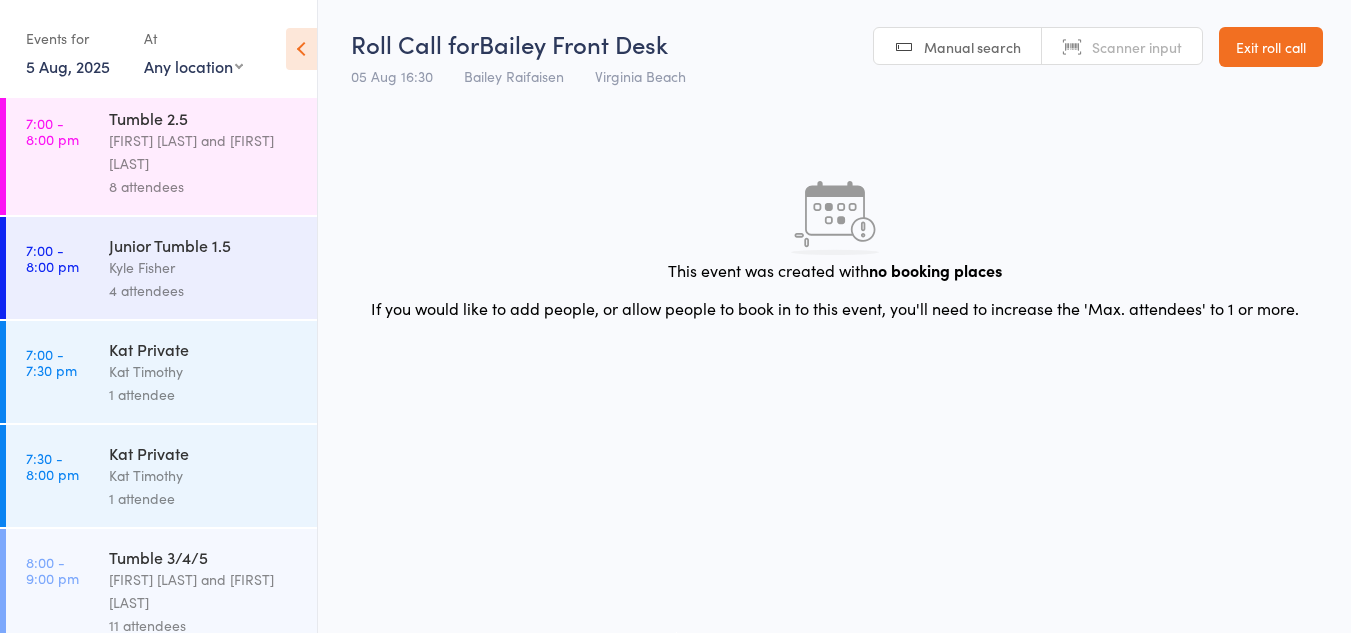 click on "[FIRST] Private [FIRST] [LAST] 1 attendee" at bounding box center (213, 476) 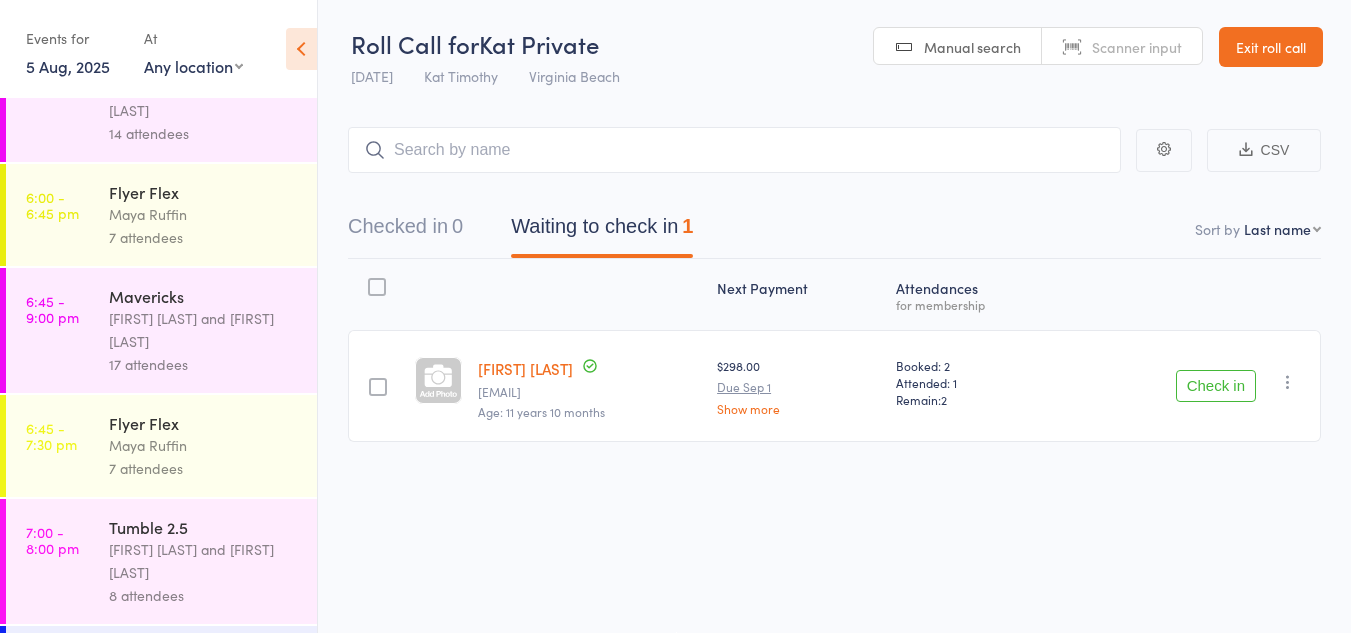 scroll, scrollTop: 2341, scrollLeft: 0, axis: vertical 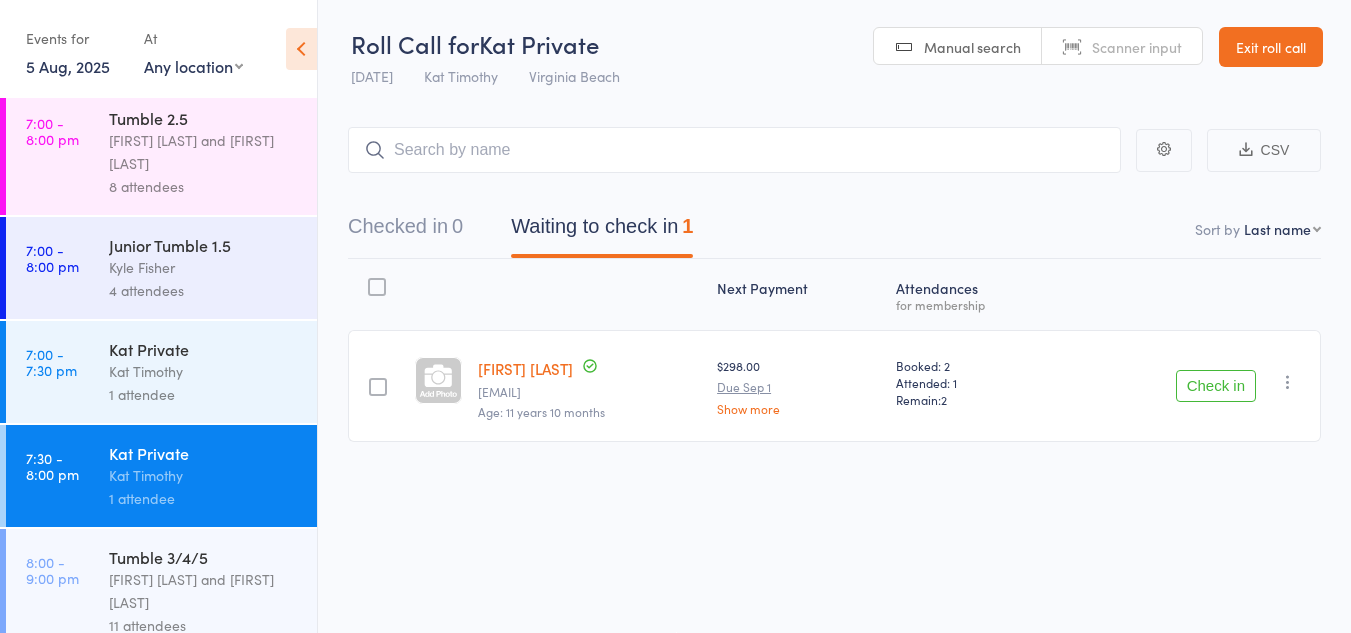 click on "11 attendees" at bounding box center (204, 625) 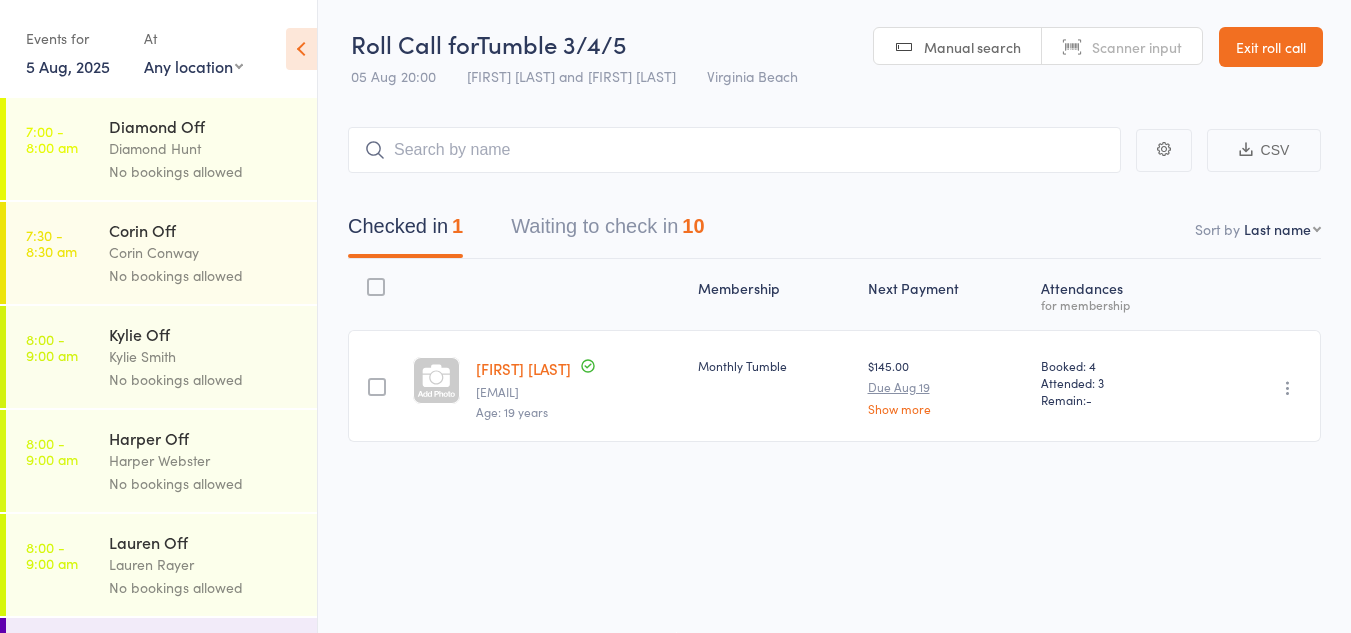click on "Waiting to check in  10" at bounding box center [607, 231] 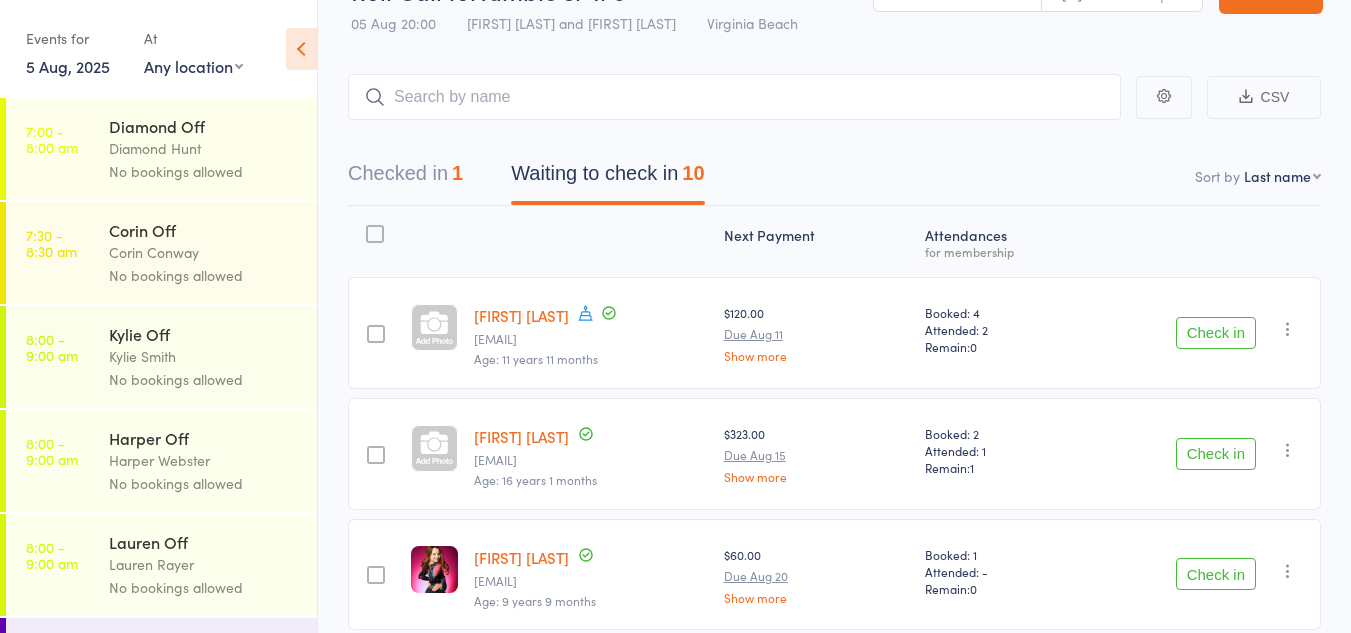 scroll, scrollTop: 0, scrollLeft: 0, axis: both 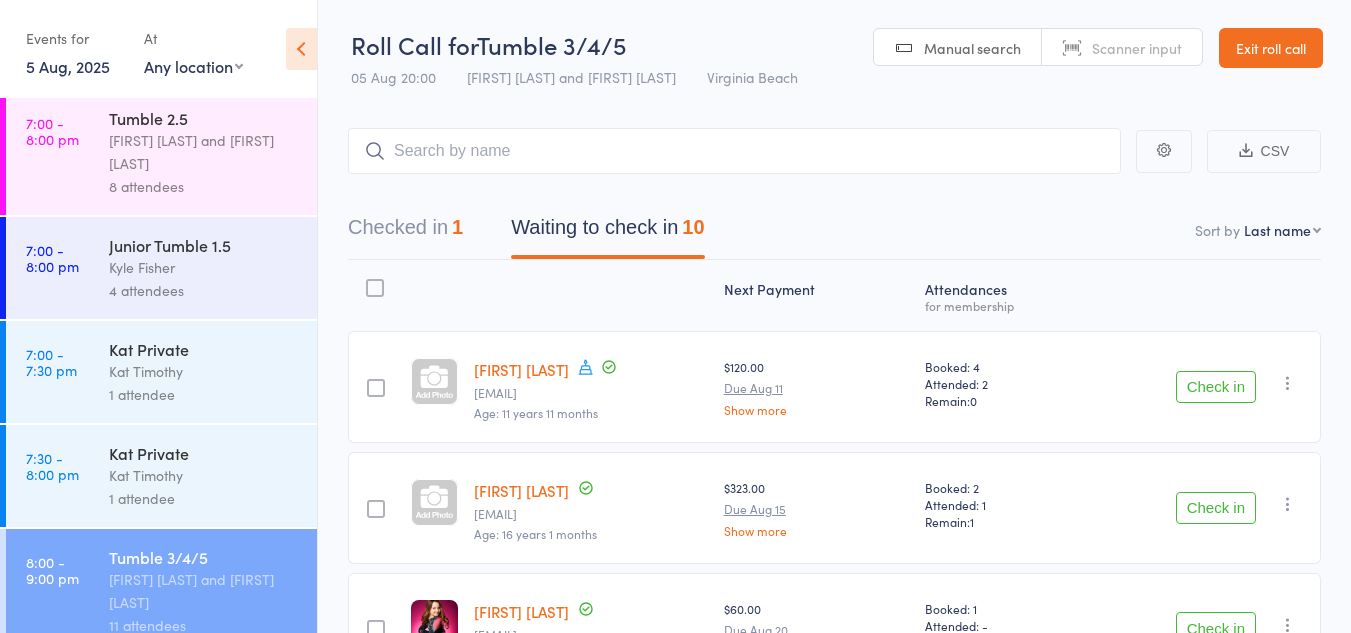 click on "Kat Timothy" at bounding box center [204, 475] 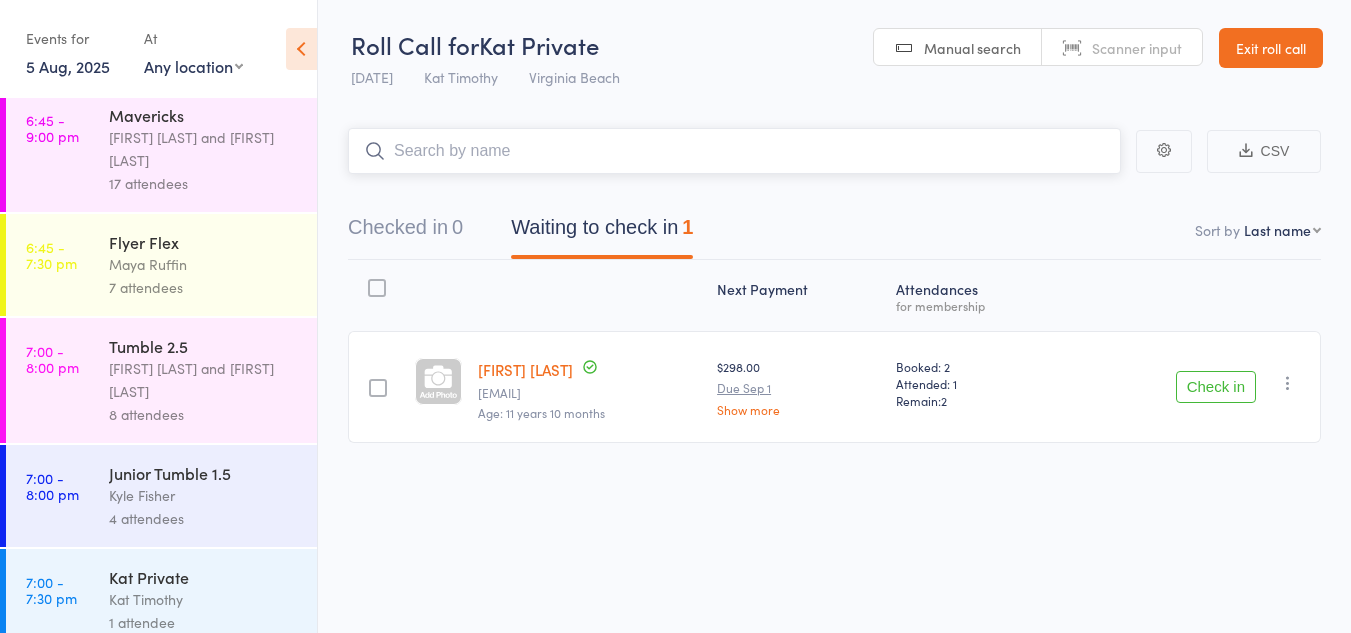 scroll, scrollTop: 2341, scrollLeft: 0, axis: vertical 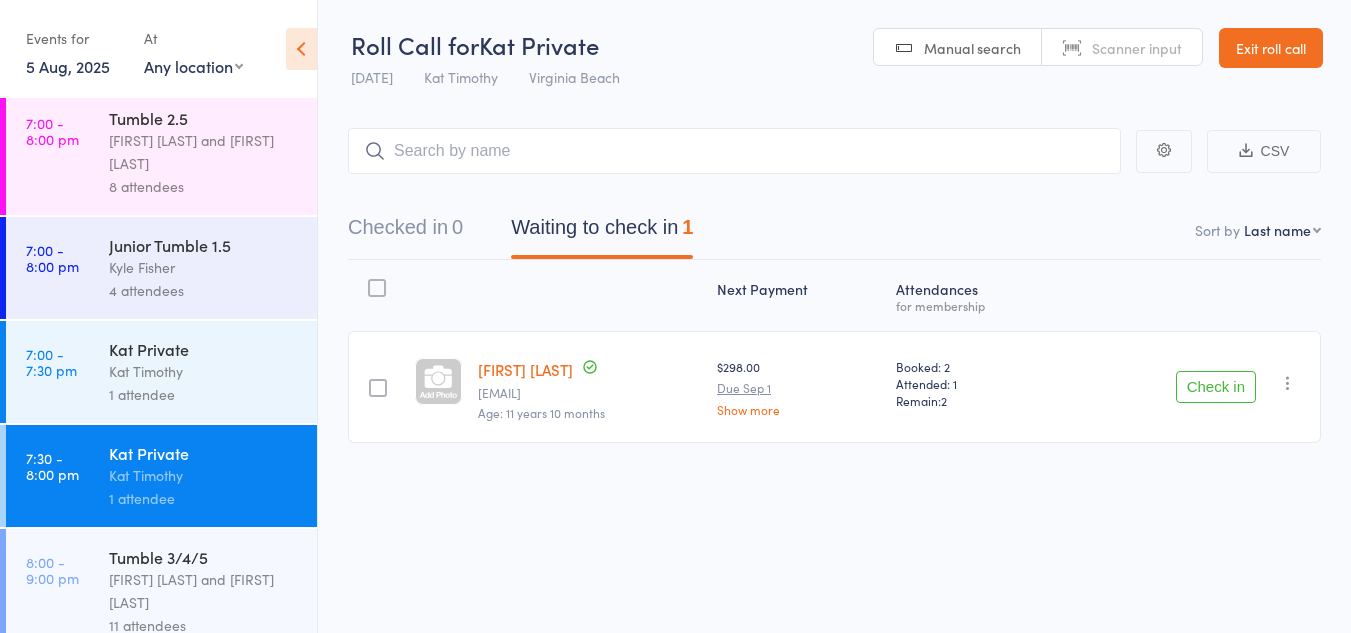 click on "Tumble 3/4/5" at bounding box center (204, 557) 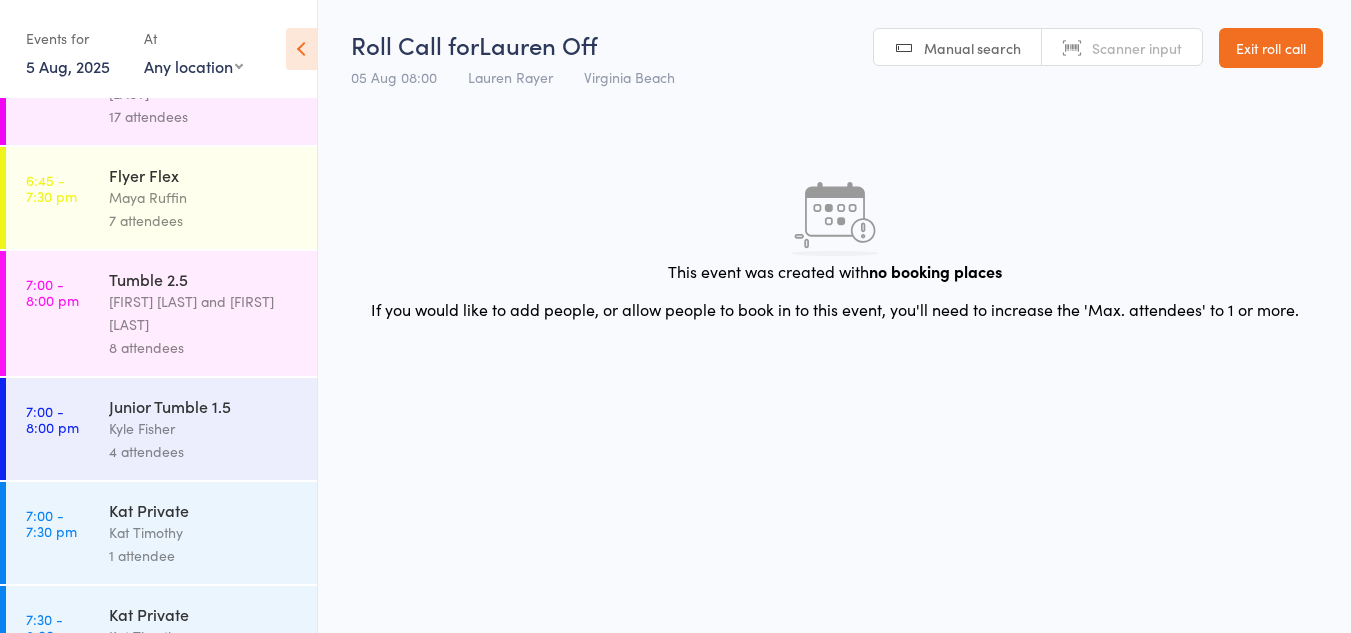 scroll, scrollTop: 2341, scrollLeft: 0, axis: vertical 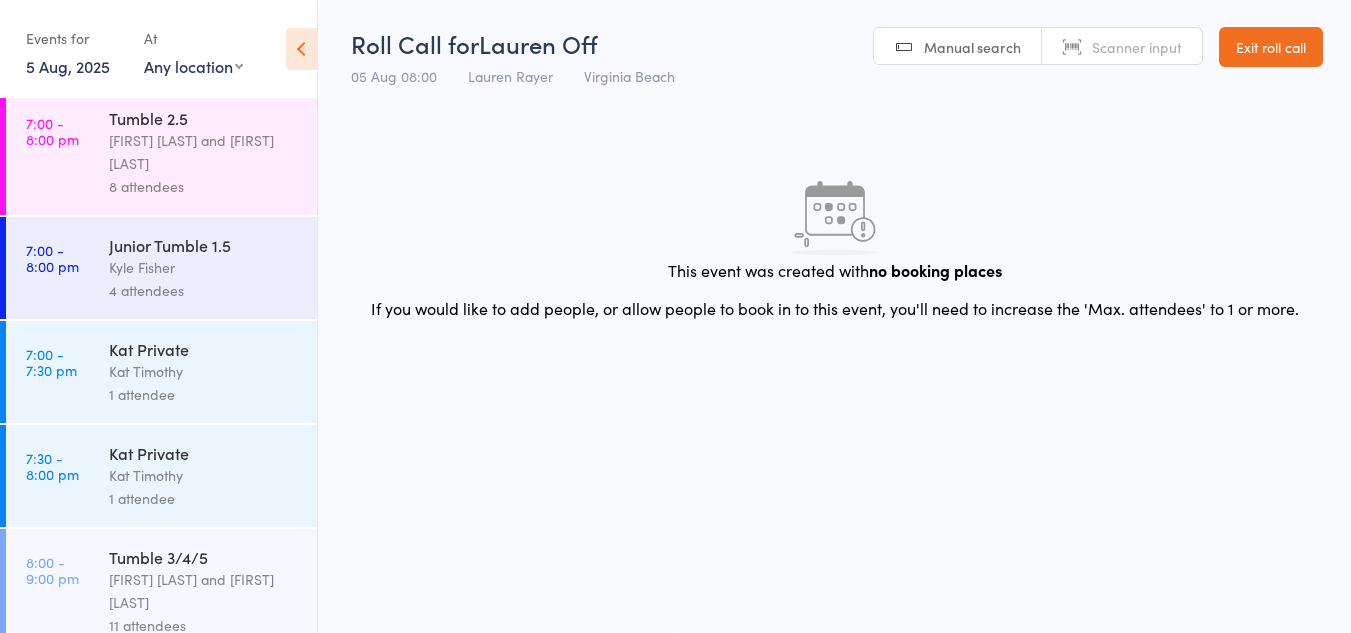 click on "[FIRST] [LAST] and [FIRST] [LAST]" at bounding box center [204, 591] 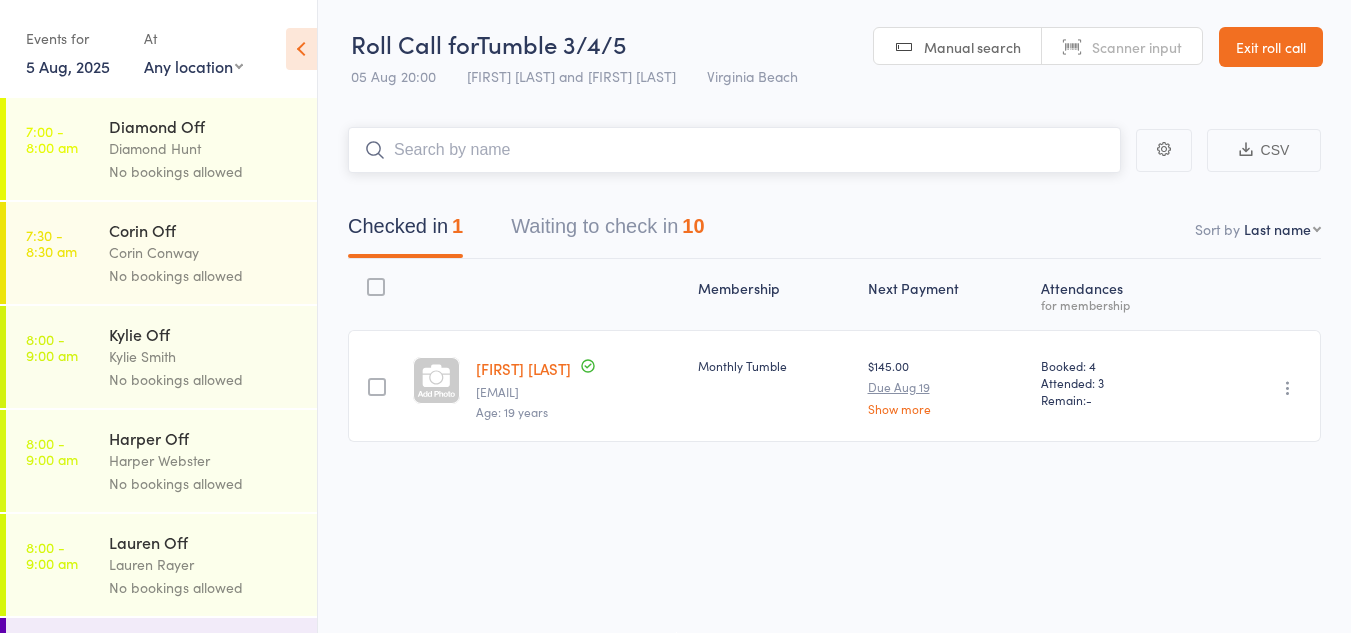 click on "Waiting to check in  10" at bounding box center [607, 231] 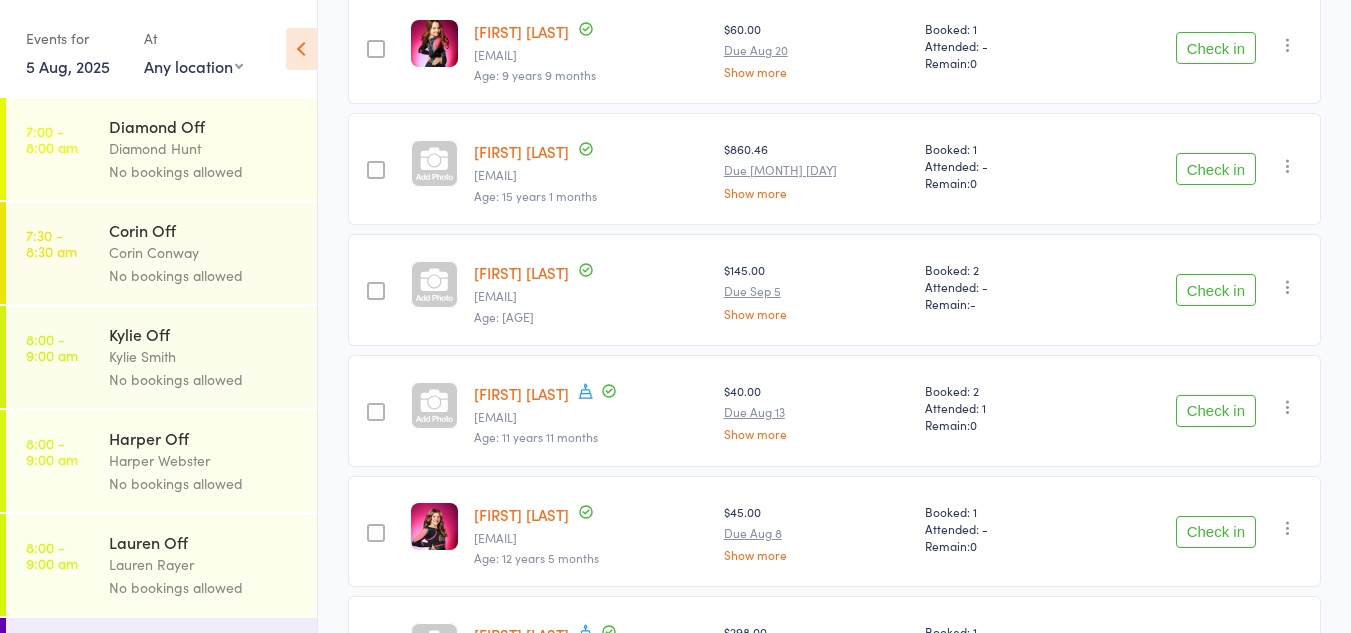 scroll, scrollTop: 549, scrollLeft: 0, axis: vertical 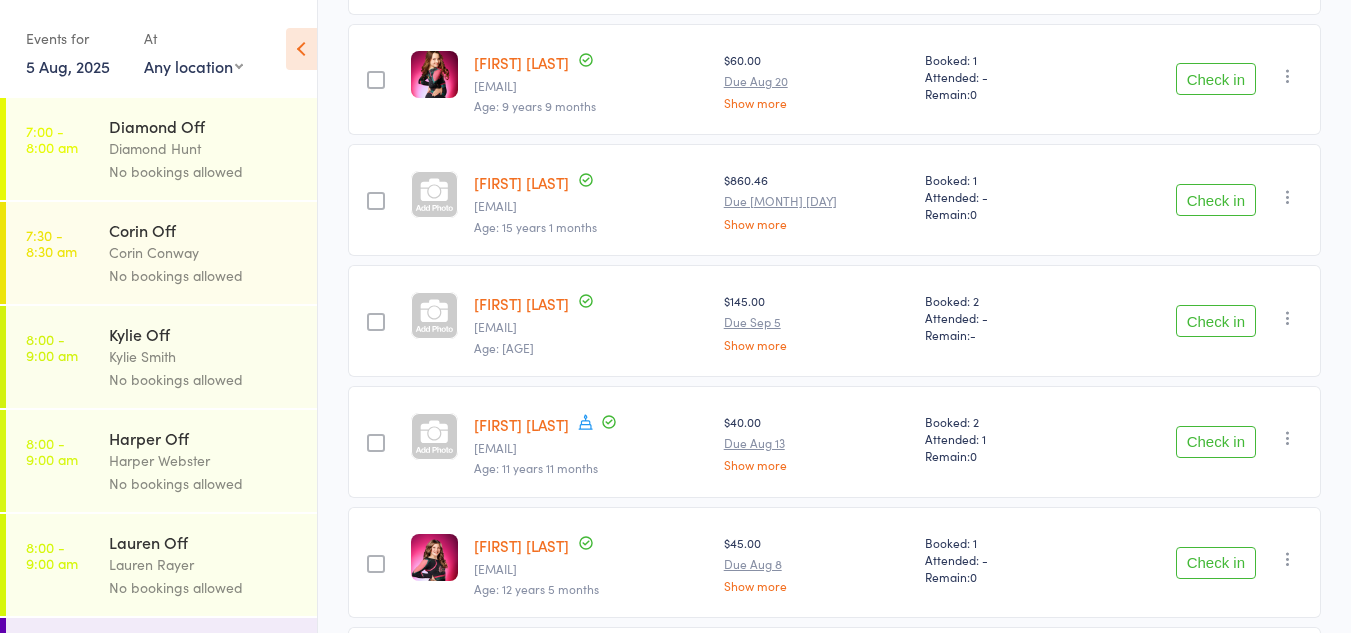 click on "Check in" at bounding box center [1216, 200] 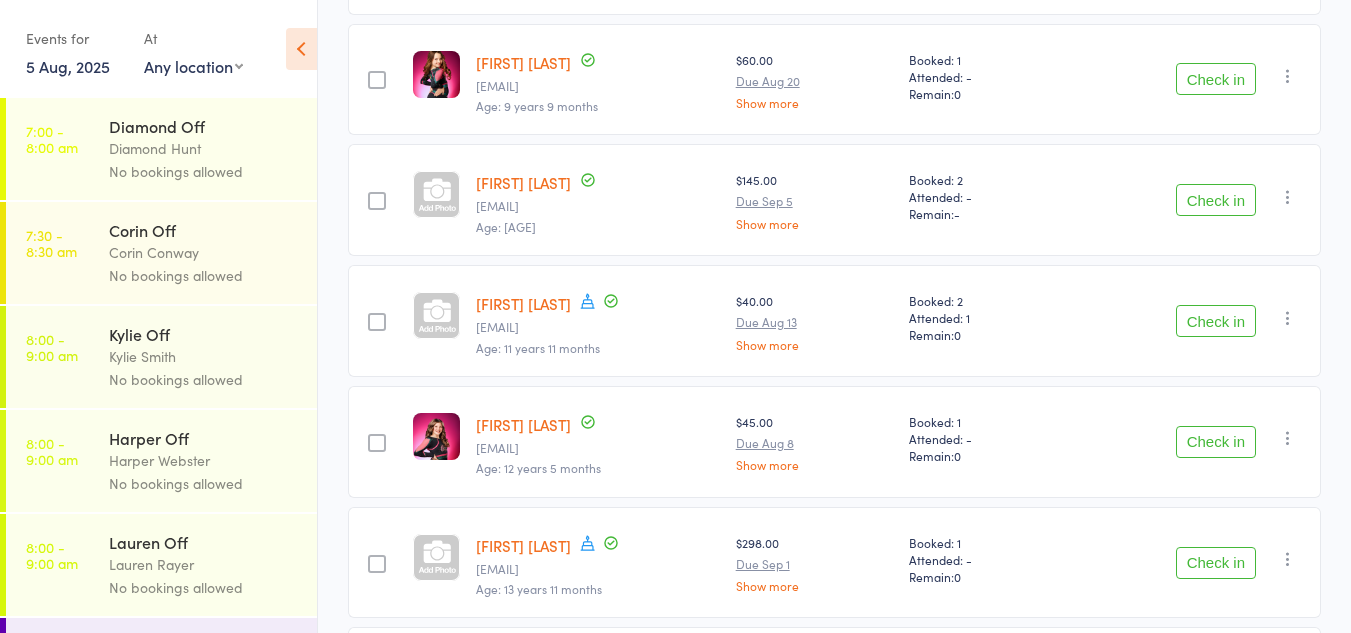 click on "Check in" at bounding box center (1216, 79) 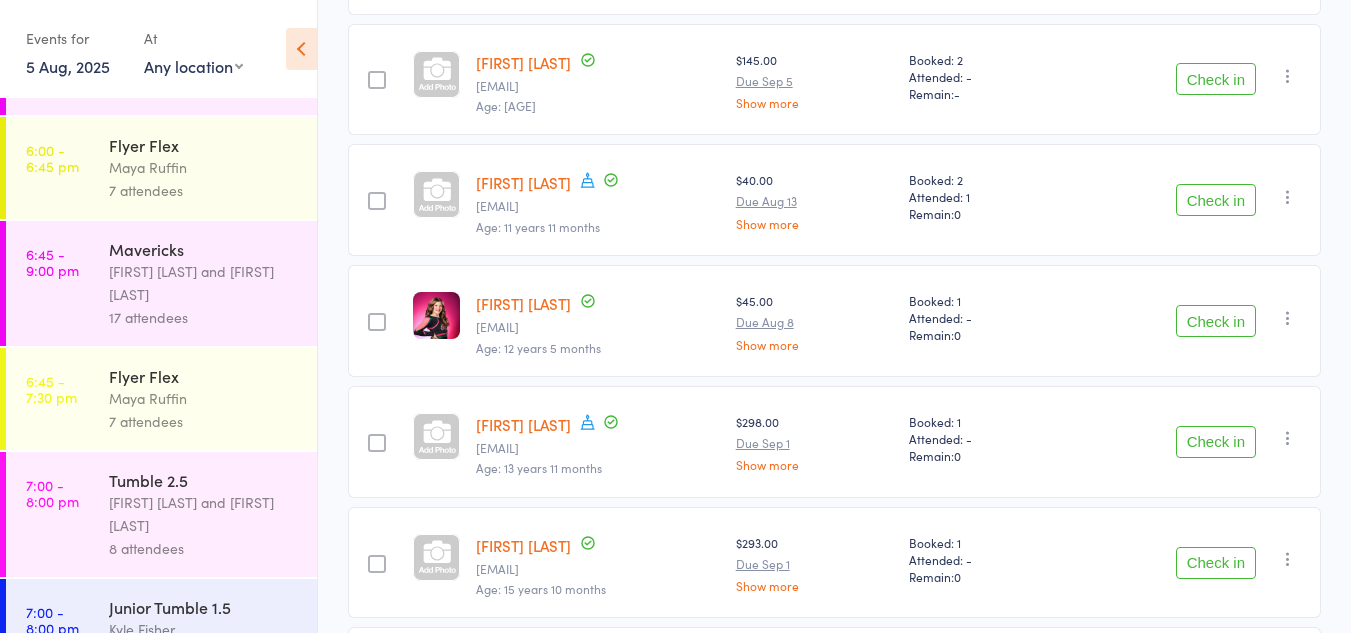 scroll, scrollTop: 2341, scrollLeft: 0, axis: vertical 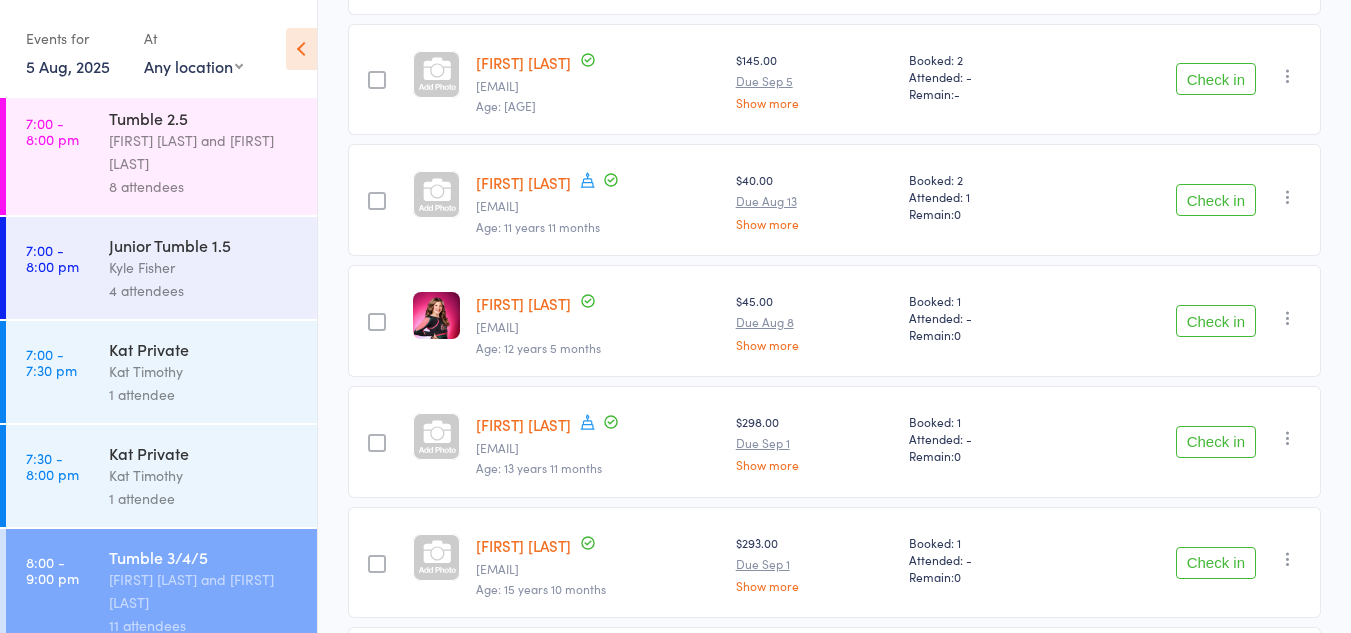 click on "[FIRST] Private [FIRST] [LAST] 1 attendee" at bounding box center (213, 476) 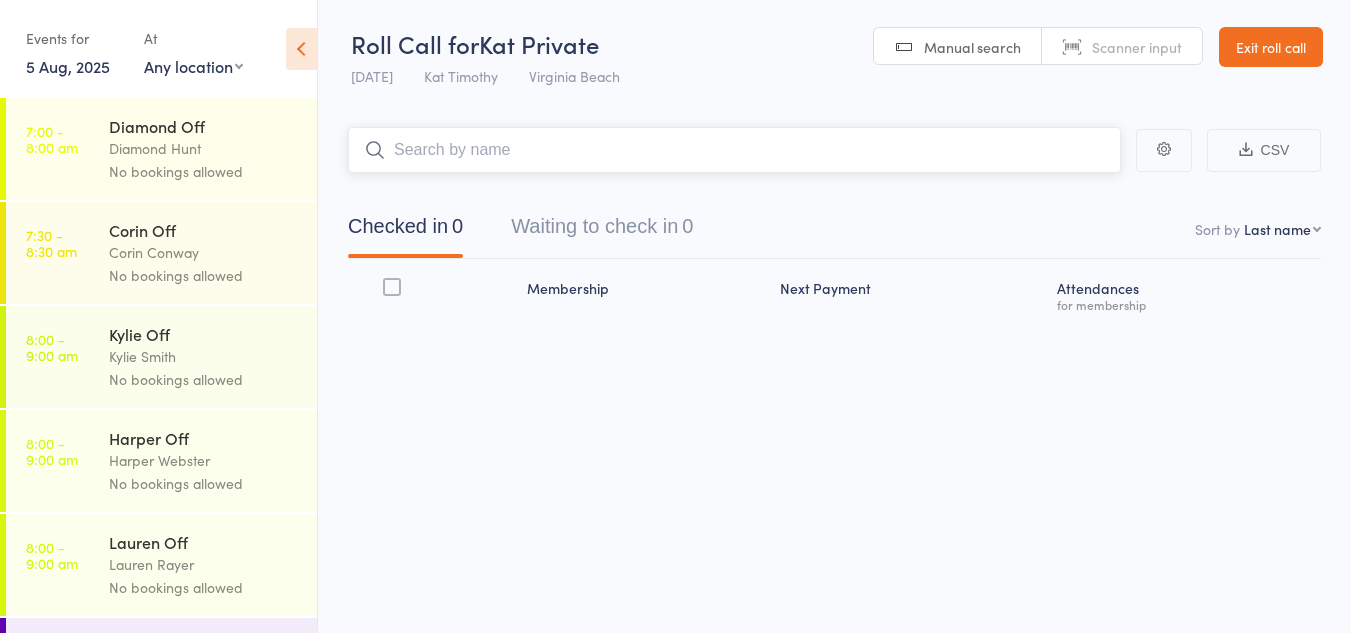 scroll, scrollTop: 1, scrollLeft: 0, axis: vertical 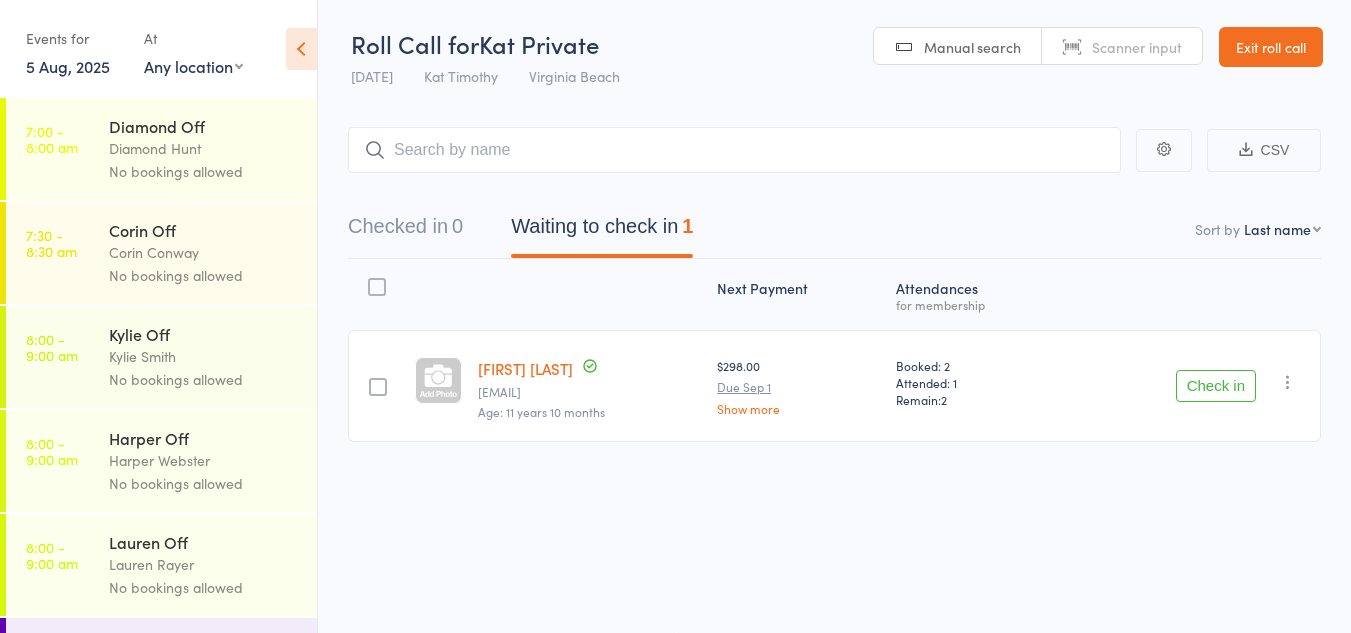 click on "Check in" at bounding box center (1216, 386) 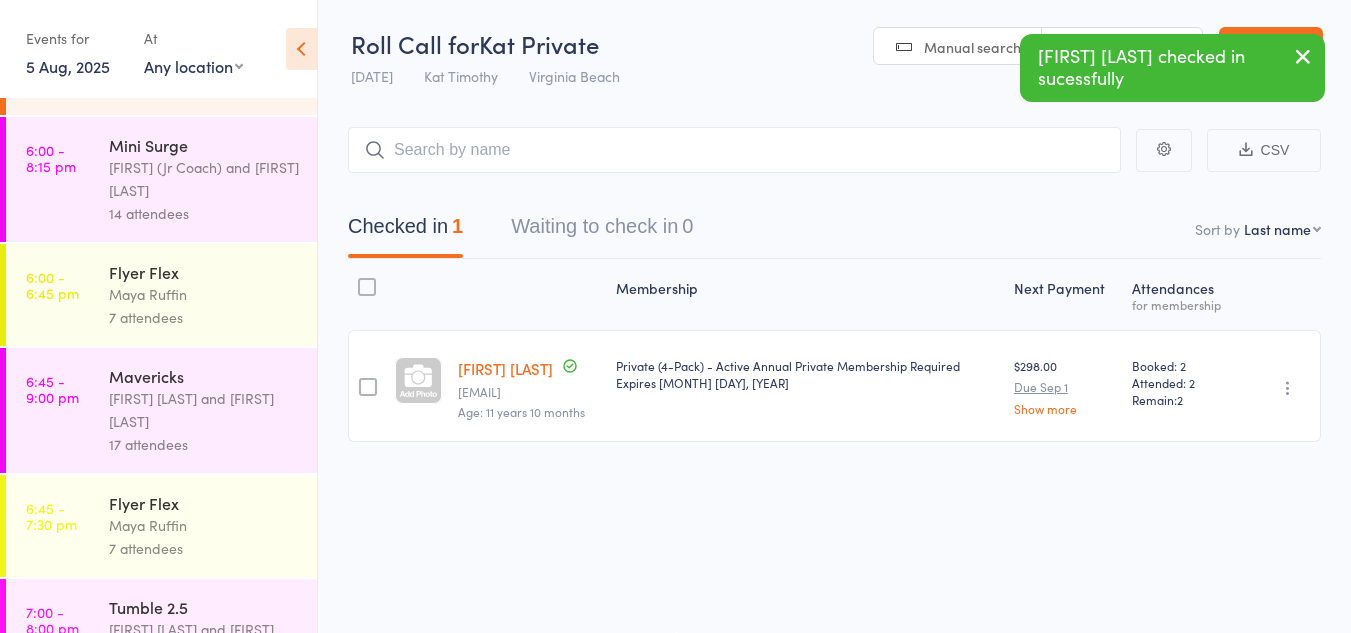 scroll, scrollTop: 2341, scrollLeft: 0, axis: vertical 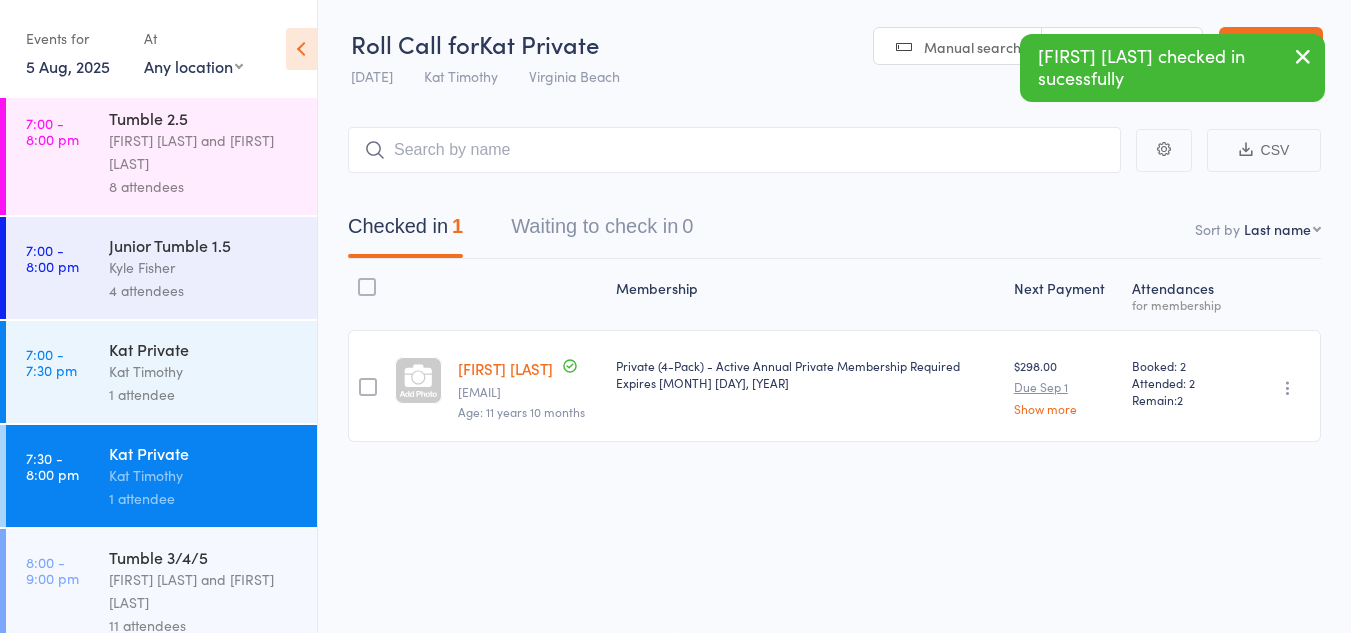 click on "[FIRST] [LAST] and [FIRST] [LAST]" at bounding box center (204, 591) 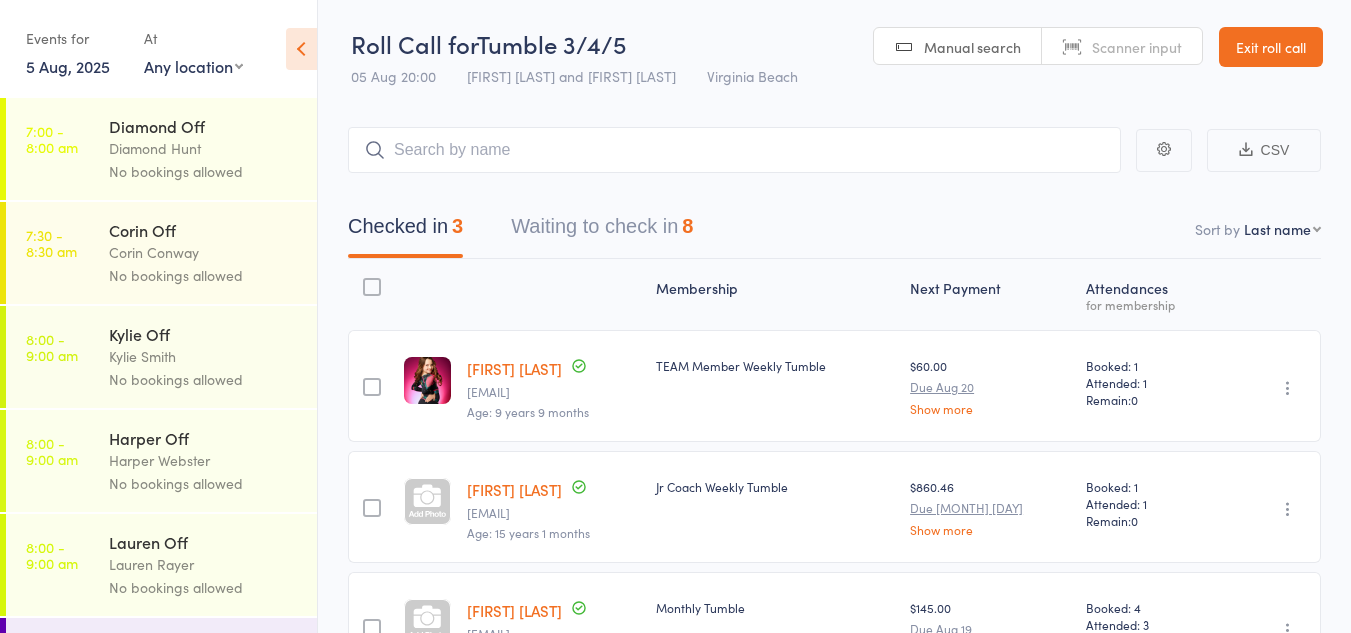 click on "Waiting to check in  8" at bounding box center [602, 231] 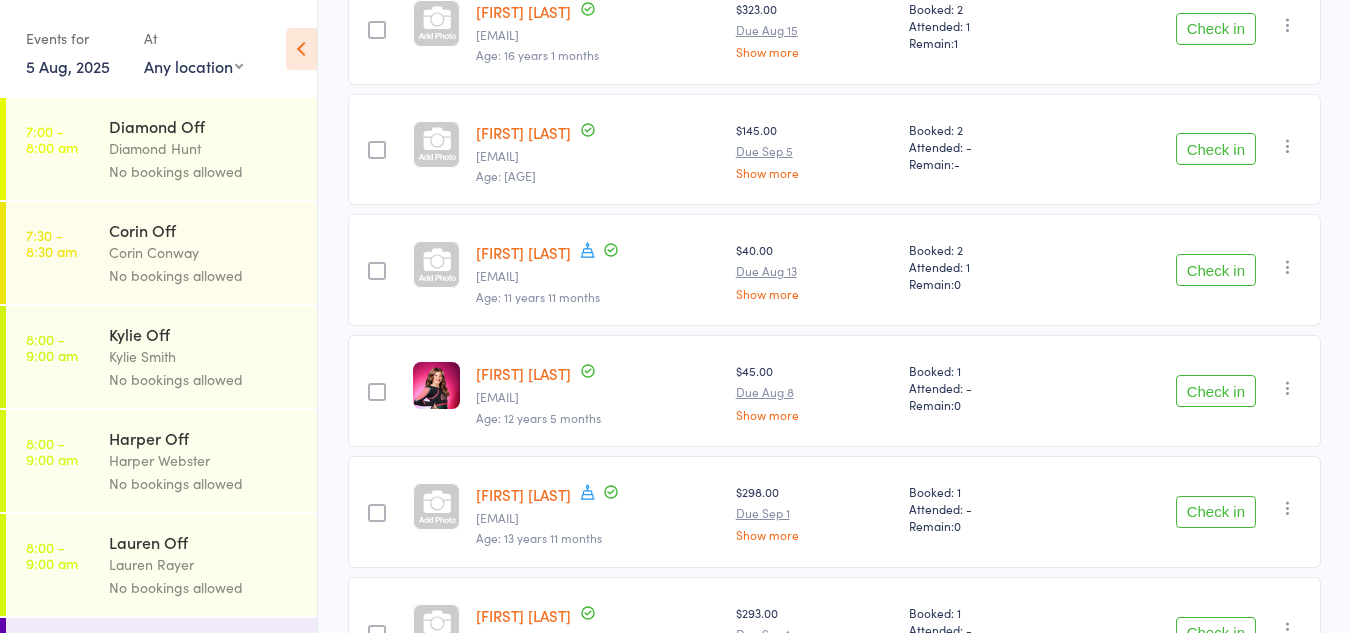 scroll, scrollTop: 480, scrollLeft: 0, axis: vertical 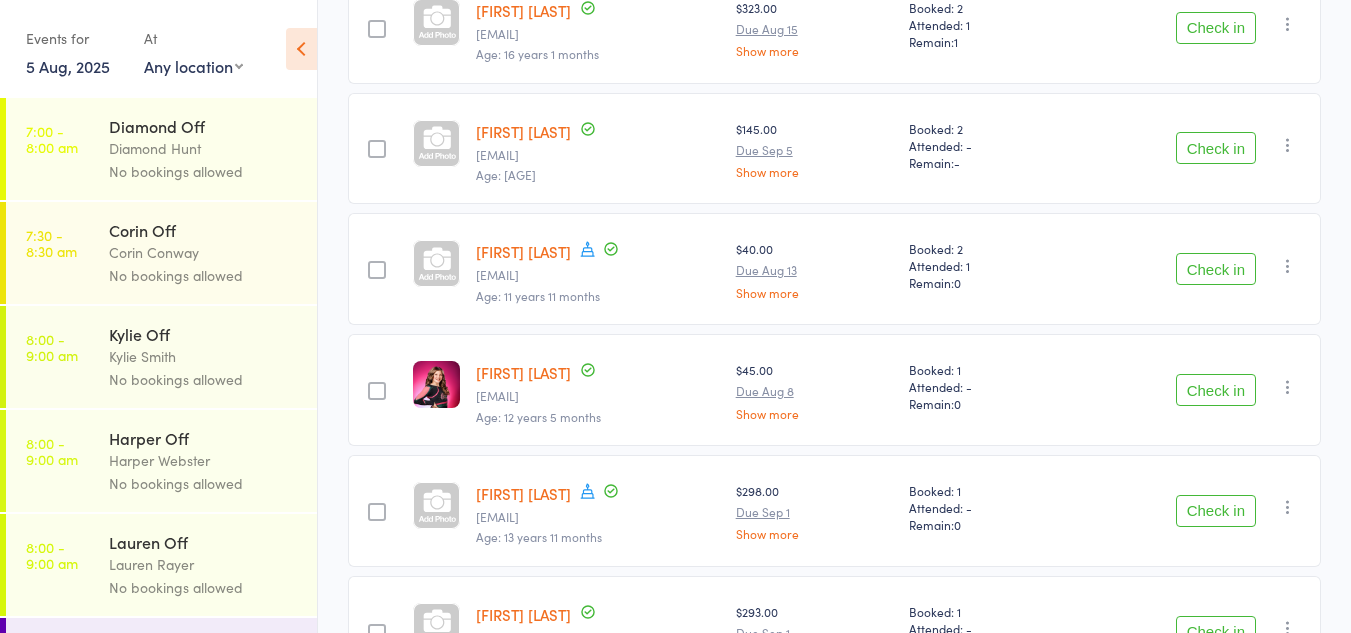 click on "Check in" at bounding box center [1216, 390] 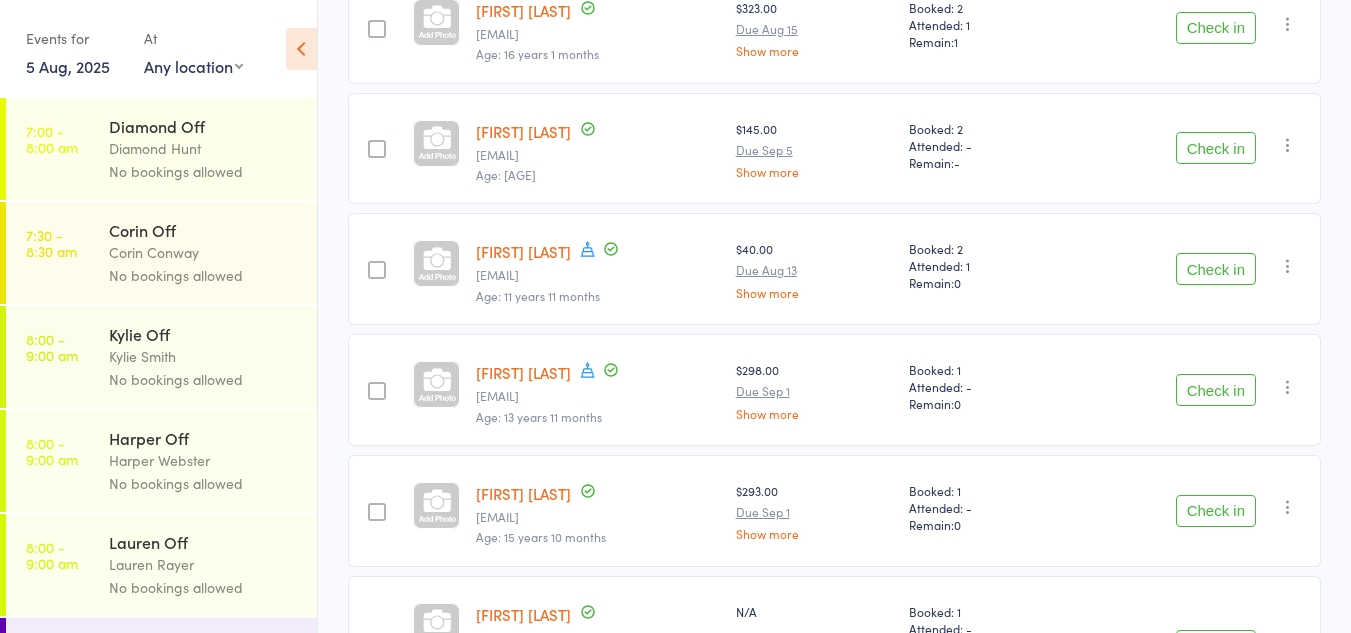 click on "Check in" at bounding box center (1216, 390) 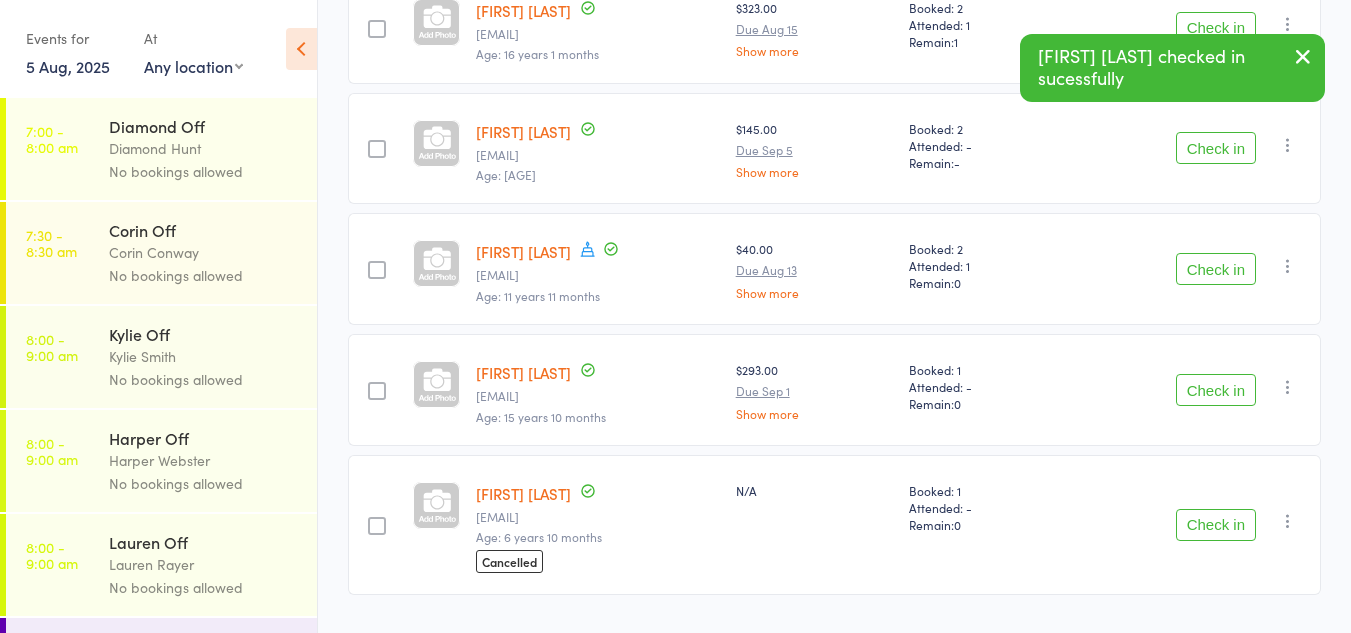 click on "Check in" at bounding box center (1216, 390) 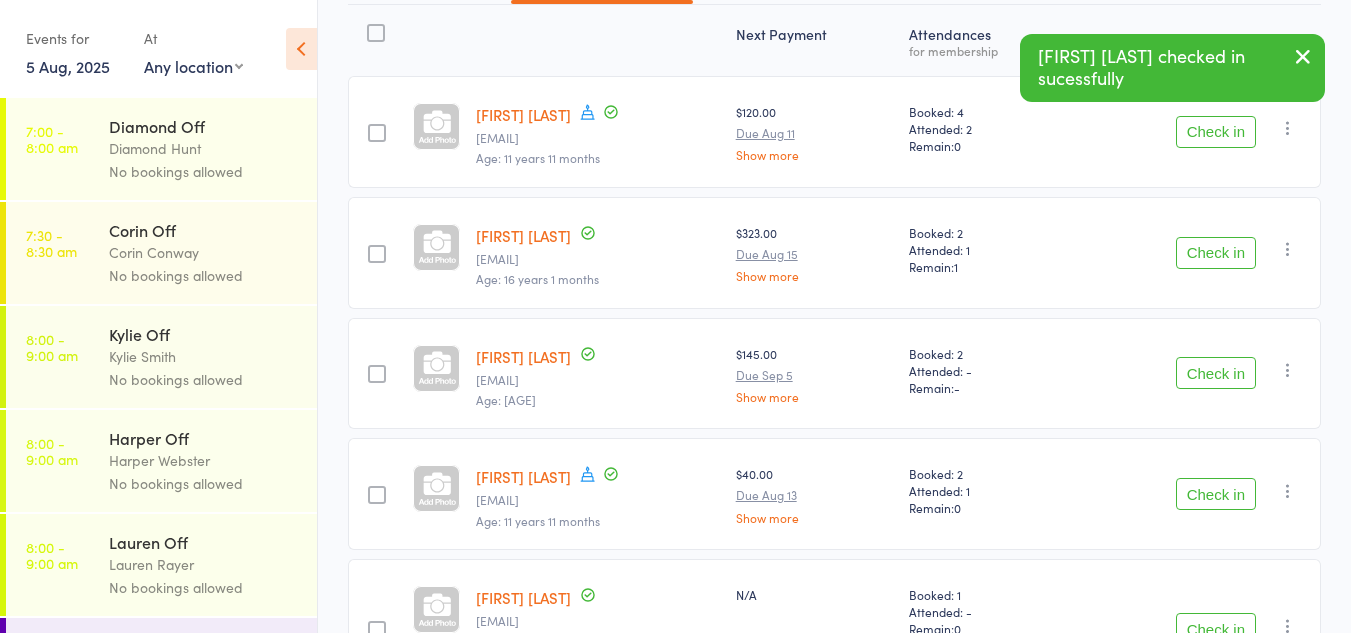 scroll, scrollTop: 254, scrollLeft: 0, axis: vertical 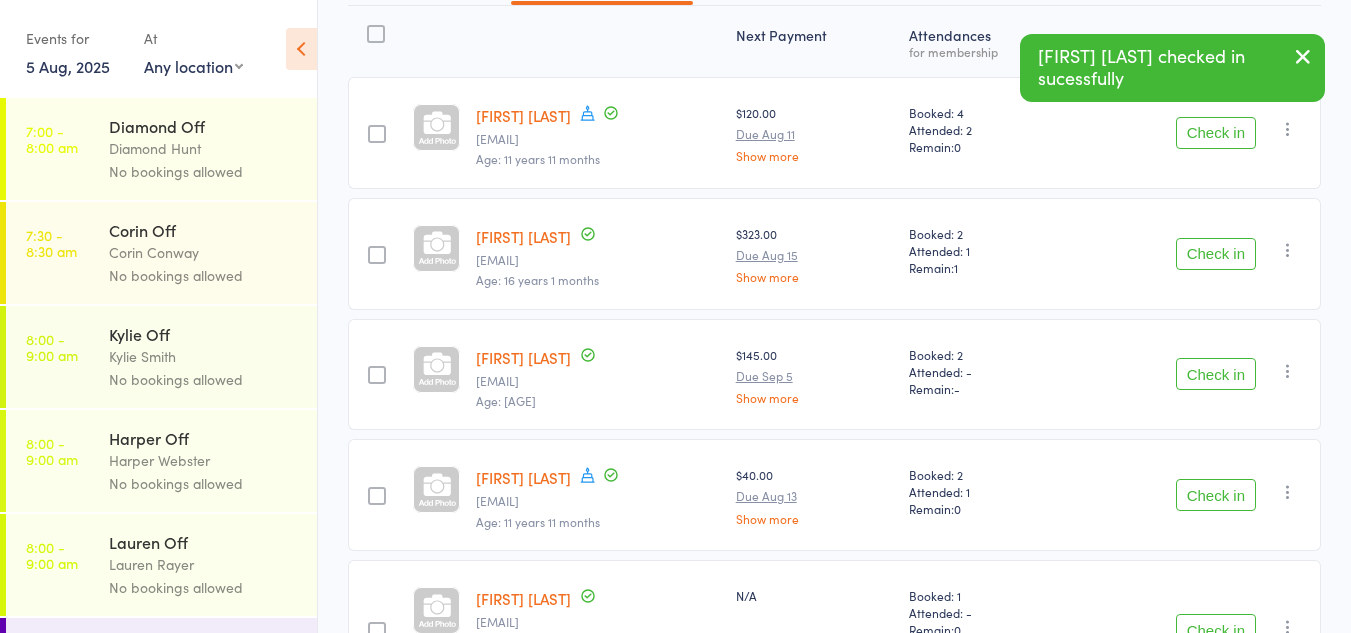 click on "Check in" at bounding box center [1216, 133] 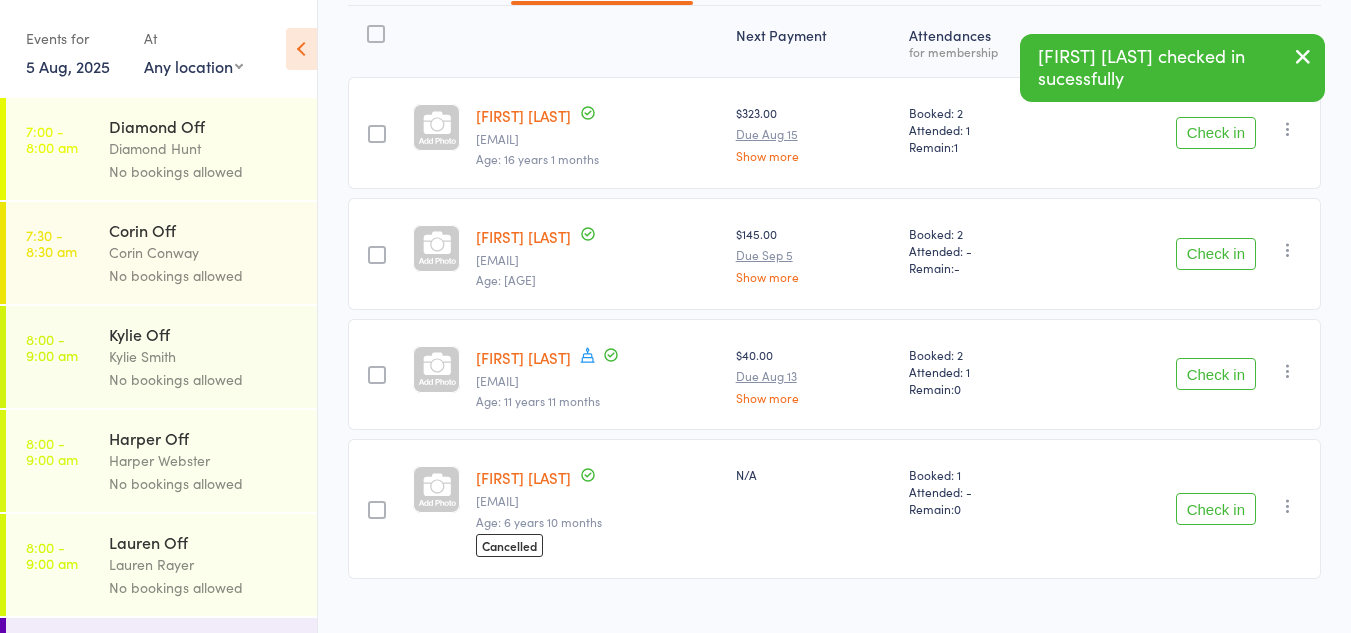 click on "Check in" at bounding box center [1216, 133] 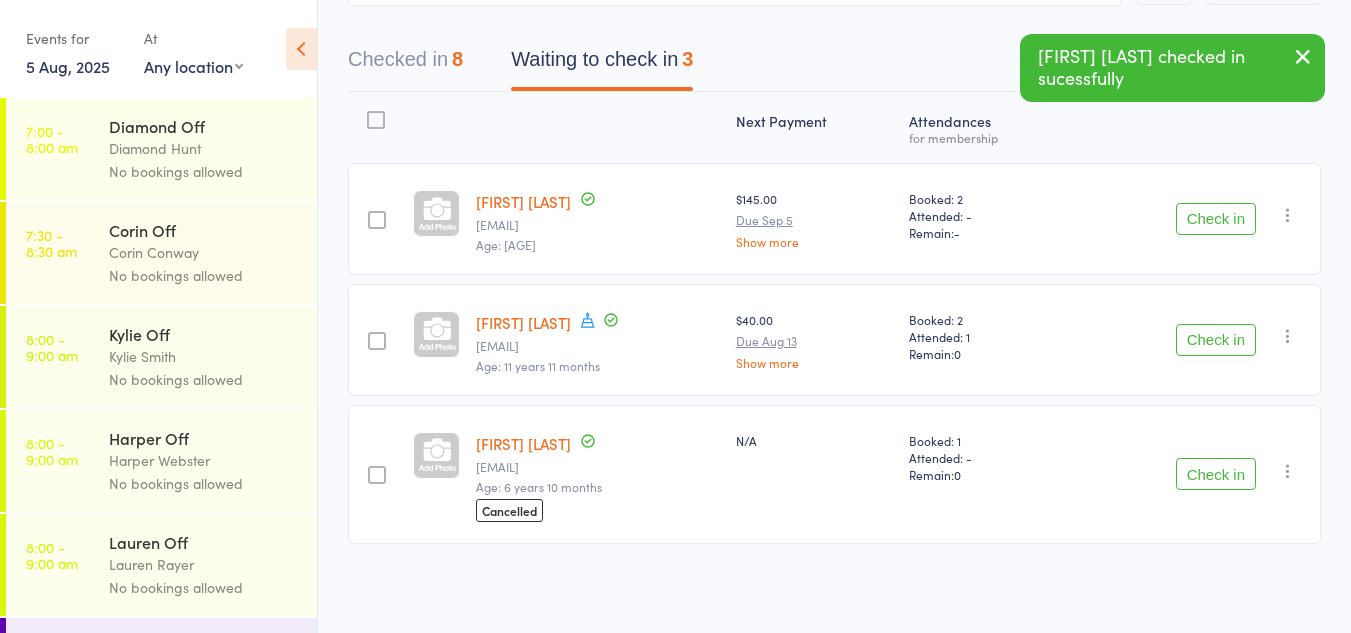 click on "Check in" at bounding box center [1216, 340] 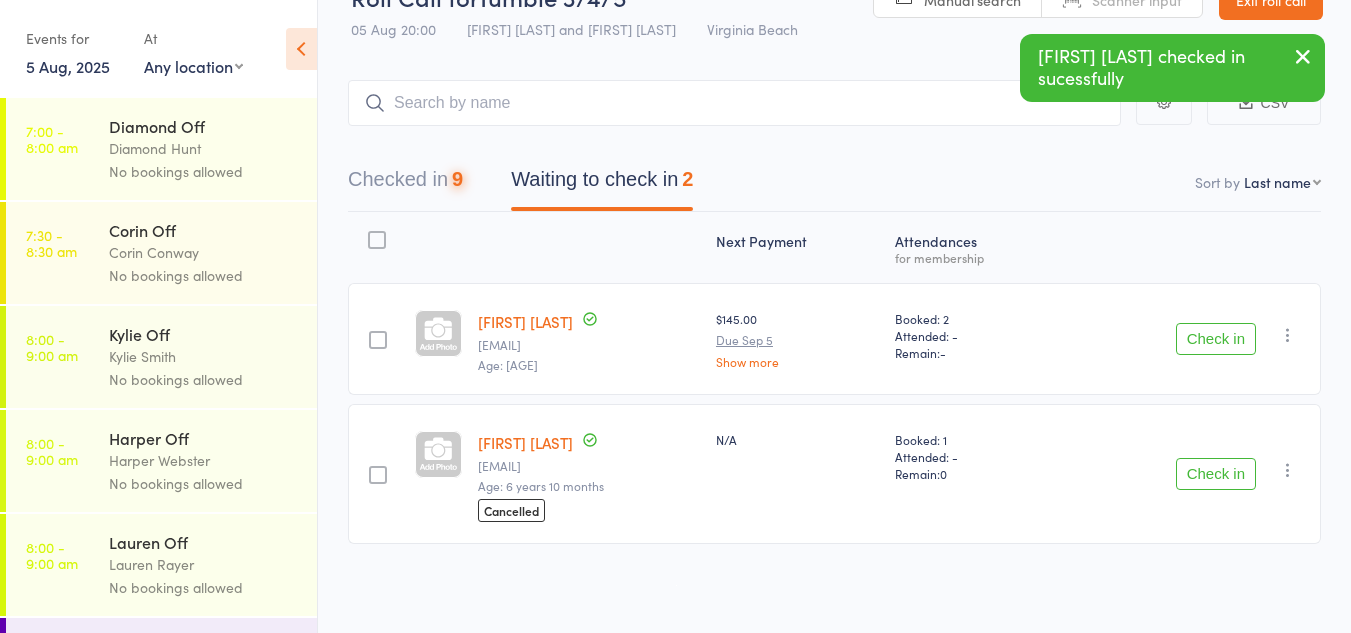 scroll, scrollTop: 48, scrollLeft: 0, axis: vertical 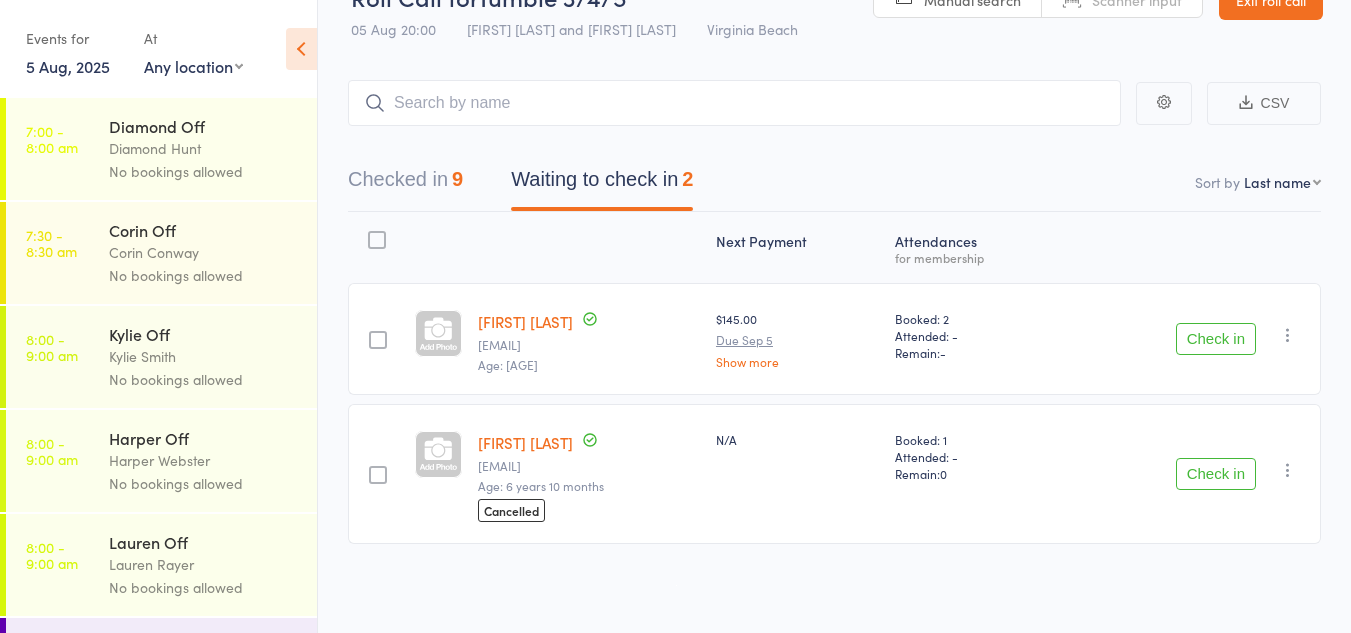 click on "Check in" at bounding box center [1216, 339] 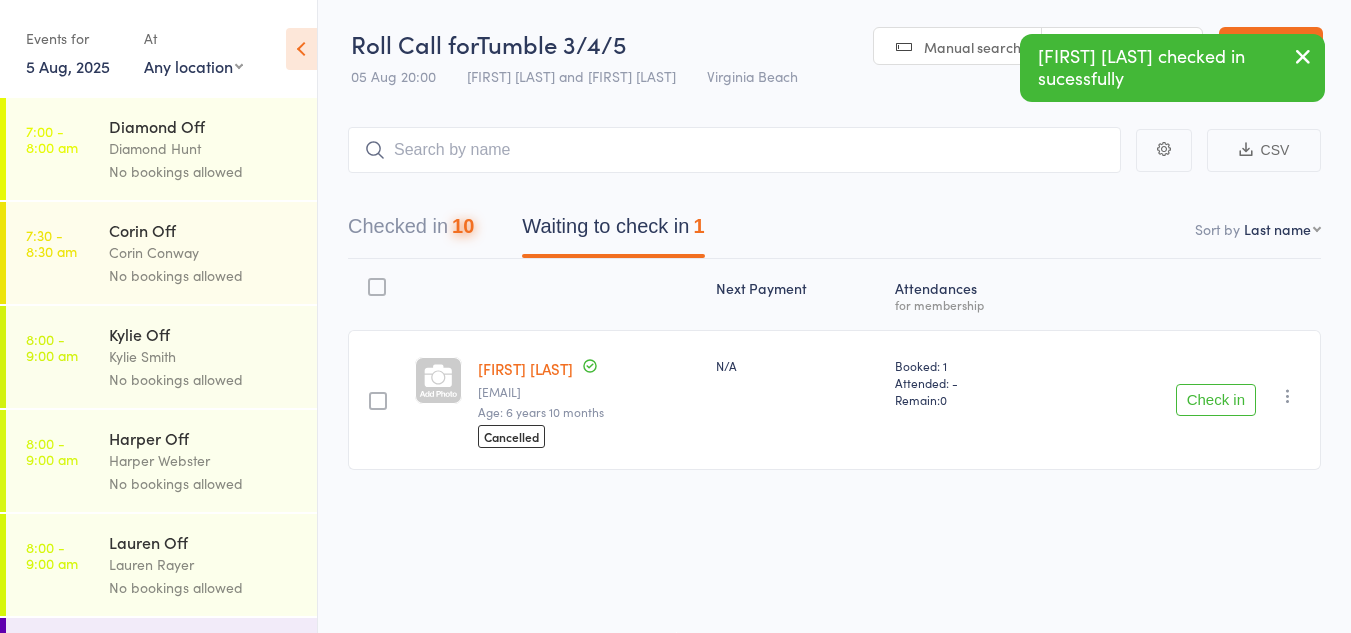 scroll, scrollTop: 1, scrollLeft: 0, axis: vertical 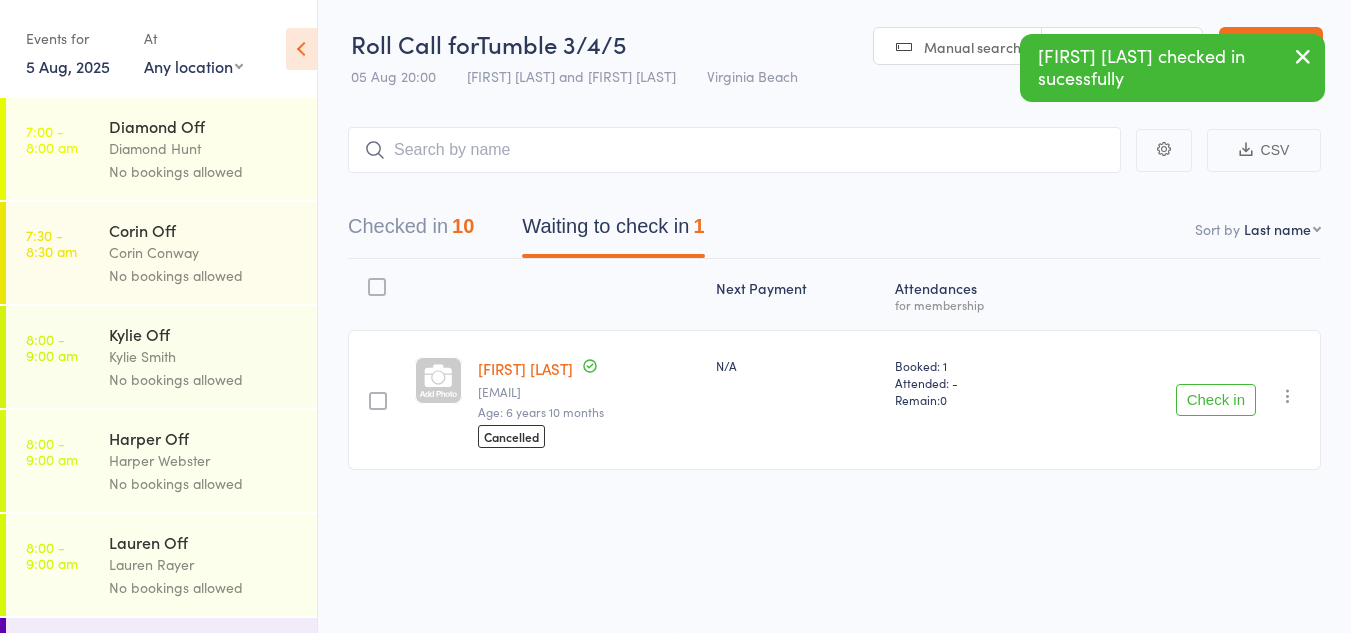 click on "Checked in  10" at bounding box center [411, 231] 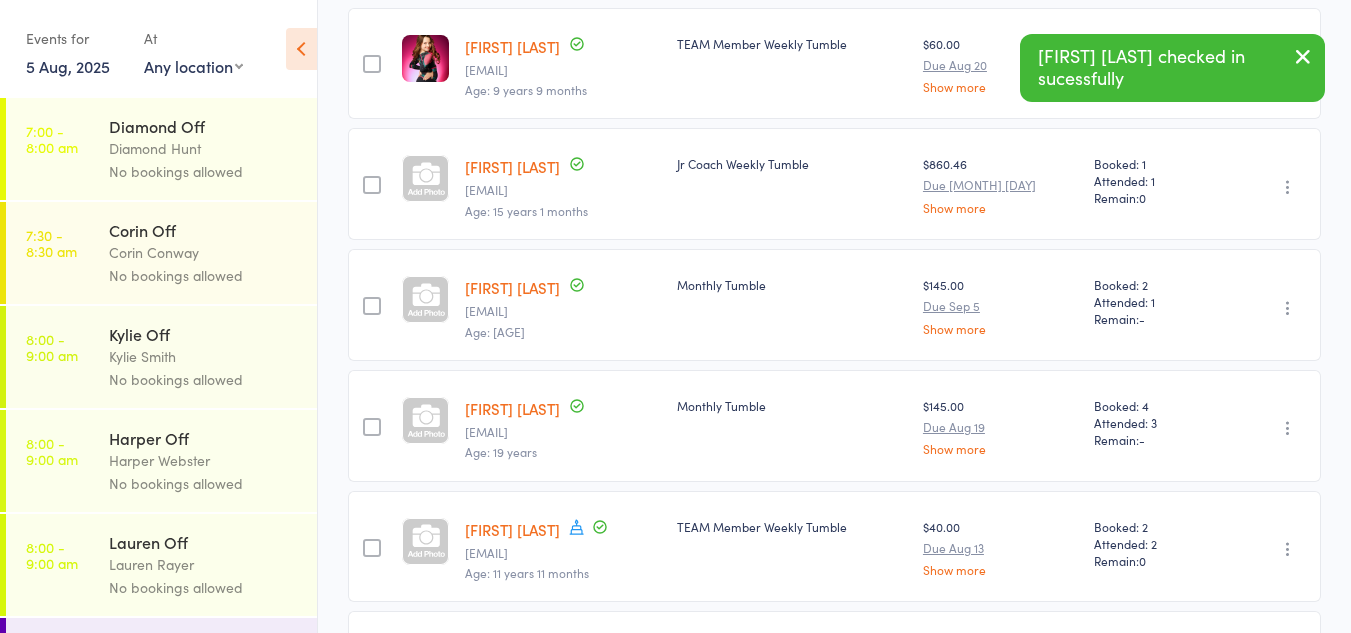 scroll, scrollTop: 566, scrollLeft: 0, axis: vertical 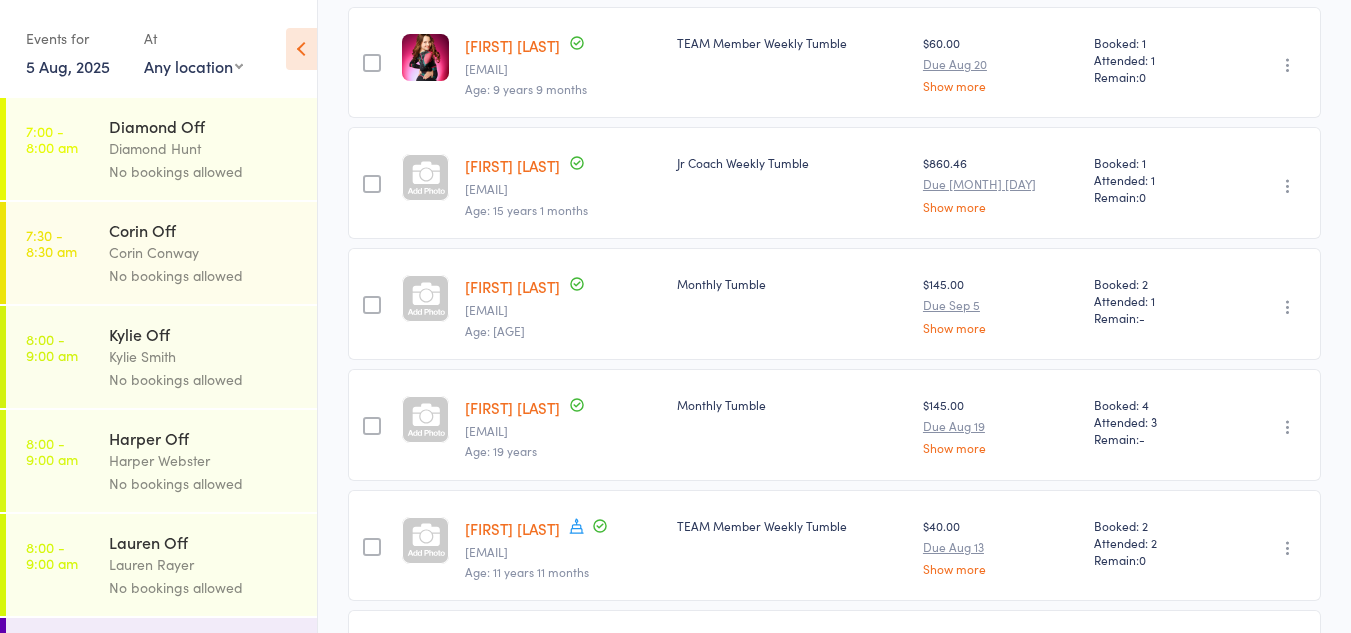 click at bounding box center (1288, 307) 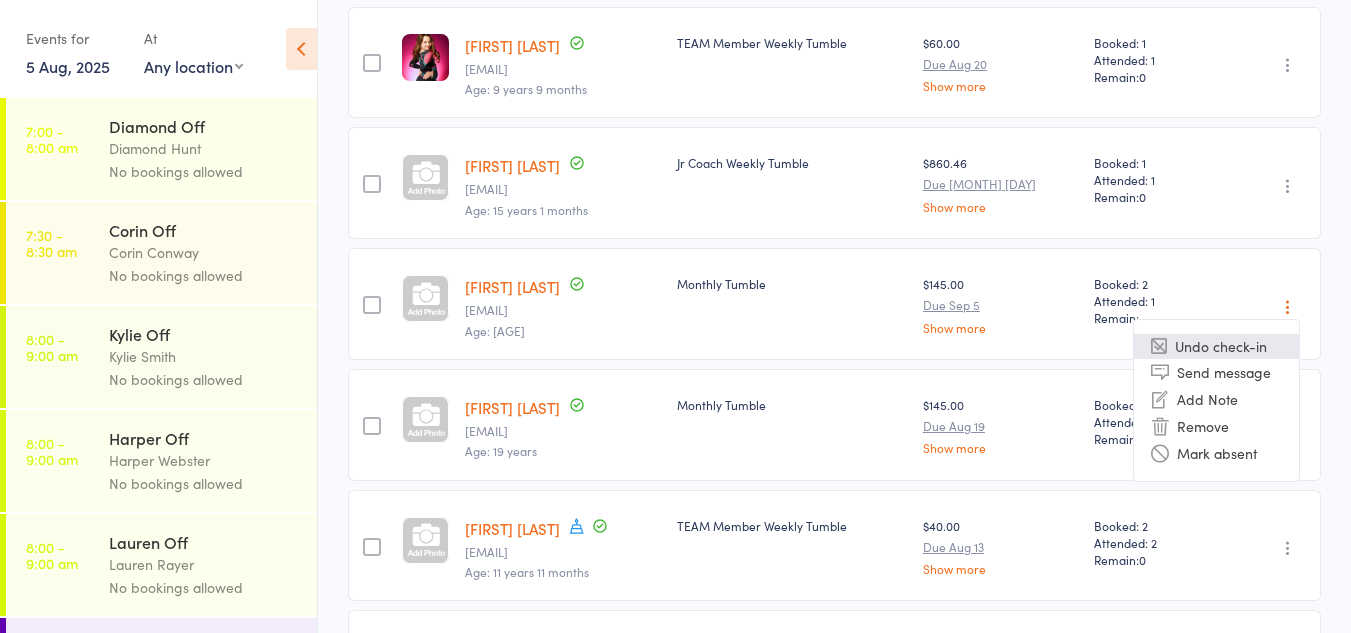 click on "Undo check-in" at bounding box center [1216, 346] 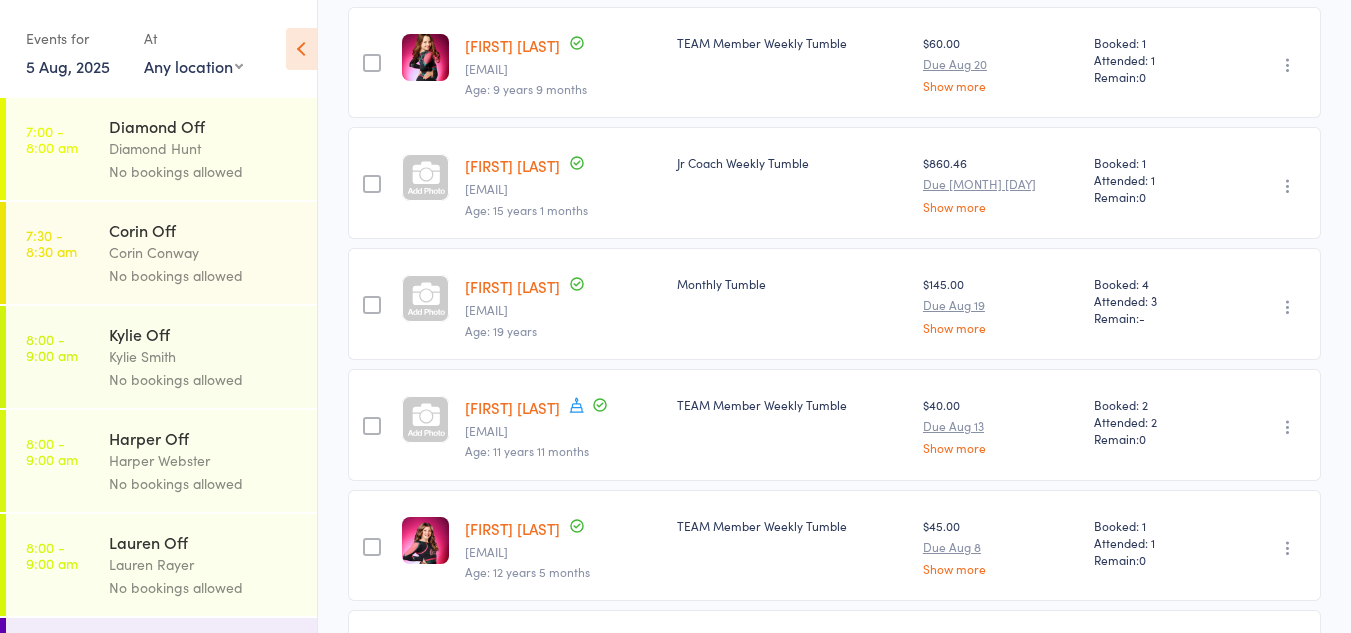 scroll, scrollTop: 0, scrollLeft: 0, axis: both 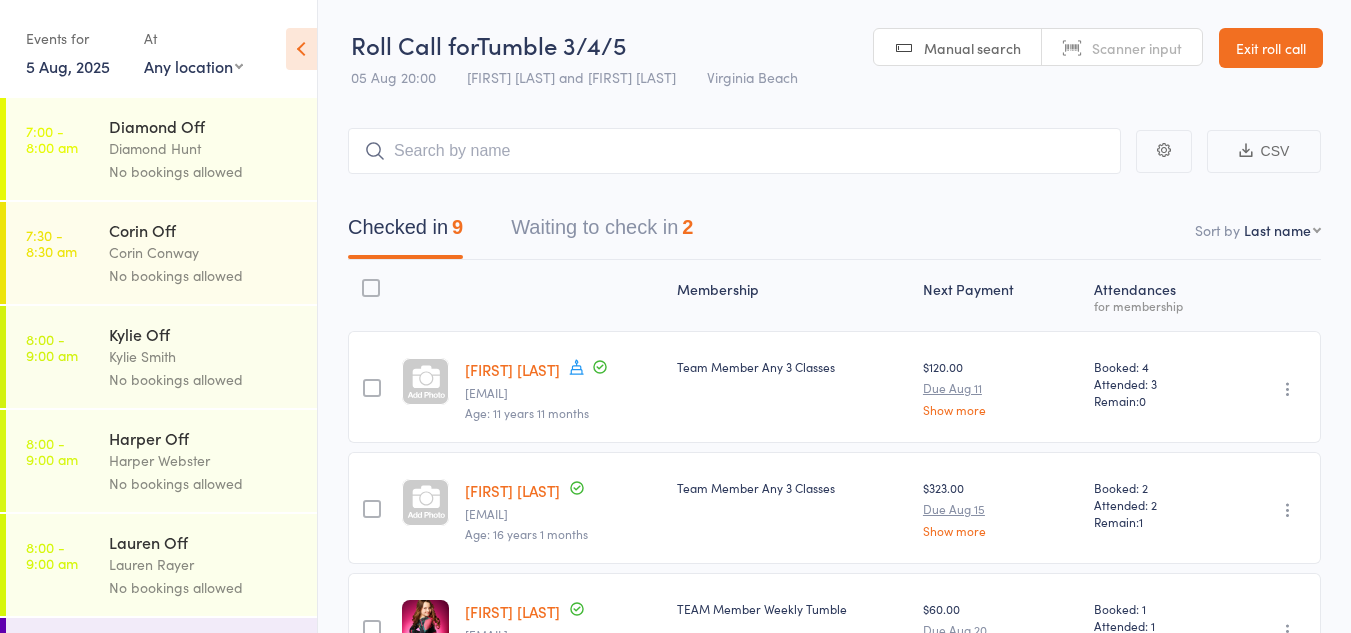 click on "Waiting to check in  2" at bounding box center (602, 232) 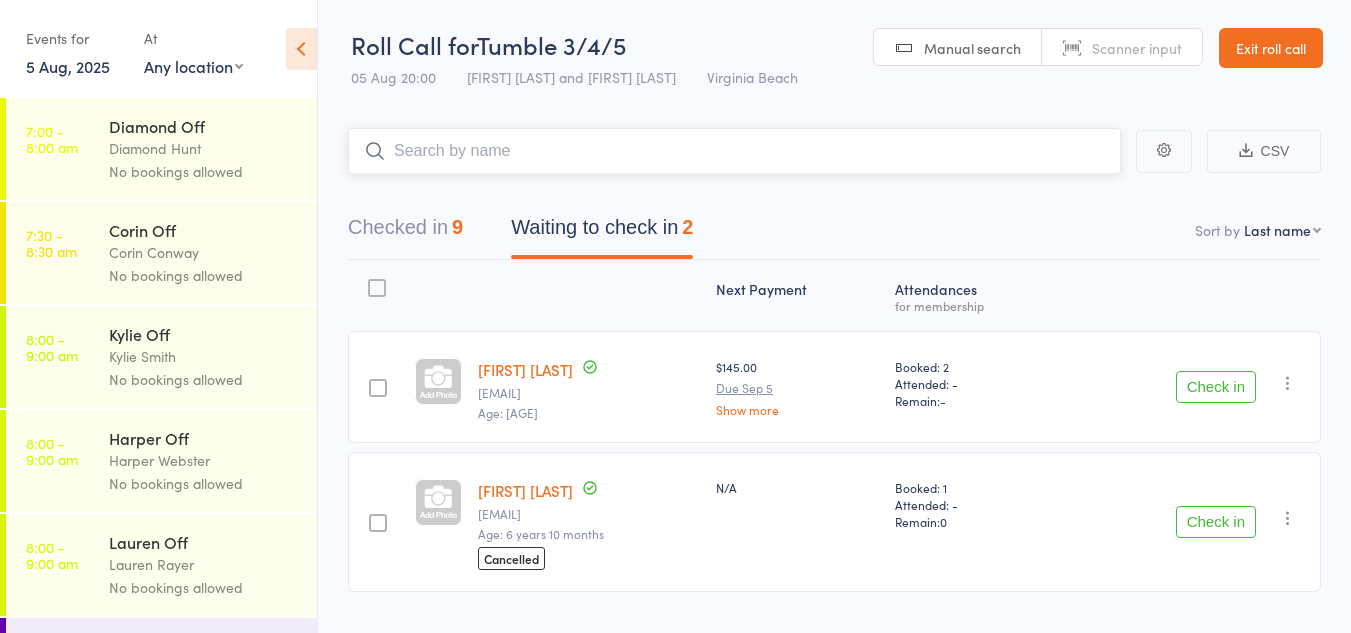 click at bounding box center [734, 151] 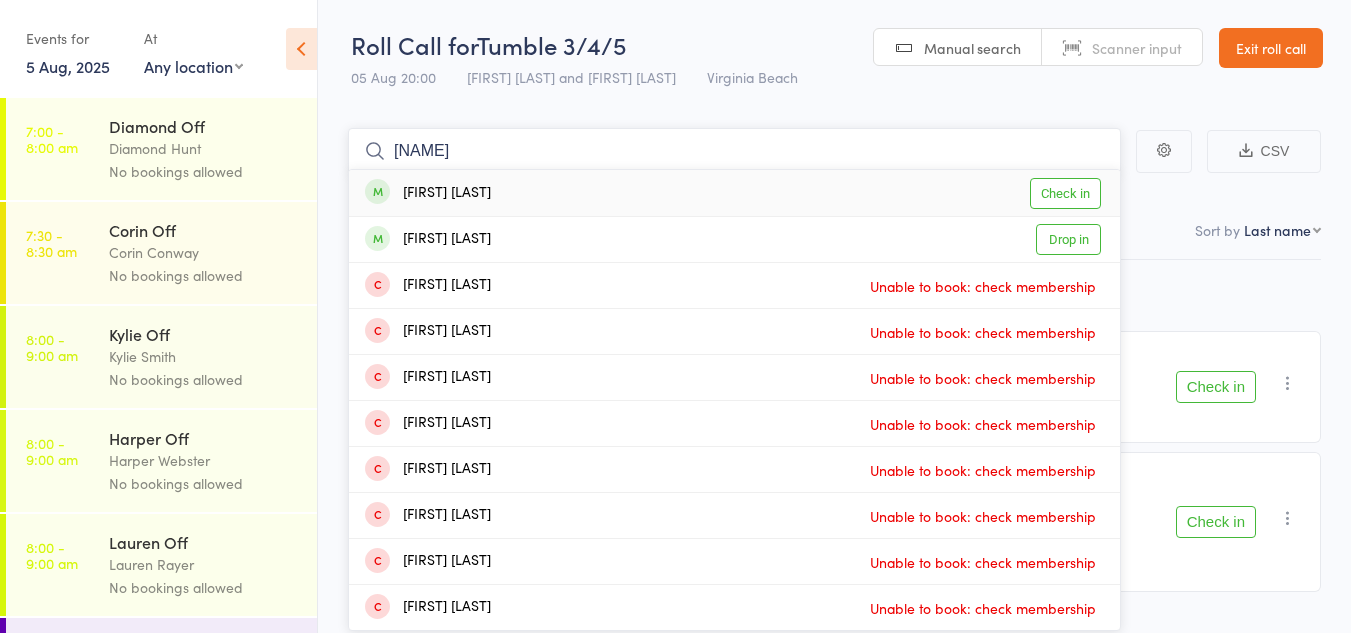 type on "[NAME]" 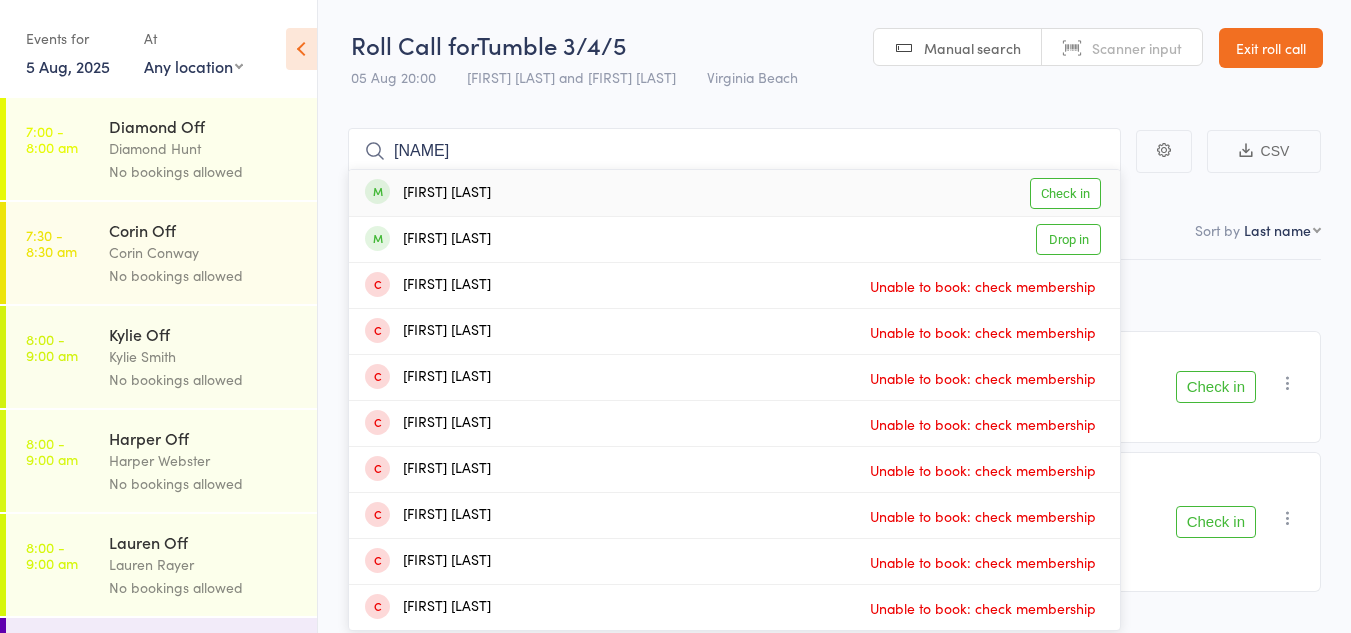 click on "Check in" at bounding box center [1065, 193] 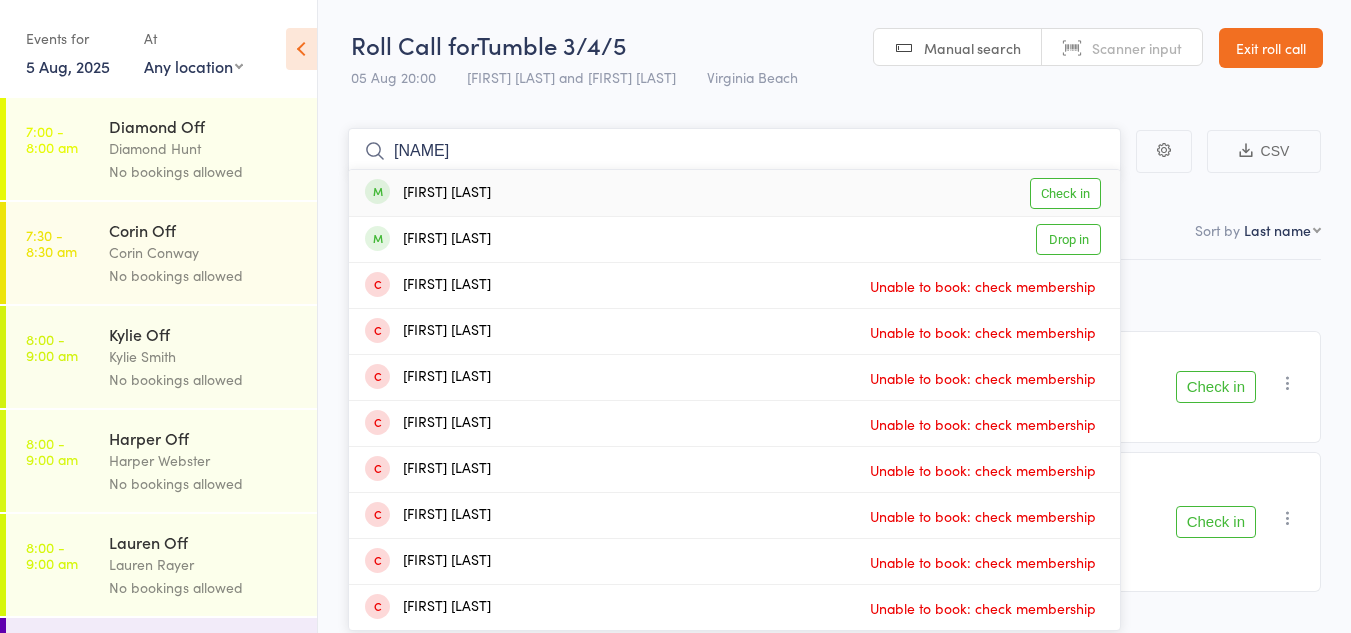 type 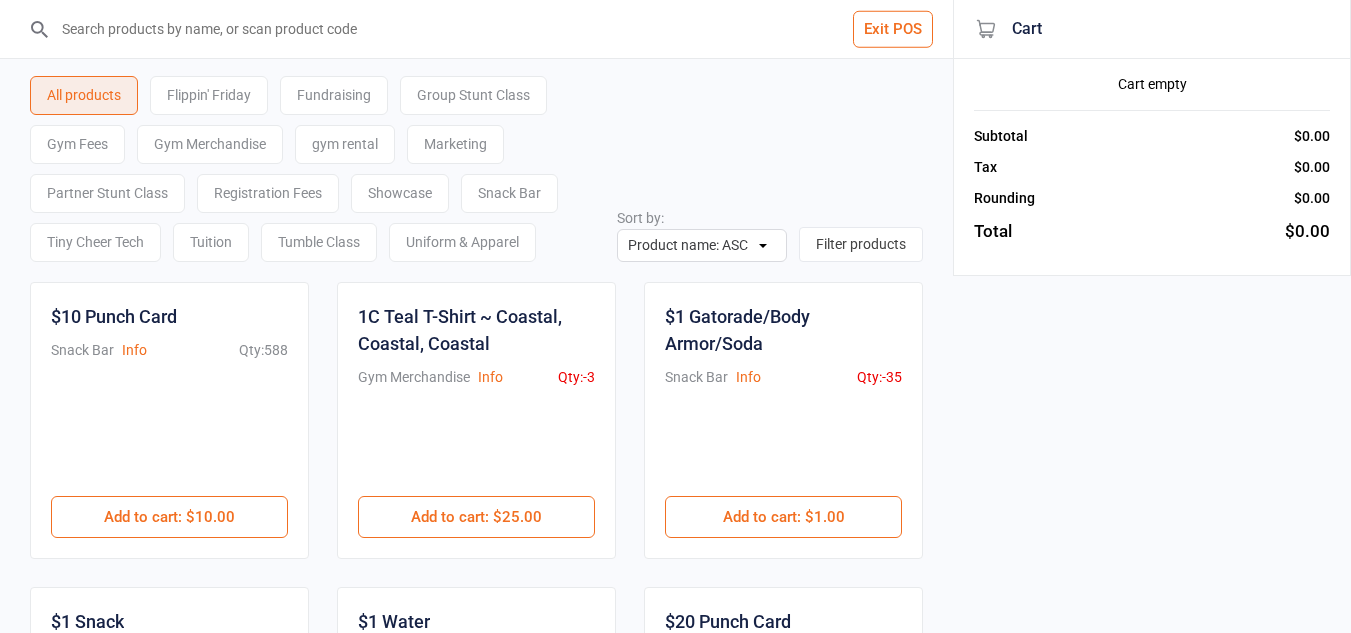 scroll, scrollTop: 0, scrollLeft: 0, axis: both 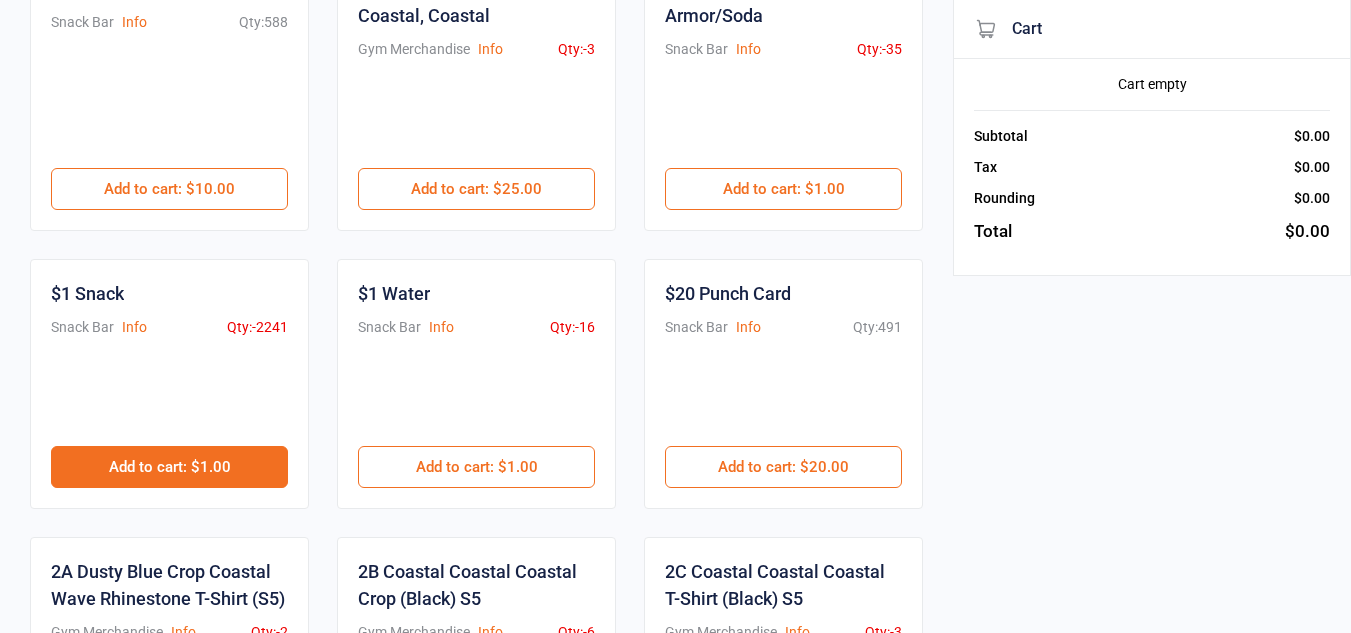 click on "Add to cart :   $1.00" at bounding box center [169, 467] 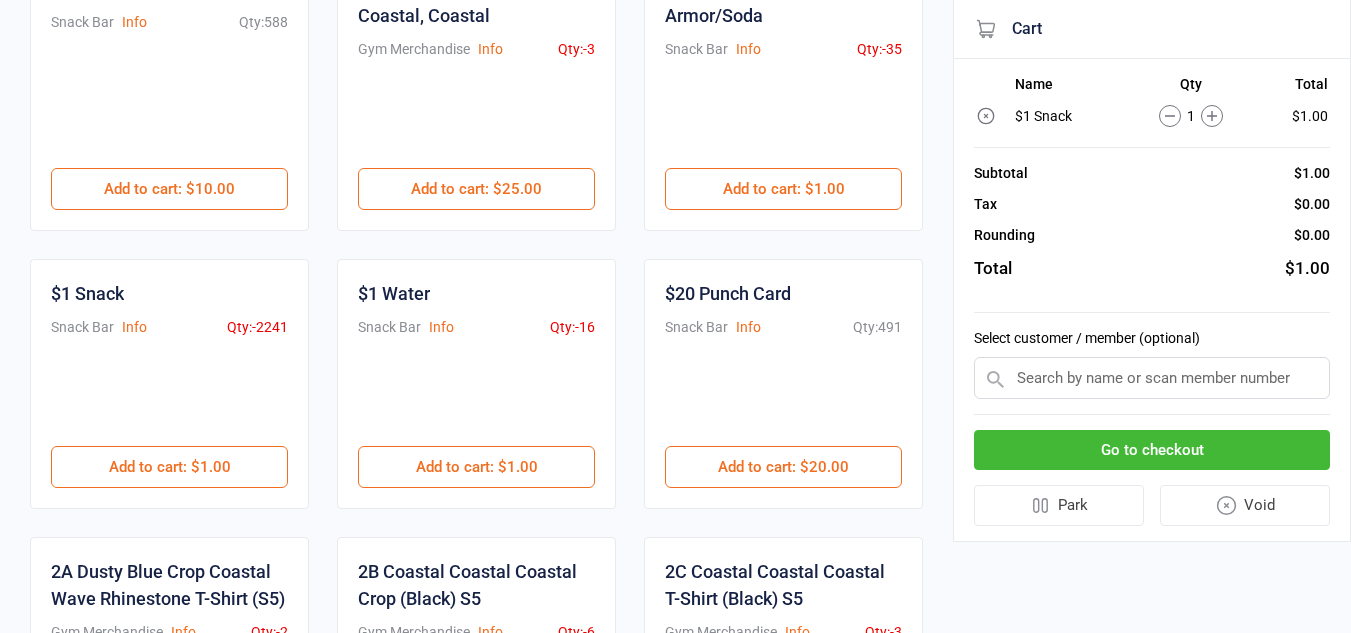 click at bounding box center (1152, 378) 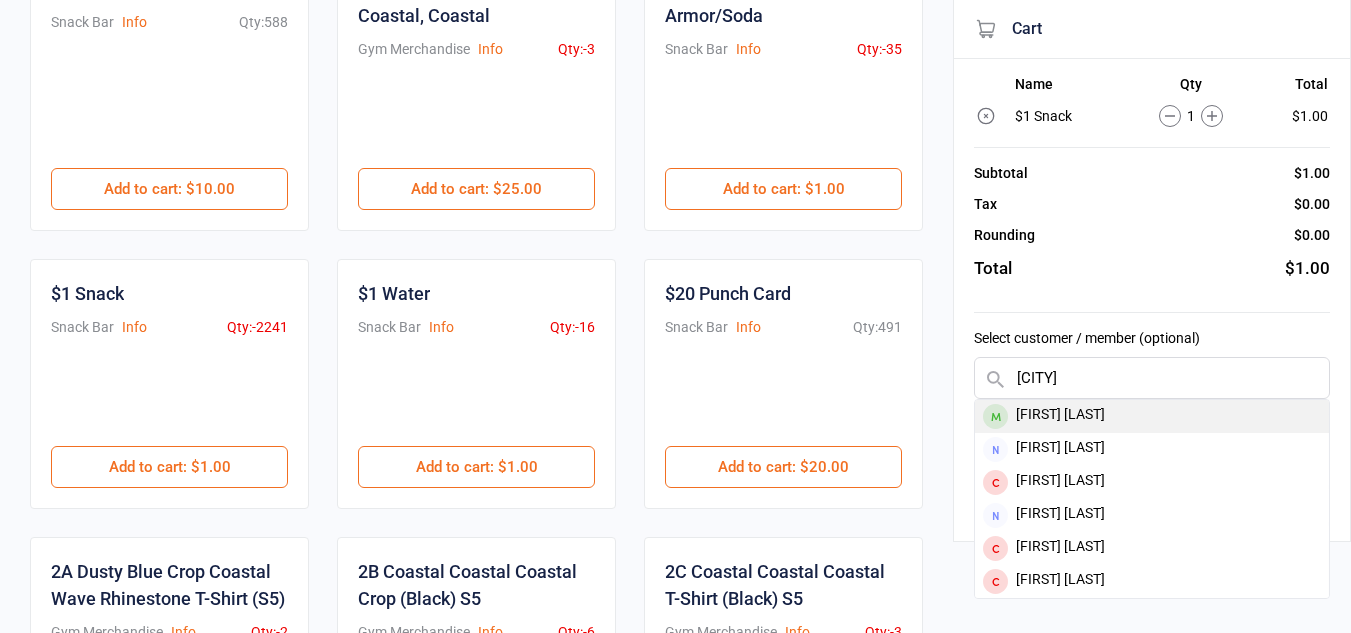 type on "[CITY]" 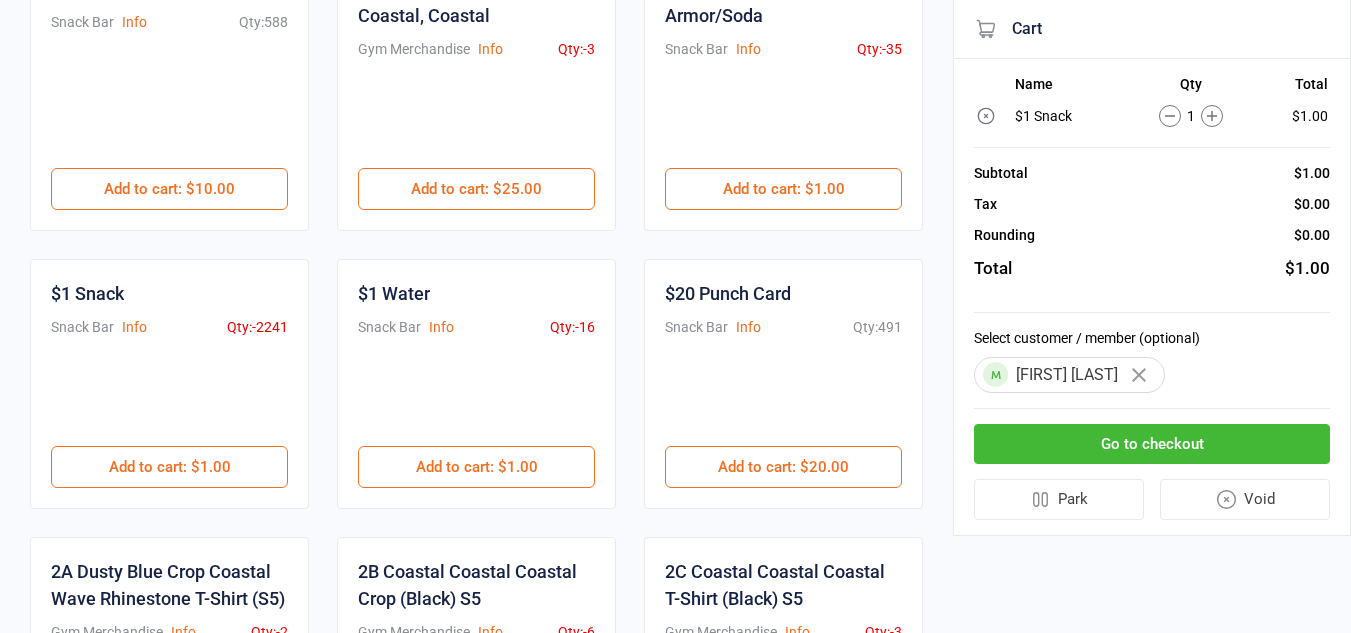 click on "Go to checkout" at bounding box center [1152, 444] 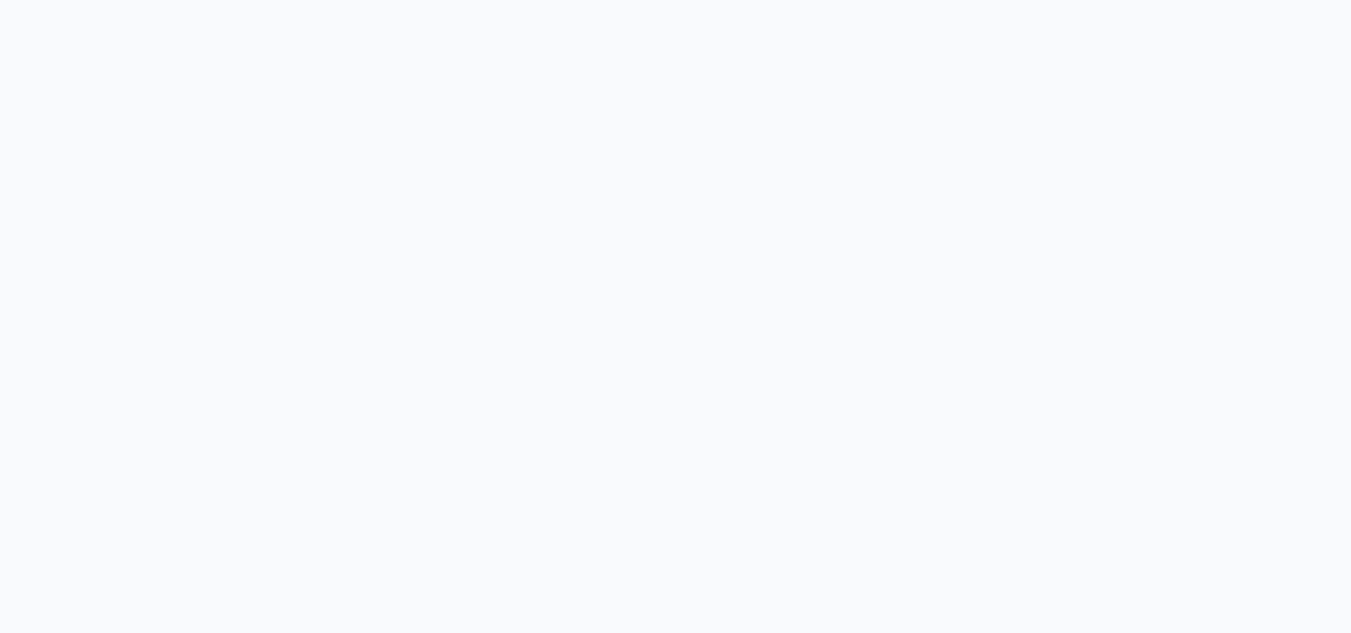 scroll, scrollTop: 83, scrollLeft: 0, axis: vertical 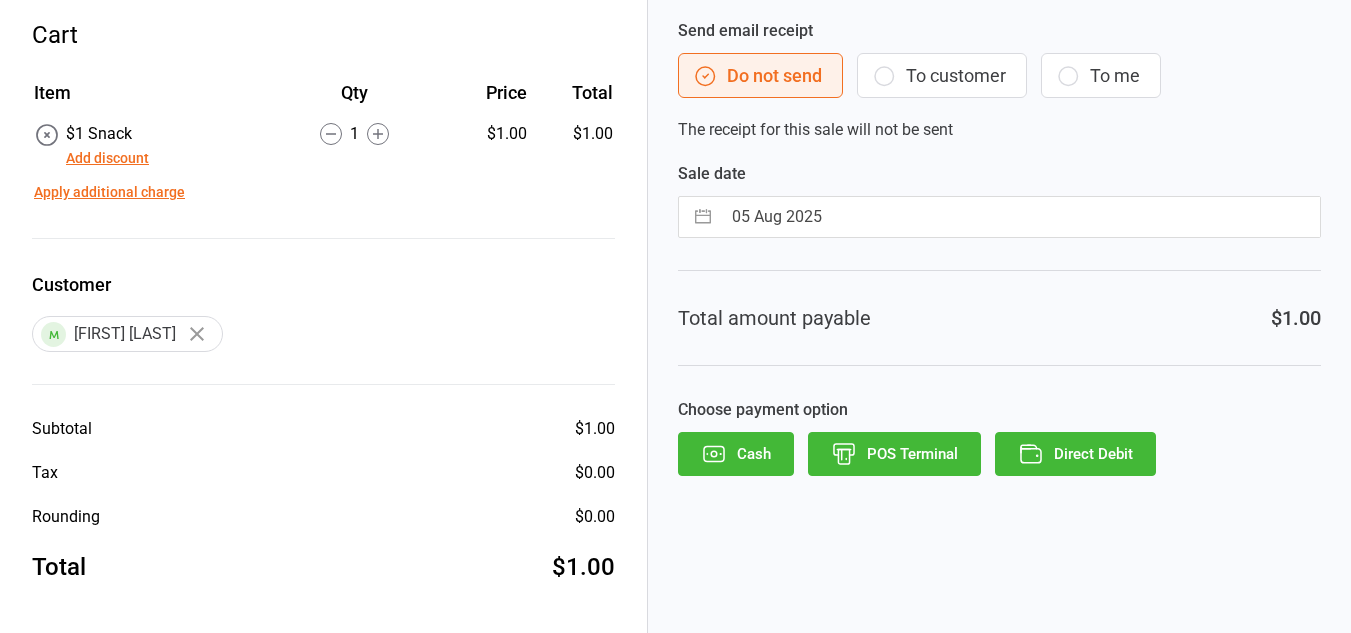 click on "To customer" at bounding box center [942, 75] 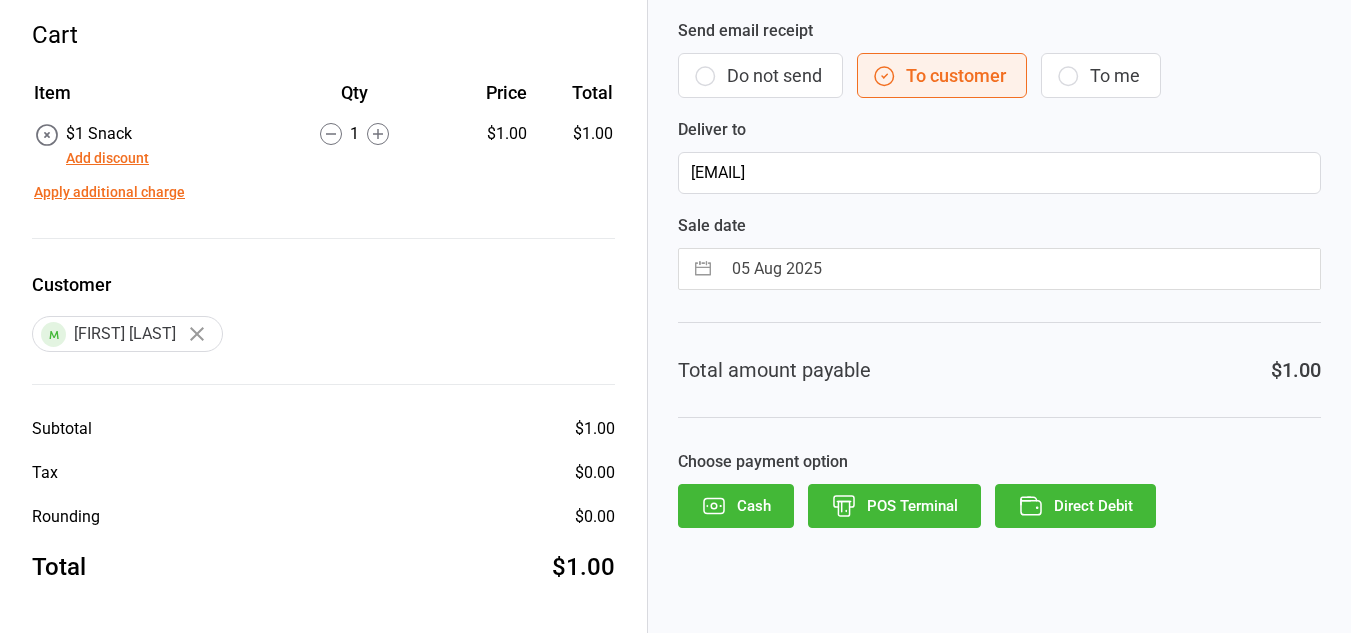 click on "Direct Debit" at bounding box center [1075, 506] 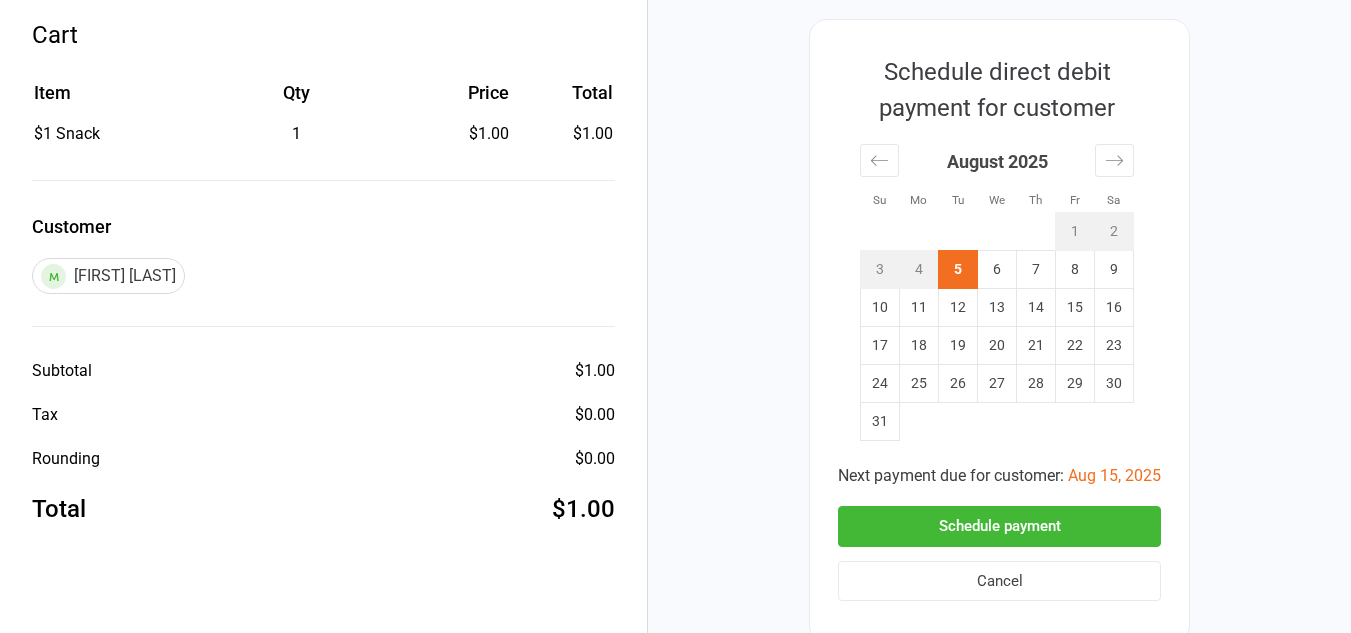 click on "Schedule payment" at bounding box center [999, 526] 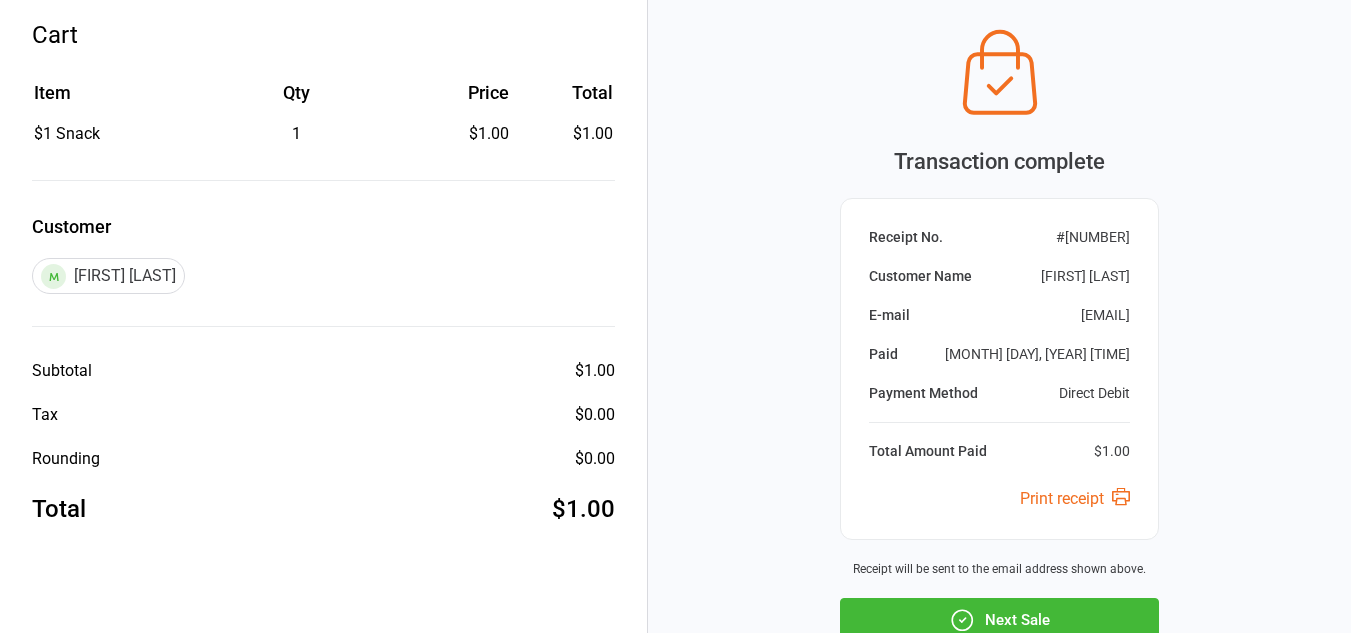 click on "Next Sale" at bounding box center [999, 620] 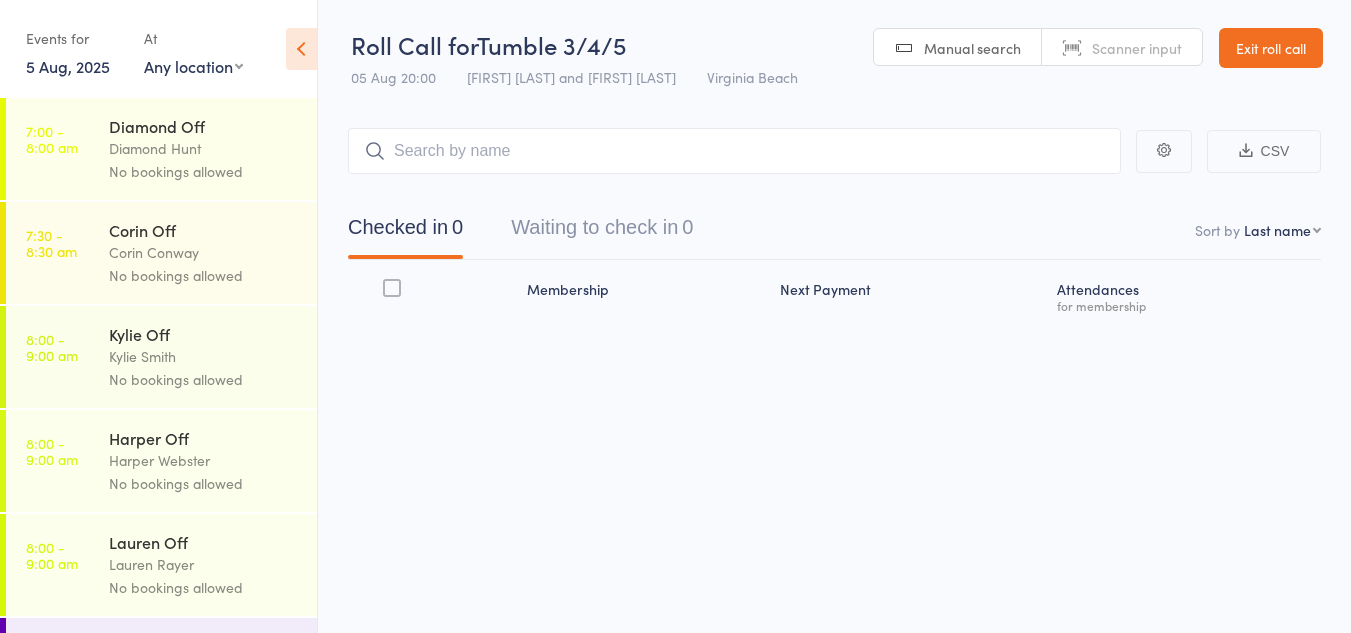 scroll, scrollTop: 0, scrollLeft: 0, axis: both 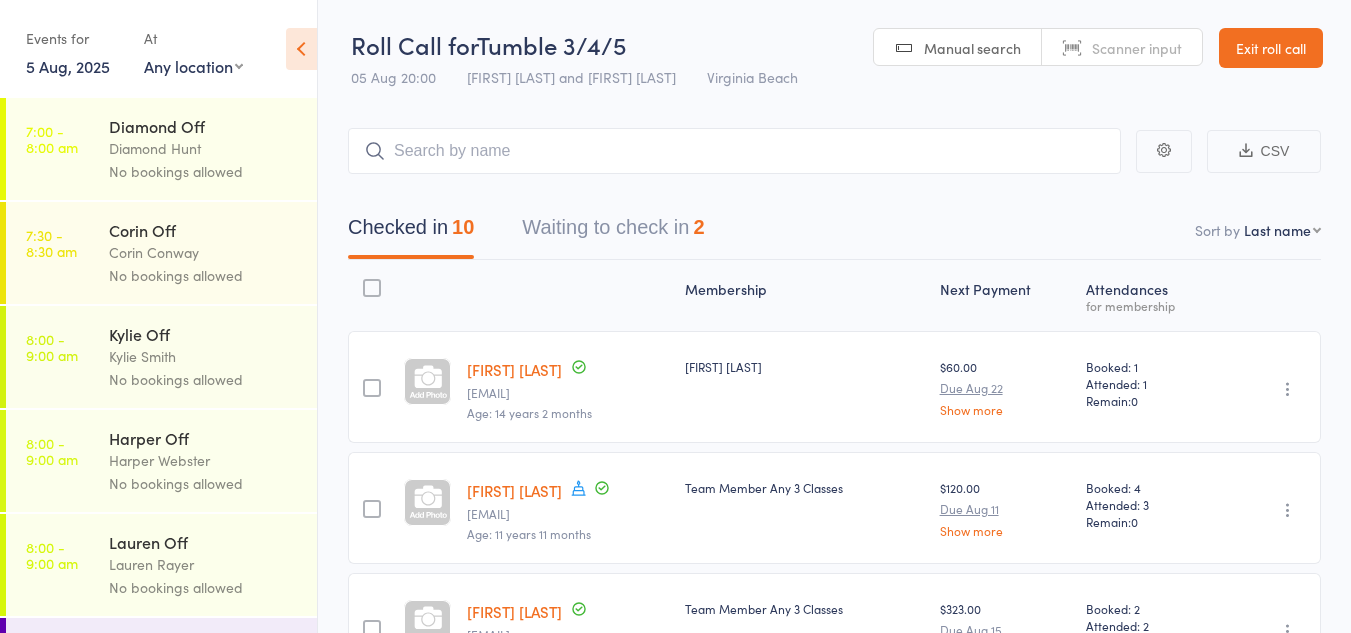 click on "Waiting to check in  2" at bounding box center (613, 232) 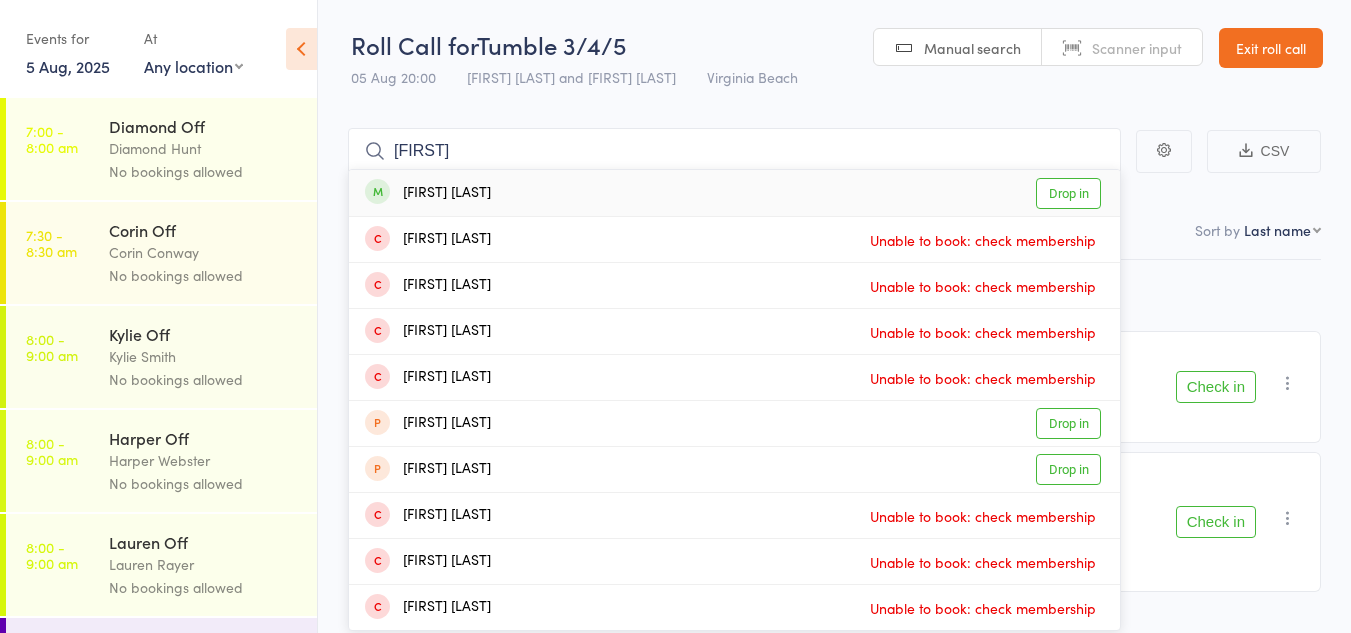 type on "[FIRST]" 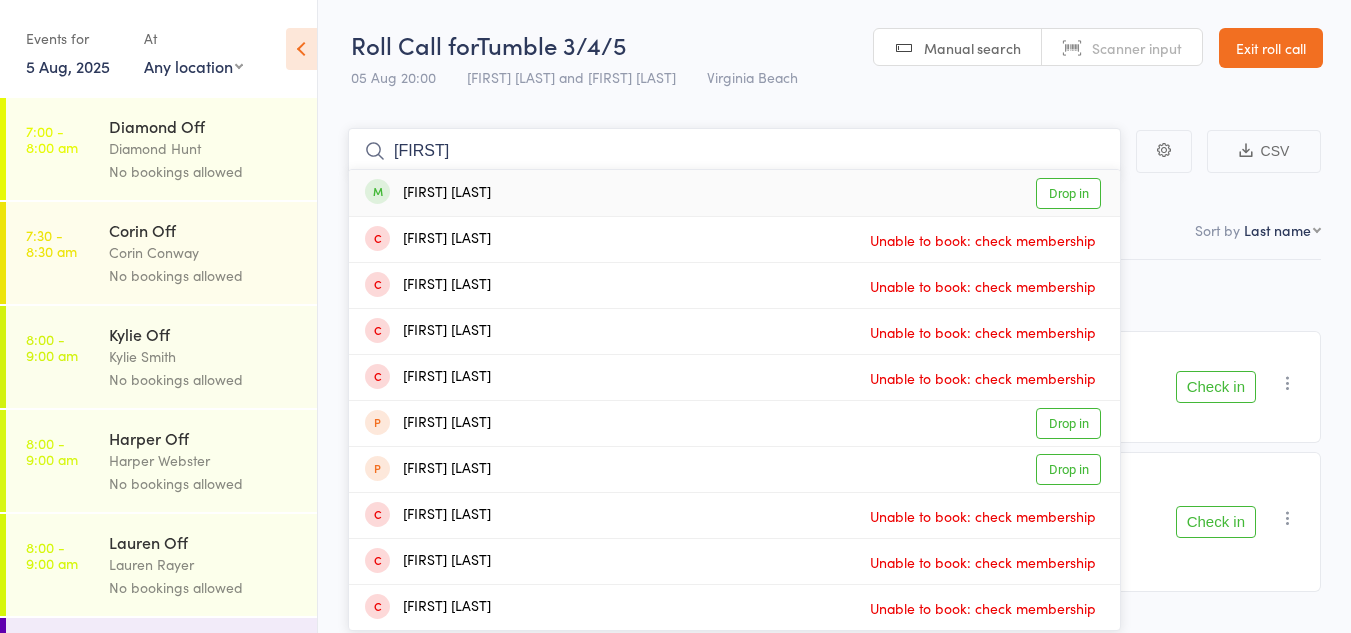type 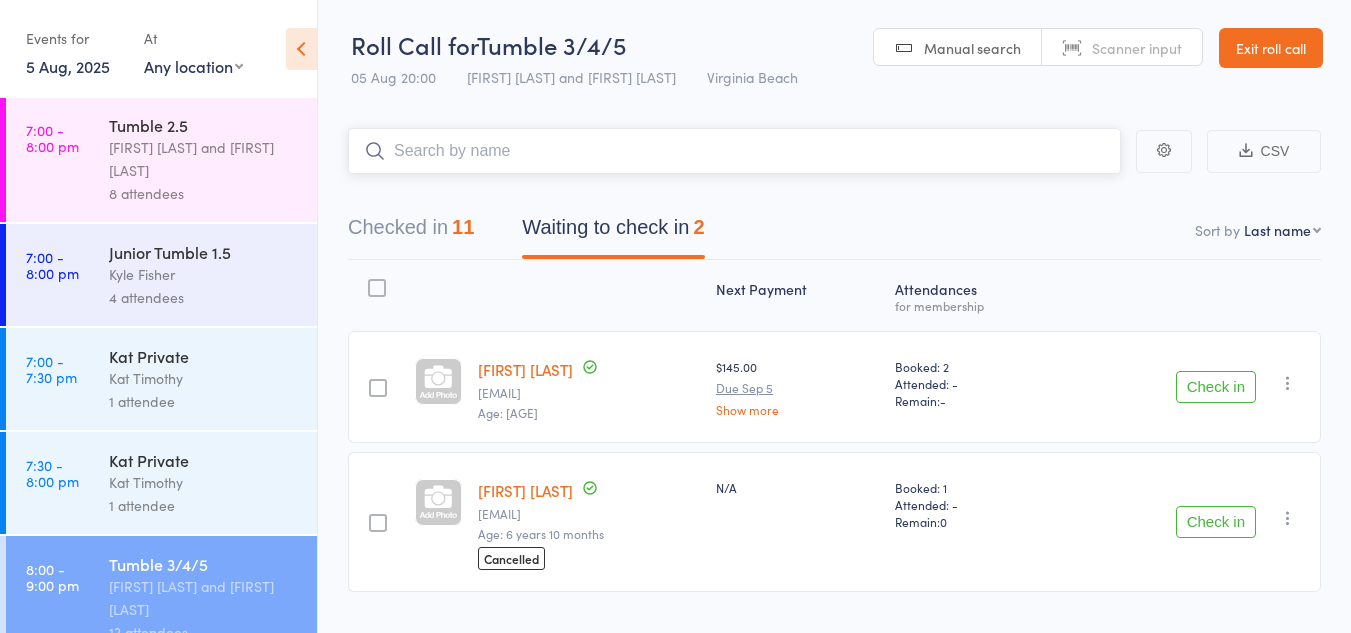 scroll, scrollTop: 2341, scrollLeft: 0, axis: vertical 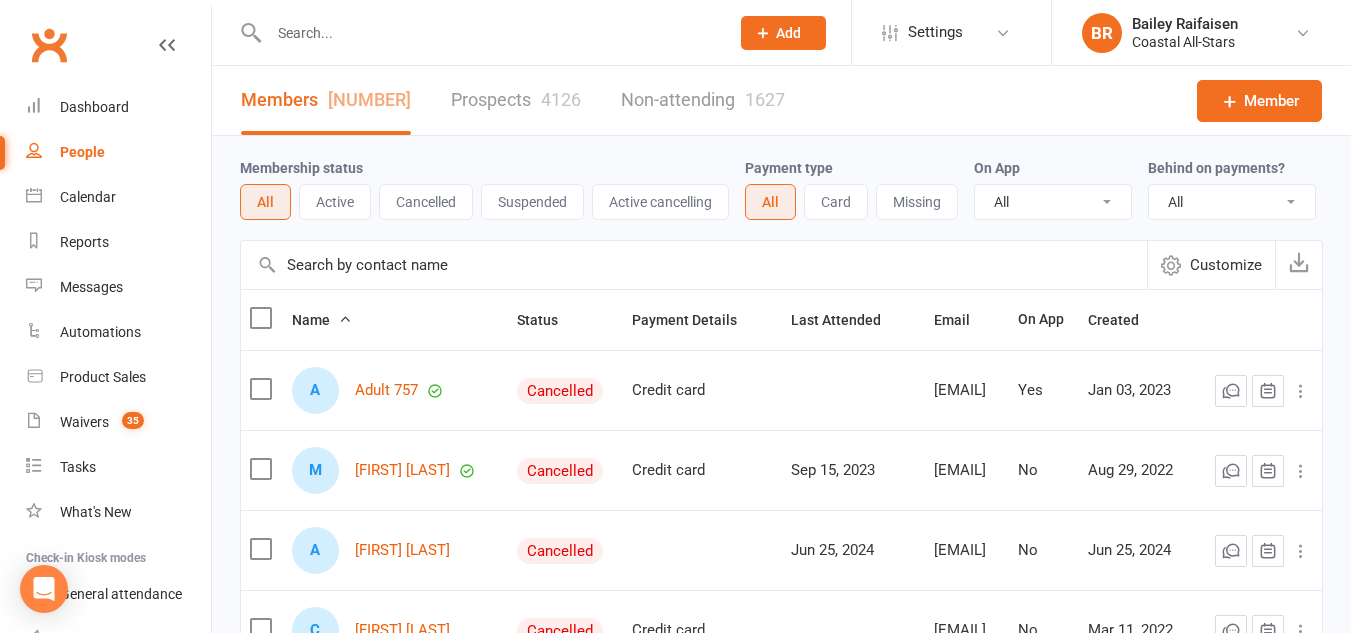 click at bounding box center (694, 265) 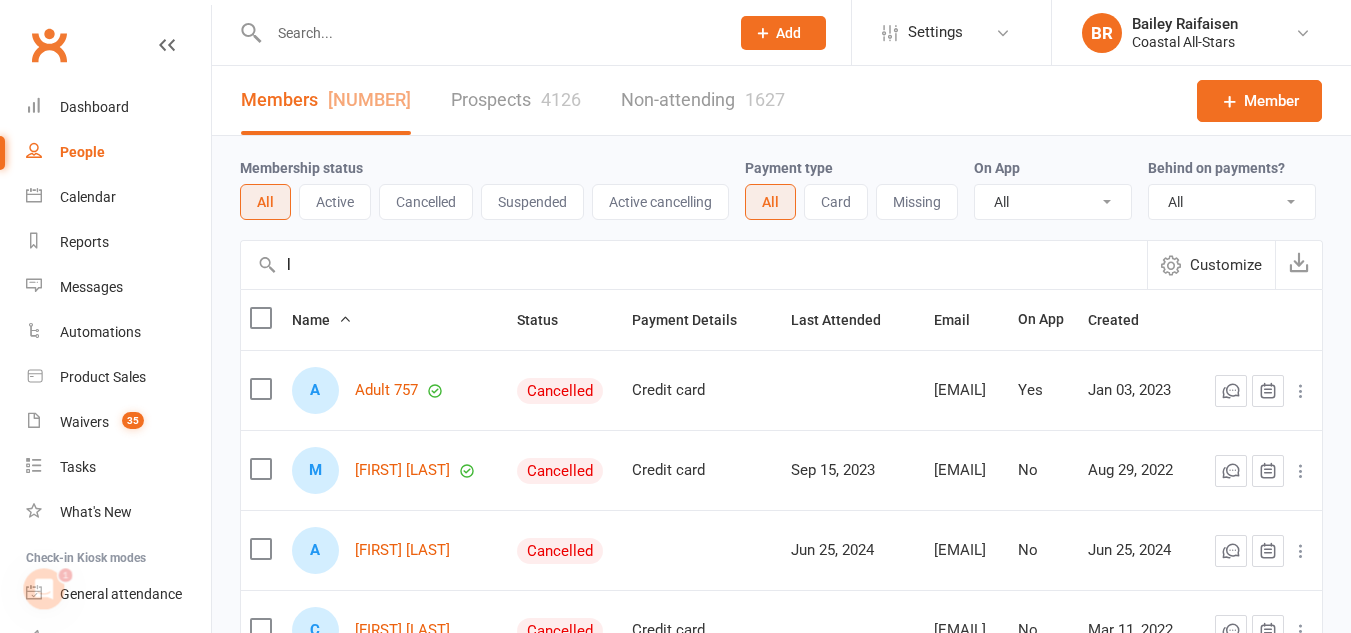 scroll, scrollTop: 0, scrollLeft: 0, axis: both 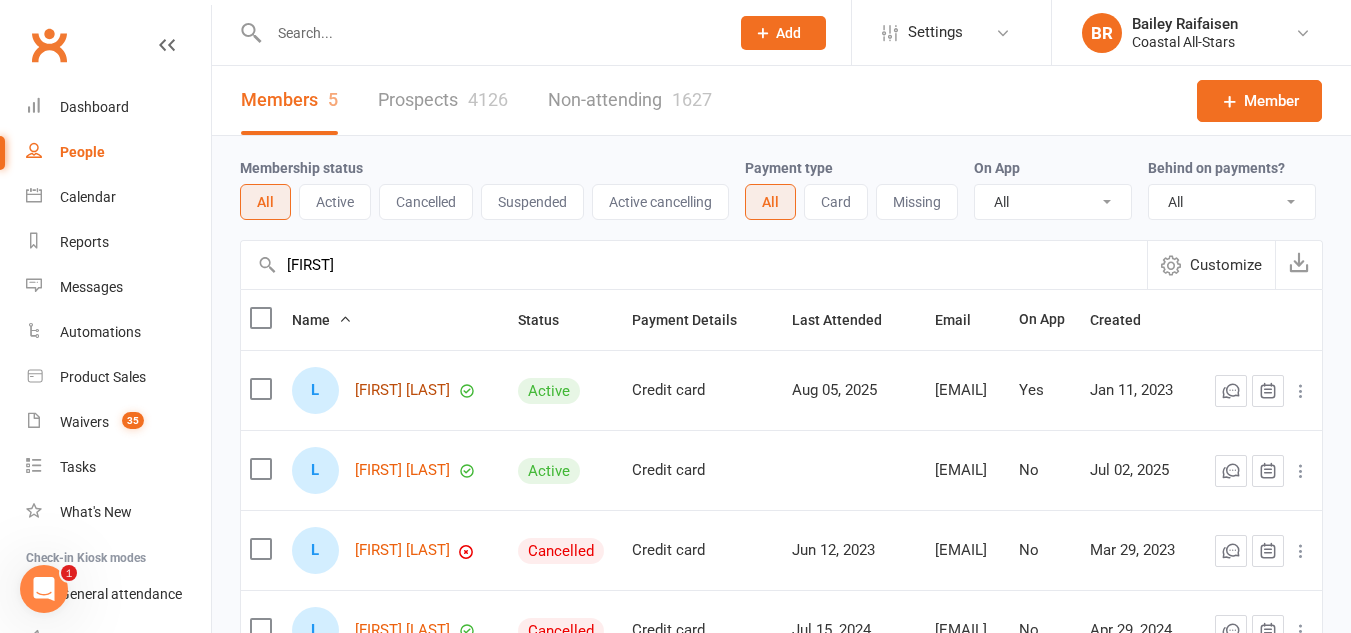 type on "[FIRST]" 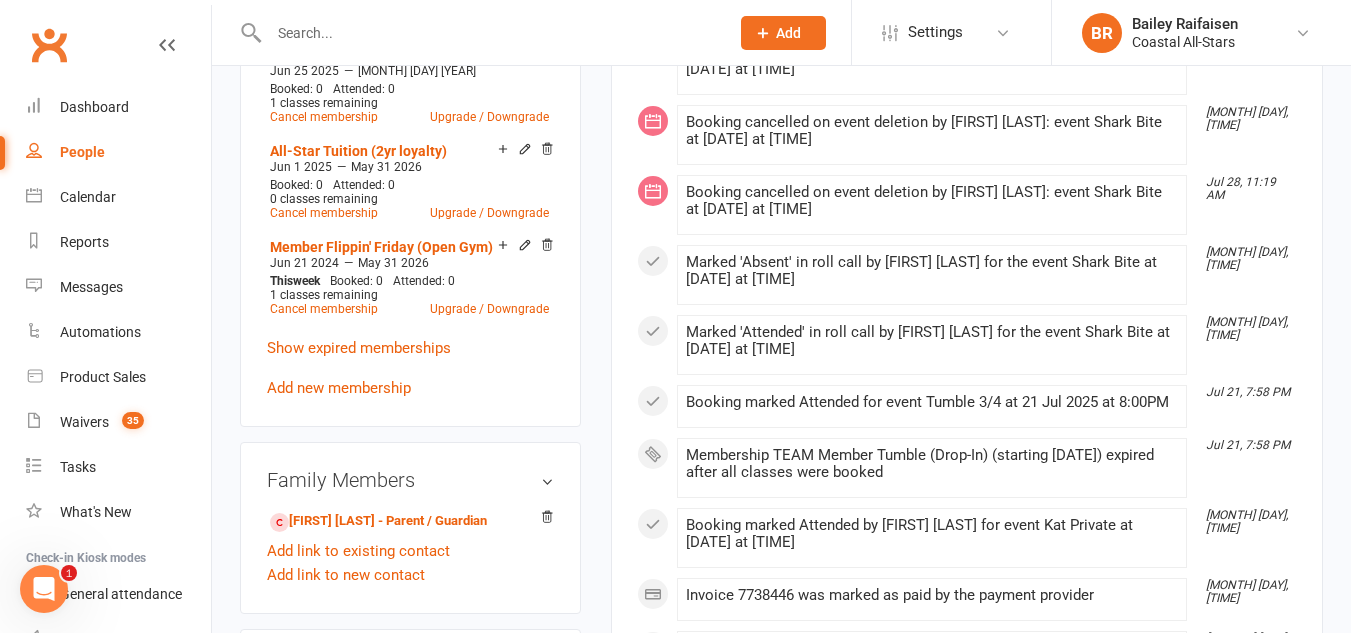 scroll, scrollTop: 1039, scrollLeft: 0, axis: vertical 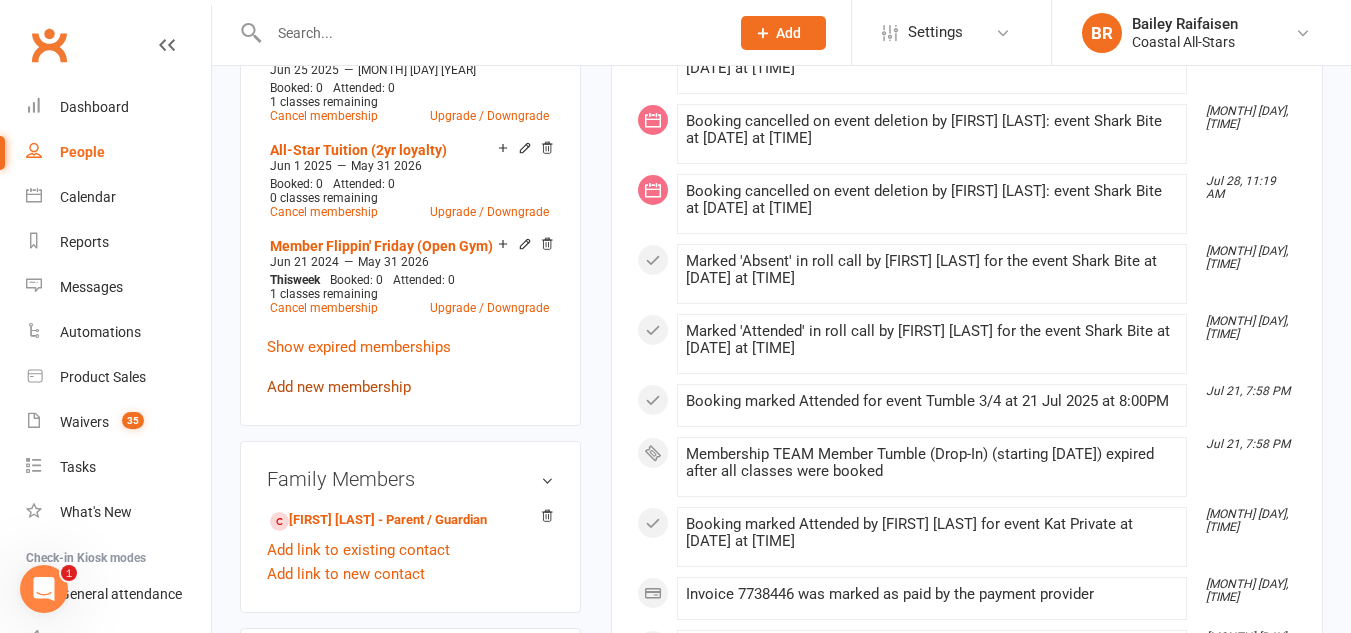 click on "Add new membership" at bounding box center (339, 387) 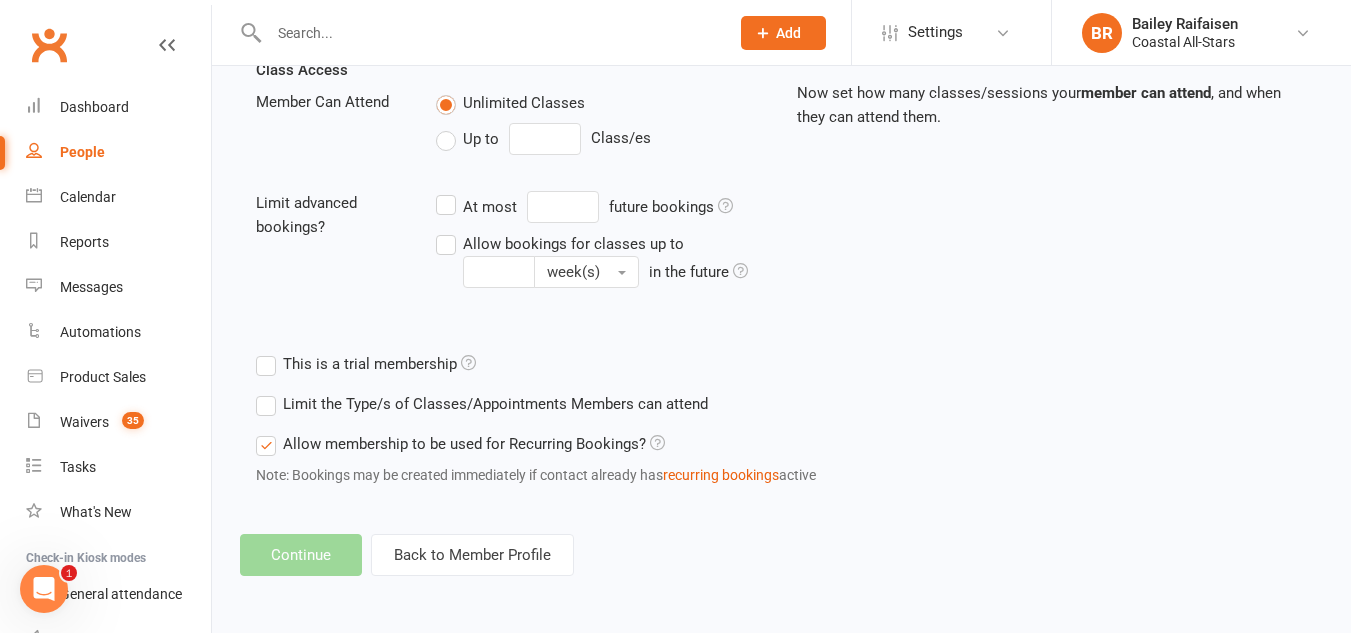 scroll, scrollTop: 0, scrollLeft: 0, axis: both 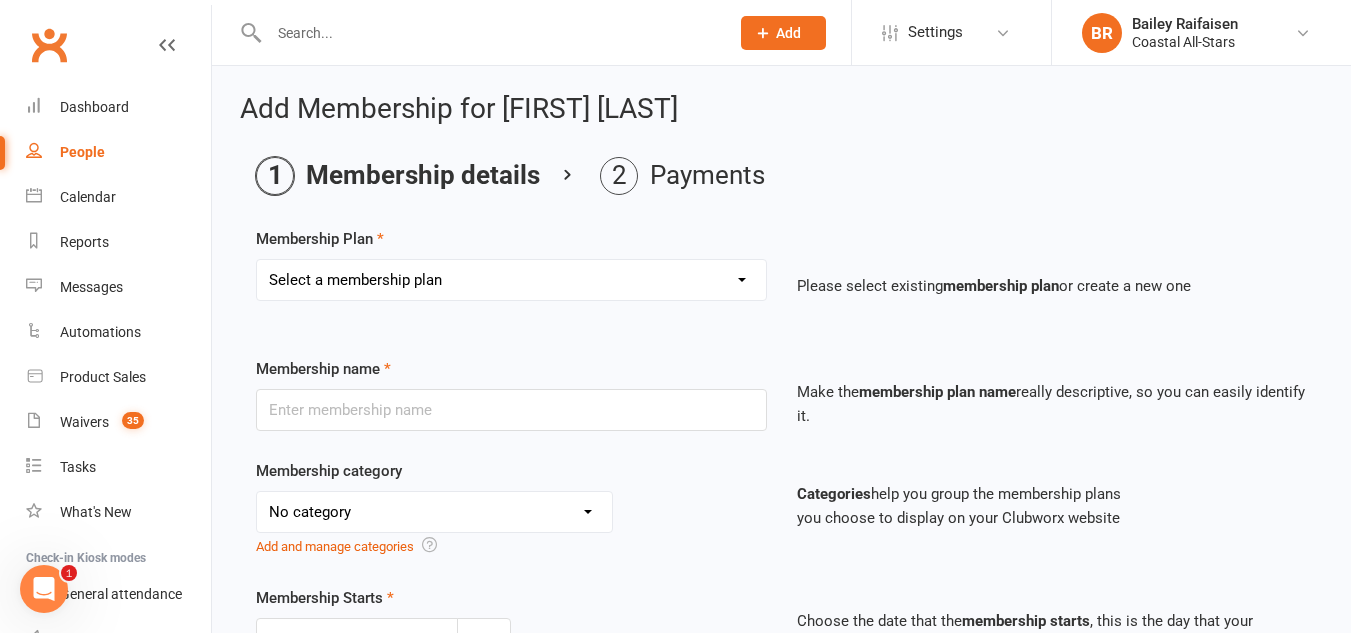 click on "Select a membership plan Create new Membership Plan Trial Class Coastal Membership Fee Annual Registration Evaluations Fitness Class (Drop-In) Flexibility Class (Drop-In) Jump Class (Drop-in) Stunt Class (Drop-In) Stunt Class (4 Pack) Tiny Tumble (Drop-In) Tumble (Drop-In) Weekly Tumble Monthly Tumble Tiny Tumble Flippin' Friday (Open Gym) TEAM Member Tumble (Drop-In) TEAM Member Flexibility Class TEAM Mandatory Flexibility Class TEAM Member Fitness Class TEAM Member Group Stunt Class (Drop-In) TEAM Member Group Stunt Class (4 Pack) TEAM Member Group Stunt Class (8 Pack) TEAM Member Jump Class (Drop-In) Partner Stunt Class (8 Pack) TEAM Member Weekly Tumble TEAM Member Monthly Tumble Team Member Any 3 Classes Member Flippin' Friday (Open Gym) Annual Private Membership Walkover Tumbling Clinic Summer Camp (Day Pass) Summer Camp (3-day Pass) Summer Camp (5-day Pass) Pay in Full - Tiny Tiny Tuition Tiny Tuition (1yr Loyalty) Tiny Tuition (2yr Loyalty) Tiny Comp, Choreo, Music, & Travel Fees Novice Tuition Pearls" at bounding box center (511, 280) 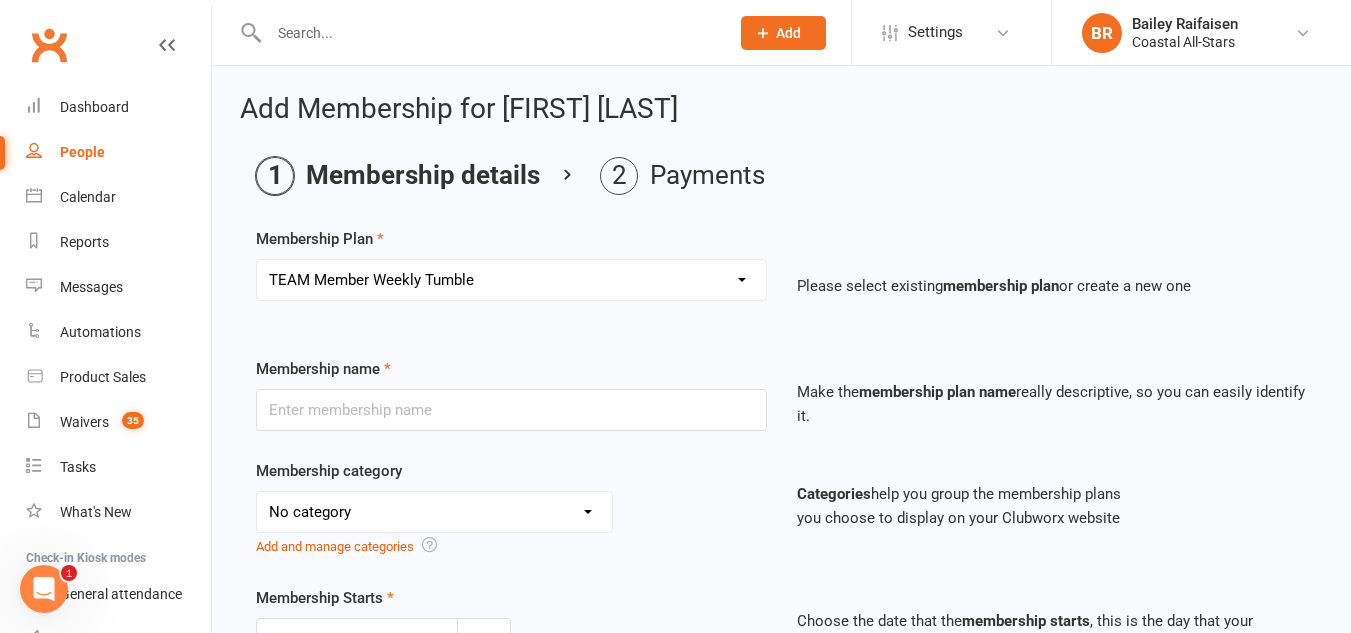 click on "Select a membership plan Create new Membership Plan Trial Class Coastal Membership Fee Annual Registration Evaluations Fitness Class (Drop-In) Flexibility Class (Drop-In) Jump Class (Drop-in) Stunt Class (Drop-In) Stunt Class (4 Pack) Tiny Tumble (Drop-In) Tumble (Drop-In) Weekly Tumble Monthly Tumble Tiny Tumble Flippin' Friday (Open Gym) TEAM Member Tumble (Drop-In) TEAM Member Flexibility Class TEAM Mandatory Flexibility Class TEAM Member Fitness Class TEAM Member Group Stunt Class (Drop-In) TEAM Member Group Stunt Class (4 Pack) TEAM Member Group Stunt Class (8 Pack) TEAM Member Jump Class (Drop-In) Partner Stunt Class (8 Pack) TEAM Member Weekly Tumble TEAM Member Monthly Tumble Team Member Any 3 Classes Member Flippin' Friday (Open Gym) Annual Private Membership Walkover Tumbling Clinic Summer Camp (Day Pass) Summer Camp (3-day Pass) Summer Camp (5-day Pass) Pay in Full - Tiny Tiny Tuition Tiny Tuition (1yr Loyalty) Tiny Tuition (2yr Loyalty) Tiny Comp, Choreo, Music, & Travel Fees Novice Tuition Pearls" at bounding box center [511, 280] 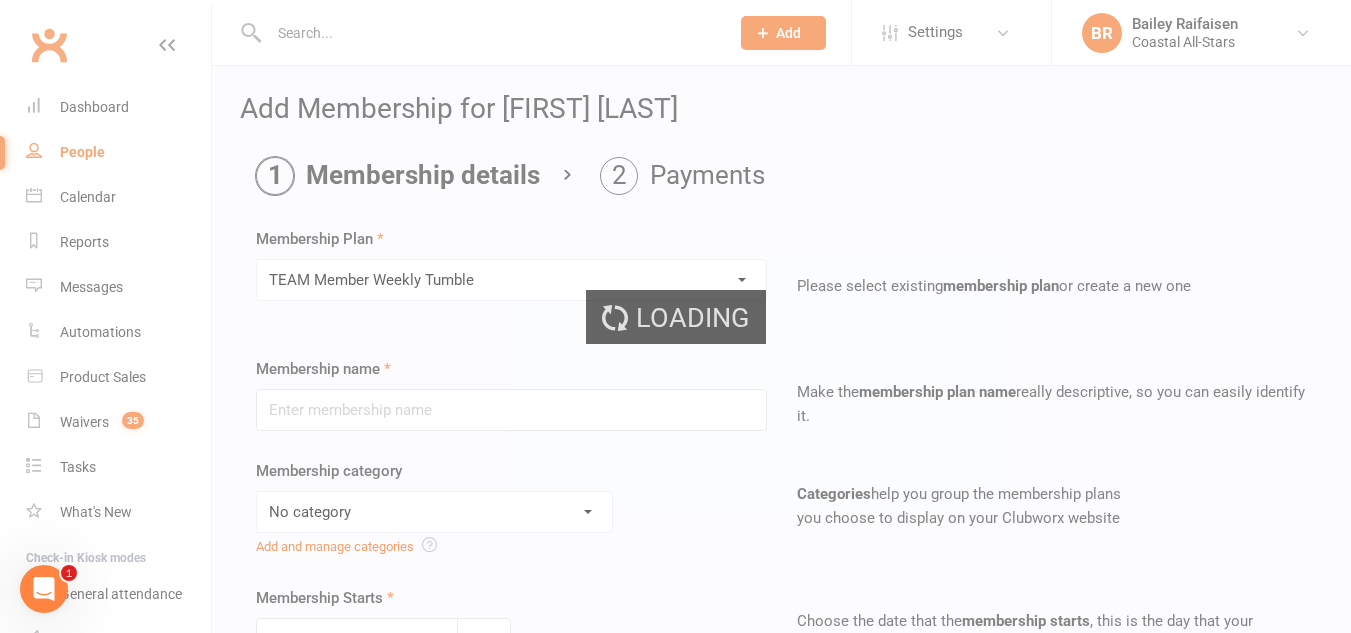 type on "TEAM Member Weekly Tumble" 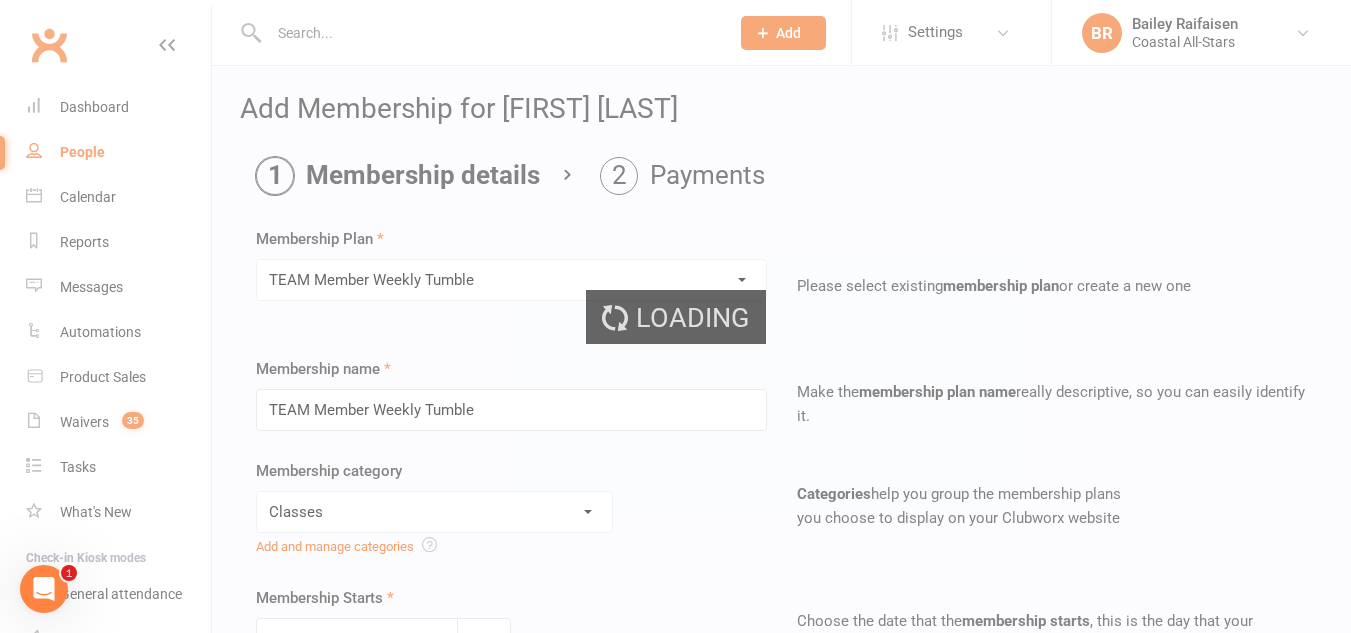 type on "1" 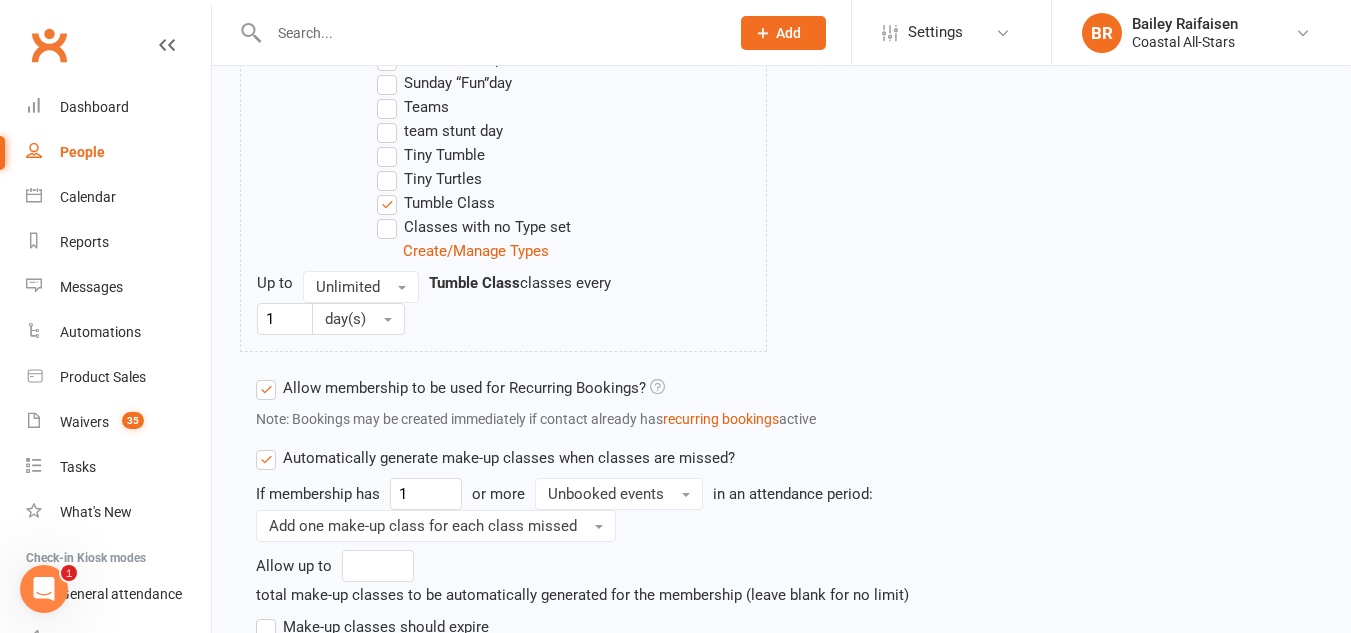 scroll, scrollTop: 2292, scrollLeft: 0, axis: vertical 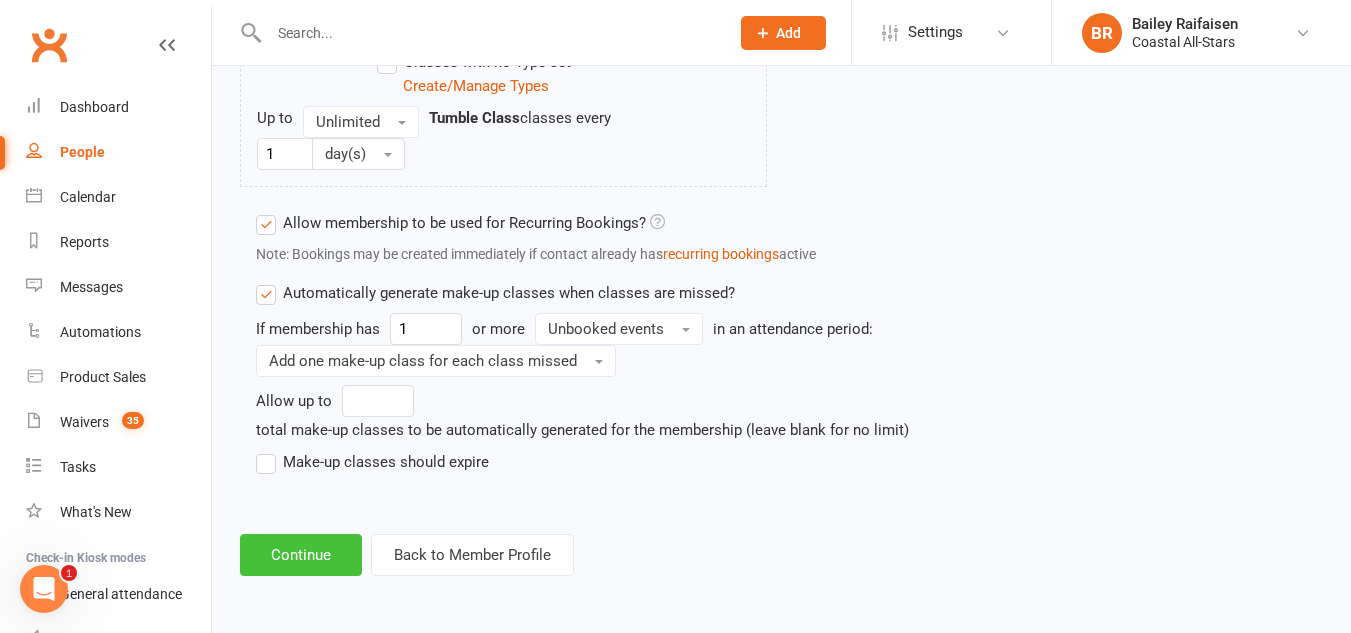 click on "Continue" at bounding box center [301, 555] 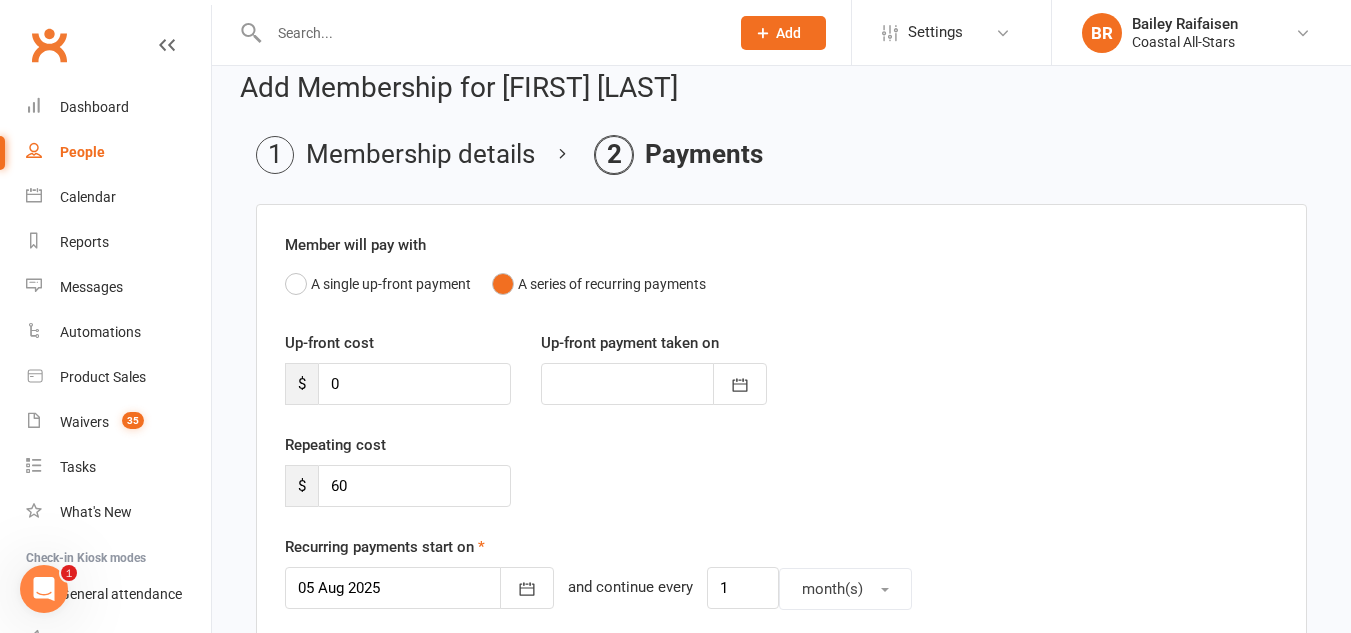 scroll, scrollTop: 13, scrollLeft: 0, axis: vertical 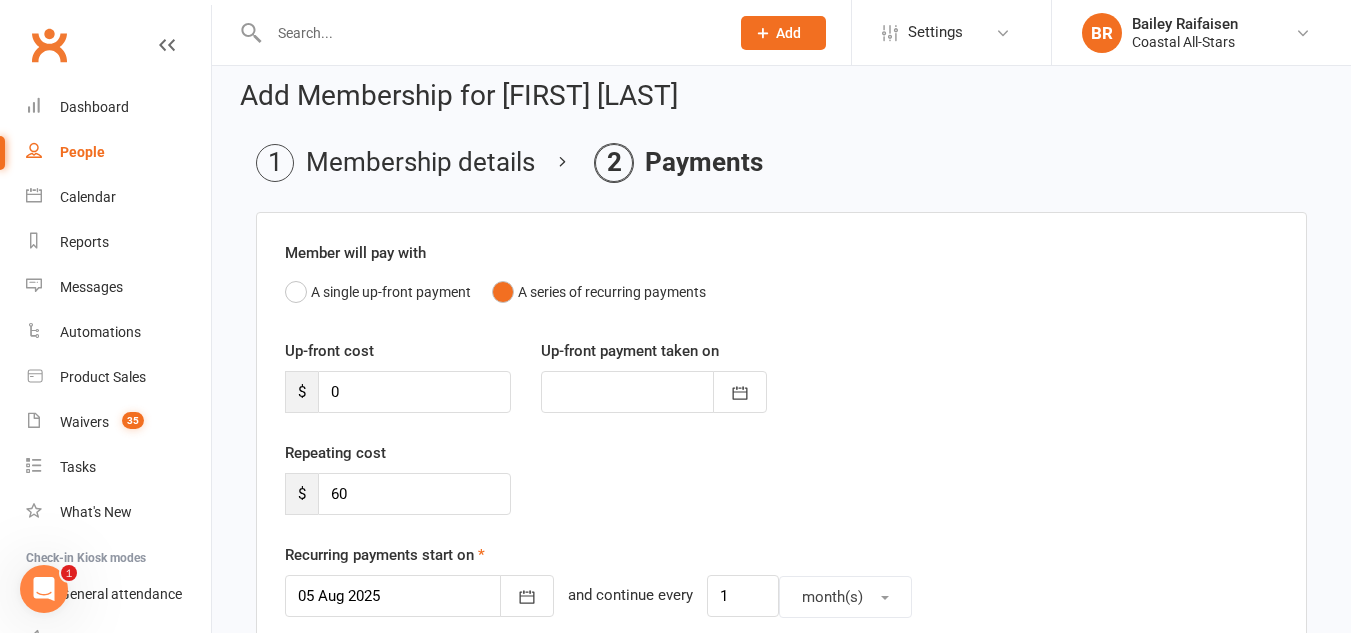 click on "Membership details" at bounding box center [395, 163] 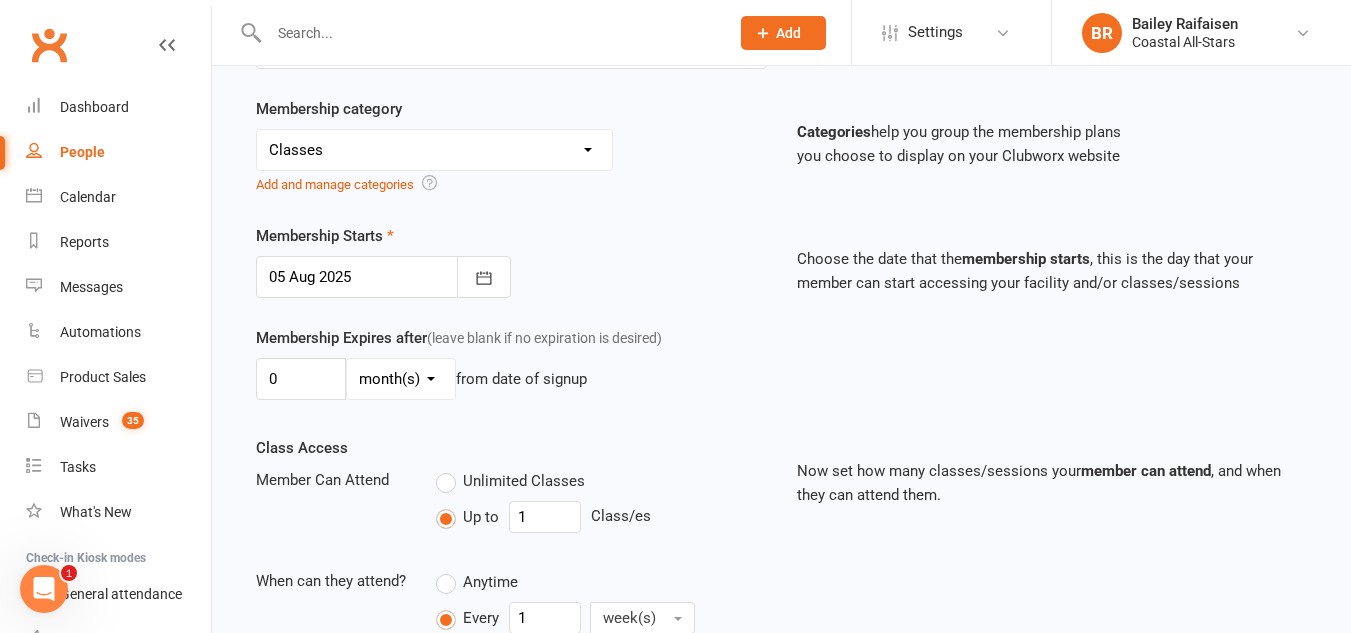 scroll, scrollTop: 485, scrollLeft: 0, axis: vertical 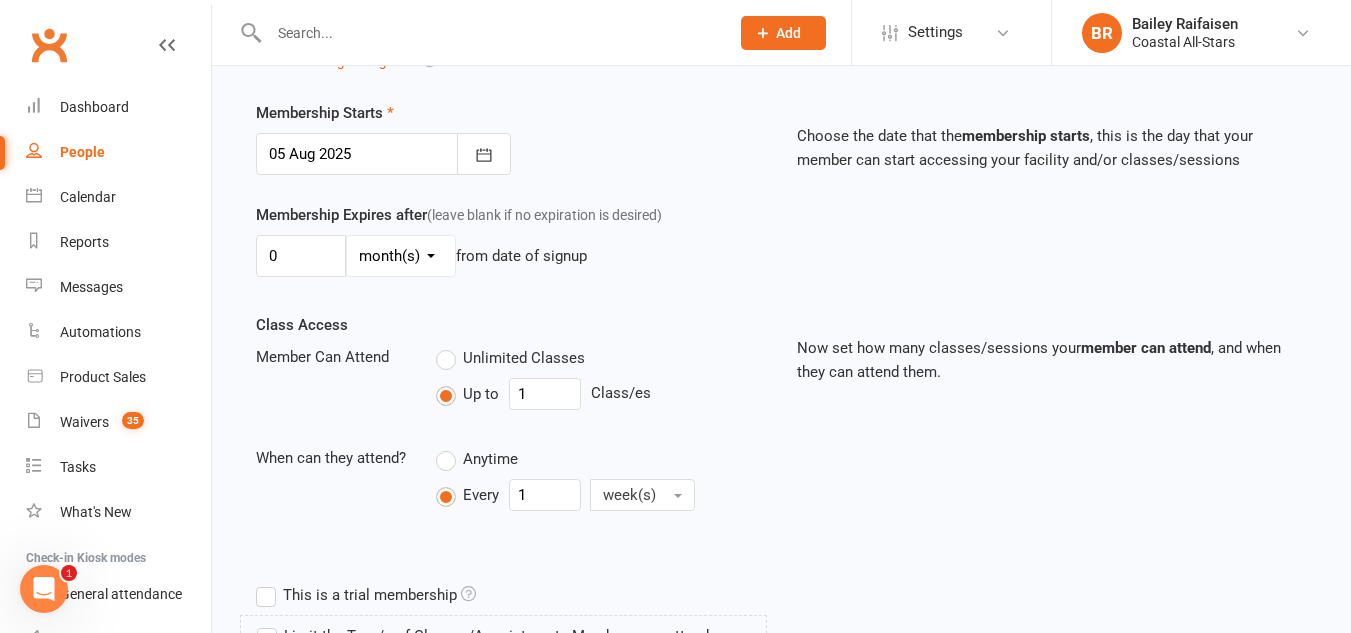 click on "day(s) week(s) month(s) year(s)" at bounding box center (401, 256) 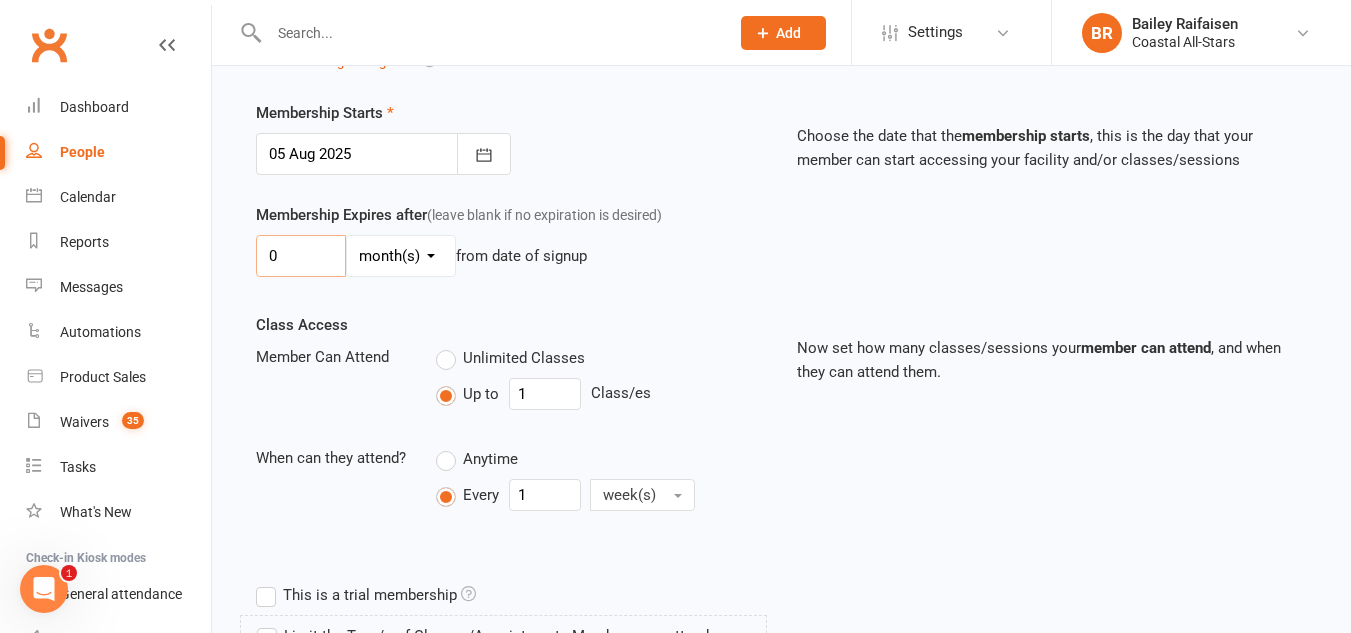 click on "0" at bounding box center (301, 256) 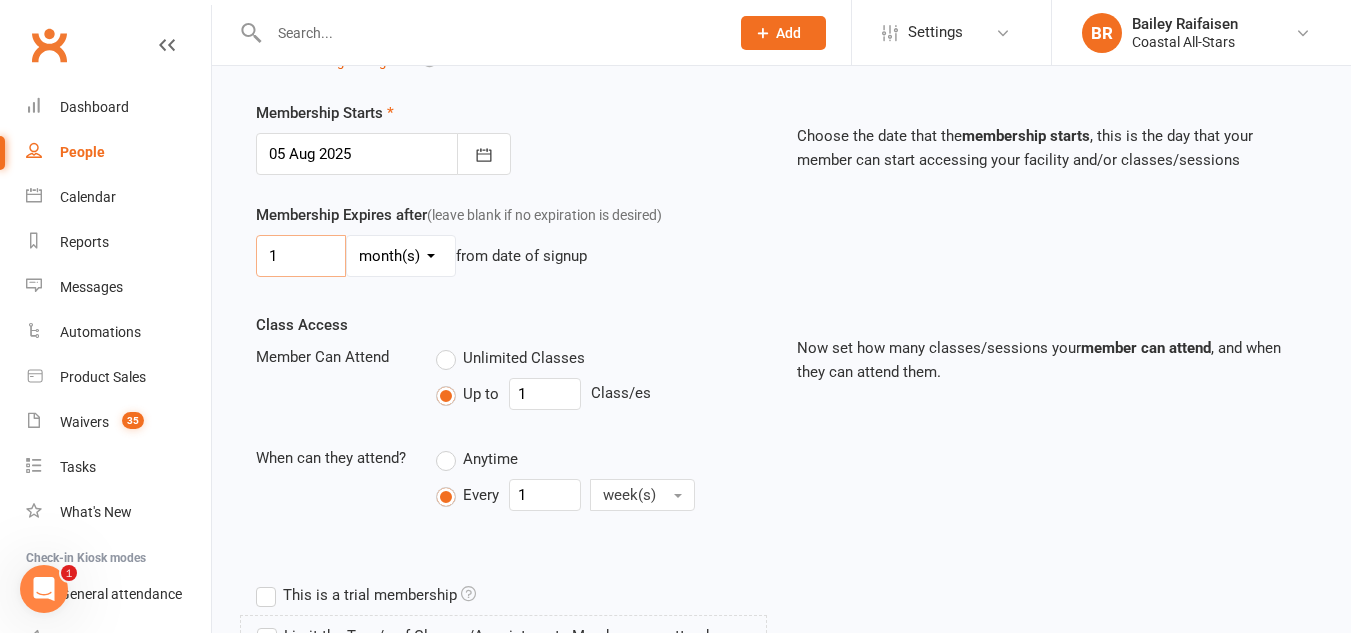 type on "1" 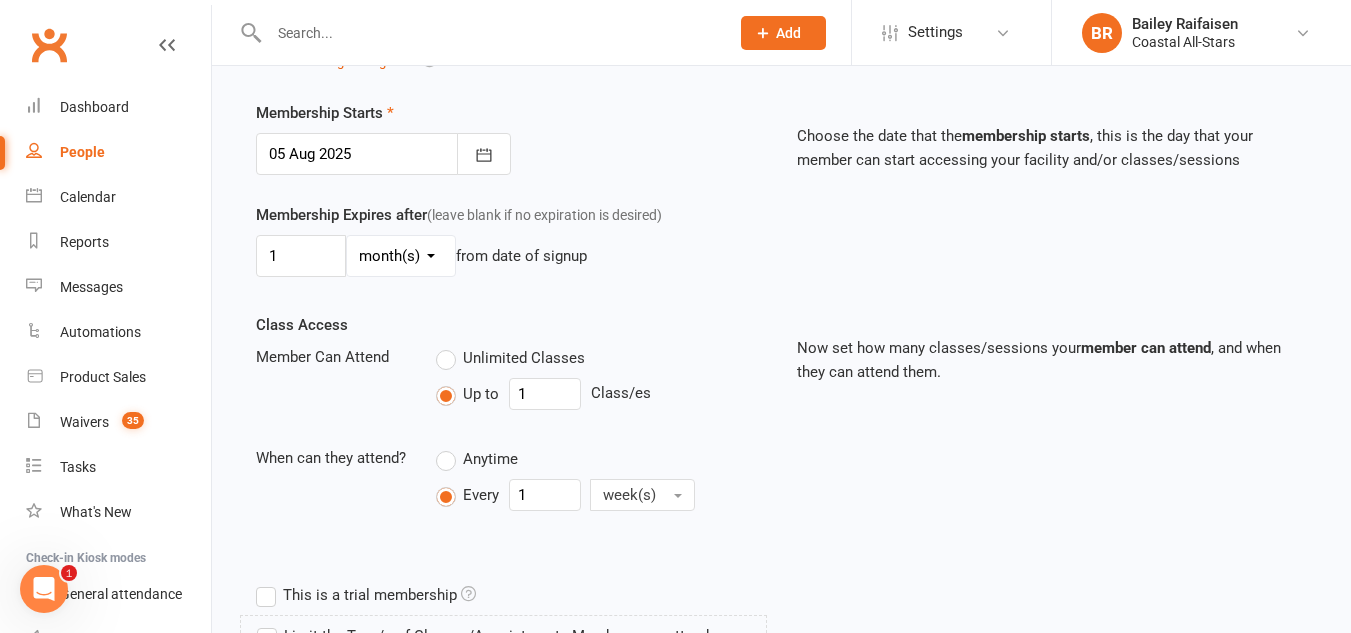 click on "Unlimited Classes" at bounding box center [601, 357] 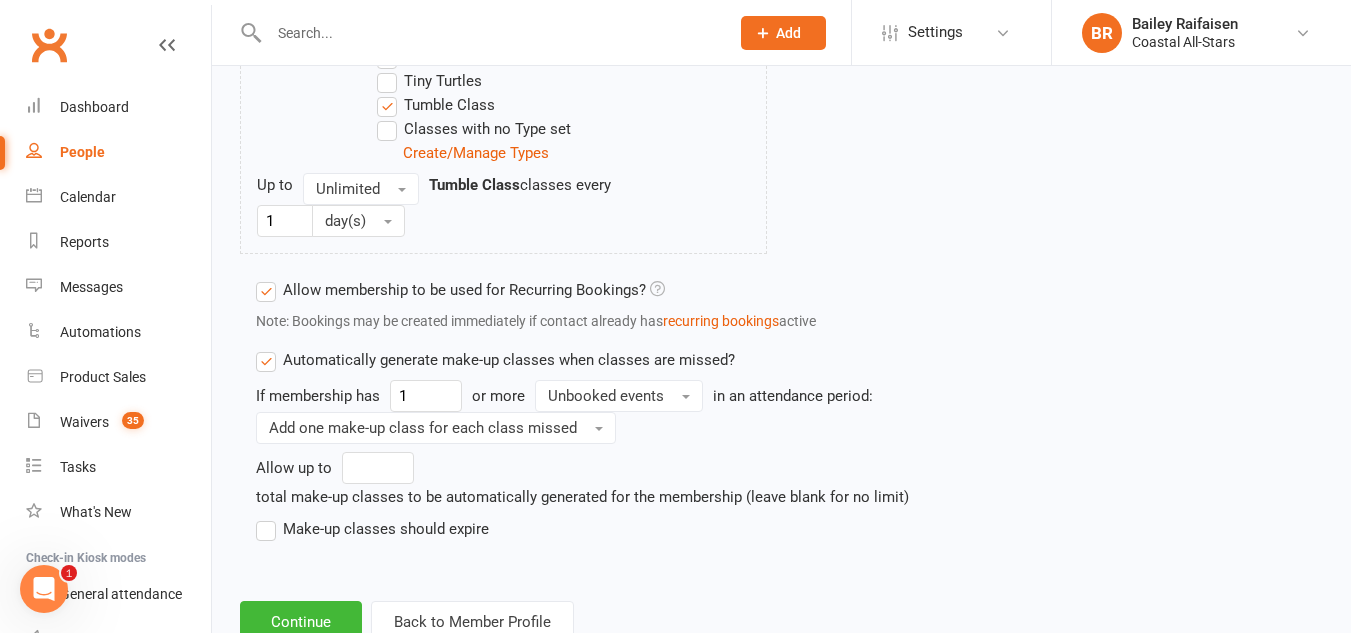 scroll, scrollTop: 2292, scrollLeft: 0, axis: vertical 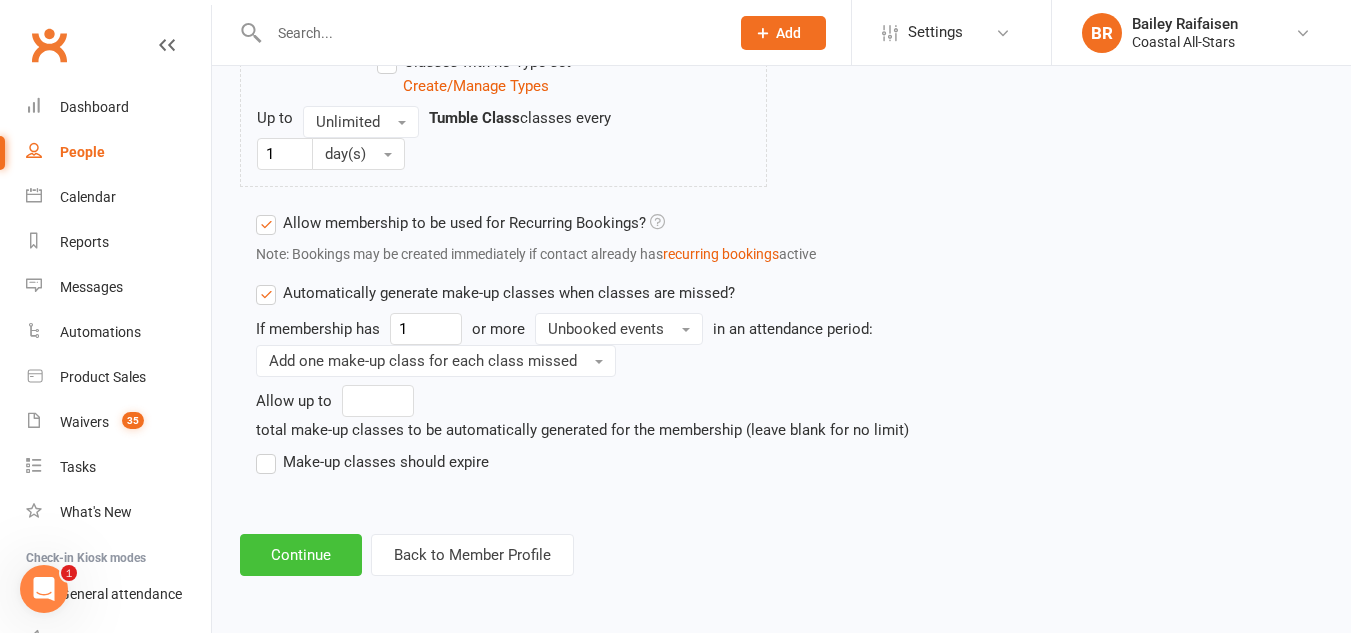 click on "Continue" at bounding box center [301, 555] 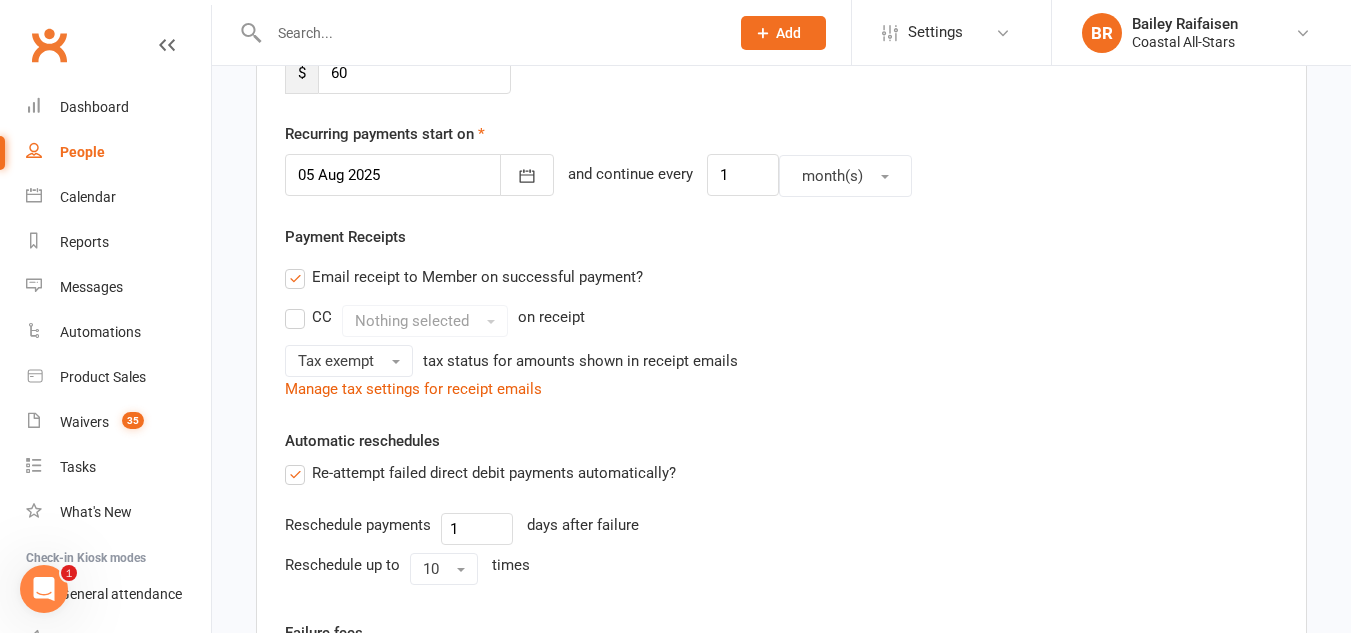 scroll, scrollTop: 435, scrollLeft: 0, axis: vertical 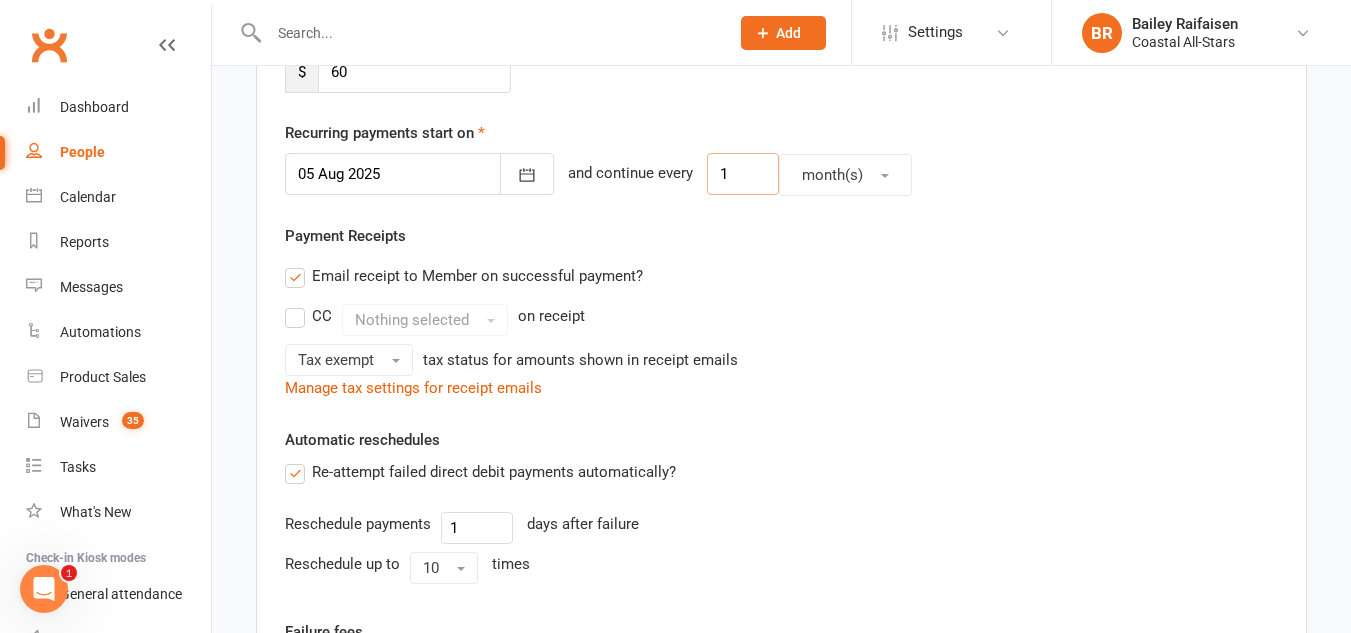 click on "1" at bounding box center (743, 174) 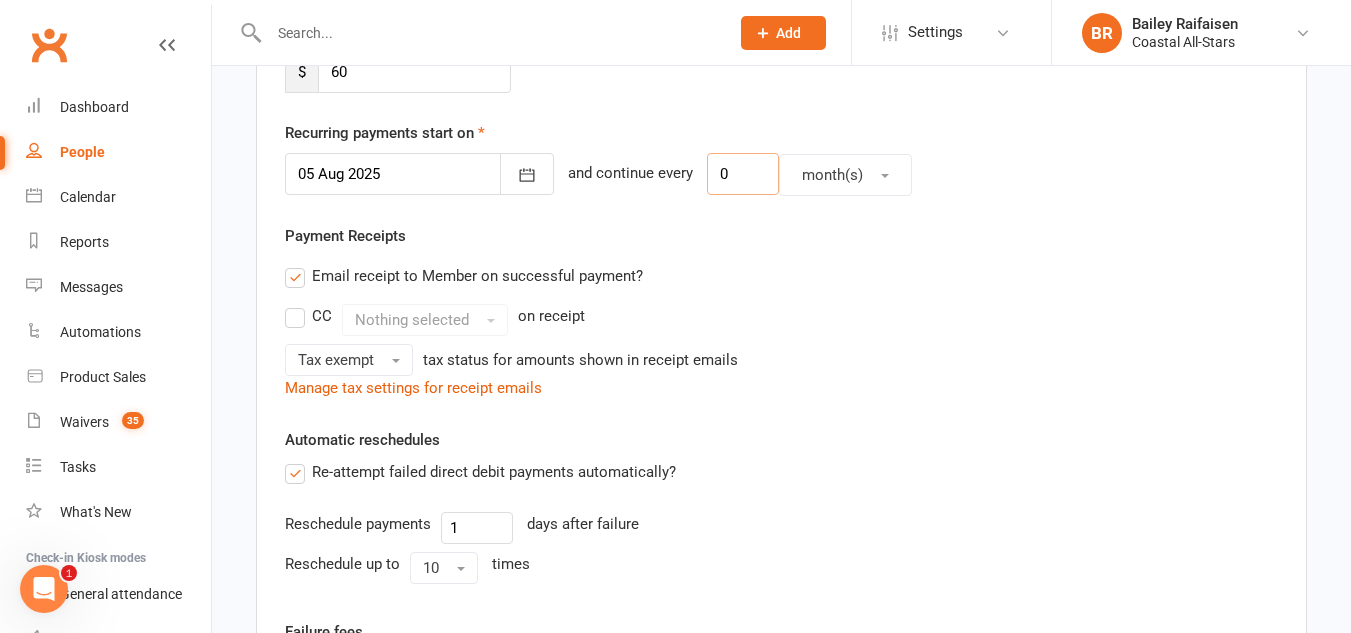 type on "0" 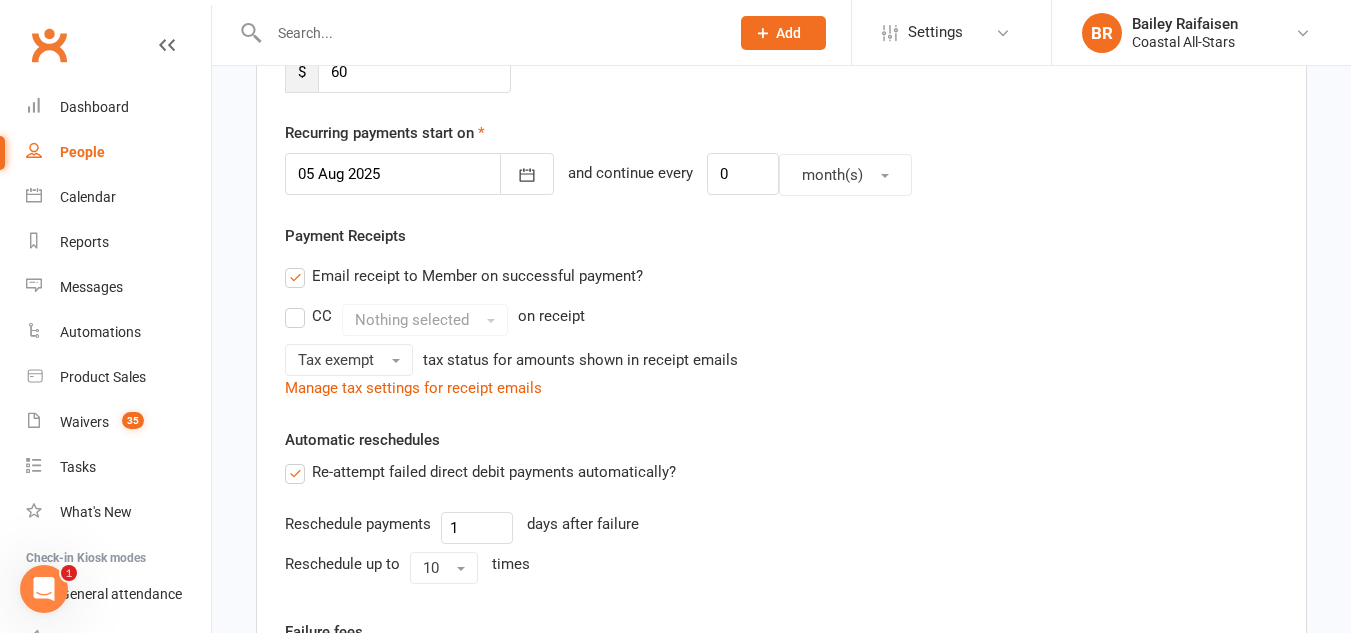 click on "Payment Receipts Email receipt to Member on successful payment? CC
Nothing selected
on receipt
Tax exempt
tax status for amounts shown in receipt emails Manage tax settings for receipt emails" at bounding box center [781, 312] 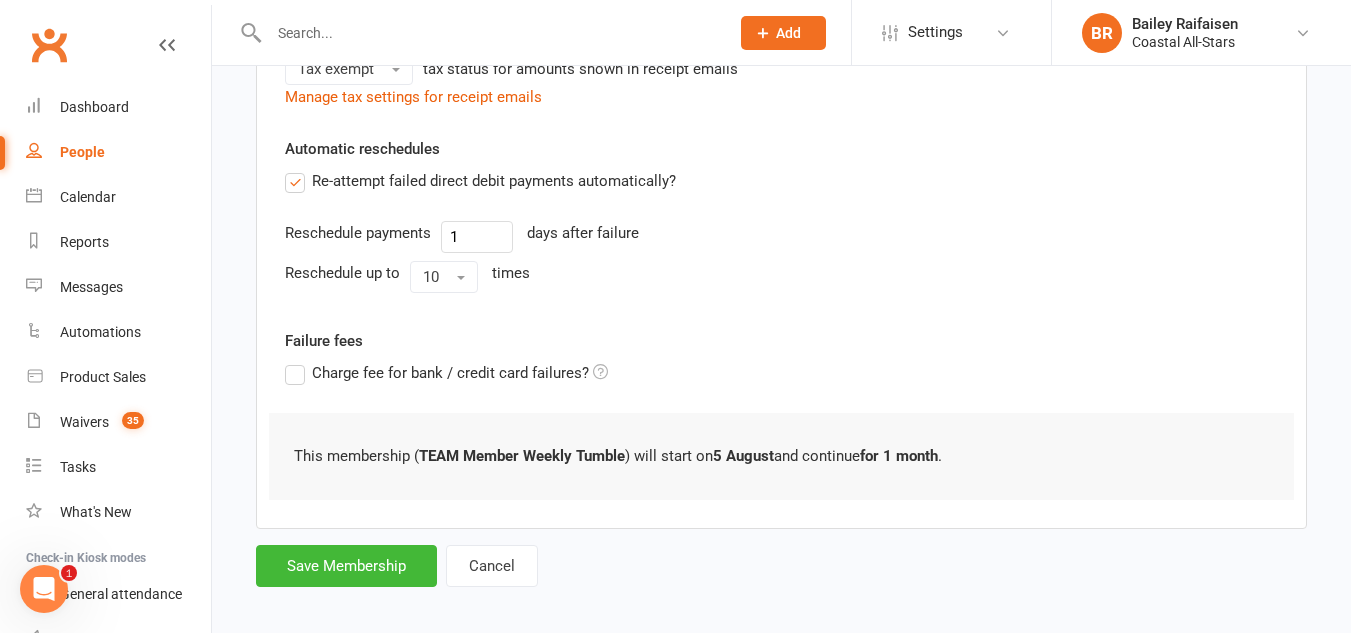 scroll, scrollTop: 727, scrollLeft: 0, axis: vertical 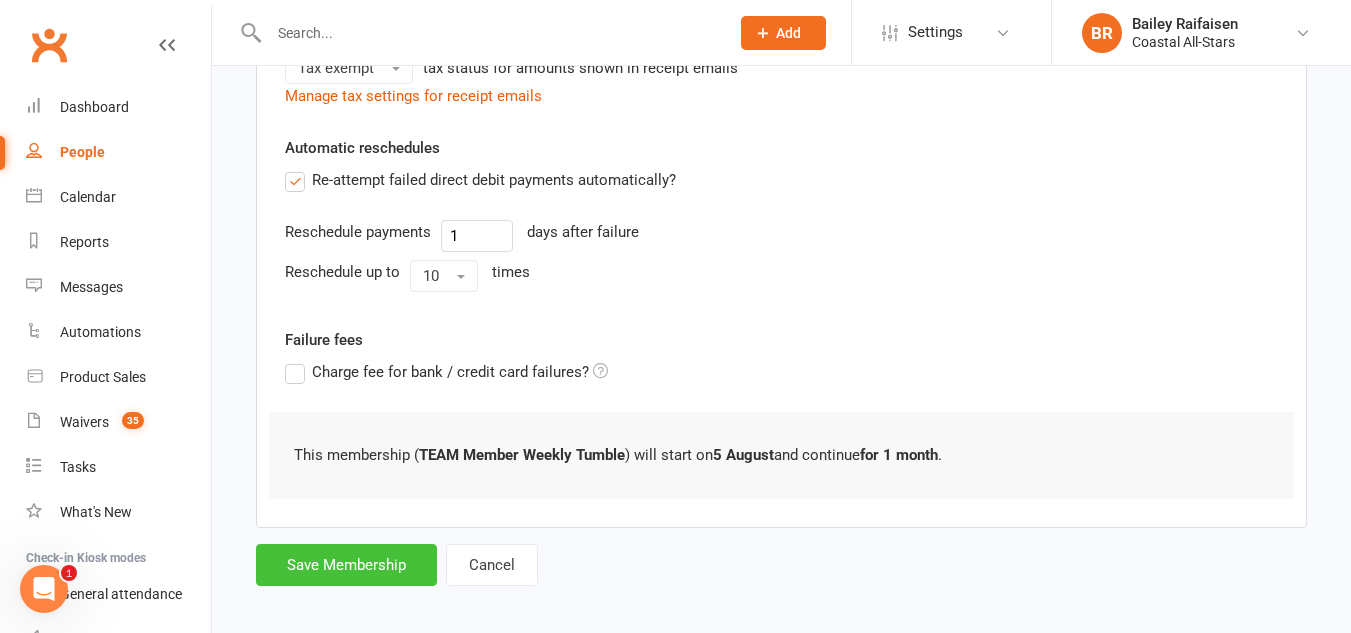 click on "Save Membership" at bounding box center (346, 565) 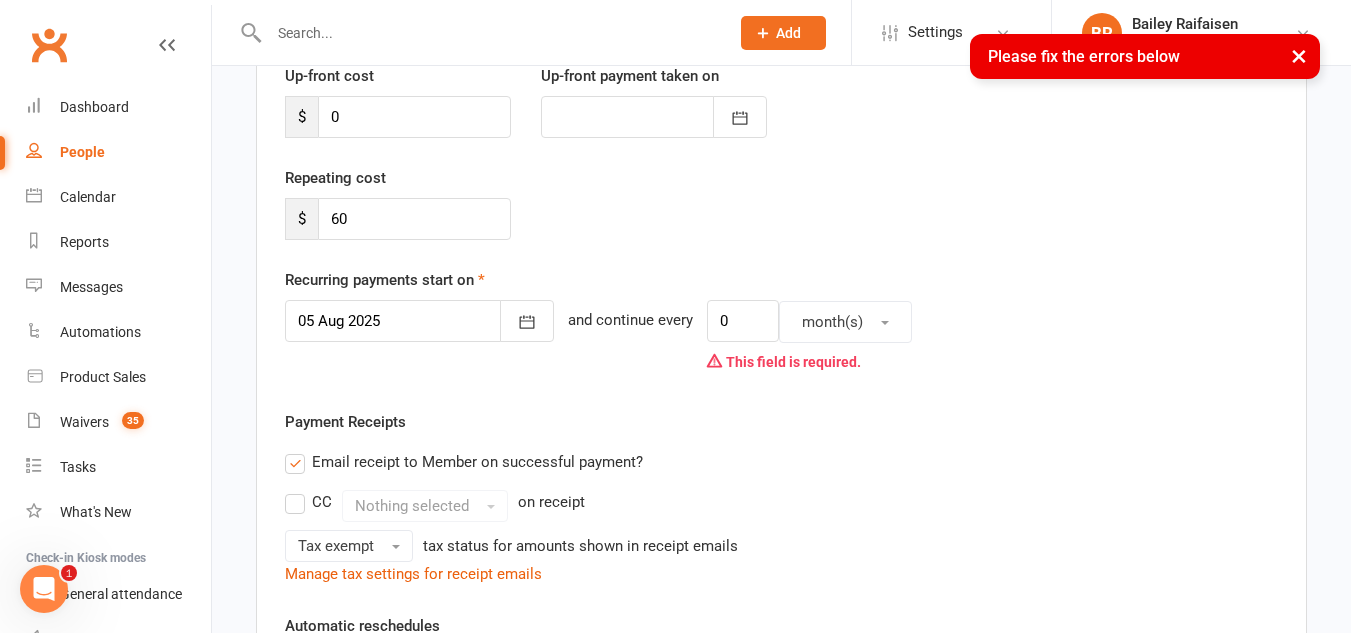 scroll, scrollTop: 289, scrollLeft: 0, axis: vertical 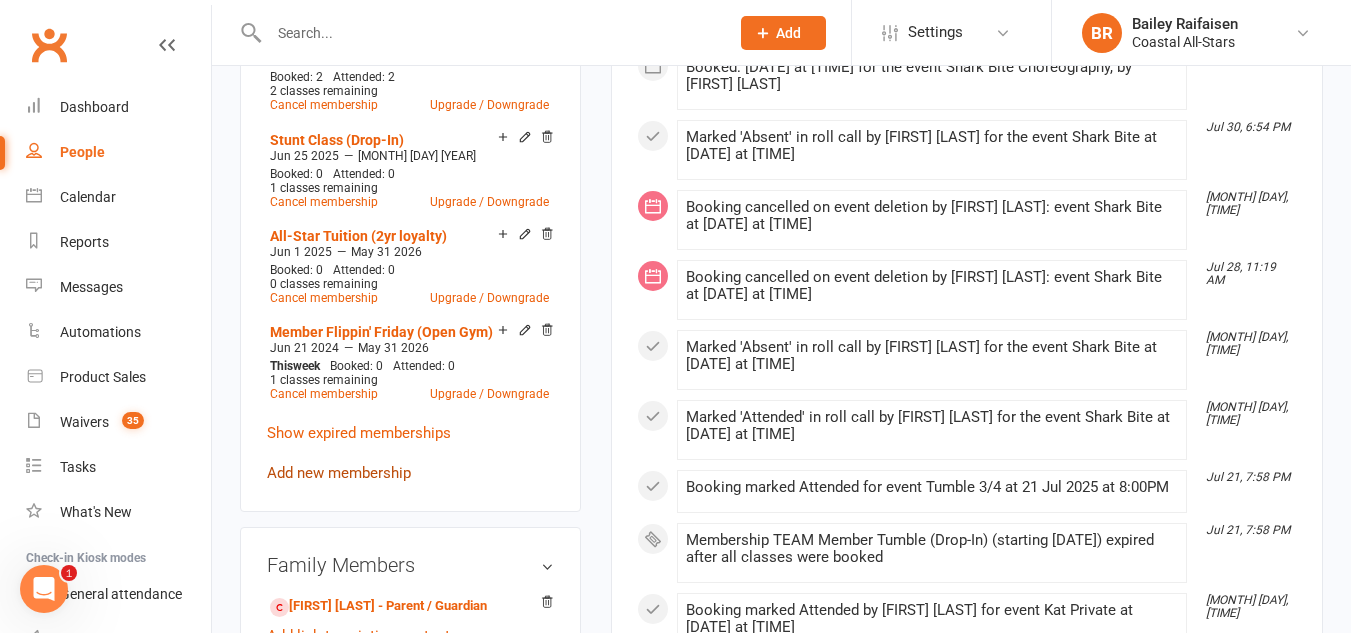 click on "Add new membership" at bounding box center (339, 473) 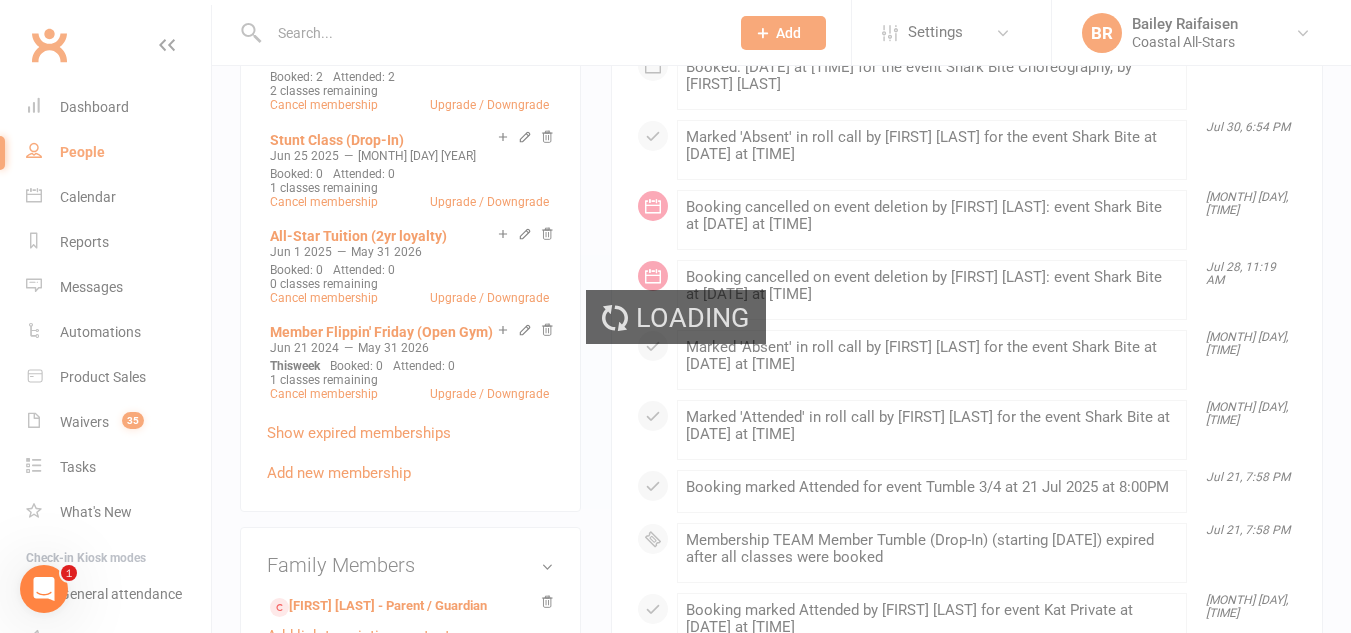 scroll, scrollTop: 0, scrollLeft: 0, axis: both 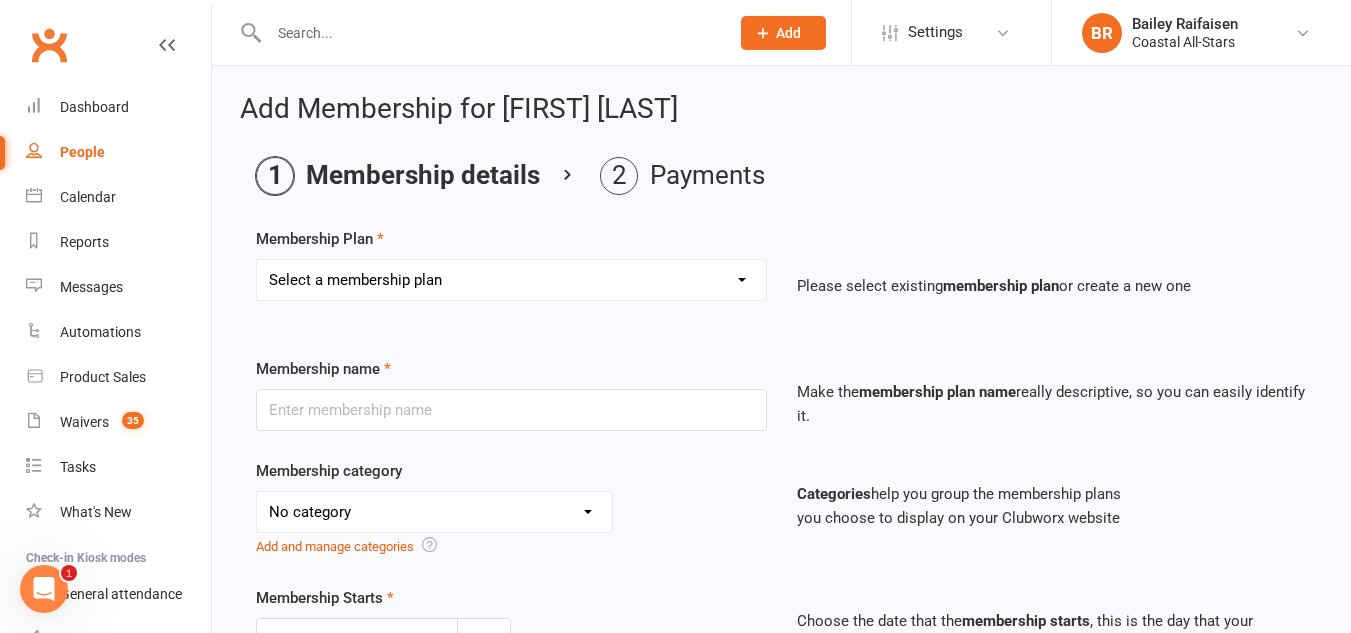 click on "Select a membership plan Create new Membership Plan Trial Class Coastal Membership Fee Annual Registration Evaluations Fitness Class (Drop-In) Flexibility Class (Drop-In) Jump Class (Drop-in) Stunt Class (Drop-In) Stunt Class (4 Pack) Tiny Tumble (Drop-In) Tumble (Drop-In) Weekly Tumble Monthly Tumble Tiny Tumble Flippin' Friday (Open Gym) TEAM Member Tumble (Drop-In) TEAM Member Flexibility Class TEAM Mandatory Flexibility Class TEAM Member Fitness Class TEAM Member Group Stunt Class (Drop-In) TEAM Member Group Stunt Class (4 Pack) TEAM Member Group Stunt Class (8 Pack) TEAM Member Jump Class (Drop-In) Partner Stunt Class (8 Pack) TEAM Member Weekly Tumble TEAM Member Monthly Tumble Team Member Any 3 Classes Member Flippin' Friday (Open Gym) Annual Private Membership Walkover Tumbling Clinic Summer Camp (Day Pass) Summer Camp (3-day Pass) Summer Camp (5-day Pass) Pay in Full - Tiny Tiny Tuition Tiny Tuition (1yr Loyalty) Tiny Tuition (2yr Loyalty) Tiny Comp, Choreo, Music, & Travel Fees Novice Tuition Pearls" at bounding box center (511, 280) 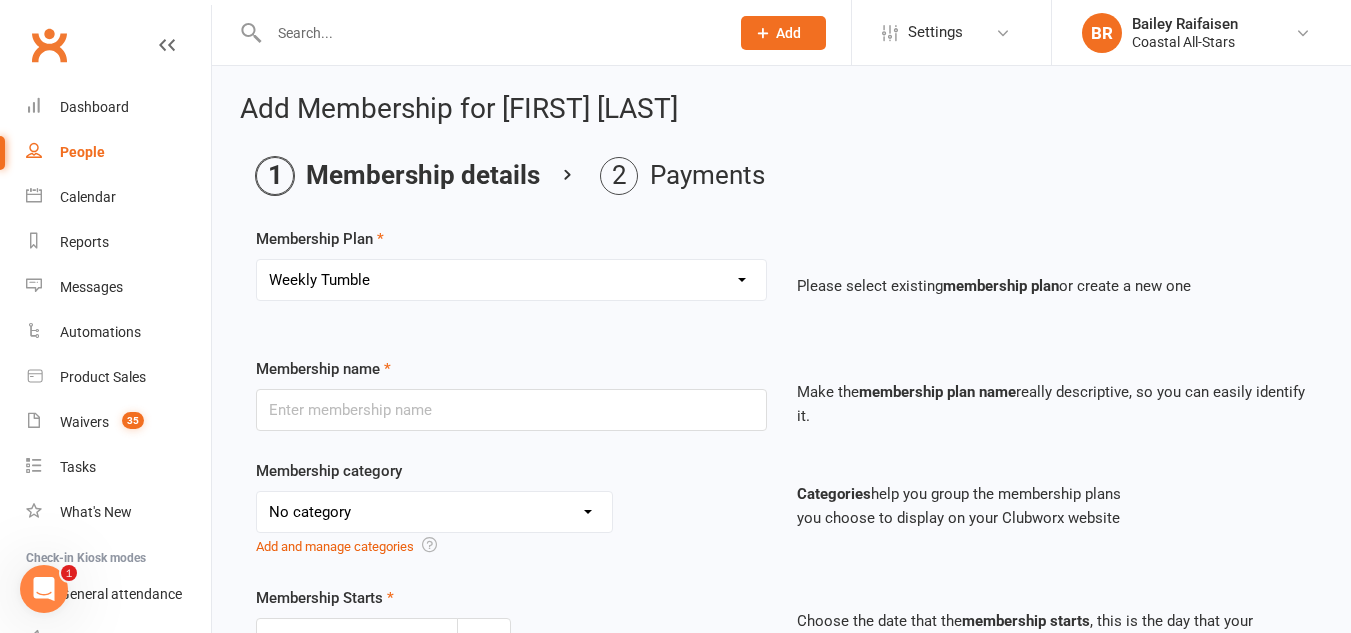 click on "Select a membership plan Create new Membership Plan Trial Class Coastal Membership Fee Annual Registration Evaluations Fitness Class (Drop-In) Flexibility Class (Drop-In) Jump Class (Drop-in) Stunt Class (Drop-In) Stunt Class (4 Pack) Tiny Tumble (Drop-In) Tumble (Drop-In) Weekly Tumble Monthly Tumble Tiny Tumble Flippin' Friday (Open Gym) TEAM Member Tumble (Drop-In) TEAM Member Flexibility Class TEAM Mandatory Flexibility Class TEAM Member Fitness Class TEAM Member Group Stunt Class (Drop-In) TEAM Member Group Stunt Class (4 Pack) TEAM Member Group Stunt Class (8 Pack) TEAM Member Jump Class (Drop-In) Partner Stunt Class (8 Pack) TEAM Member Weekly Tumble TEAM Member Monthly Tumble Team Member Any 3 Classes Member Flippin' Friday (Open Gym) Annual Private Membership Walkover Tumbling Clinic Summer Camp (Day Pass) Summer Camp (3-day Pass) Summer Camp (5-day Pass) Pay in Full - Tiny Tiny Tuition Tiny Tuition (1yr Loyalty) Tiny Tuition (2yr Loyalty) Tiny Comp, Choreo, Music, & Travel Fees Novice Tuition Pearls" at bounding box center [511, 280] 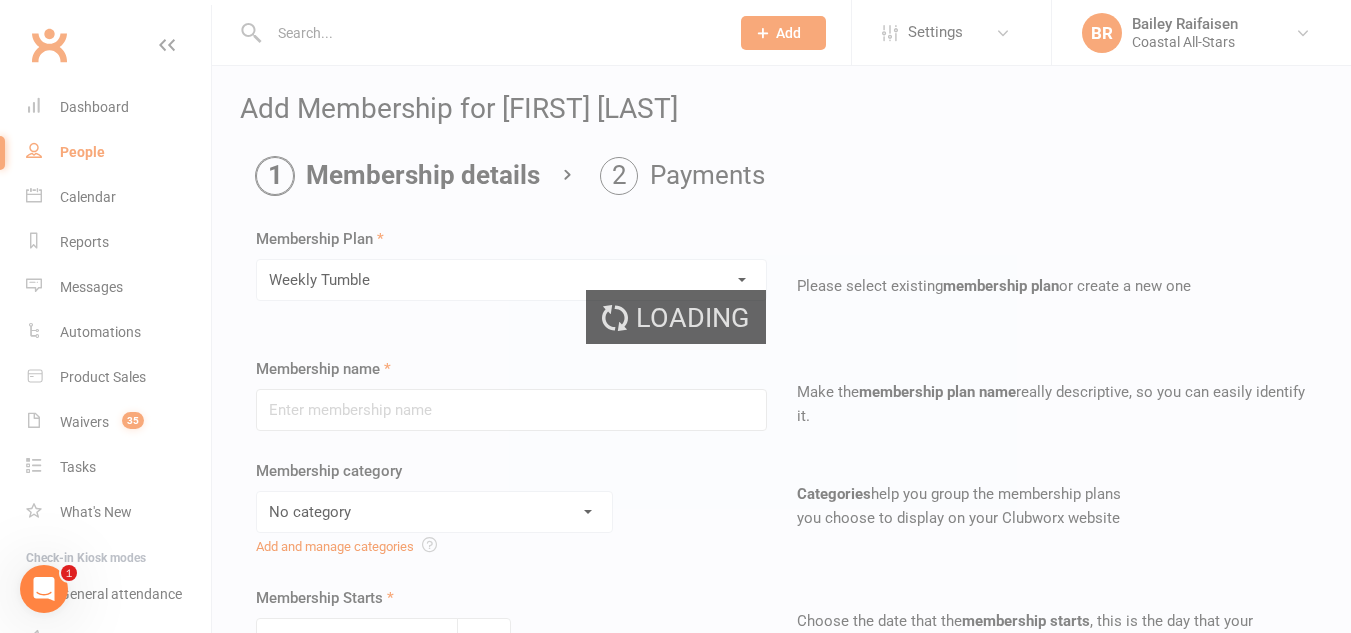 type on "Weekly Tumble" 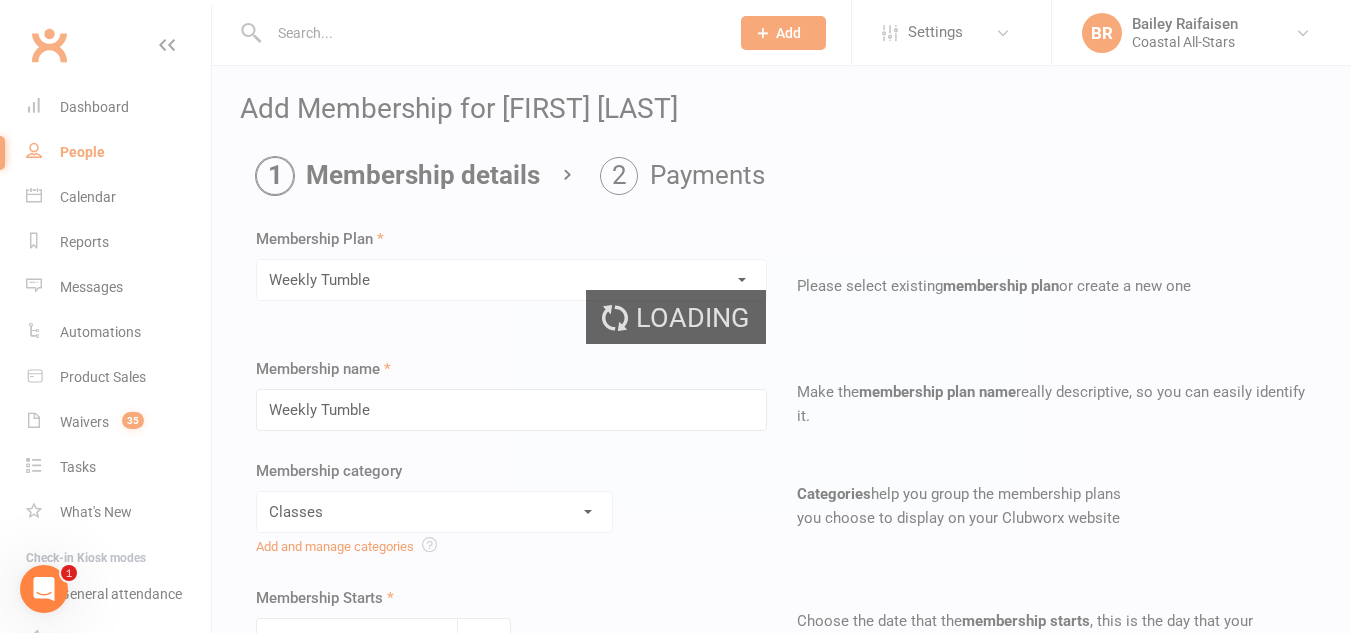 type on "1" 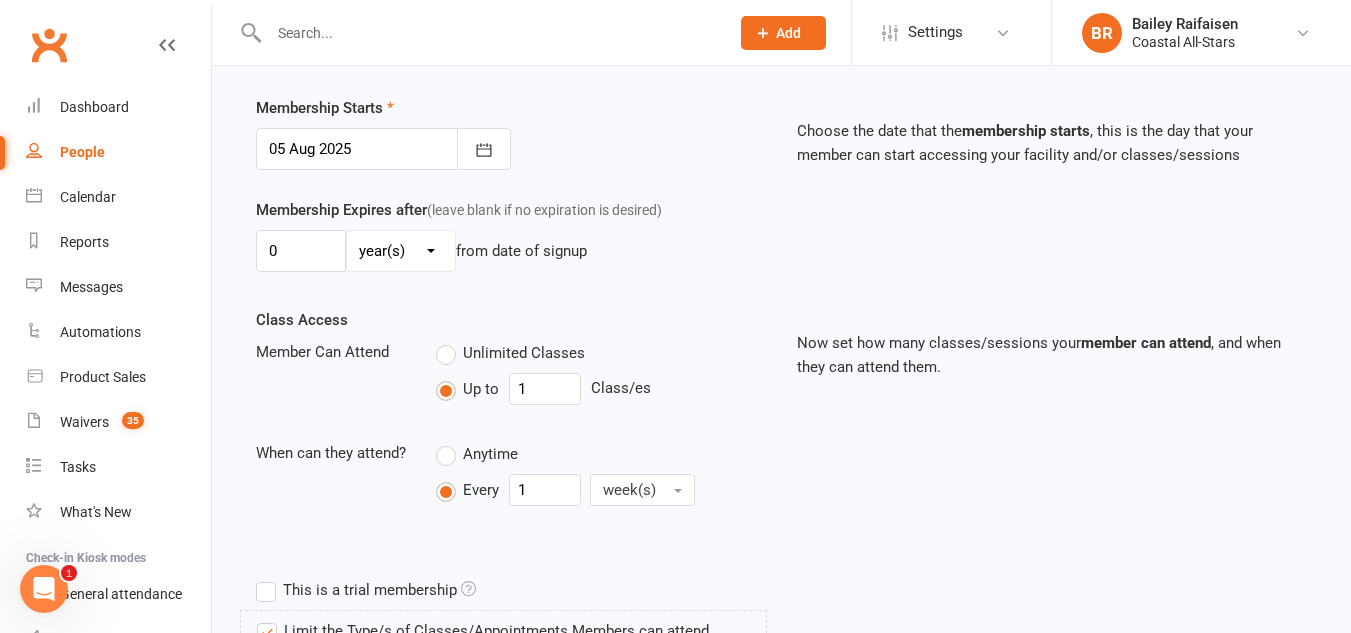scroll, scrollTop: 512, scrollLeft: 0, axis: vertical 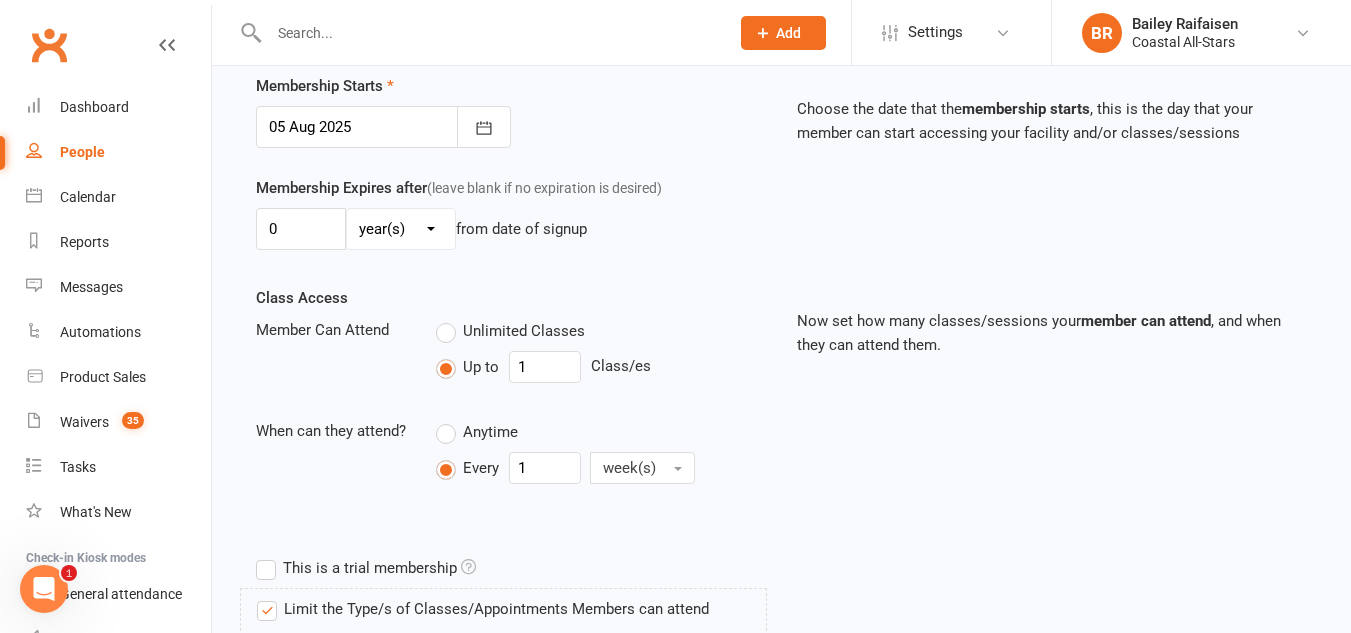 click on "day(s) week(s) month(s) year(s)" at bounding box center (401, 229) 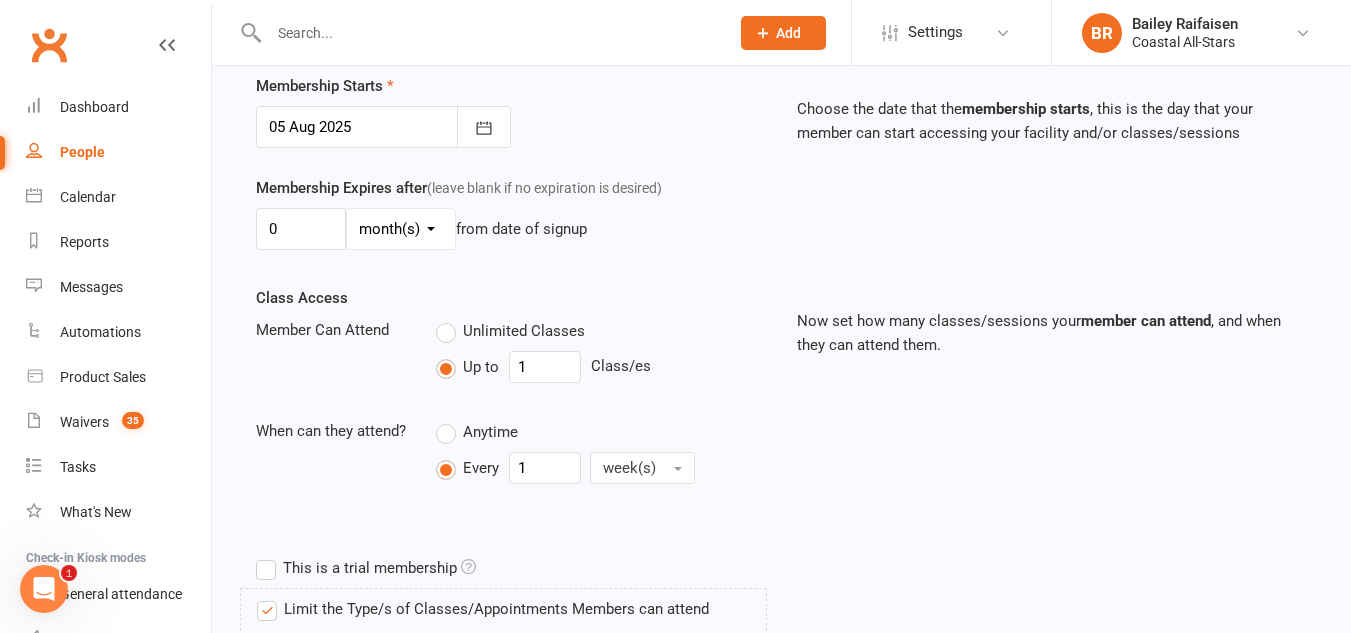 click on "day(s) week(s) month(s) year(s)" at bounding box center (401, 229) 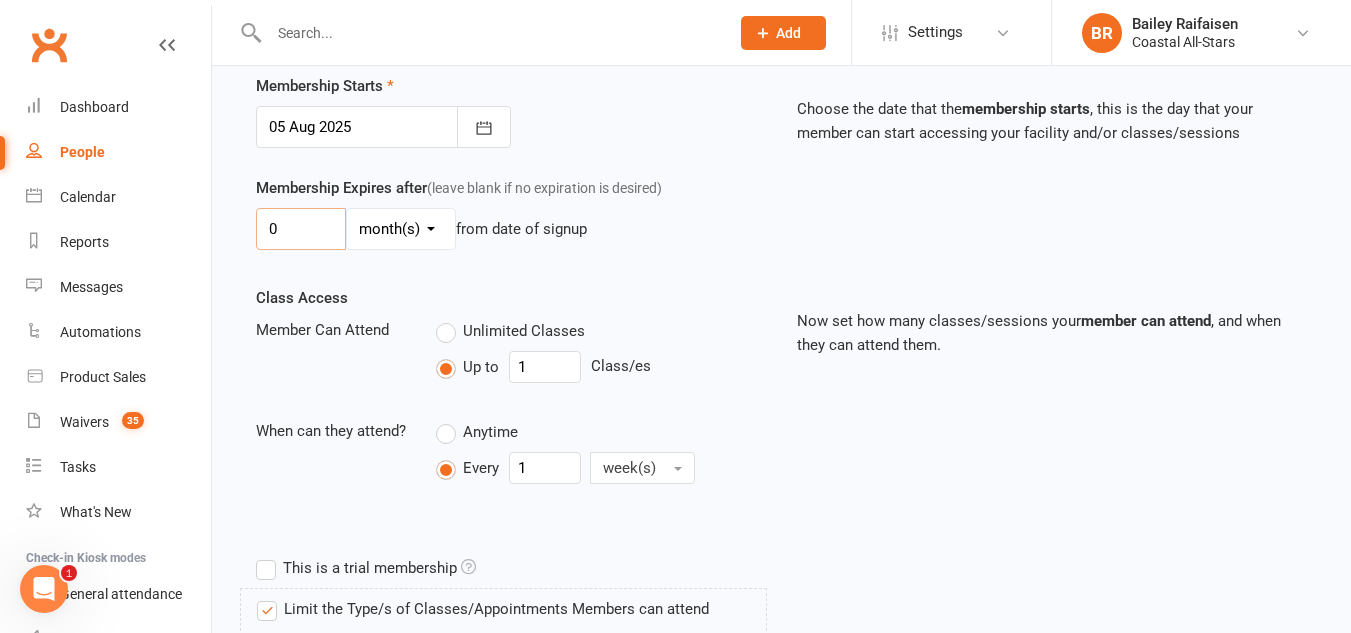 click on "0" at bounding box center (301, 229) 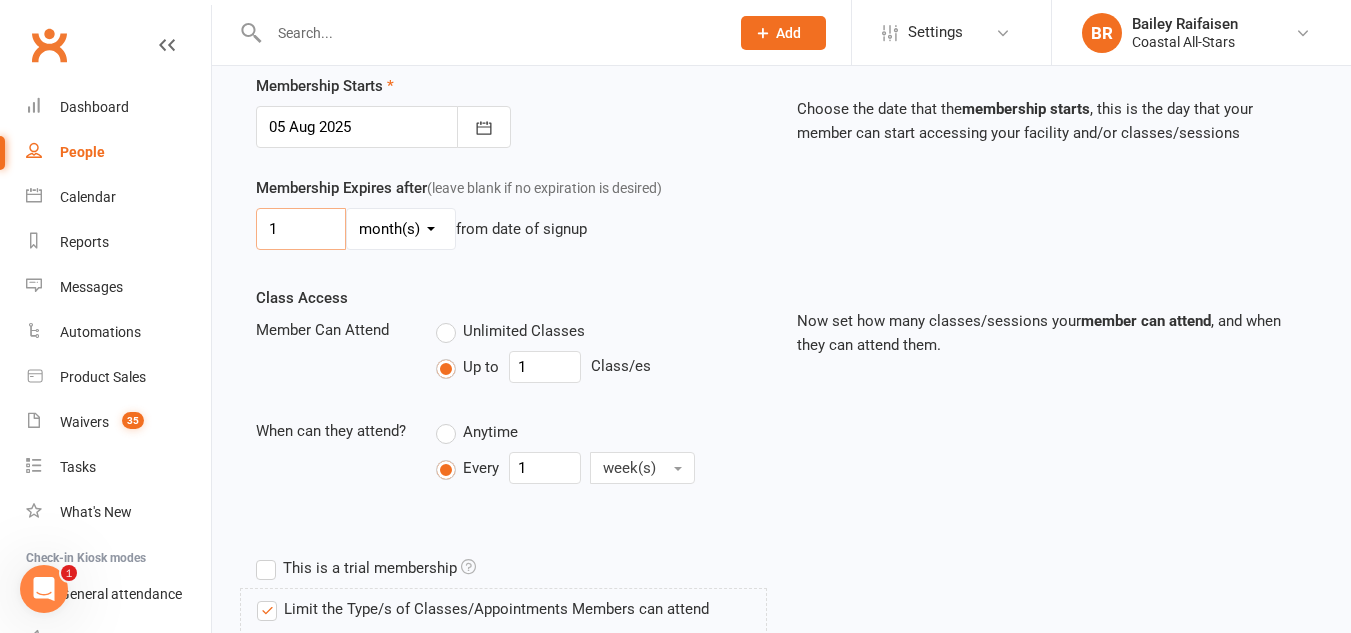 type on "1" 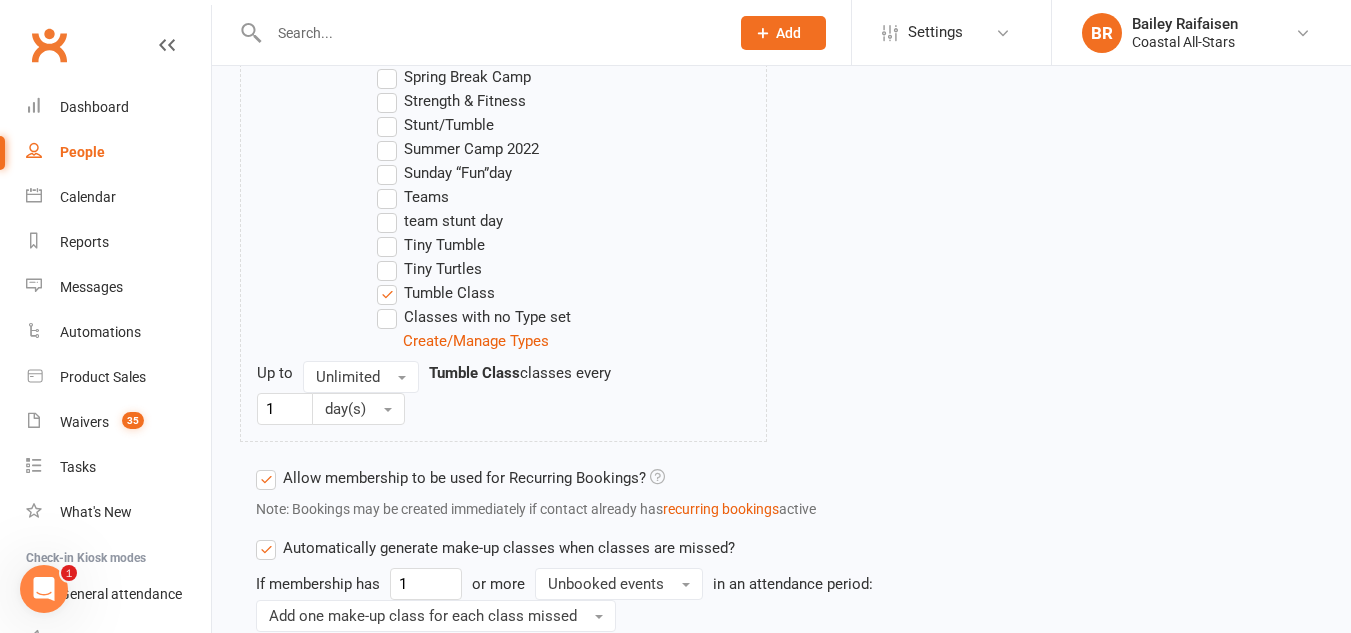 scroll, scrollTop: 2292, scrollLeft: 0, axis: vertical 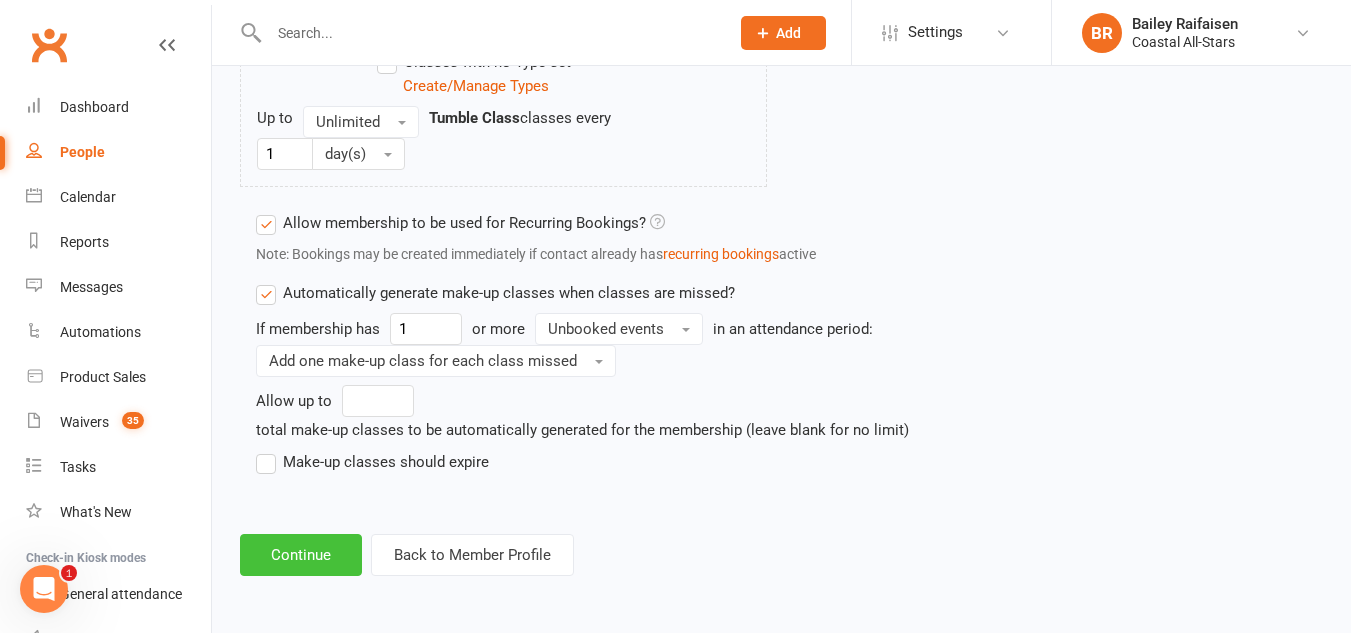 click on "Continue" at bounding box center (301, 555) 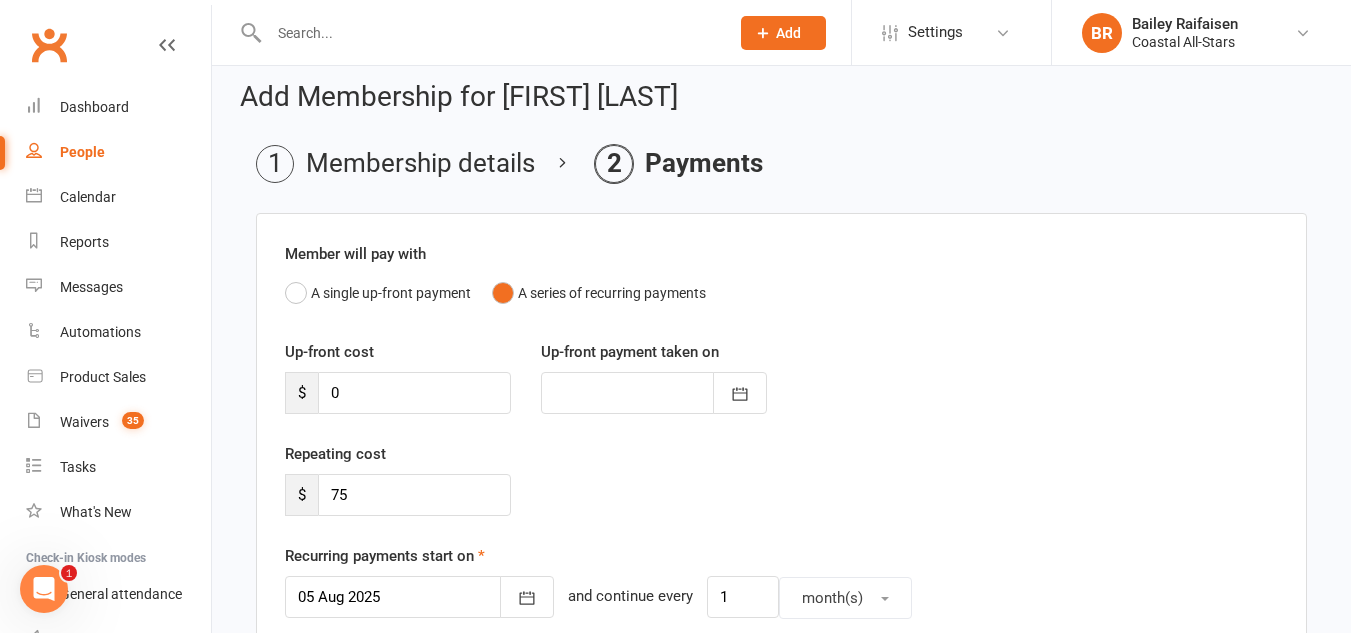 scroll, scrollTop: 0, scrollLeft: 0, axis: both 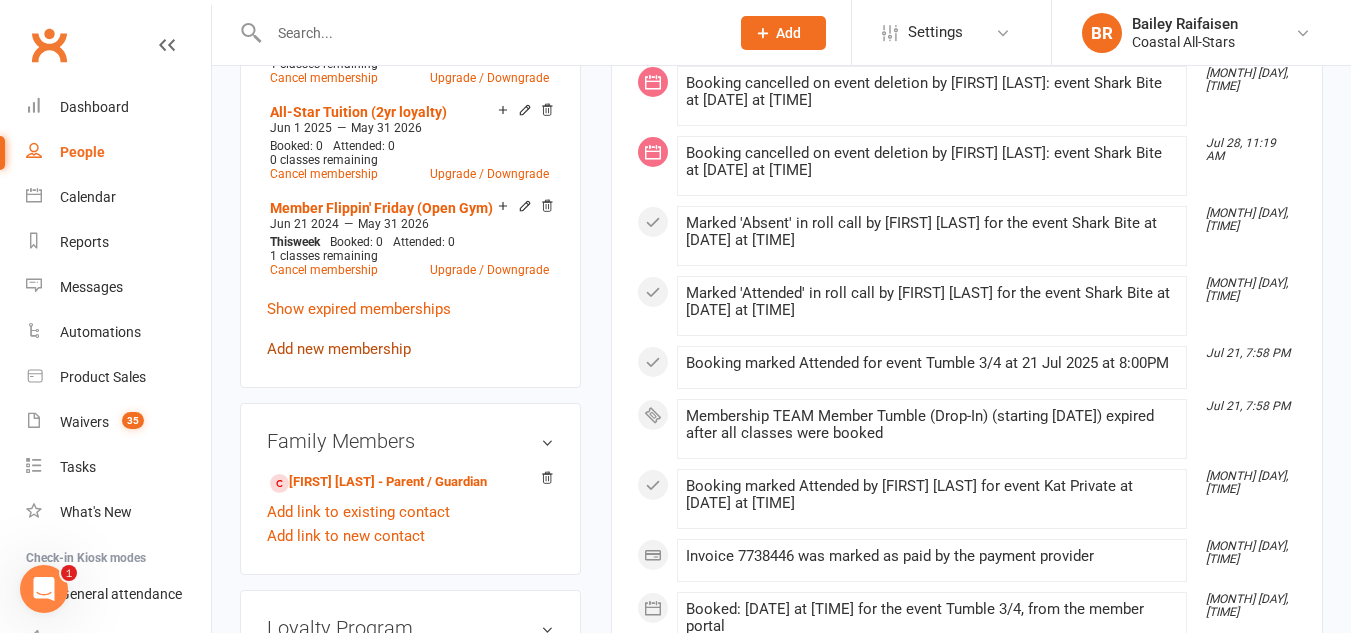 click on "Add new membership" at bounding box center [339, 349] 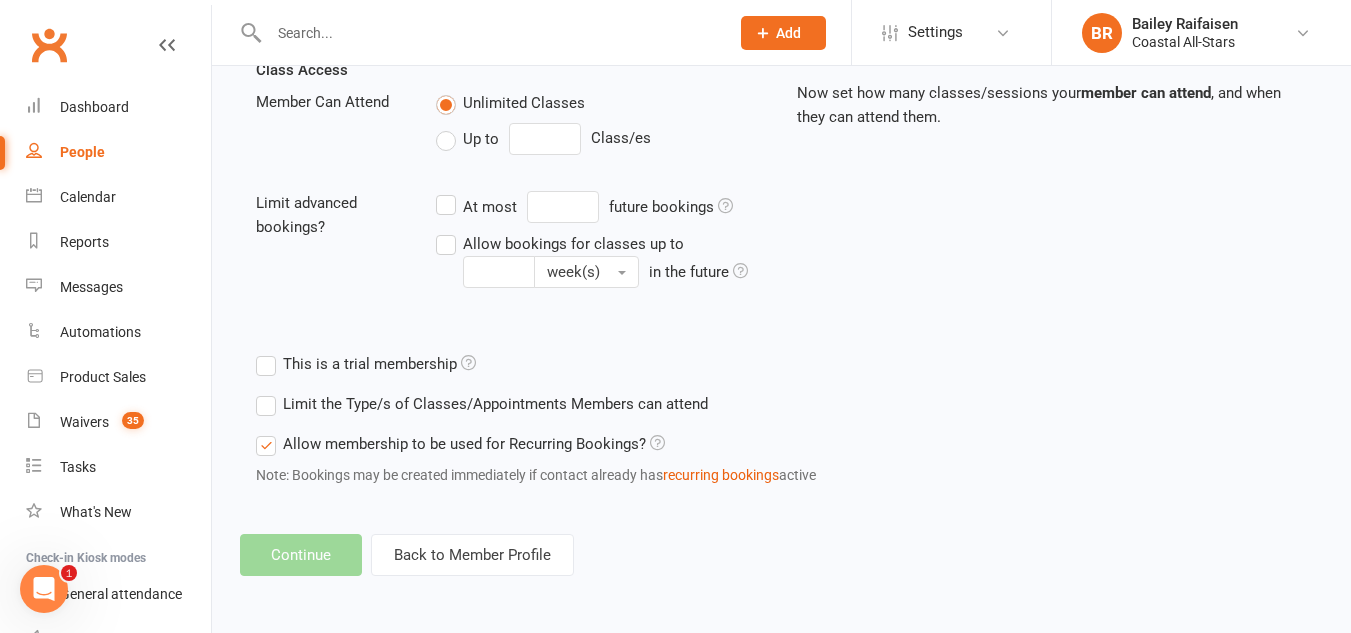 scroll, scrollTop: 0, scrollLeft: 0, axis: both 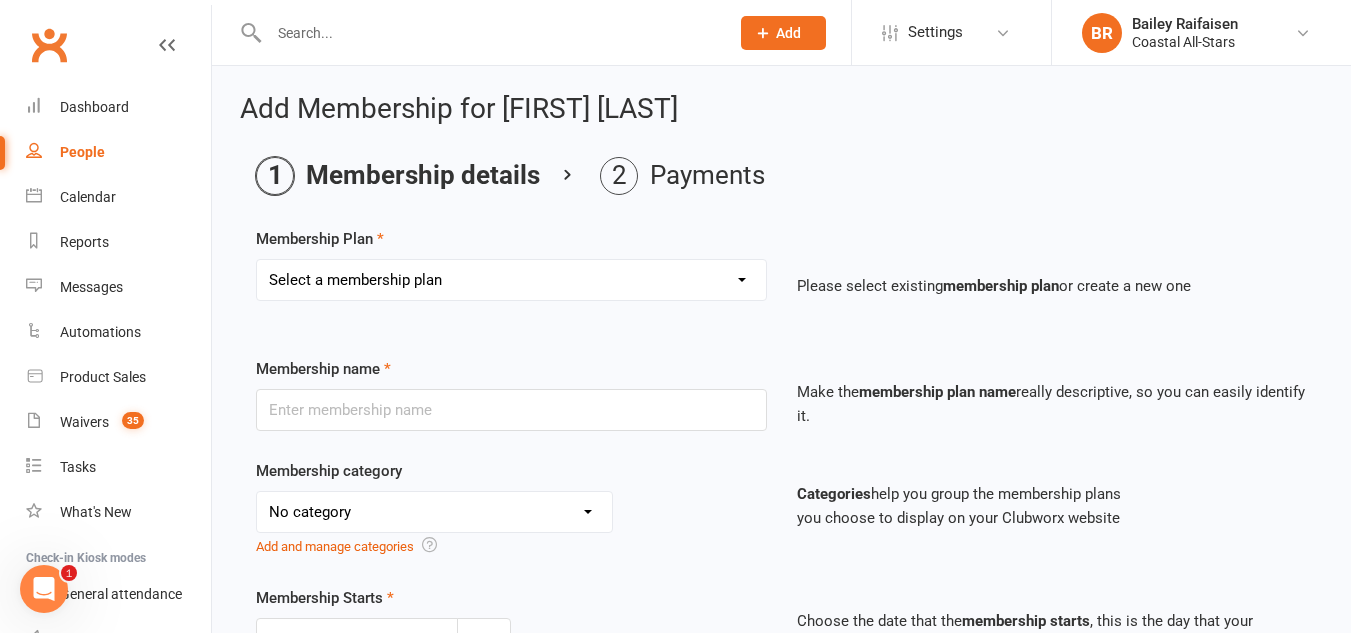 click on "Select a membership plan Create new Membership Plan Trial Class Coastal Membership Fee Annual Registration Evaluations Fitness Class (Drop-In) Flexibility Class (Drop-In) Jump Class (Drop-in) Stunt Class (Drop-In) Stunt Class (4 Pack) Tiny Tumble (Drop-In) Tumble (Drop-In) Weekly Tumble Monthly Tumble Tiny Tumble Flippin' Friday (Open Gym) TEAM Member Tumble (Drop-In) TEAM Member Flexibility Class TEAM Mandatory Flexibility Class TEAM Member Fitness Class TEAM Member Group Stunt Class (Drop-In) TEAM Member Group Stunt Class (4 Pack) TEAM Member Group Stunt Class (8 Pack) TEAM Member Jump Class (Drop-In) Partner Stunt Class (8 Pack) TEAM Member Weekly Tumble TEAM Member Monthly Tumble Team Member Any 3 Classes Member Flippin' Friday (Open Gym) Annual Private Membership Walkover Tumbling Clinic Summer Camp (Day Pass) Summer Camp (3-day Pass) Summer Camp (5-day Pass) Pay in Full - Tiny Tiny Tuition Tiny Tuition (1yr Loyalty) Tiny Tuition (2yr Loyalty) Tiny Comp, Choreo, Music, & Travel Fees Novice Tuition Pearls" at bounding box center [511, 280] 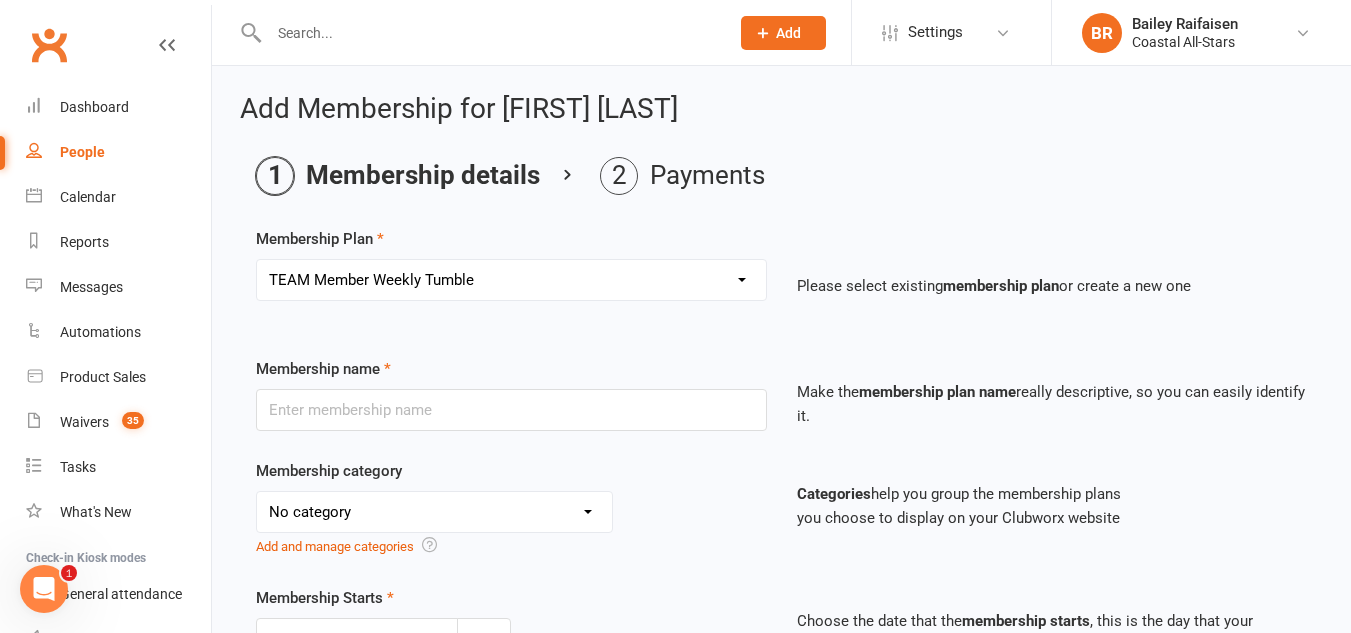 click on "Select a membership plan Create new Membership Plan Trial Class Coastal Membership Fee Annual Registration Evaluations Fitness Class (Drop-In) Flexibility Class (Drop-In) Jump Class (Drop-in) Stunt Class (Drop-In) Stunt Class (4 Pack) Tiny Tumble (Drop-In) Tumble (Drop-In) Weekly Tumble Monthly Tumble Tiny Tumble Flippin' Friday (Open Gym) TEAM Member Tumble (Drop-In) TEAM Member Flexibility Class TEAM Mandatory Flexibility Class TEAM Member Fitness Class TEAM Member Group Stunt Class (Drop-In) TEAM Member Group Stunt Class (4 Pack) TEAM Member Group Stunt Class (8 Pack) TEAM Member Jump Class (Drop-In) Partner Stunt Class (8 Pack) TEAM Member Weekly Tumble TEAM Member Monthly Tumble Team Member Any 3 Classes Member Flippin' Friday (Open Gym) Annual Private Membership Walkover Tumbling Clinic Summer Camp (Day Pass) Summer Camp (3-day Pass) Summer Camp (5-day Pass) Pay in Full - Tiny Tiny Tuition Tiny Tuition (1yr Loyalty) Tiny Tuition (2yr Loyalty) Tiny Comp, Choreo, Music, & Travel Fees Novice Tuition Pearls" at bounding box center [511, 280] 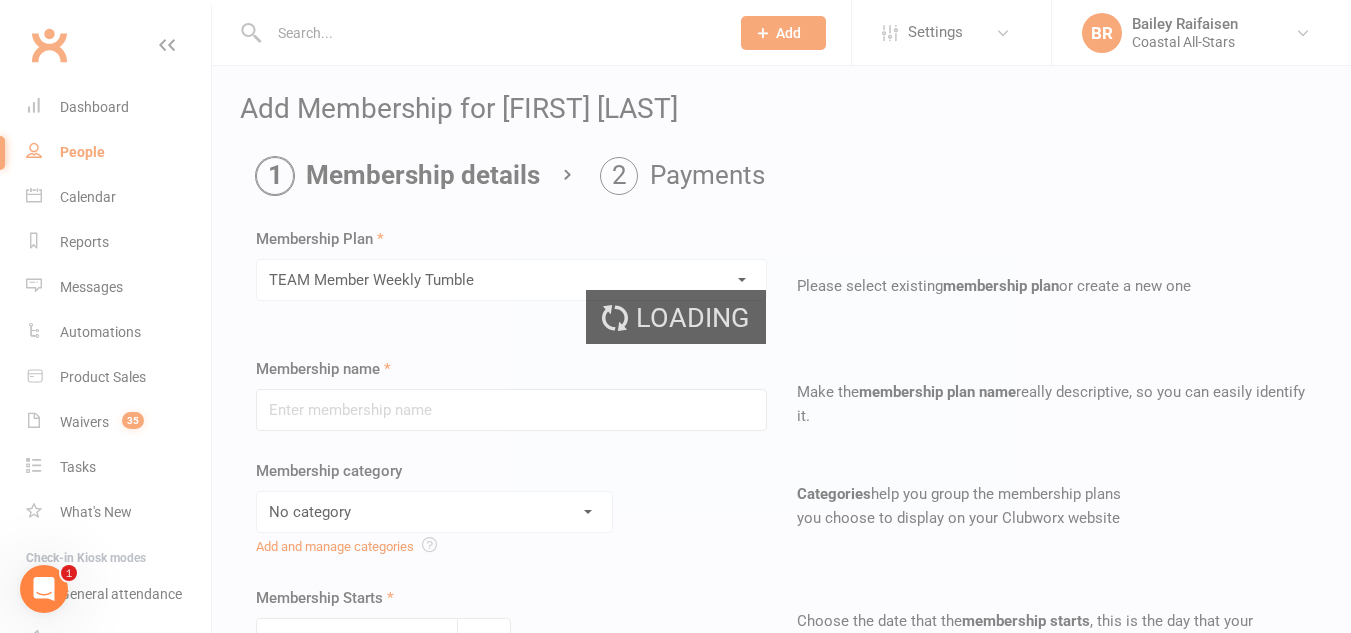 type on "TEAM Member Weekly Tumble" 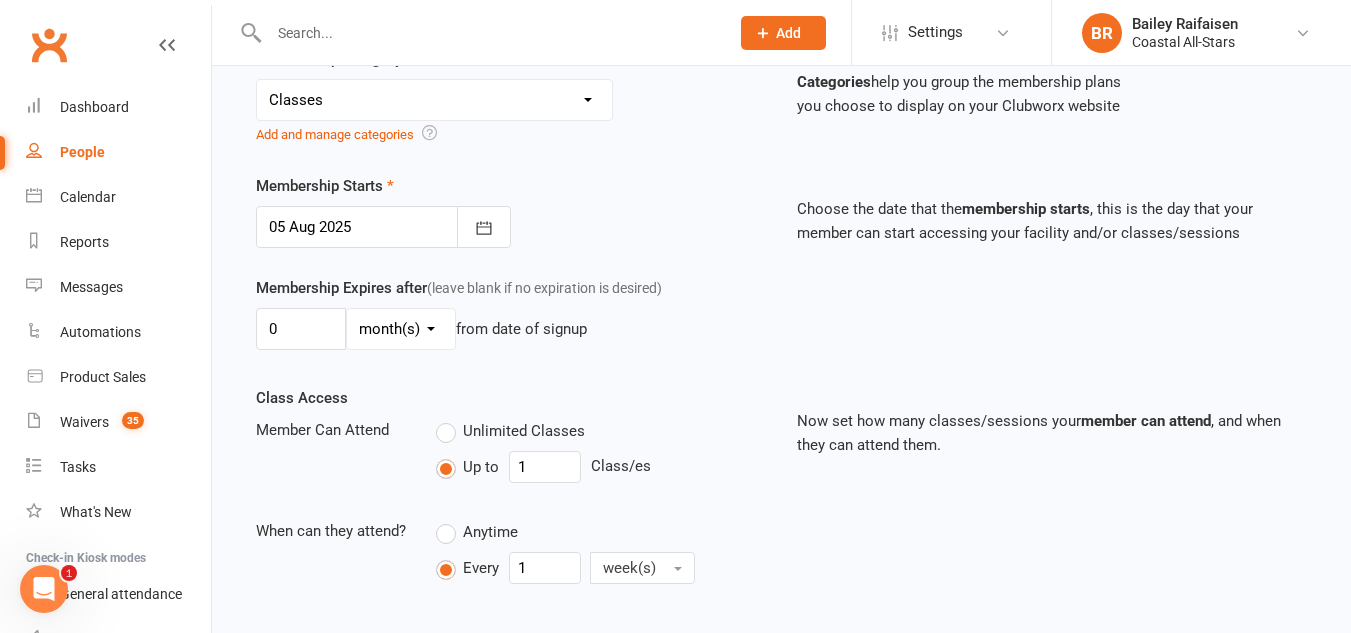 scroll, scrollTop: 411, scrollLeft: 0, axis: vertical 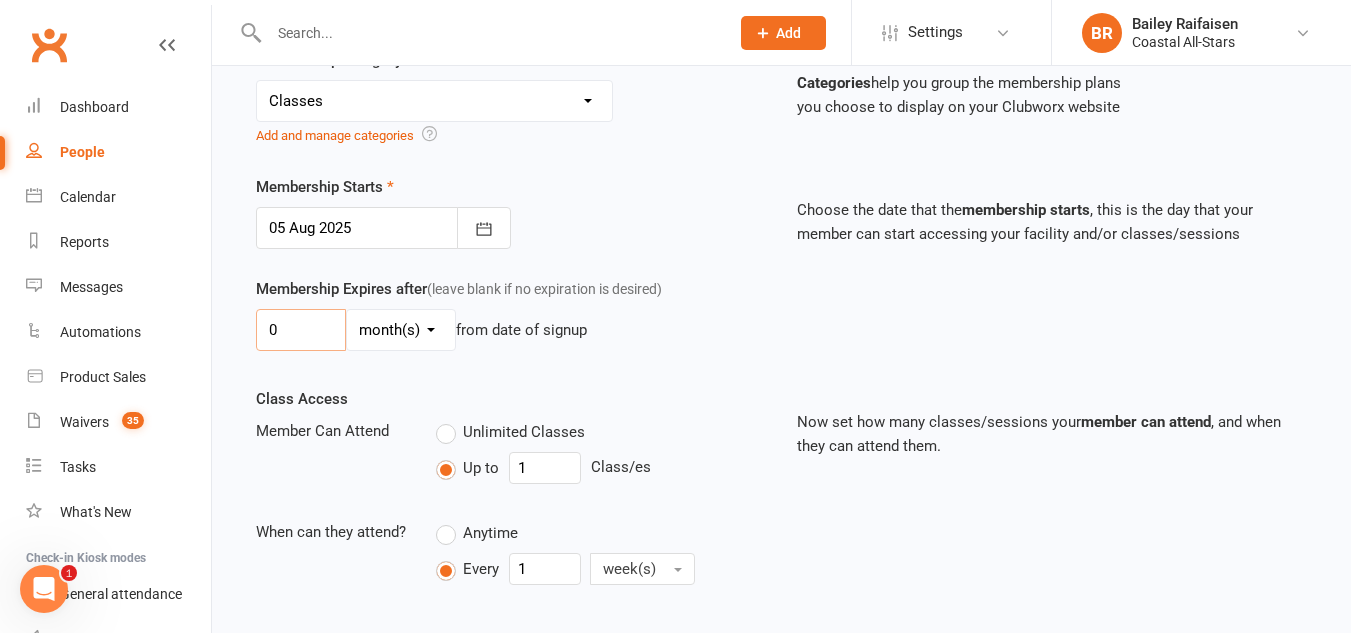 click on "0" at bounding box center [301, 330] 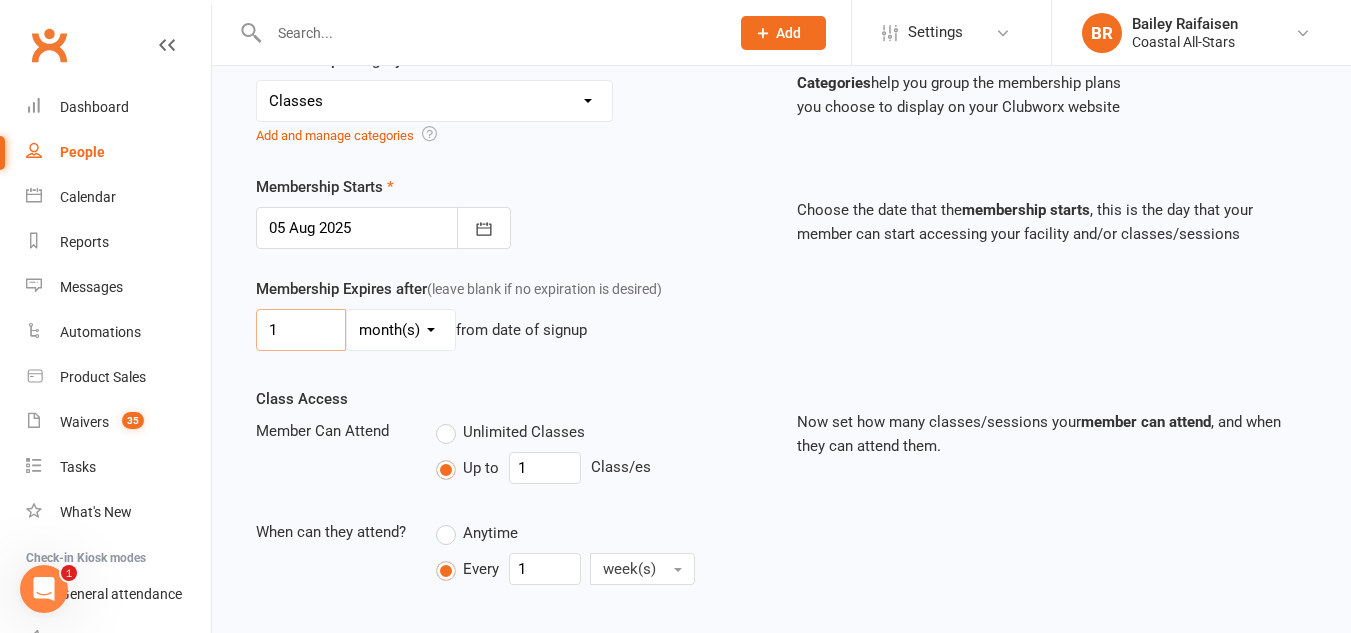 type on "1" 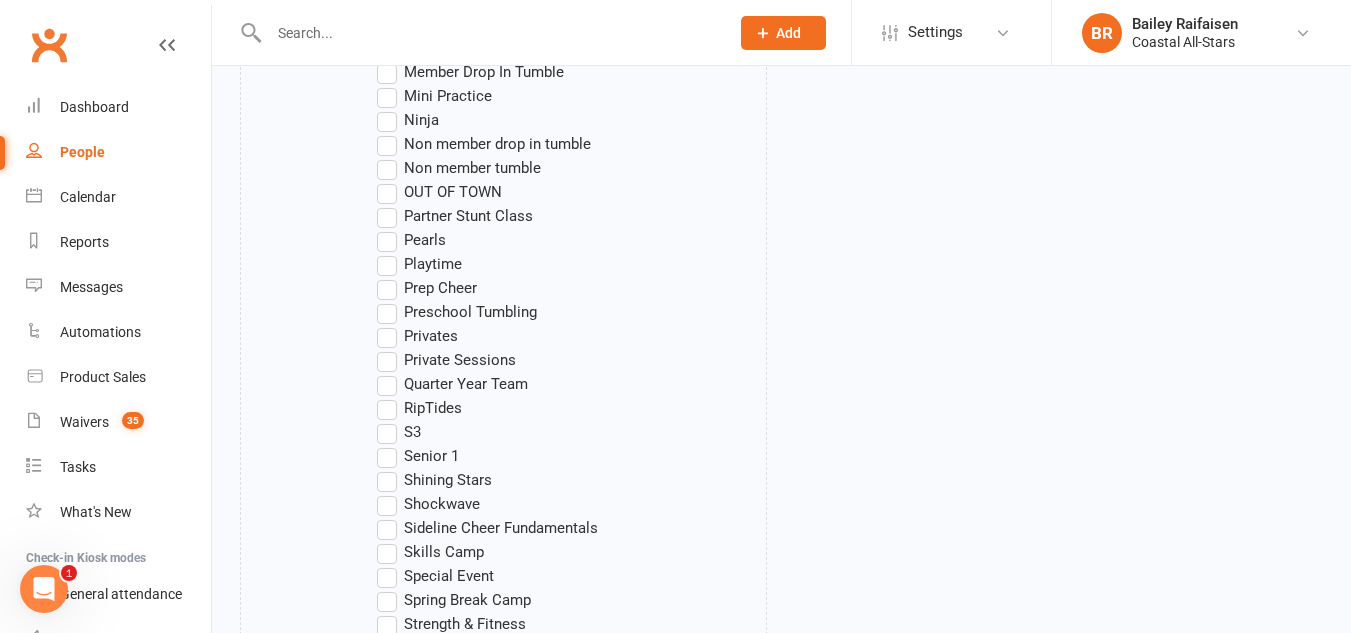 scroll, scrollTop: 2292, scrollLeft: 0, axis: vertical 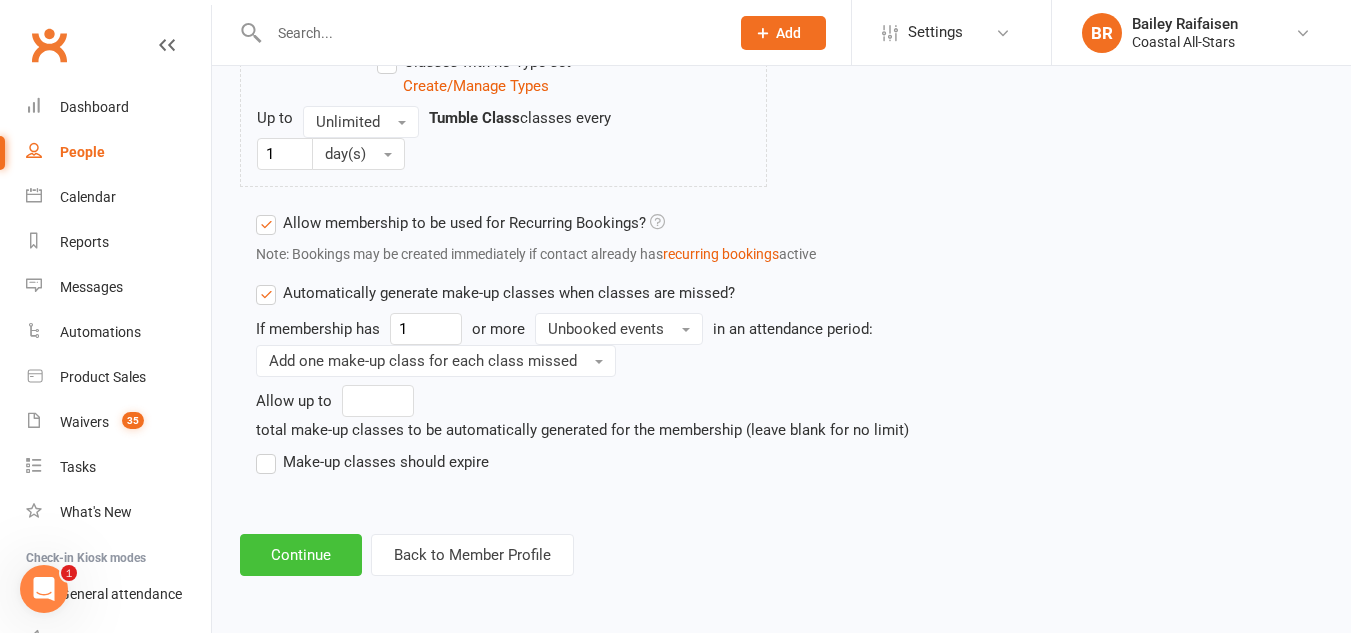 click on "Continue" at bounding box center (301, 555) 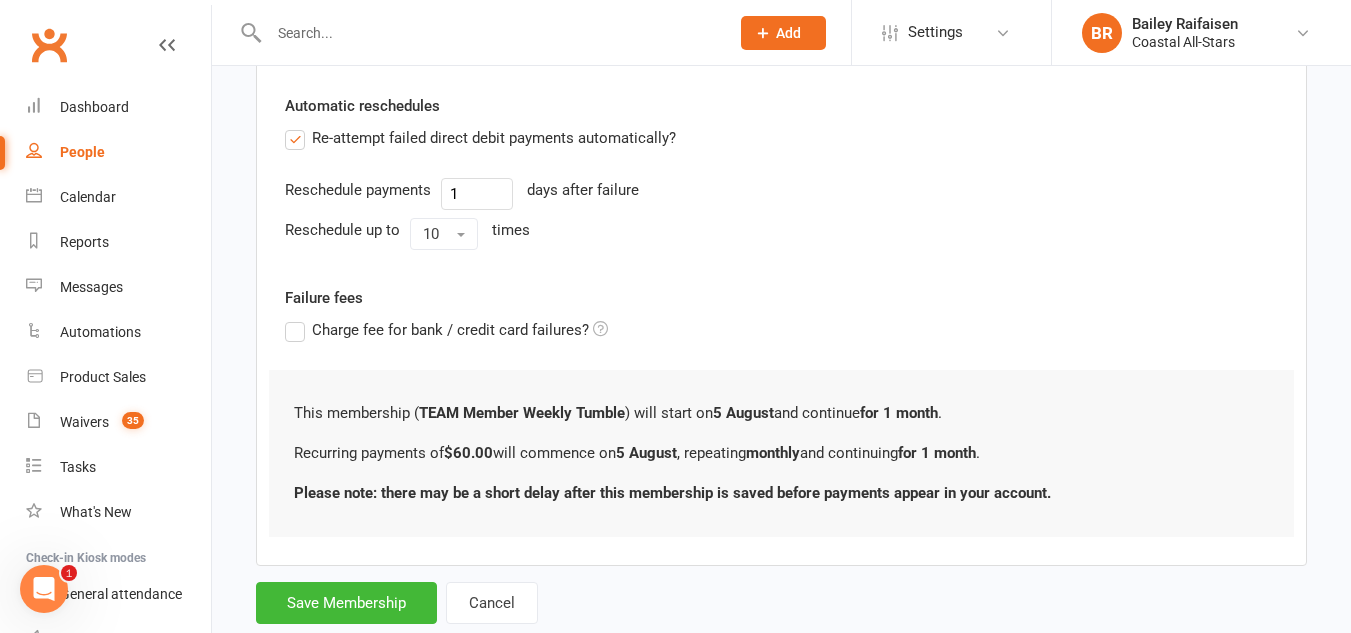 scroll, scrollTop: 821, scrollLeft: 0, axis: vertical 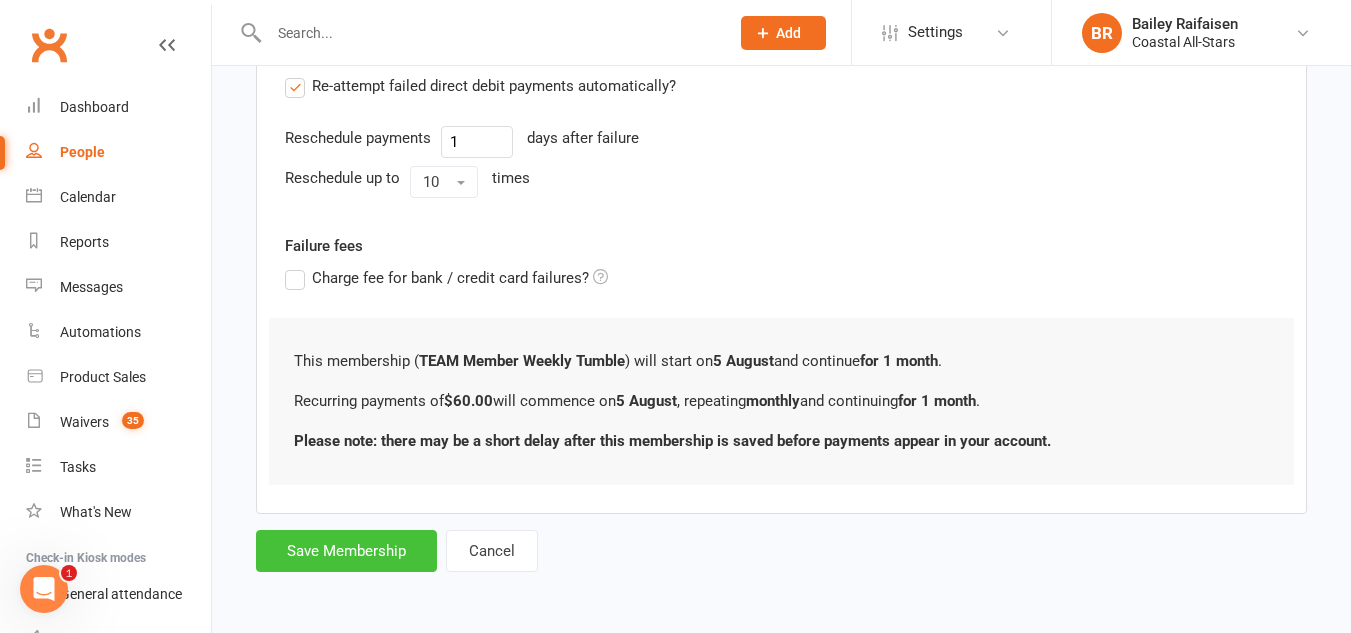 click on "Save Membership" at bounding box center [346, 551] 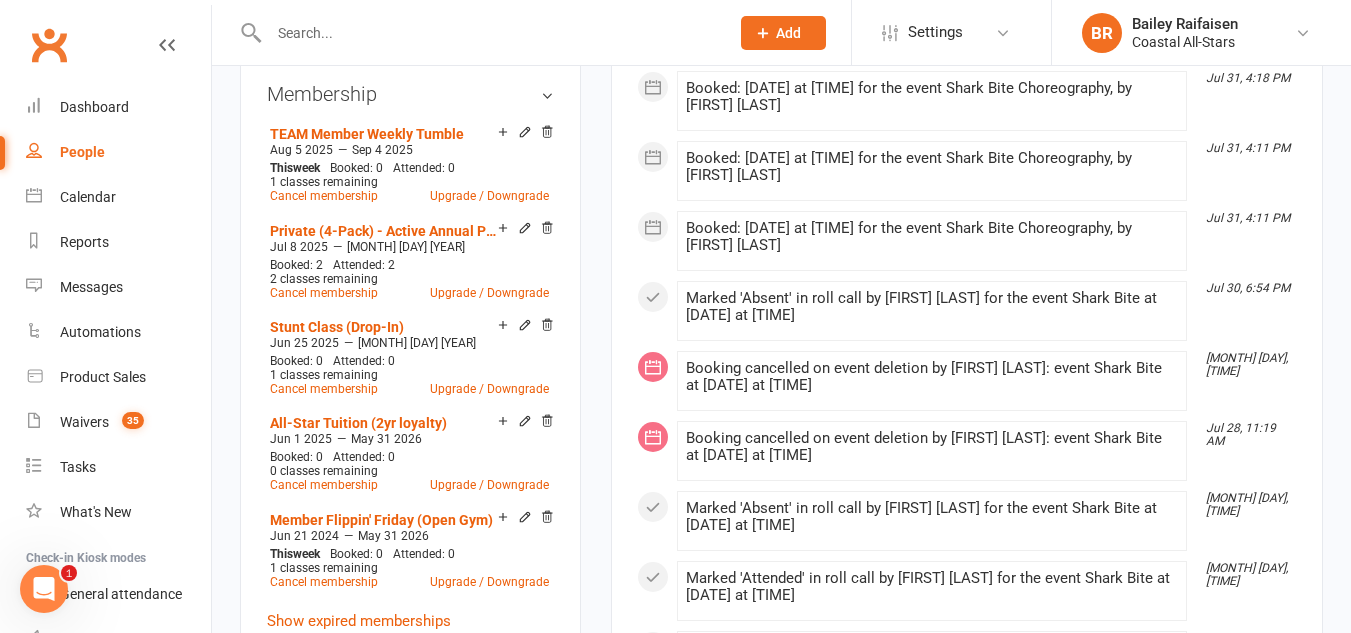 scroll, scrollTop: 857, scrollLeft: 0, axis: vertical 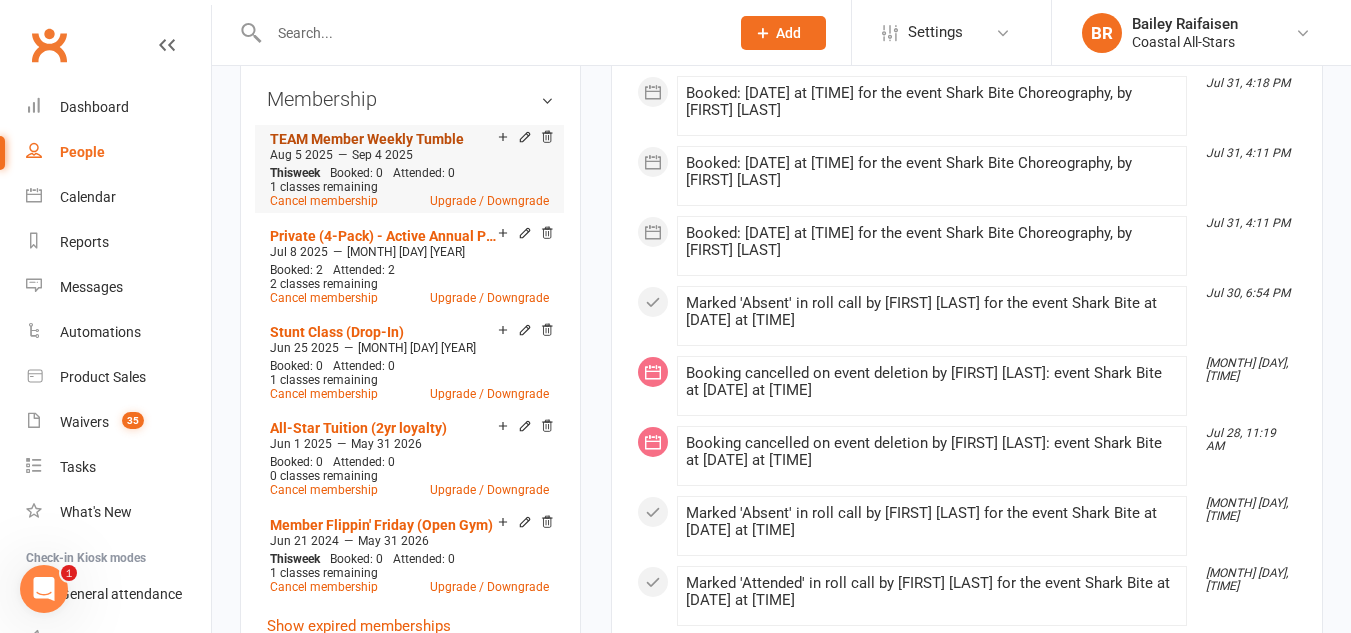 click on "TEAM Member Weekly Tumble" at bounding box center (367, 139) 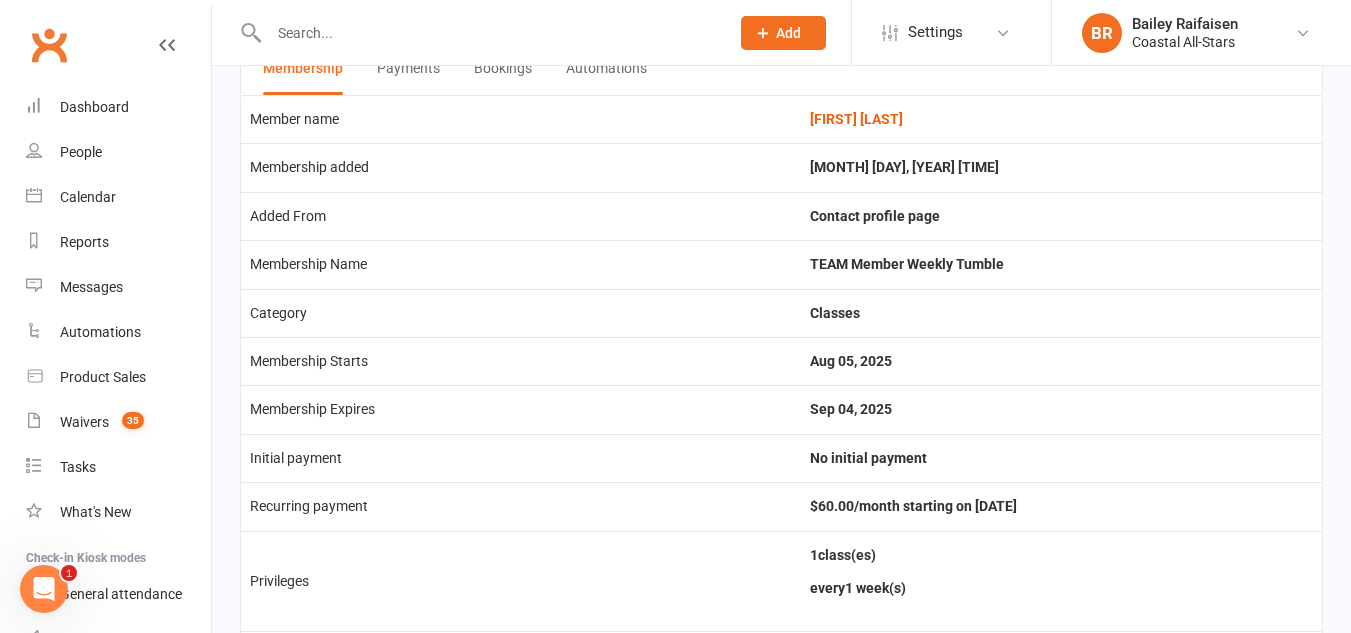 scroll, scrollTop: 123, scrollLeft: 0, axis: vertical 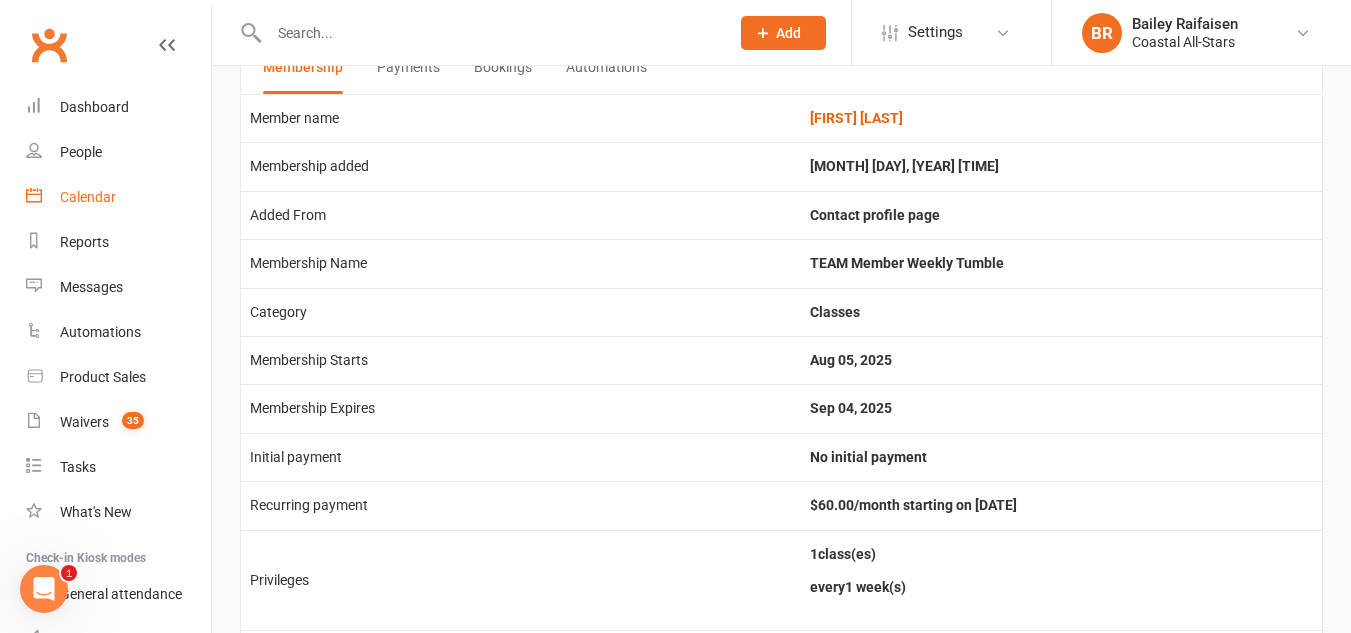 click on "Calendar" at bounding box center (88, 197) 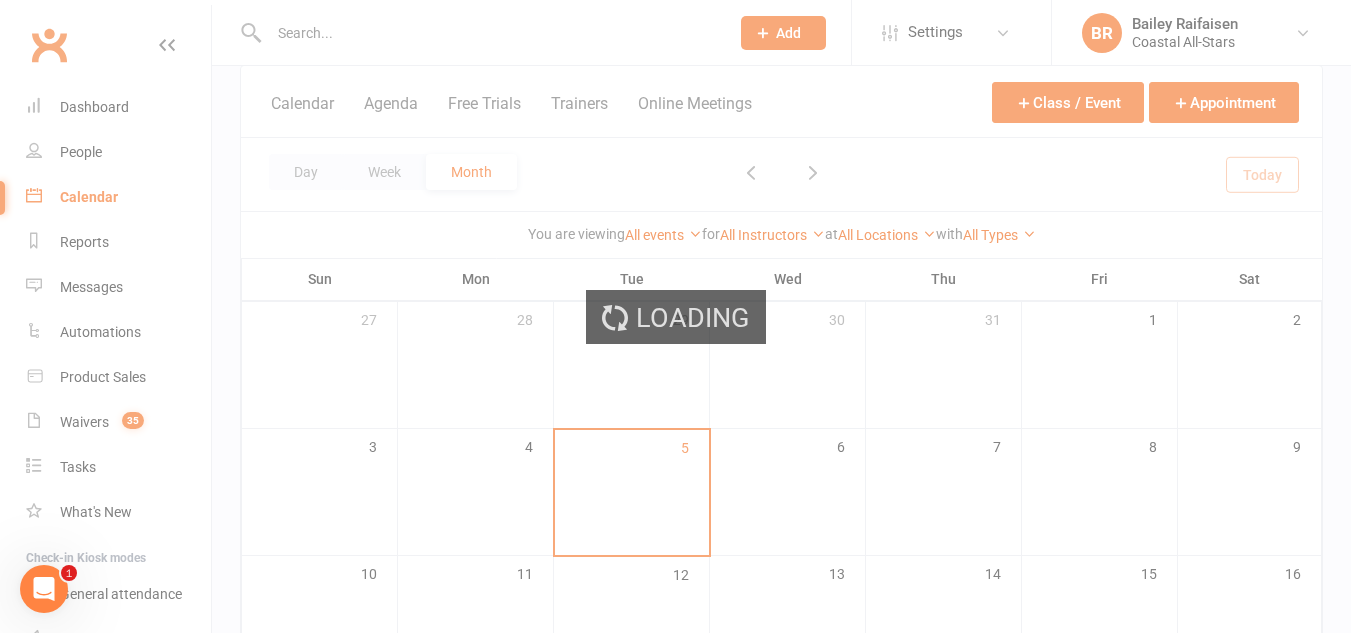 scroll, scrollTop: 0, scrollLeft: 0, axis: both 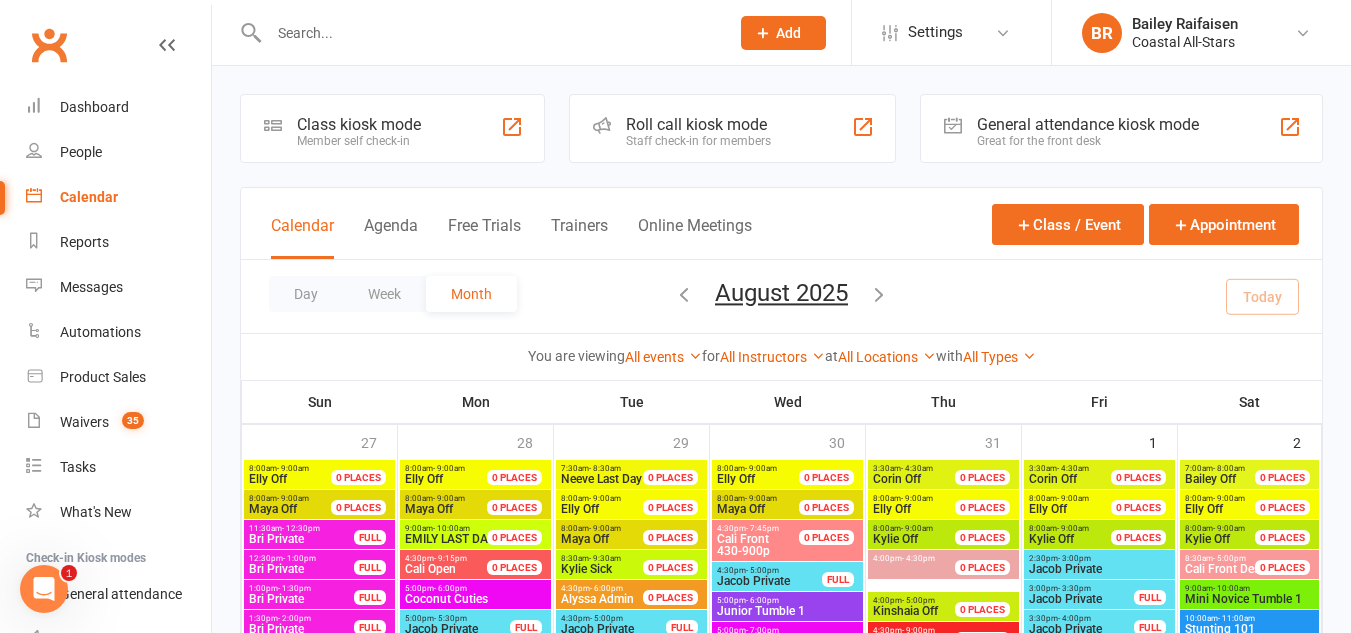 click at bounding box center (489, 33) 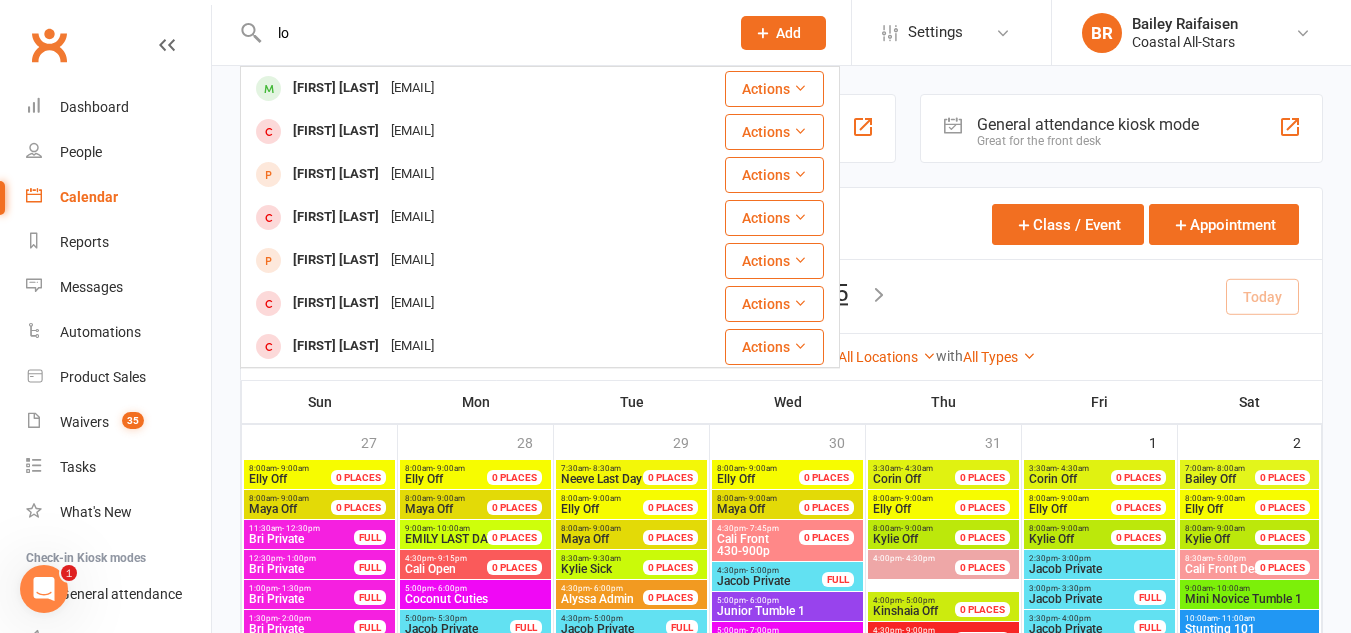 type on "l" 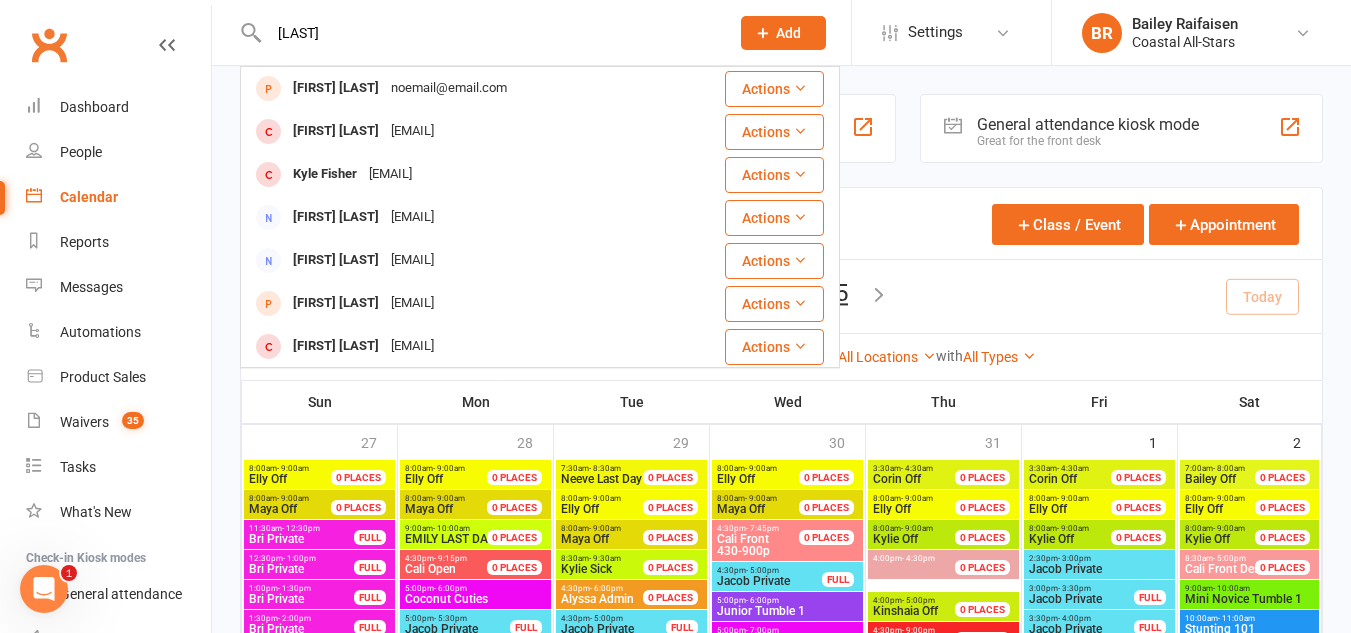 click on "fisher" at bounding box center [489, 33] 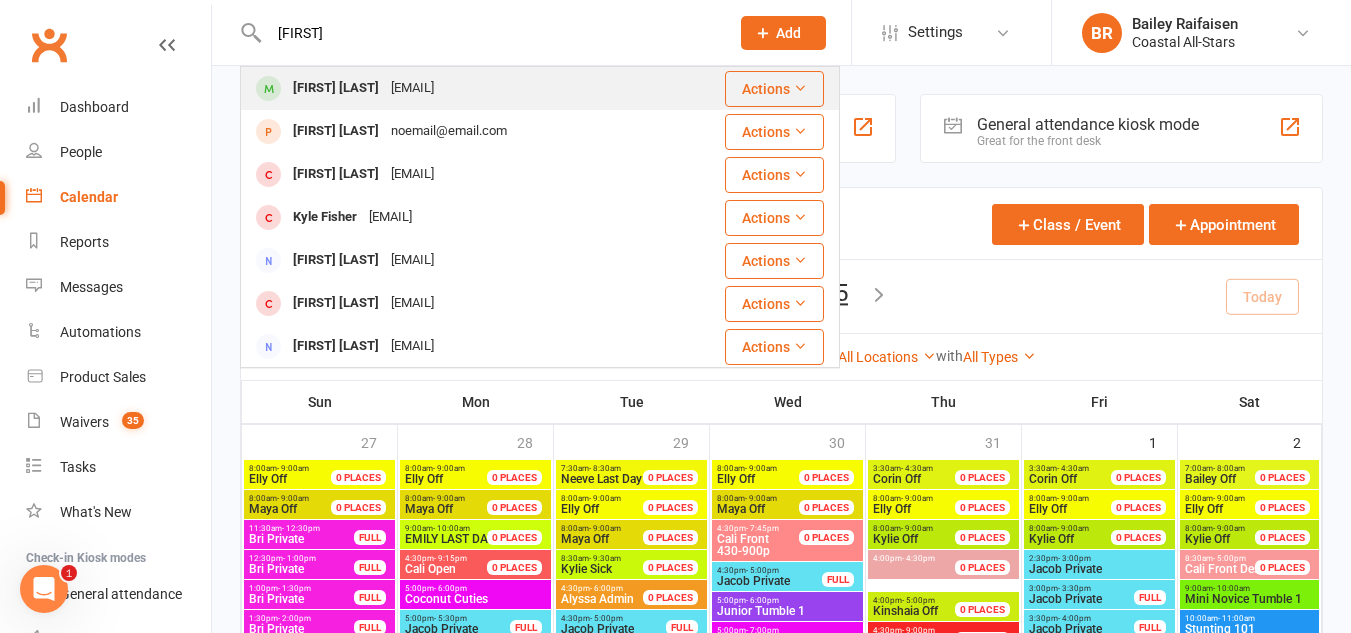 type on "lofisher" 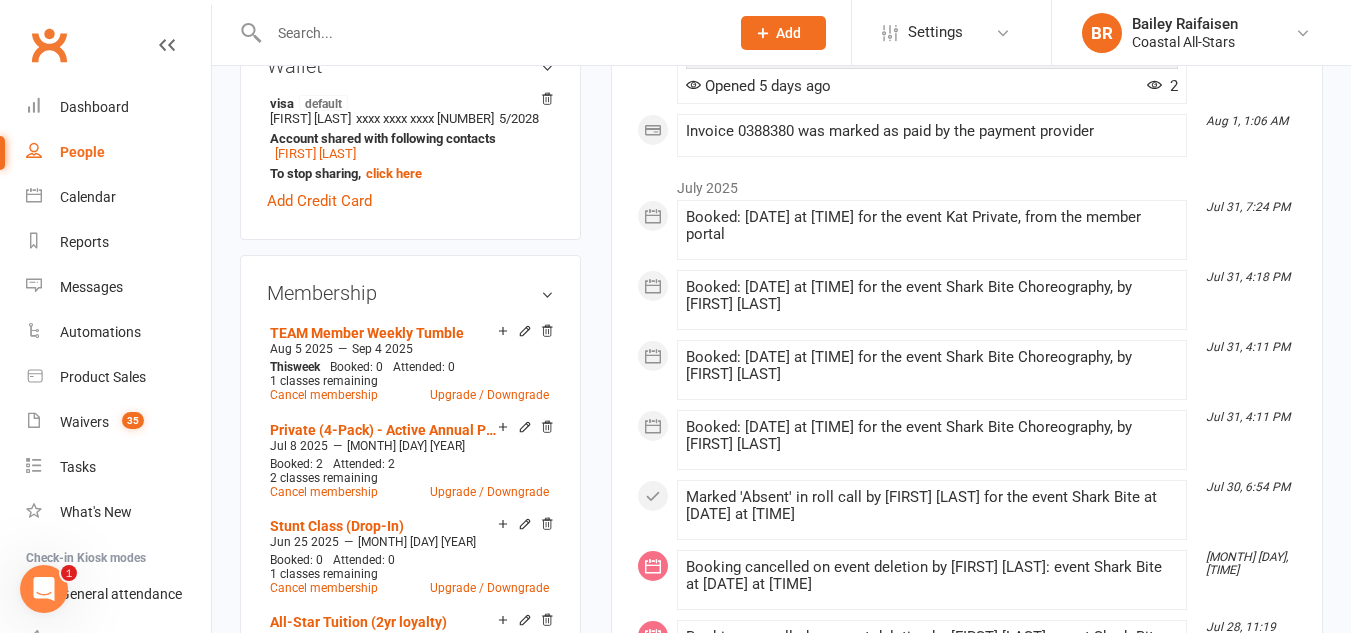 scroll, scrollTop: 674, scrollLeft: 0, axis: vertical 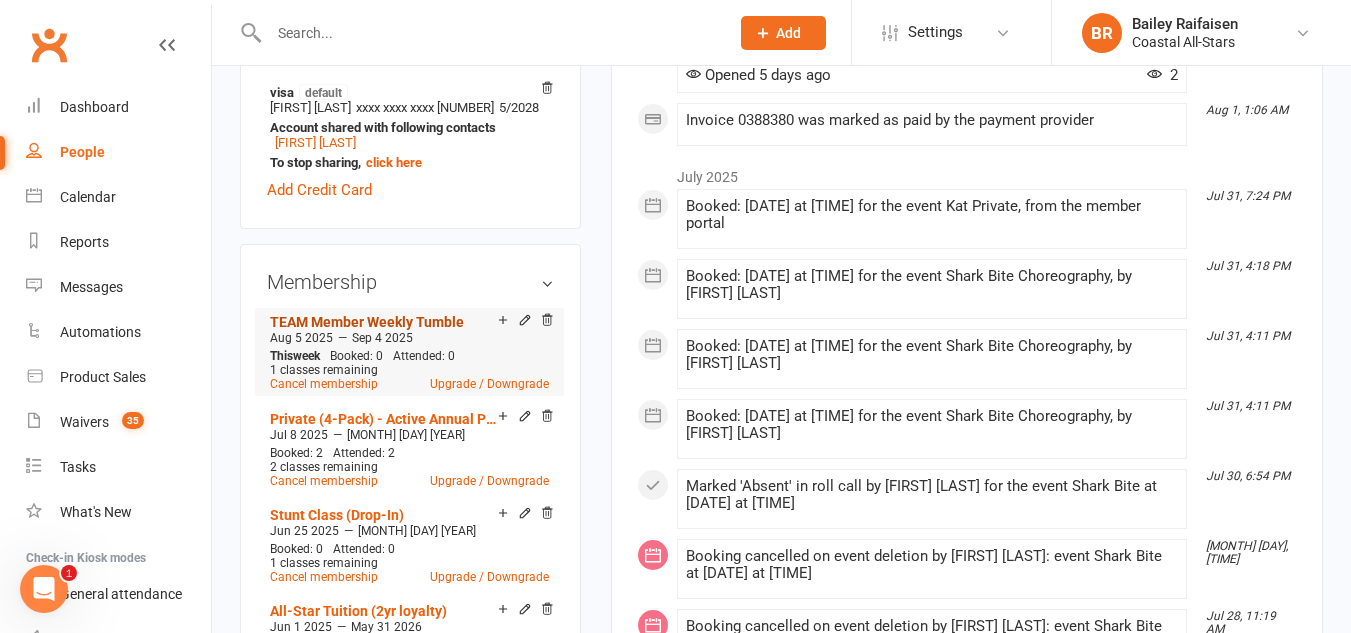 click on "TEAM Member Weekly Tumble" at bounding box center [367, 322] 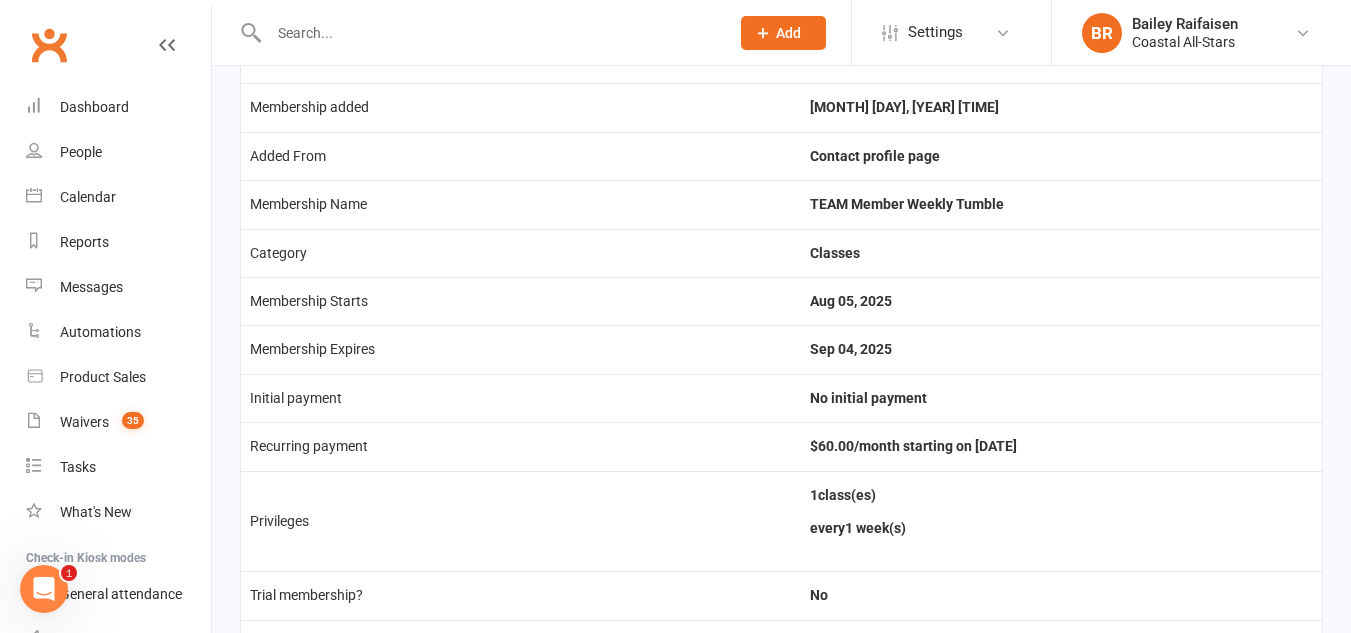 scroll, scrollTop: 0, scrollLeft: 0, axis: both 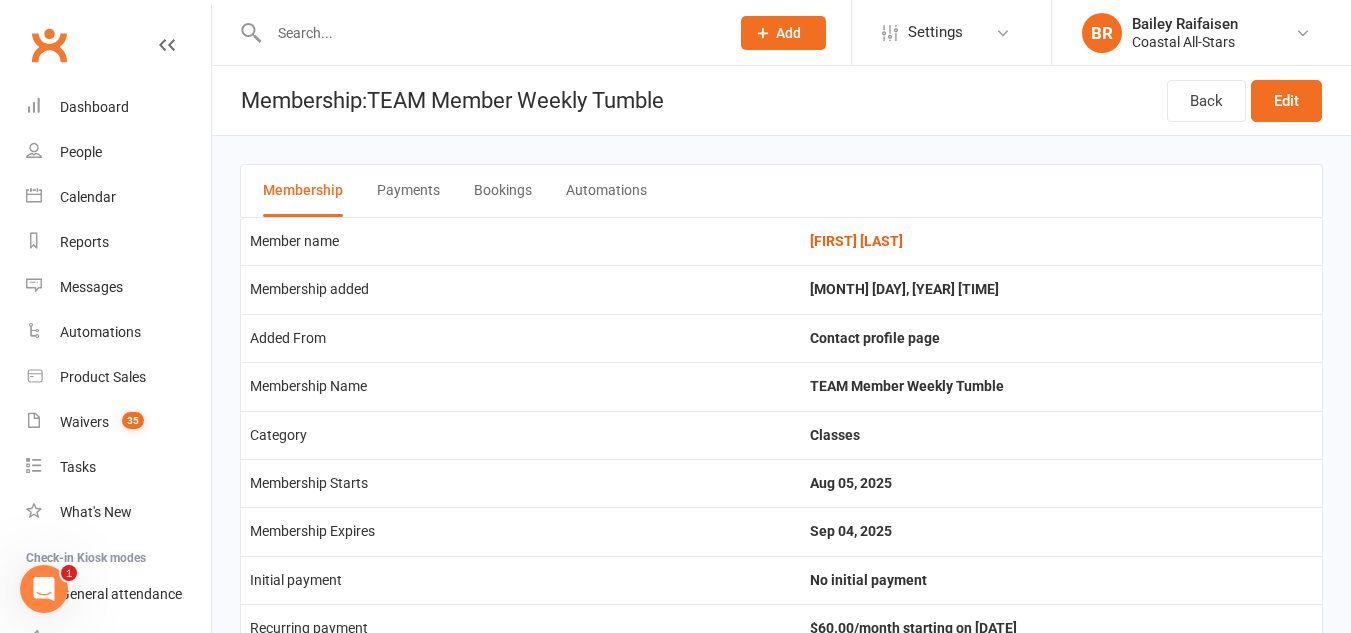 click on "Automations" at bounding box center (606, 191) 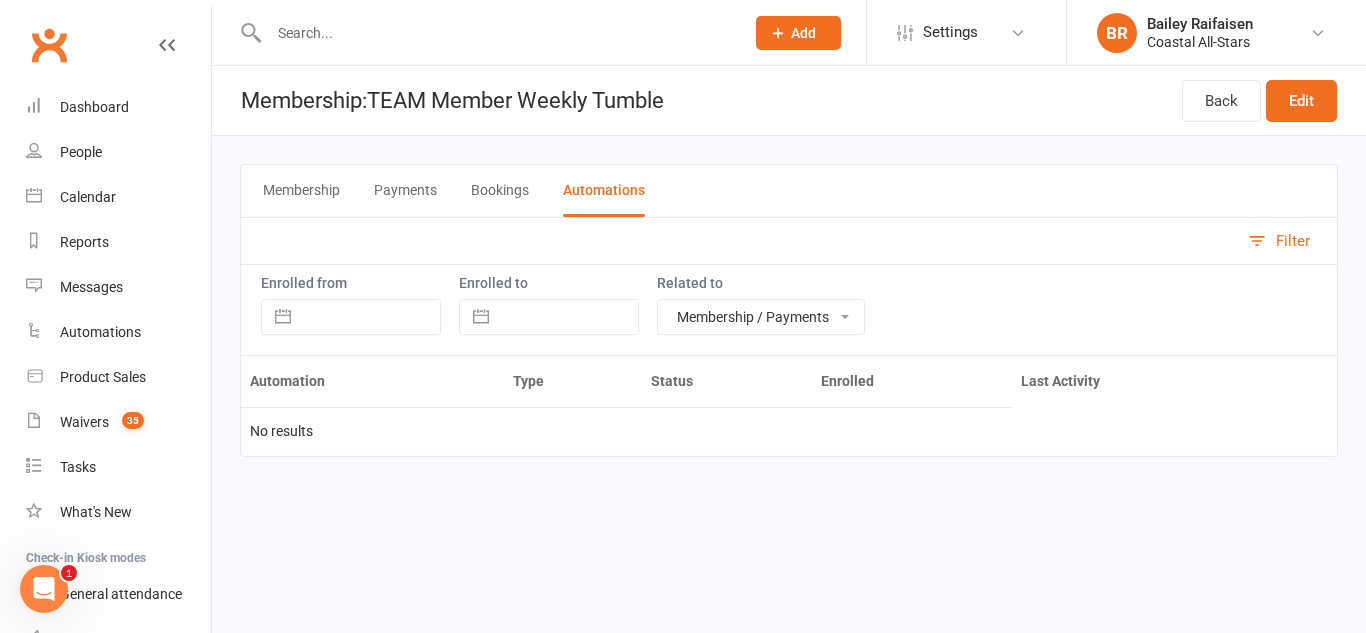 click on "Bookings" at bounding box center [500, 191] 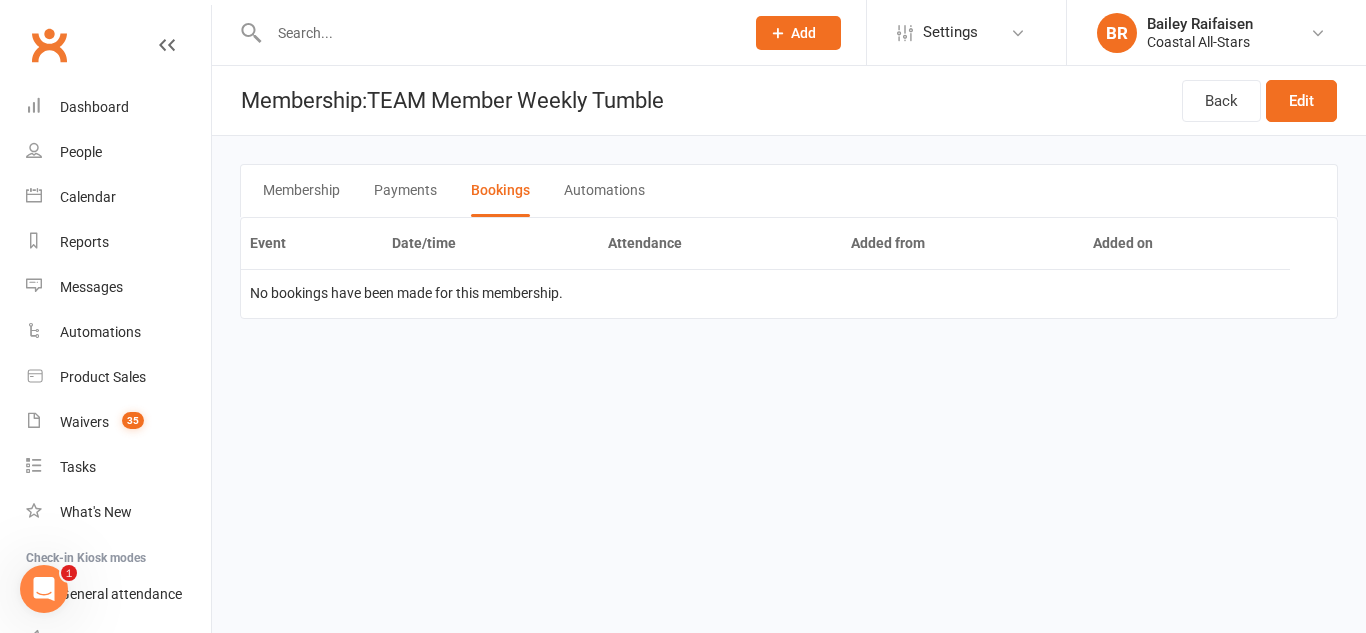 click on "Payments" at bounding box center (405, 191) 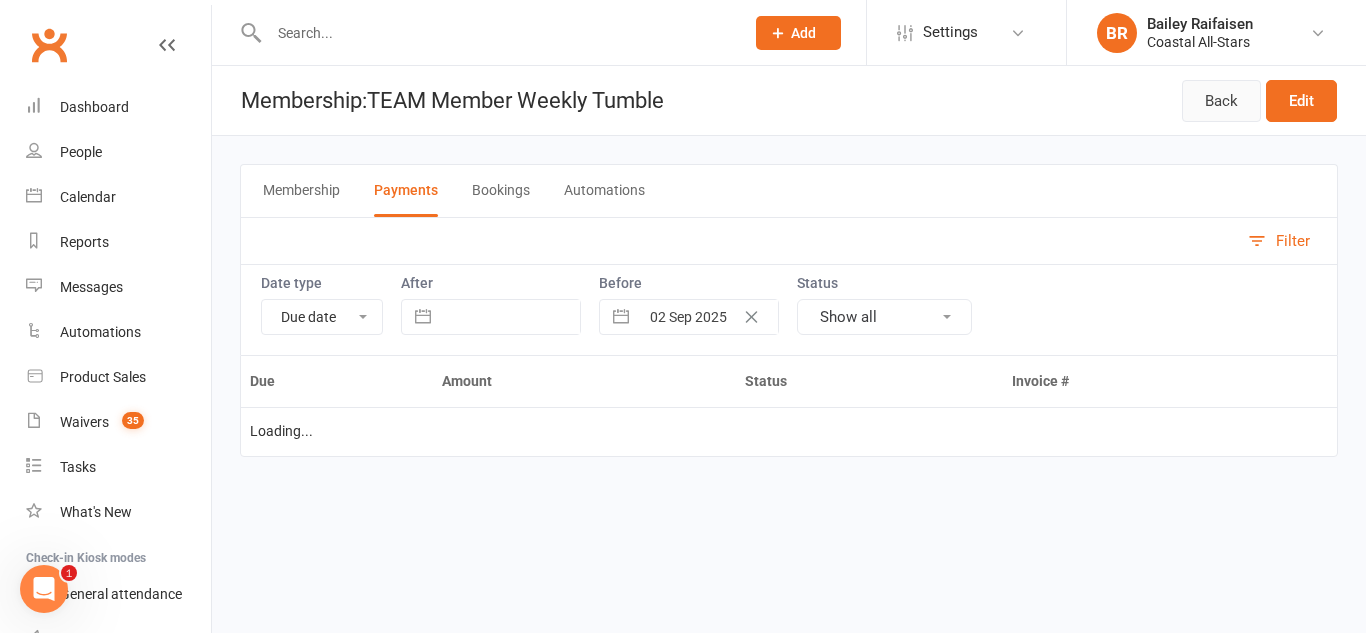 click on "Back" at bounding box center (1221, 101) 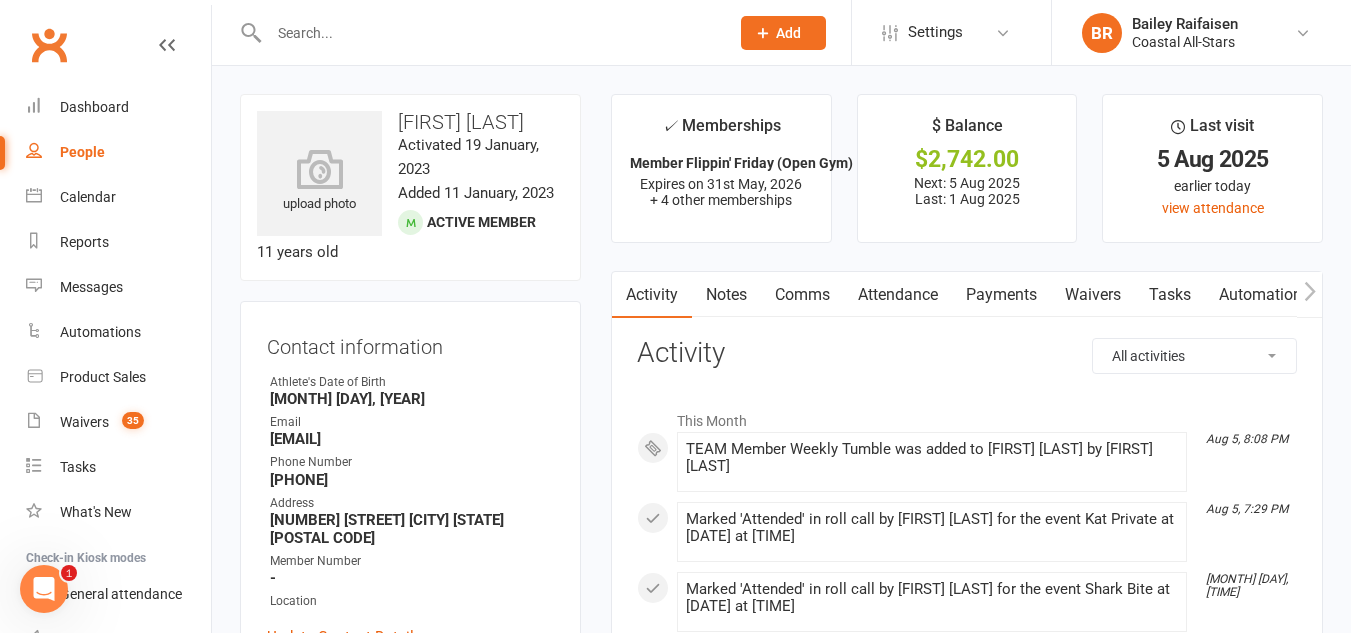 click on "Payments" at bounding box center [1001, 295] 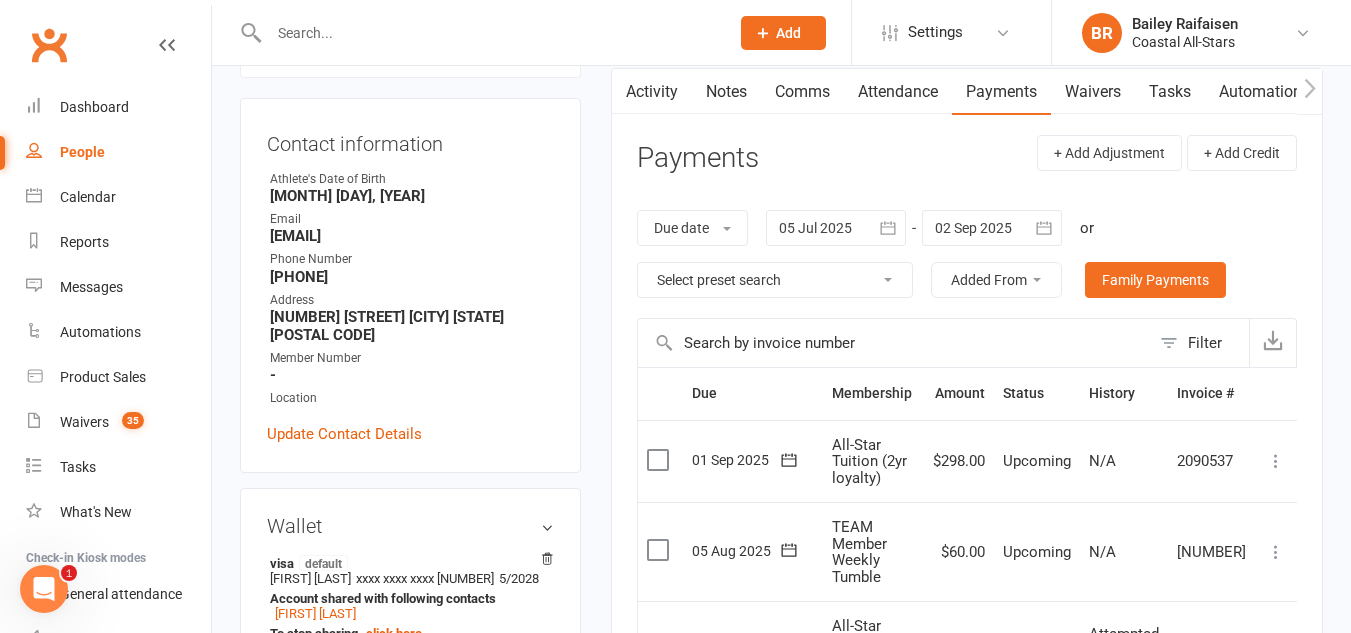 scroll, scrollTop: 204, scrollLeft: 0, axis: vertical 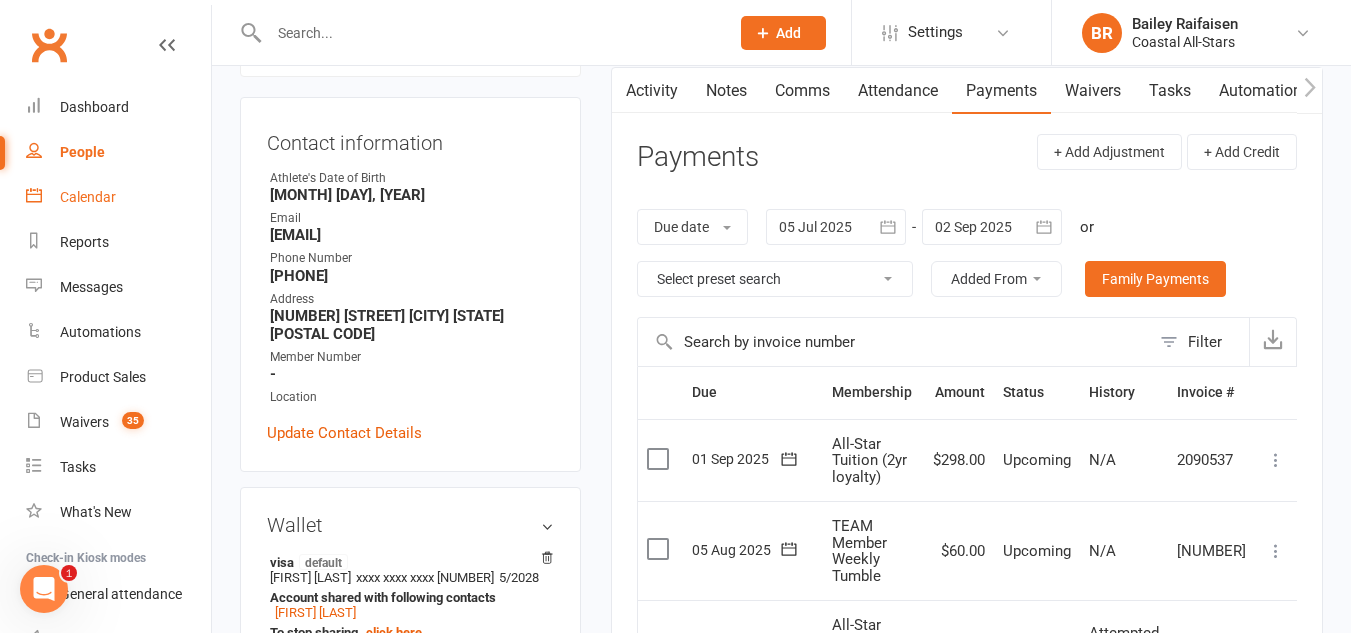 click on "Calendar" at bounding box center [118, 197] 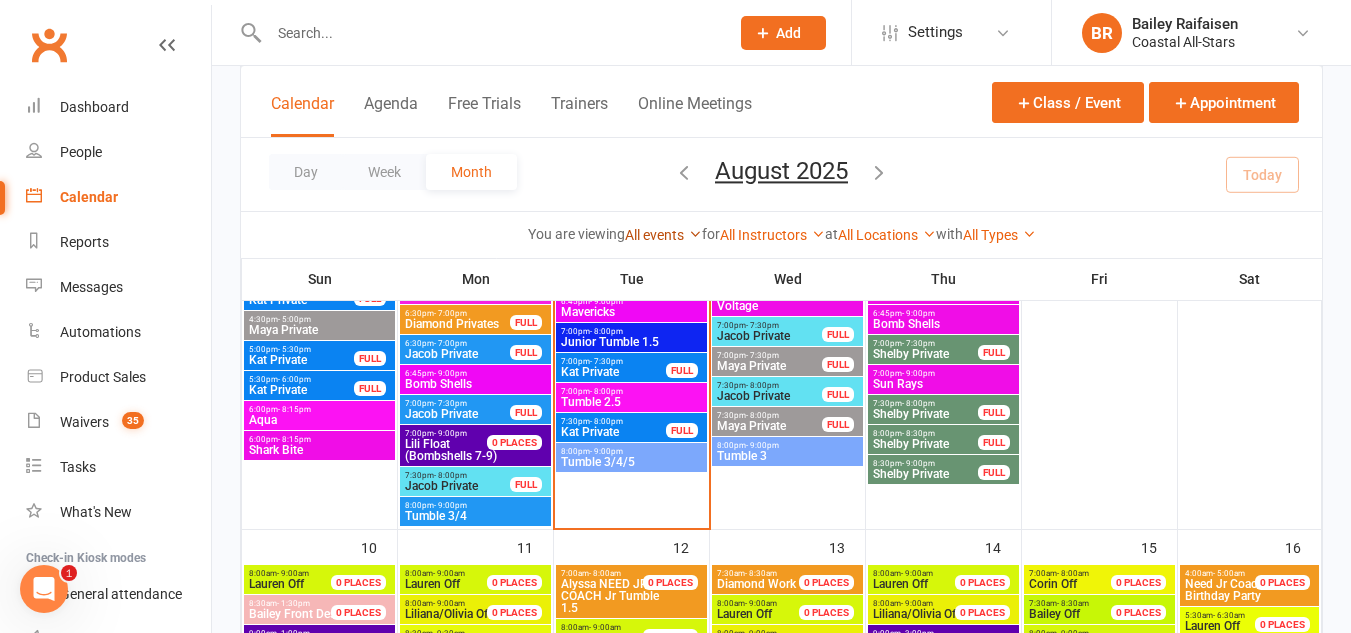 scroll, scrollTop: 1575, scrollLeft: 0, axis: vertical 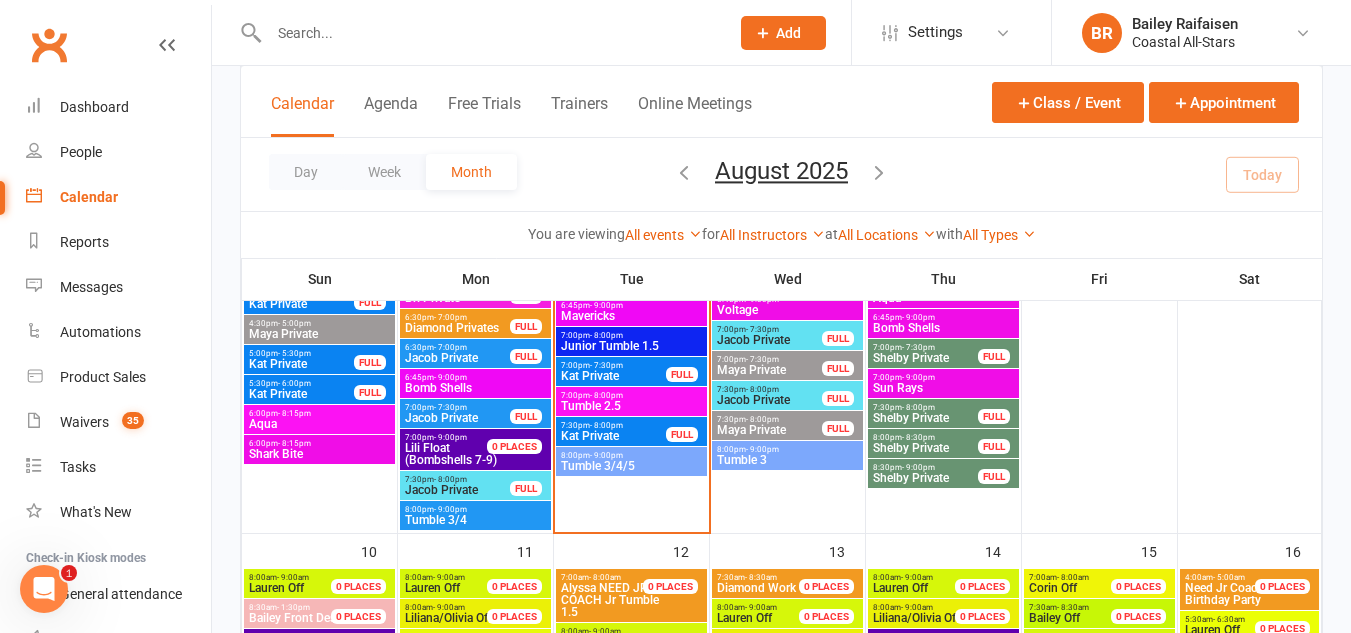 click on "- 9:00pm" at bounding box center [606, 455] 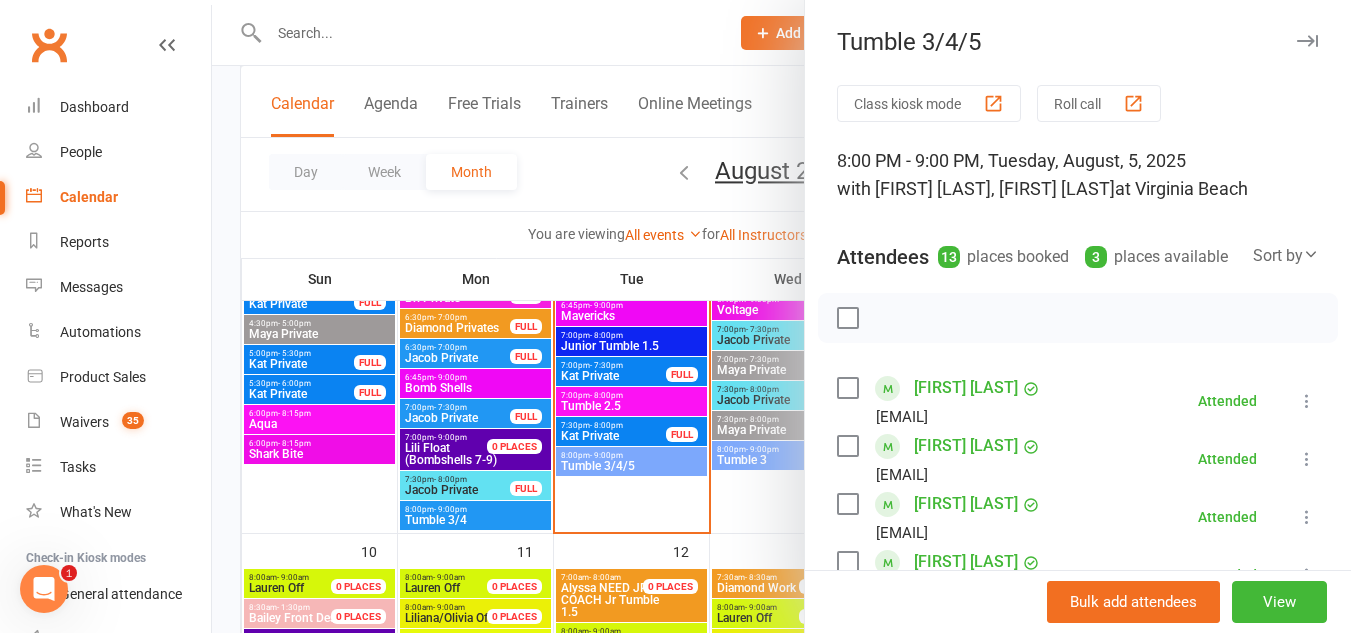 click on "Class kiosk mode" at bounding box center (929, 103) 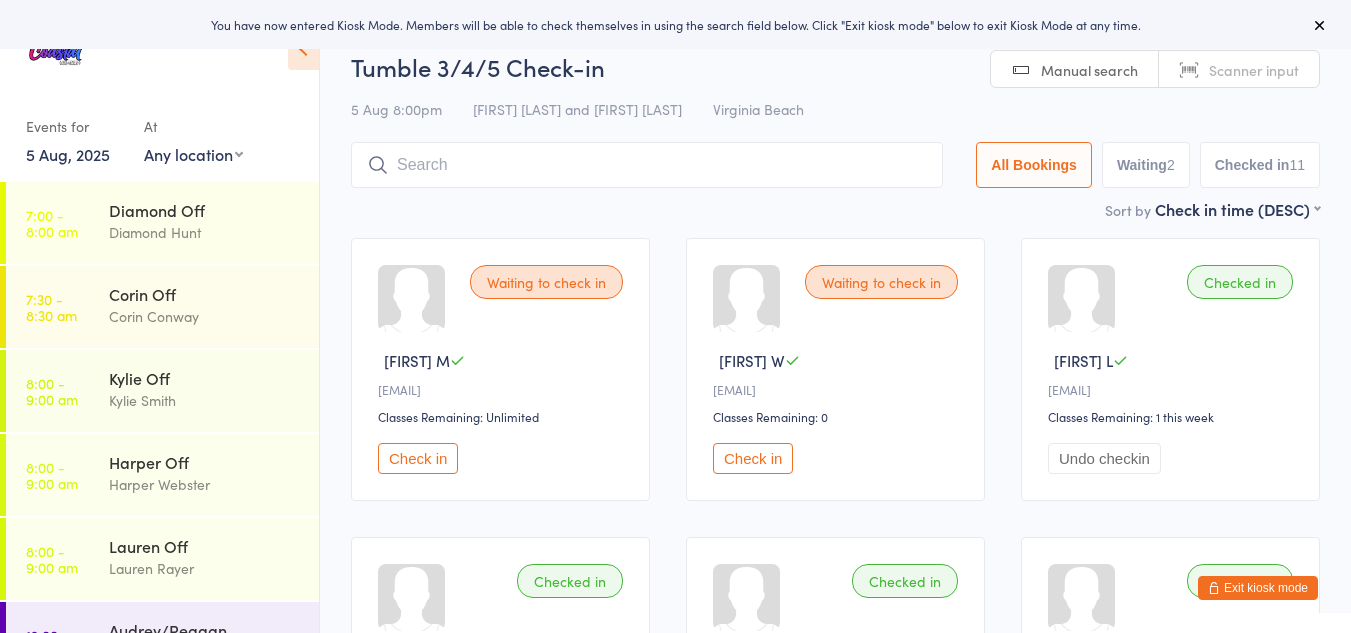 scroll, scrollTop: 0, scrollLeft: 0, axis: both 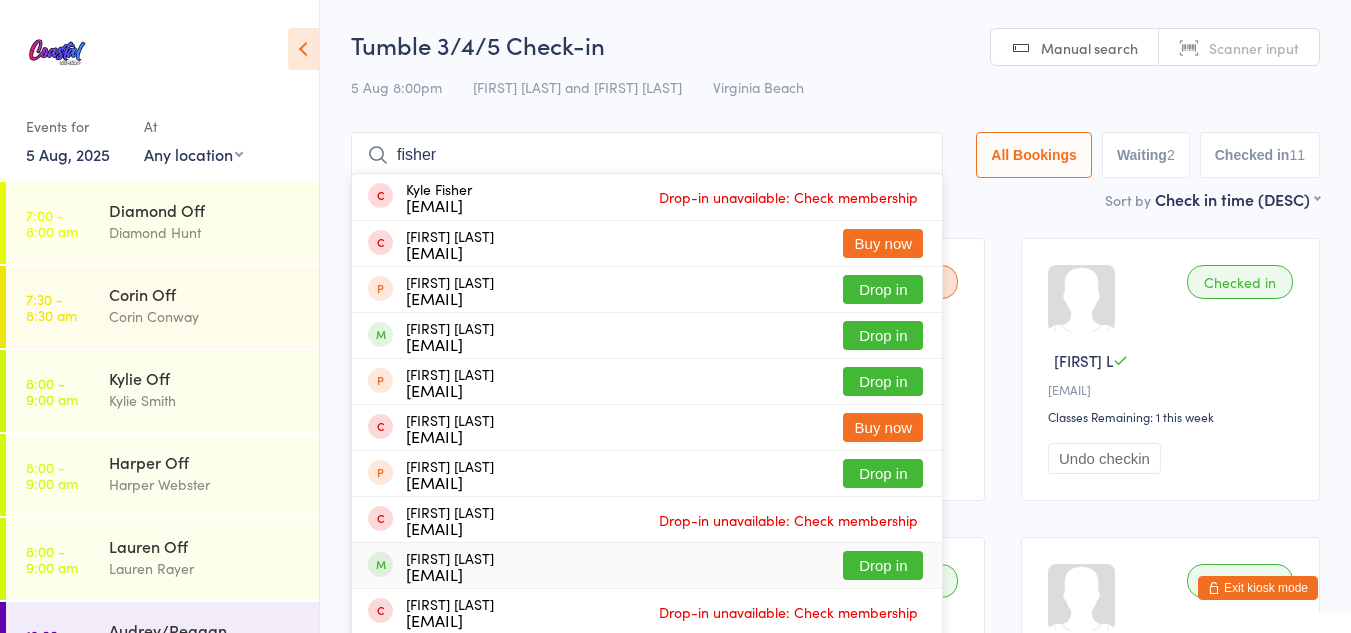 type on "fisher" 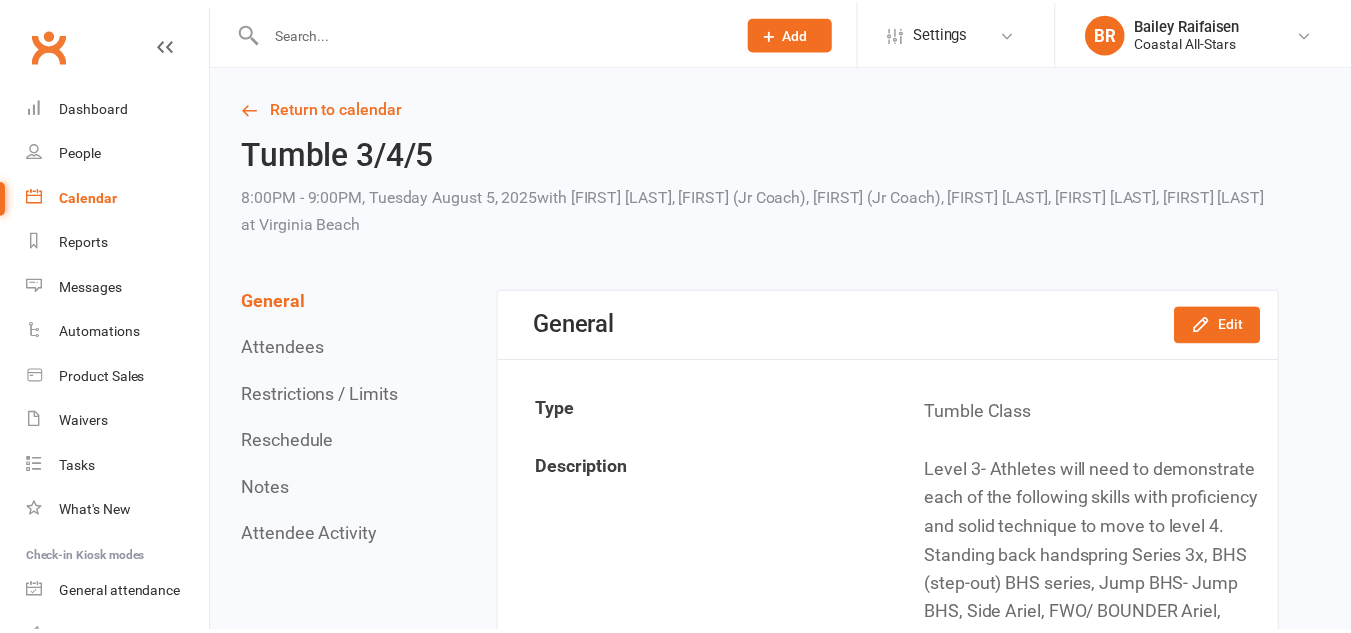 scroll, scrollTop: 0, scrollLeft: 0, axis: both 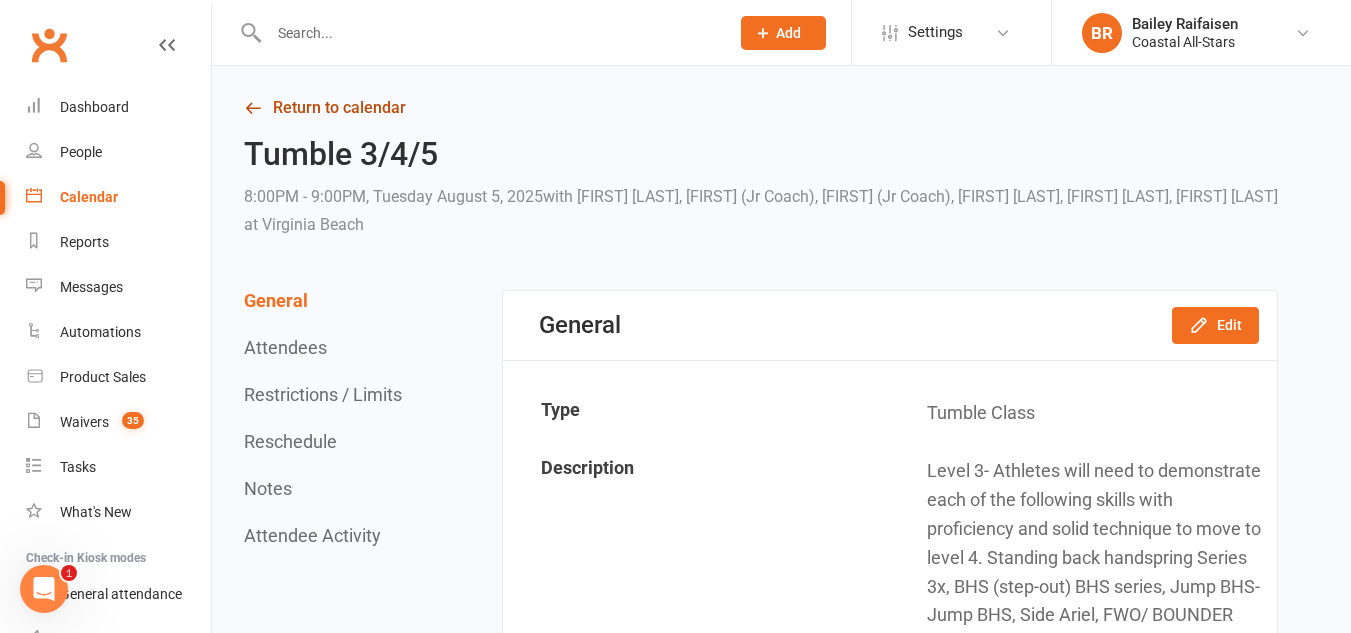 click on "Return to calendar" at bounding box center [761, 108] 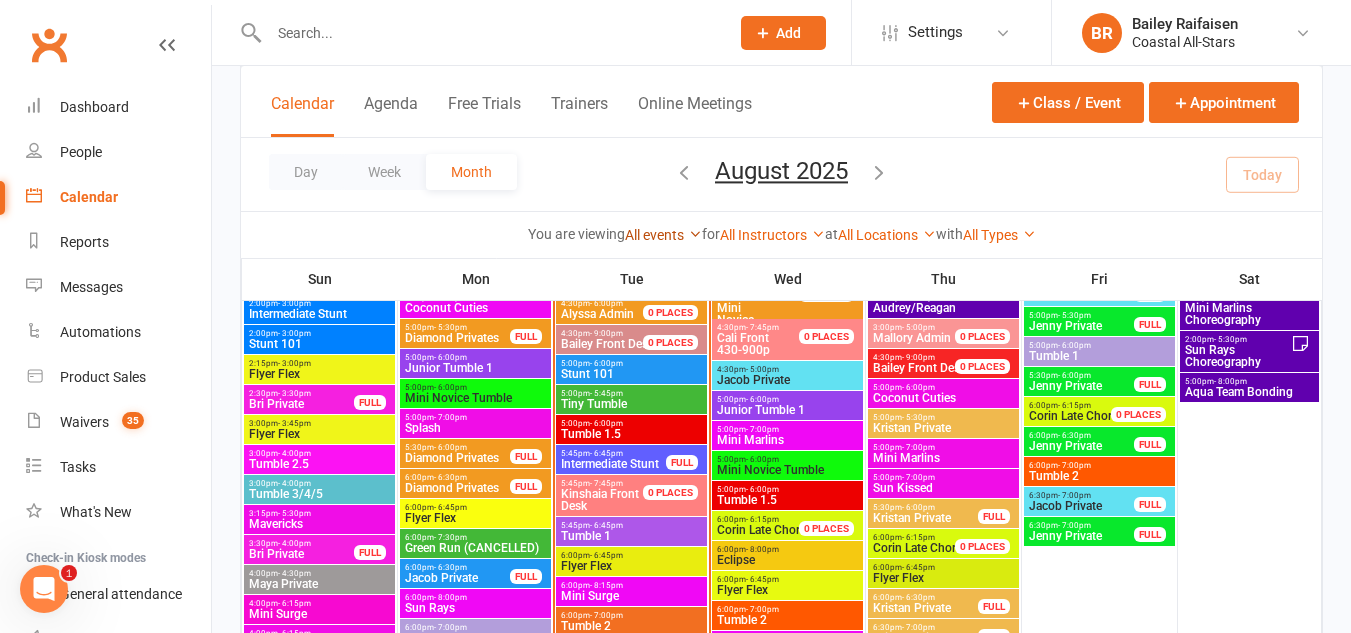 scroll, scrollTop: 1214, scrollLeft: 0, axis: vertical 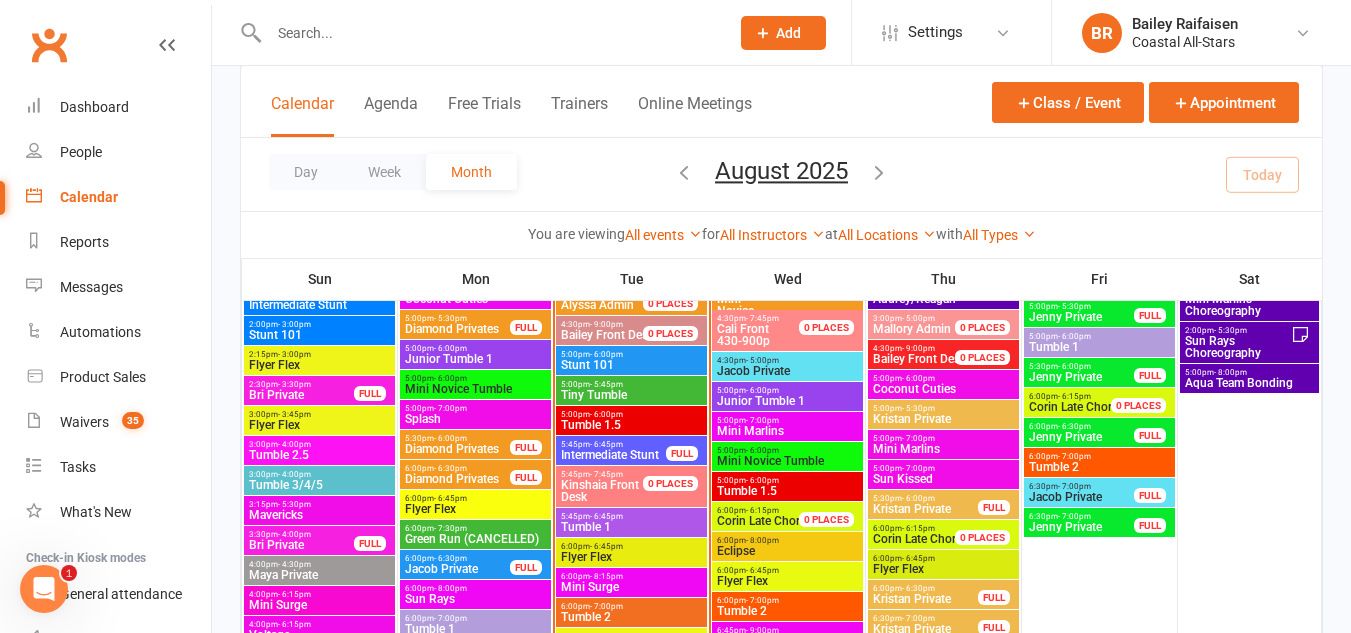 click on "5:00pm  - 6:00pm" at bounding box center (631, 354) 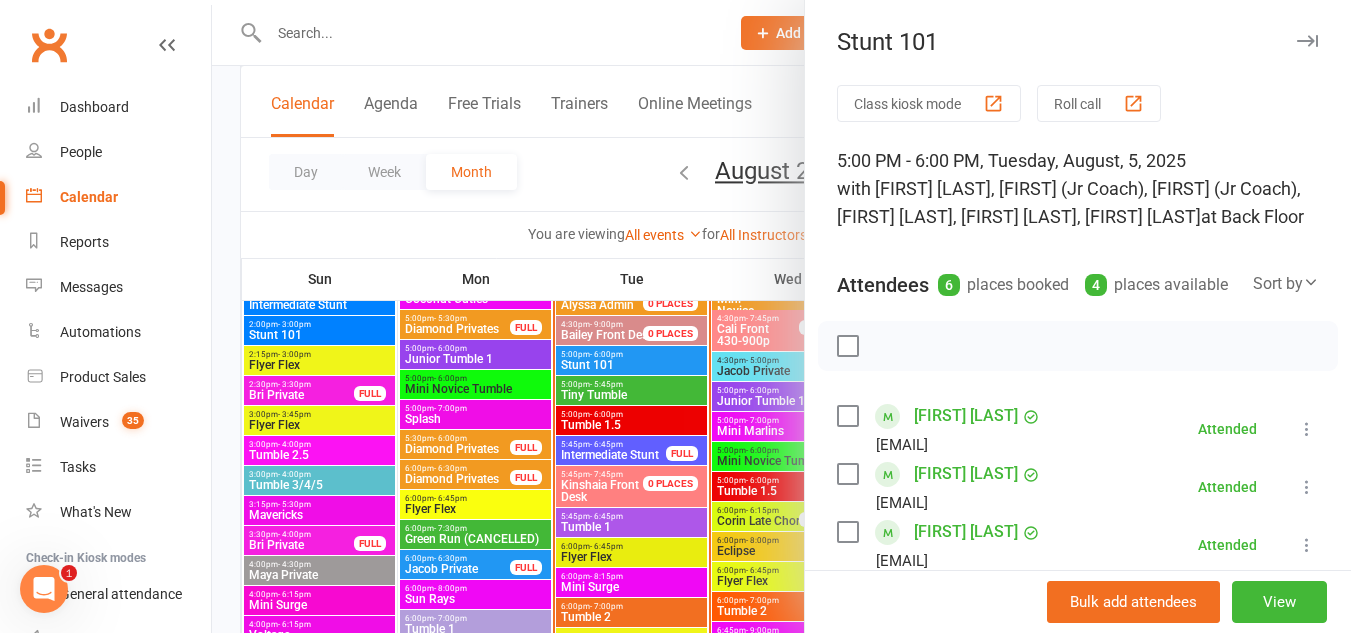 click on "Class kiosk mode" at bounding box center [929, 103] 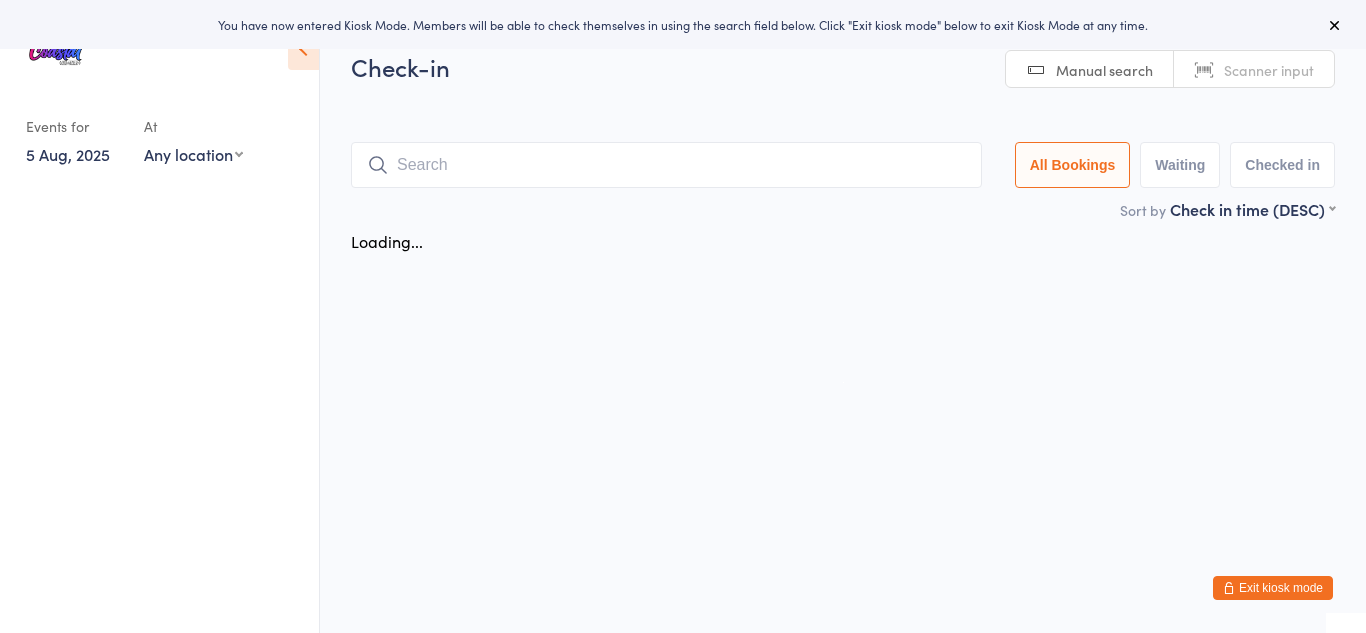 scroll, scrollTop: 0, scrollLeft: 0, axis: both 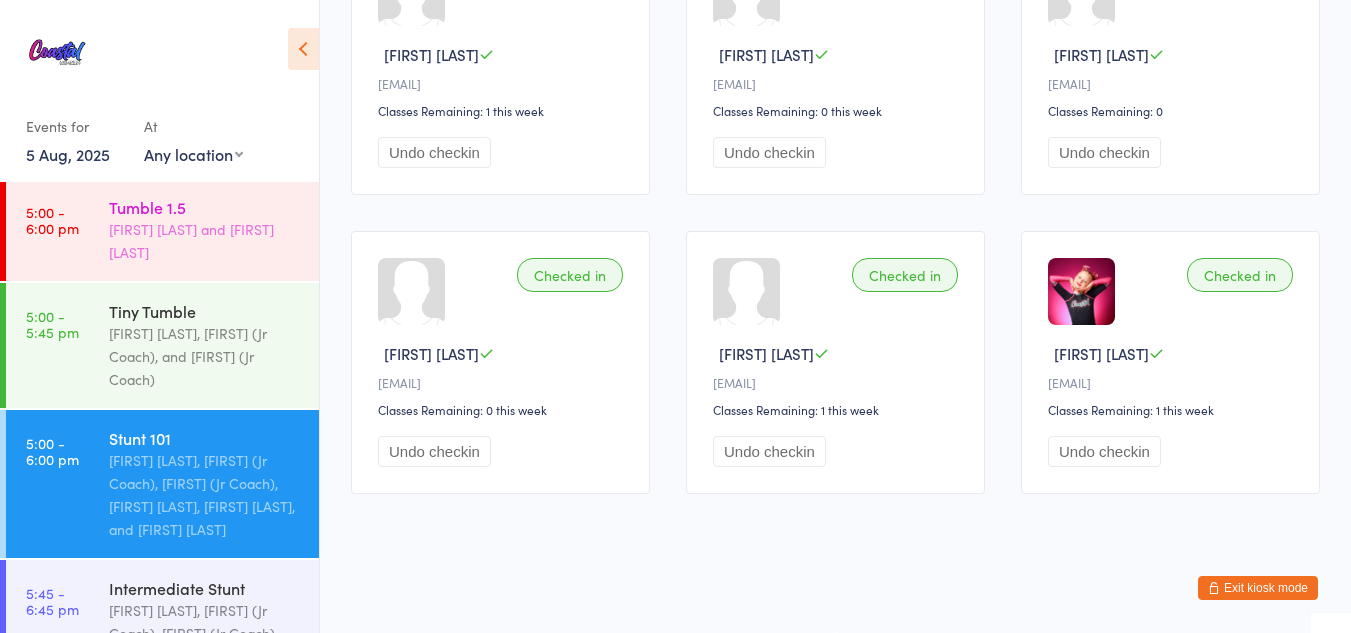 click on "Tumble 1.5" at bounding box center (205, 207) 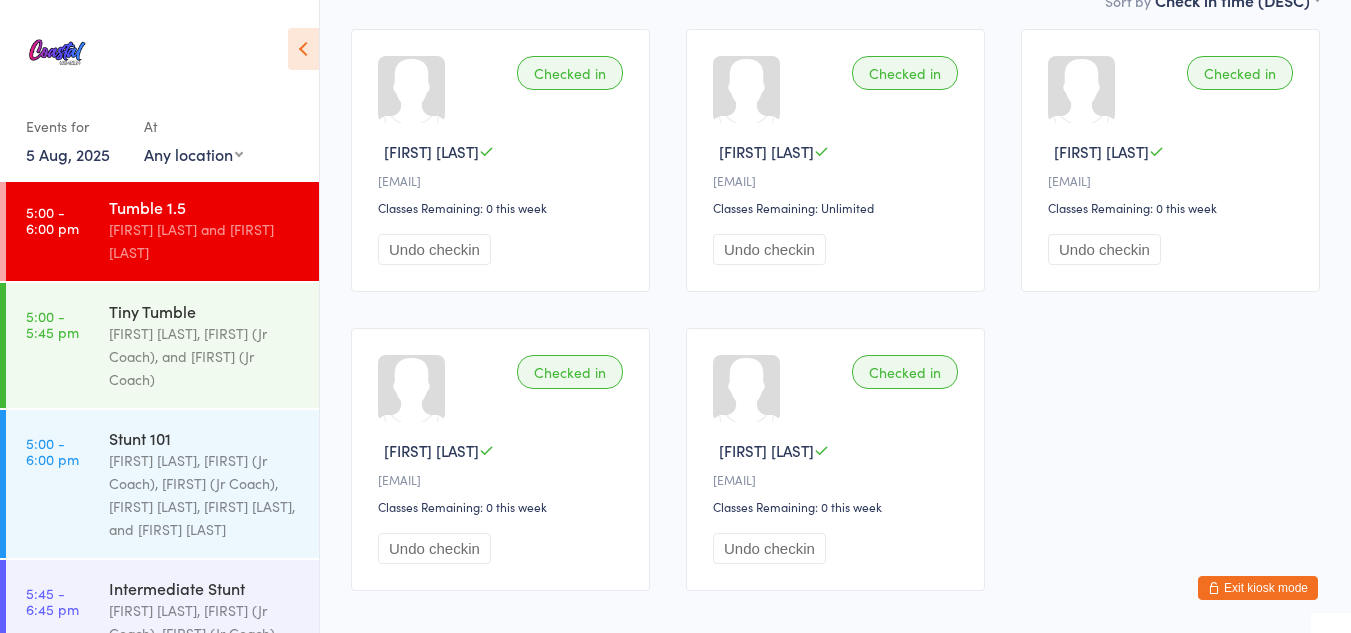 scroll, scrollTop: 231, scrollLeft: 0, axis: vertical 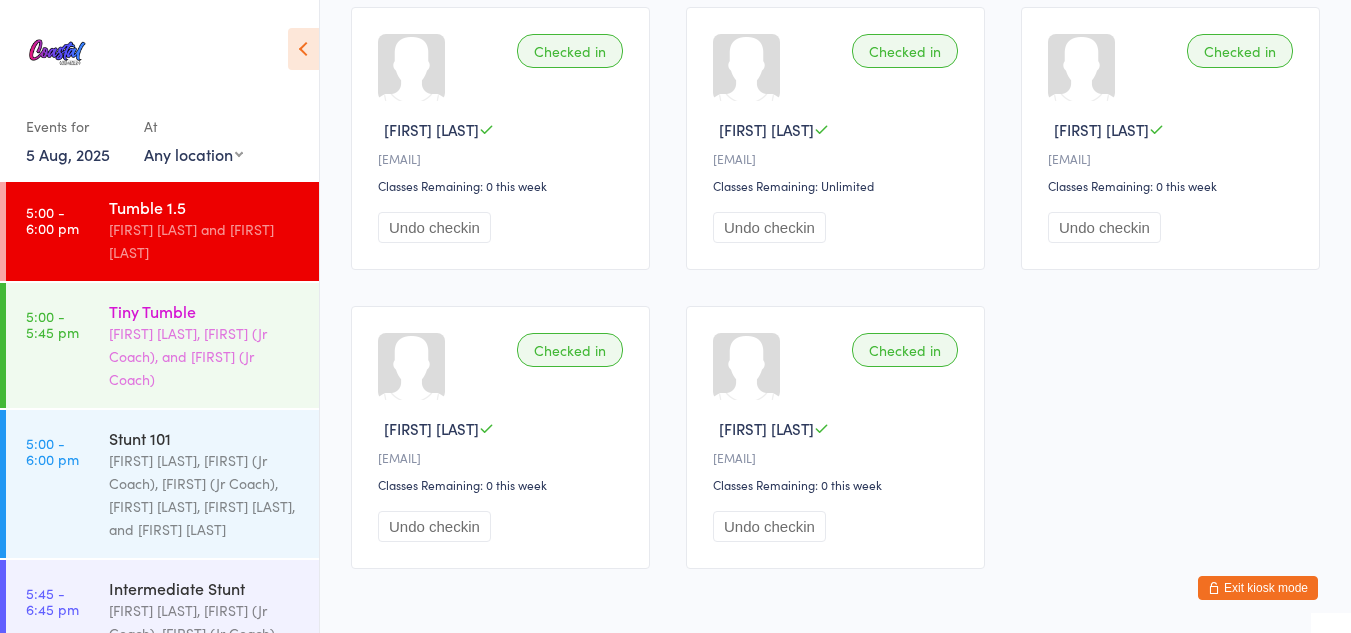 click on "Tiny Tumble [FIRST] [LAST], [FIRST] (Jr Coach), and [FIRST] (Jr Coach)" at bounding box center (214, 345) 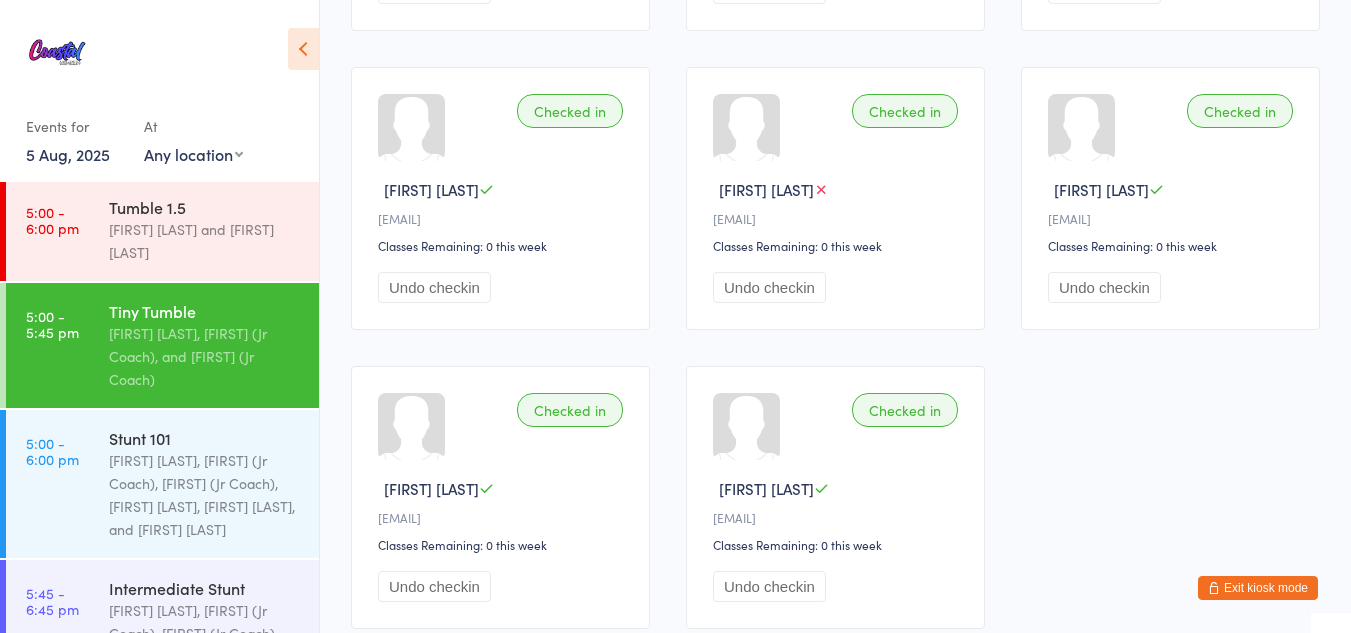 scroll, scrollTop: 489, scrollLeft: 0, axis: vertical 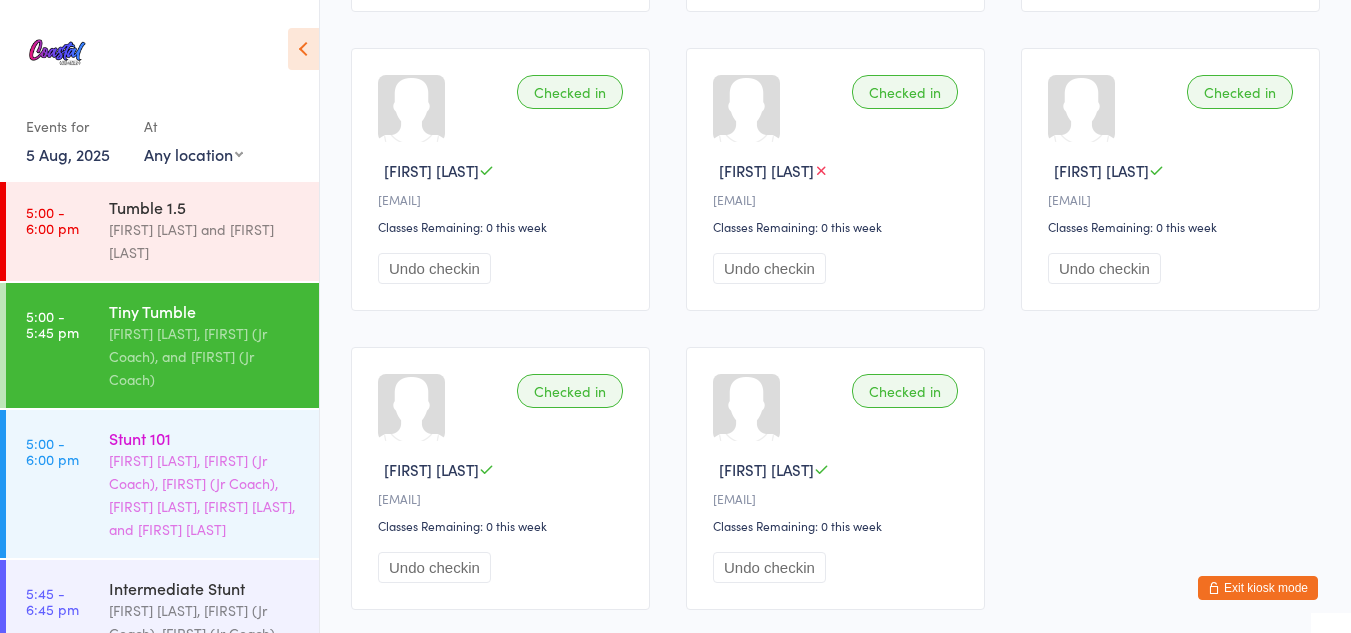 click on "[FIRST] [LAST], [FIRST] (Jr Coach), [FIRST] (Jr Coach), [FIRST] [LAST], [FIRST] [LAST], and [FIRST] [LAST]" at bounding box center [205, 495] 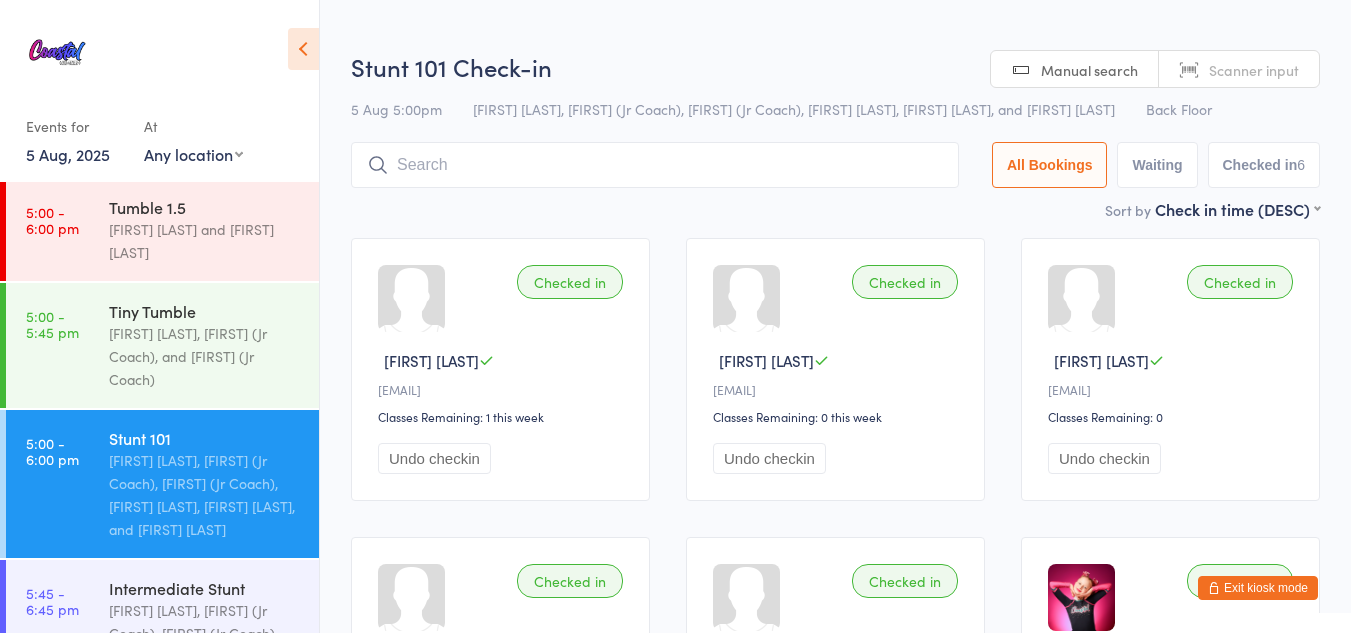 scroll, scrollTop: 306, scrollLeft: 0, axis: vertical 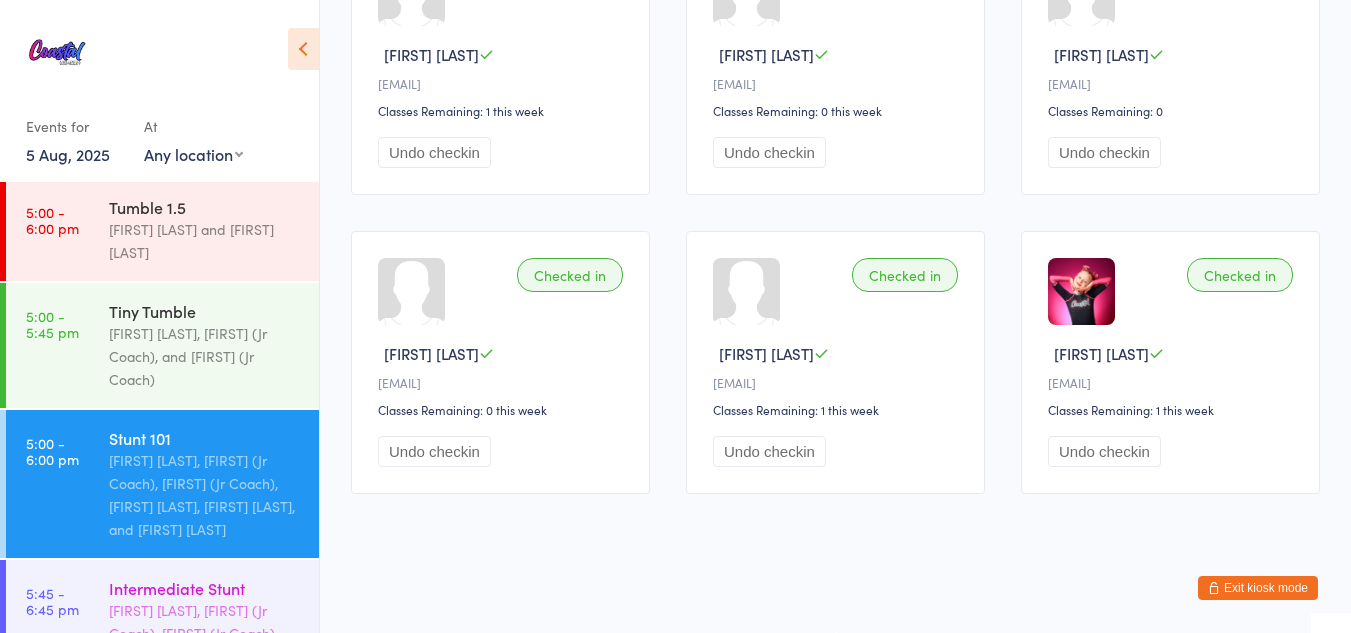 click on "Intermediate Stunt" at bounding box center [205, 588] 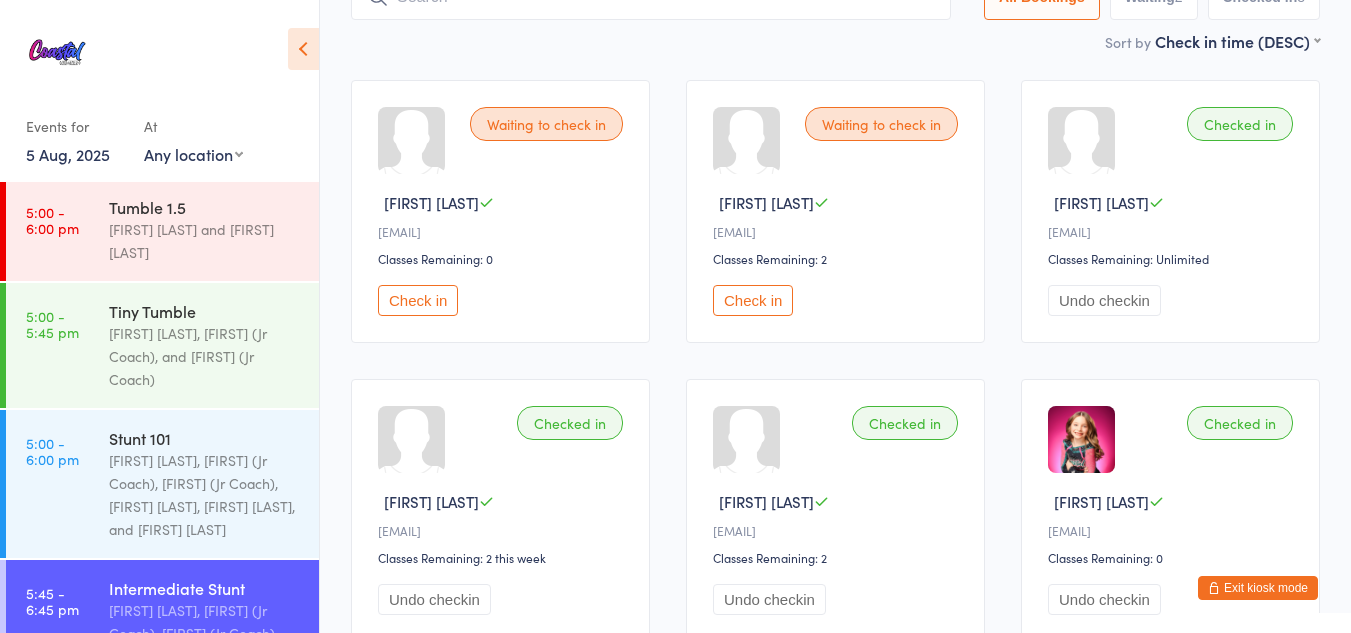 scroll, scrollTop: 153, scrollLeft: 0, axis: vertical 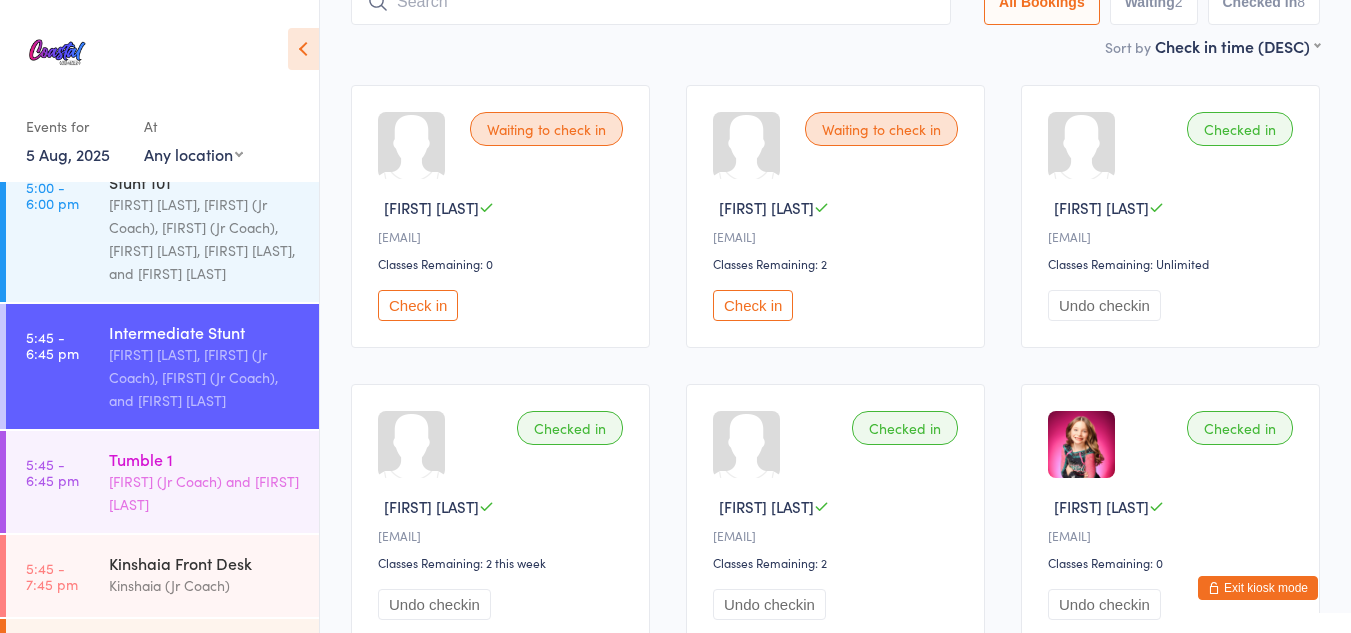 click on "5:45 - 6:45 pm Tumble 1 Olivia (Jr Coach) and Kyle Fisher" at bounding box center [162, 482] 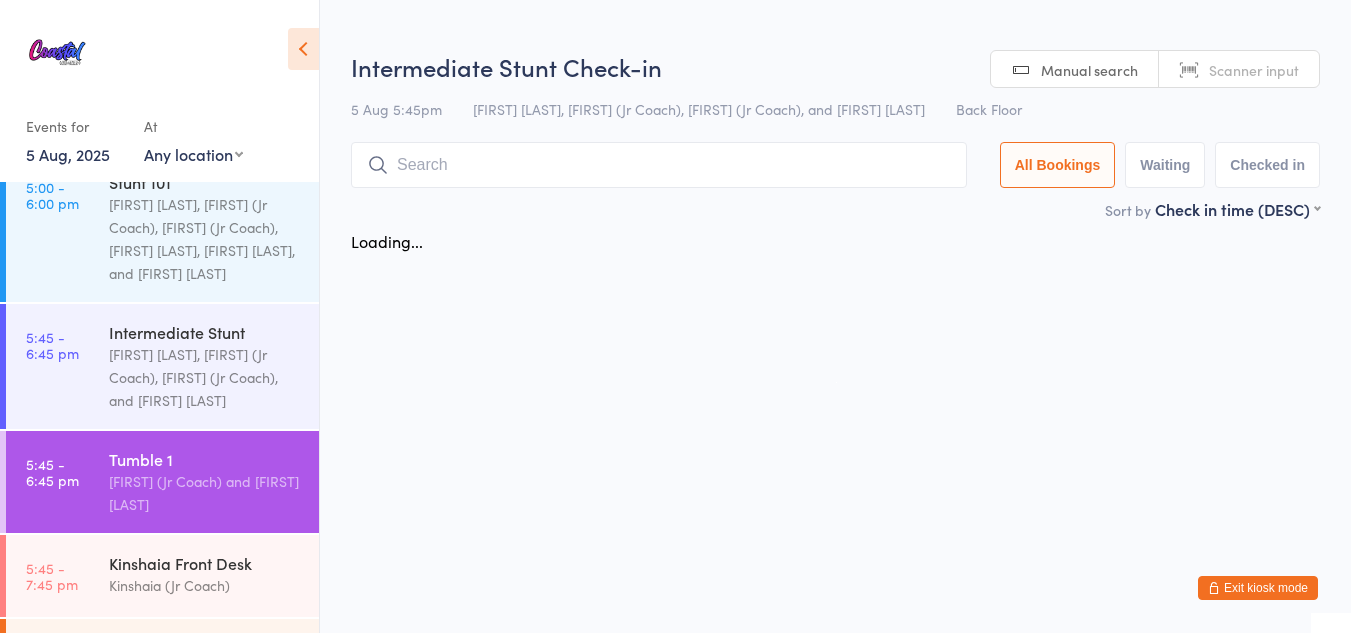 scroll, scrollTop: 0, scrollLeft: 0, axis: both 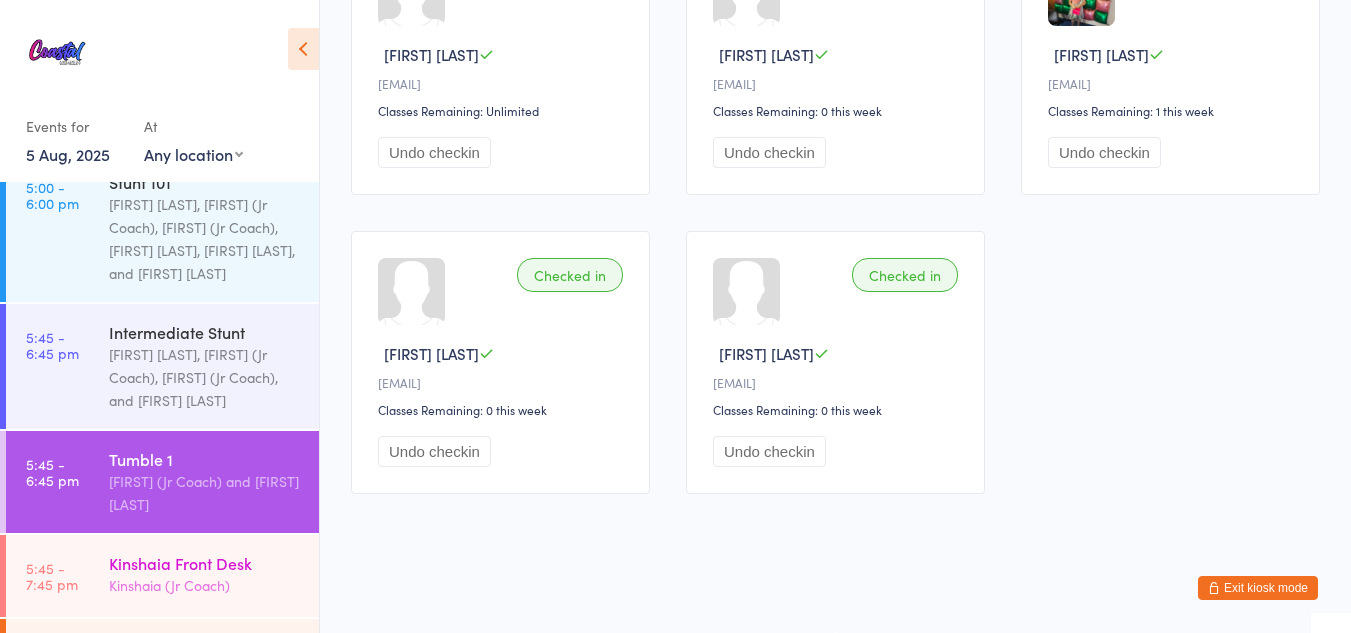 click on "Kinshaia Front Desk" at bounding box center [205, 563] 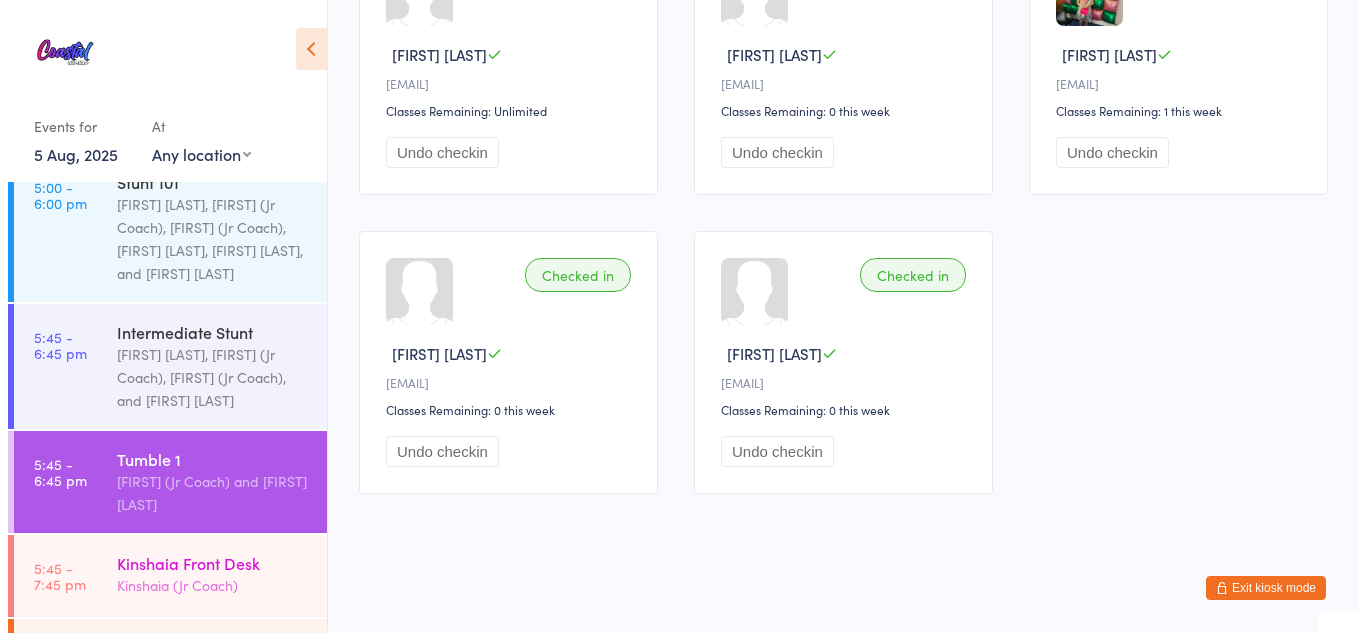 scroll, scrollTop: 0, scrollLeft: 0, axis: both 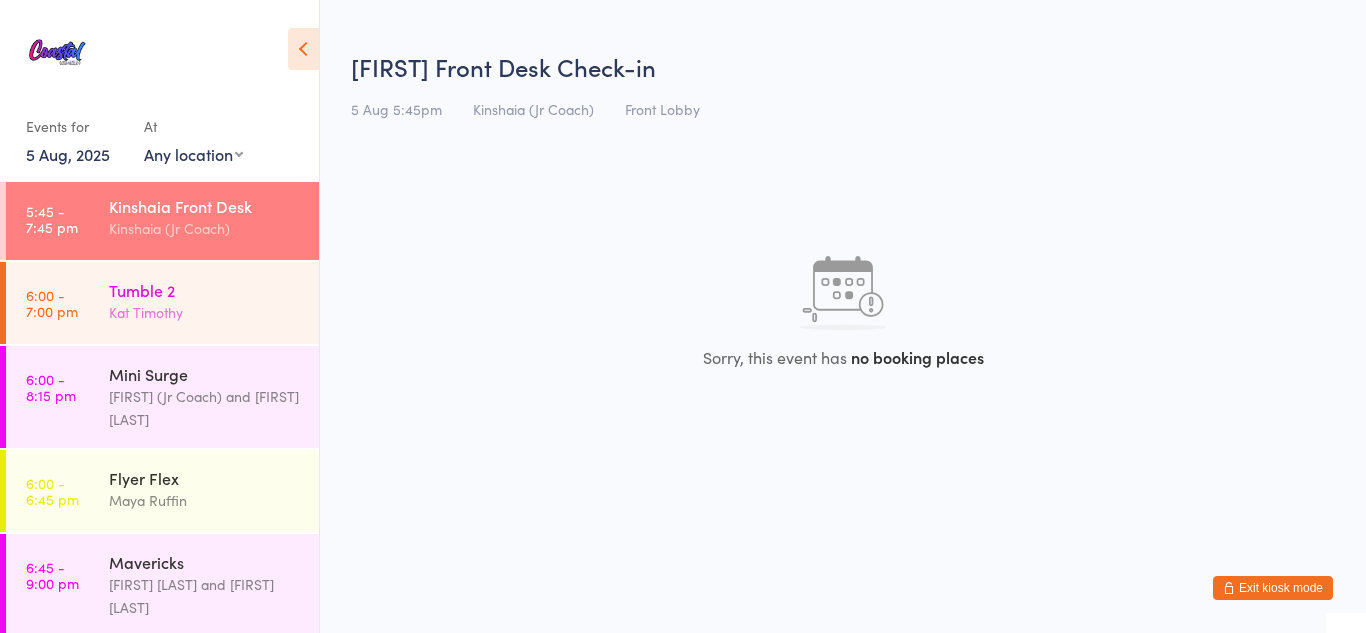 click on "Tumble 2 Kat Timothy" at bounding box center (214, 301) 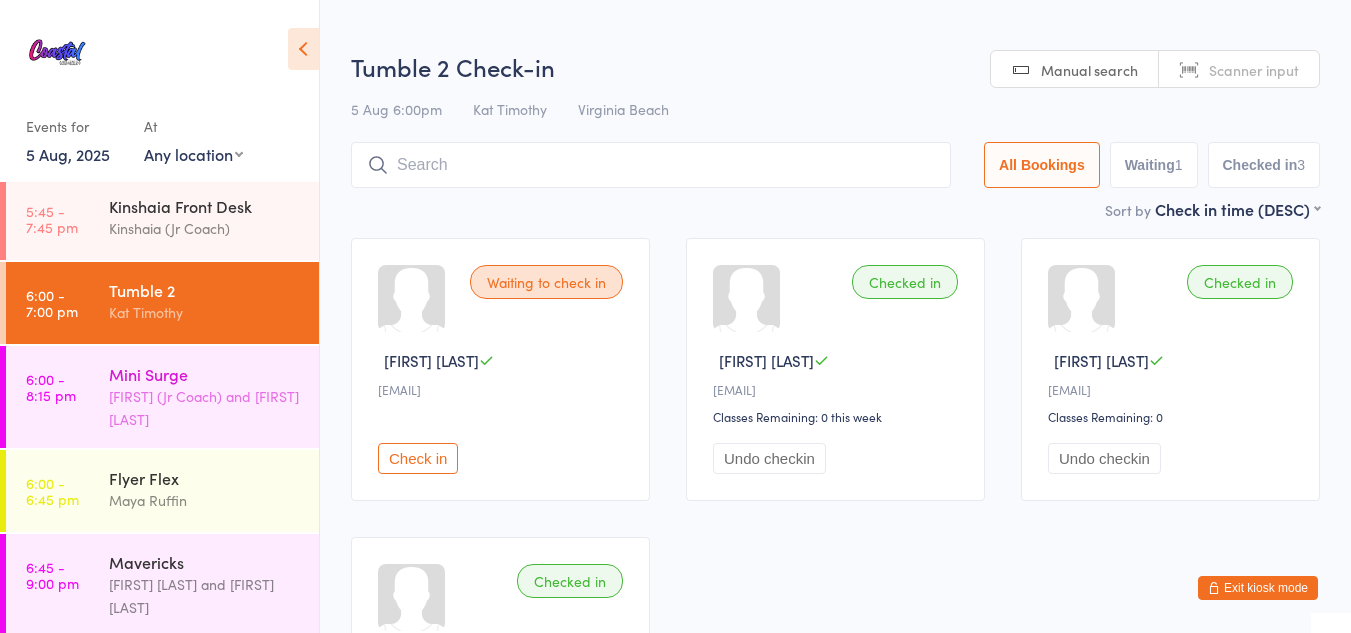 click on "6:00 - 8:15 pm Mini Surge Emrey (Jr Coach) and Shelby McHugh" at bounding box center (162, 397) 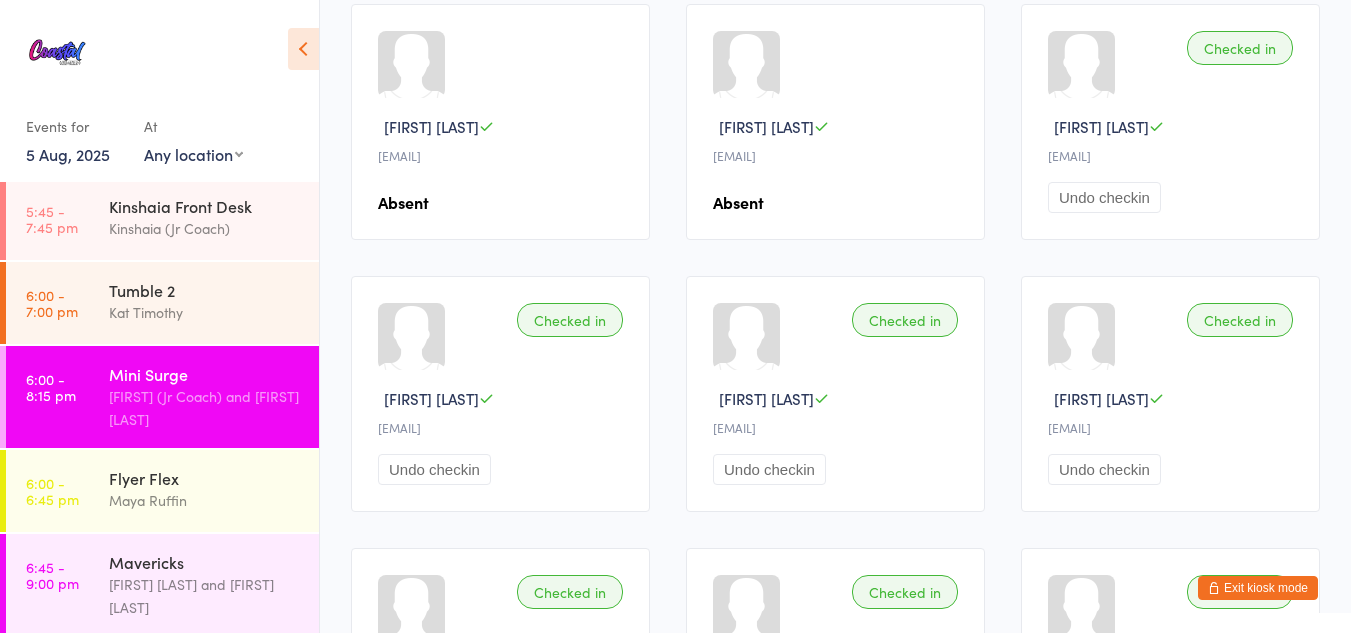 scroll, scrollTop: 235, scrollLeft: 0, axis: vertical 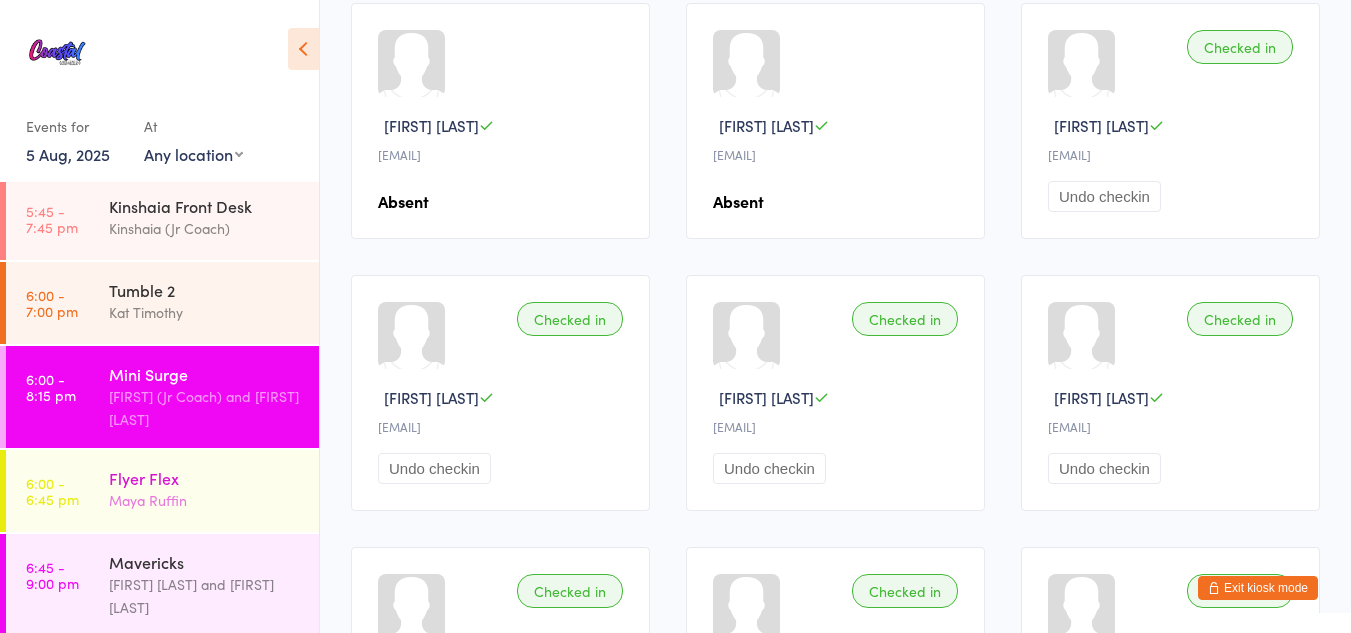 click on "Maya Ruffin" at bounding box center [205, 500] 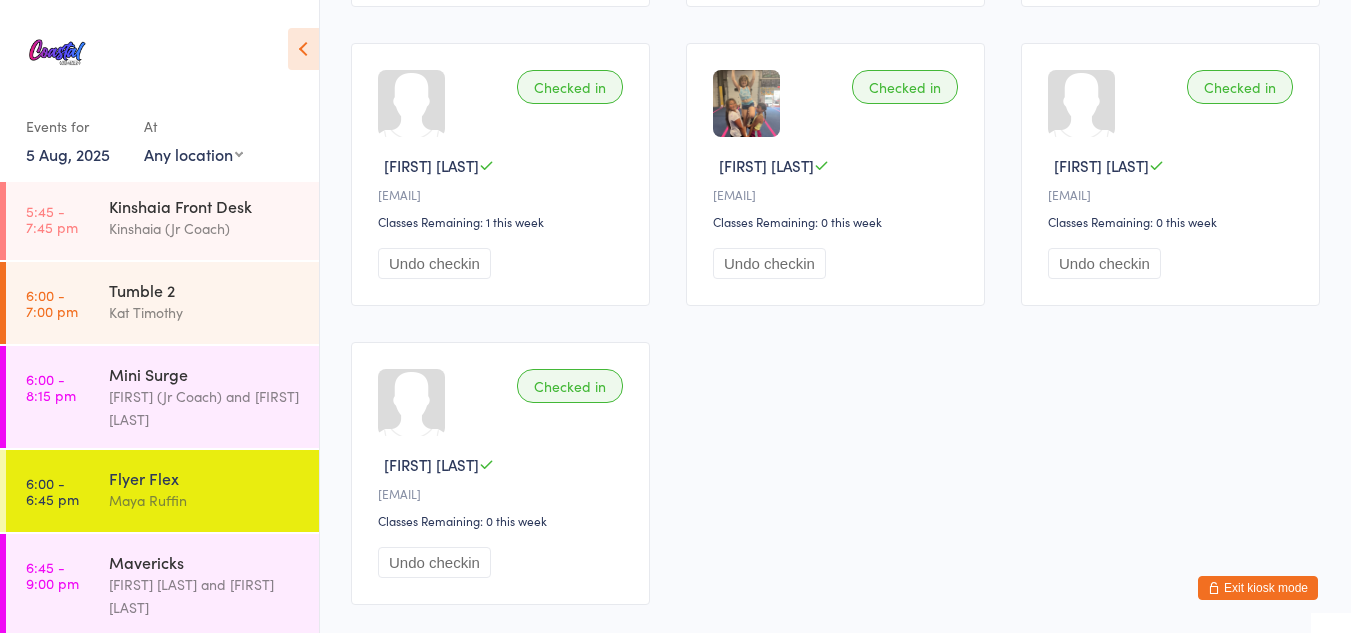 scroll, scrollTop: 605, scrollLeft: 0, axis: vertical 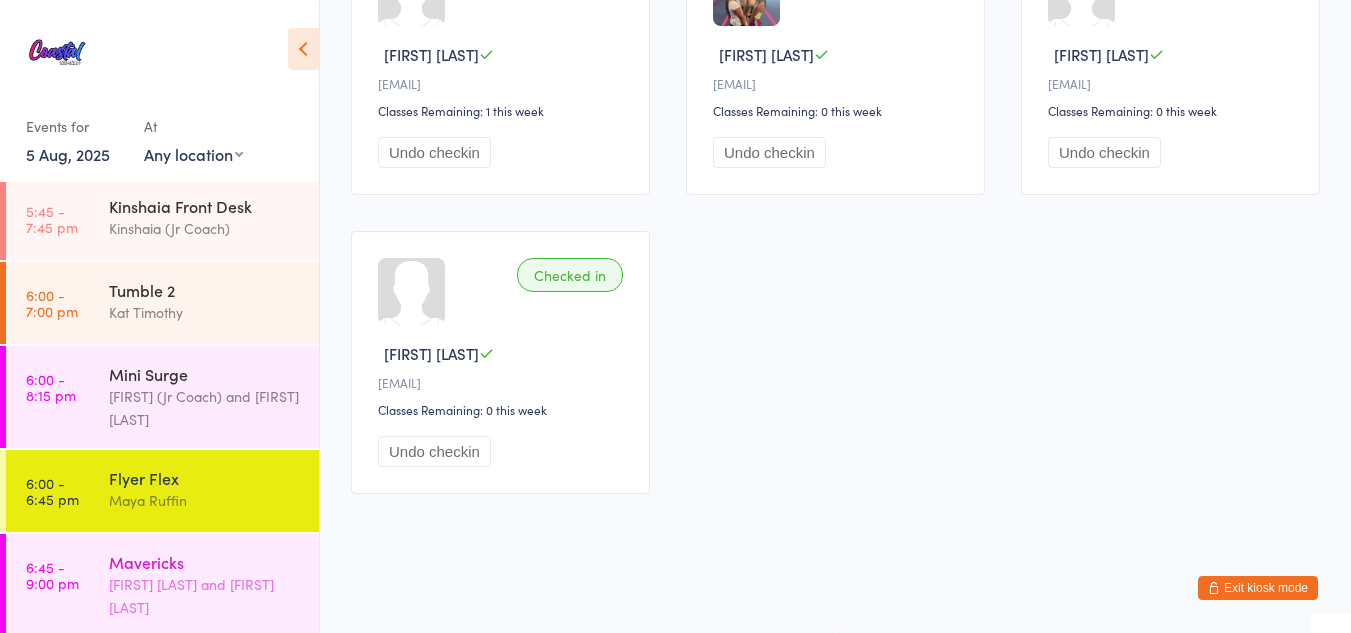 click on "Mavericks Alyssa Felicia and Lili Cade" at bounding box center [214, 585] 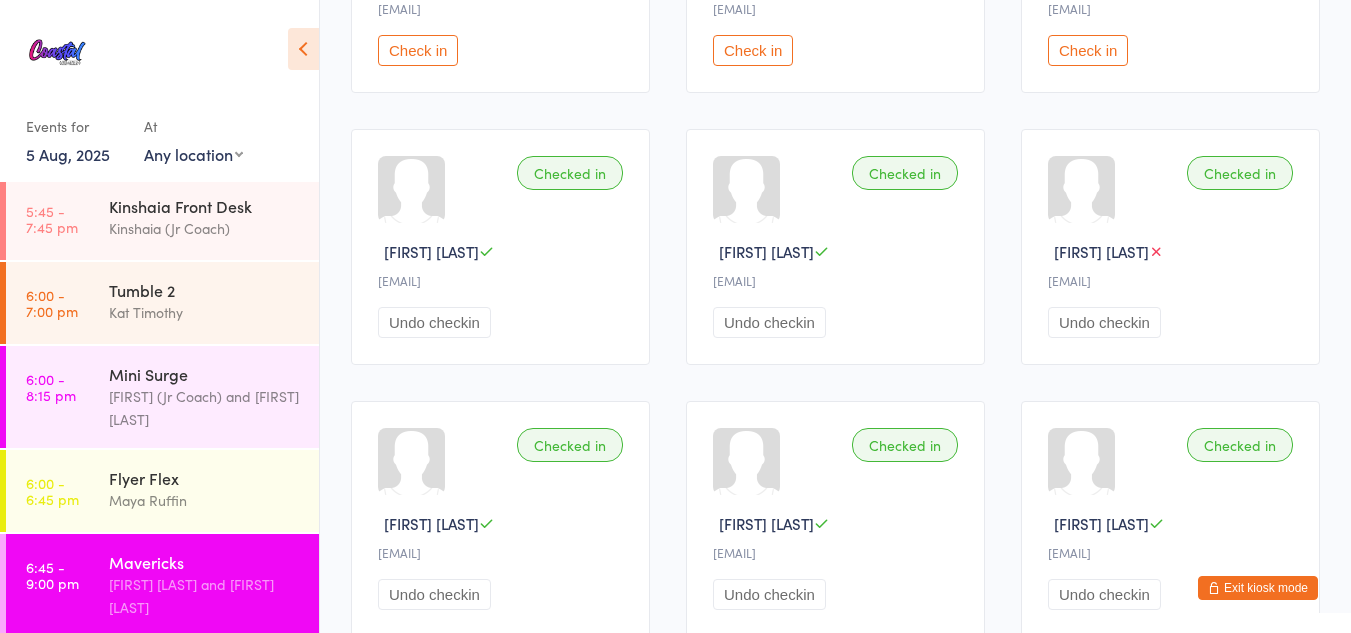 scroll, scrollTop: 668, scrollLeft: 0, axis: vertical 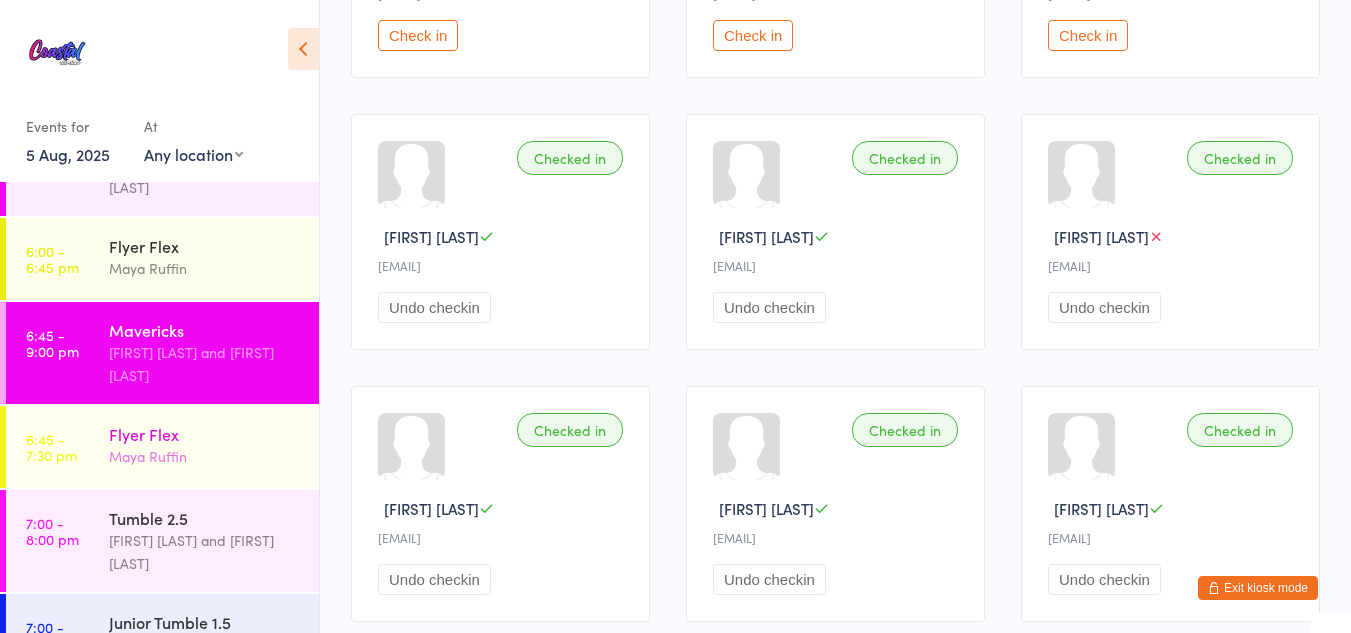 click on "Flyer Flex" at bounding box center (205, 434) 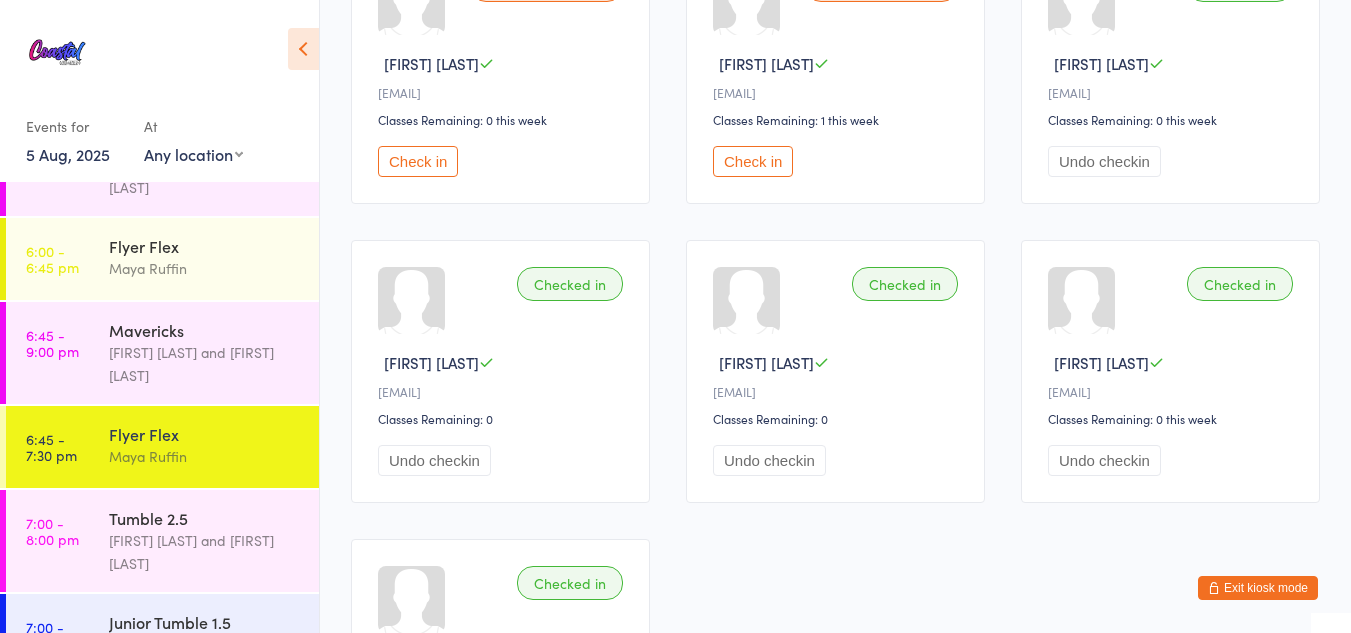 scroll, scrollTop: 298, scrollLeft: 0, axis: vertical 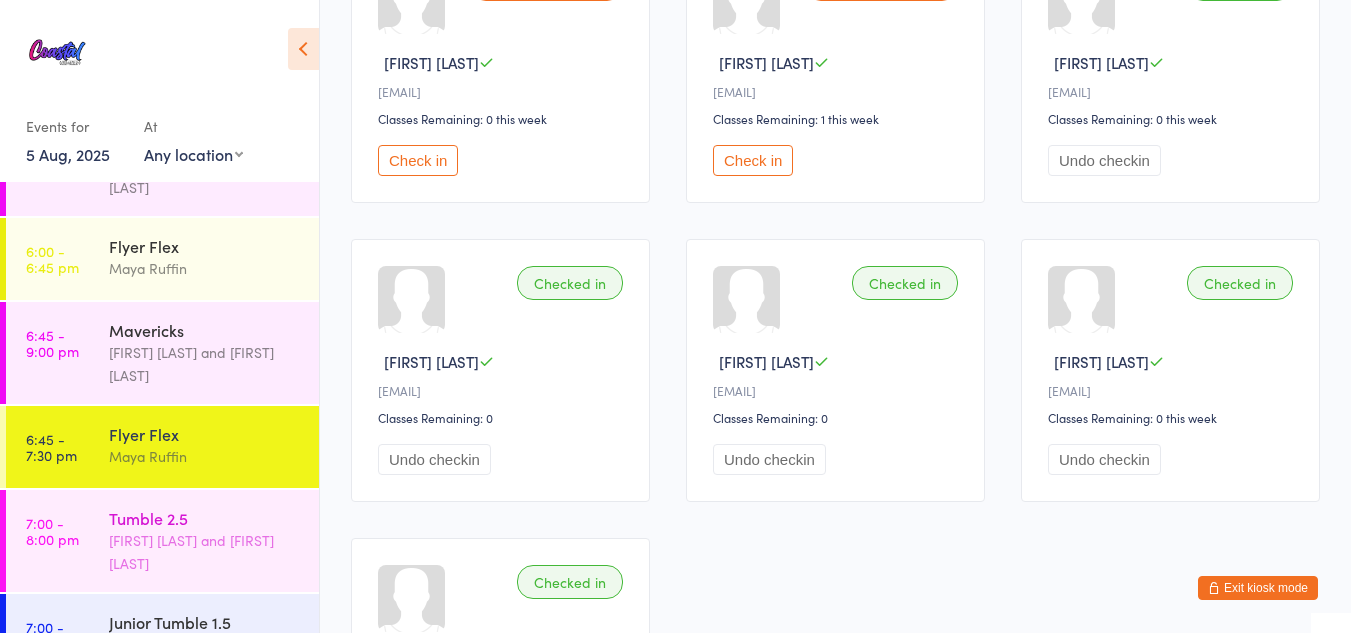 click on "Jacob Westbrooks and Bailey Raifaisen" at bounding box center (205, 552) 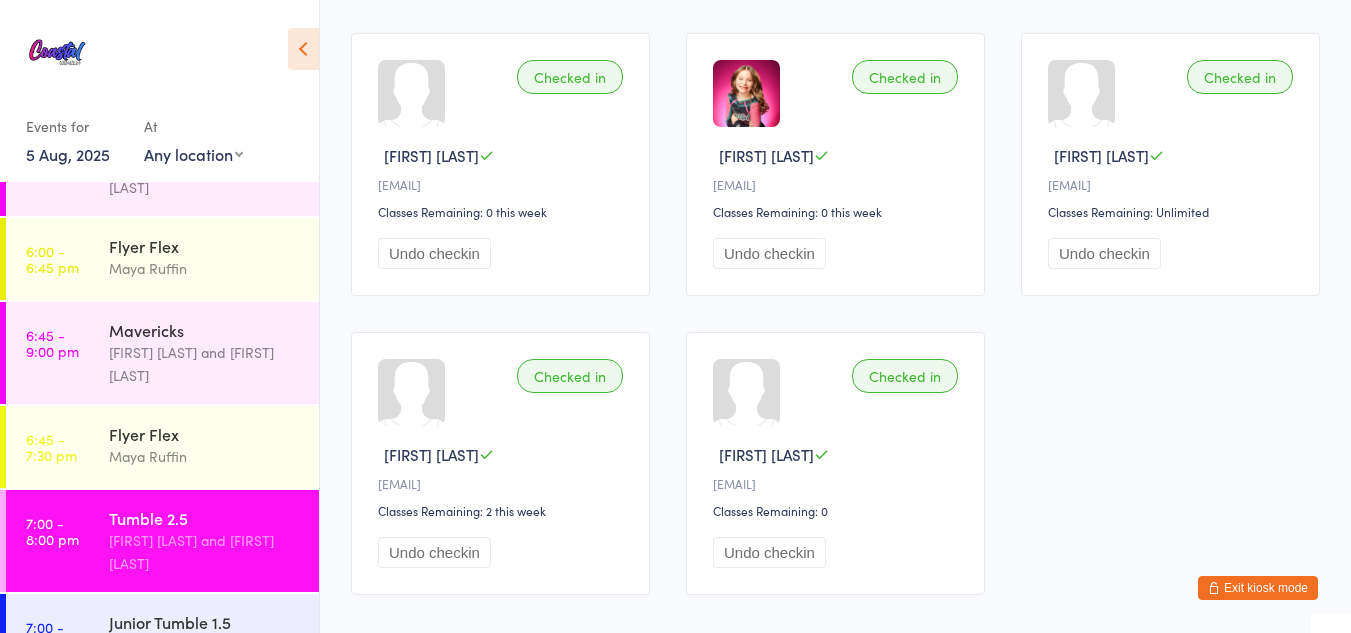 scroll, scrollTop: 505, scrollLeft: 0, axis: vertical 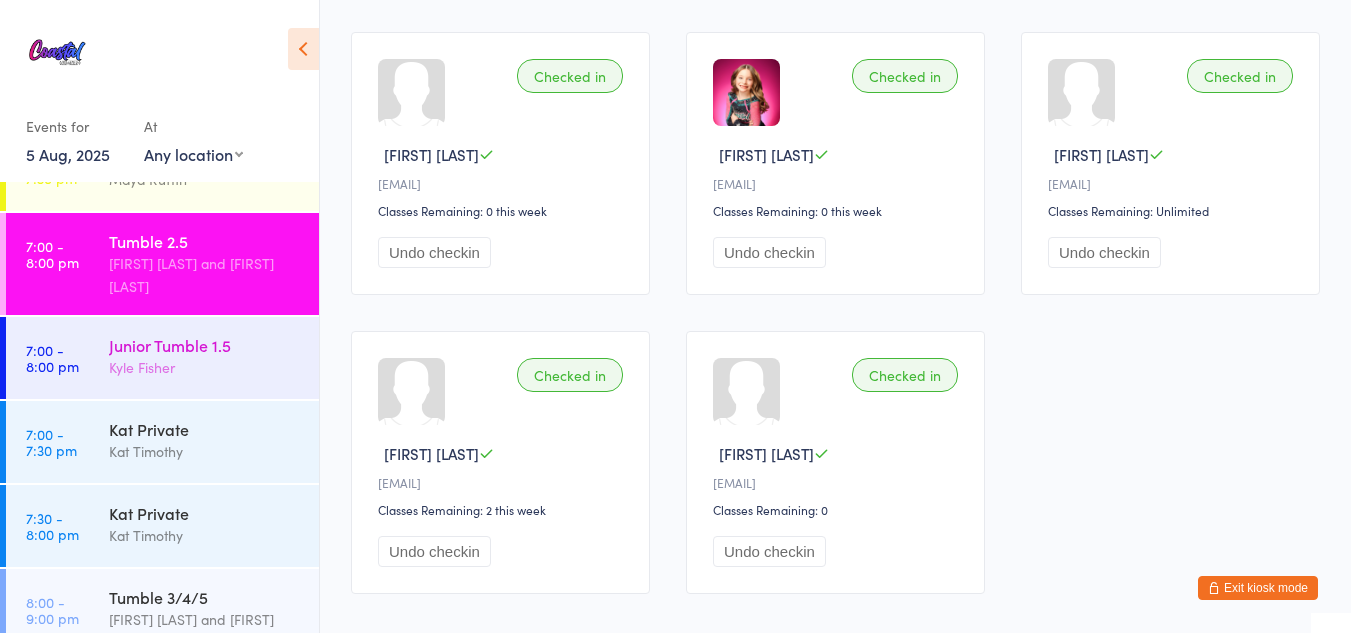 click on "Kyle Fisher" at bounding box center (205, 367) 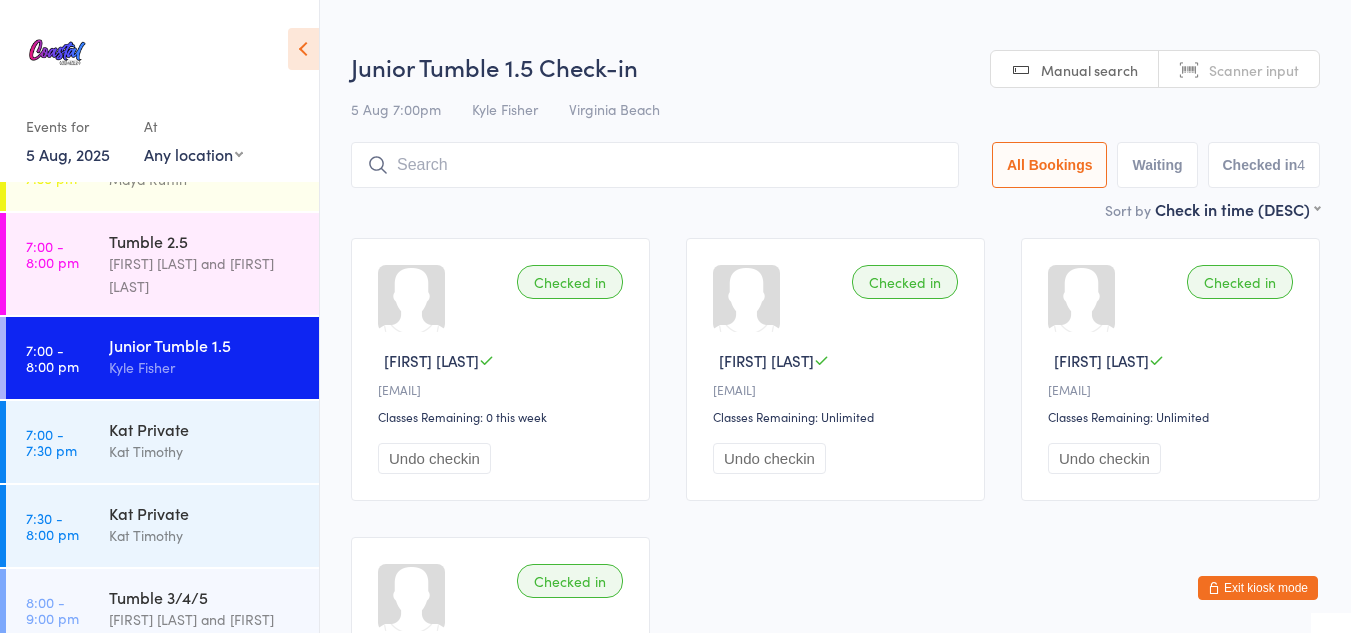 scroll, scrollTop: 111, scrollLeft: 0, axis: vertical 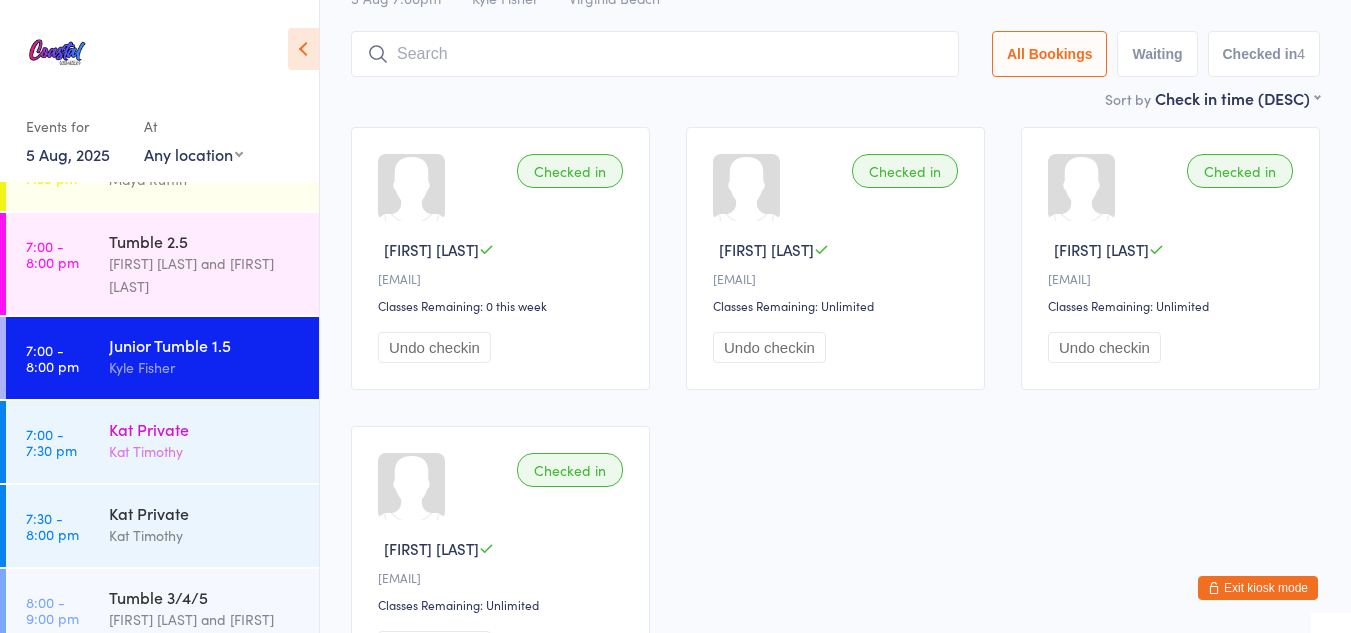 click on "Kat Private" at bounding box center [205, 429] 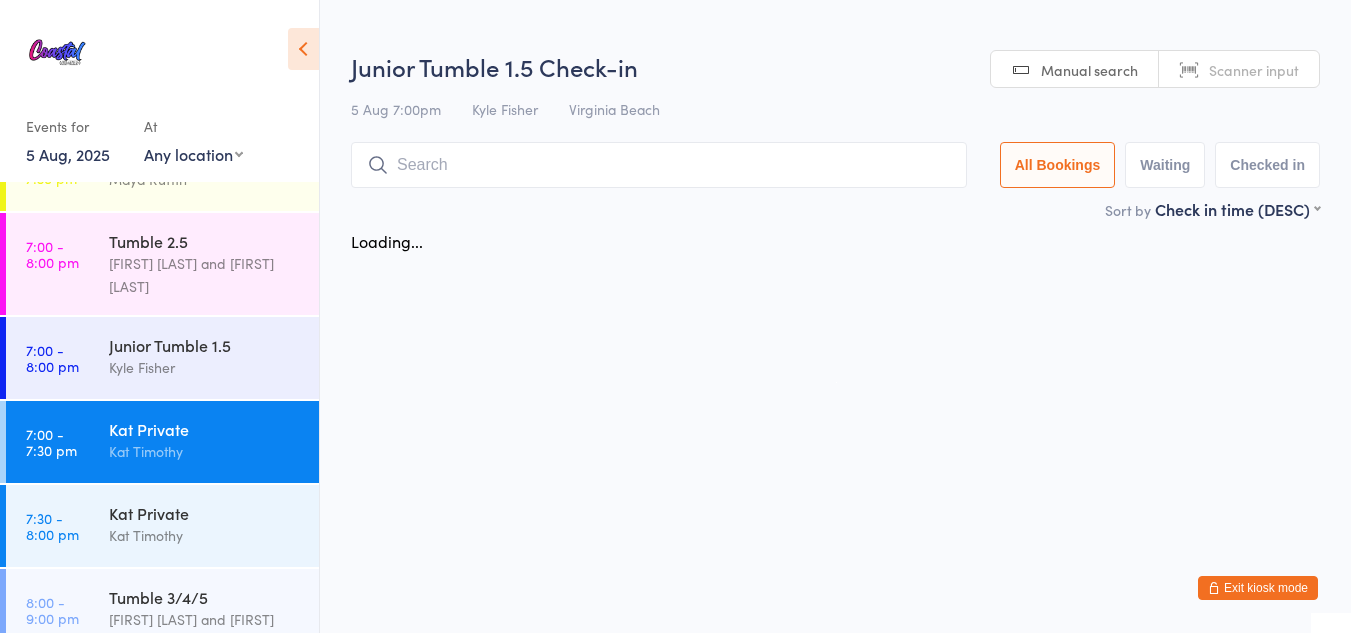 scroll, scrollTop: 0, scrollLeft: 0, axis: both 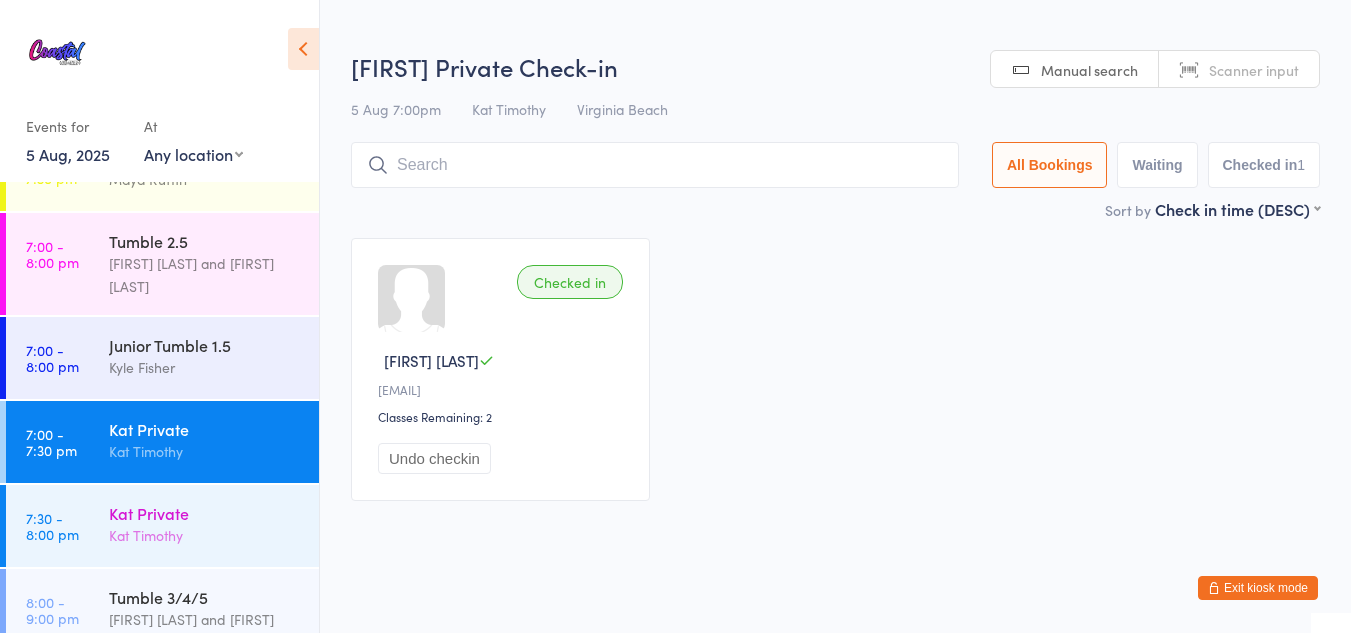 click on "Kat Private" at bounding box center [205, 513] 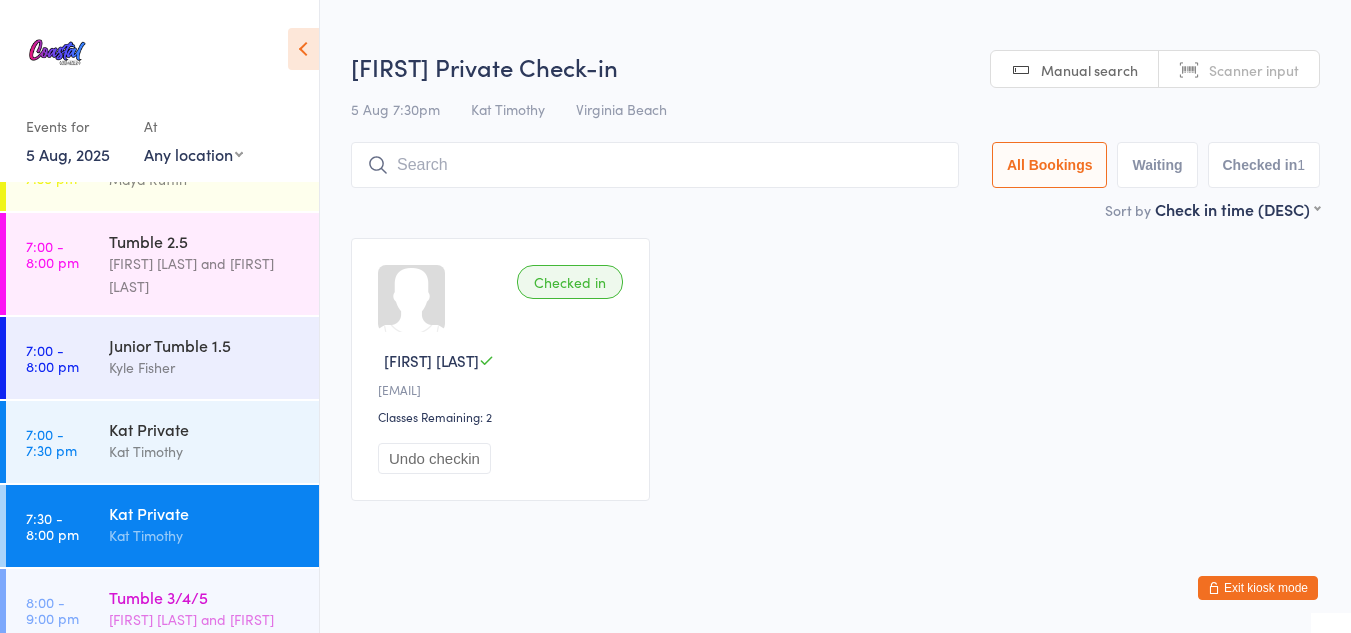 click on "8:00 - 9:00 pm Tumble 3/4/5 Jacob Westbrooks and Kat Timothy" at bounding box center (162, 620) 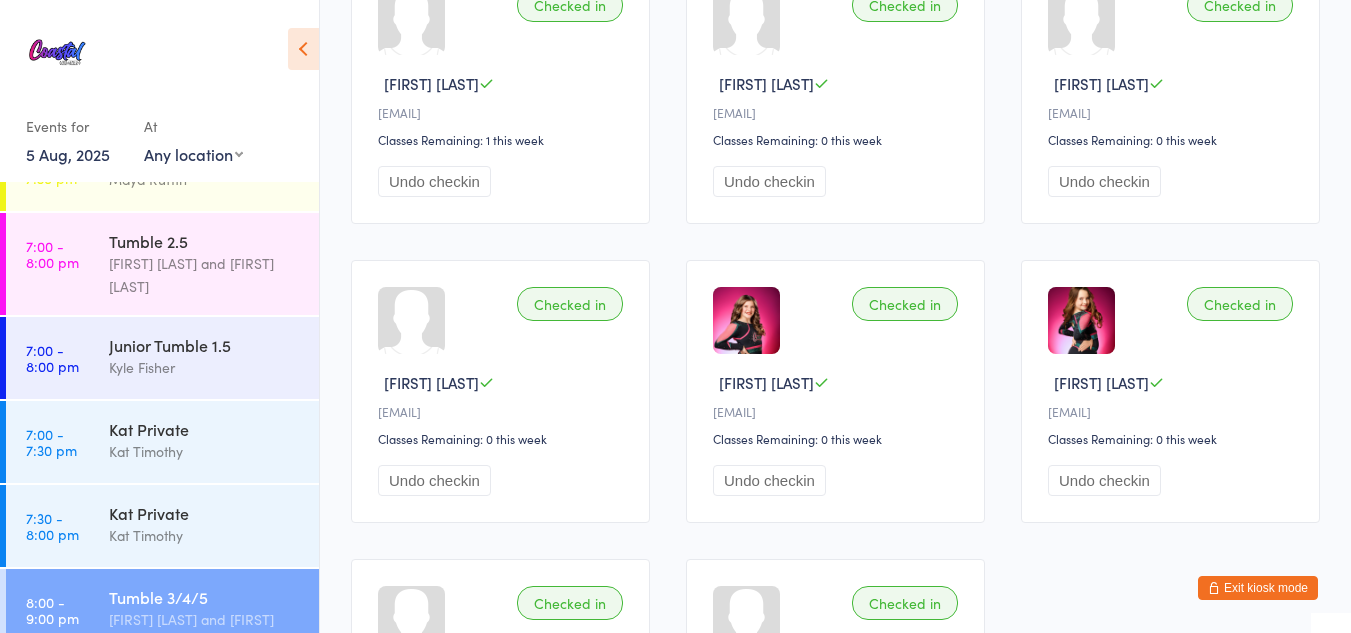 scroll, scrollTop: 873, scrollLeft: 0, axis: vertical 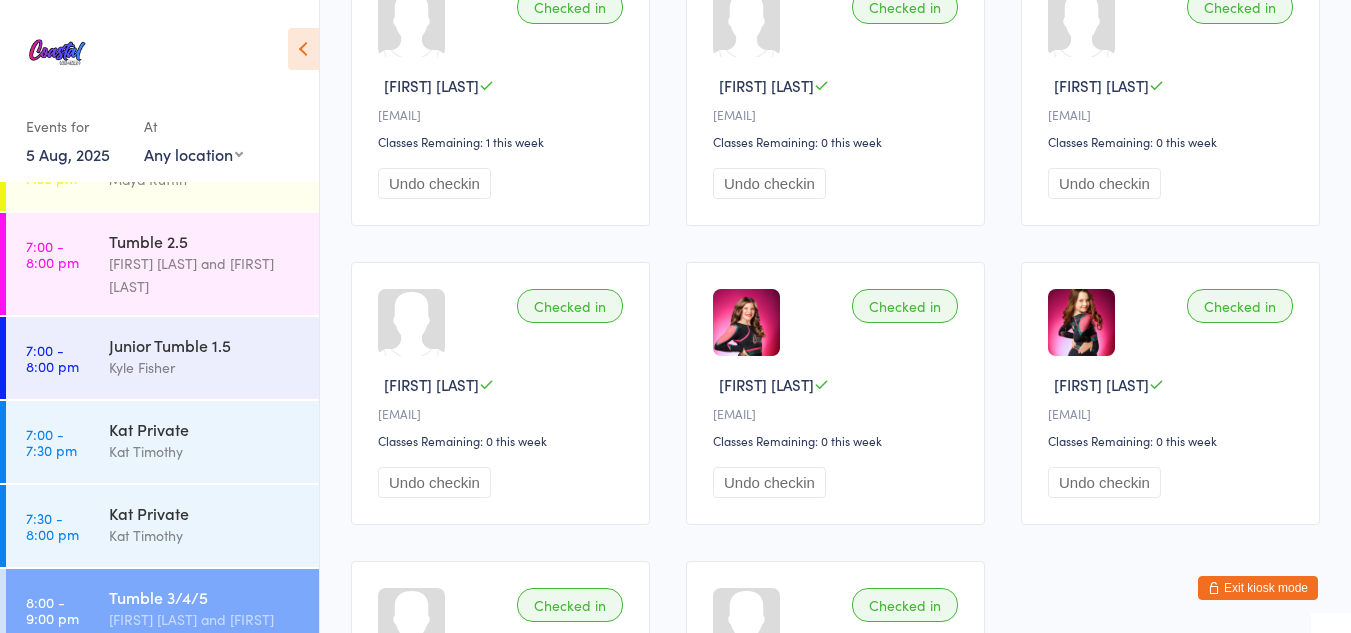 click on "Exit kiosk mode" at bounding box center [1258, 588] 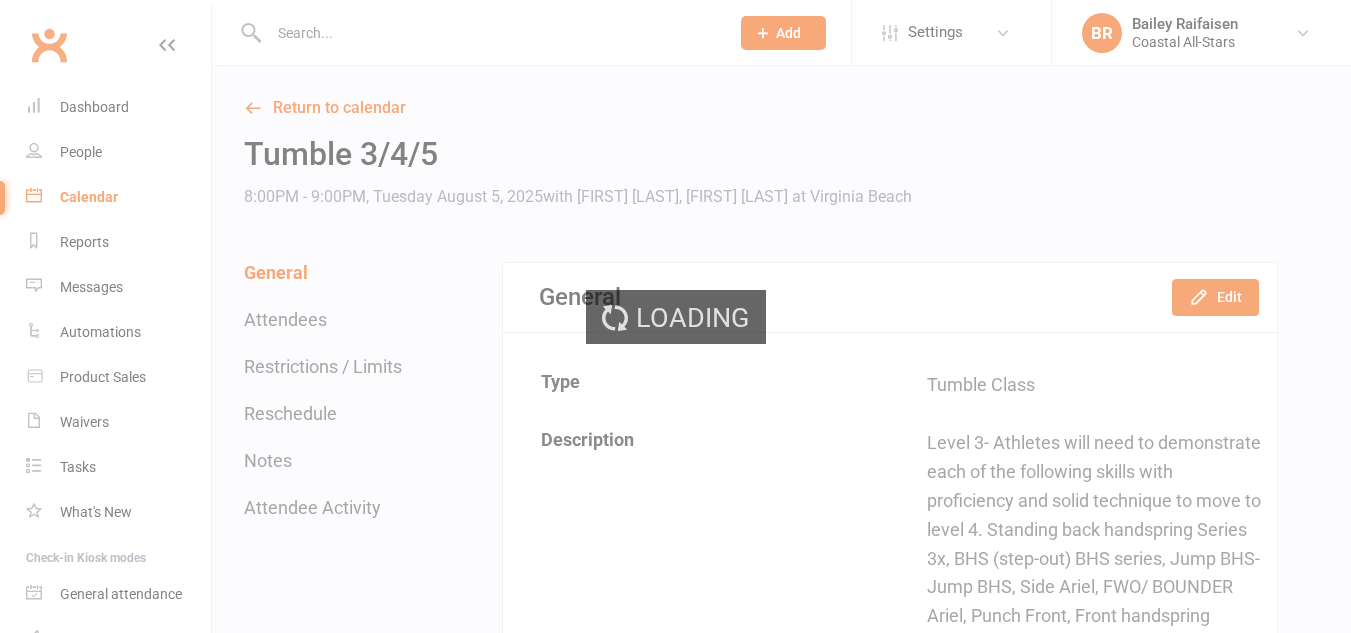 scroll, scrollTop: 0, scrollLeft: 0, axis: both 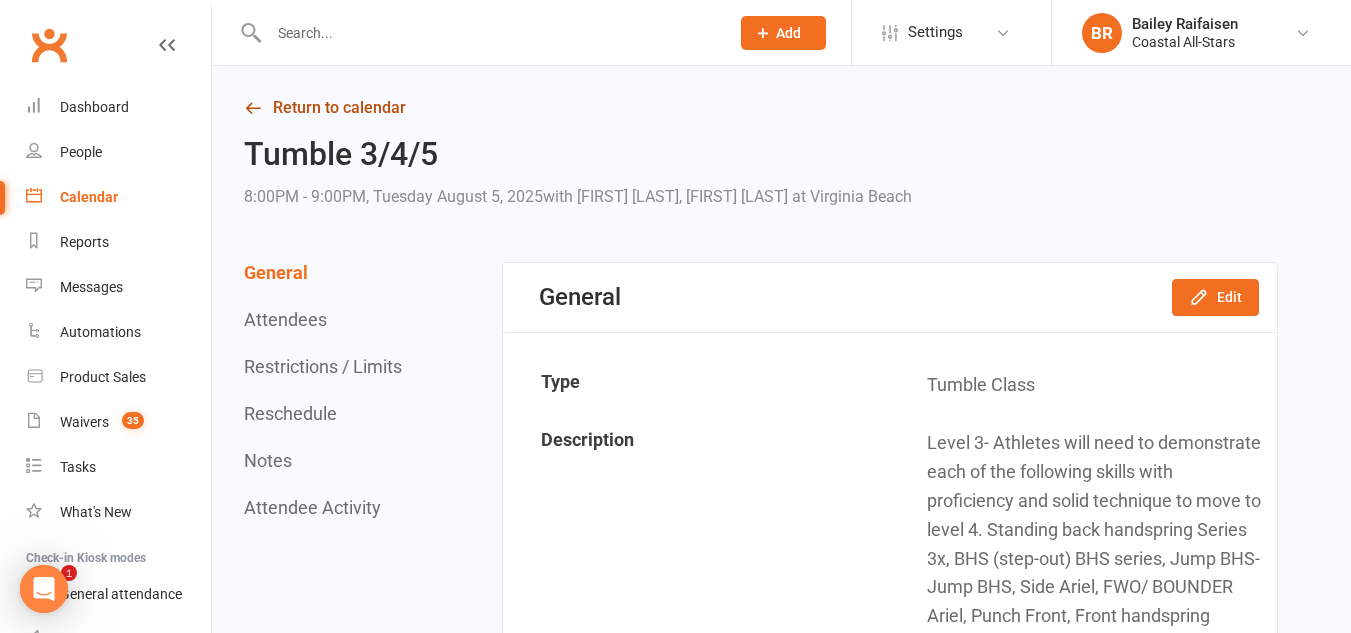 click at bounding box center [253, 108] 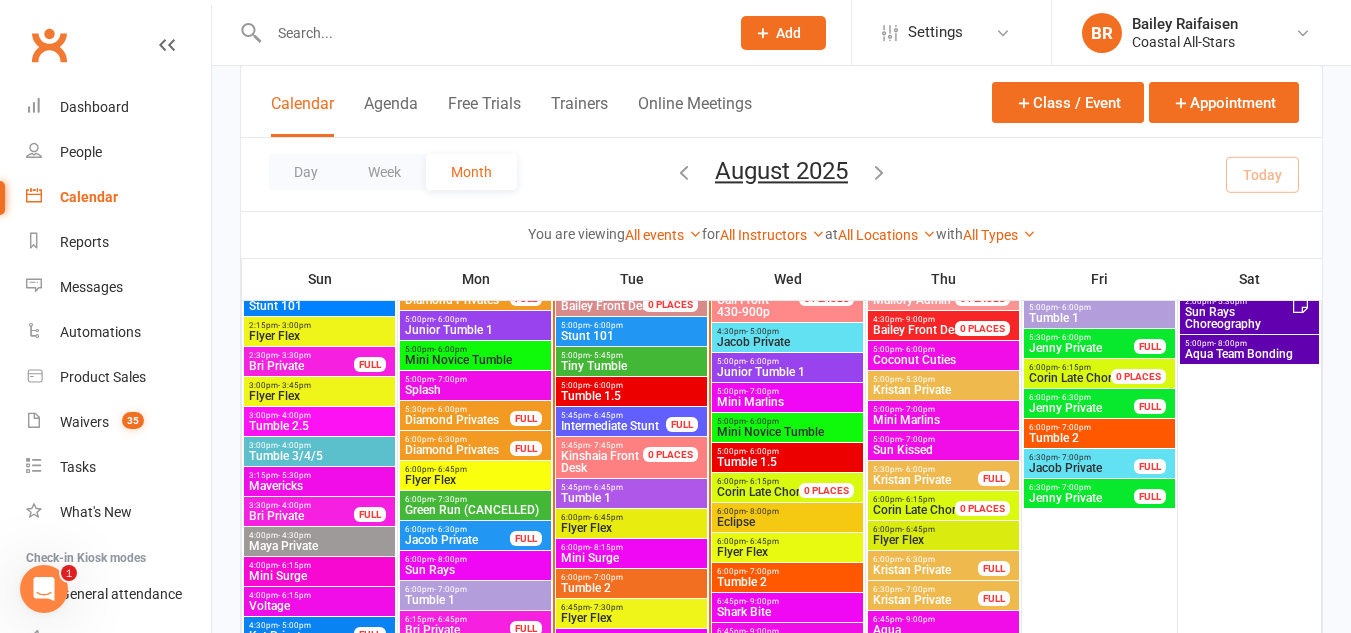scroll, scrollTop: 1245, scrollLeft: 0, axis: vertical 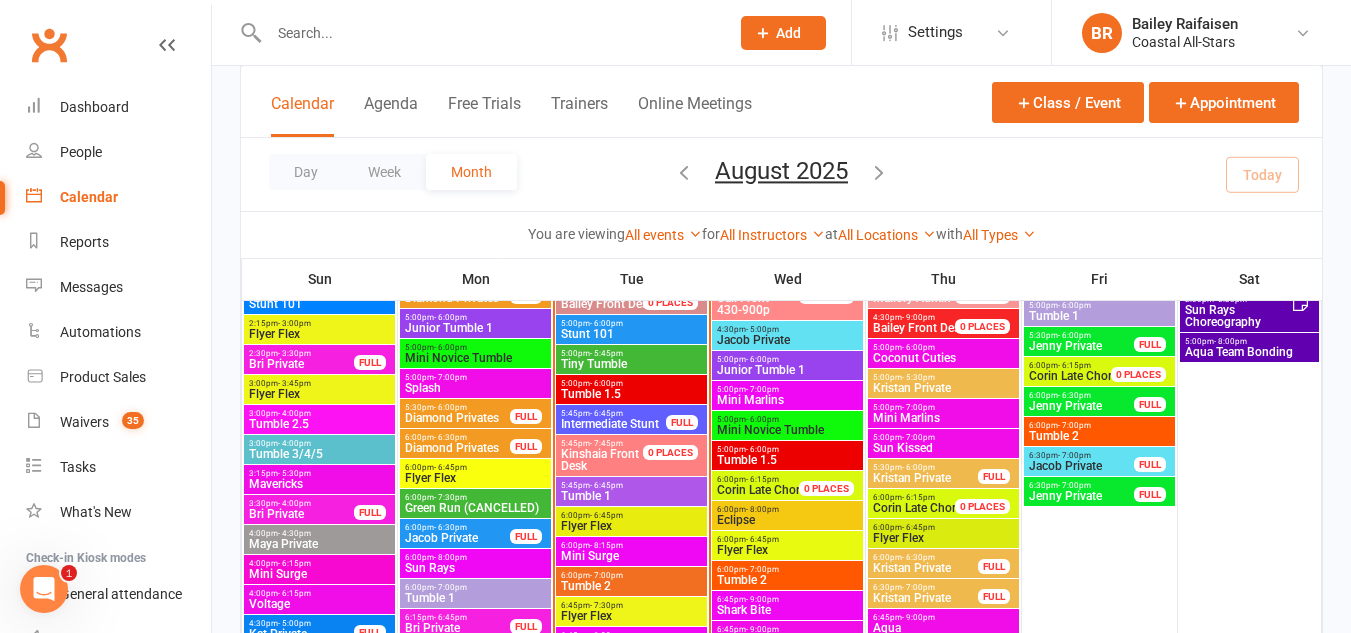 click on "5:45pm  - 6:45pm Intermediate Stunt FULL" at bounding box center (631, 419) 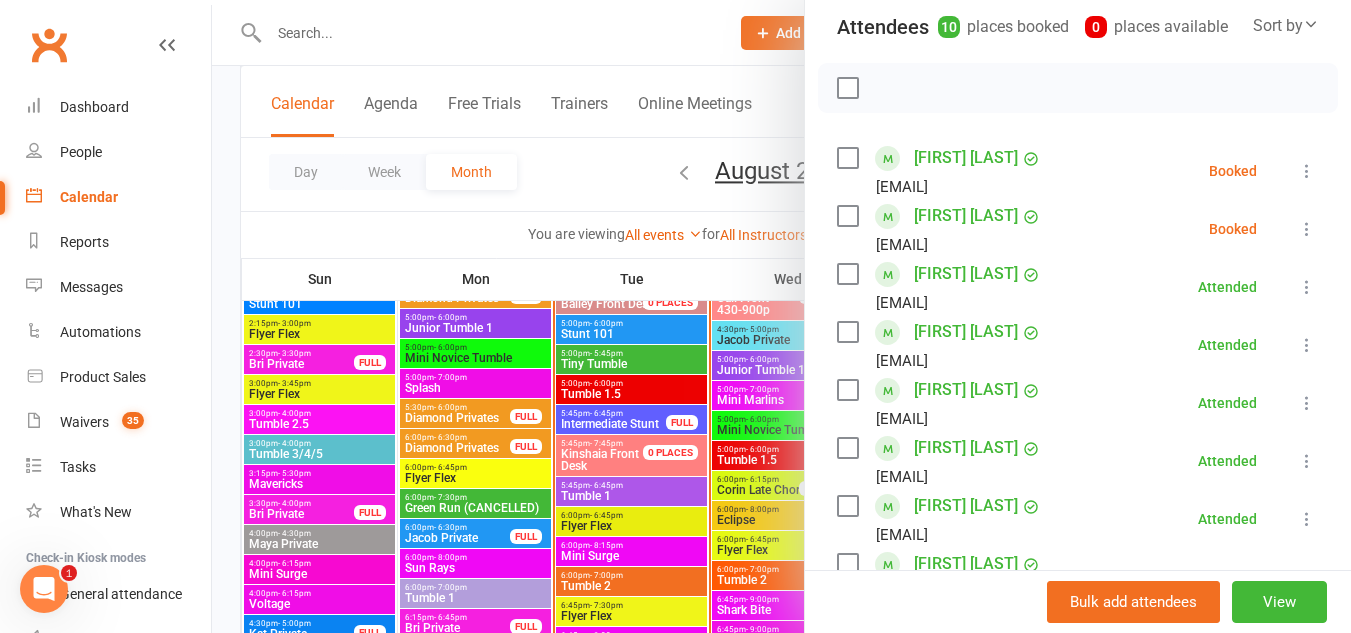 scroll, scrollTop: 260, scrollLeft: 0, axis: vertical 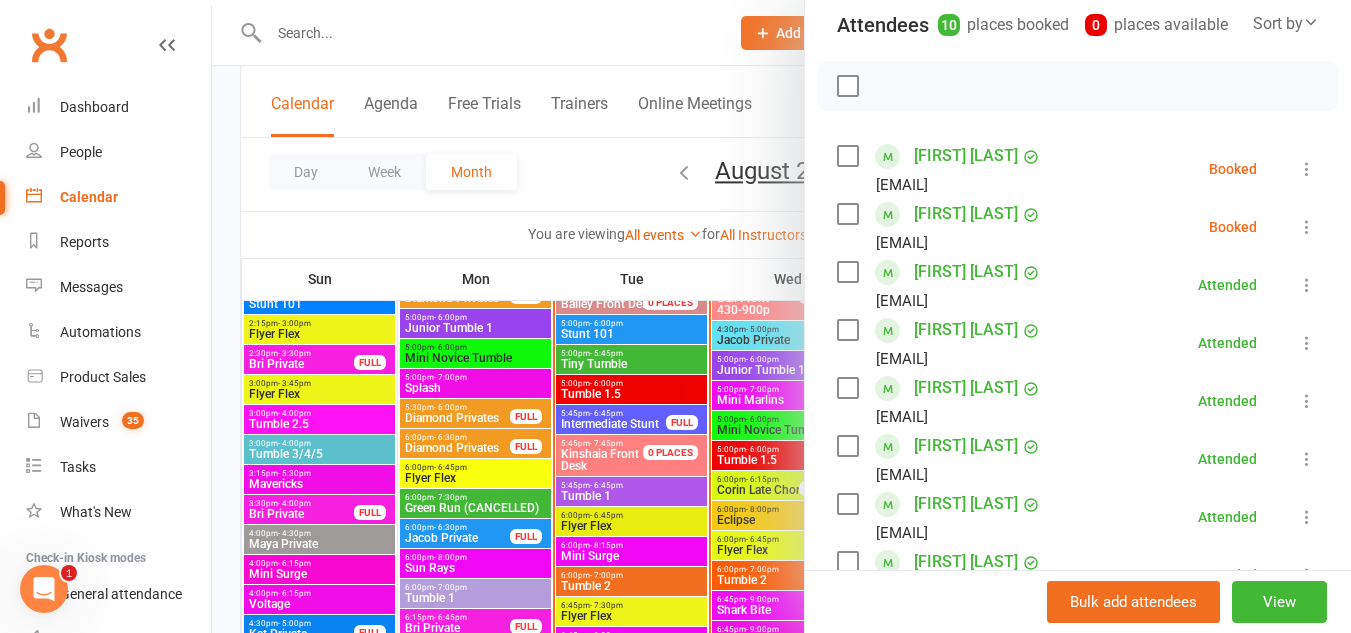 click at bounding box center (847, 214) 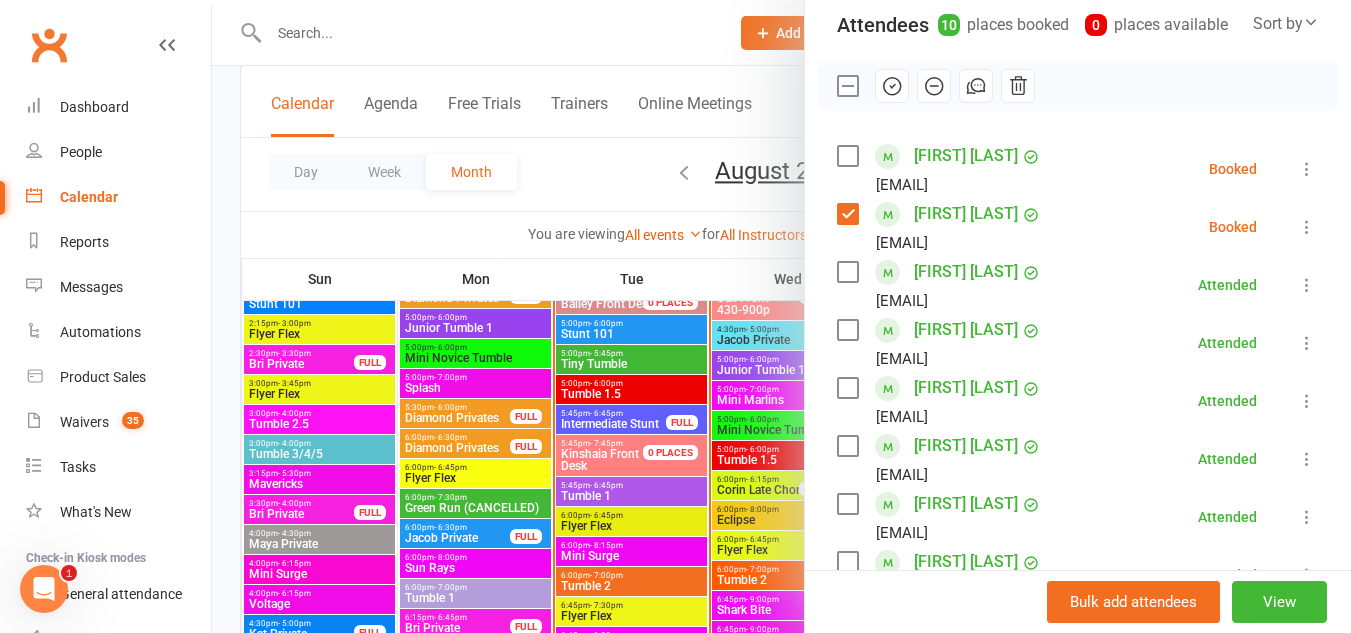 click at bounding box center (847, 156) 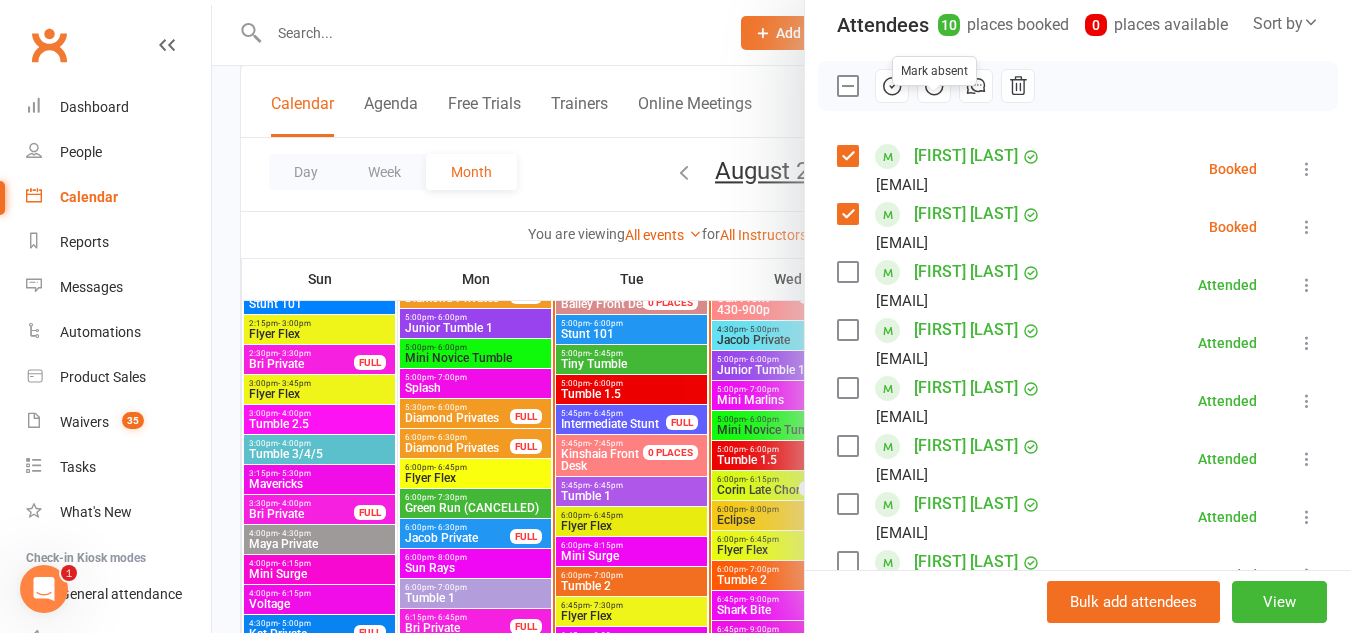 click 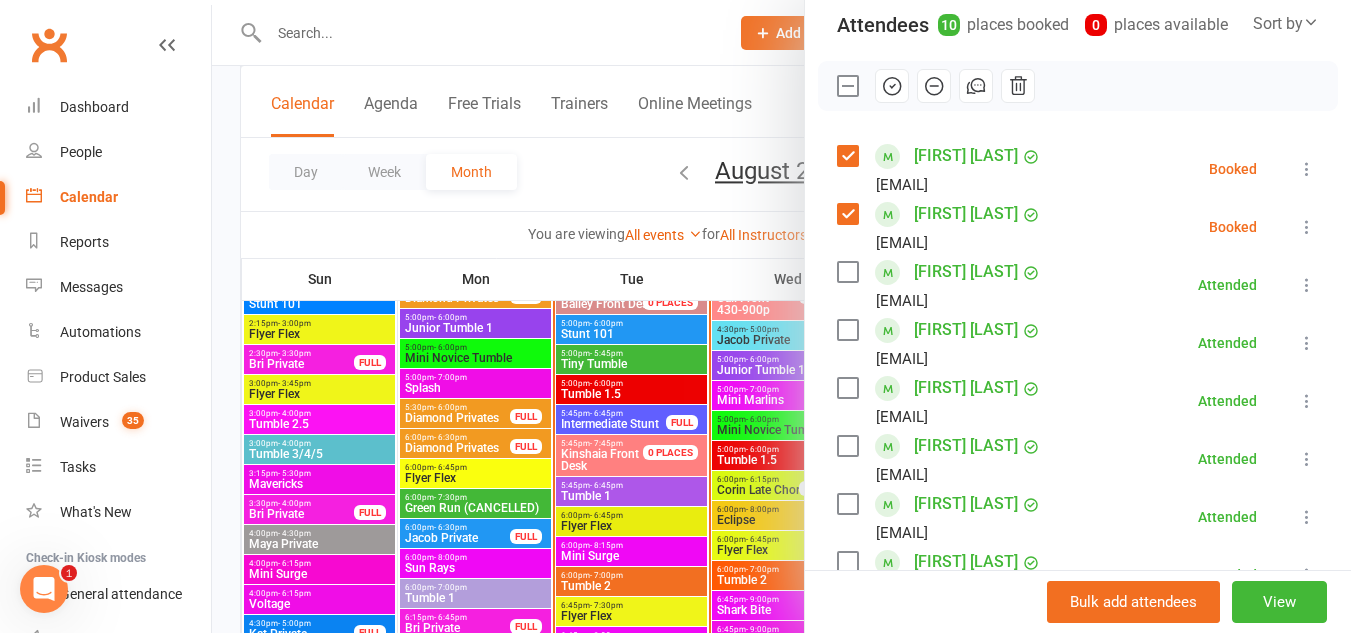 scroll, scrollTop: 795, scrollLeft: 0, axis: vertical 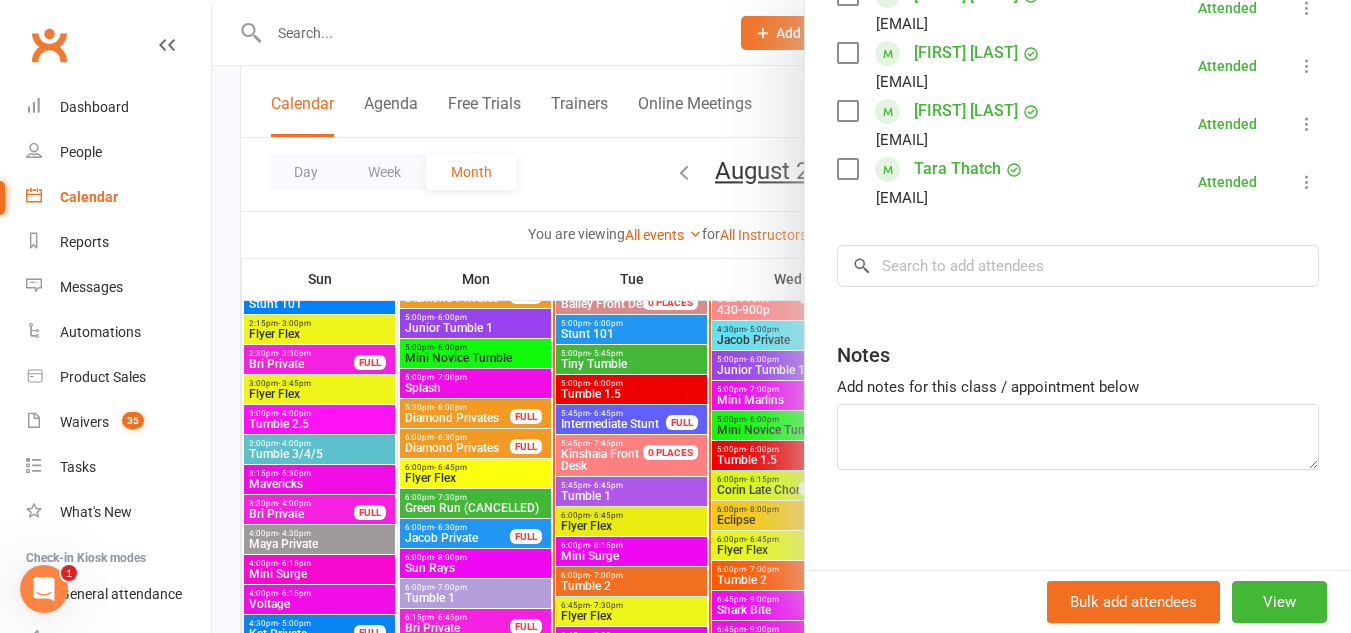 click at bounding box center [781, 316] 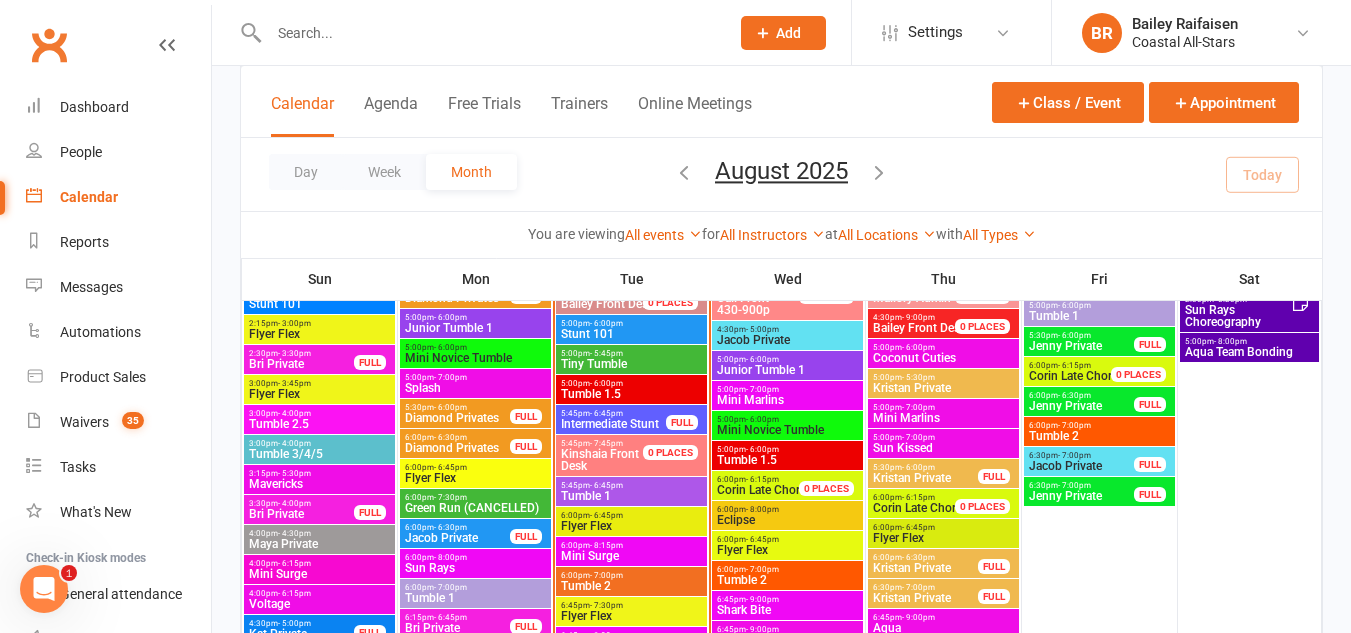 click on "Tumble 1" at bounding box center (631, 496) 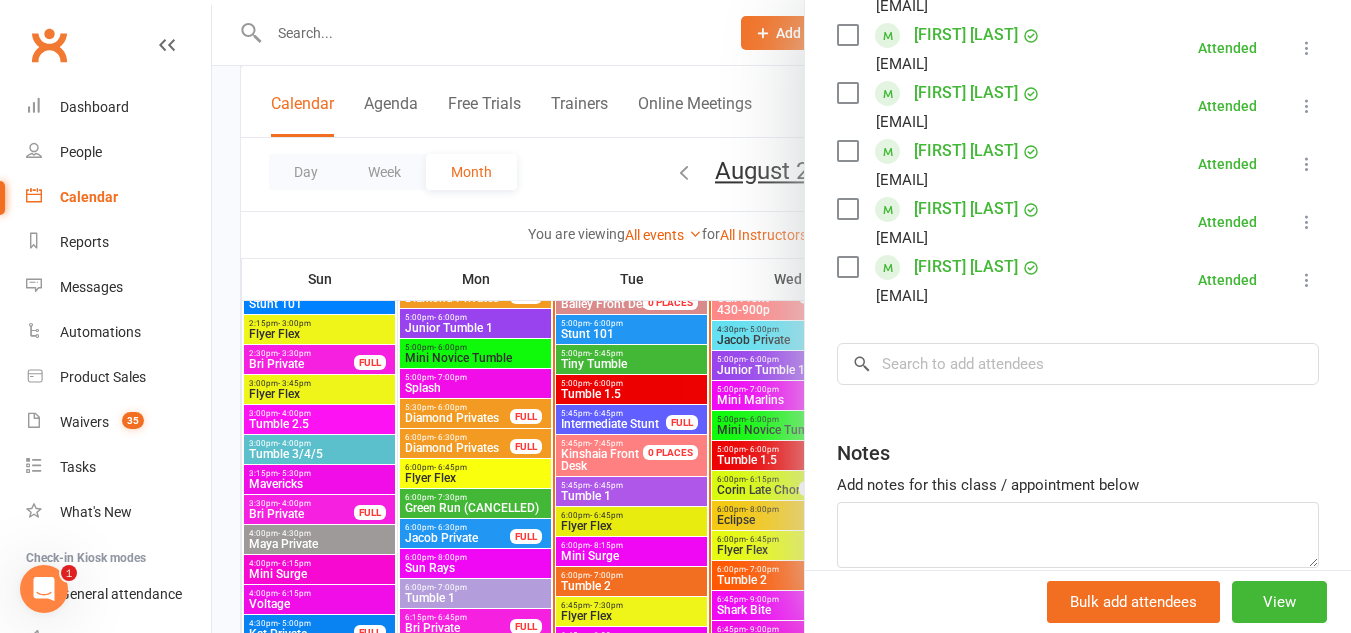 scroll, scrollTop: 825, scrollLeft: 0, axis: vertical 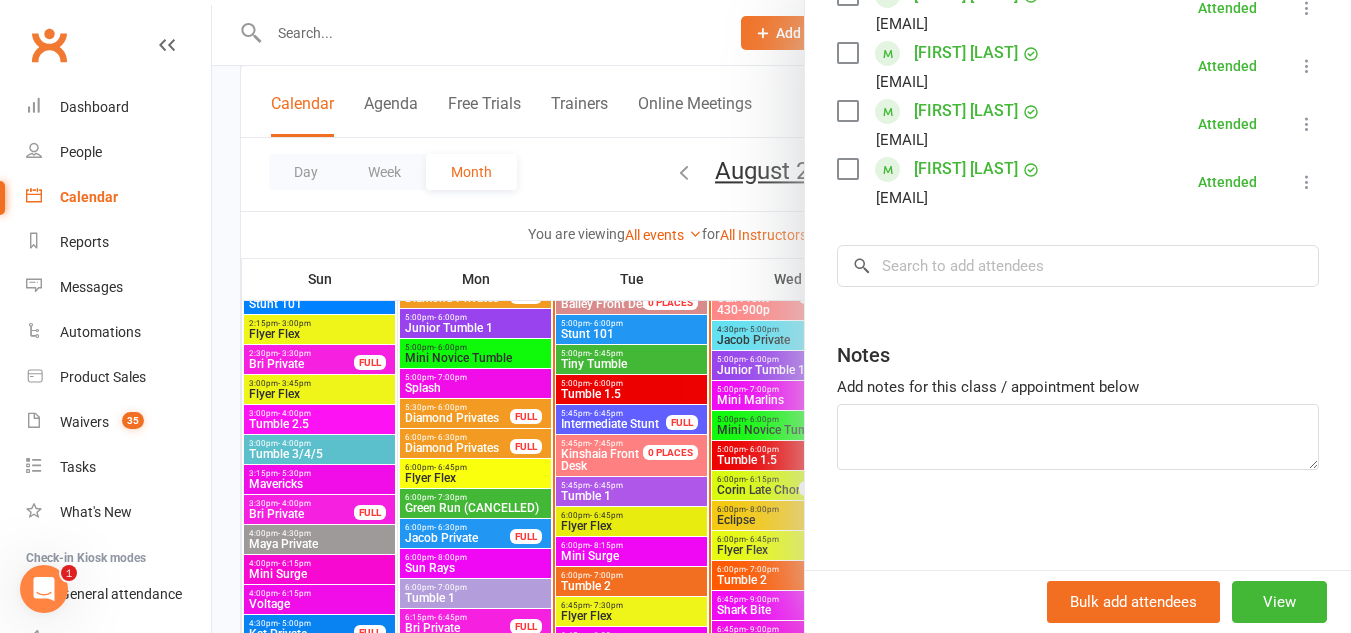 click at bounding box center [781, 316] 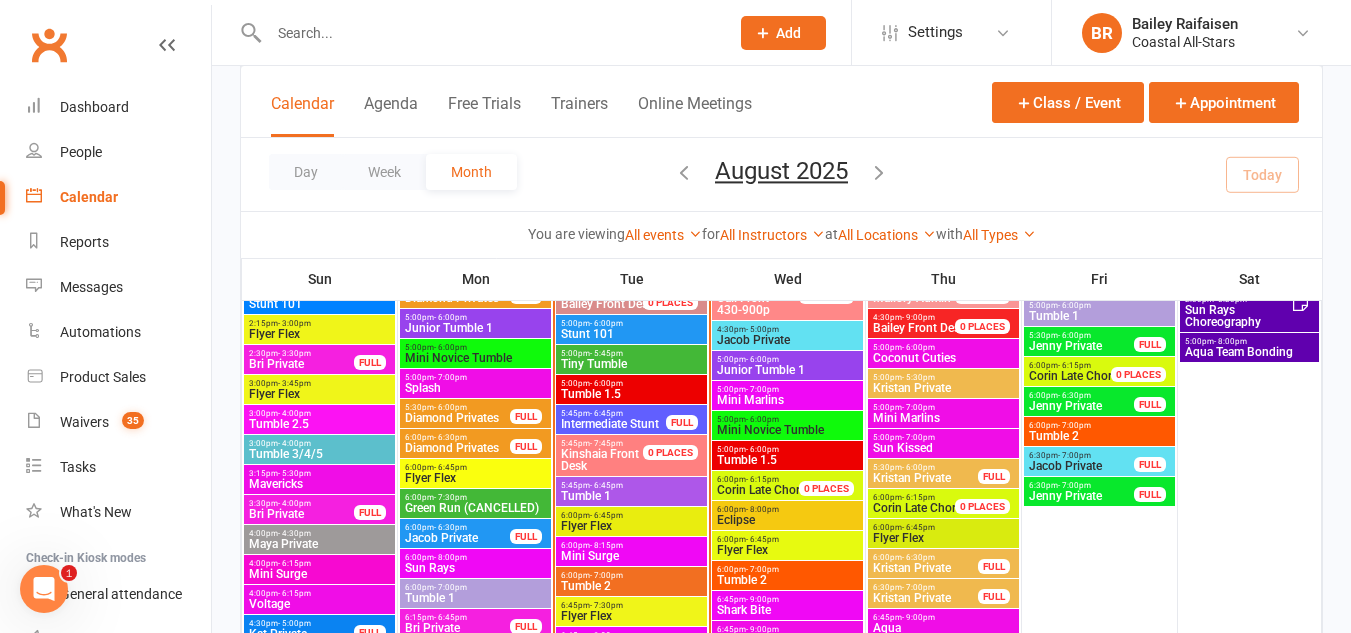 click on "6:00pm  - 6:45pm" at bounding box center [631, 515] 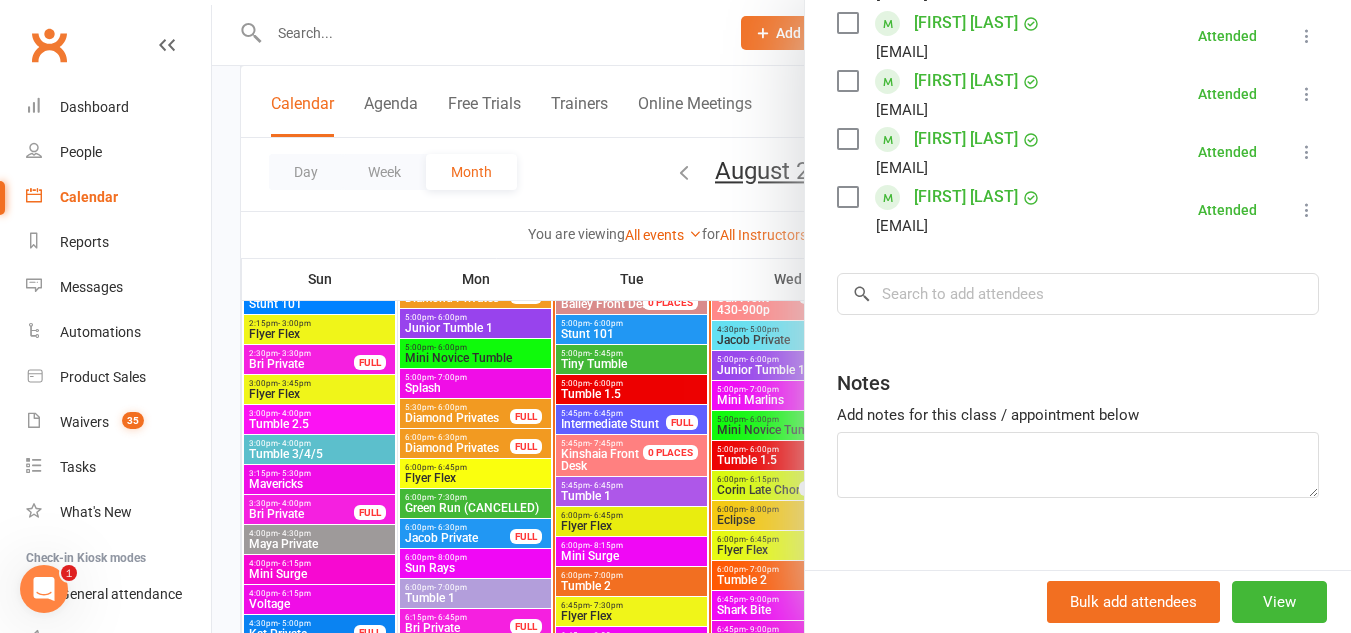 scroll, scrollTop: 593, scrollLeft: 0, axis: vertical 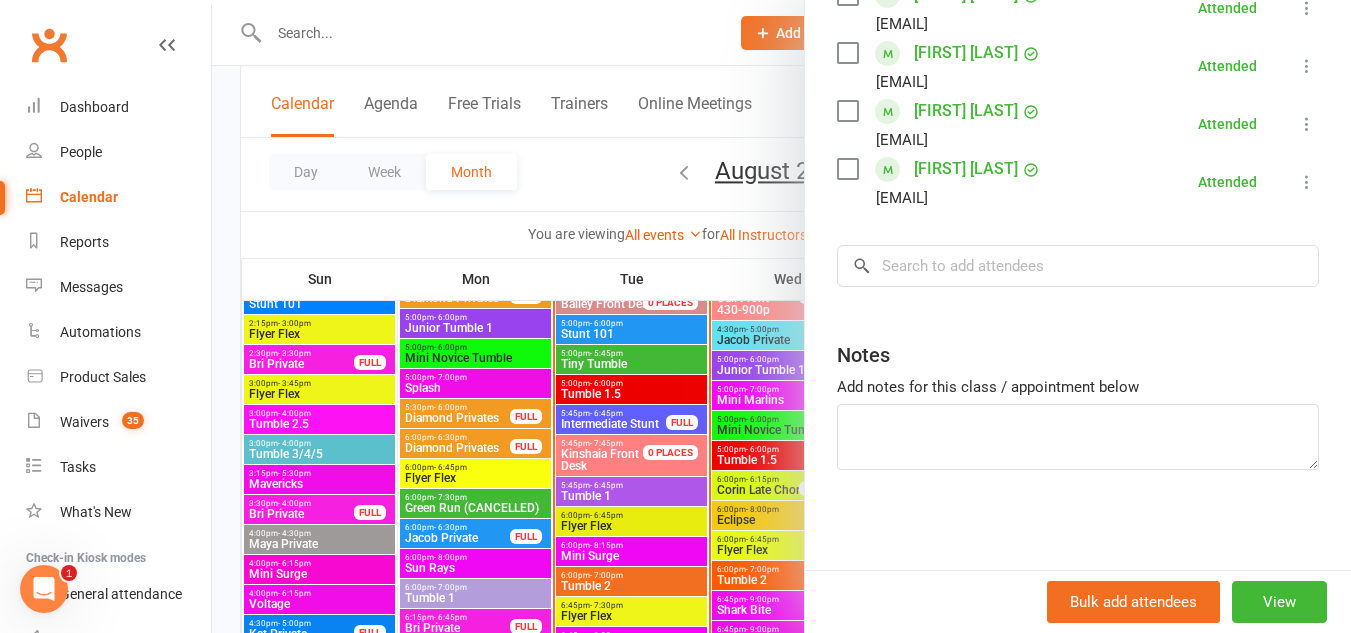 click at bounding box center [781, 316] 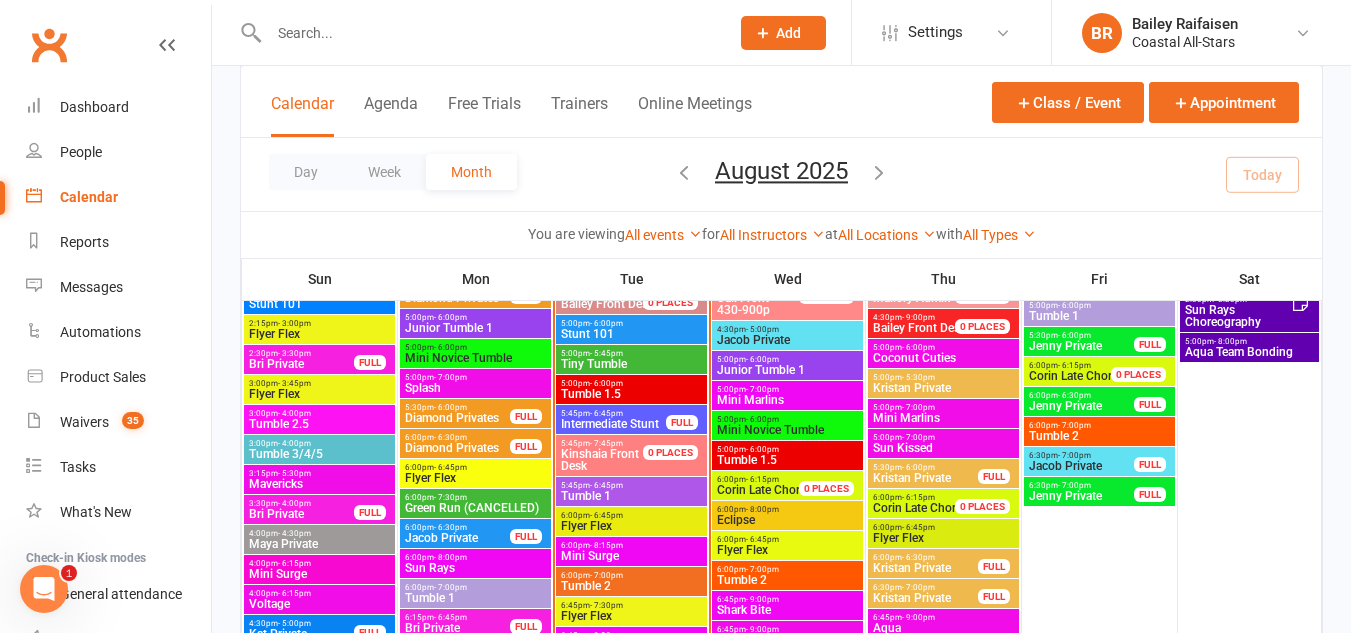 click on "Tumble 2" at bounding box center (631, 586) 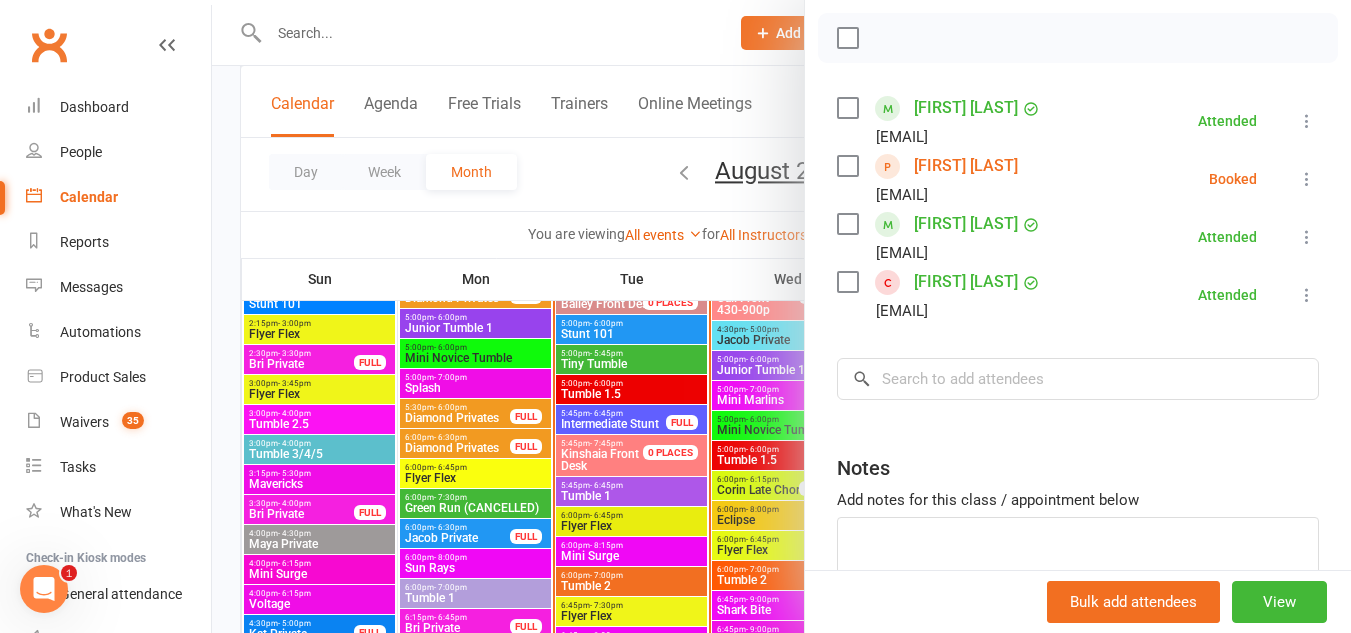 scroll, scrollTop: 282, scrollLeft: 0, axis: vertical 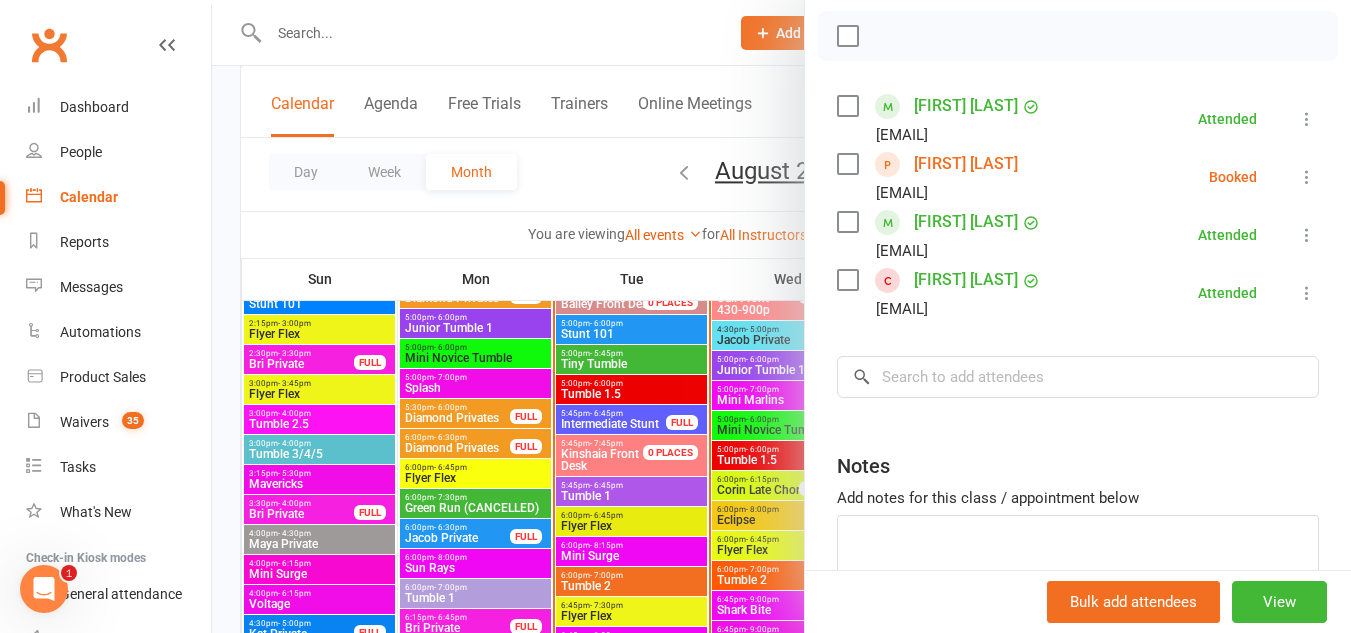 click at bounding box center [847, 164] 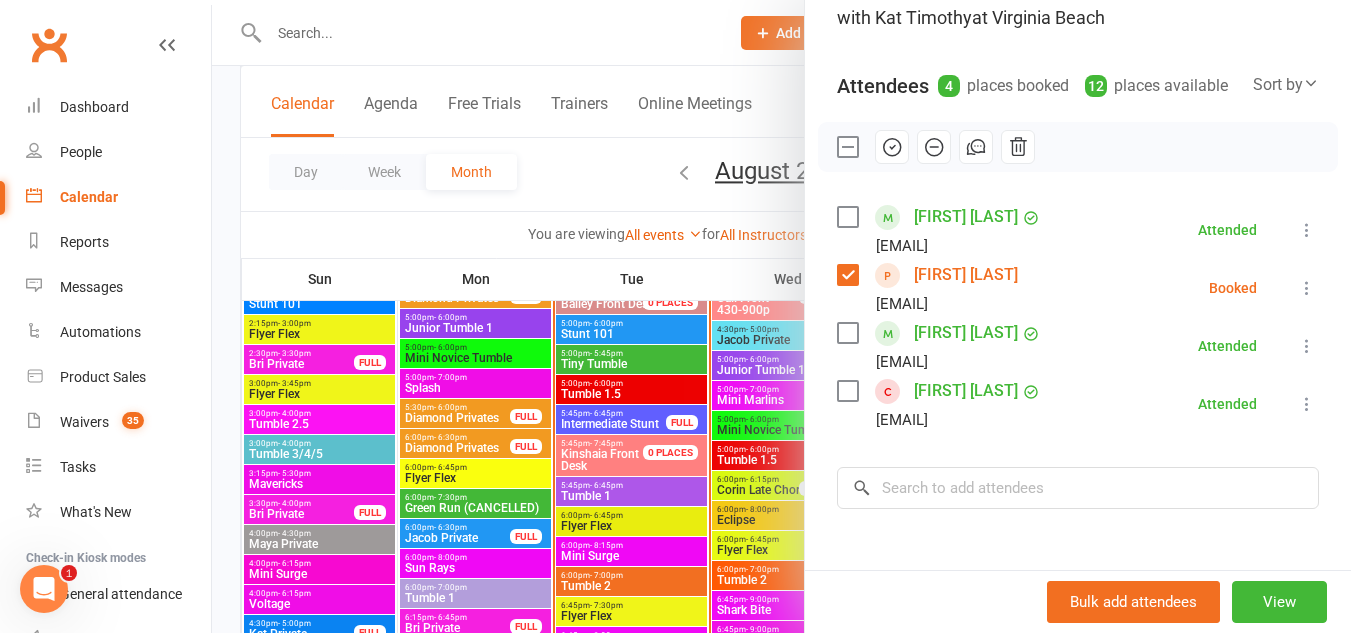 scroll, scrollTop: 170, scrollLeft: 0, axis: vertical 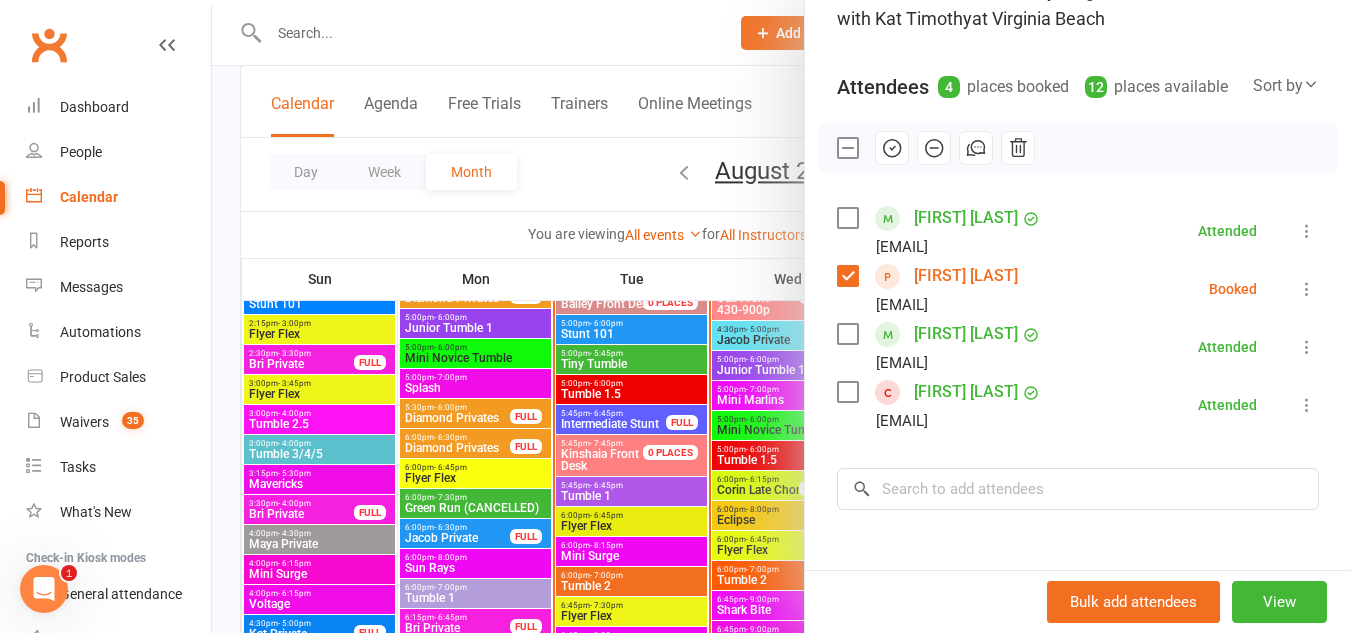 click 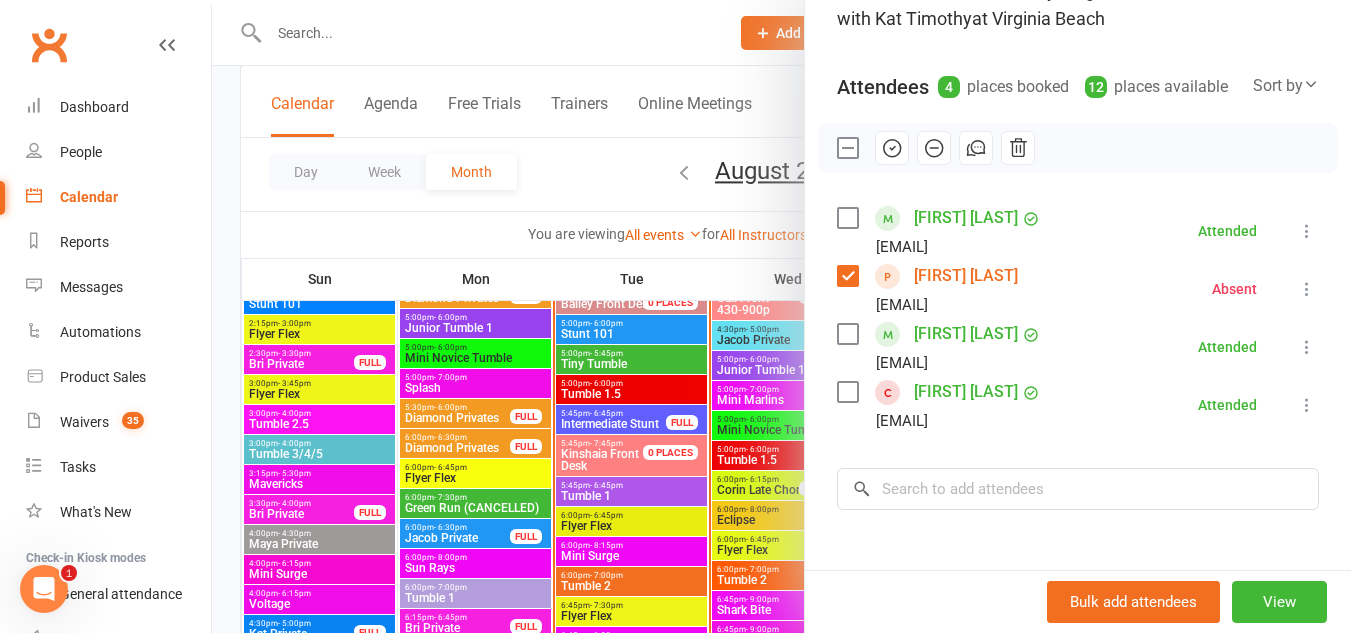click 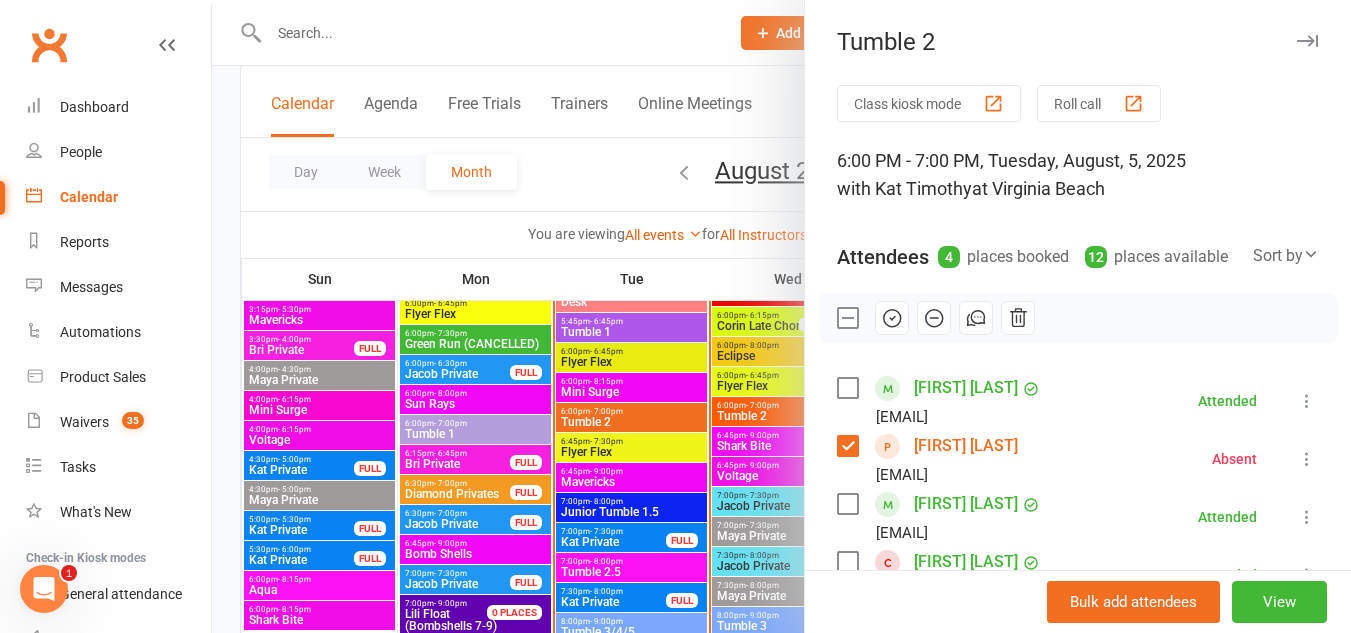 scroll, scrollTop: 1411, scrollLeft: 0, axis: vertical 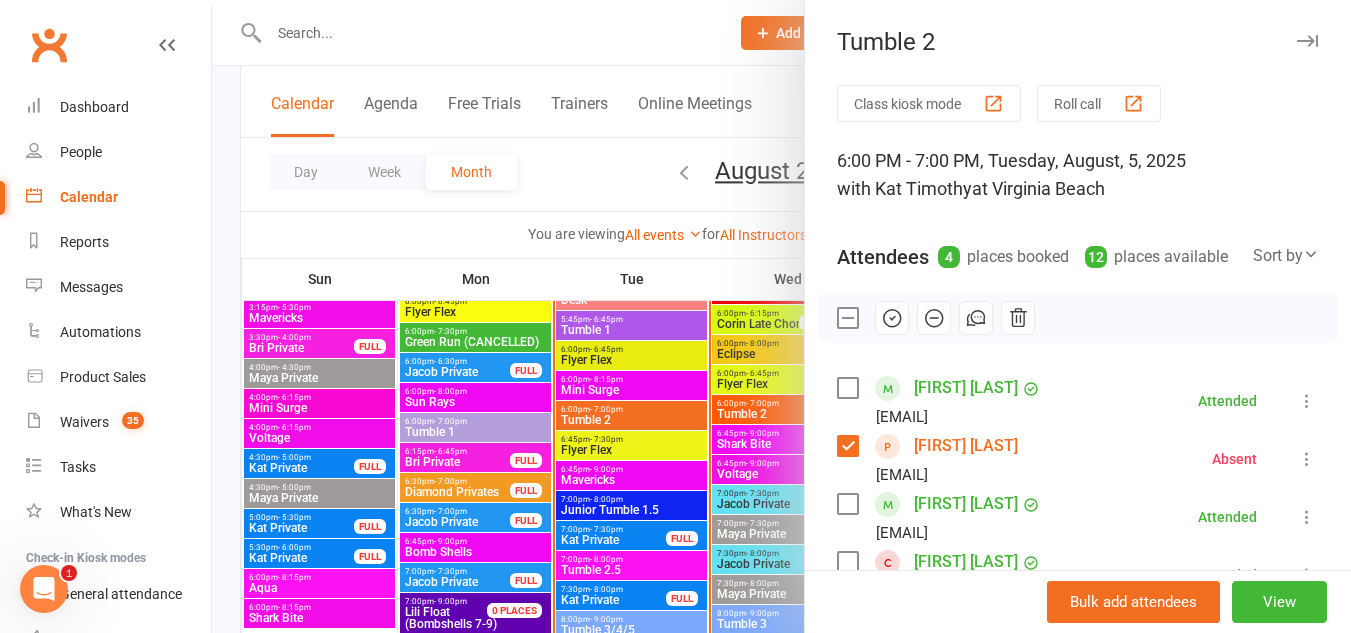 click at bounding box center (781, 316) 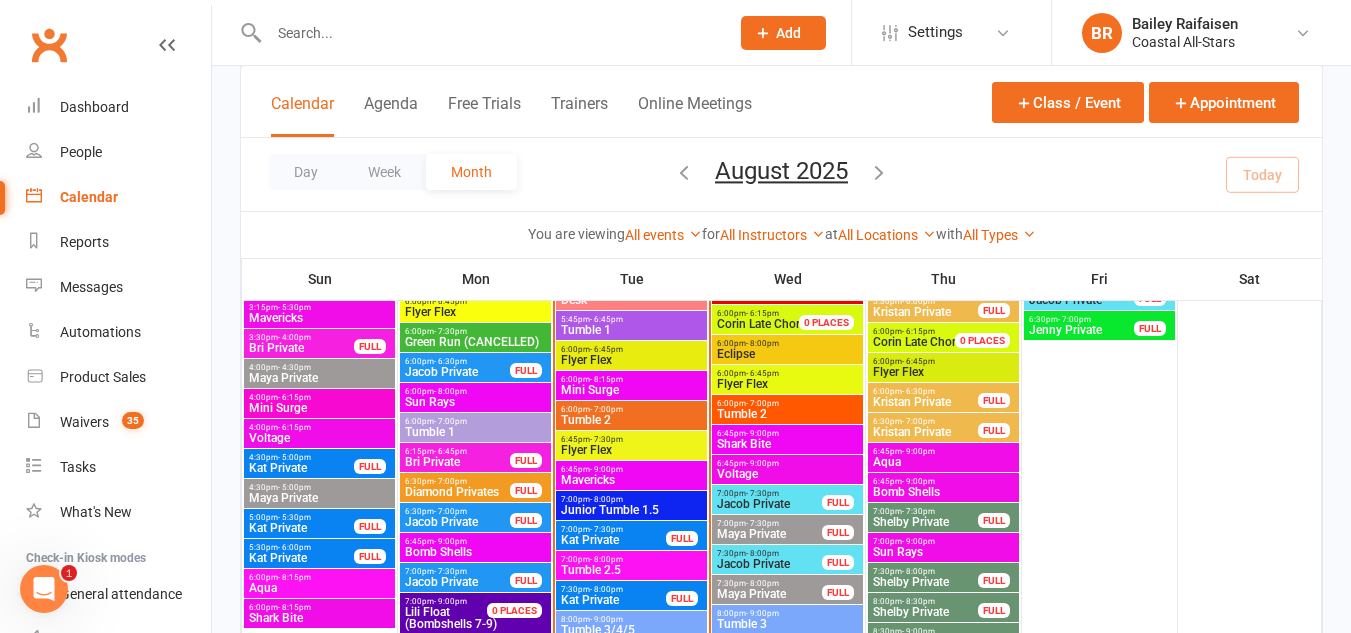 click on "Flyer Flex" at bounding box center (631, 450) 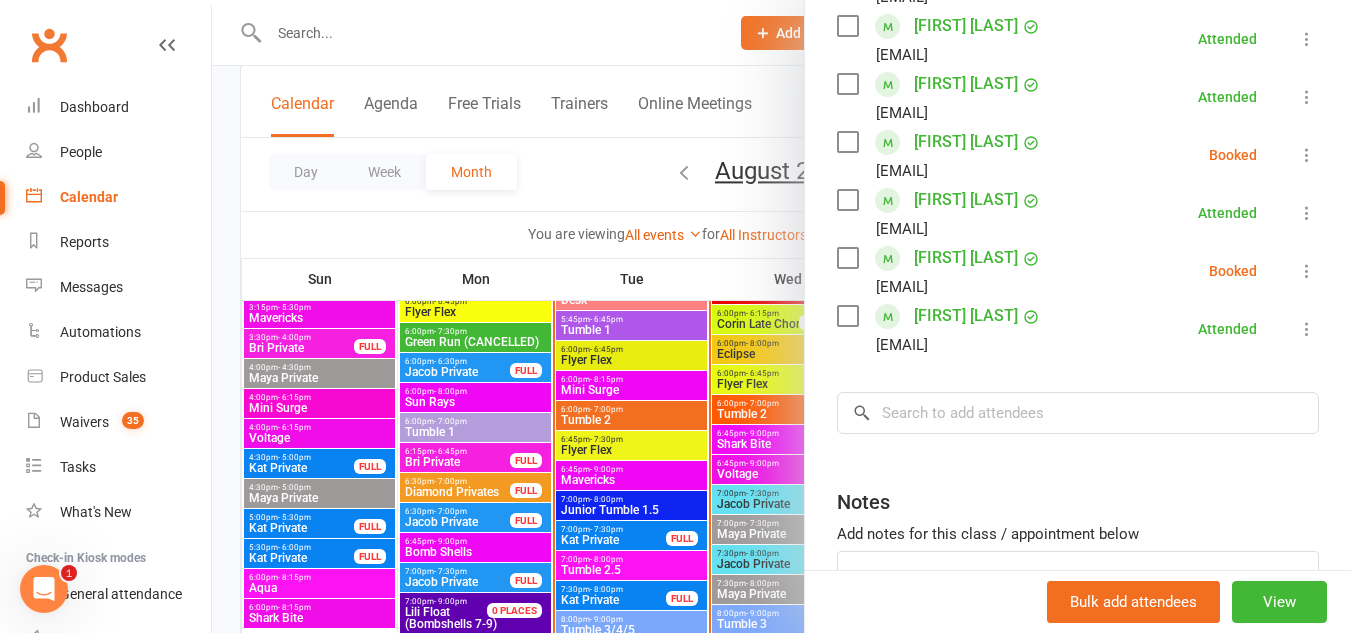 scroll, scrollTop: 421, scrollLeft: 0, axis: vertical 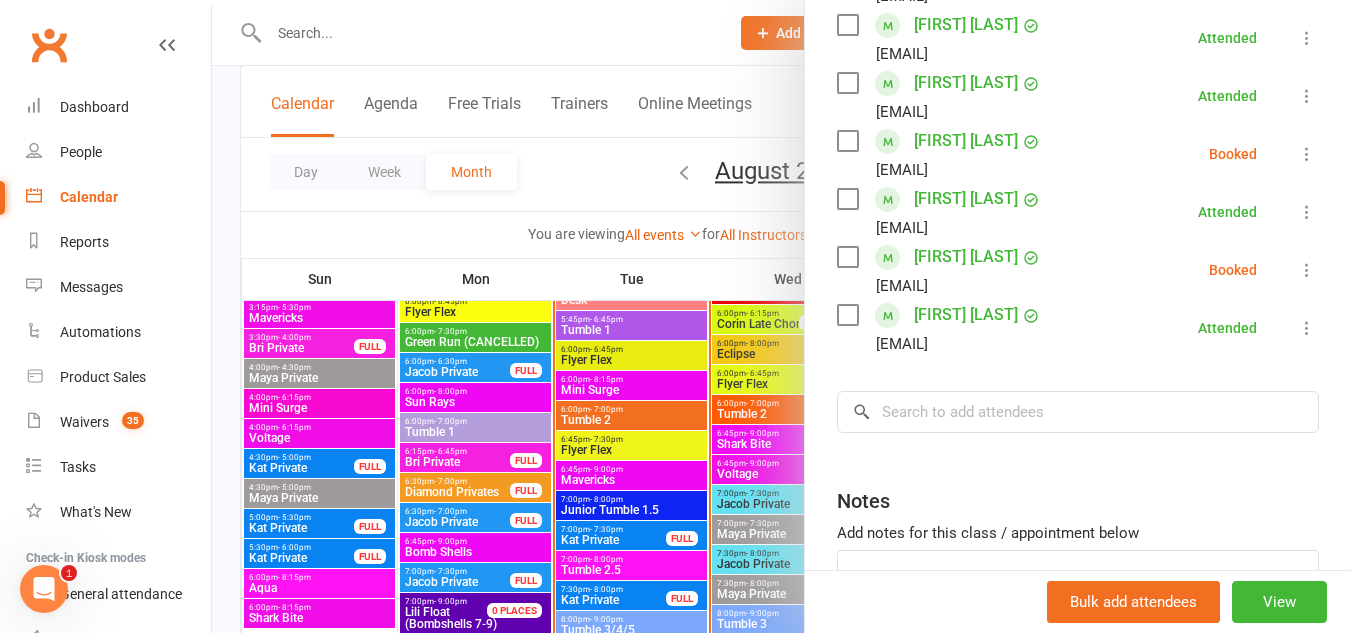 click at bounding box center [847, 141] 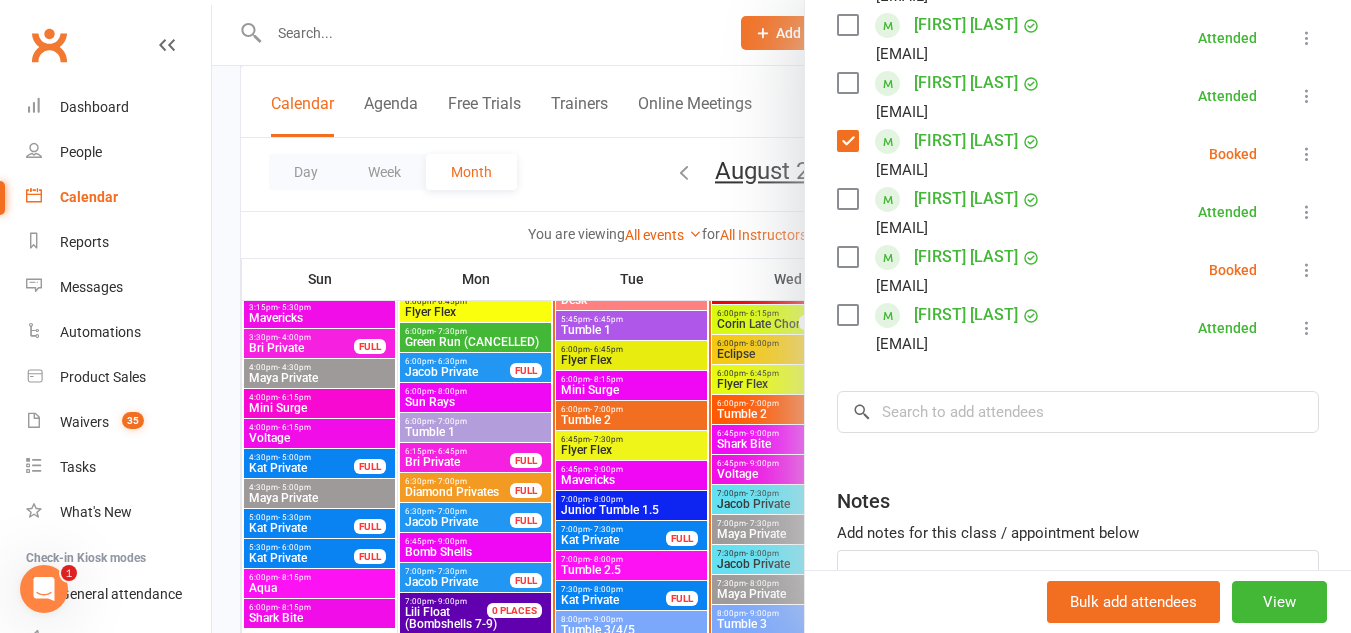 scroll, scrollTop: 0, scrollLeft: 0, axis: both 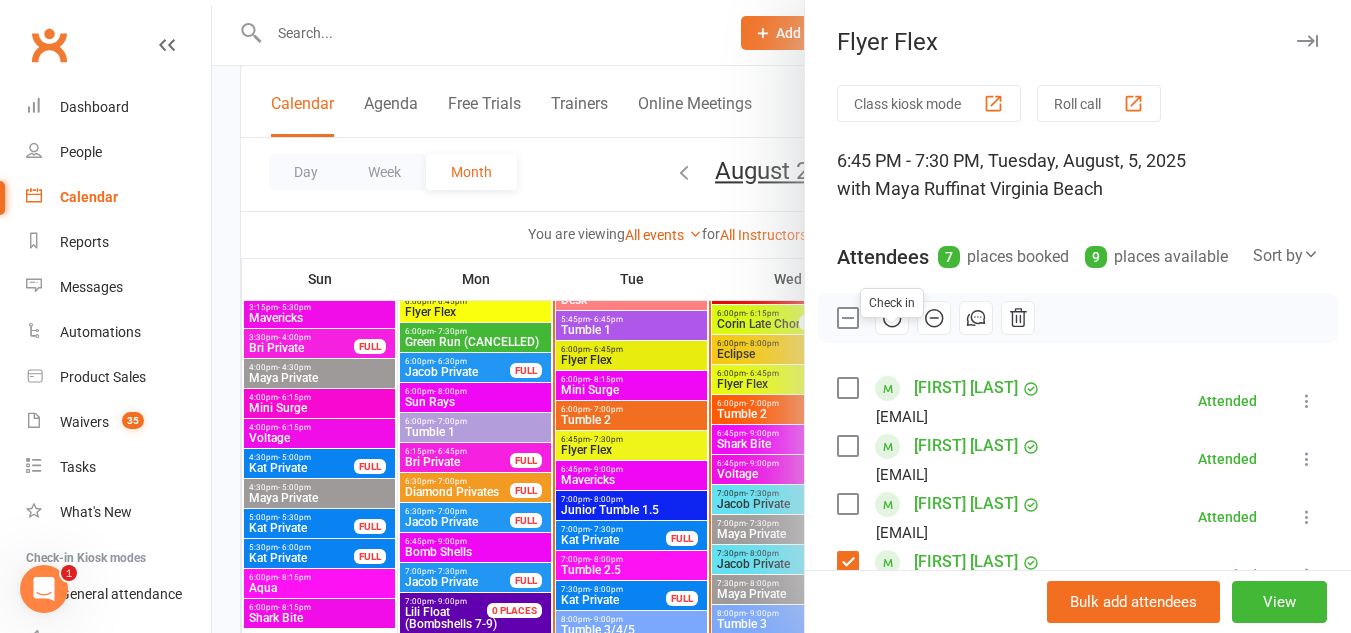 click at bounding box center [892, 318] 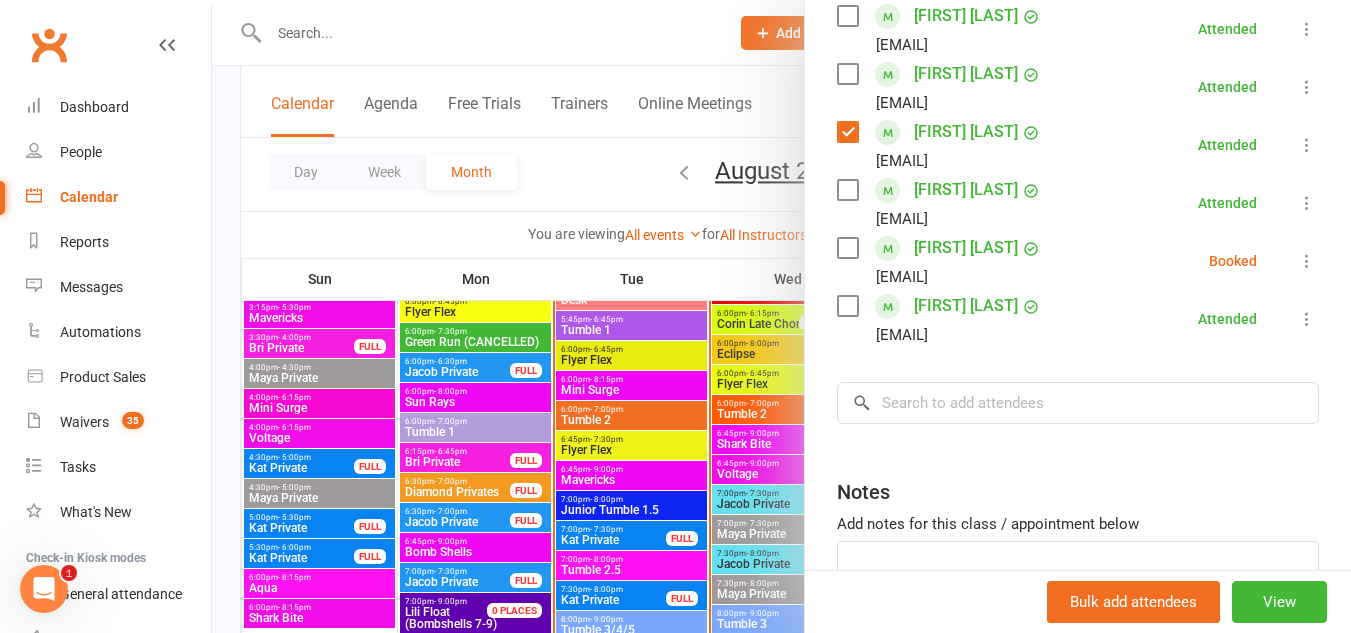 scroll, scrollTop: 429, scrollLeft: 0, axis: vertical 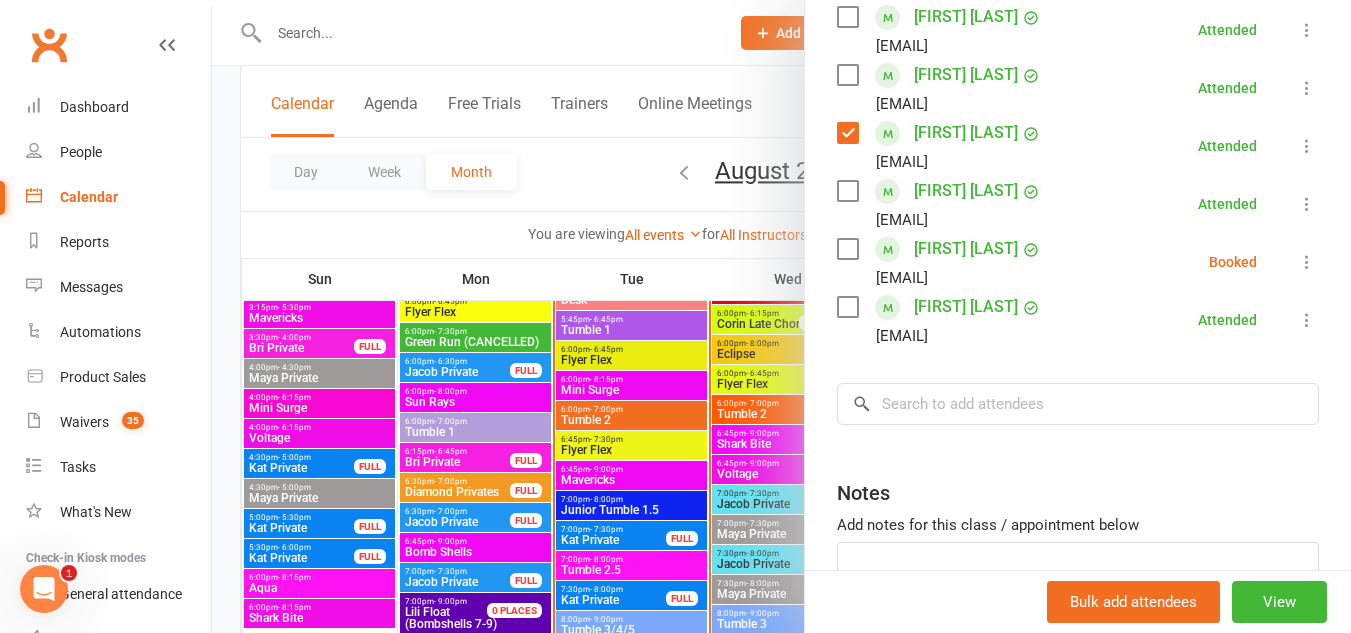 click at bounding box center [847, 133] 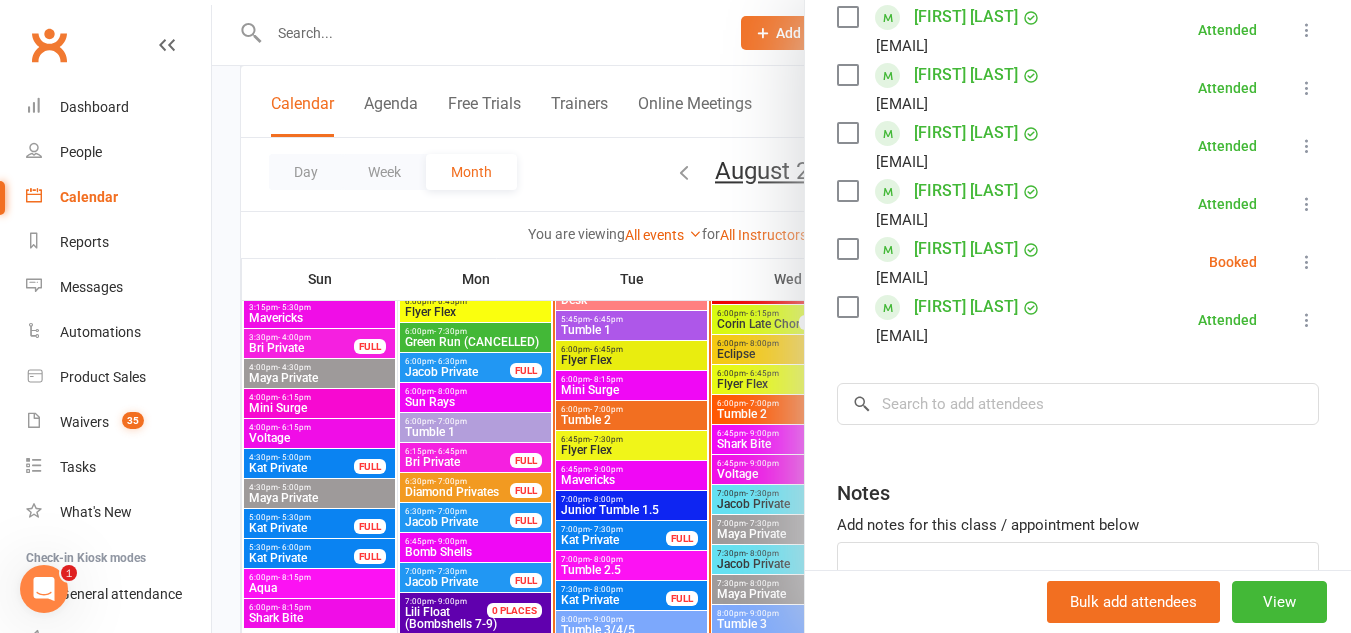 click at bounding box center (847, 249) 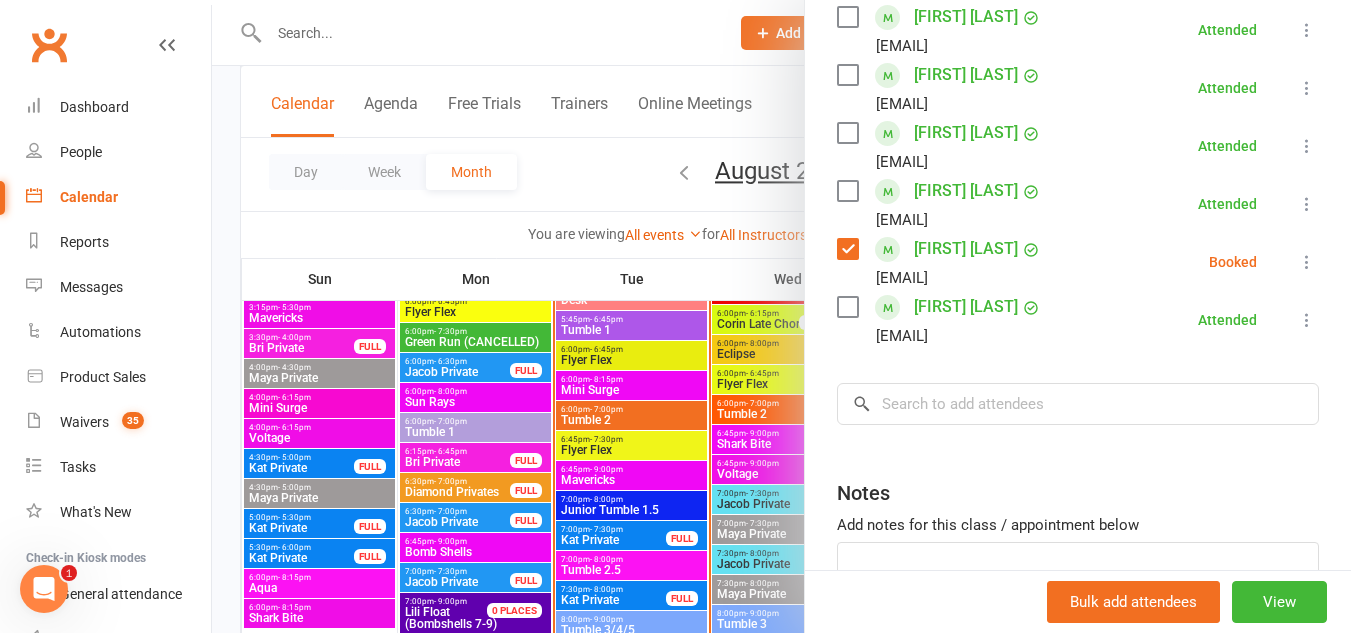 scroll, scrollTop: 0, scrollLeft: 0, axis: both 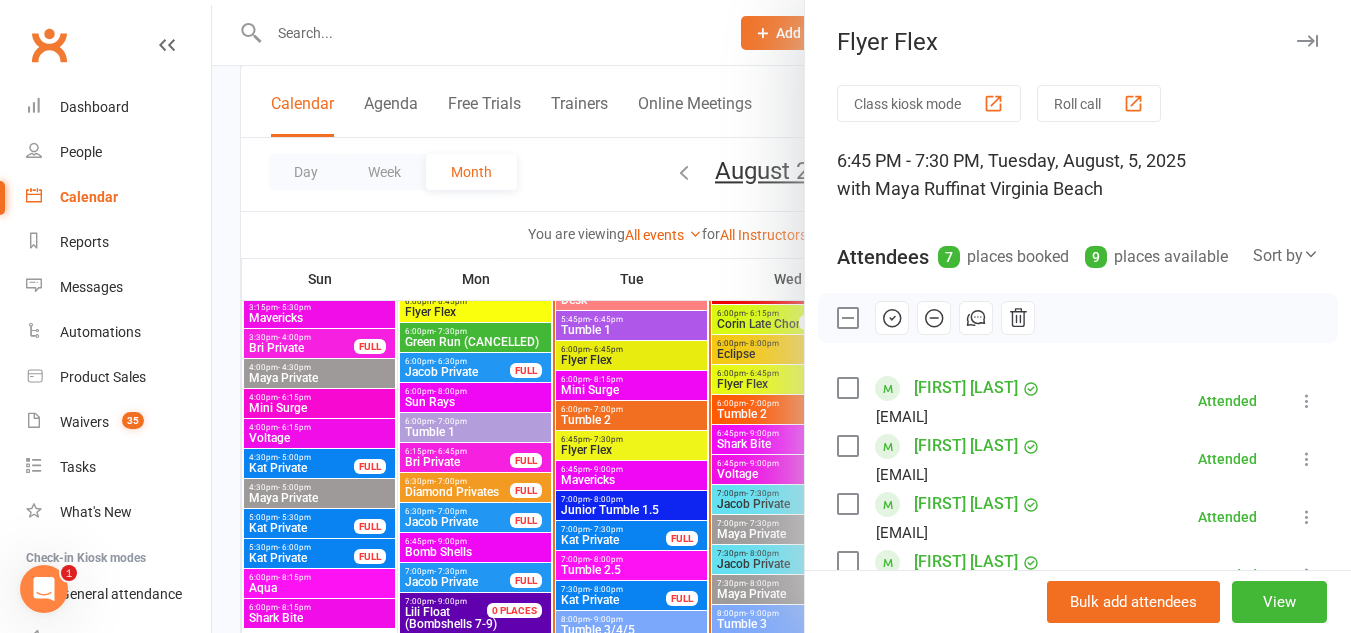 click at bounding box center (934, 318) 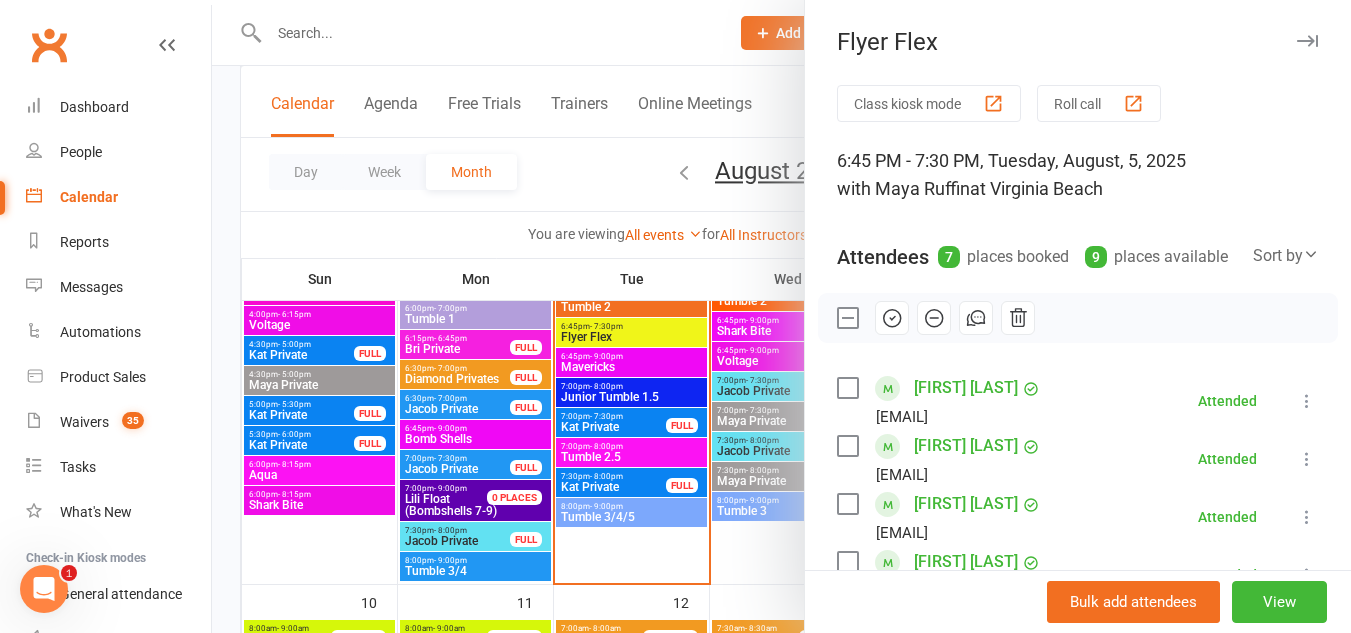 scroll, scrollTop: 1528, scrollLeft: 0, axis: vertical 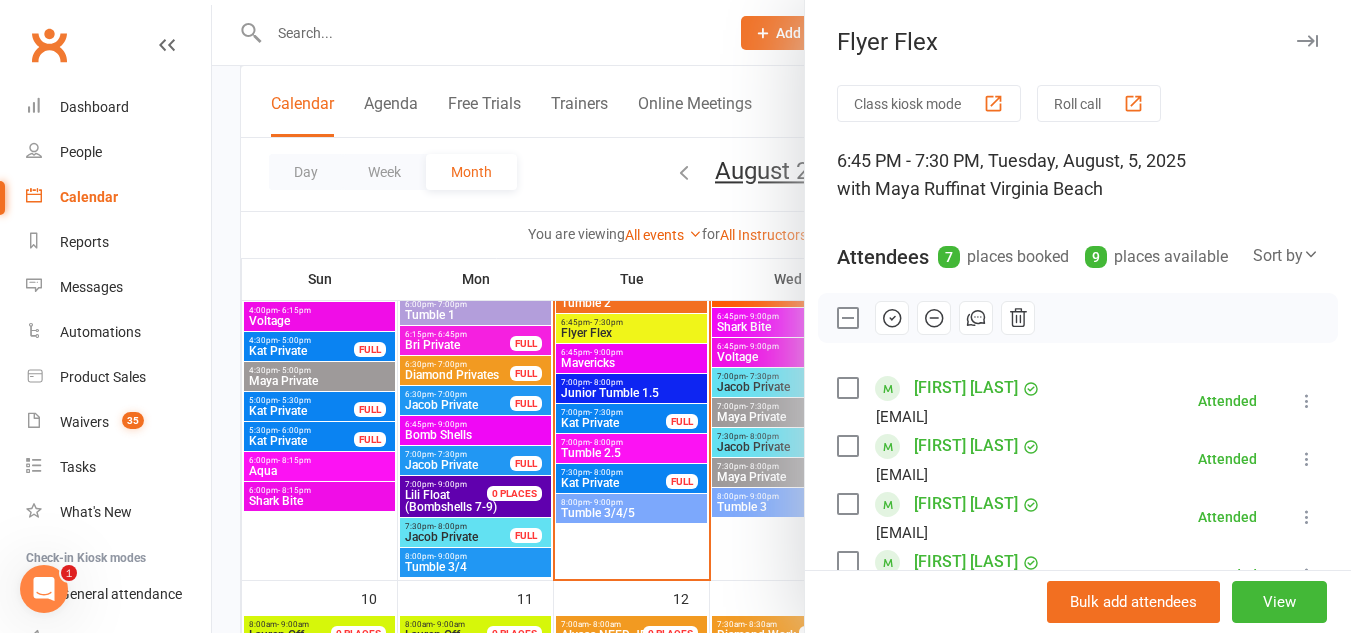 click at bounding box center [781, 316] 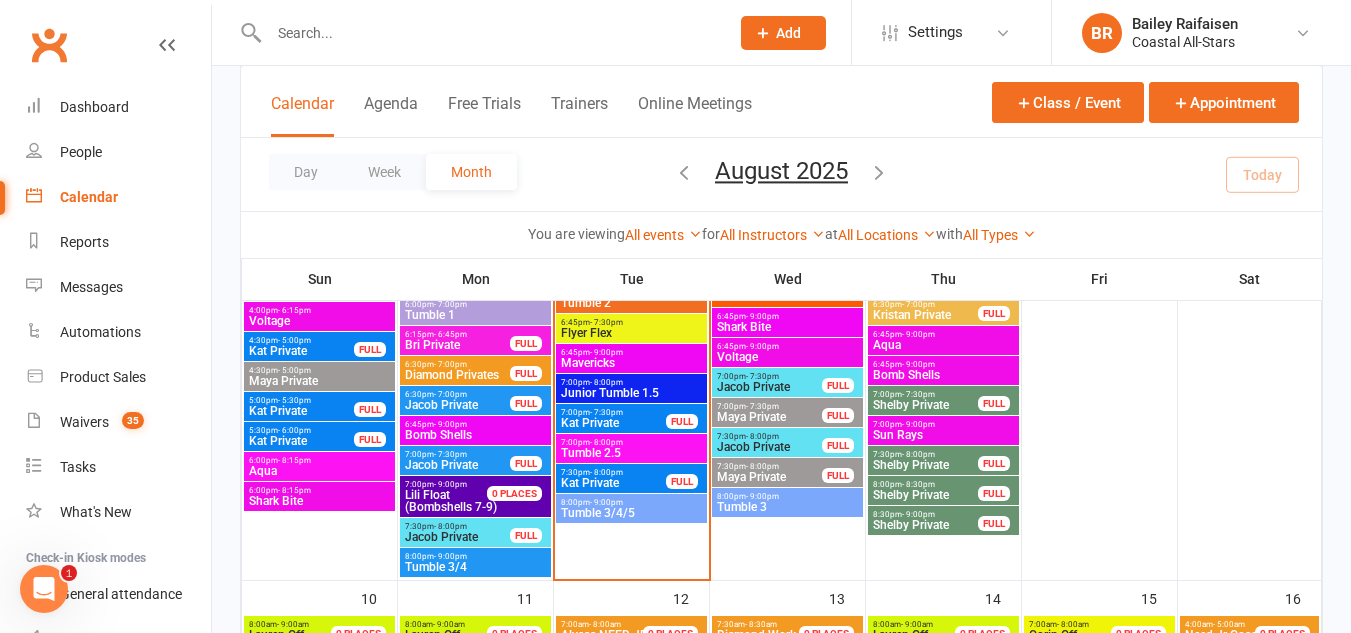 click on "Junior Tumble 1.5" at bounding box center [631, 393] 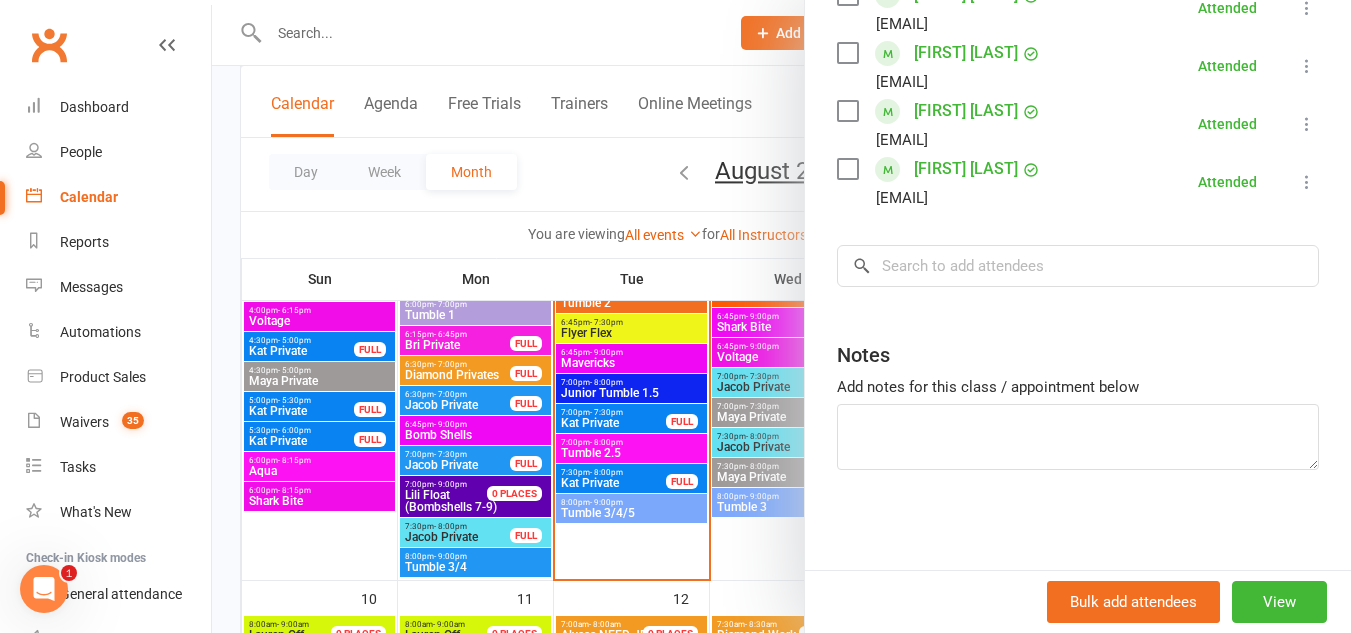 scroll, scrollTop: 394, scrollLeft: 0, axis: vertical 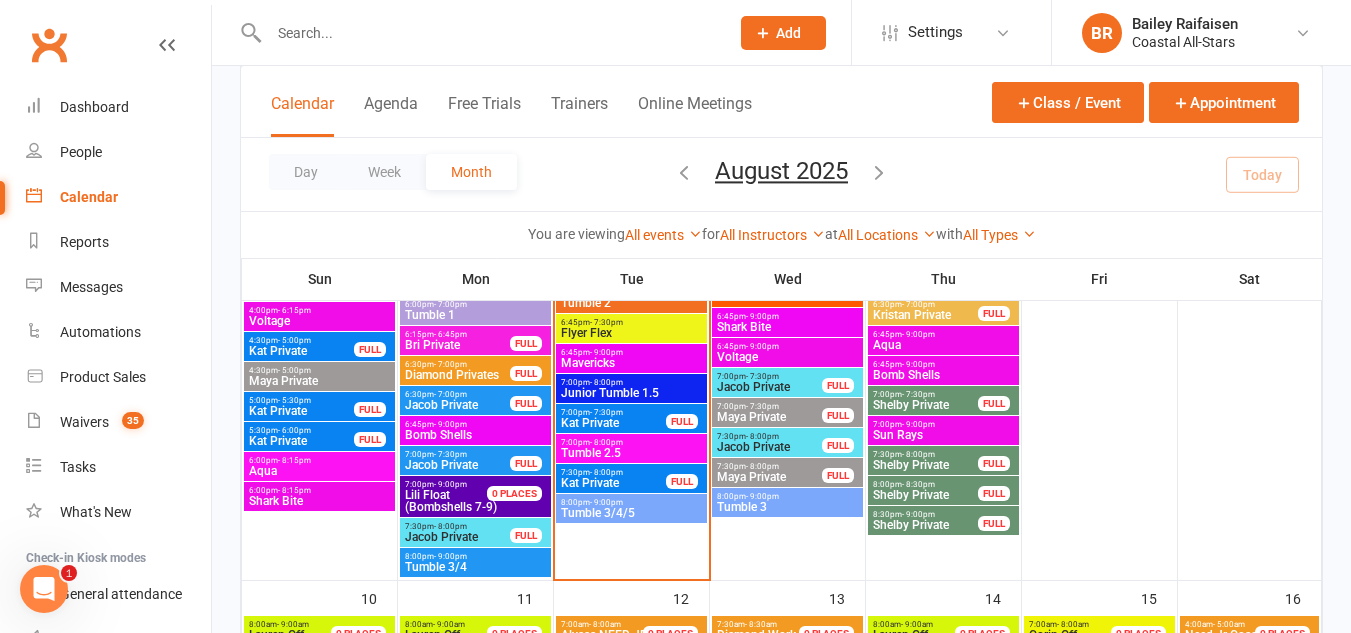 click at bounding box center [781, 316] 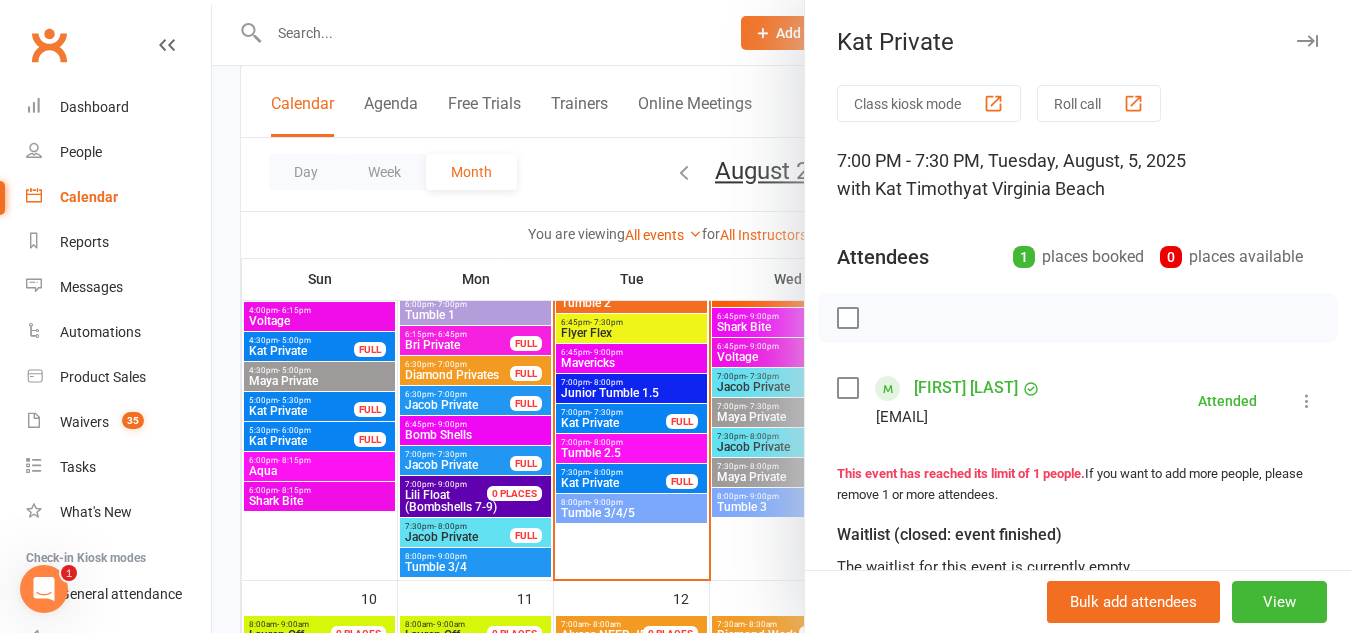 click at bounding box center (781, 316) 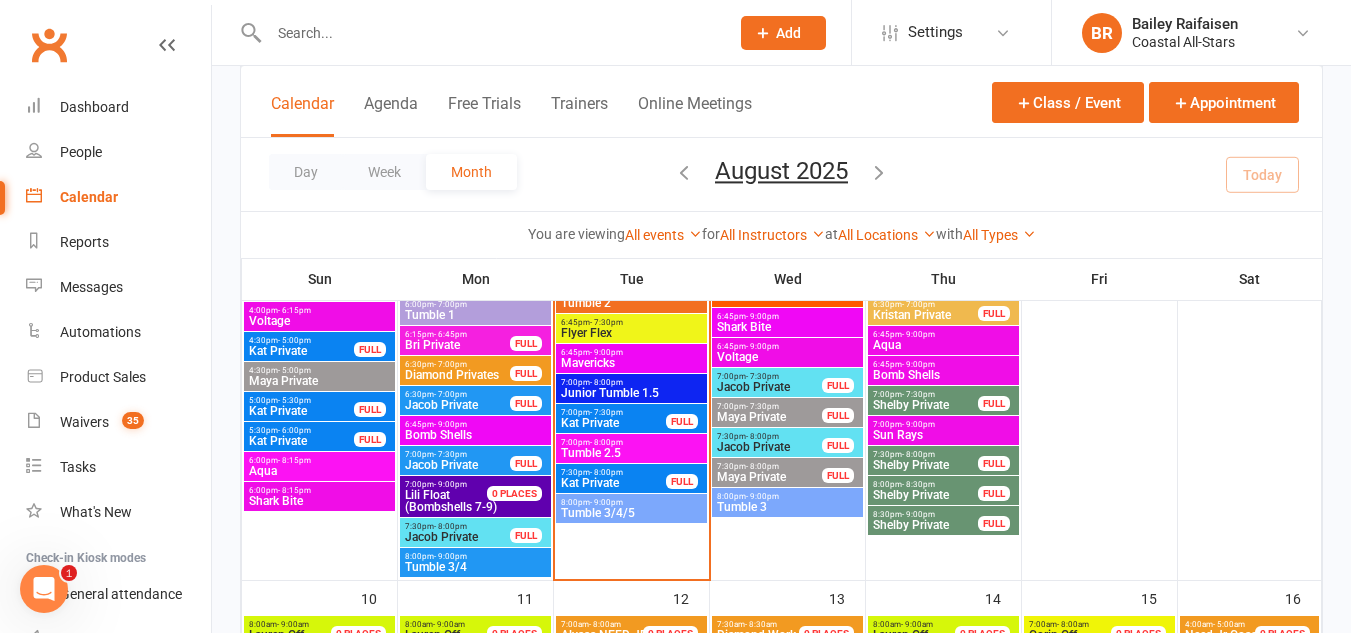 click on "- 8:00pm" at bounding box center [606, 442] 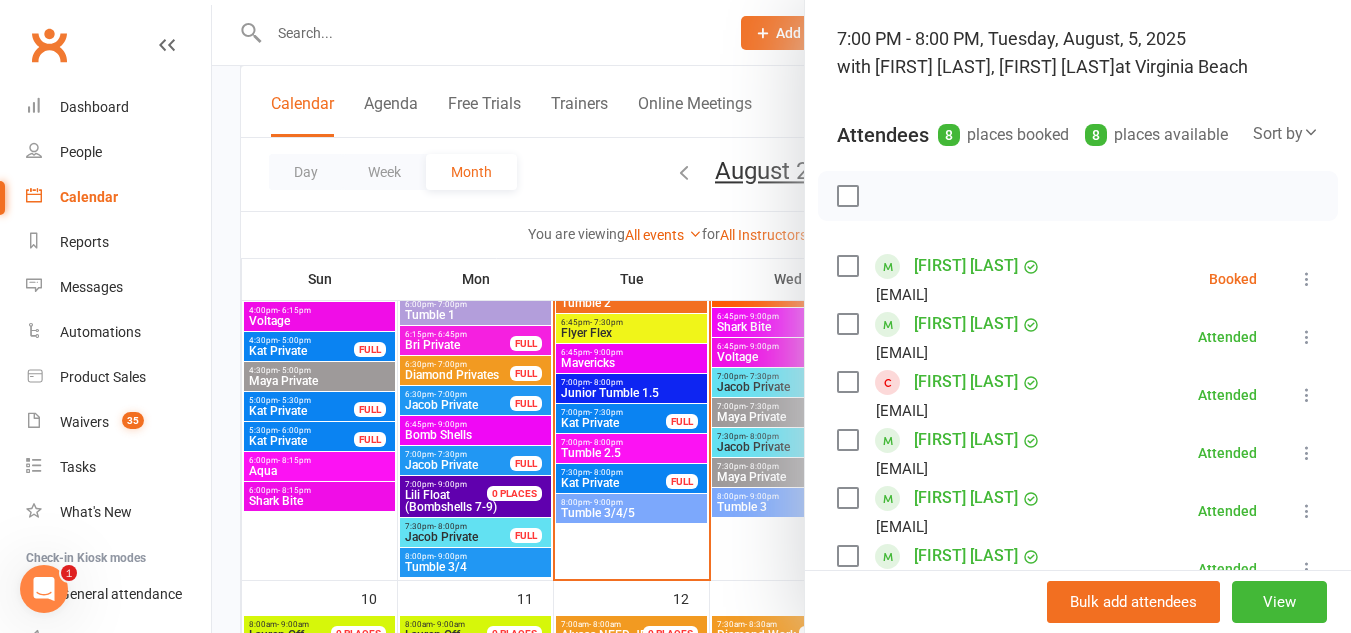 scroll, scrollTop: 123, scrollLeft: 0, axis: vertical 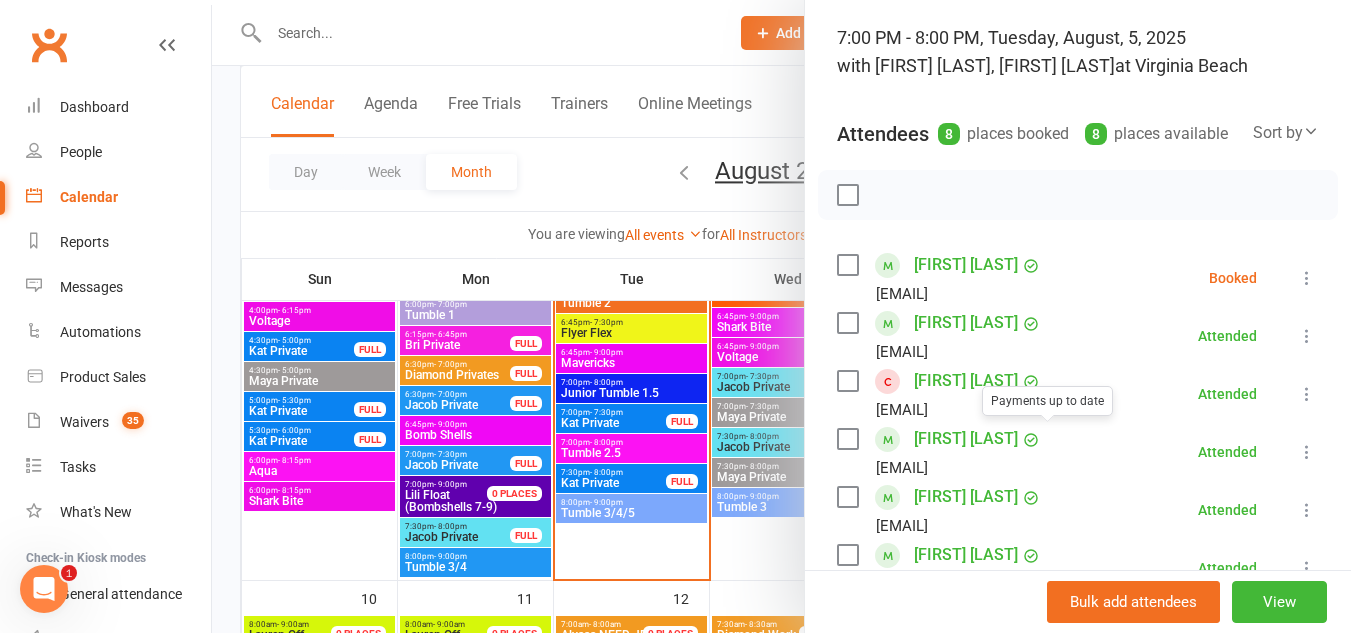 click on "[FIRST] [LAST]  [EMAIL]" at bounding box center (943, 278) 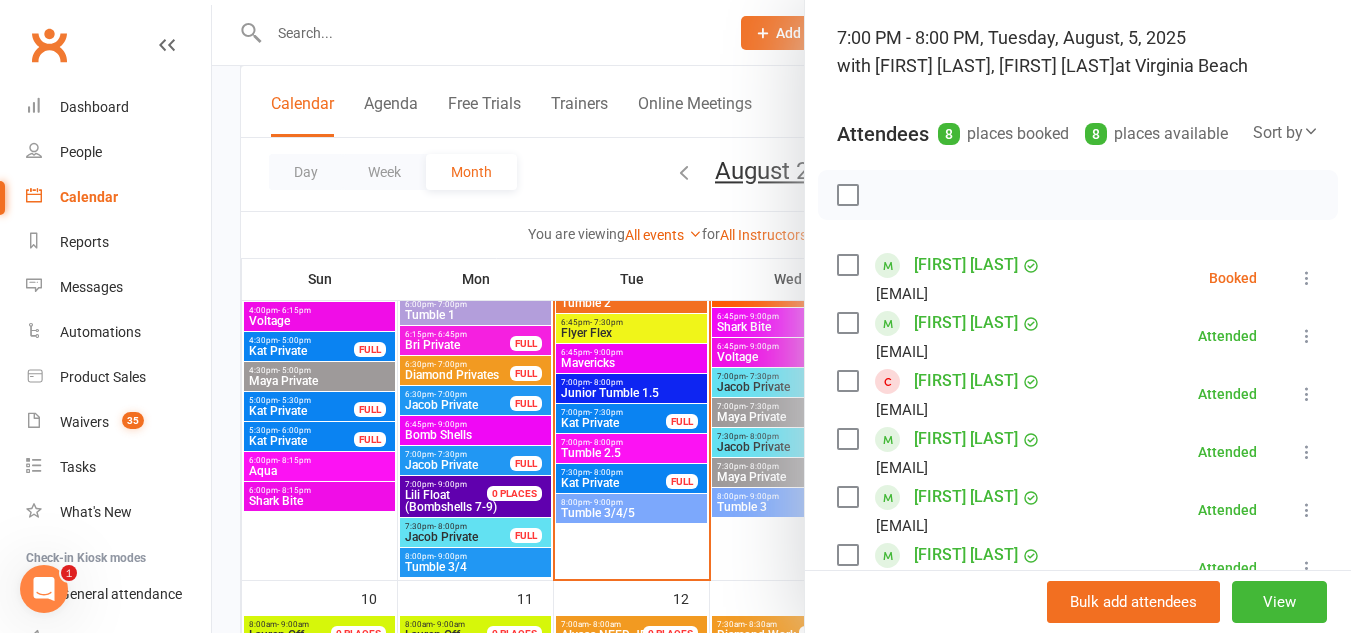click at bounding box center (847, 265) 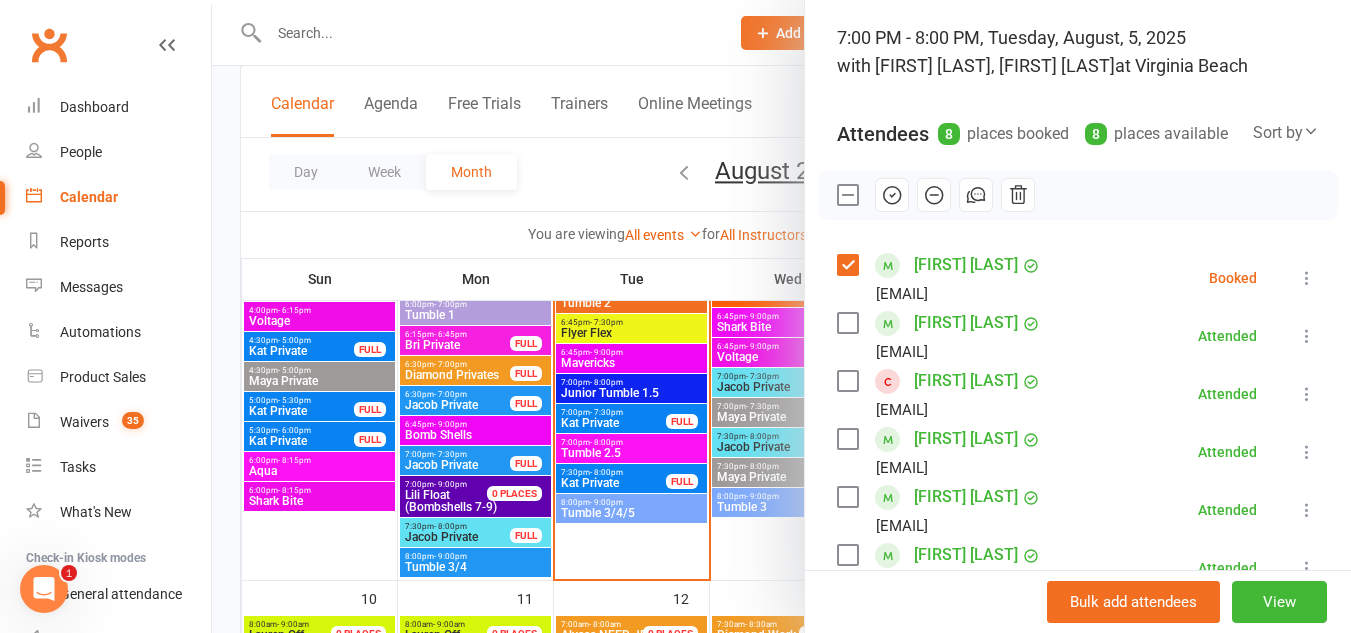 click 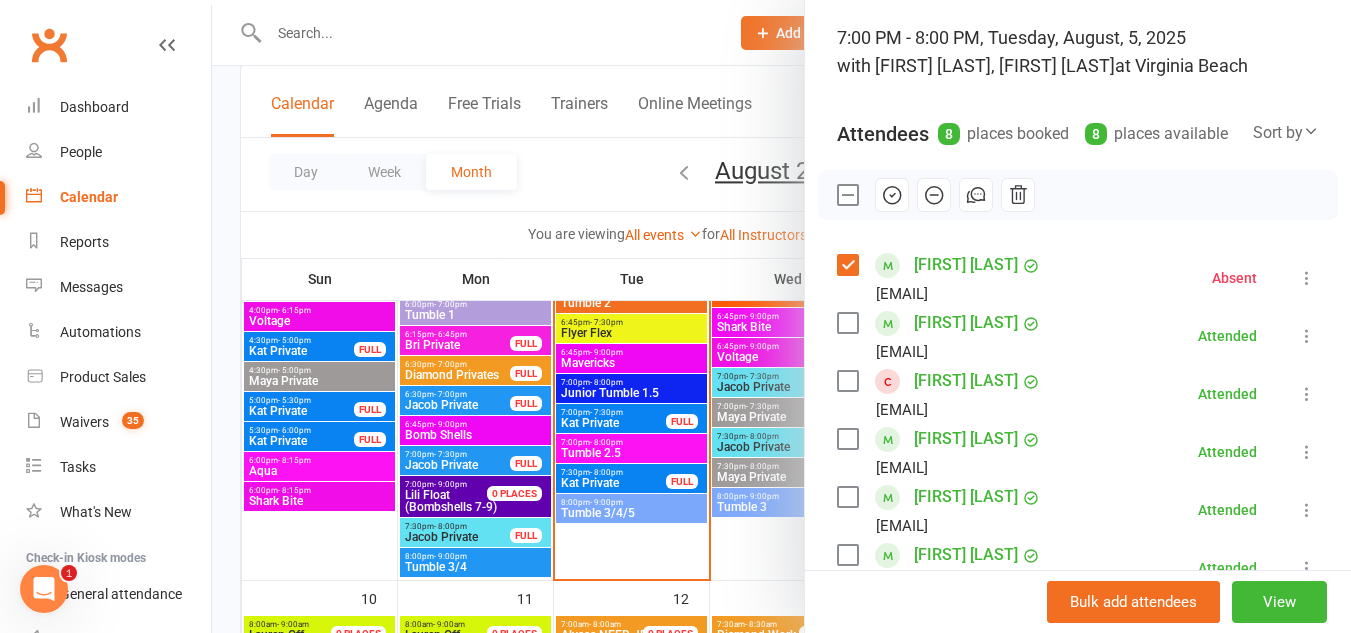 click at bounding box center [781, 316] 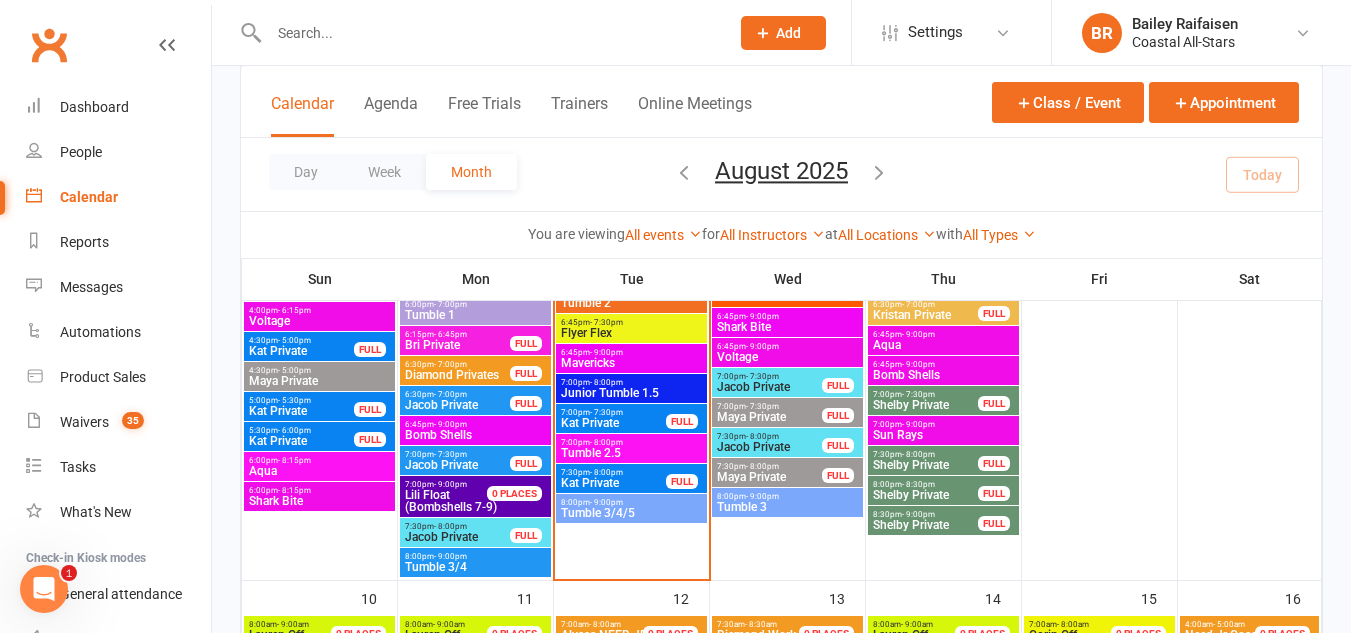 click on "Day Week Month August 2025
August 2025
Sun Mon Tue Wed Thu Fri Sat
27
28
29
30
31
01
02
03
04
05
06
07
08
09
10
11
12
13
14
15
16
17
18
19
20
21
22
23
24
25
26
27
28
29
30" at bounding box center (781, 174) 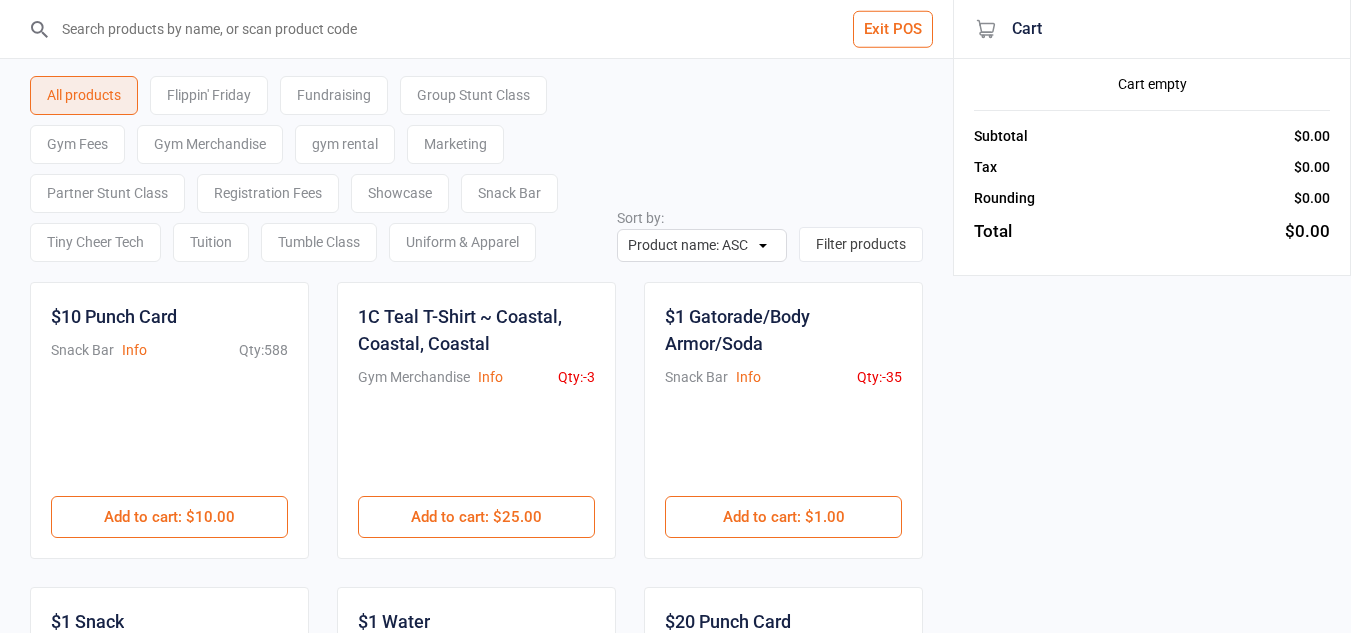 scroll, scrollTop: 0, scrollLeft: 0, axis: both 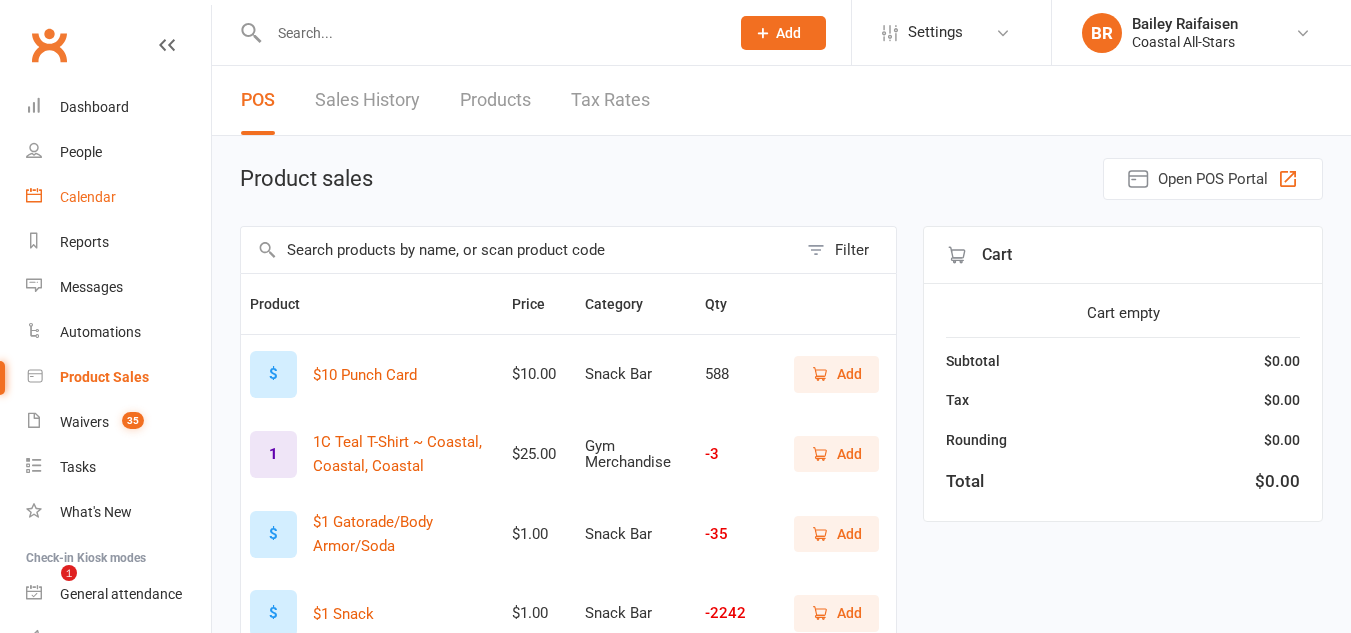 click on "Calendar" at bounding box center (88, 197) 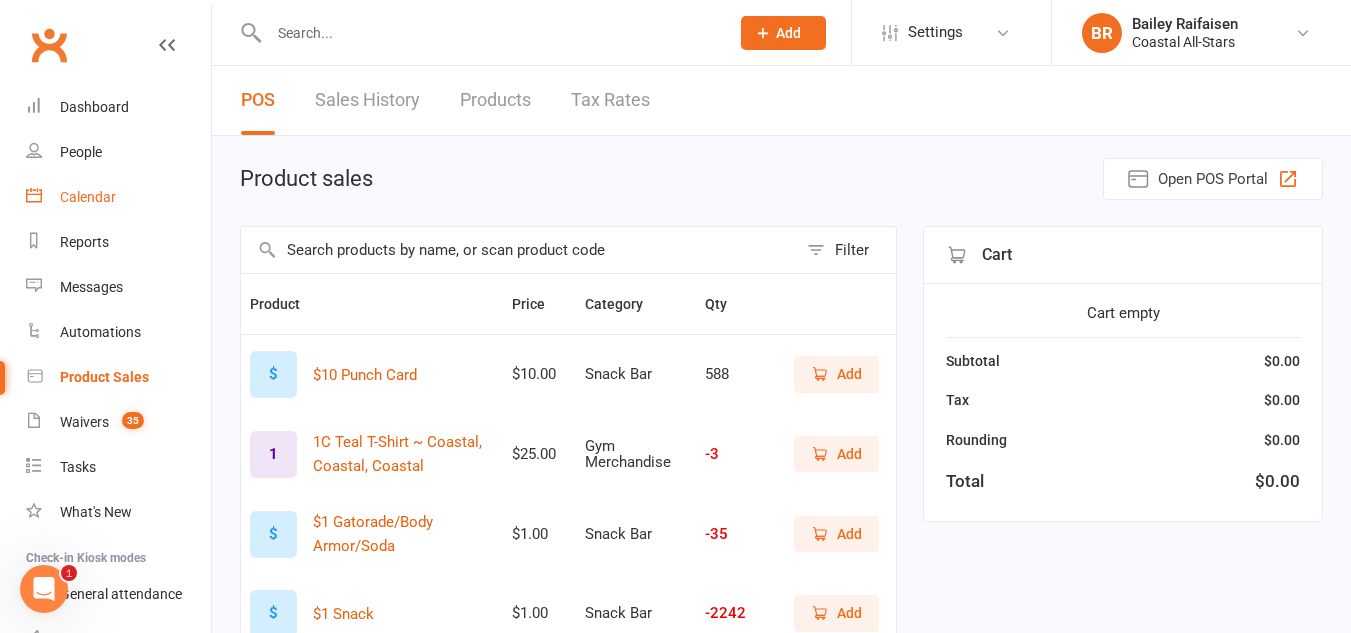 scroll, scrollTop: 0, scrollLeft: 0, axis: both 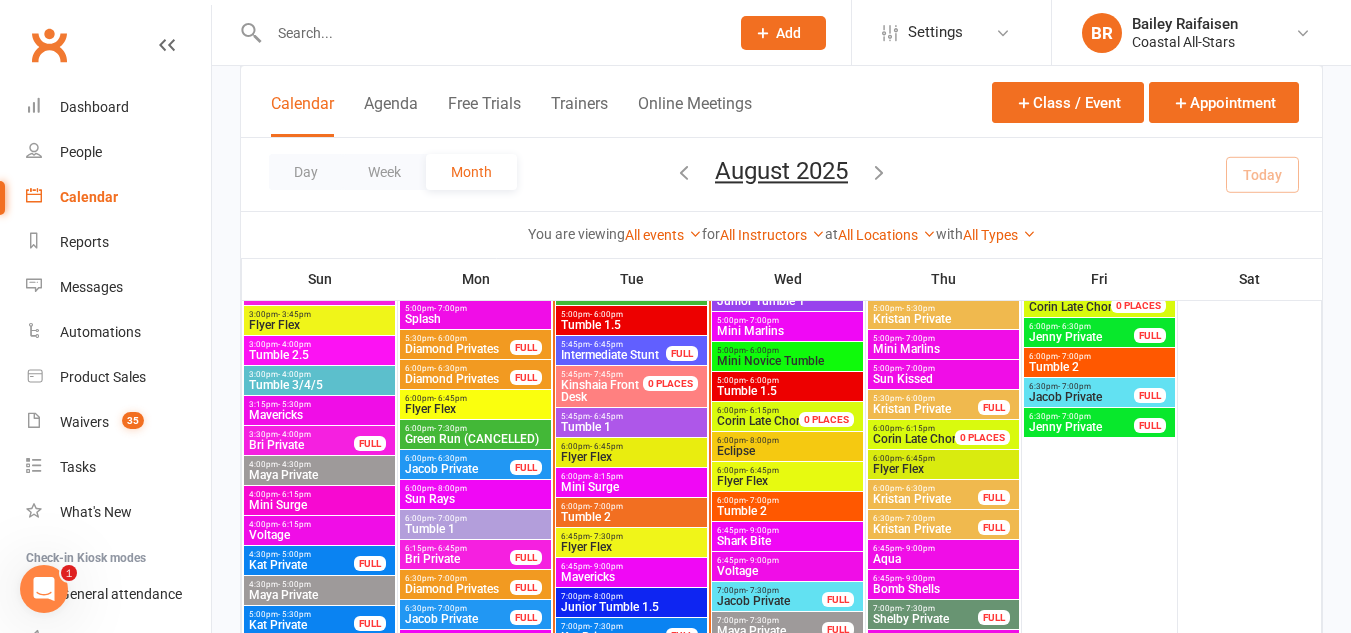 click on "5:45pm  - 6:45pm" at bounding box center (631, 416) 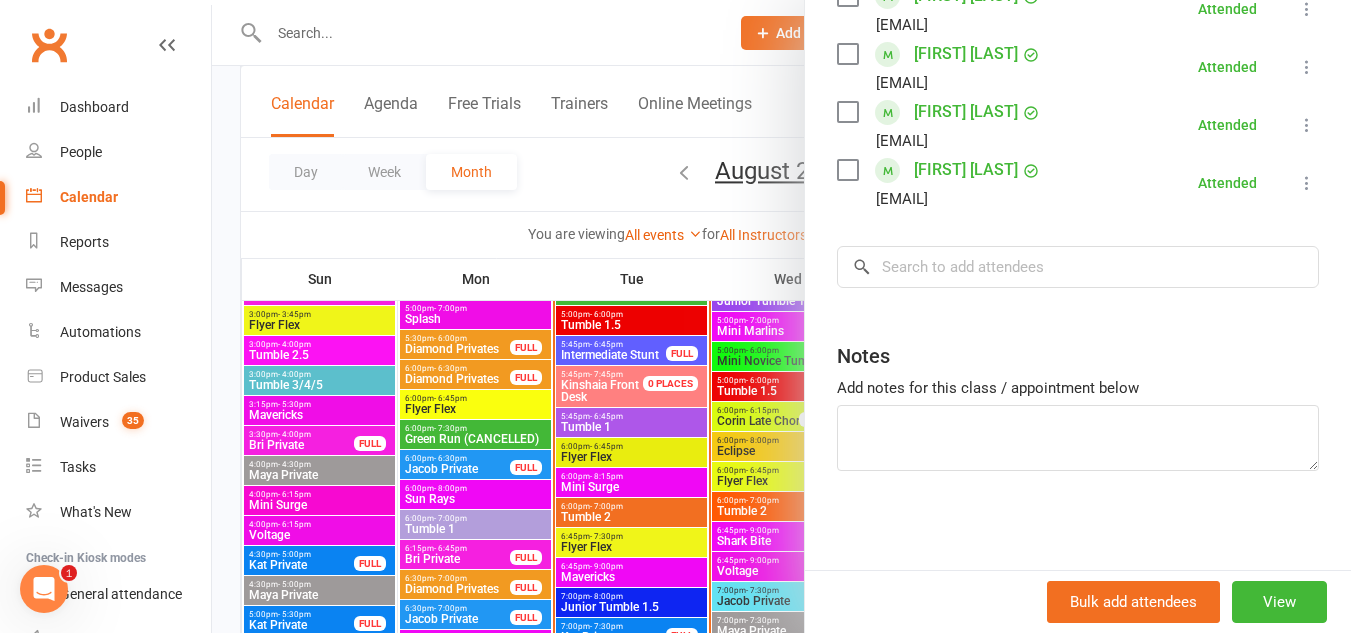 scroll, scrollTop: 825, scrollLeft: 0, axis: vertical 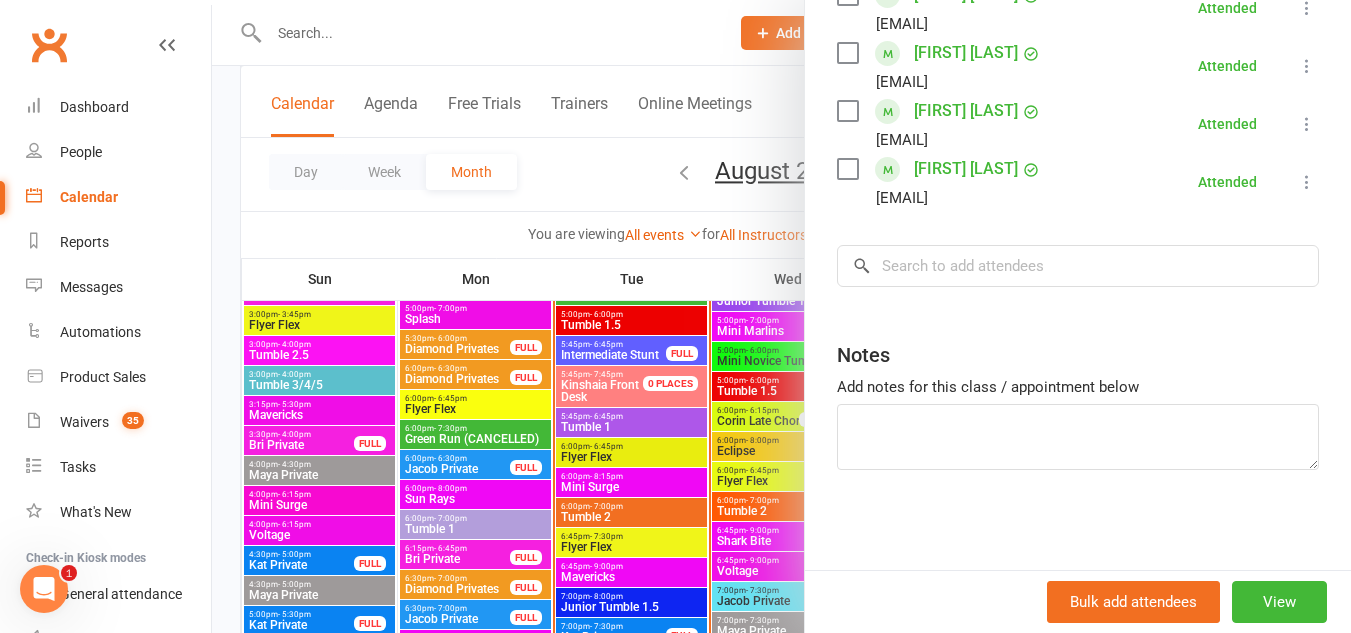 click at bounding box center (781, 316) 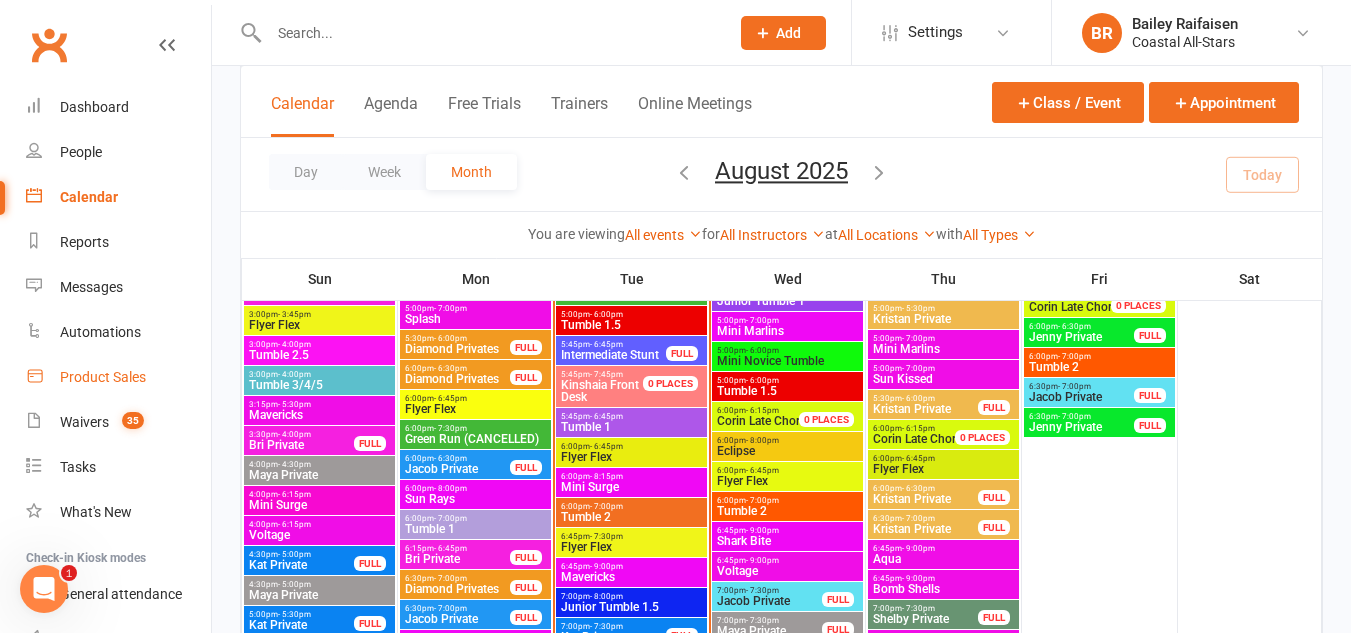 click on "Product Sales" at bounding box center [103, 377] 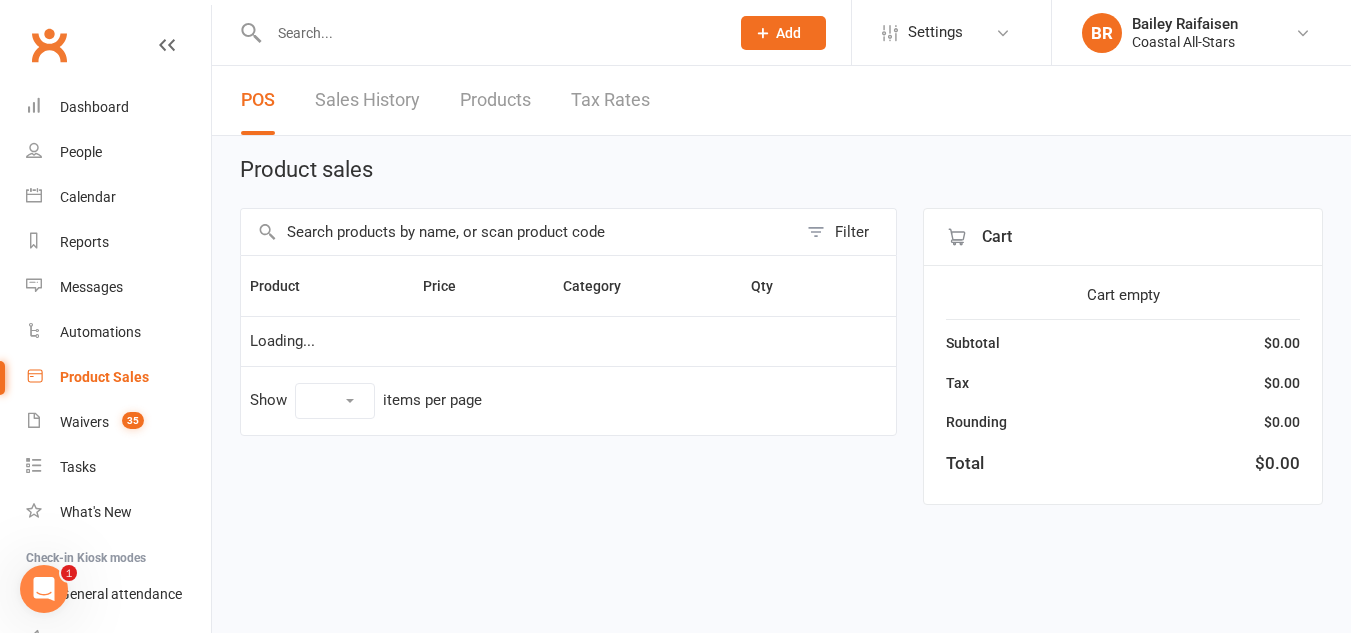 scroll, scrollTop: 0, scrollLeft: 0, axis: both 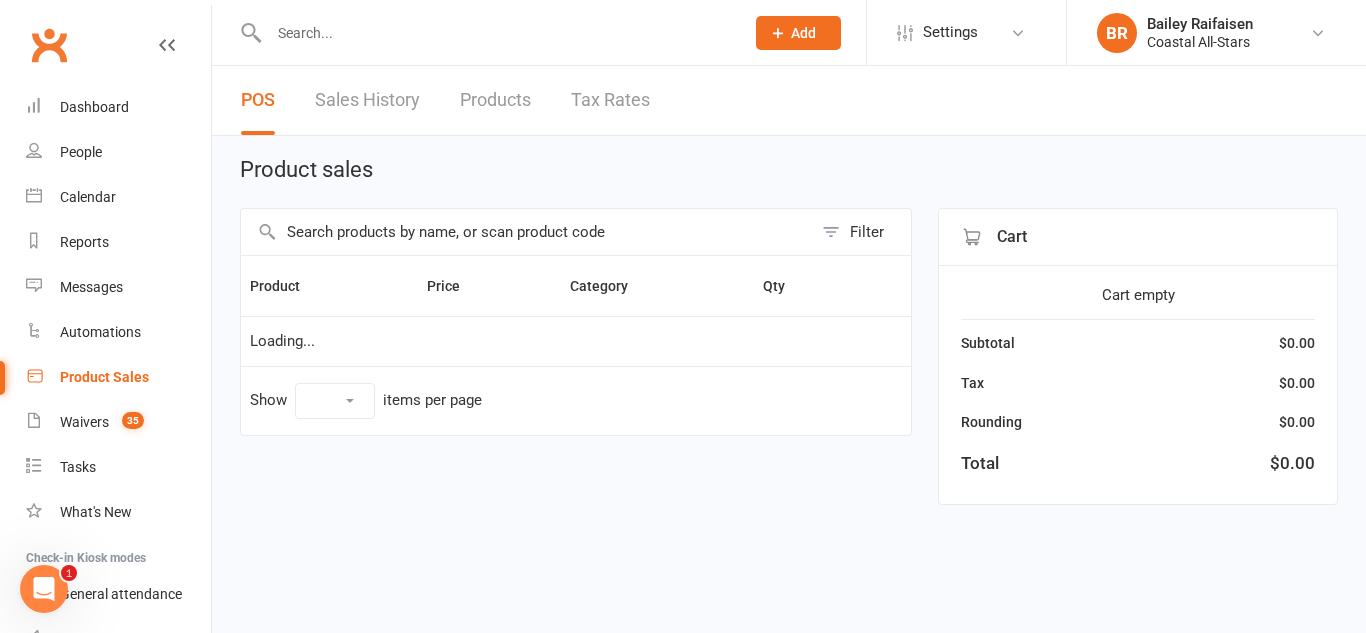 select on "10" 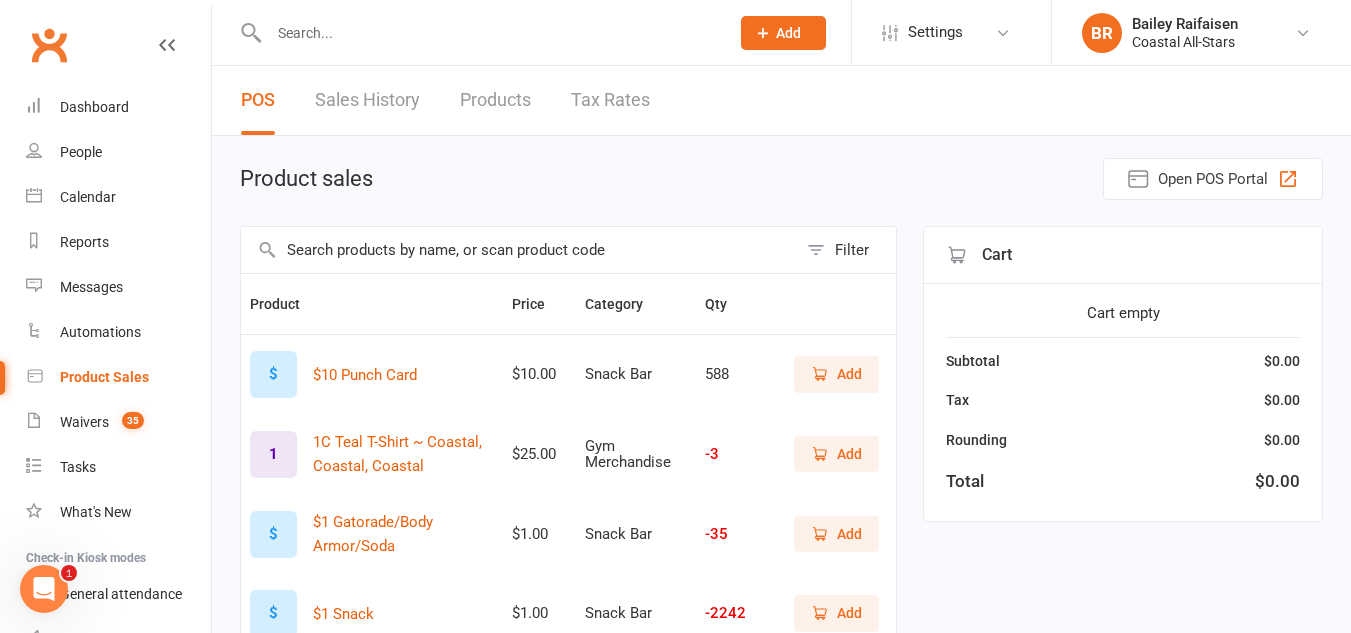 click on "Add" at bounding box center (836, 374) 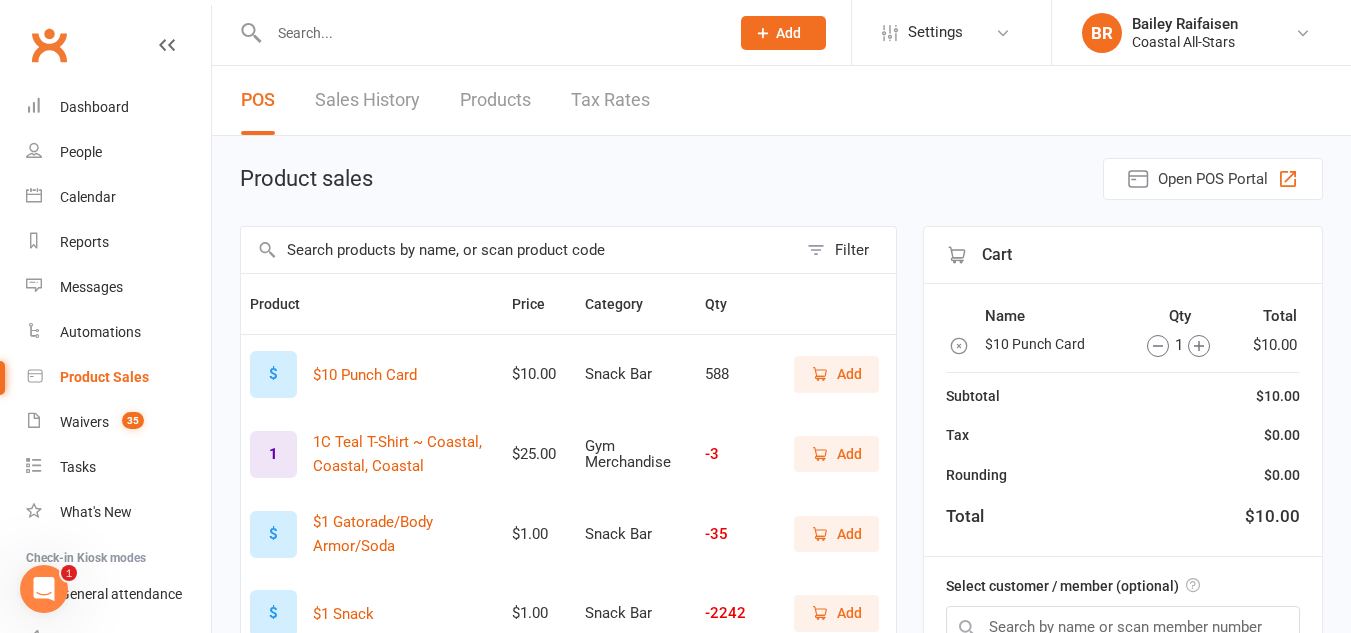 scroll, scrollTop: 169, scrollLeft: 0, axis: vertical 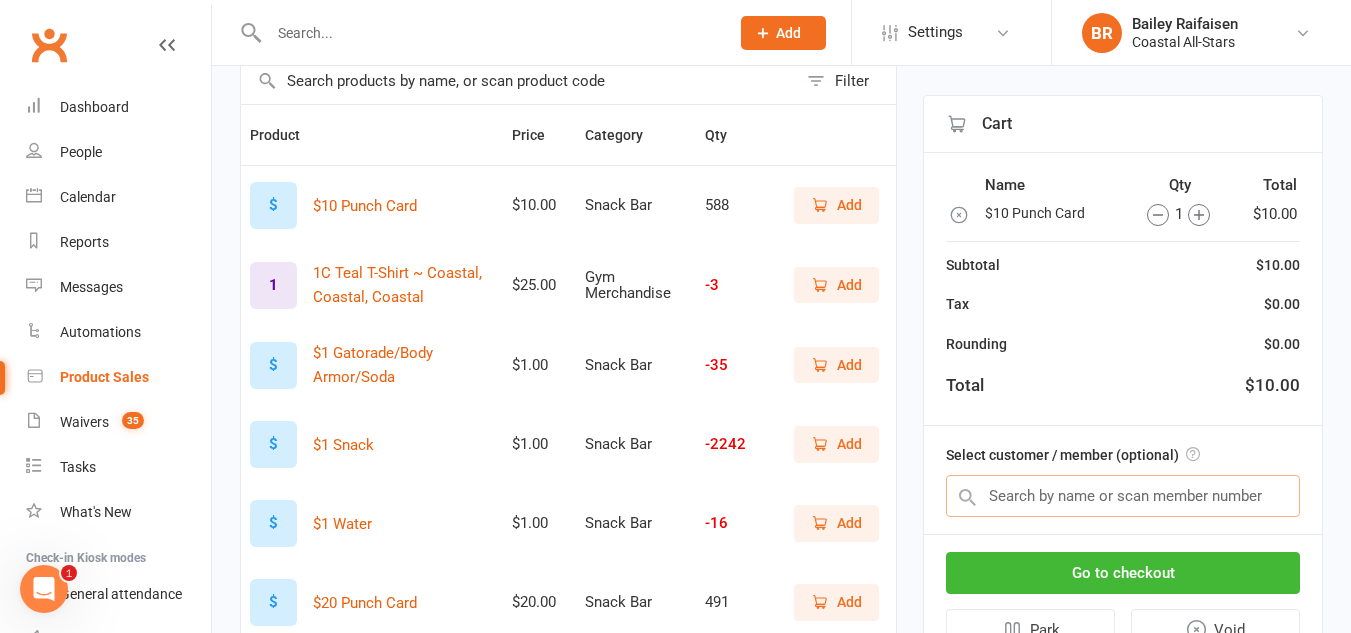 click at bounding box center [1123, 496] 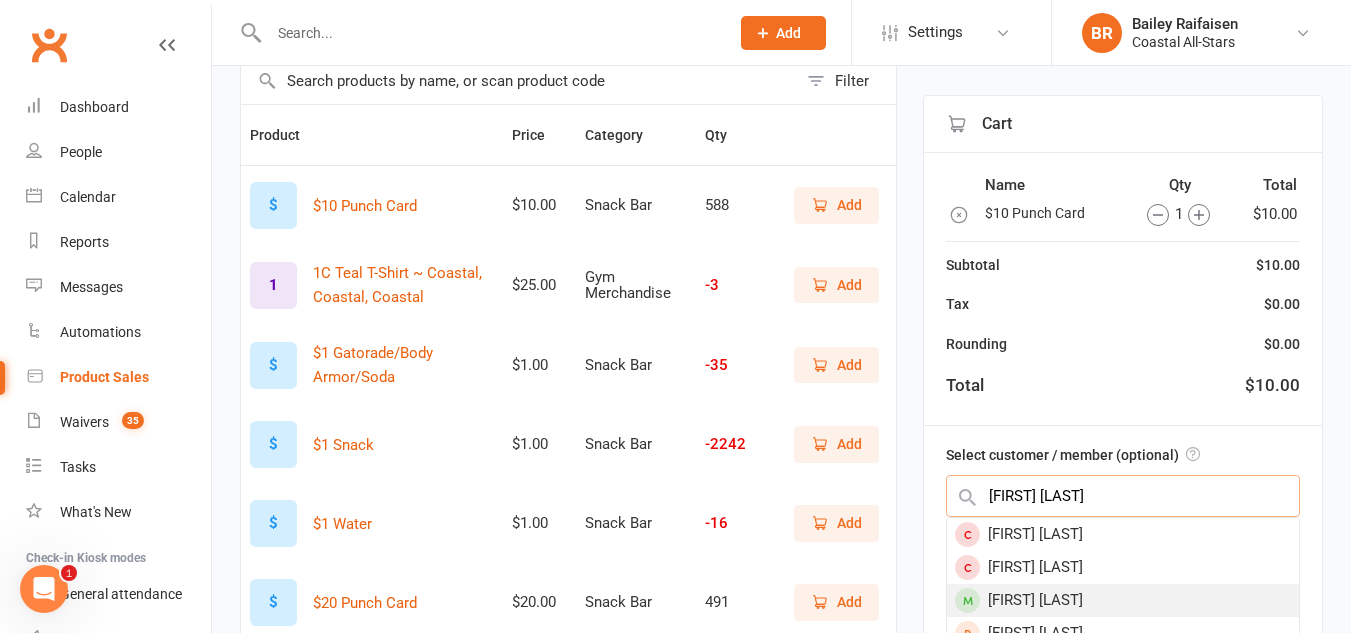 type on "alyana moor" 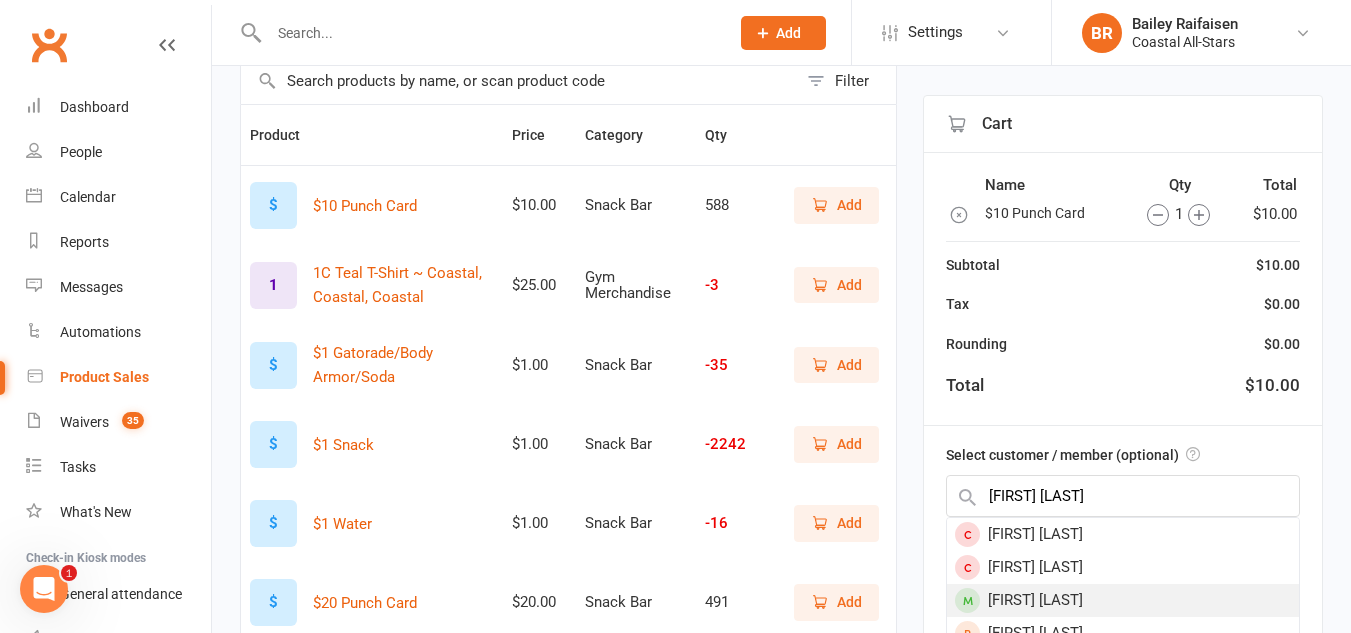click on "Alayna Moore" at bounding box center (1123, 600) 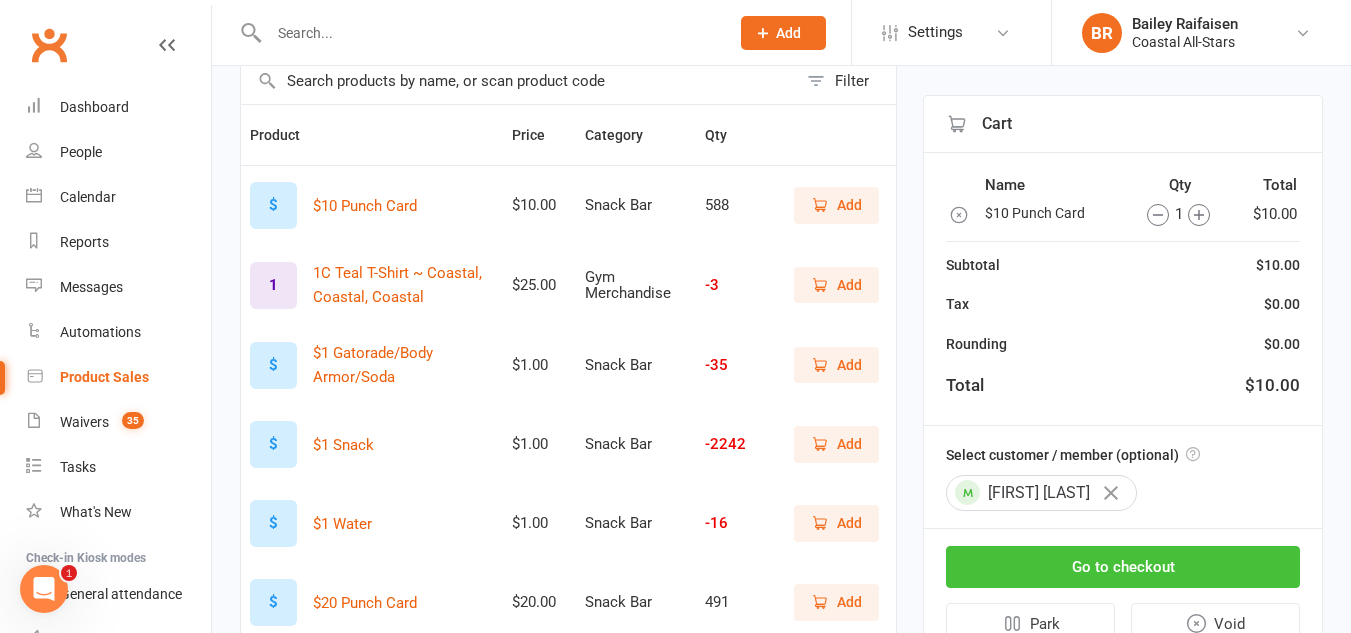 click on "Go to checkout" at bounding box center [1123, 567] 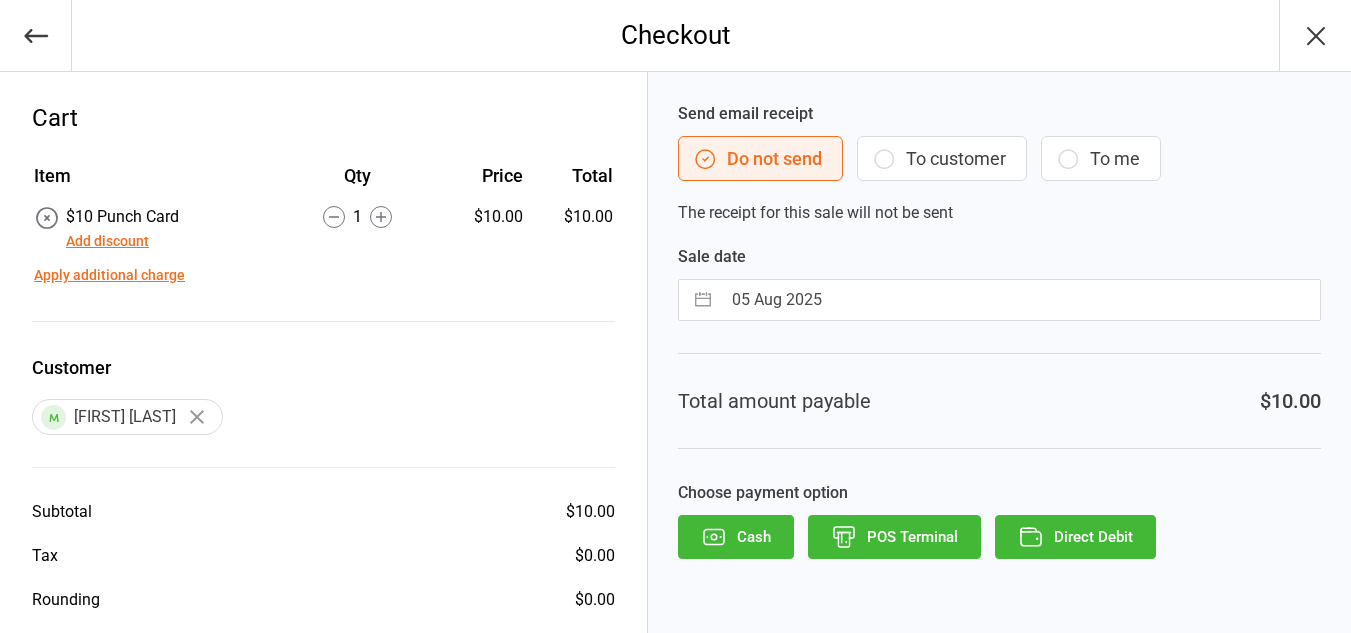 scroll, scrollTop: 0, scrollLeft: 0, axis: both 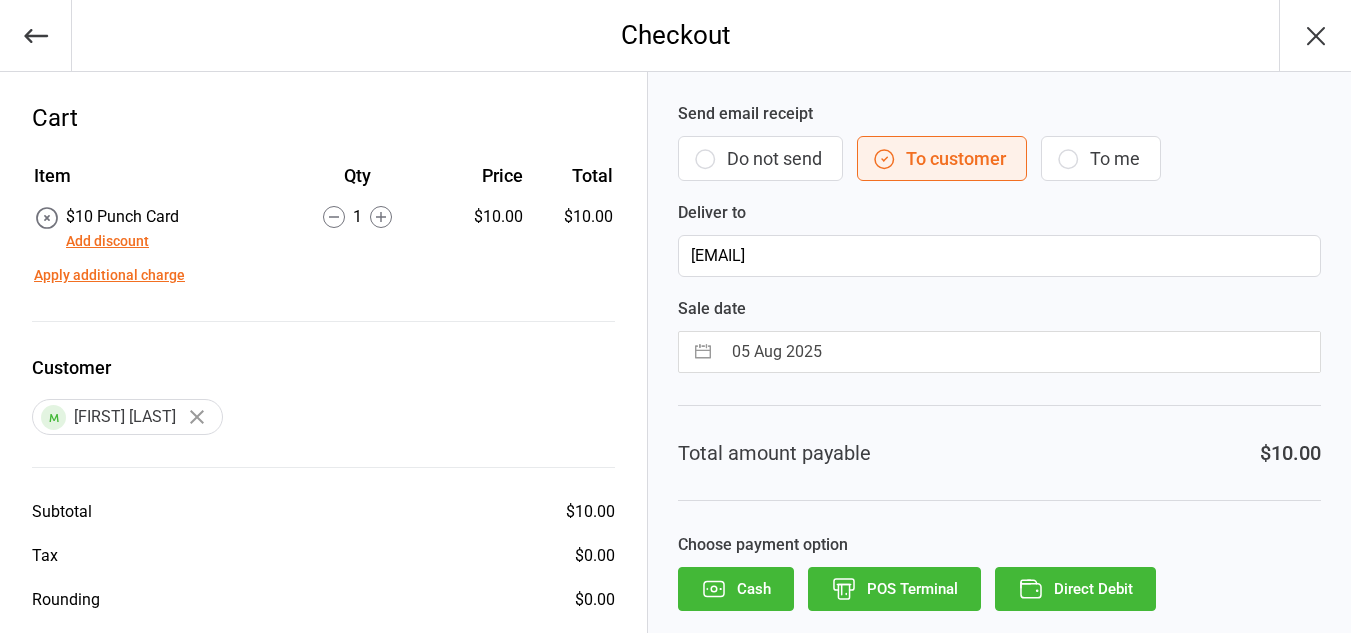 click on "Direct Debit" at bounding box center (1075, 589) 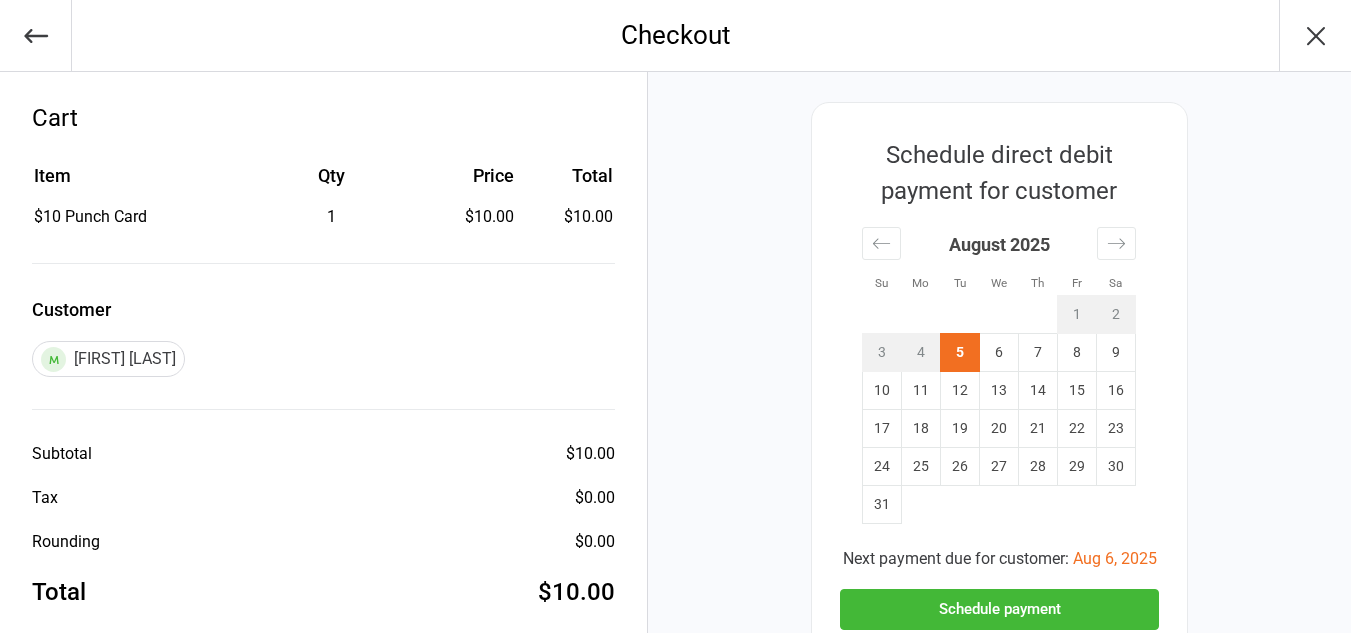 click on "Schedule payment" at bounding box center [999, 609] 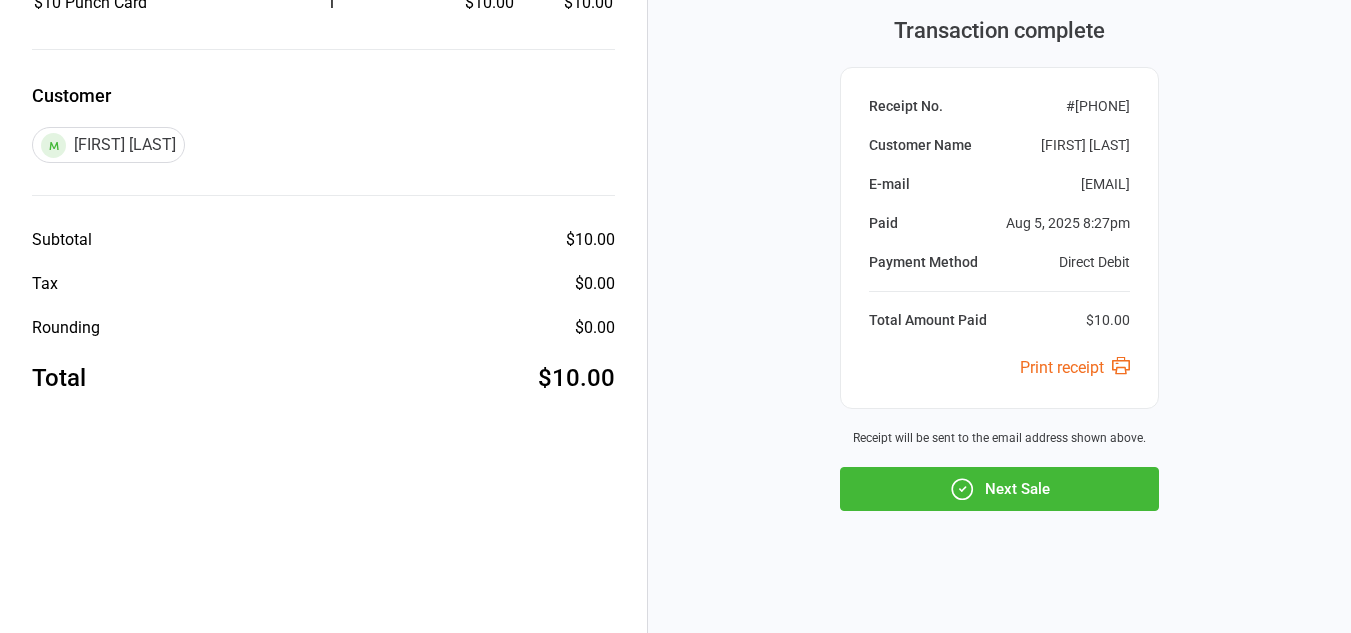 scroll, scrollTop: 222, scrollLeft: 0, axis: vertical 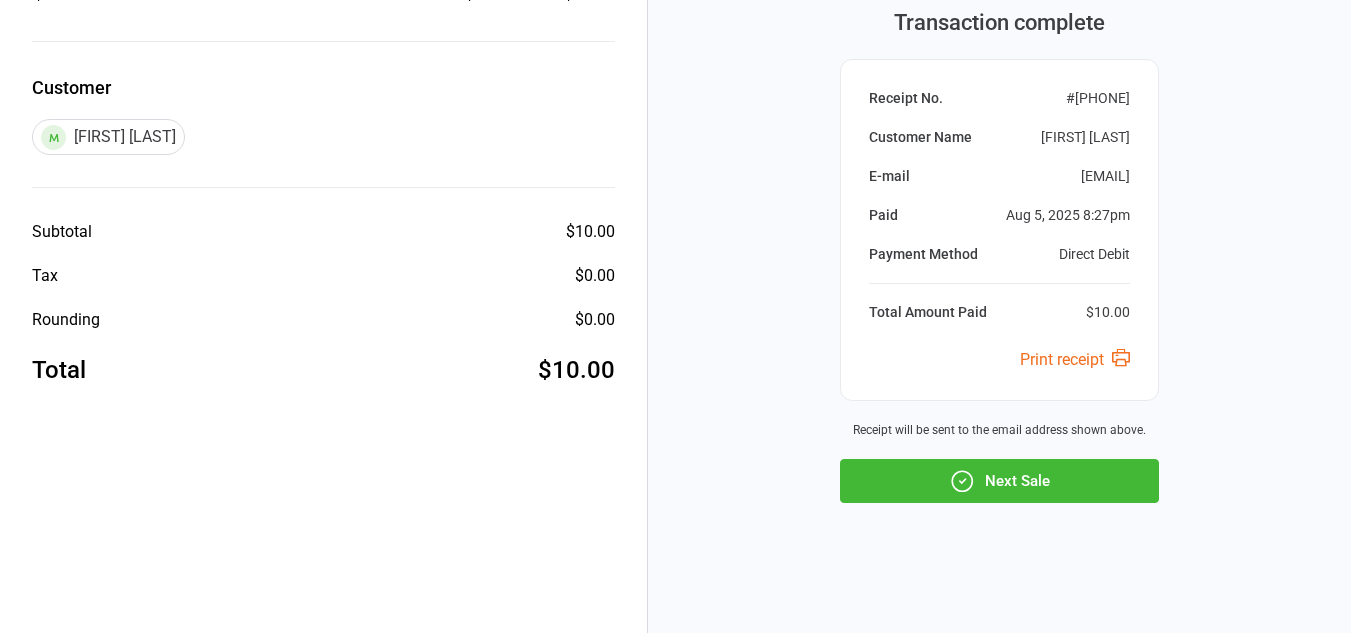 click on "Next Sale" at bounding box center (999, 481) 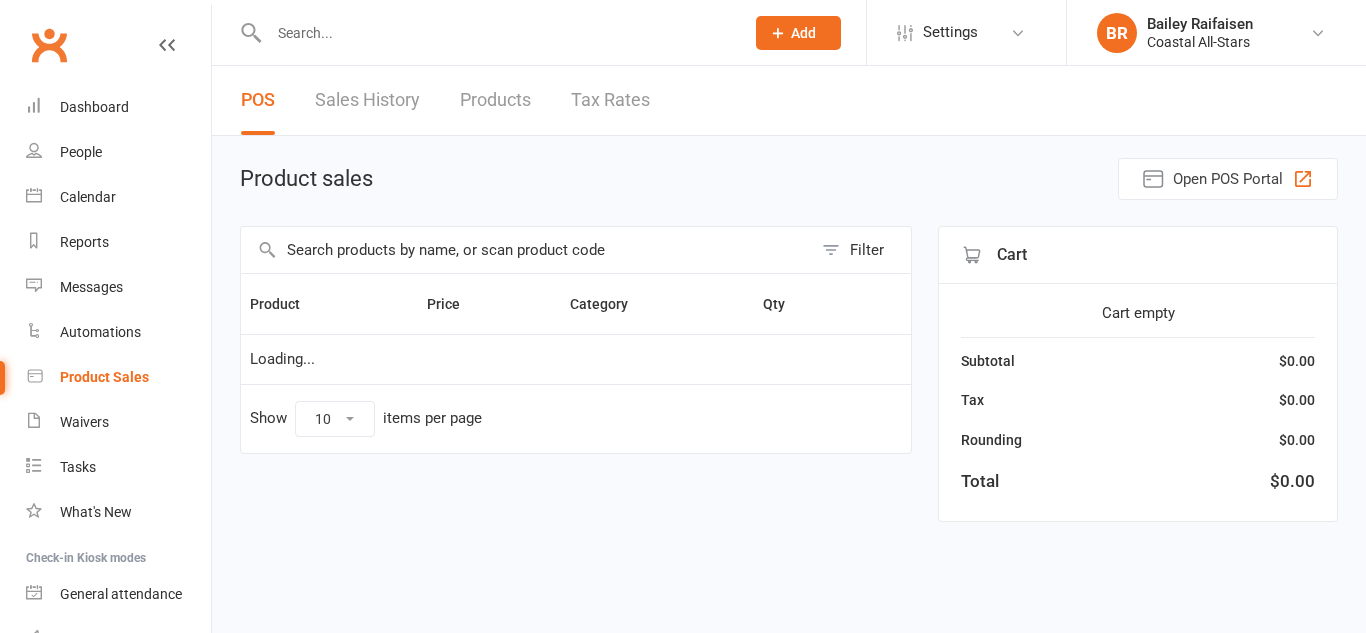scroll, scrollTop: 0, scrollLeft: 0, axis: both 